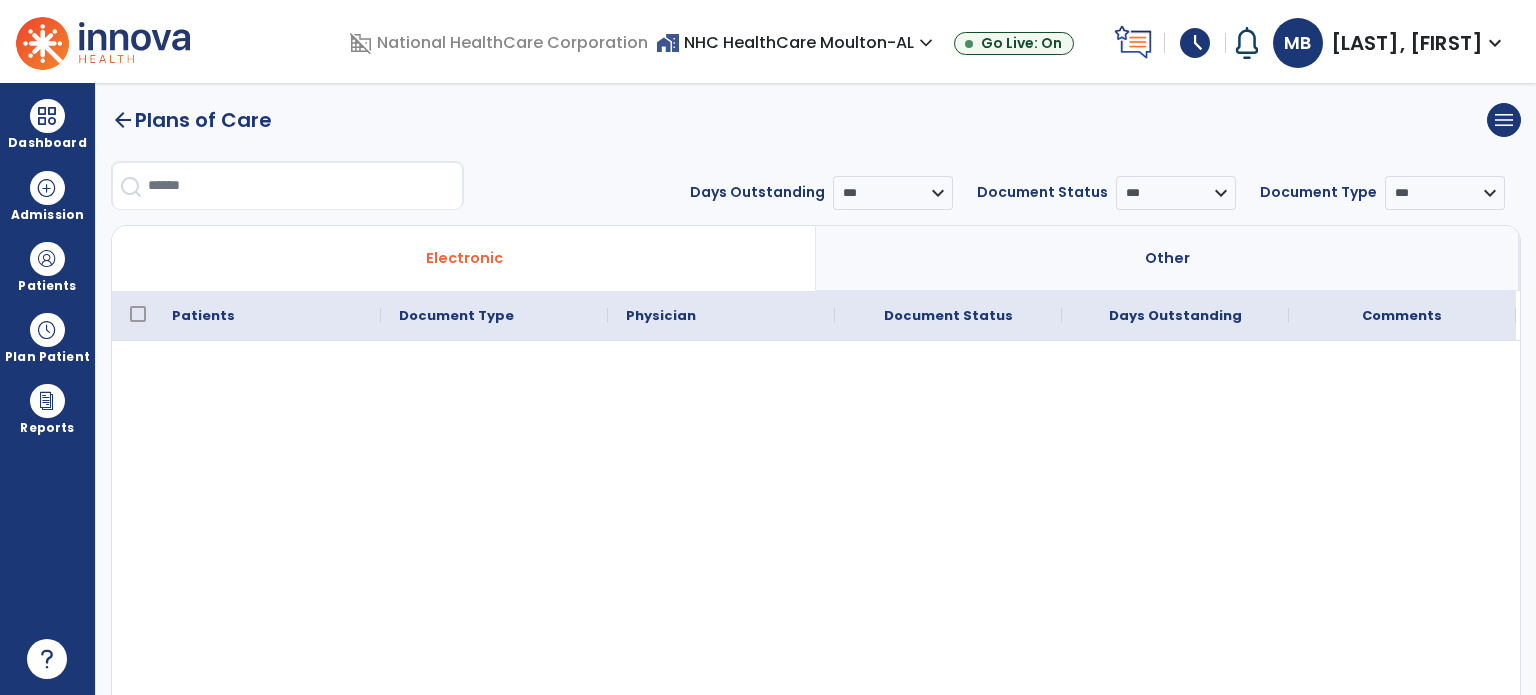 scroll, scrollTop: 0, scrollLeft: 0, axis: both 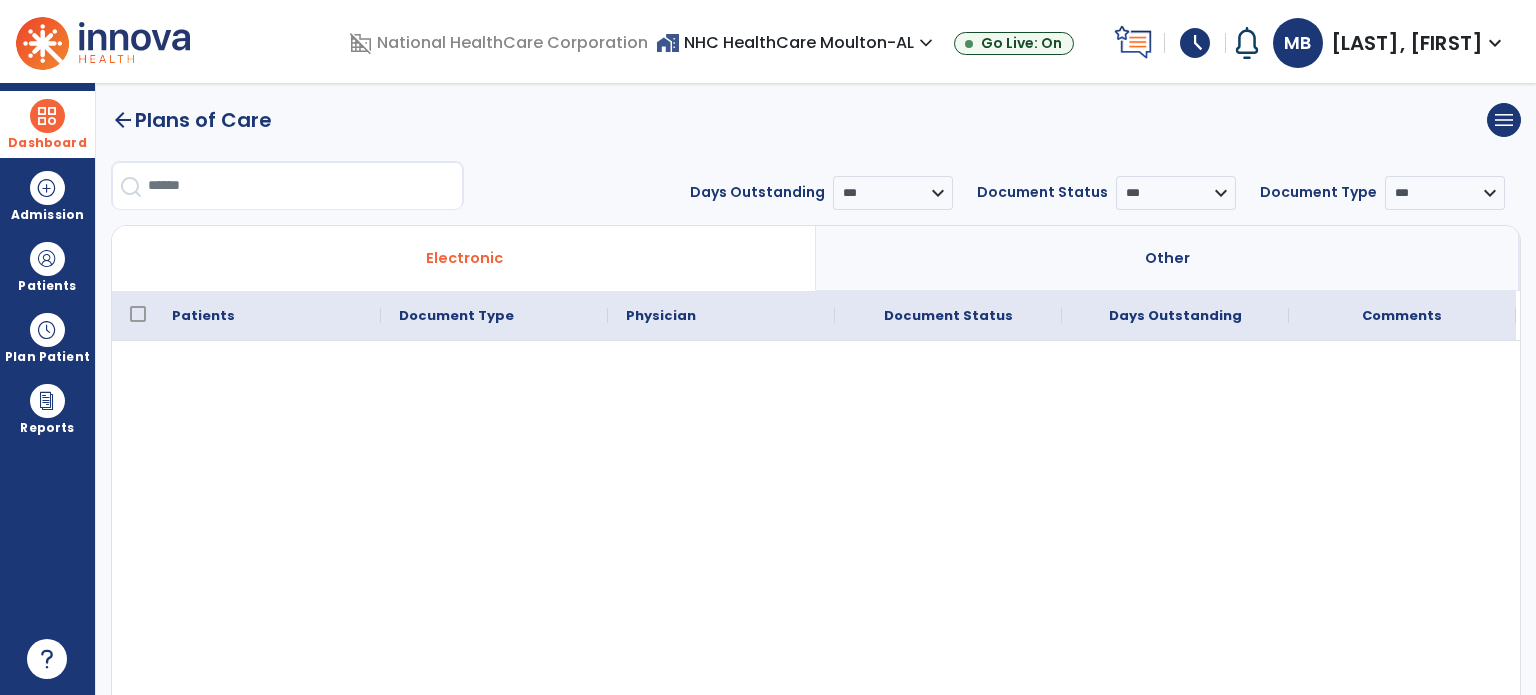 click on "Dashboard" at bounding box center (47, 124) 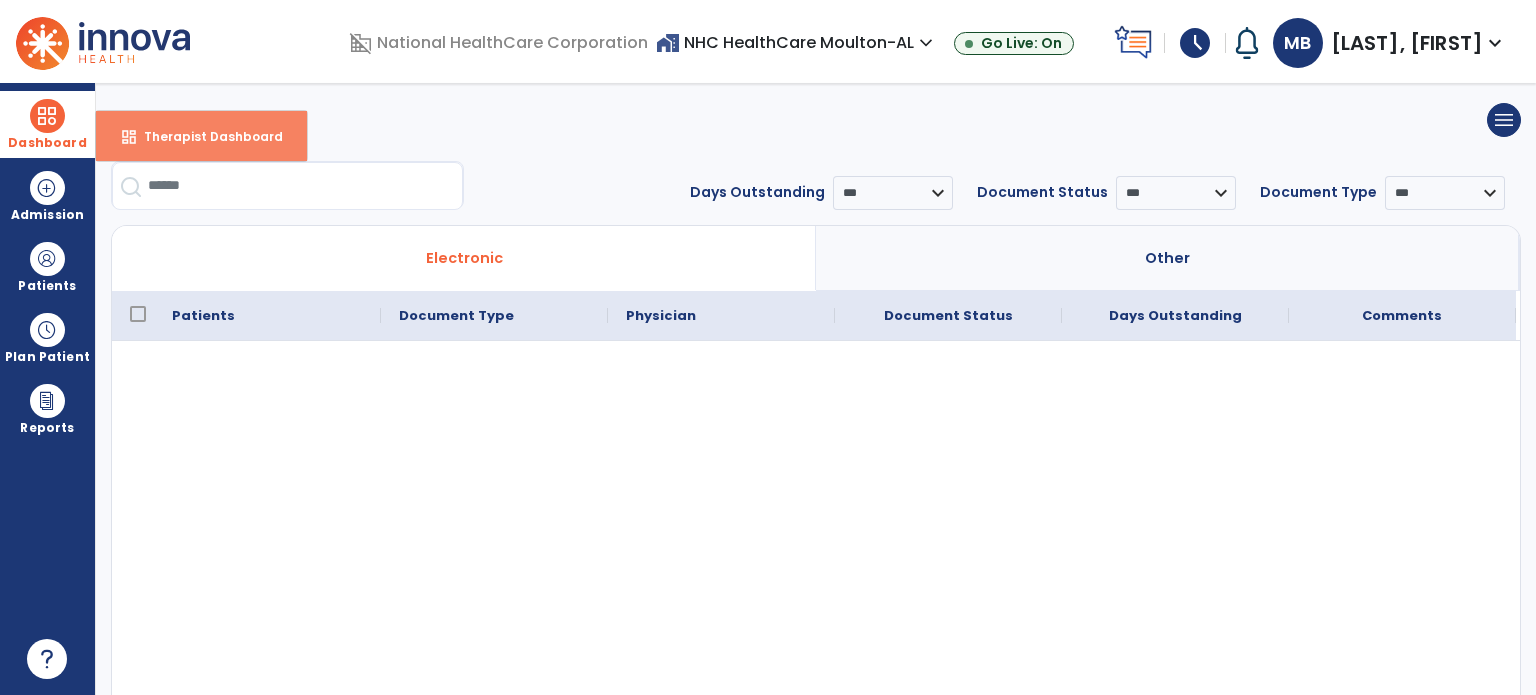click on "Therapist Dashboard" at bounding box center (205, 136) 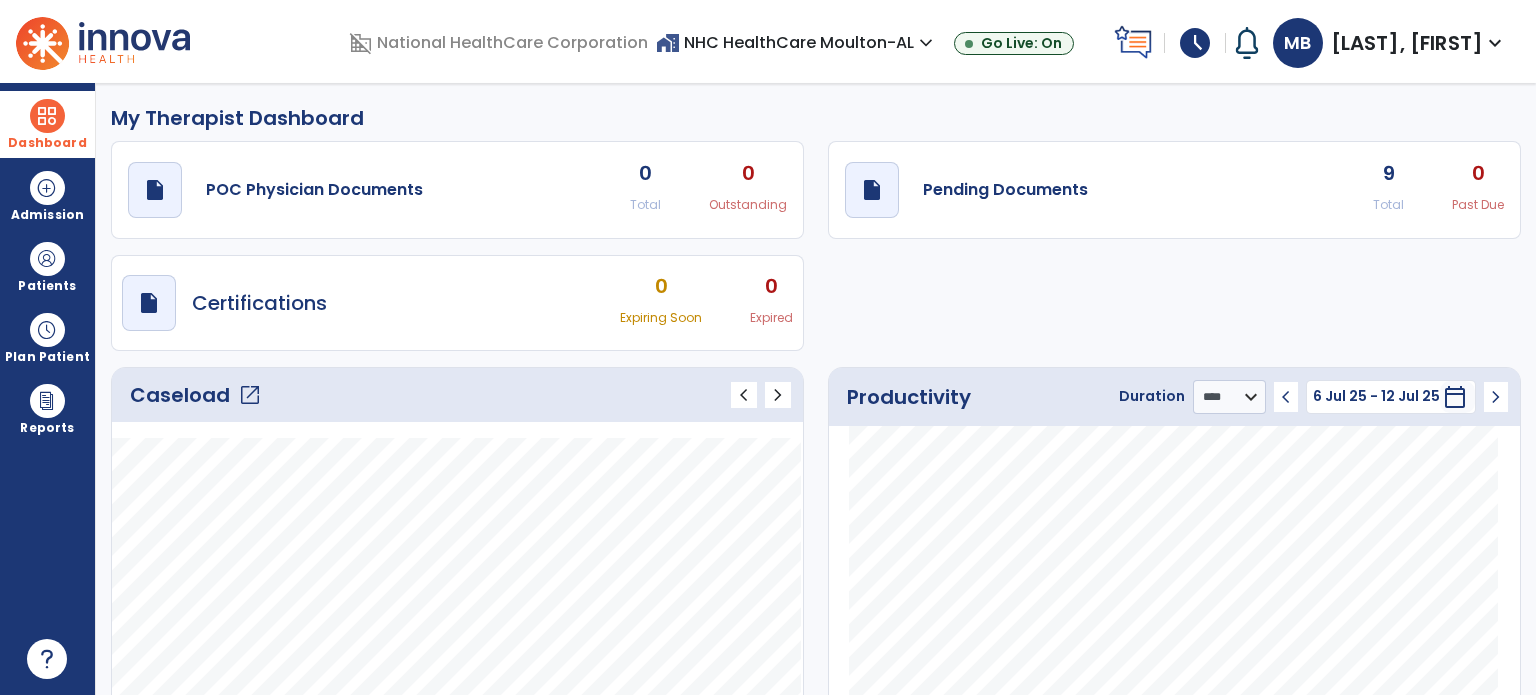 click on "open_in_new" 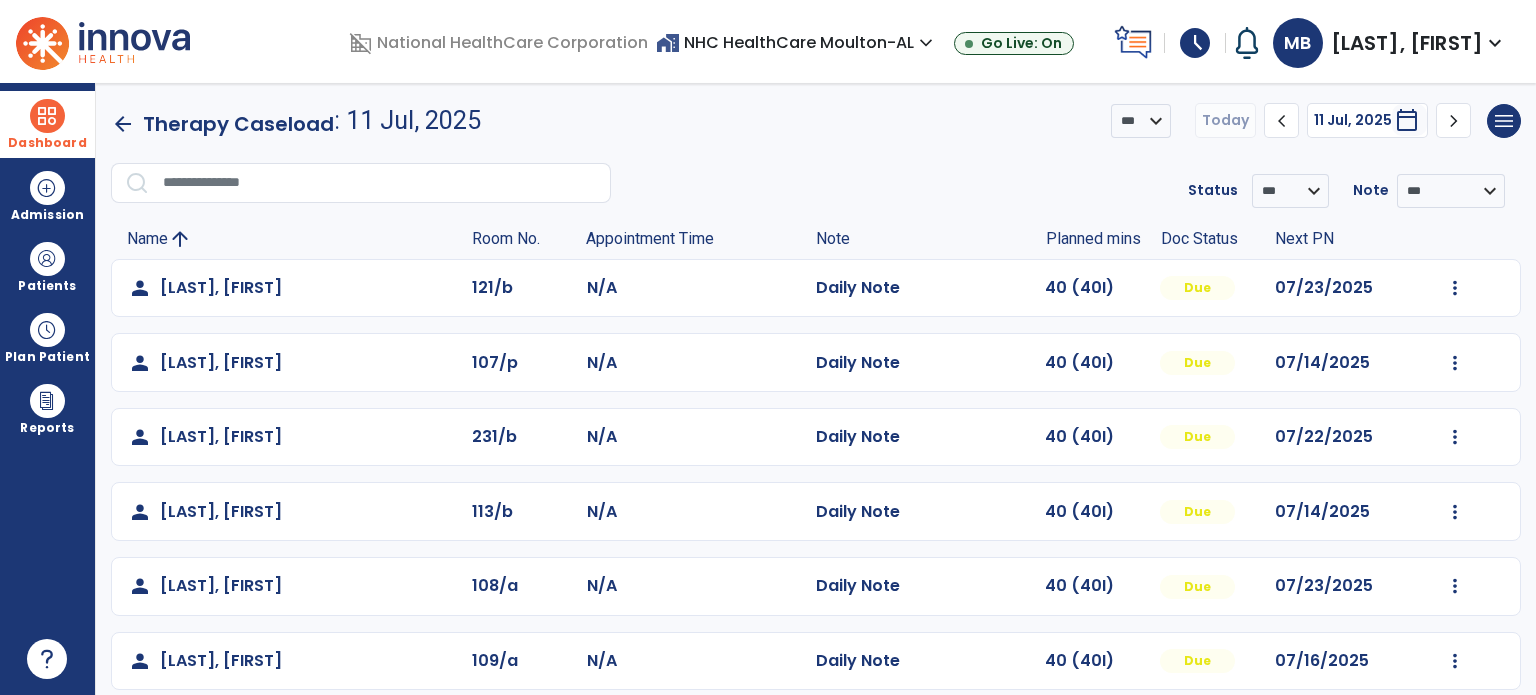 scroll, scrollTop: 244, scrollLeft: 0, axis: vertical 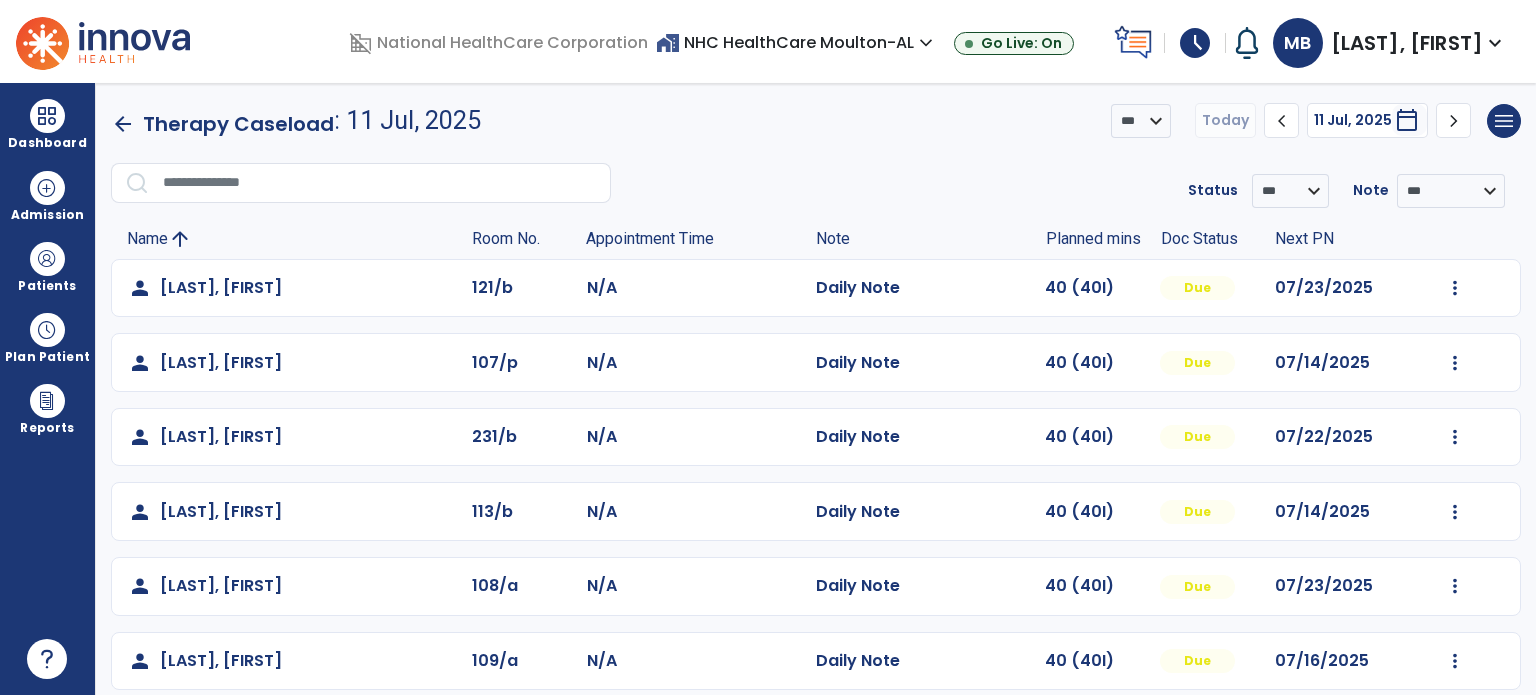 click on "schedule" at bounding box center [1195, 43] 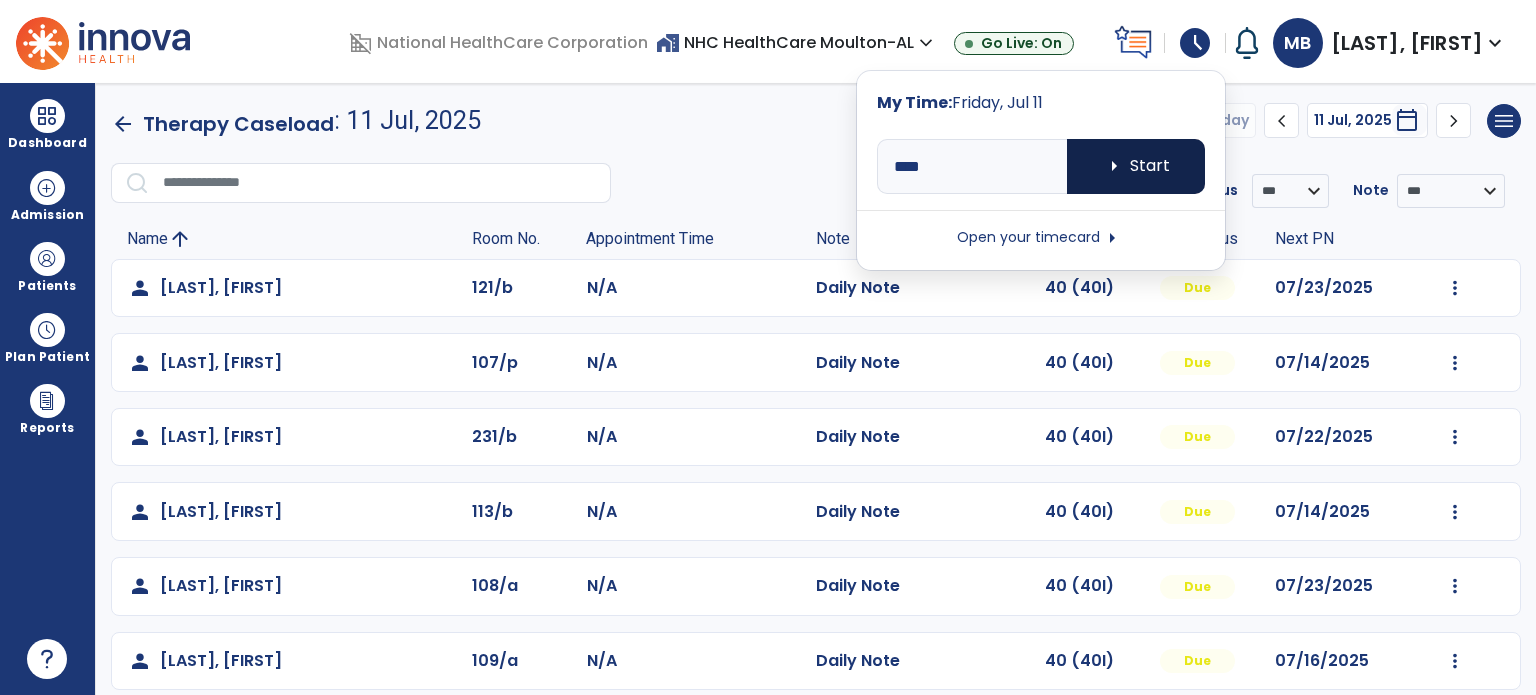 click on "arrow_right  Start" at bounding box center [1136, 166] 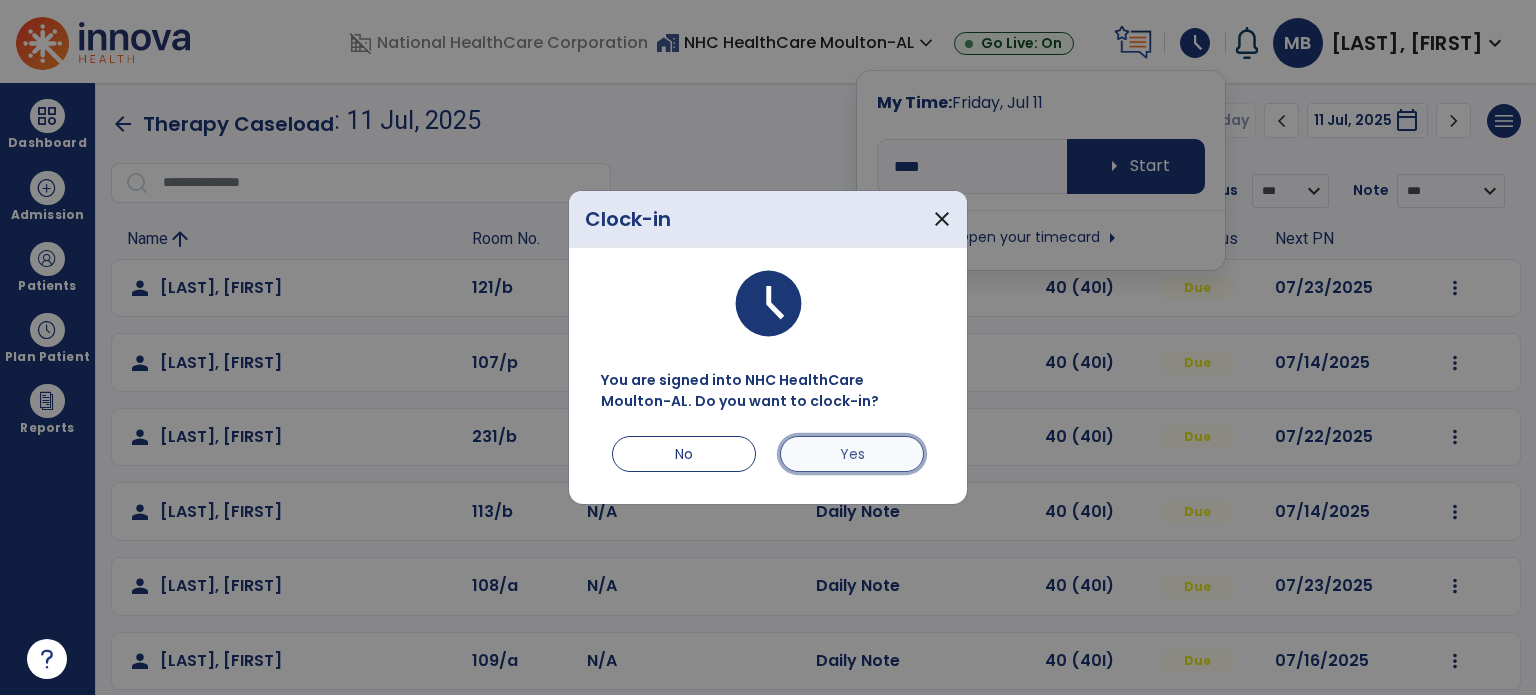 click on "Yes" at bounding box center (852, 454) 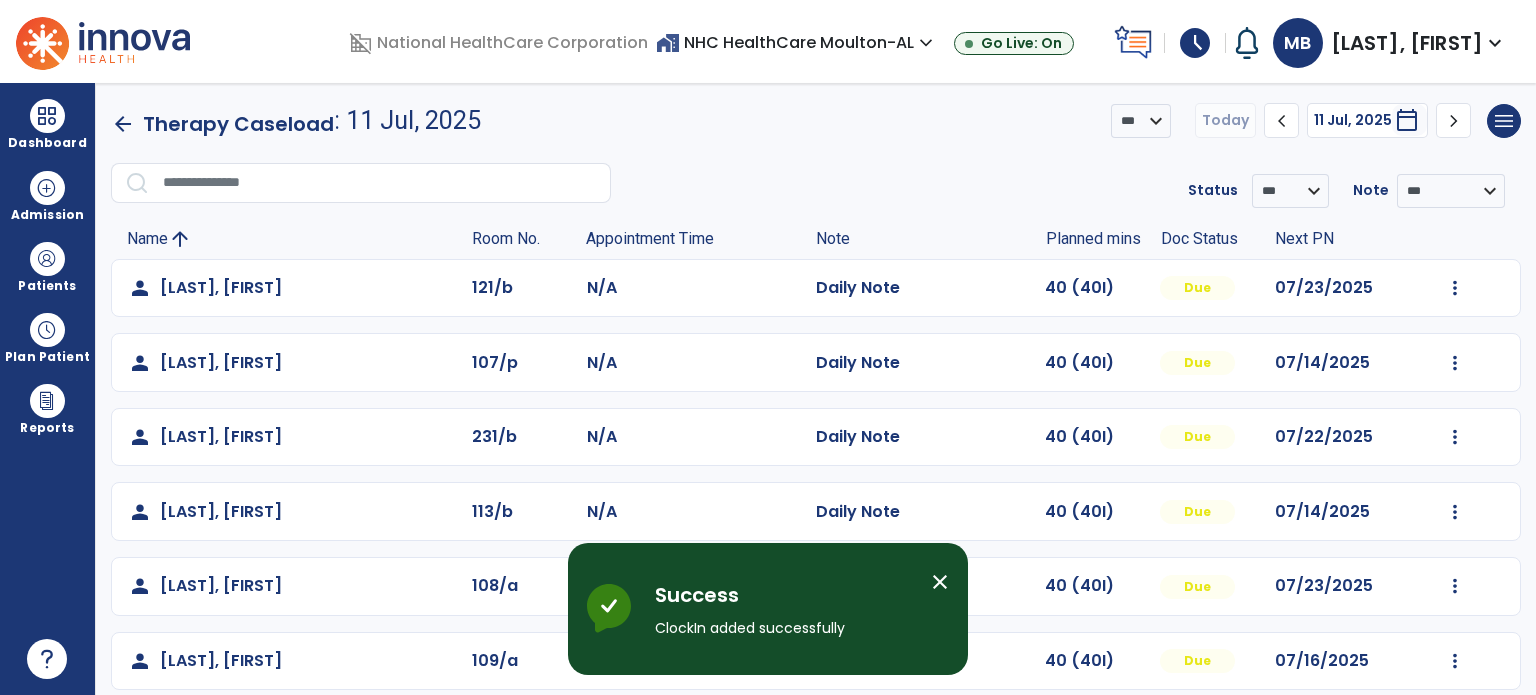 scroll, scrollTop: 244, scrollLeft: 0, axis: vertical 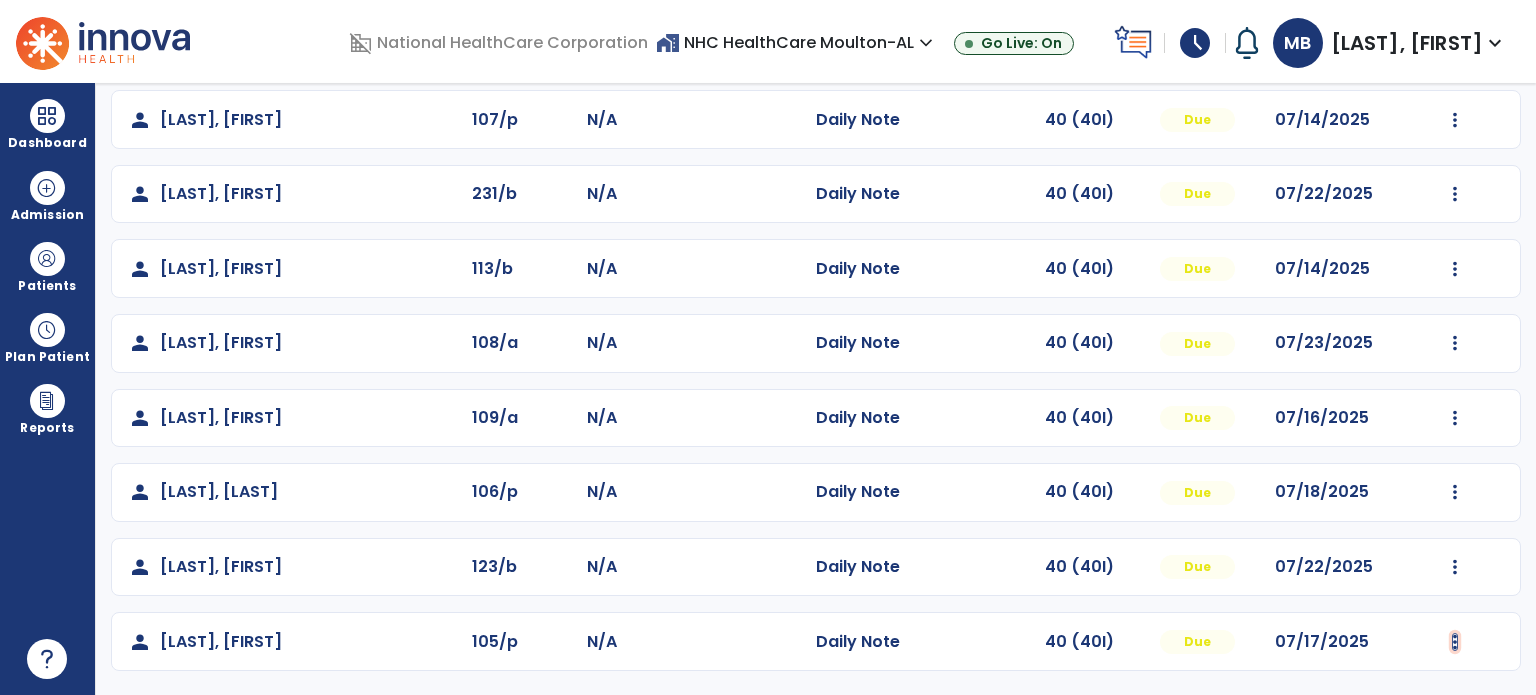 click at bounding box center [1455, 45] 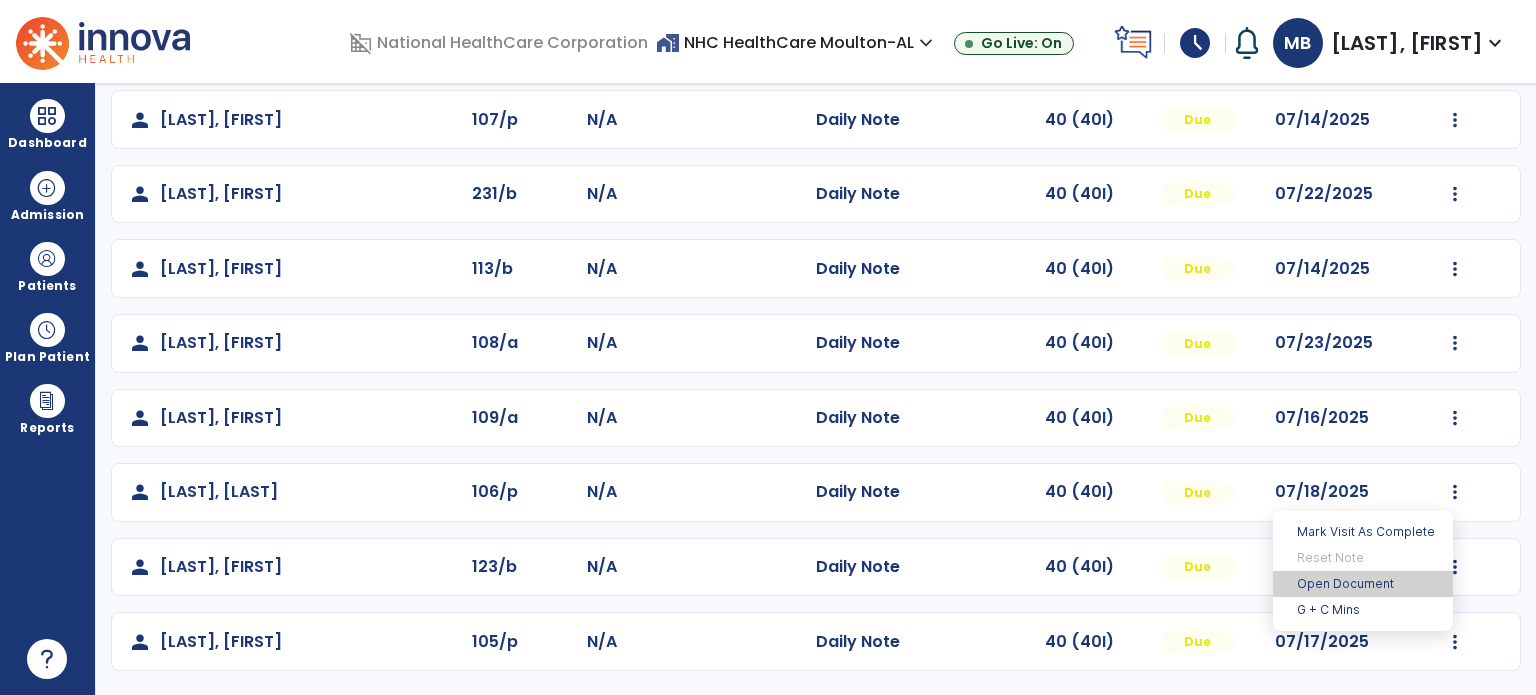 click on "Open Document" at bounding box center [1363, 584] 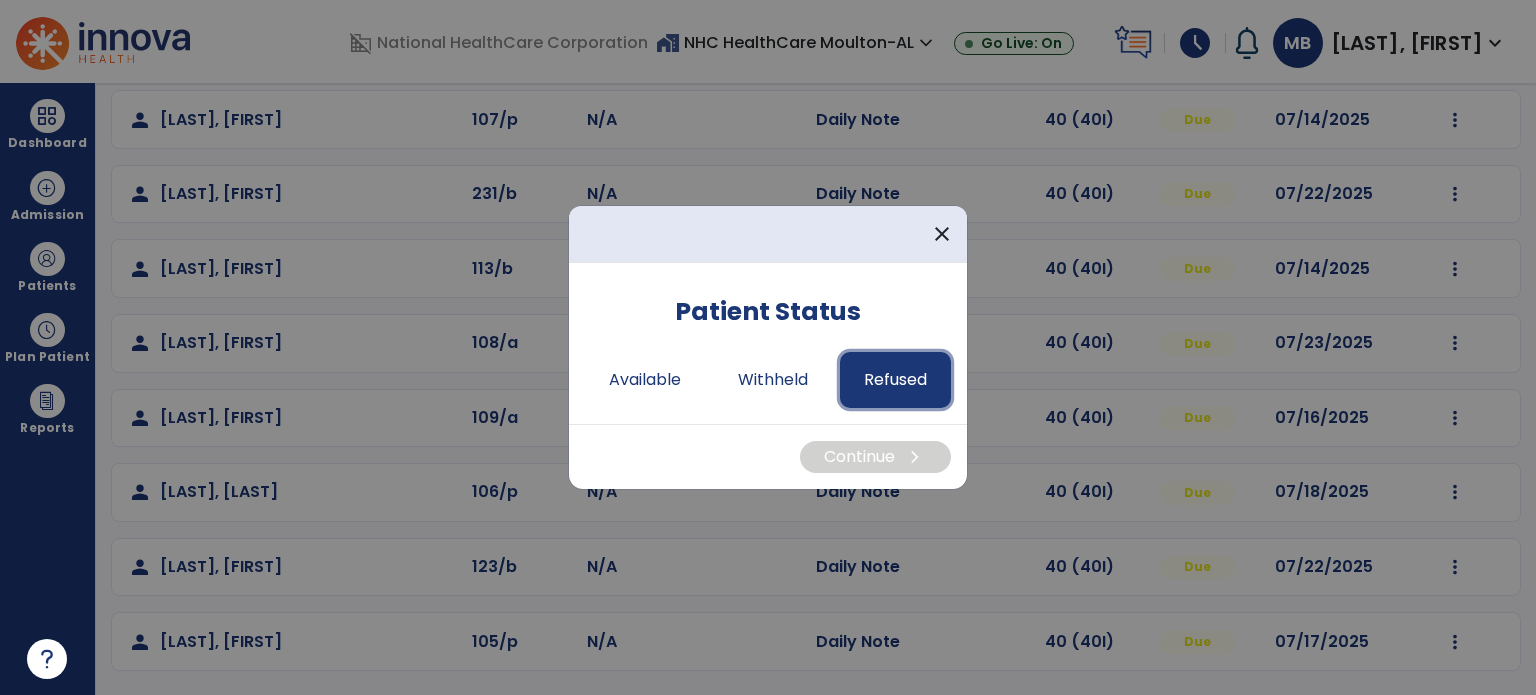 click on "Refused" at bounding box center [895, 380] 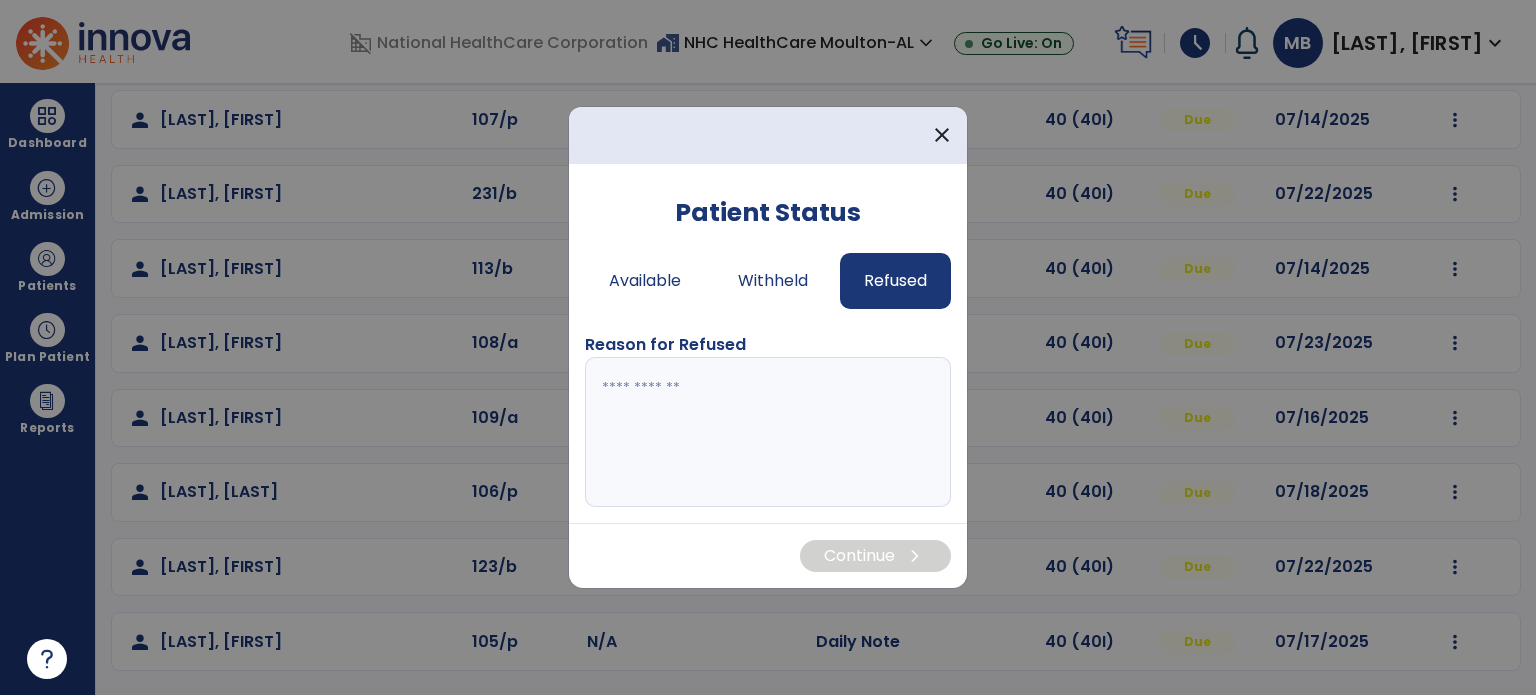 click at bounding box center [768, 432] 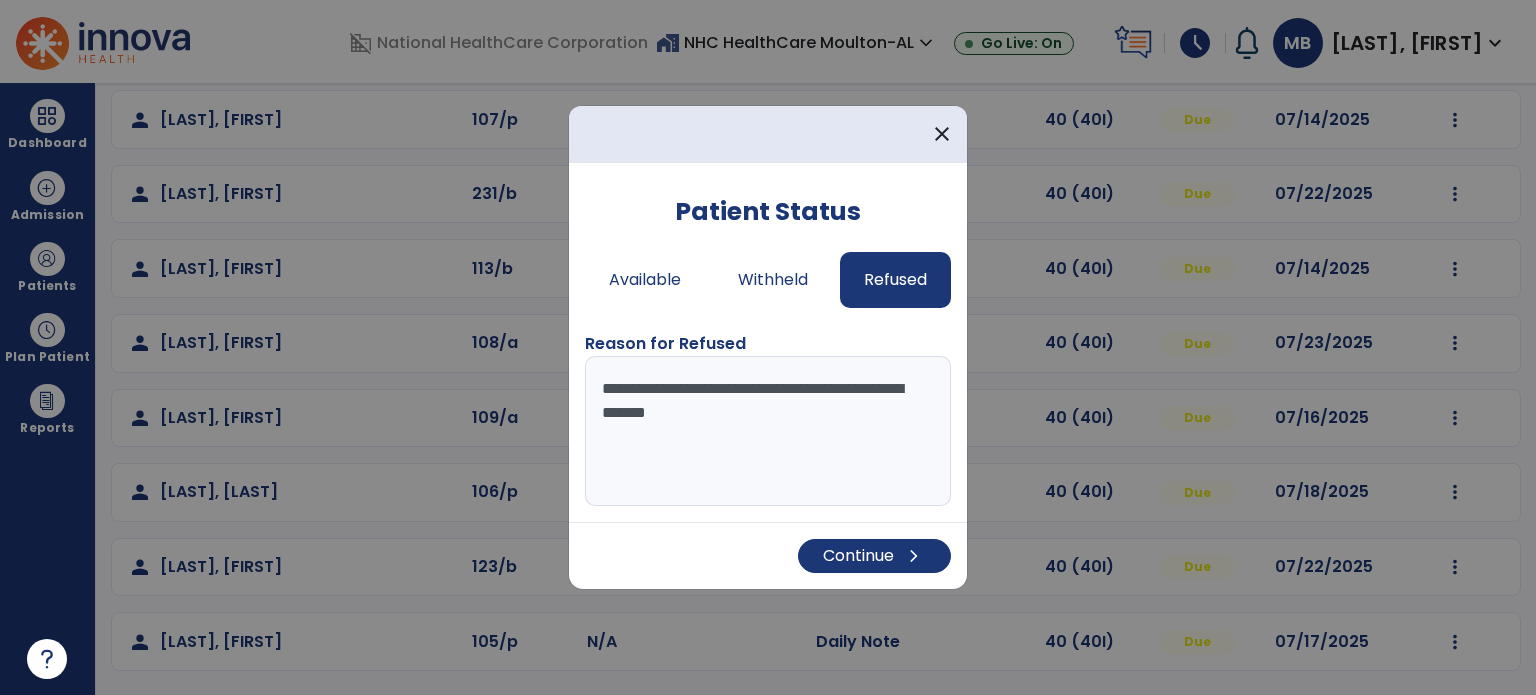 click on "**********" at bounding box center (768, 431) 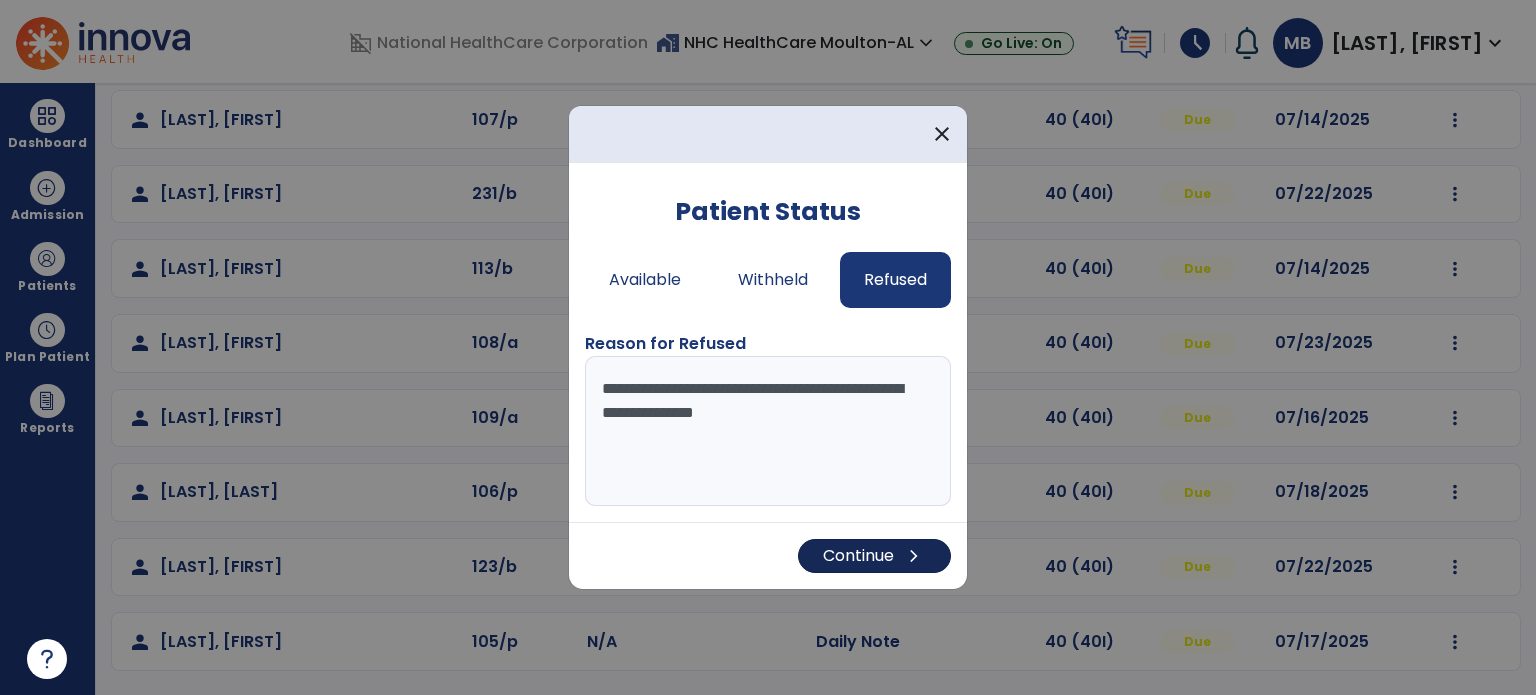 type on "**********" 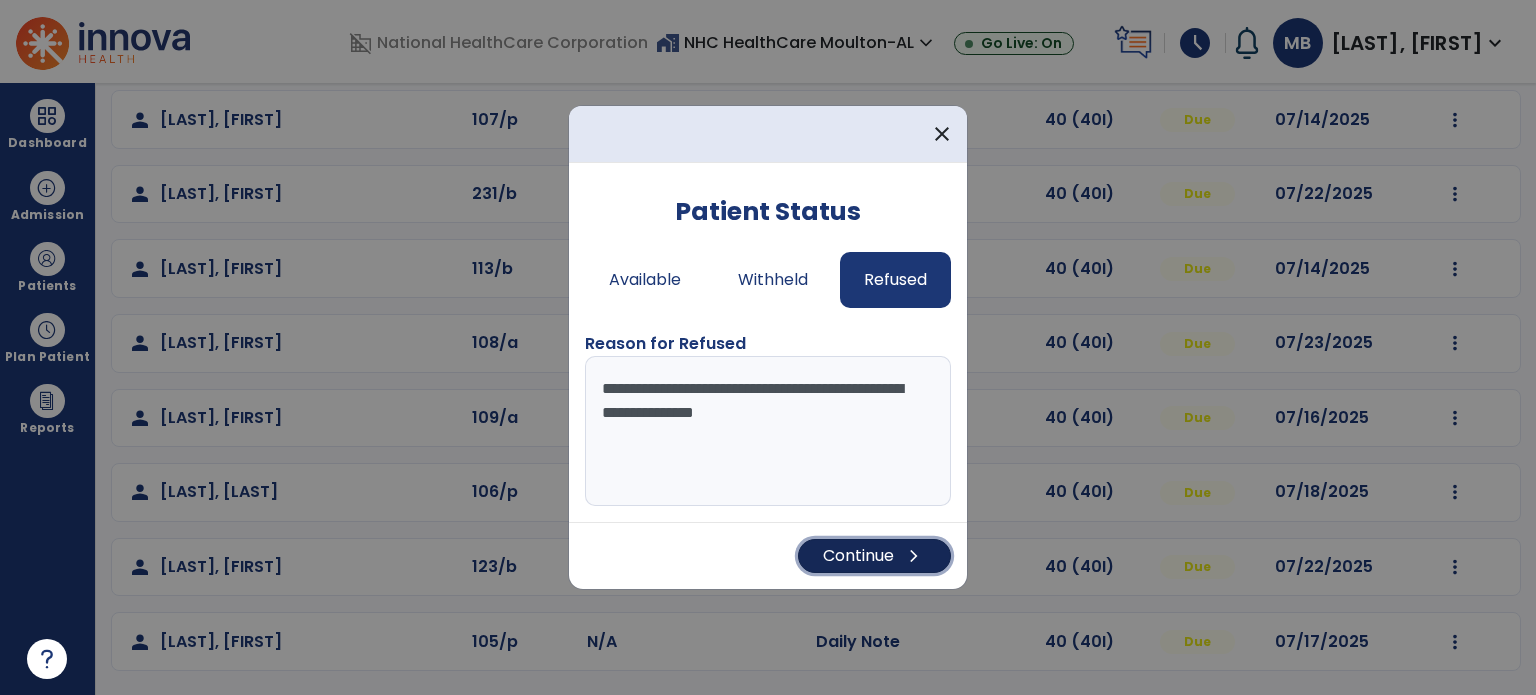 click on "chevron_right" at bounding box center (914, 556) 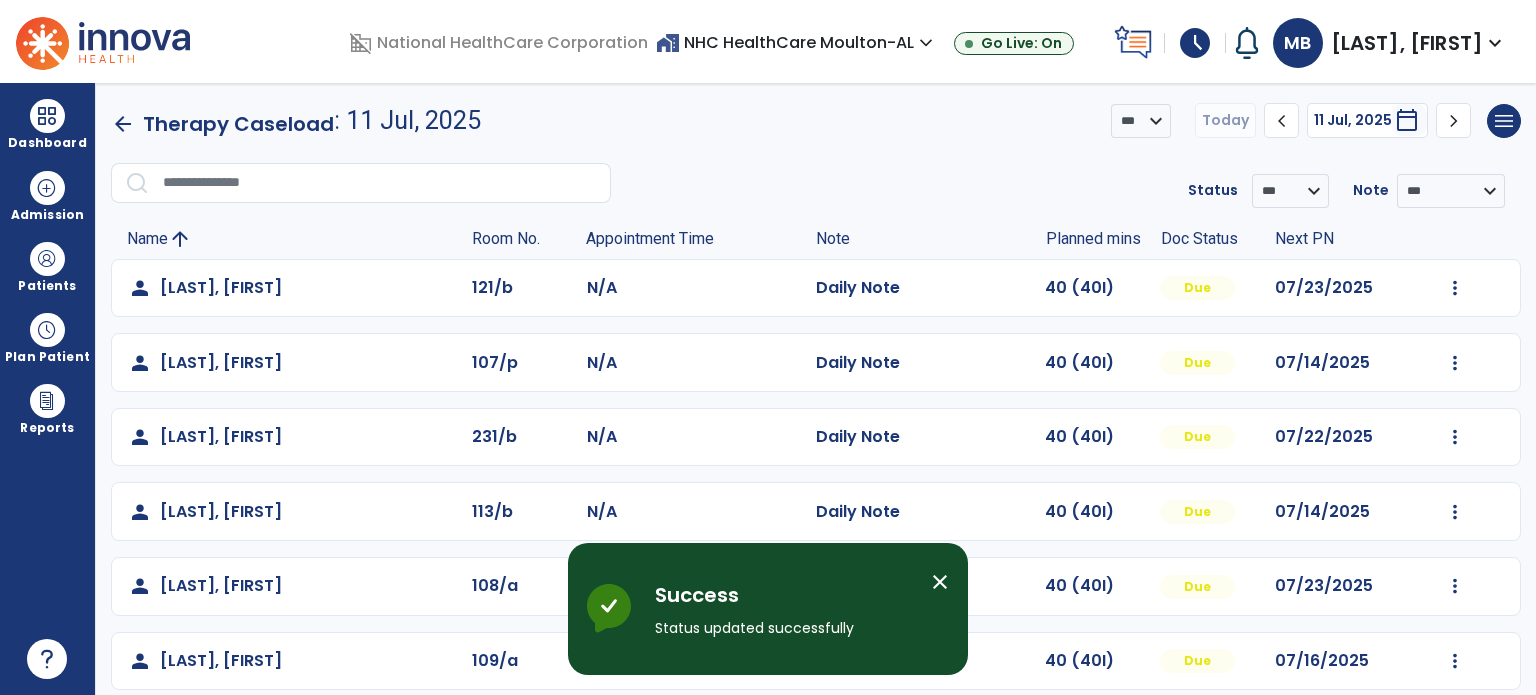 scroll, scrollTop: 244, scrollLeft: 0, axis: vertical 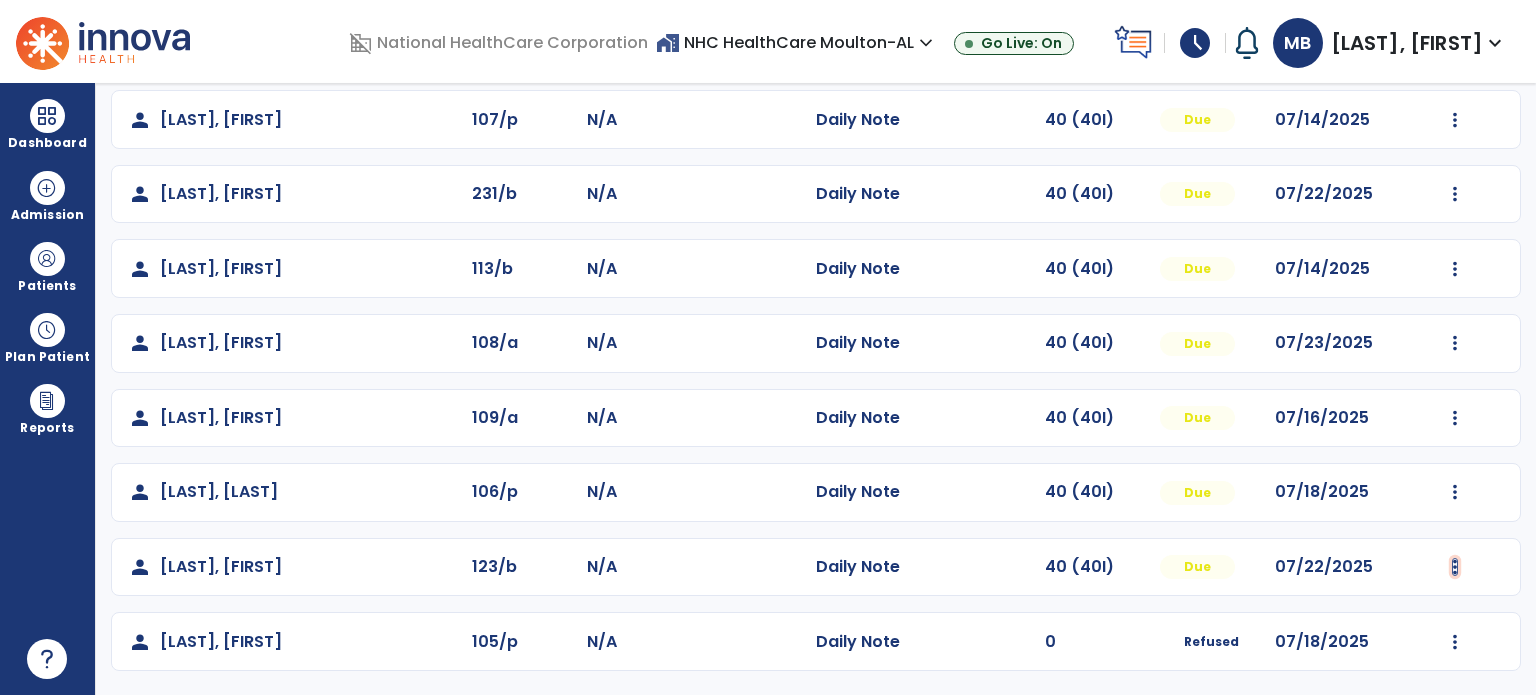 click at bounding box center (1455, 45) 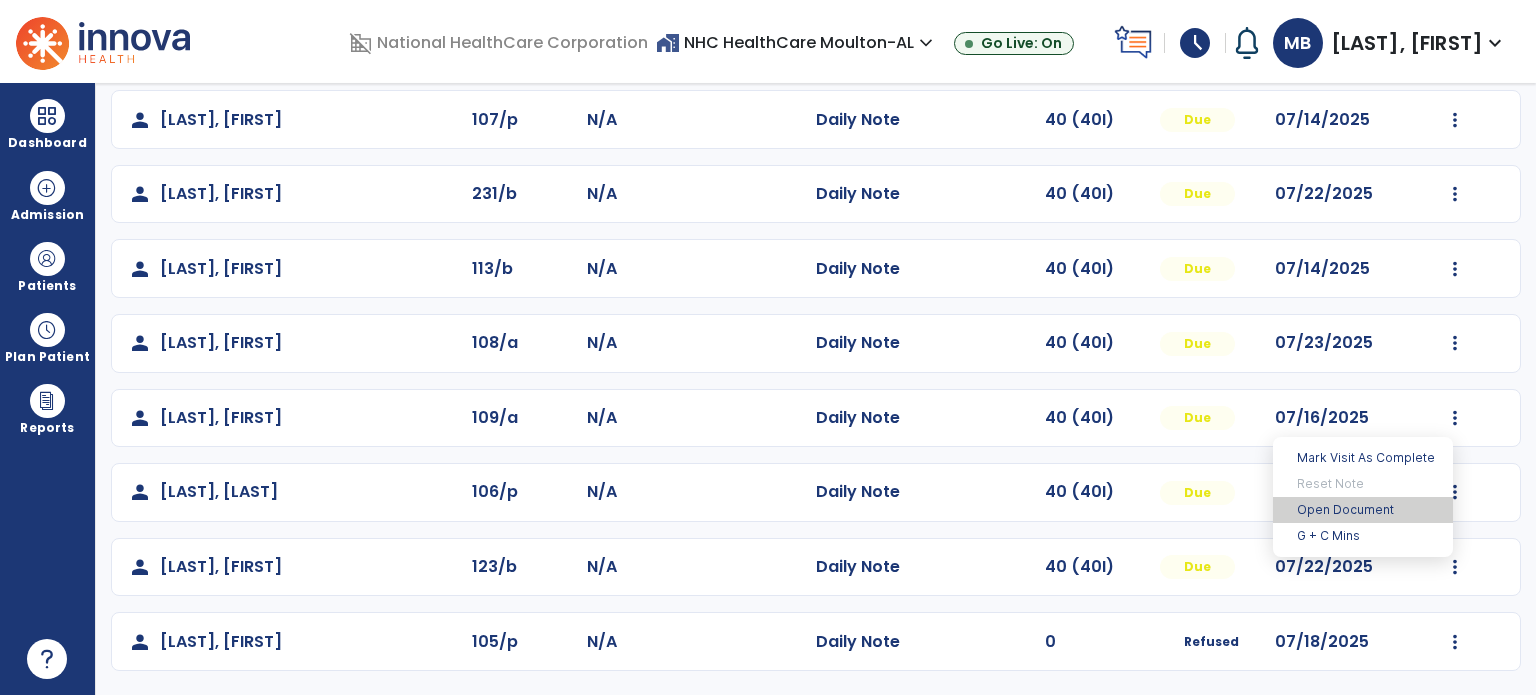 click on "Open Document" at bounding box center [1363, 510] 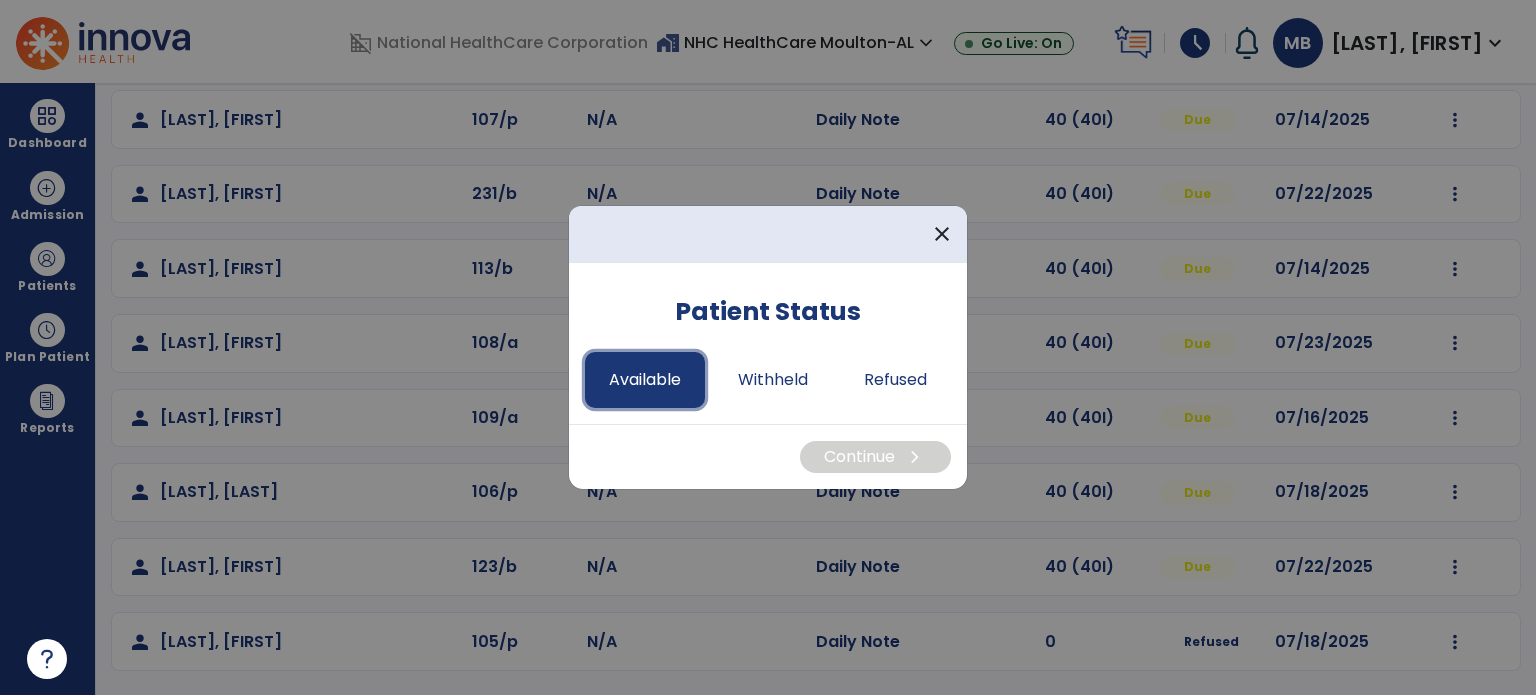 click on "Available" at bounding box center [645, 380] 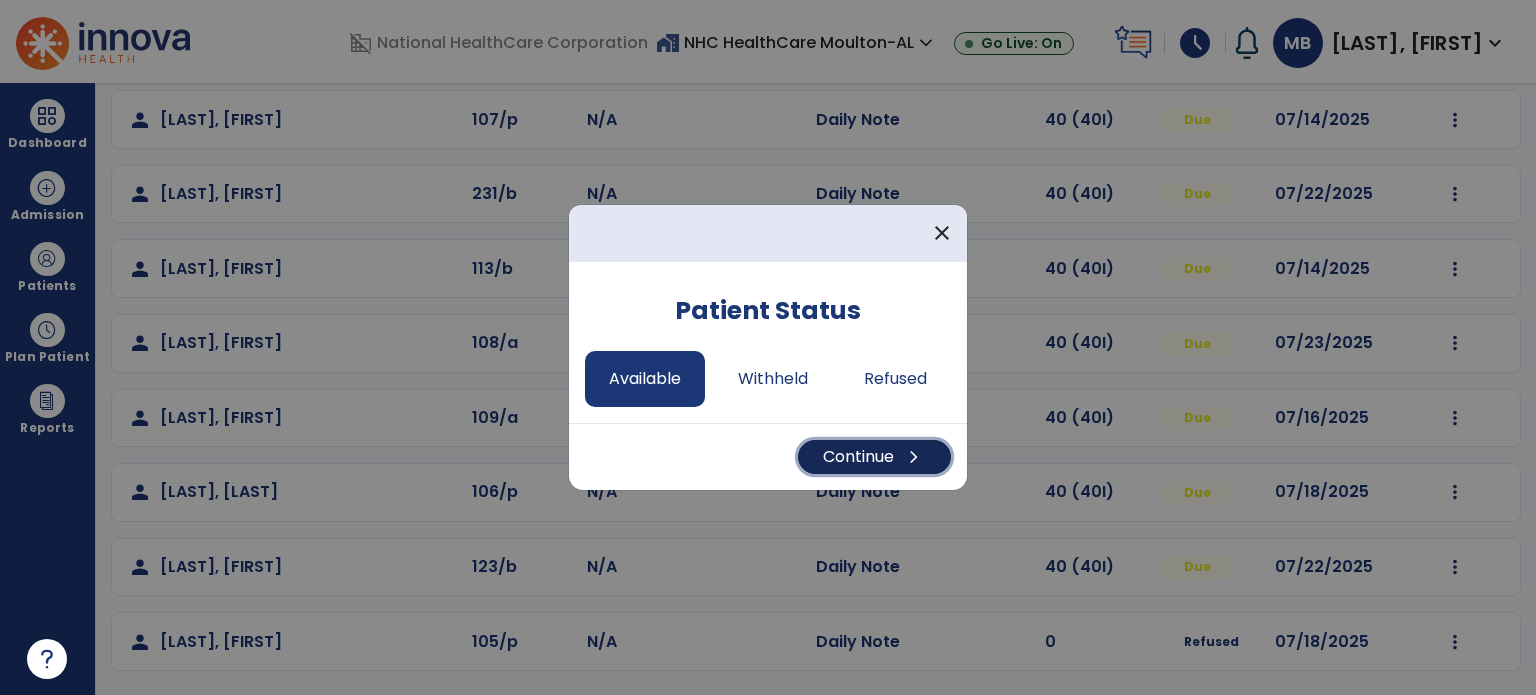 click on "Continue   chevron_right" at bounding box center (874, 457) 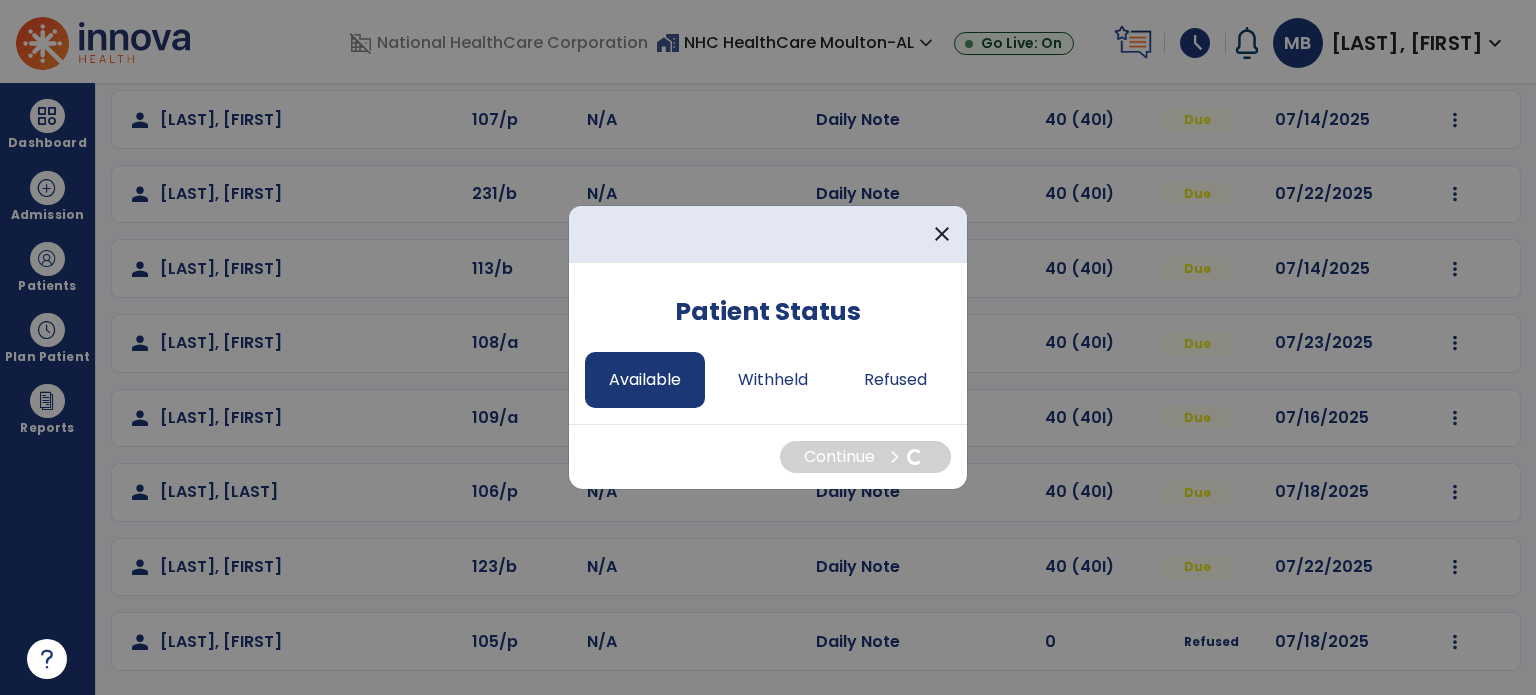 select on "*" 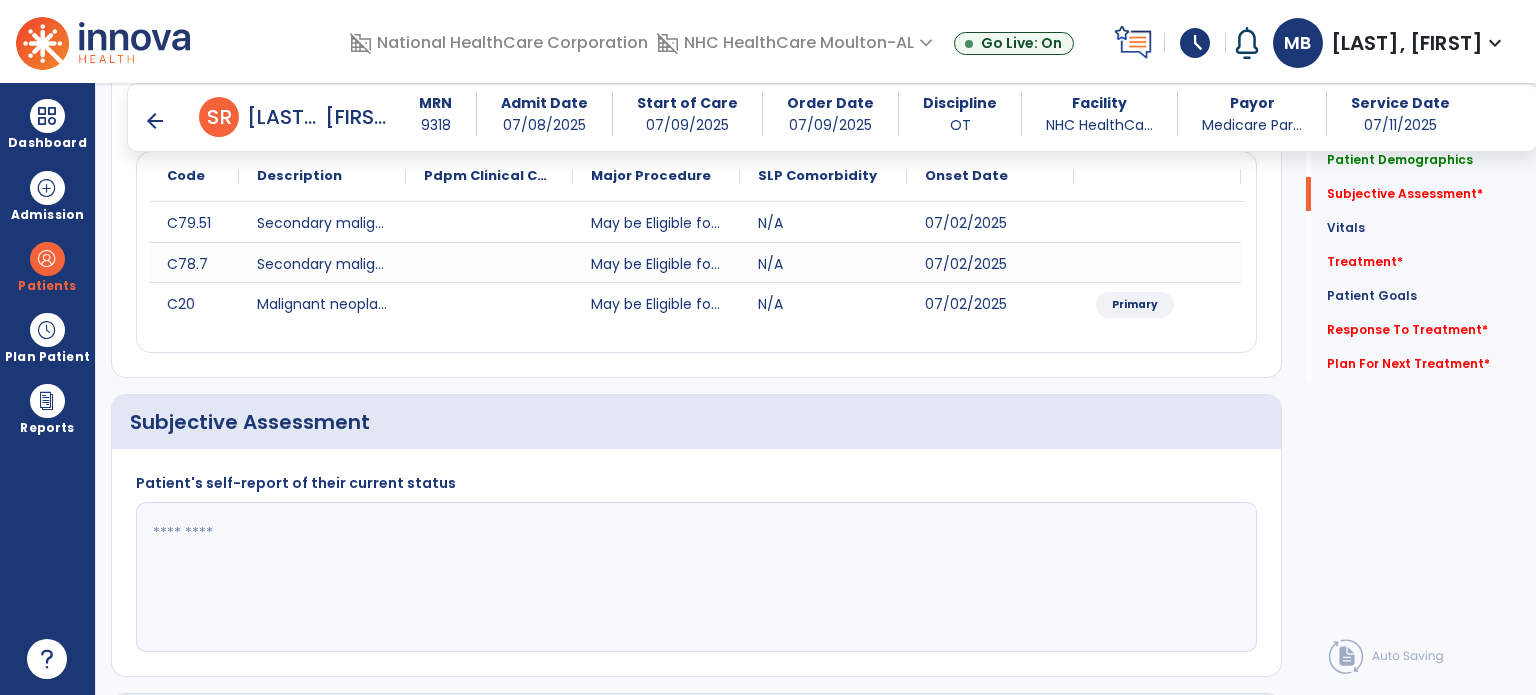 scroll, scrollTop: 443, scrollLeft: 0, axis: vertical 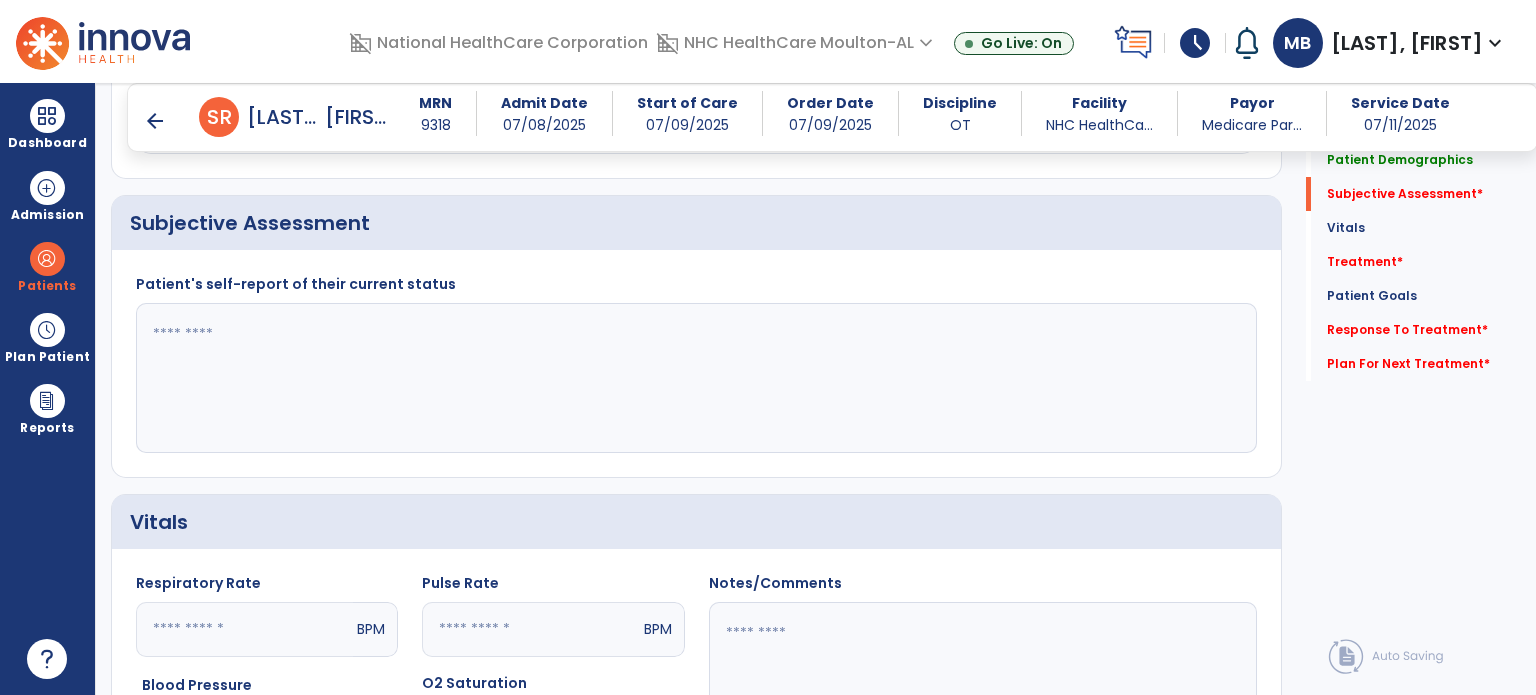 click 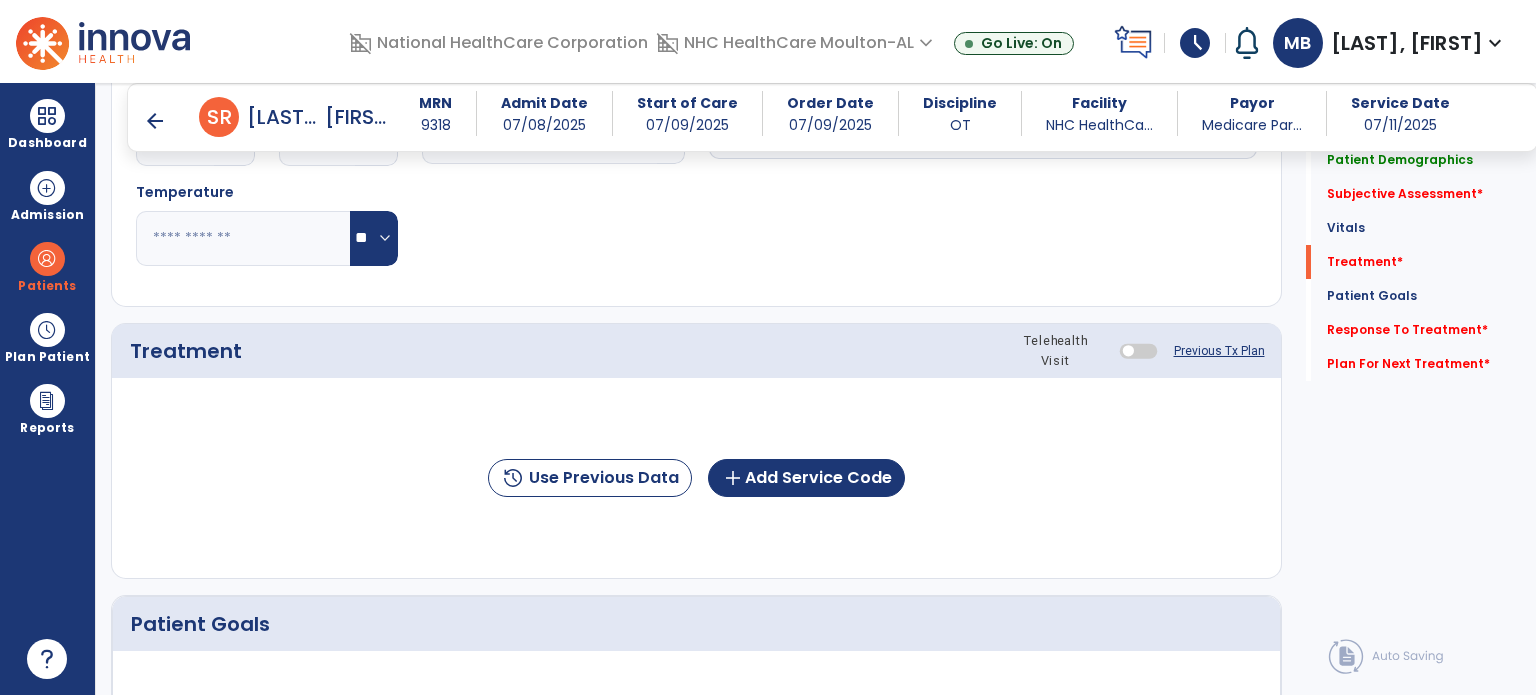 scroll, scrollTop: 1038, scrollLeft: 0, axis: vertical 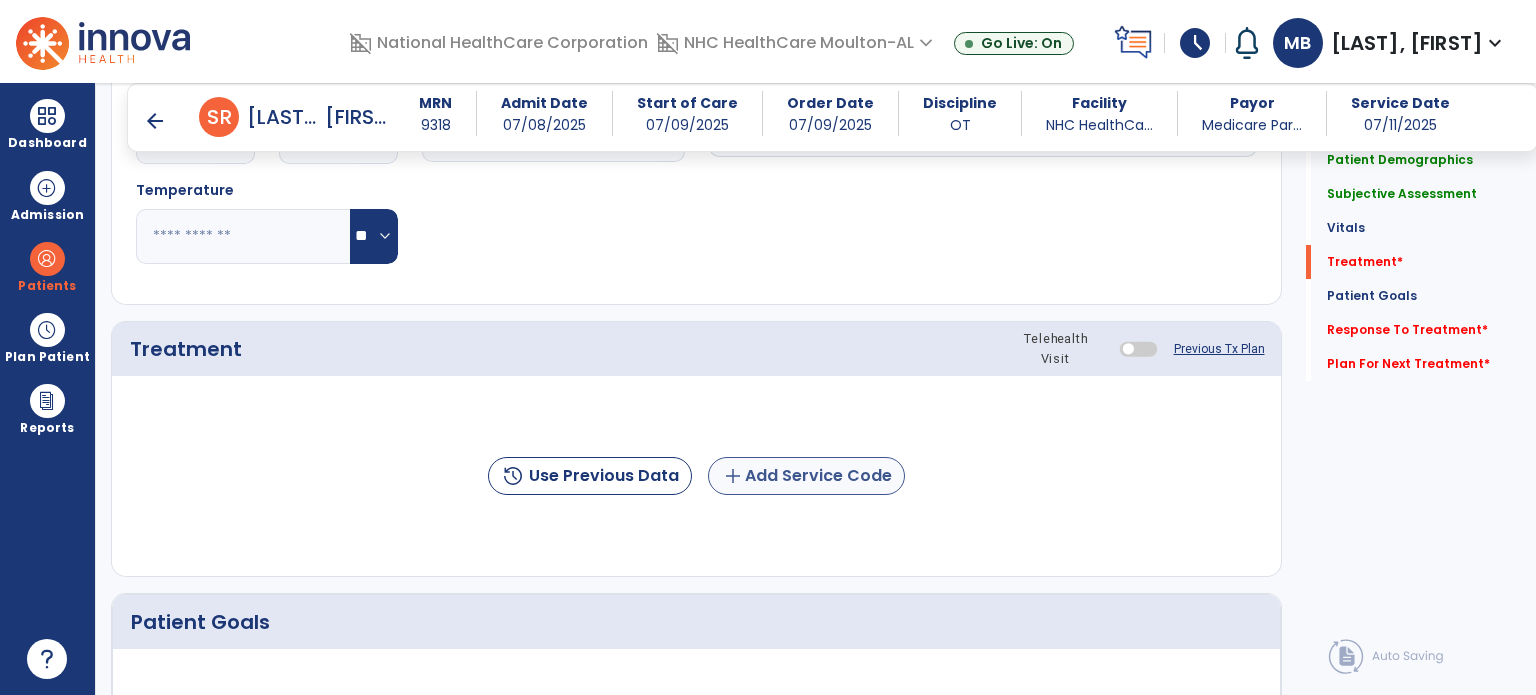 type on "**********" 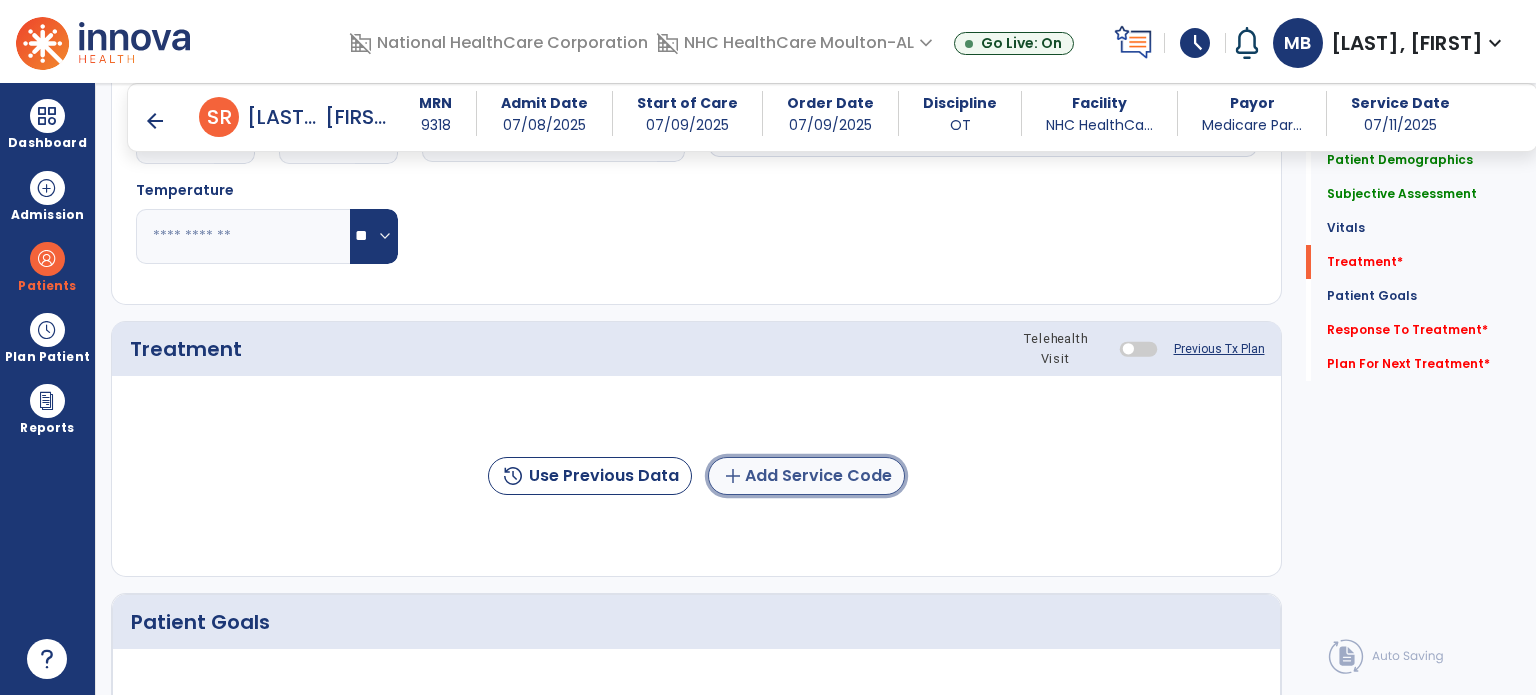 click on "add  Add Service Code" 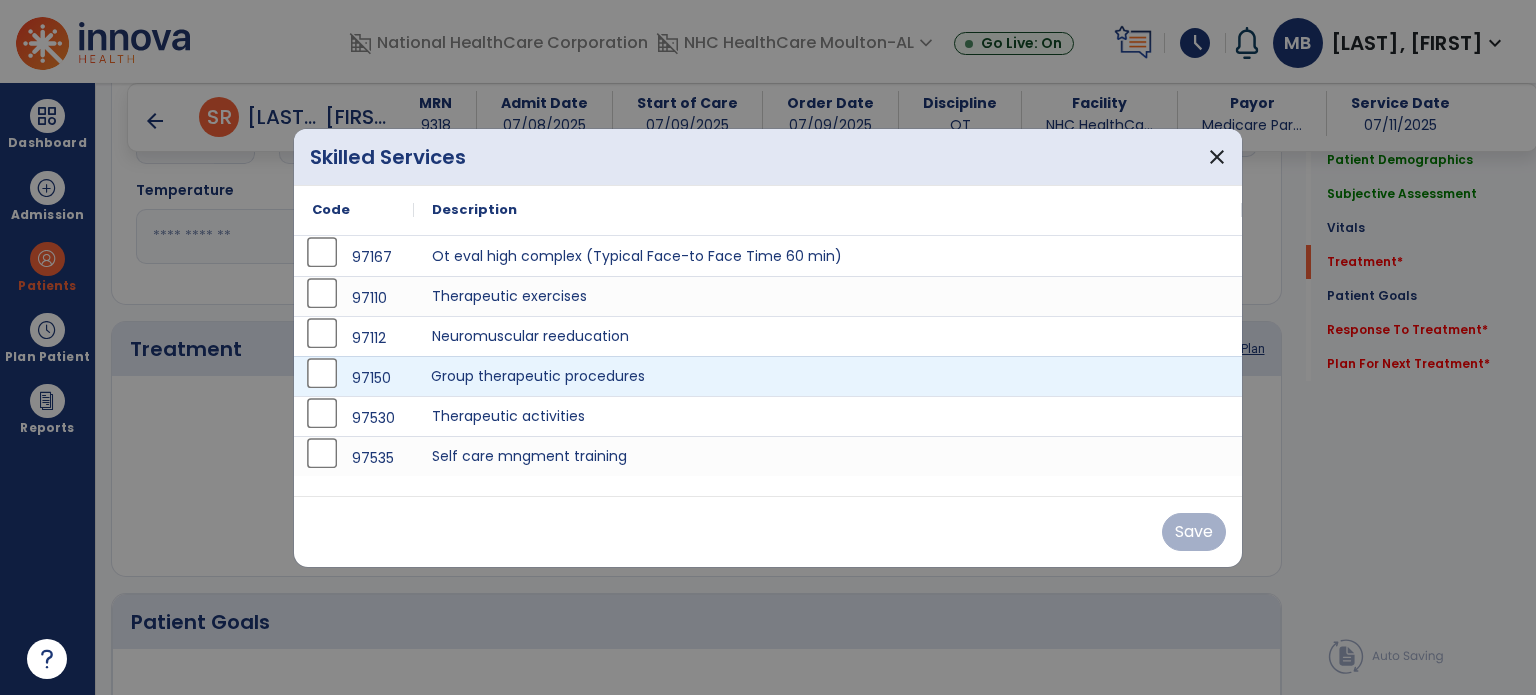 click on "Group therapeutic procedures" at bounding box center (828, 376) 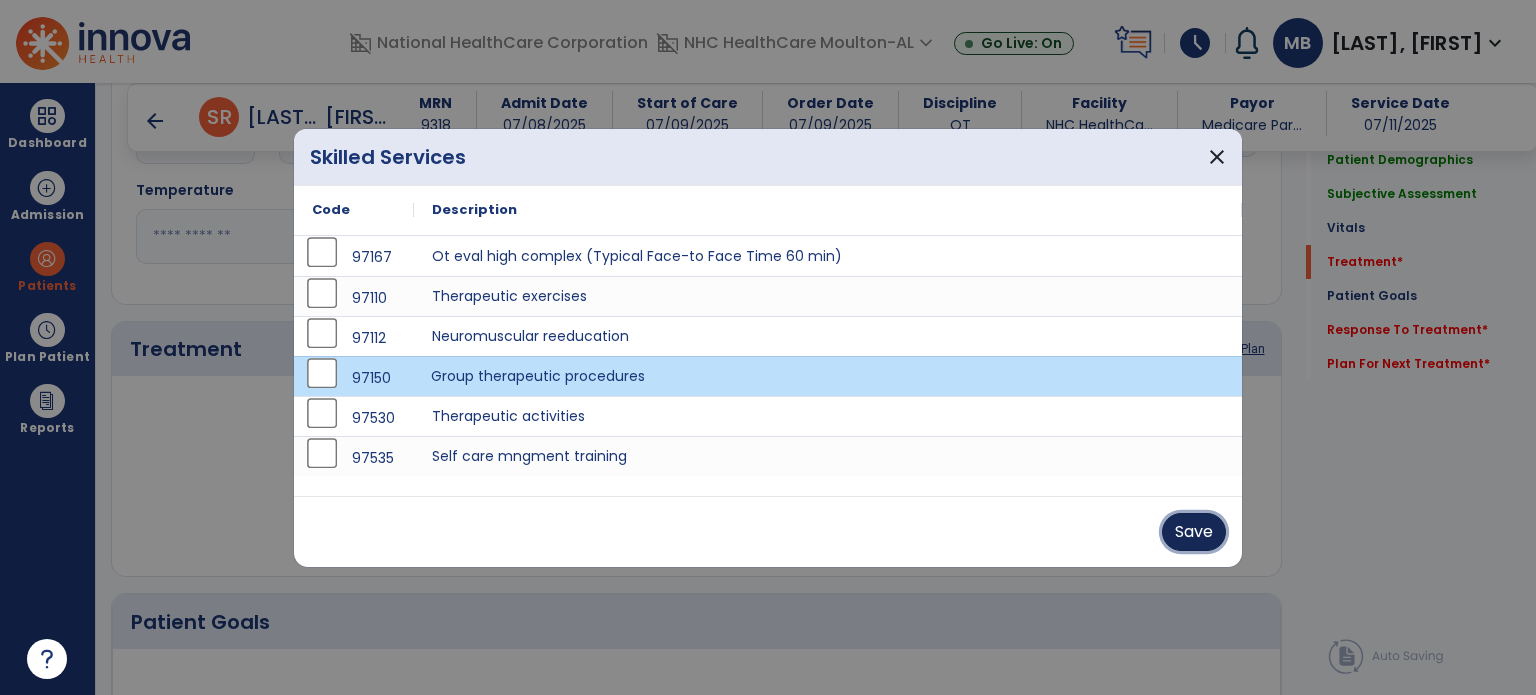 click on "Save" at bounding box center [1194, 532] 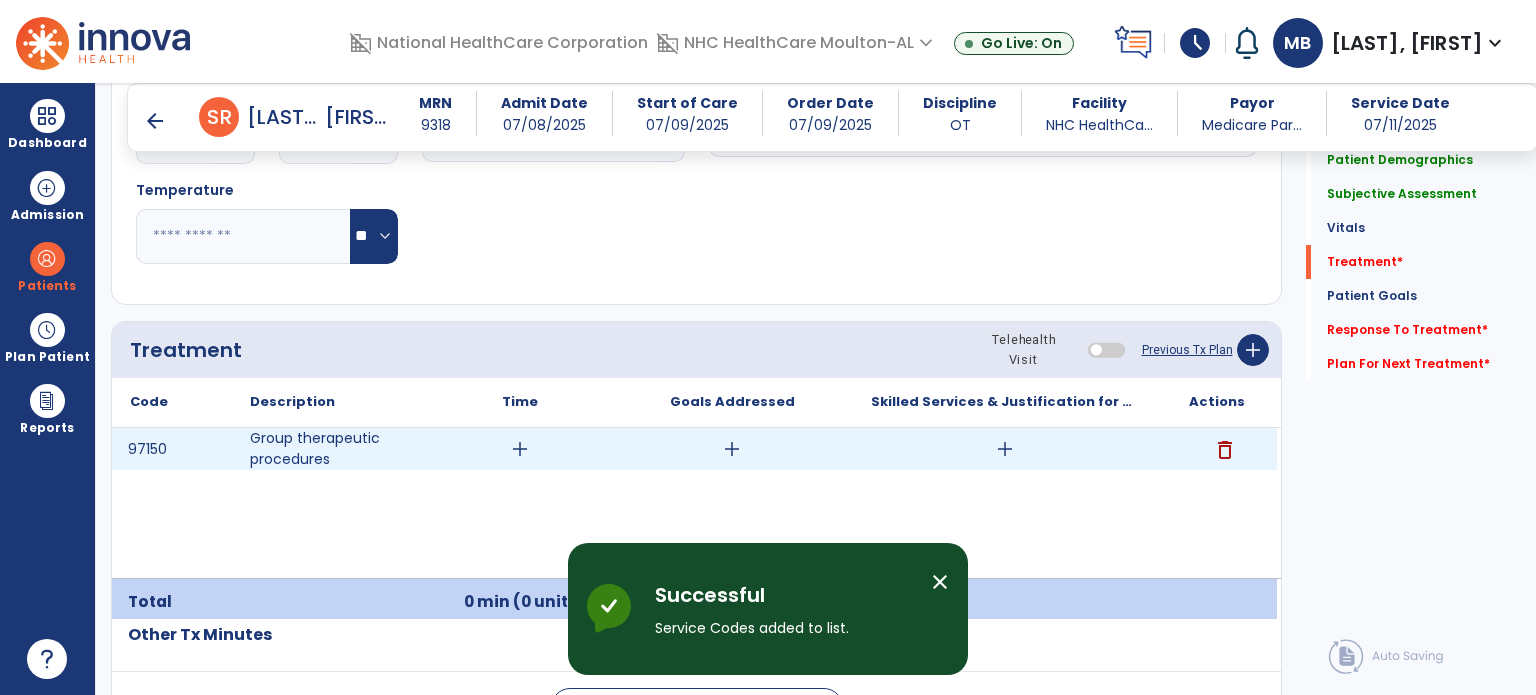 click on "add" at bounding box center (520, 449) 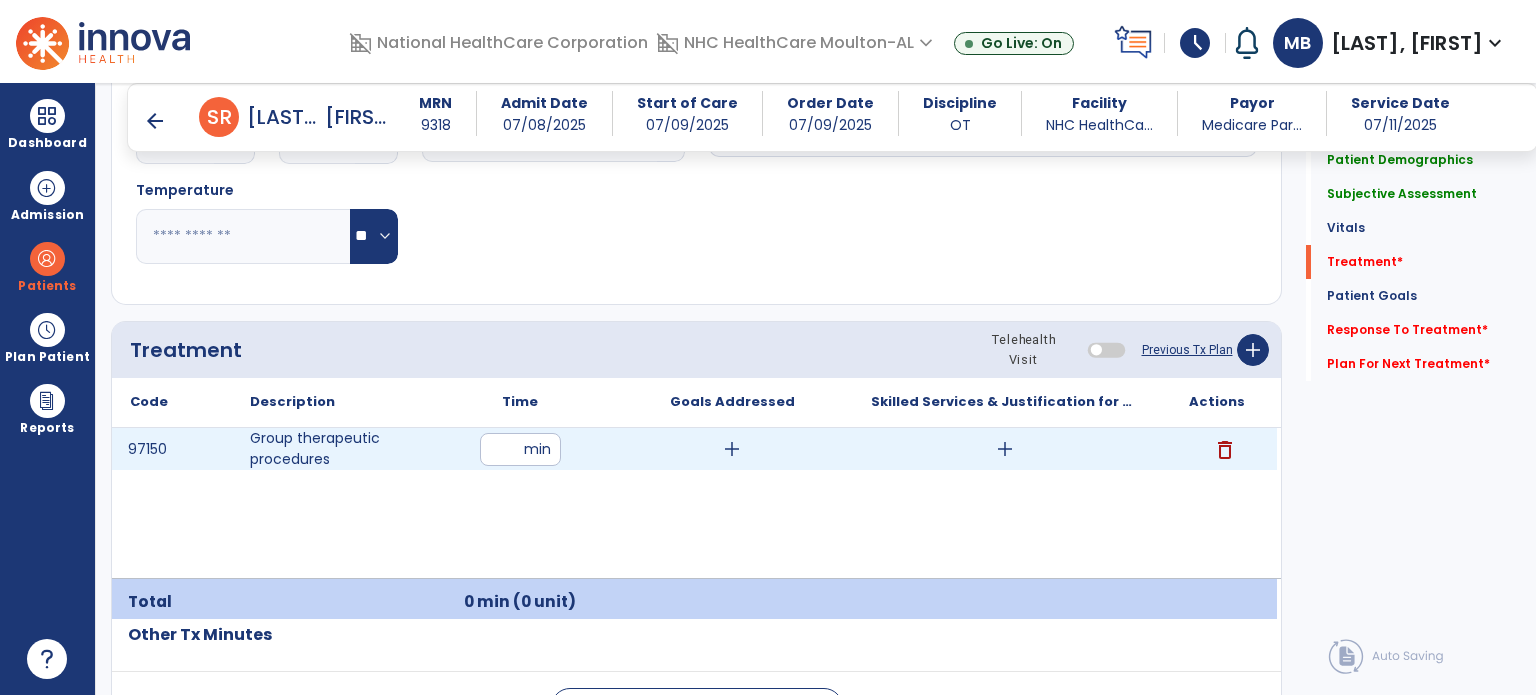 type on "**" 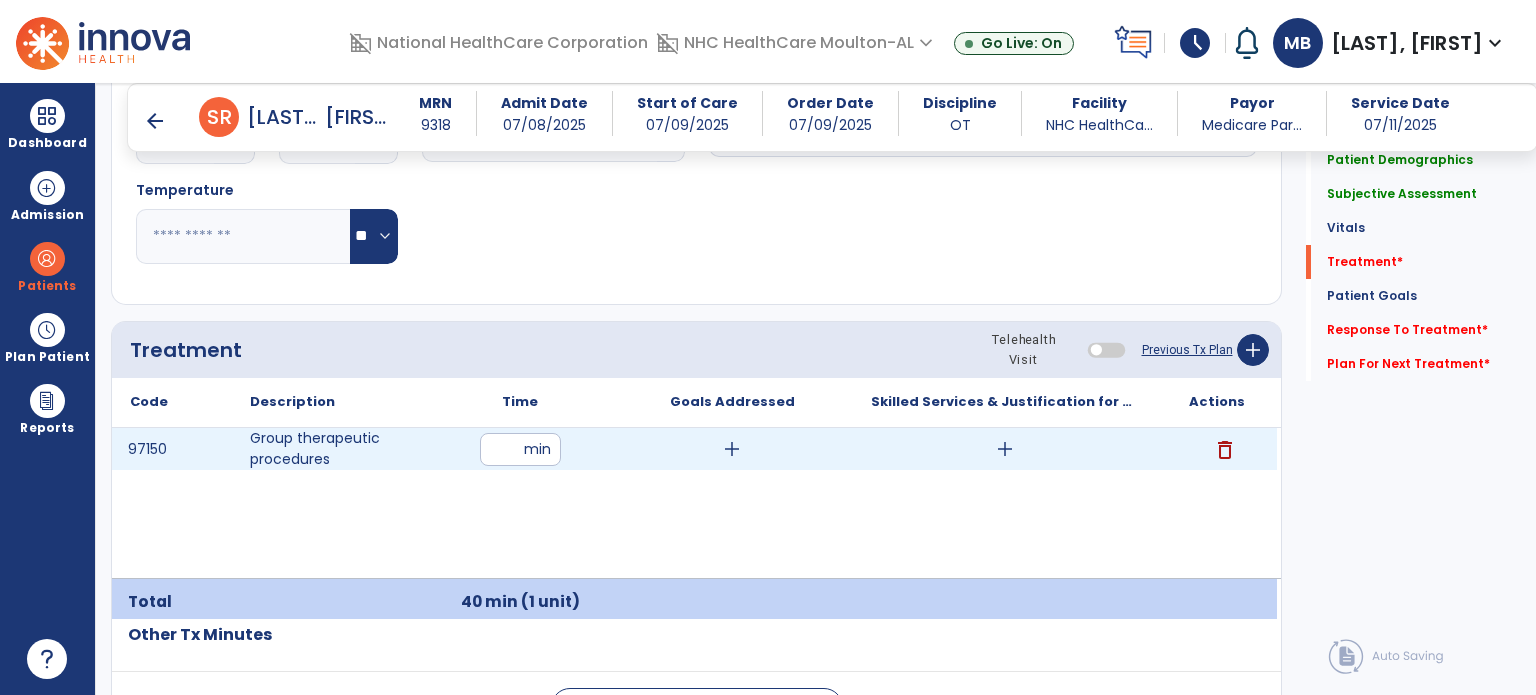 click on "add" at bounding box center (732, 449) 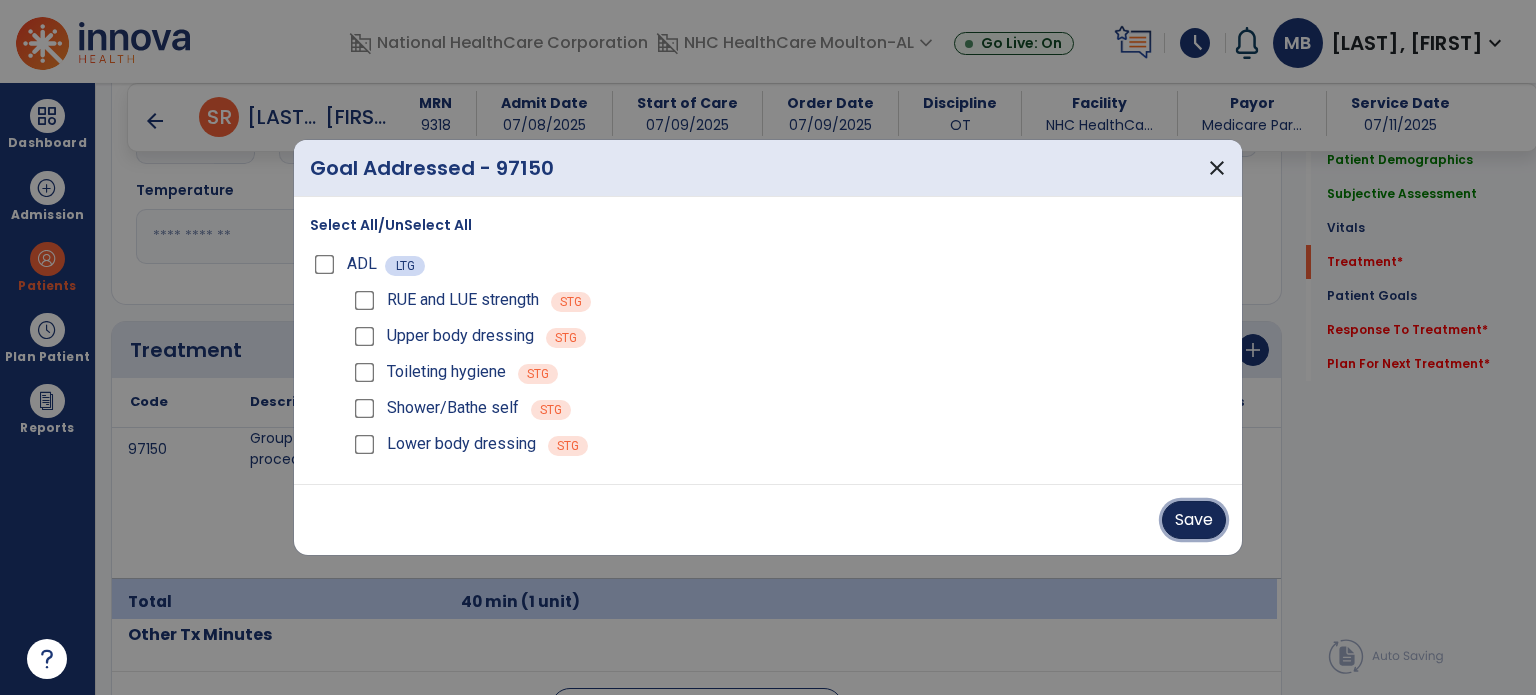 click on "Save" at bounding box center (1194, 520) 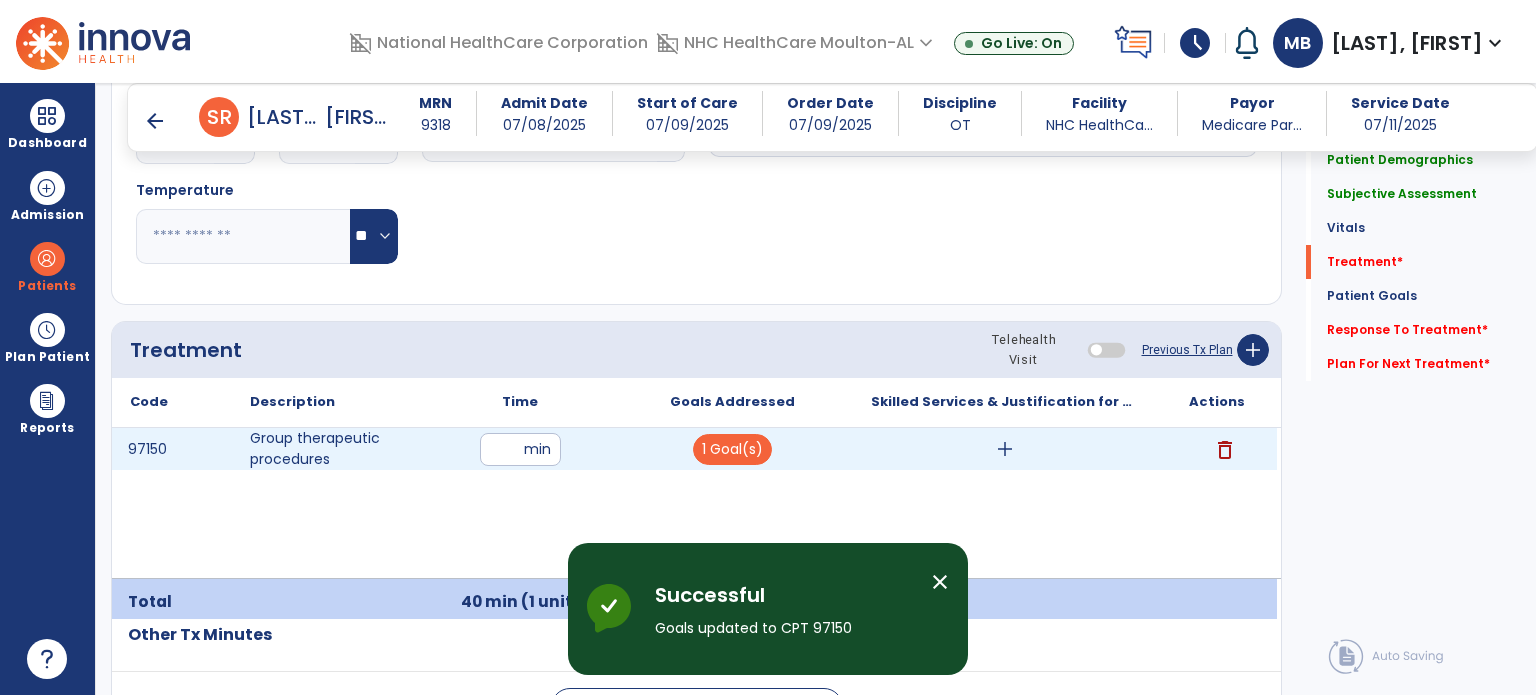 click on "add" at bounding box center [1005, 449] 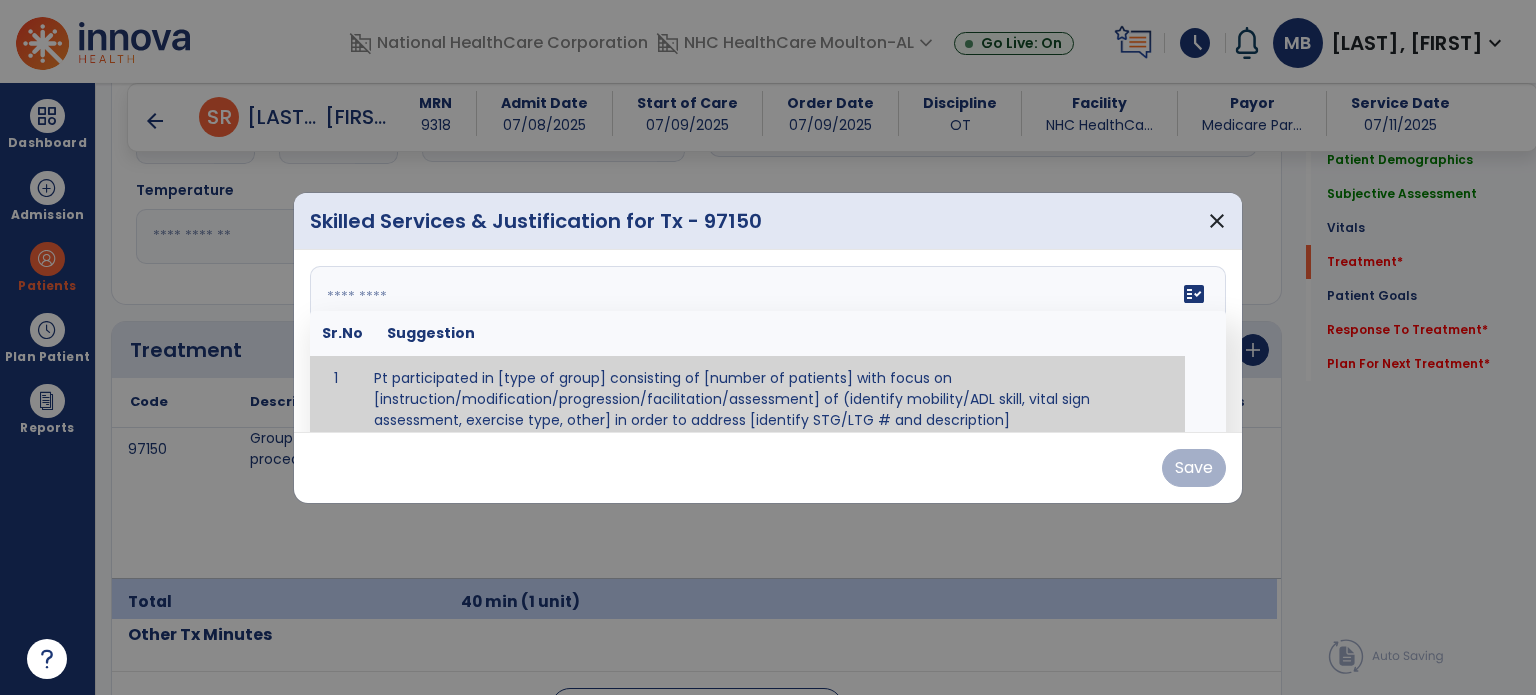 click on "fact_check  Sr.No Suggestion 1 Pt participated in [type of group] consisting of [number of patients] with focus on [instruction/modification/progression/facilitation/assessment] of (identify mobility/ADL skill, vital sign assessment, exercise type, other] in order to address [identify STG/LTG # and description]" at bounding box center (768, 341) 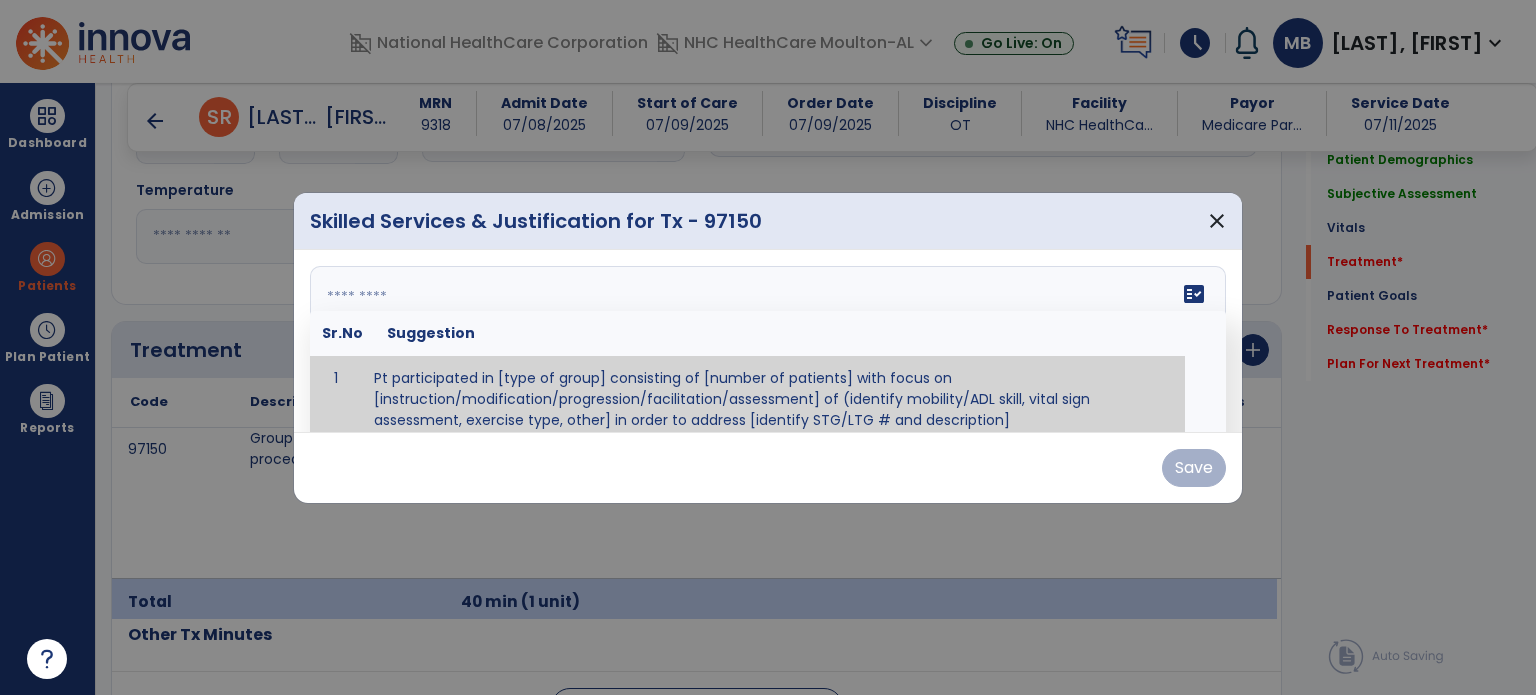scroll, scrollTop: 12, scrollLeft: 0, axis: vertical 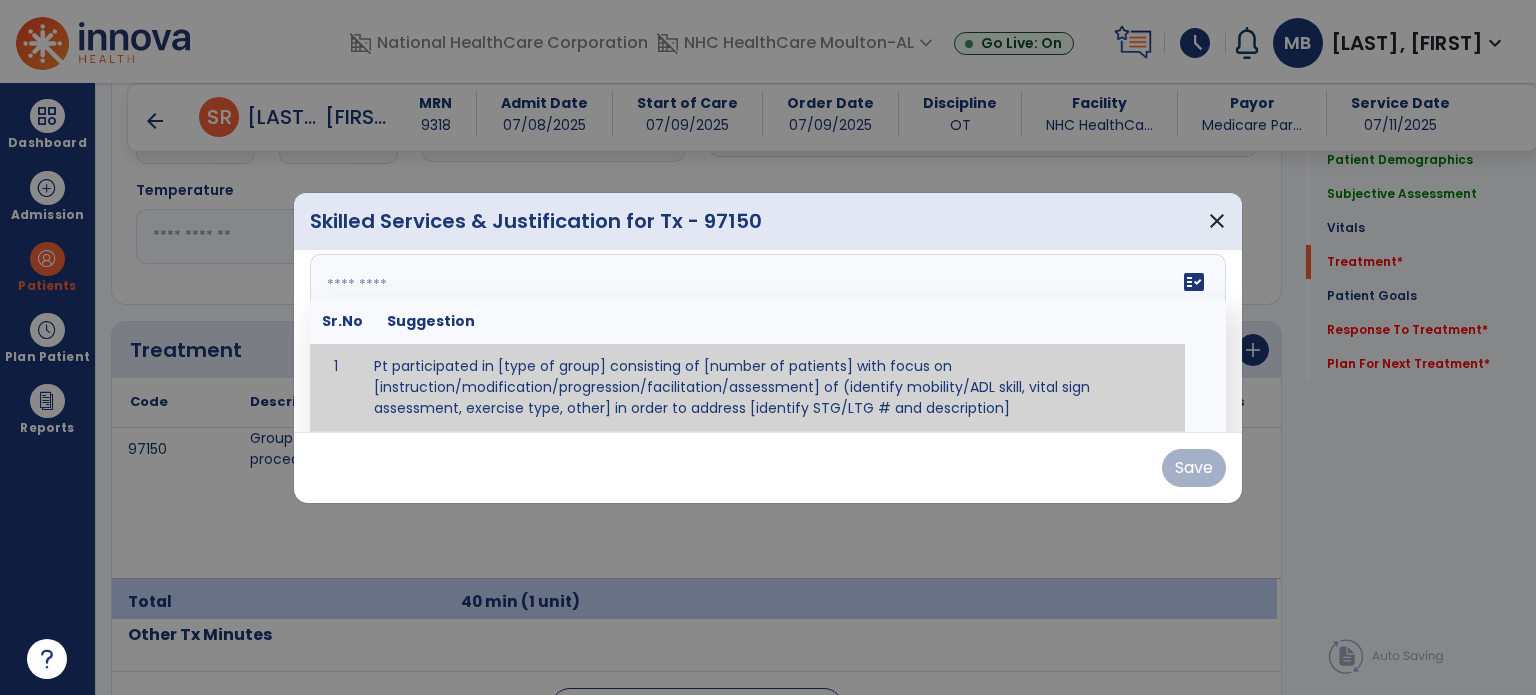 paste on "**********" 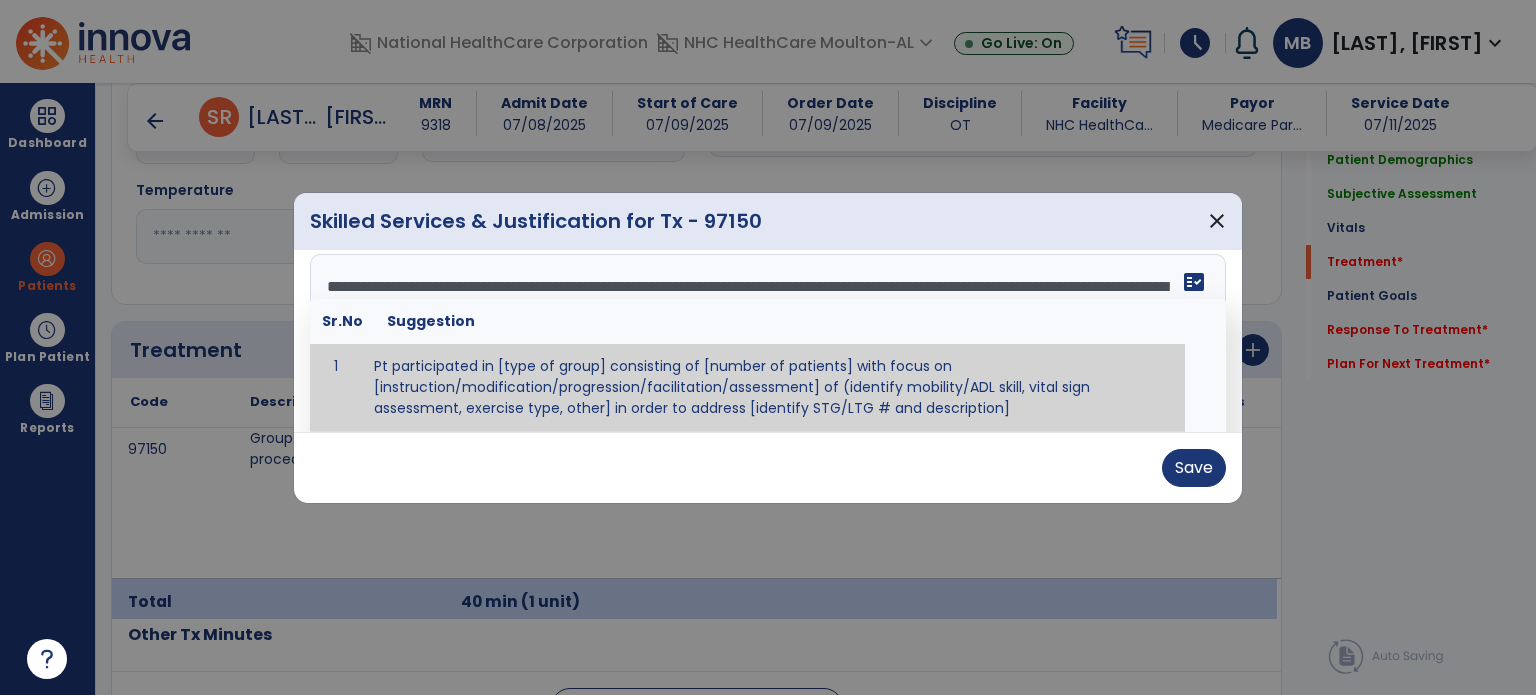 scroll, scrollTop: 0, scrollLeft: 0, axis: both 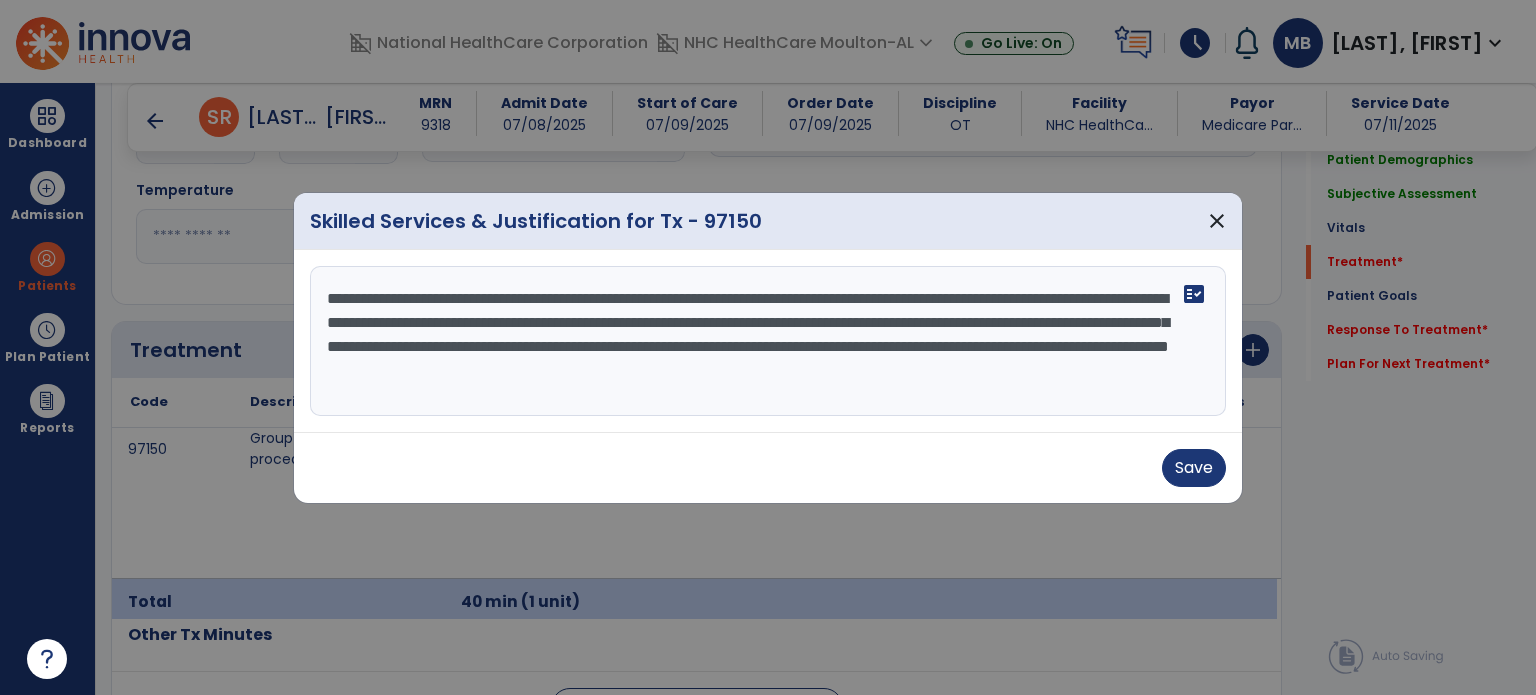 click on "**********" at bounding box center [768, 341] 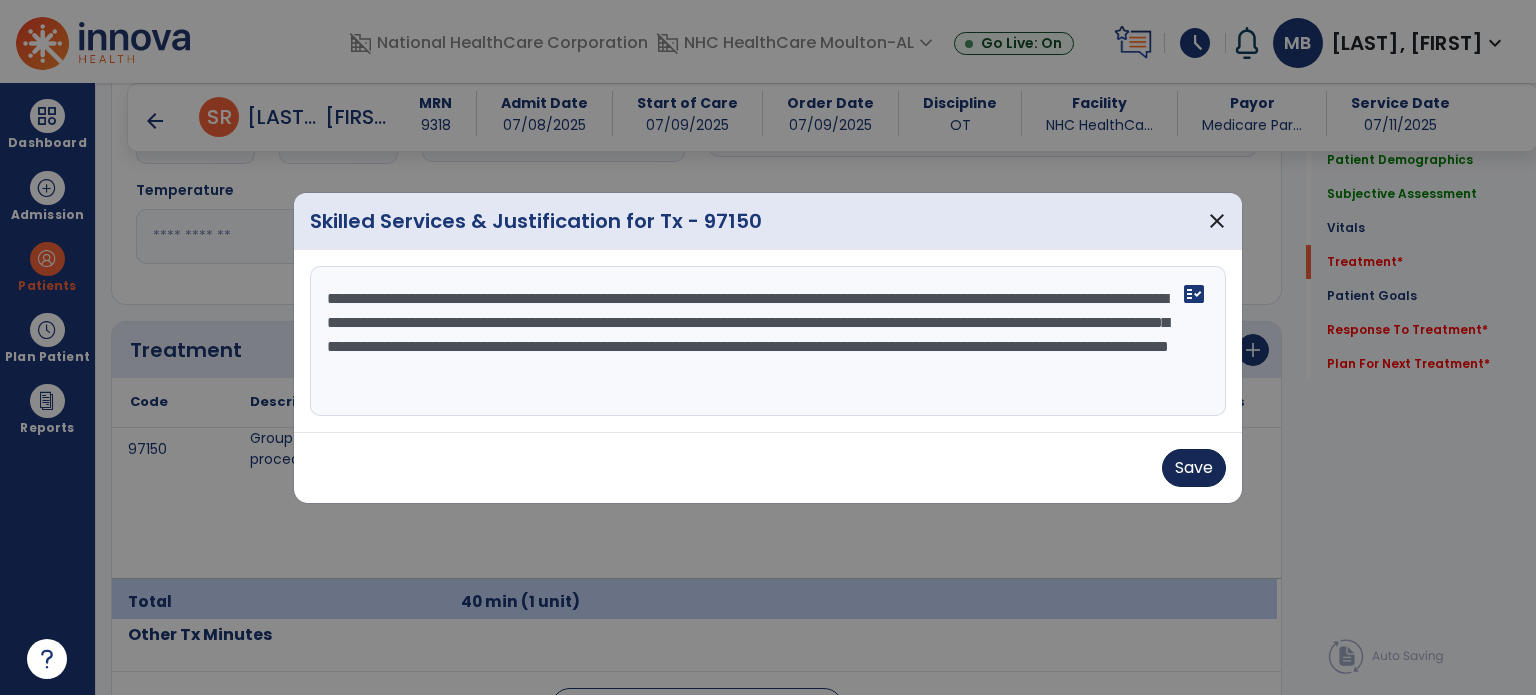 type on "**********" 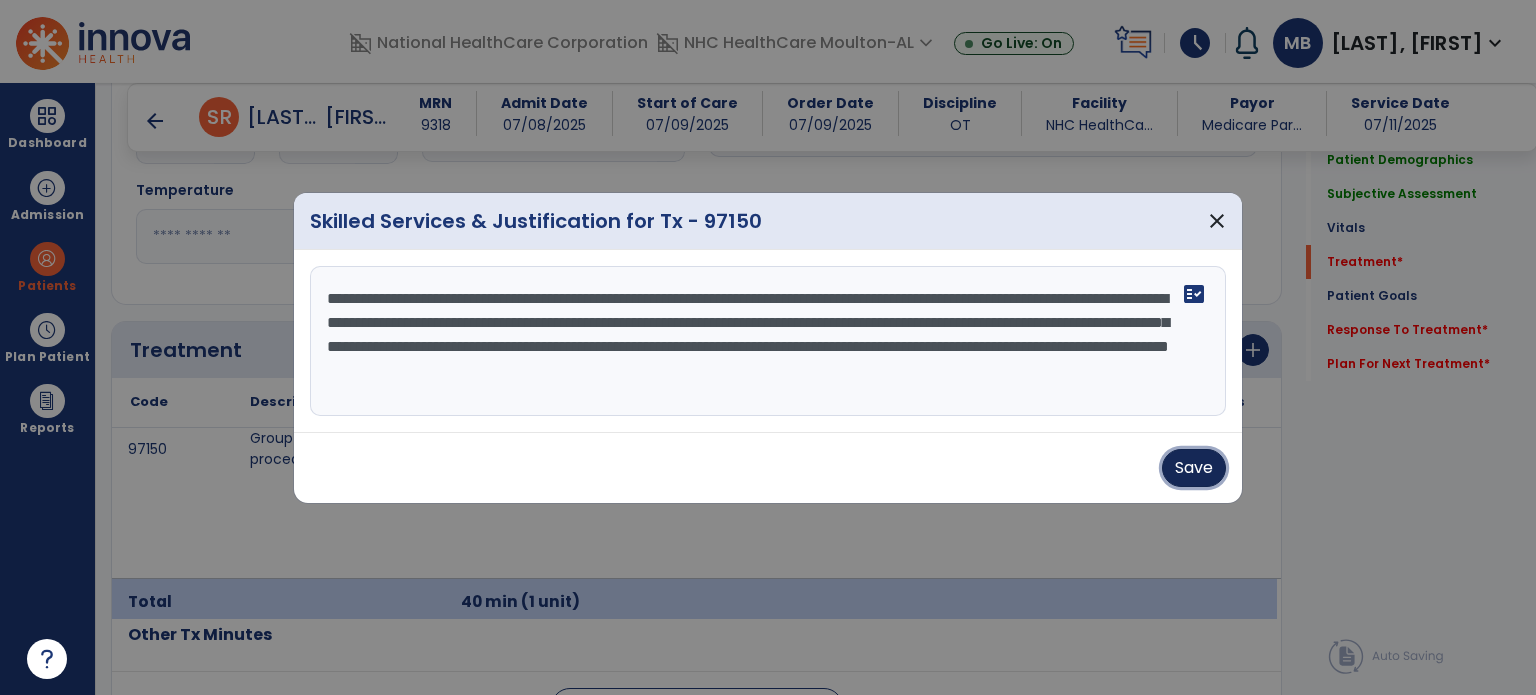 click on "Save" at bounding box center (1194, 468) 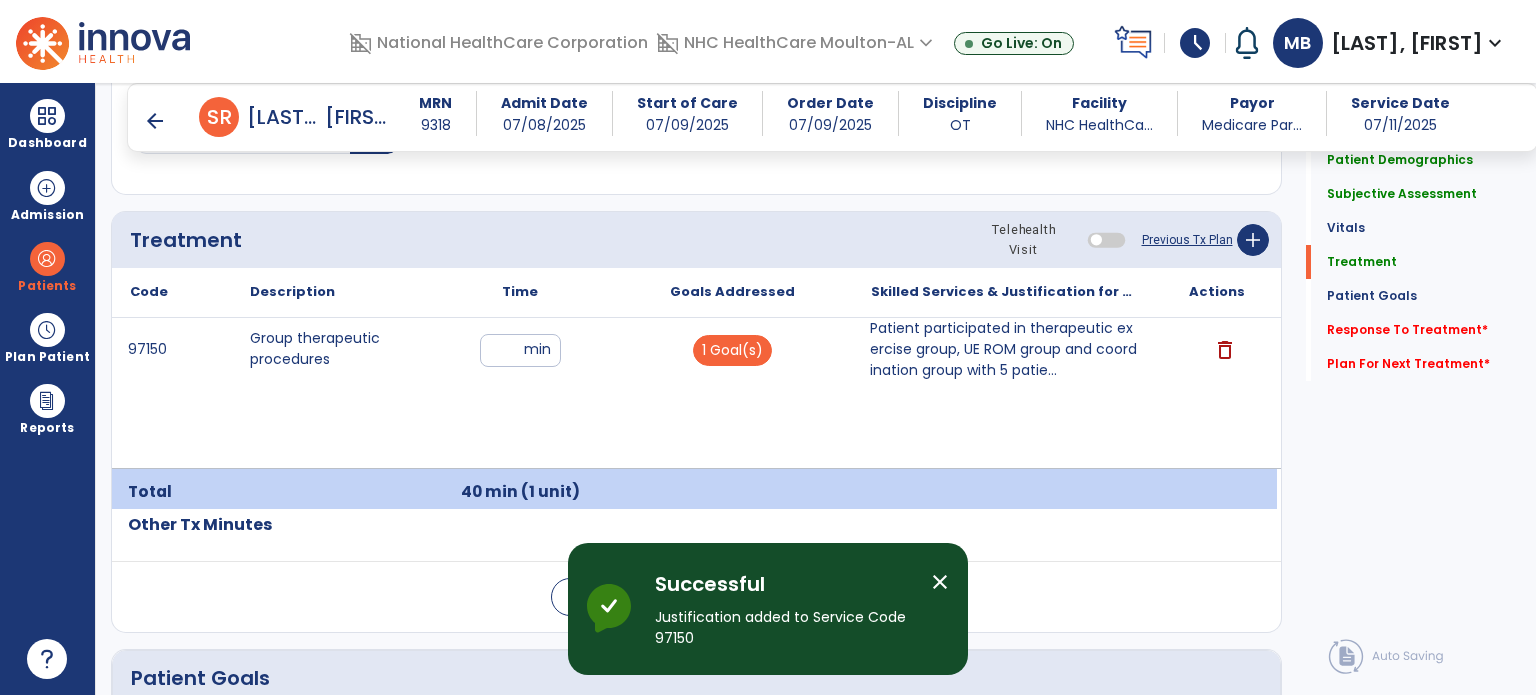 scroll, scrollTop: 1147, scrollLeft: 0, axis: vertical 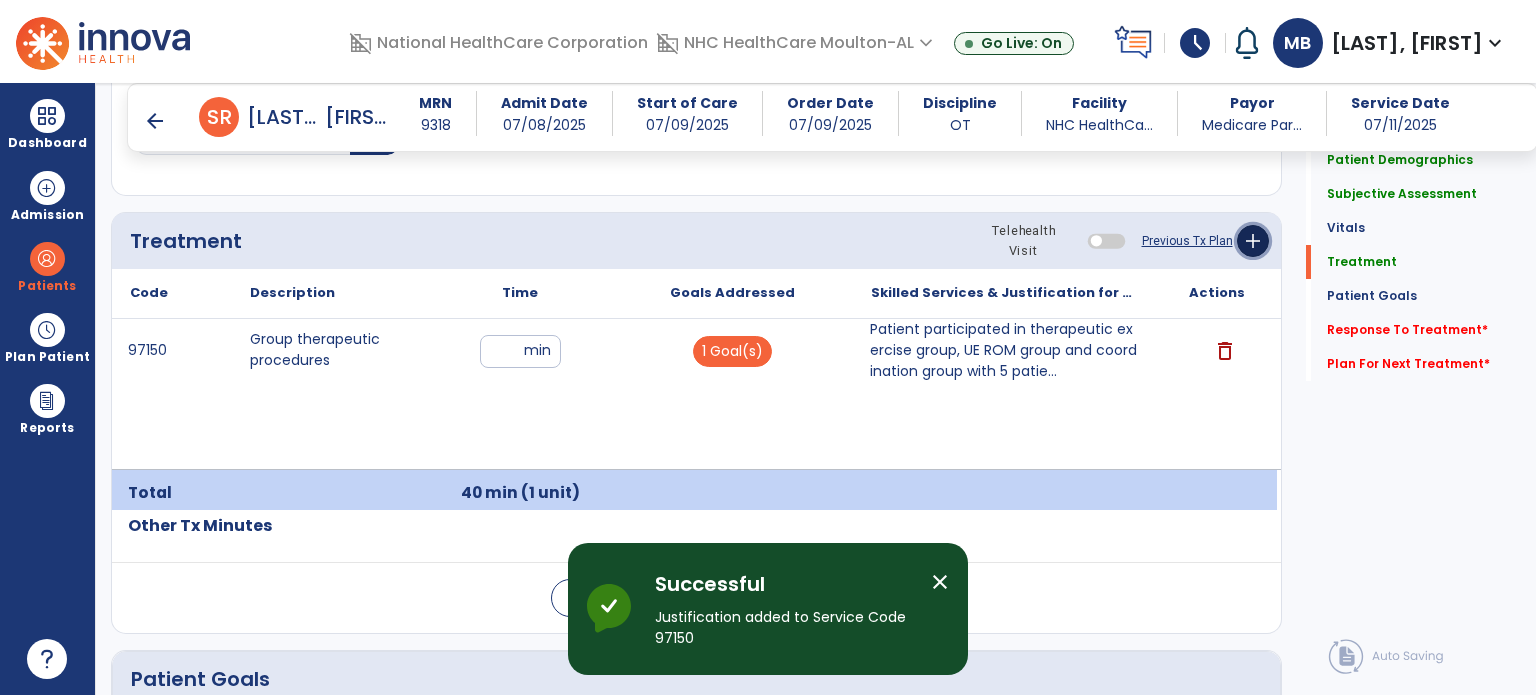 click on "add" 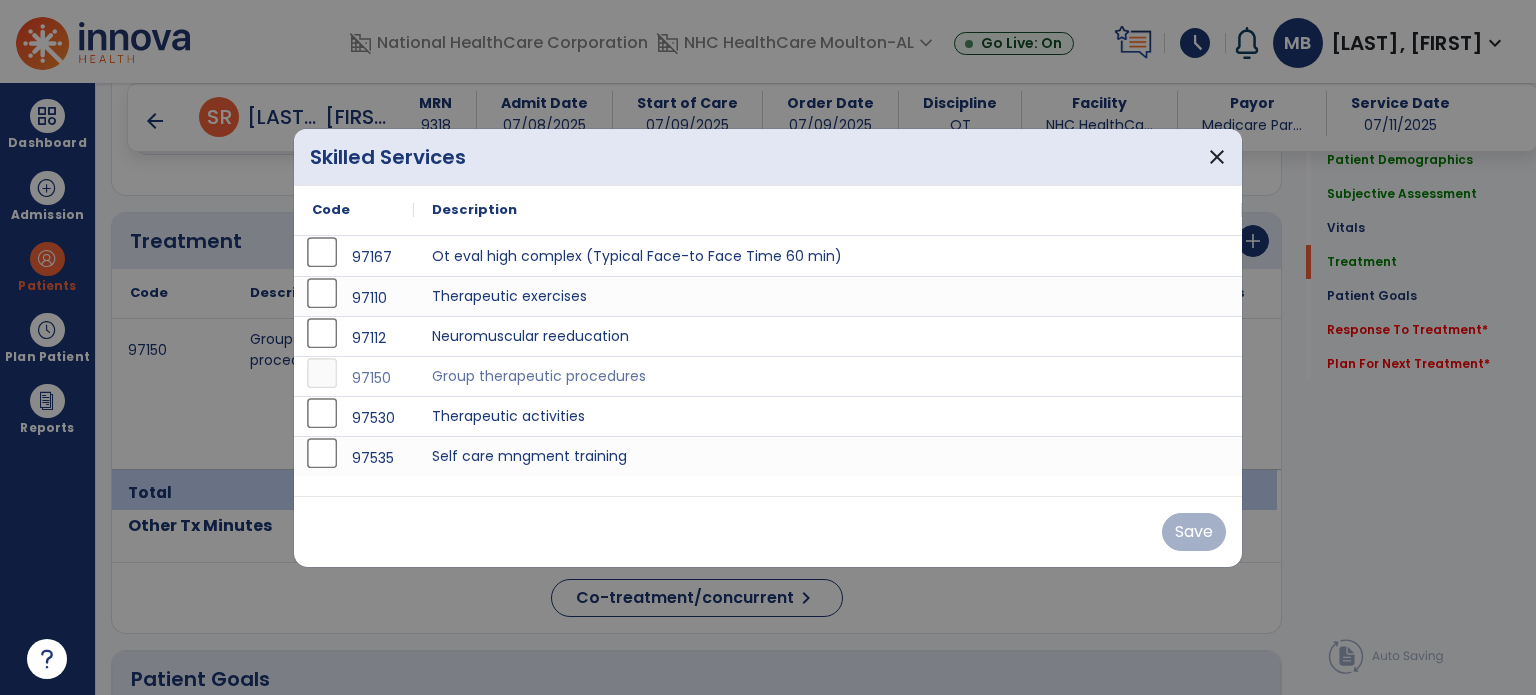 click on "97167 Ot eval high complex (Typical Face-to Face Time 60 min)   97110 Therapeutic exercises   97112 Neuromuscular reeducation   97150 Group therapeutic procedures   97530 Therapeutic activities   97535 Self care mngment training" at bounding box center [768, 366] 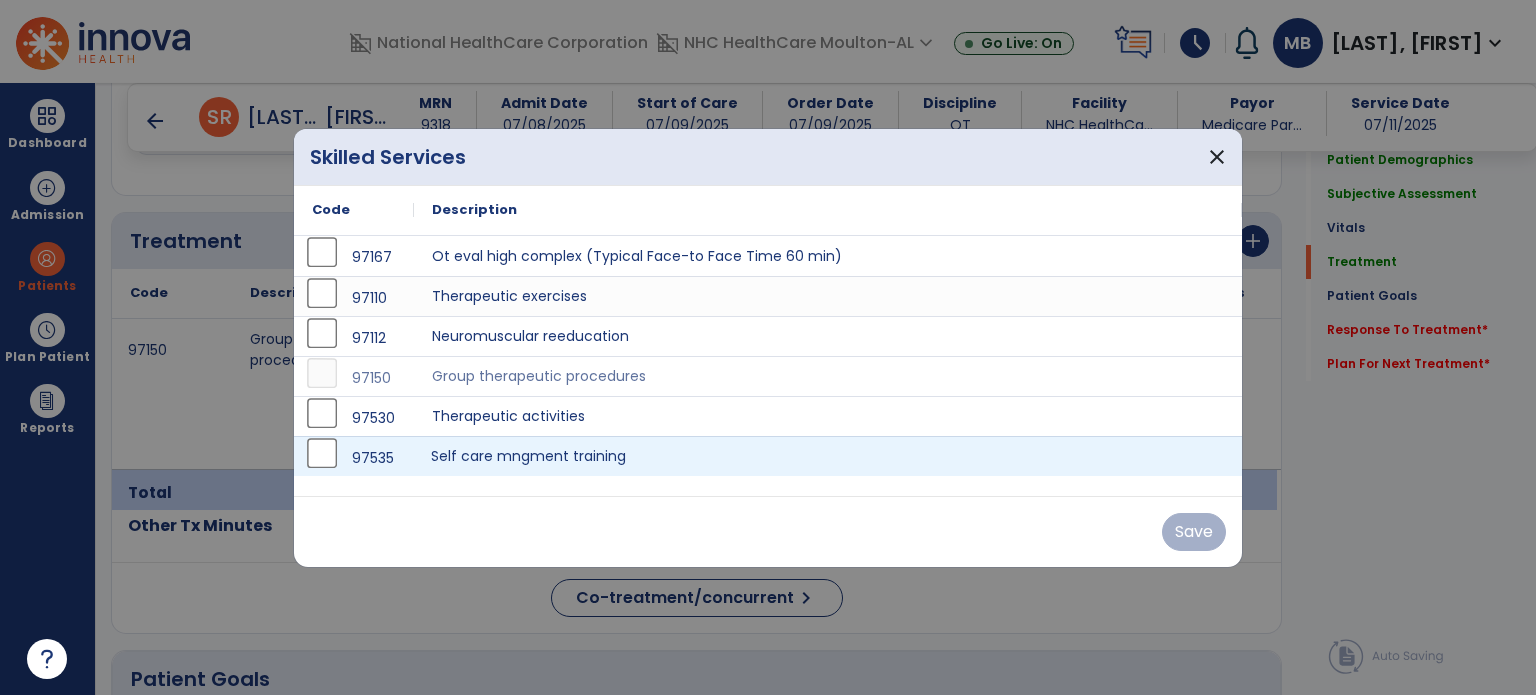 click on "Self care mngment training" at bounding box center (828, 456) 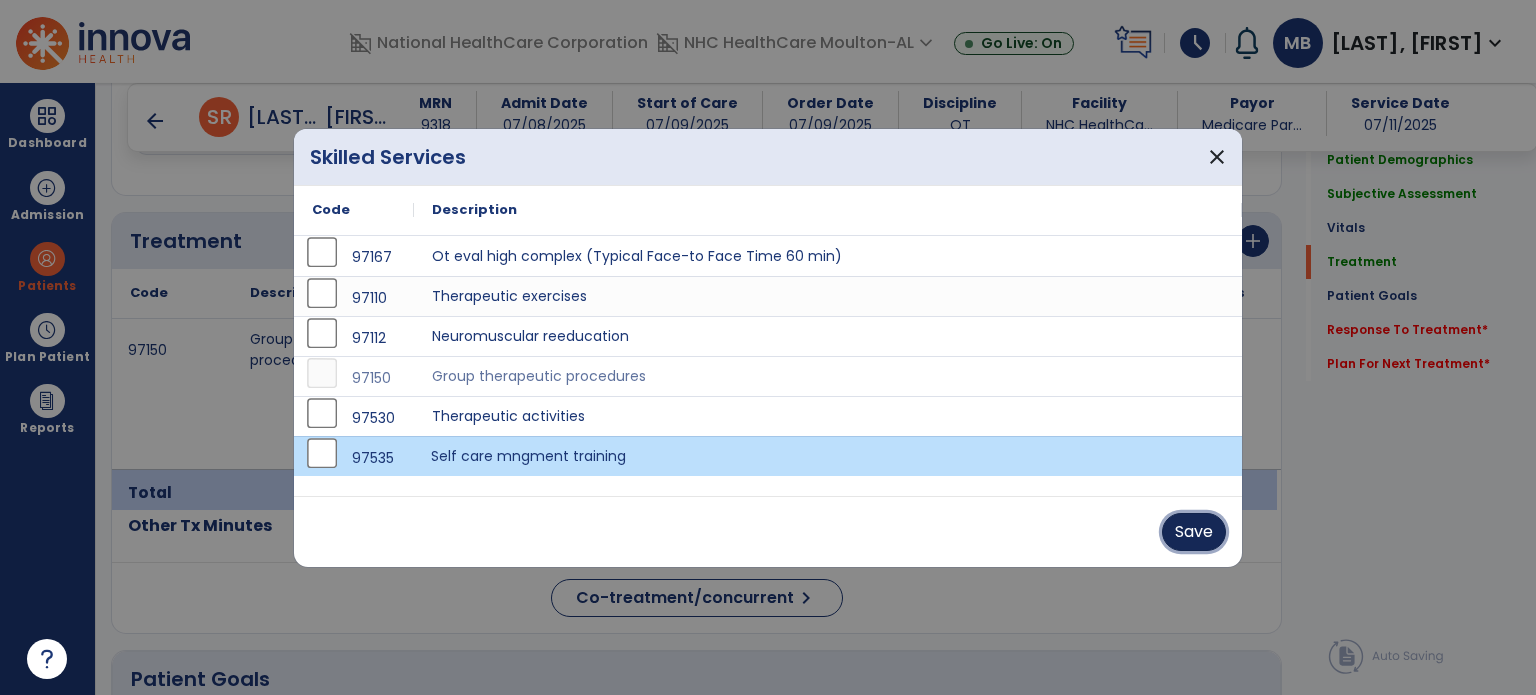 click on "Save" at bounding box center (1194, 532) 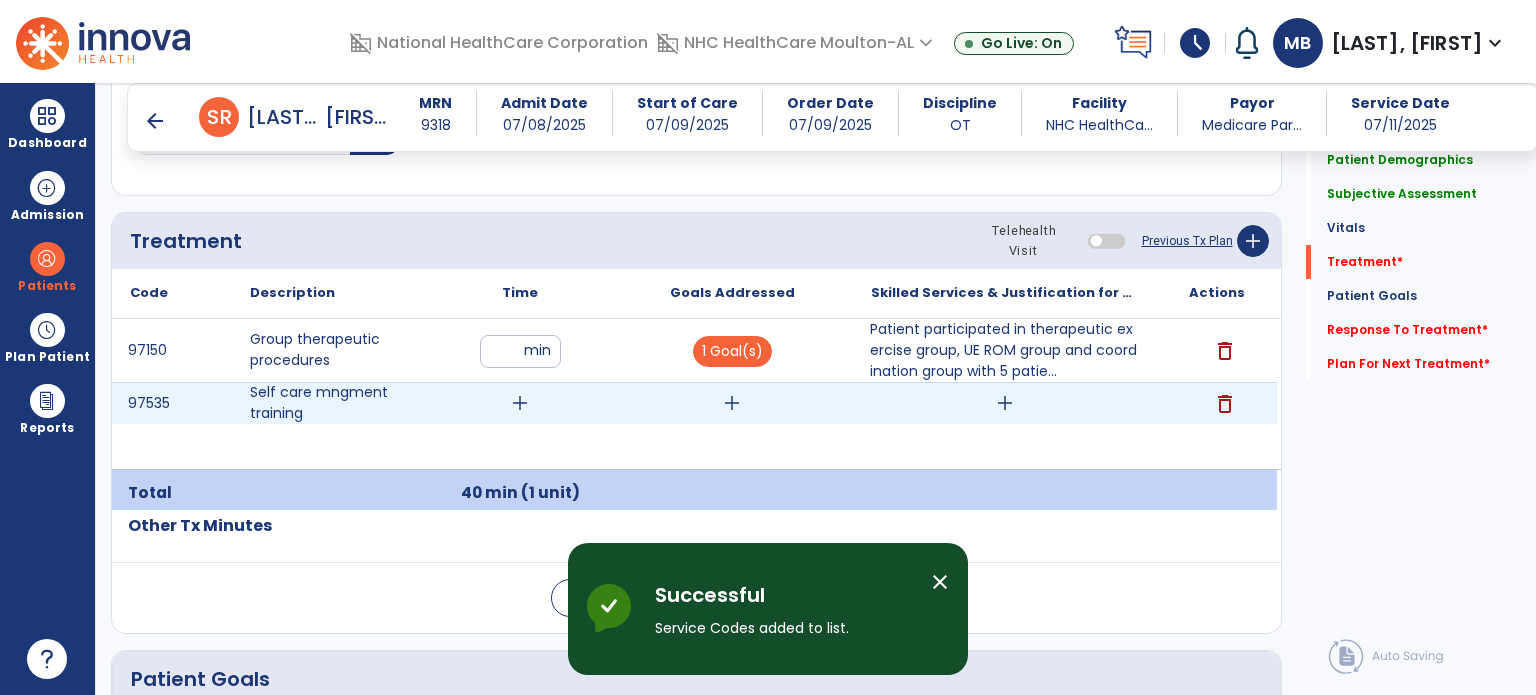 click on "add" at bounding box center (520, 403) 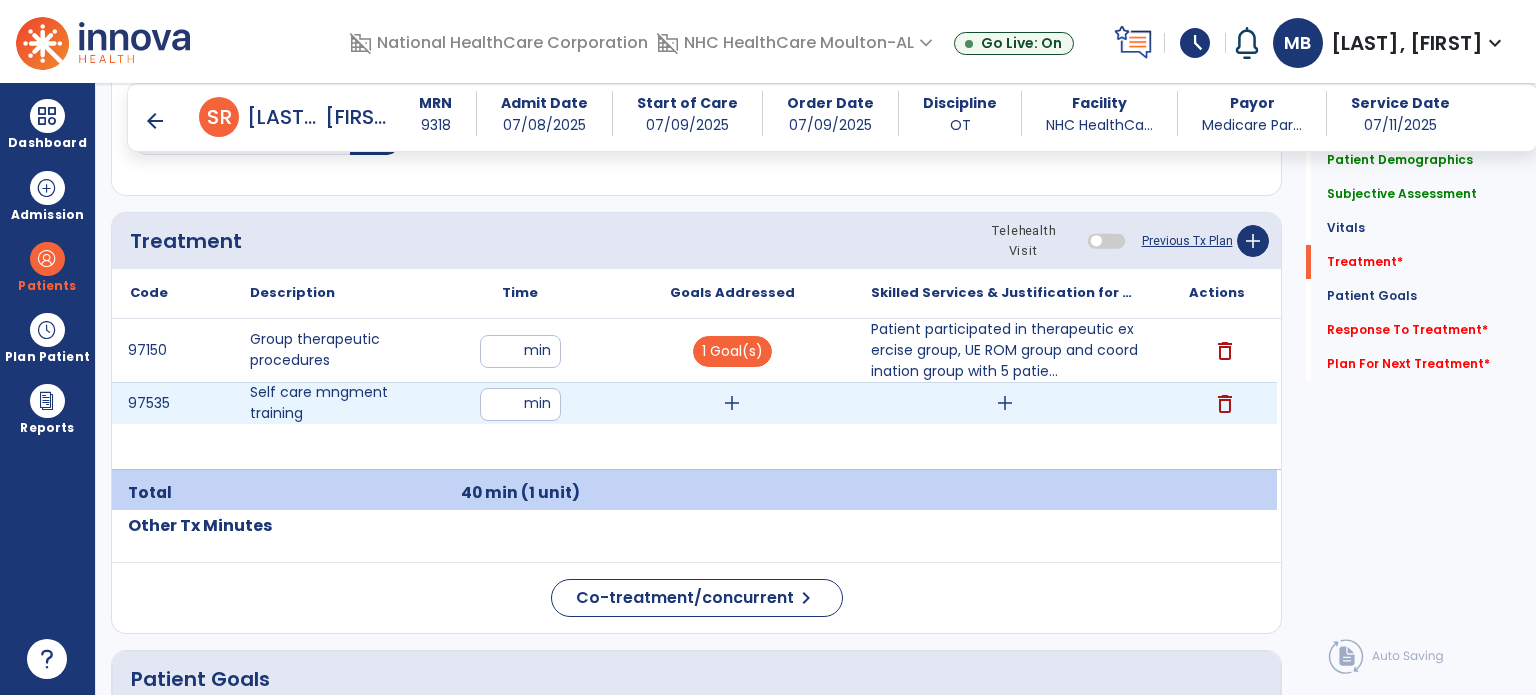 type on "**" 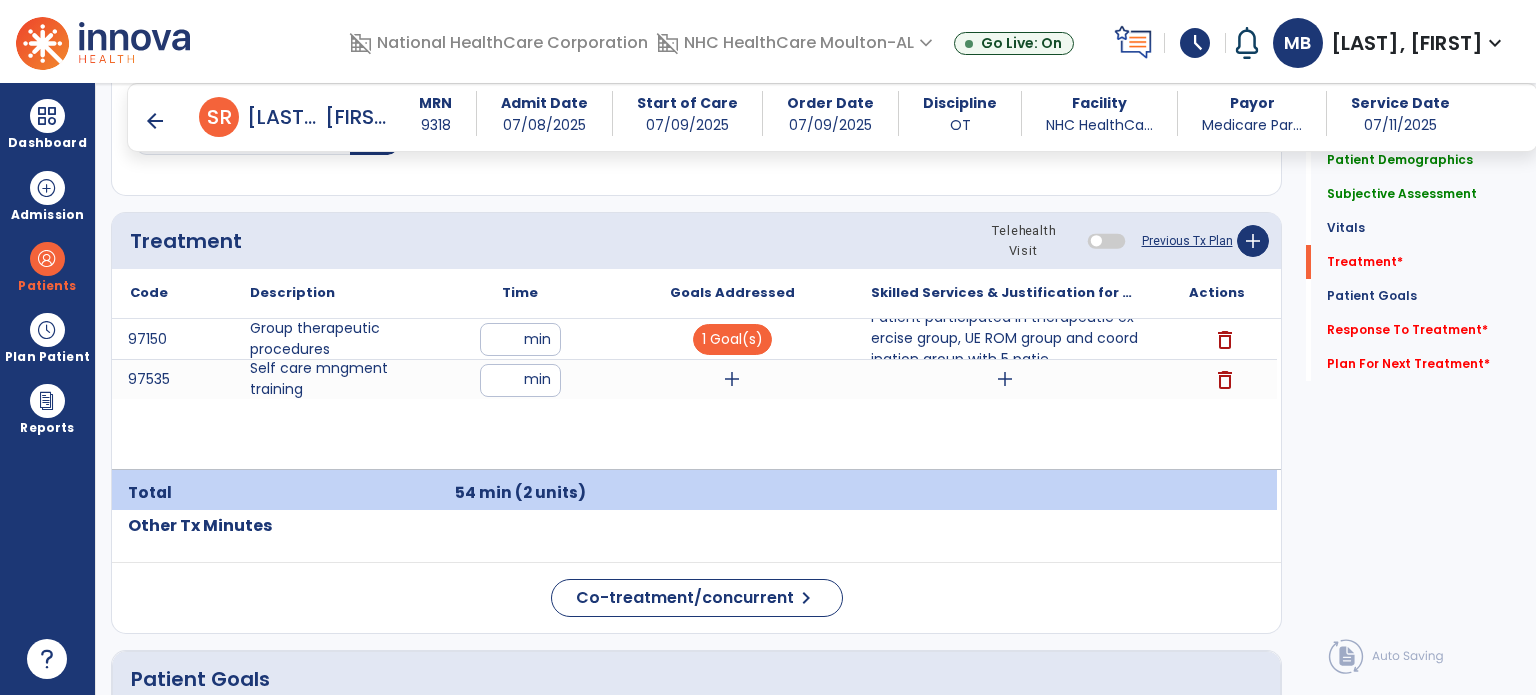 click on "97150  Group therapeutic procedures  ** min  1 Goal(s)  Patient participated in therapeutic exercise group, UE ROM group and coordination group with 5 patie...  delete 97535  Self care mngment training  ** min add add delete" at bounding box center [694, 394] 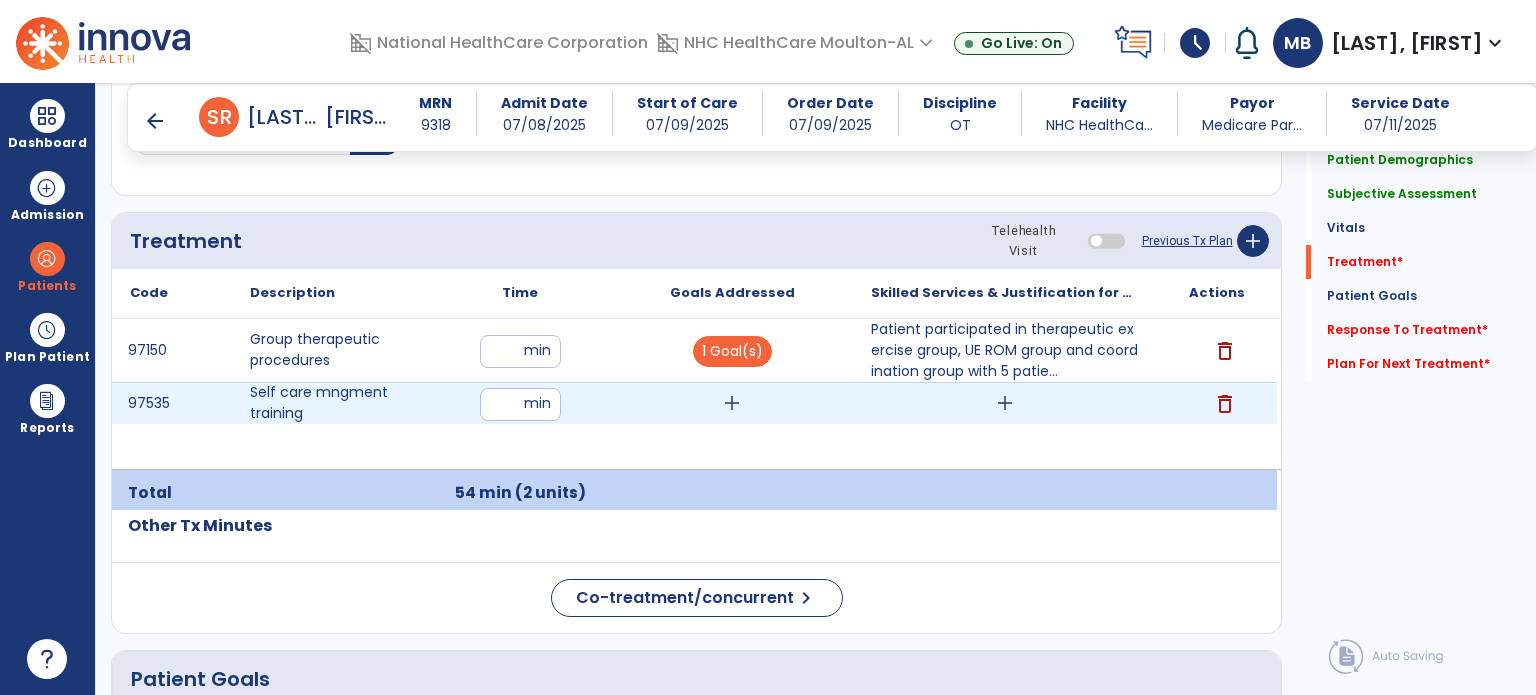 click on "add" at bounding box center [732, 403] 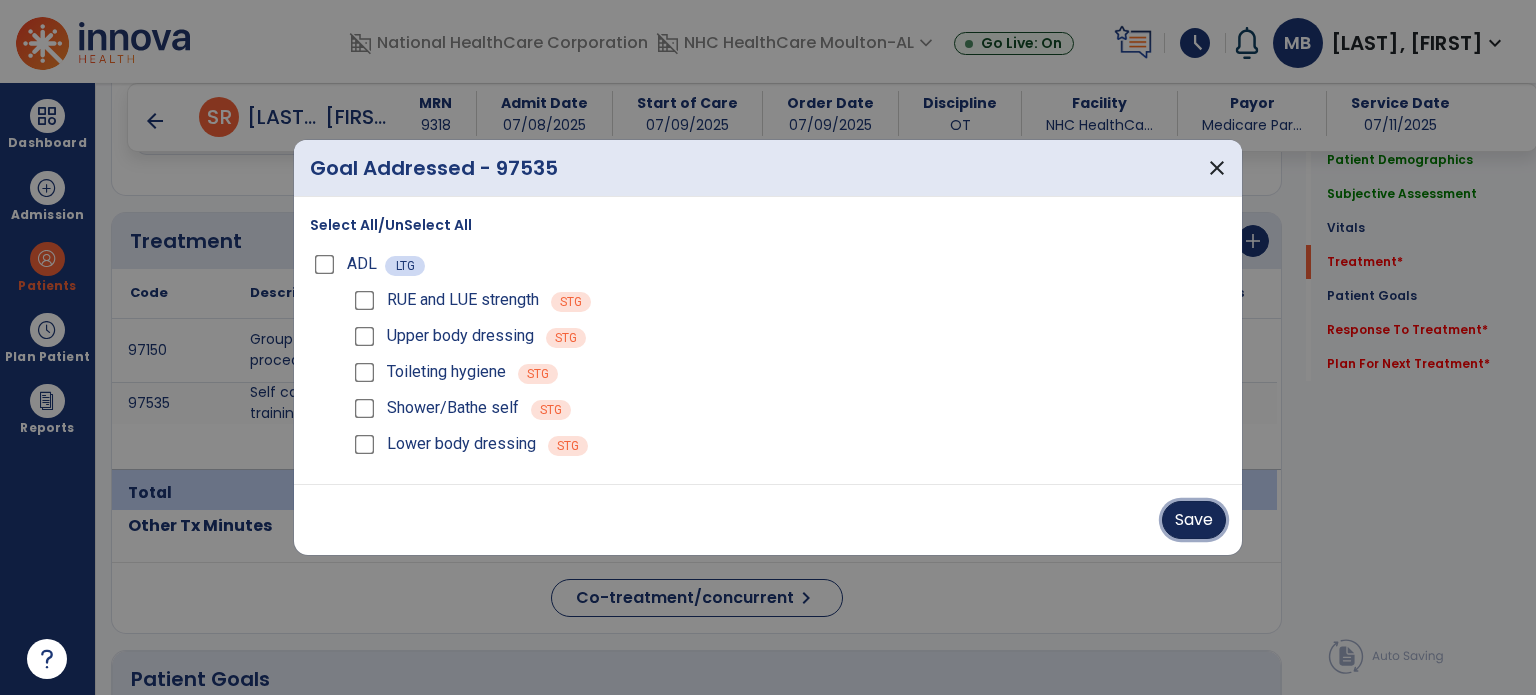 click on "Save" at bounding box center [1194, 520] 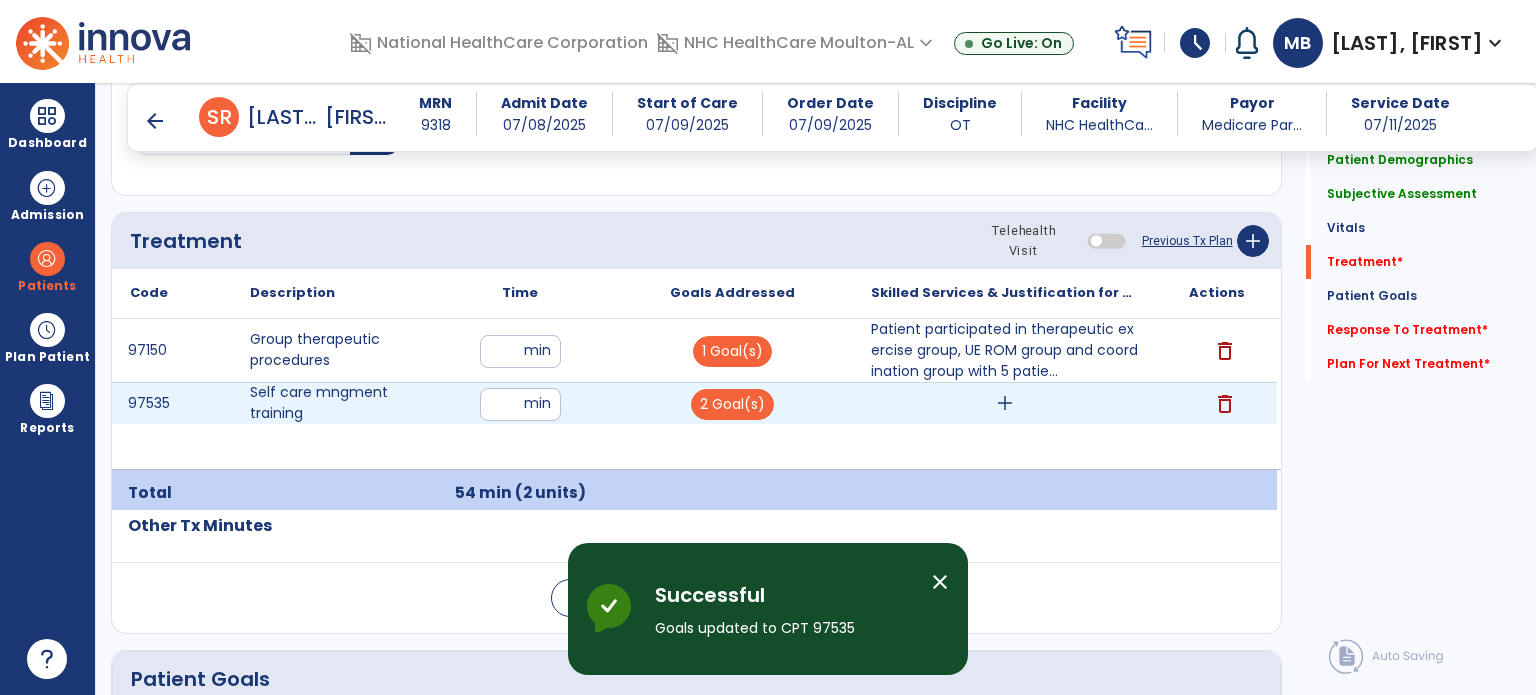 click on "add" at bounding box center [1004, 403] 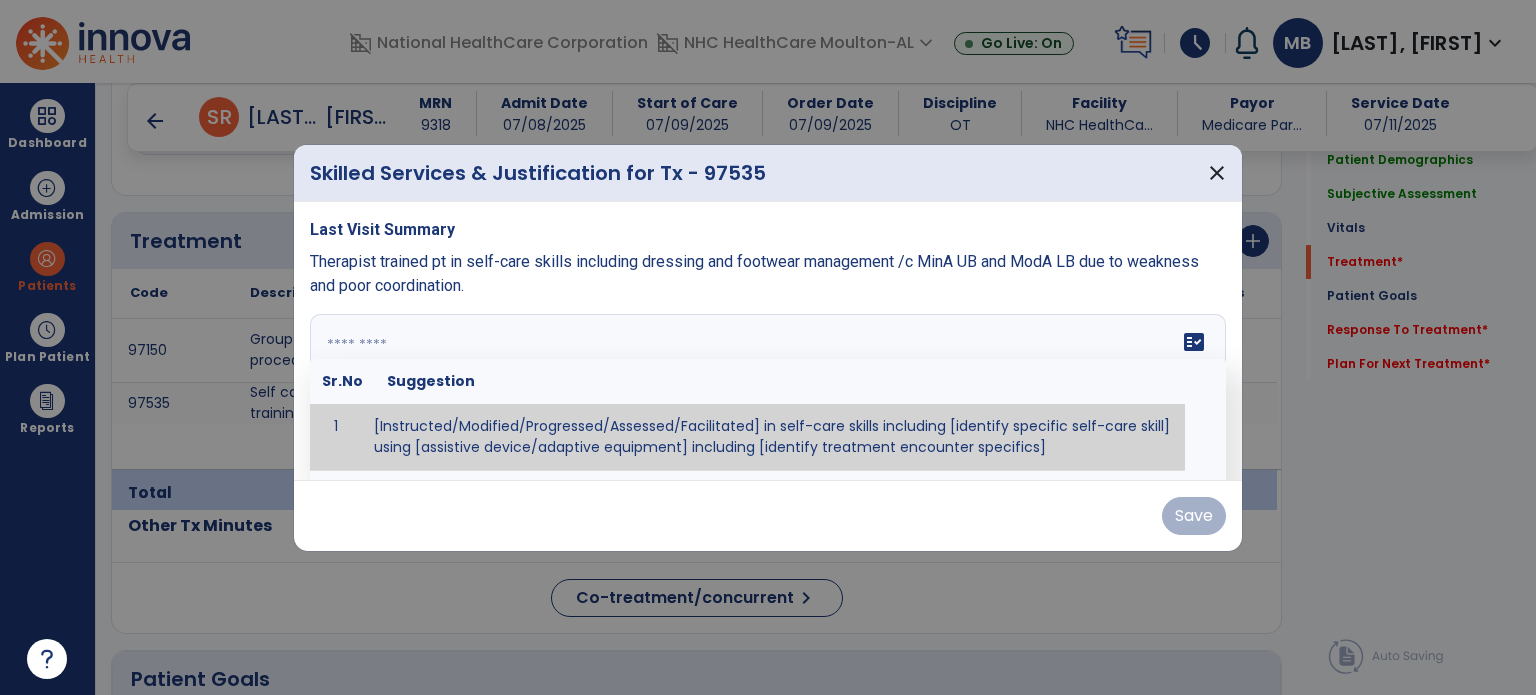click on "fact_check  Sr.No Suggestion 1 [Instructed/Modified/Progressed/Assessed/Facilitated] in self-care skills including [identify specific self-care skill] using [assistive device/adaptive equipment] including [identify treatment encounter specifics]" at bounding box center [768, 389] 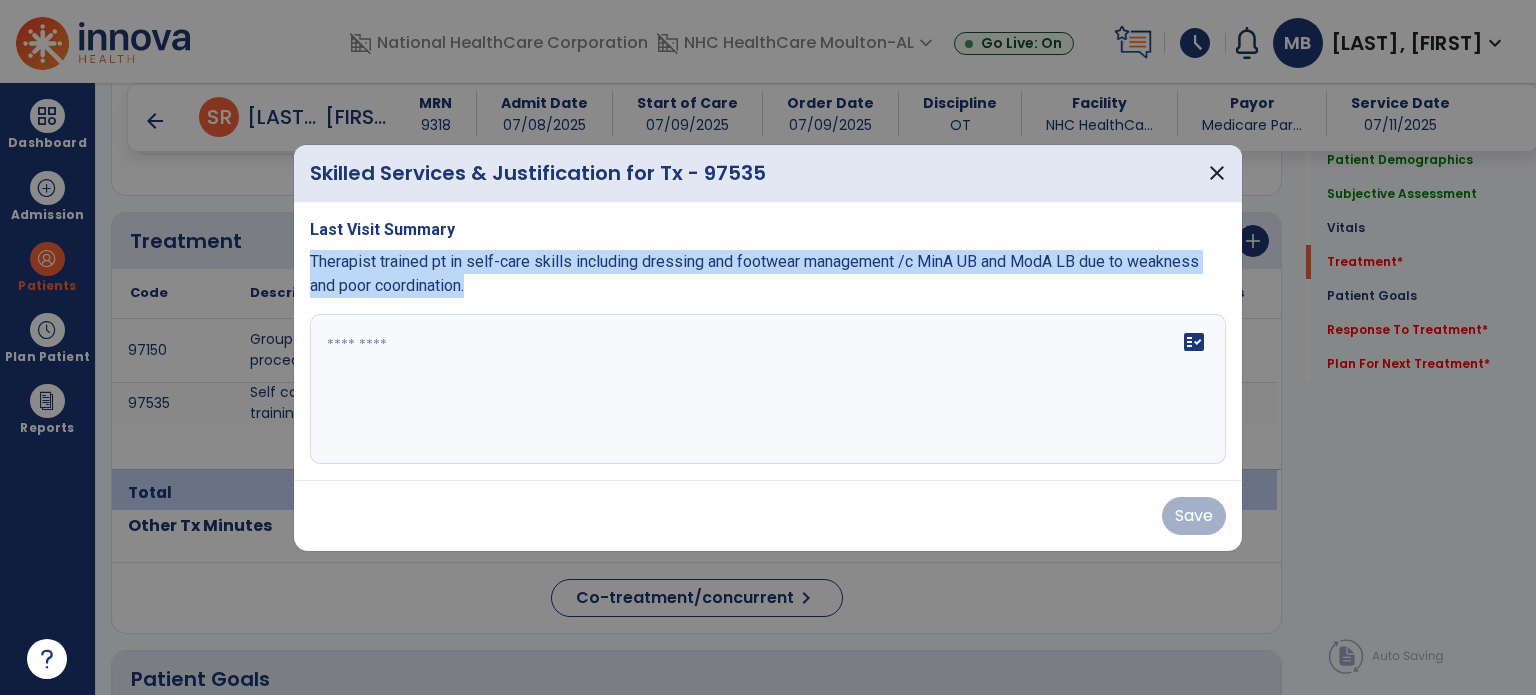 drag, startPoint x: 532, startPoint y: 278, endPoint x: 302, endPoint y: 267, distance: 230.2629 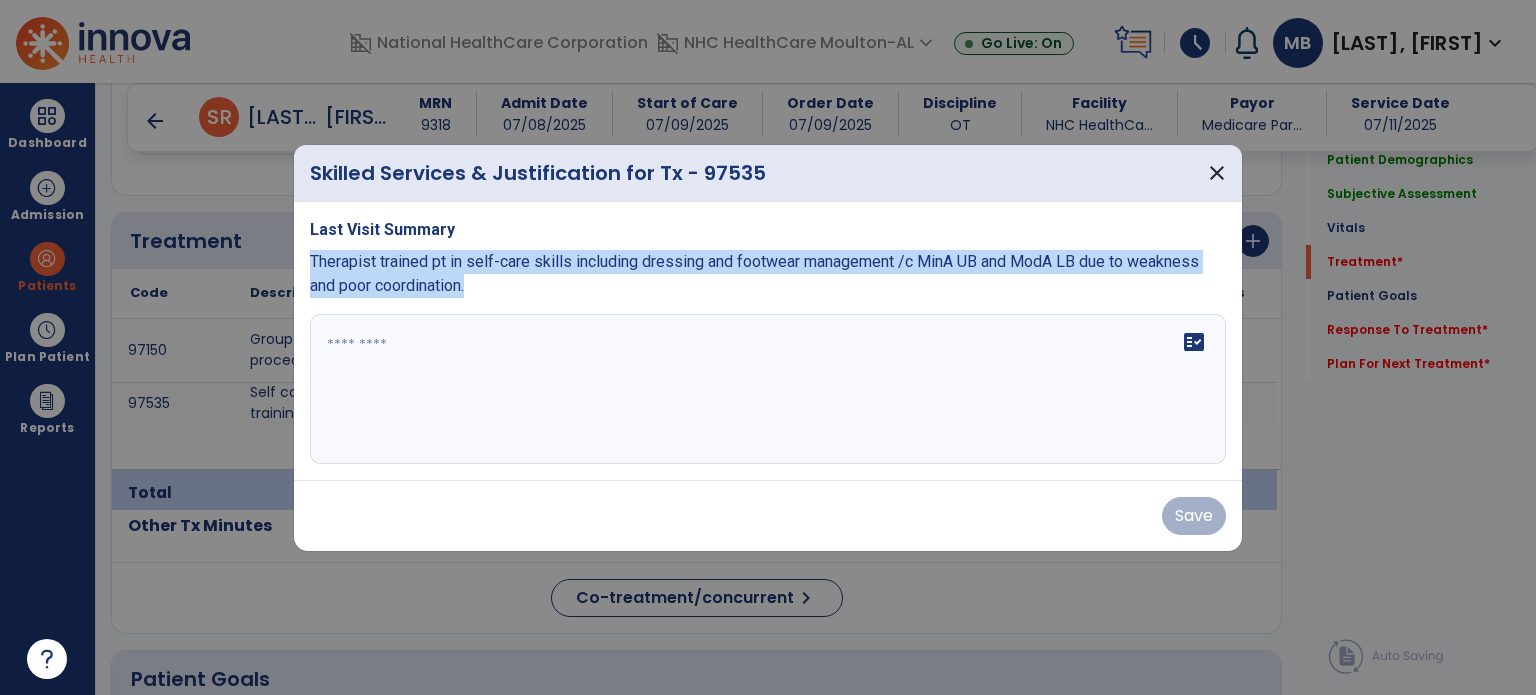 click on "Last Visit Summary Therapist trained pt in self-care skills including dressing and footwear management /c MinA UB and ModA LB due to weakness and poor coordination.    fact_check" at bounding box center [768, 341] 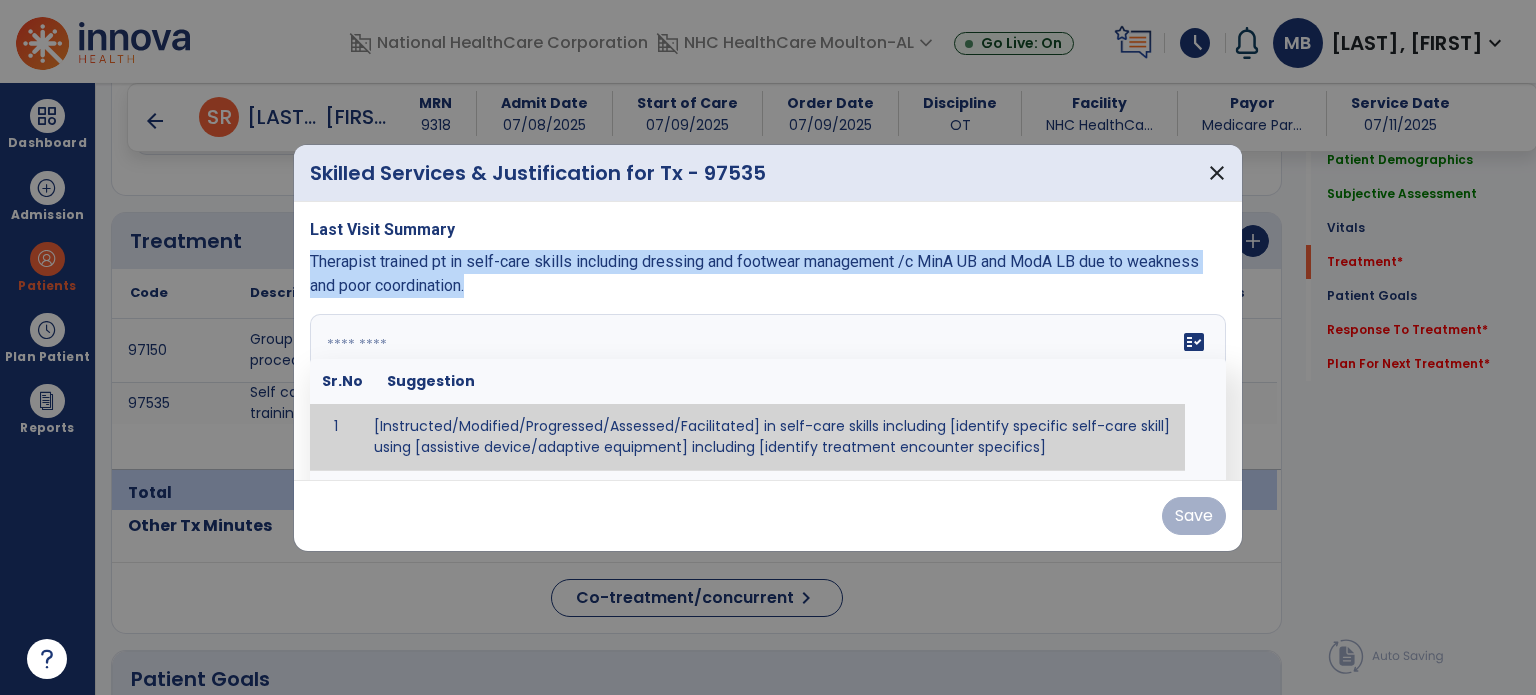 click on "fact_check  Sr.No Suggestion 1 [Instructed/Modified/Progressed/Assessed/Facilitated] in self-care skills including [identify specific self-care skill] using [assistive device/adaptive equipment] including [identify treatment encounter specifics]" at bounding box center [768, 389] 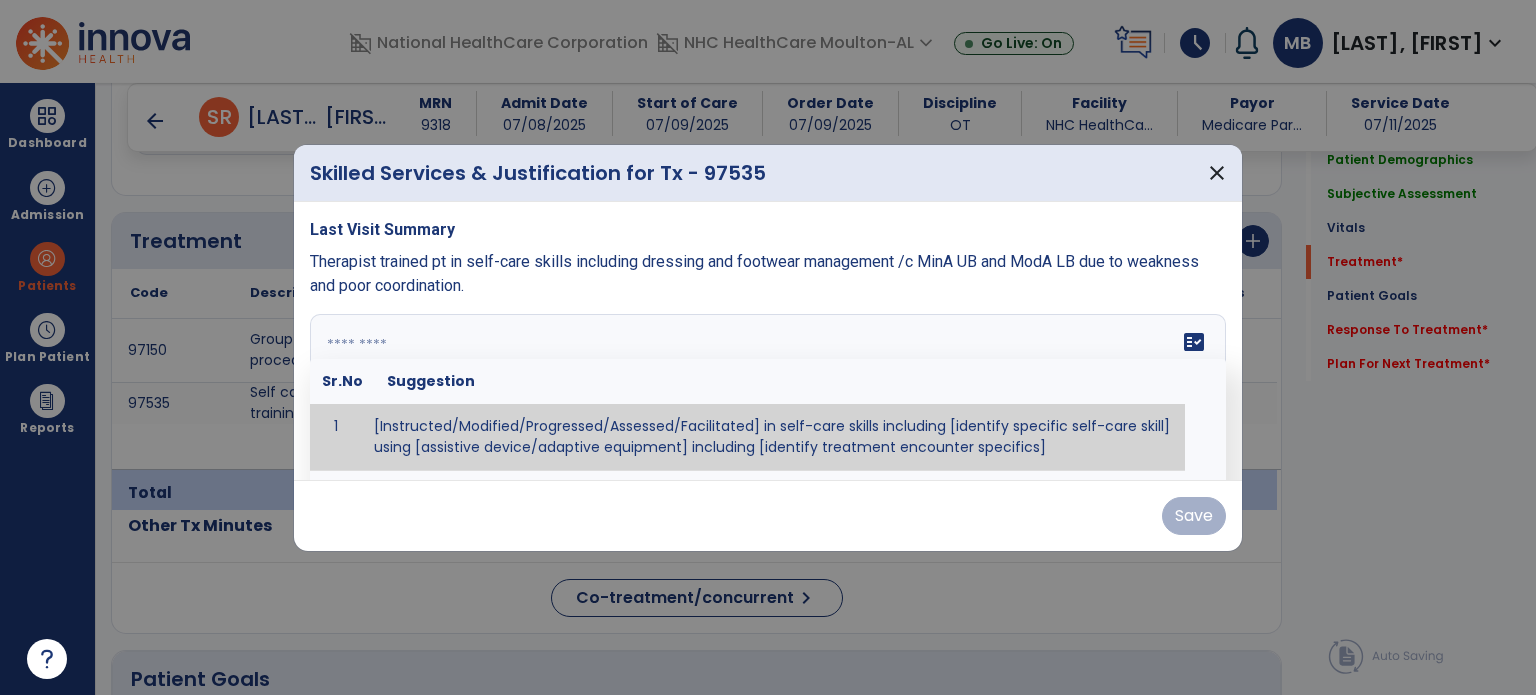 paste on "**********" 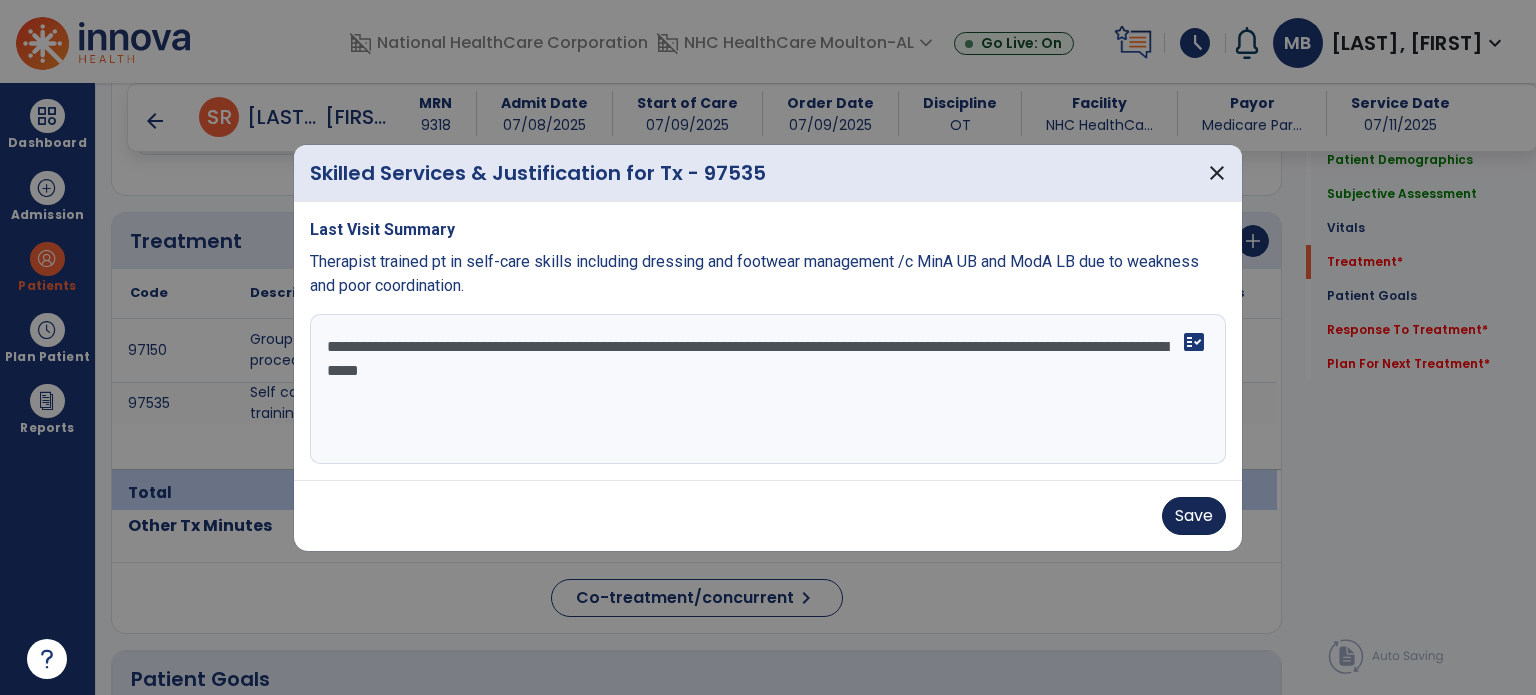 type on "**********" 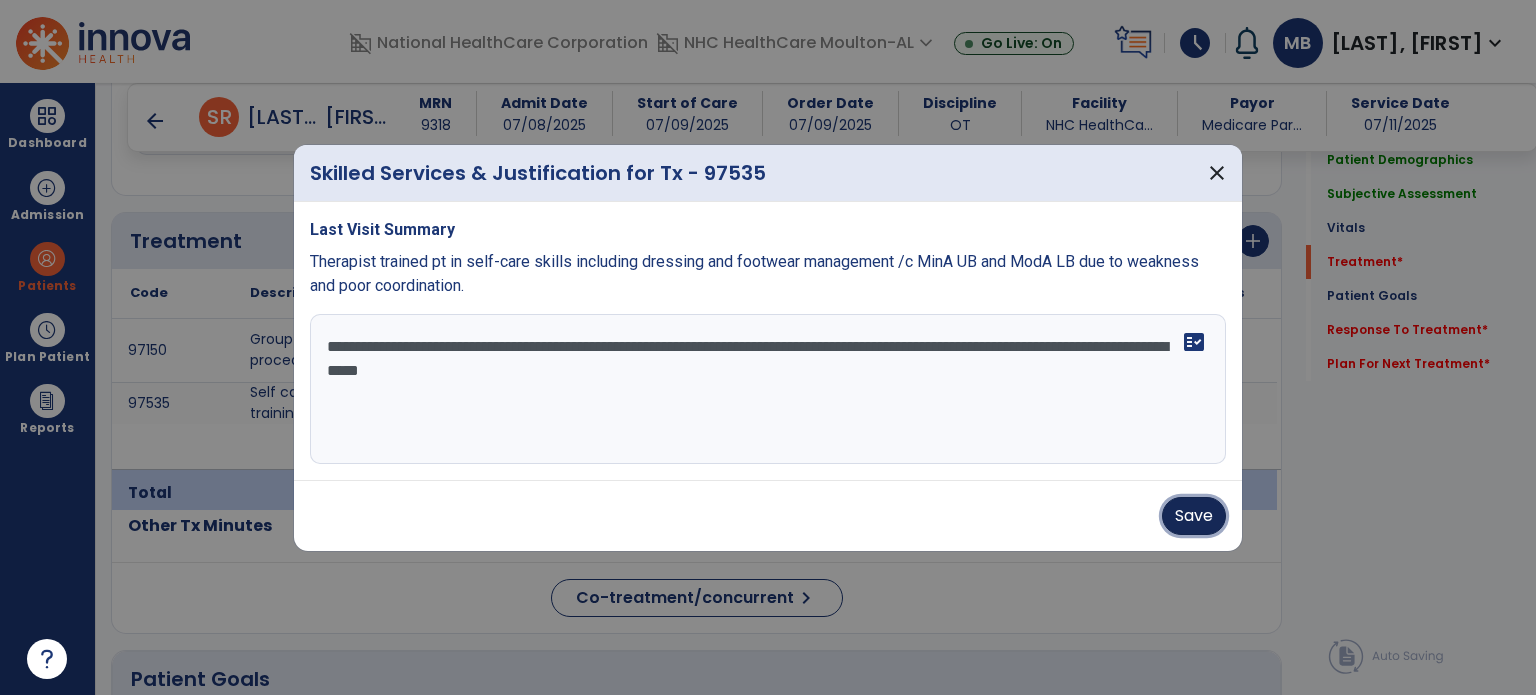 click on "Save" at bounding box center (1194, 516) 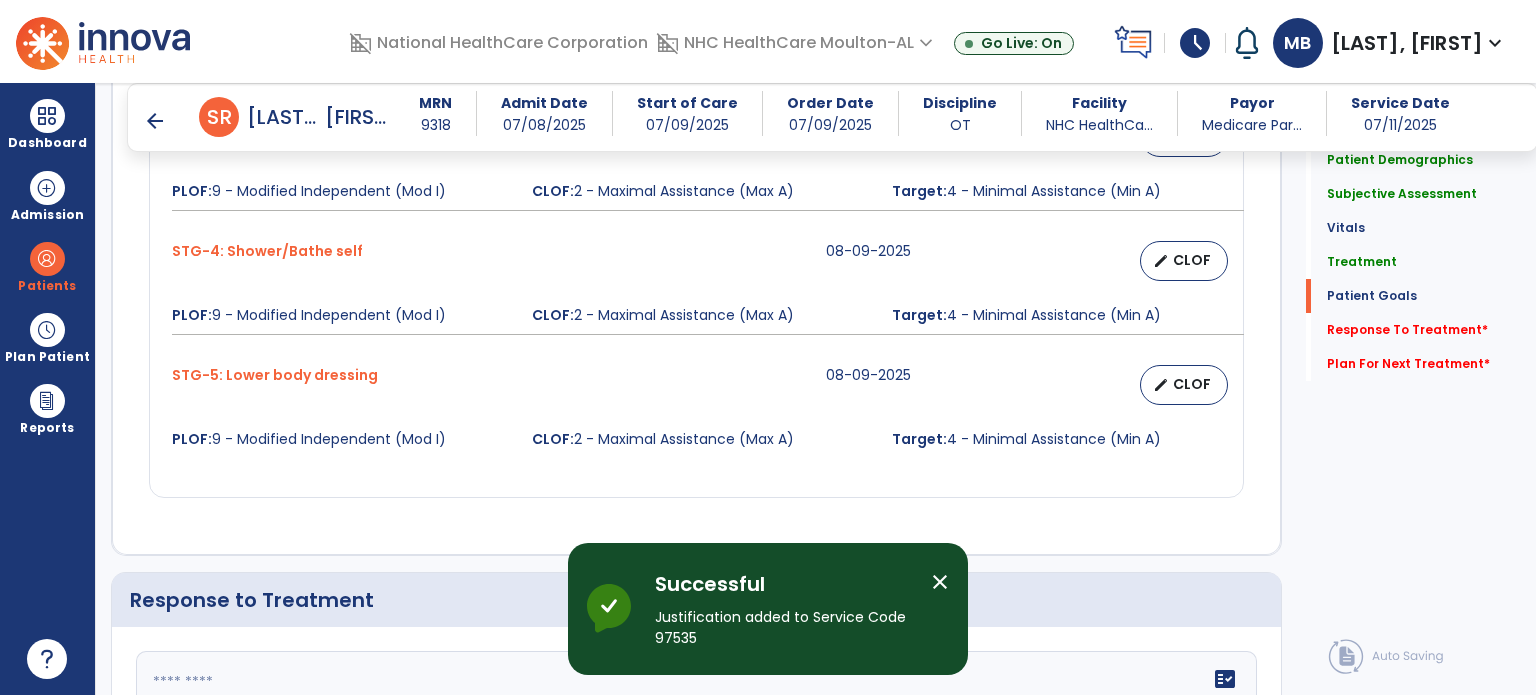 scroll, scrollTop: 2162, scrollLeft: 0, axis: vertical 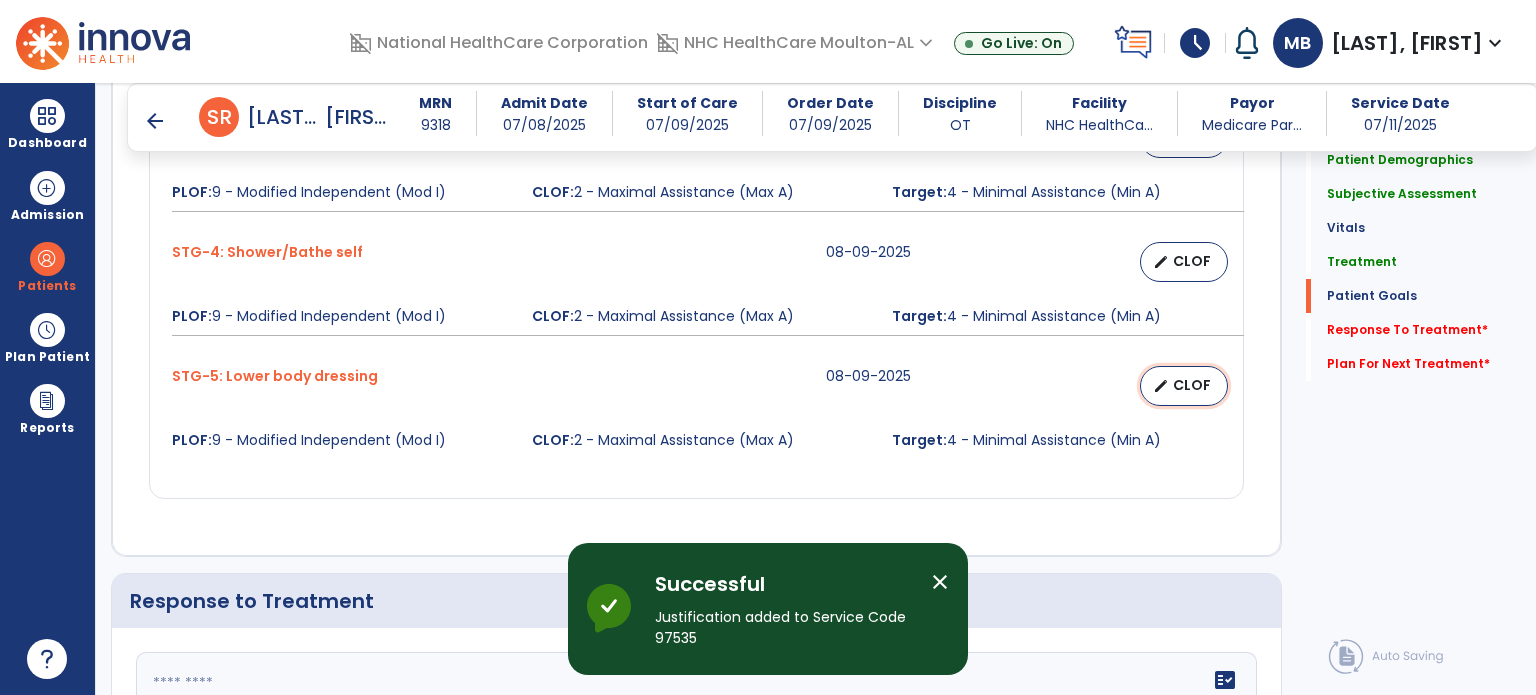 click on "edit" at bounding box center [1161, 386] 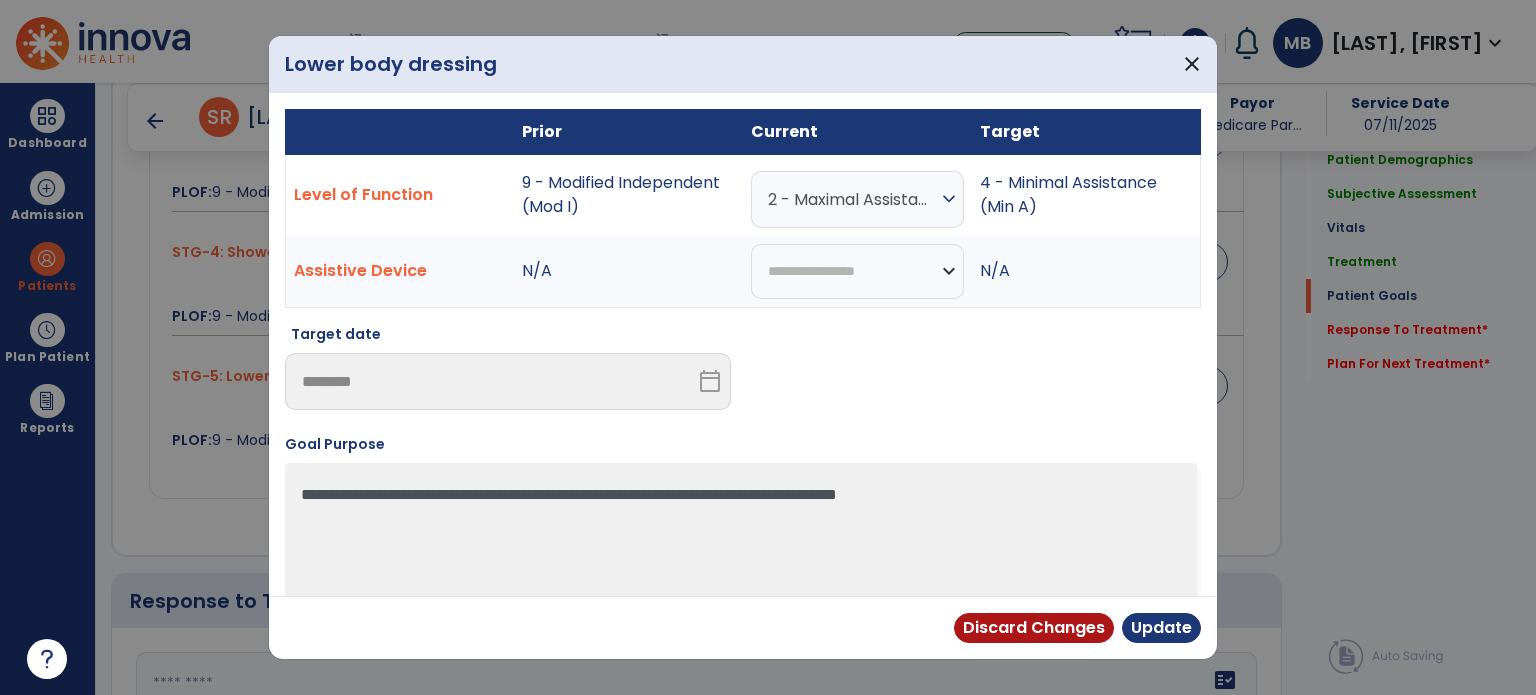 click on "2 - Maximal Assistance (Max A)" at bounding box center (852, 199) 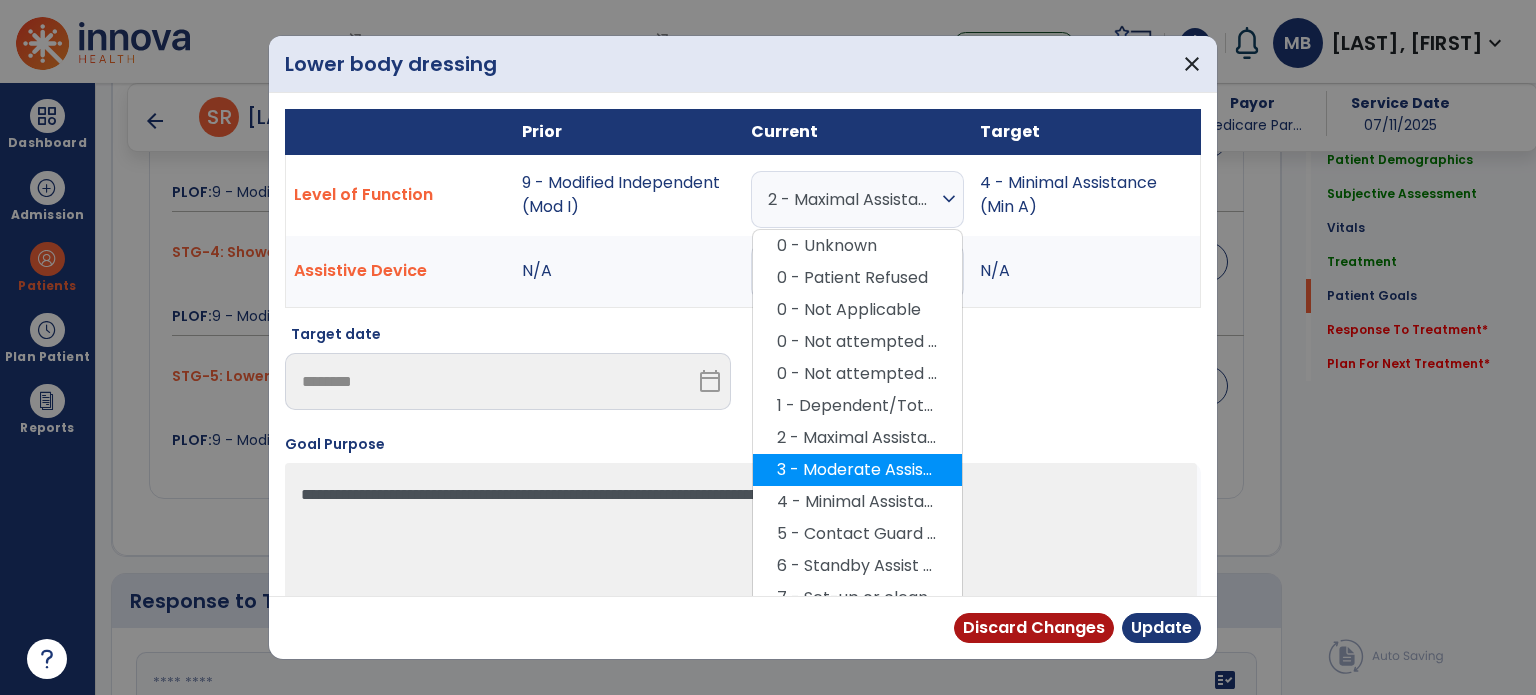 click on "3 - Moderate Assistance (Mod A)" at bounding box center [857, 470] 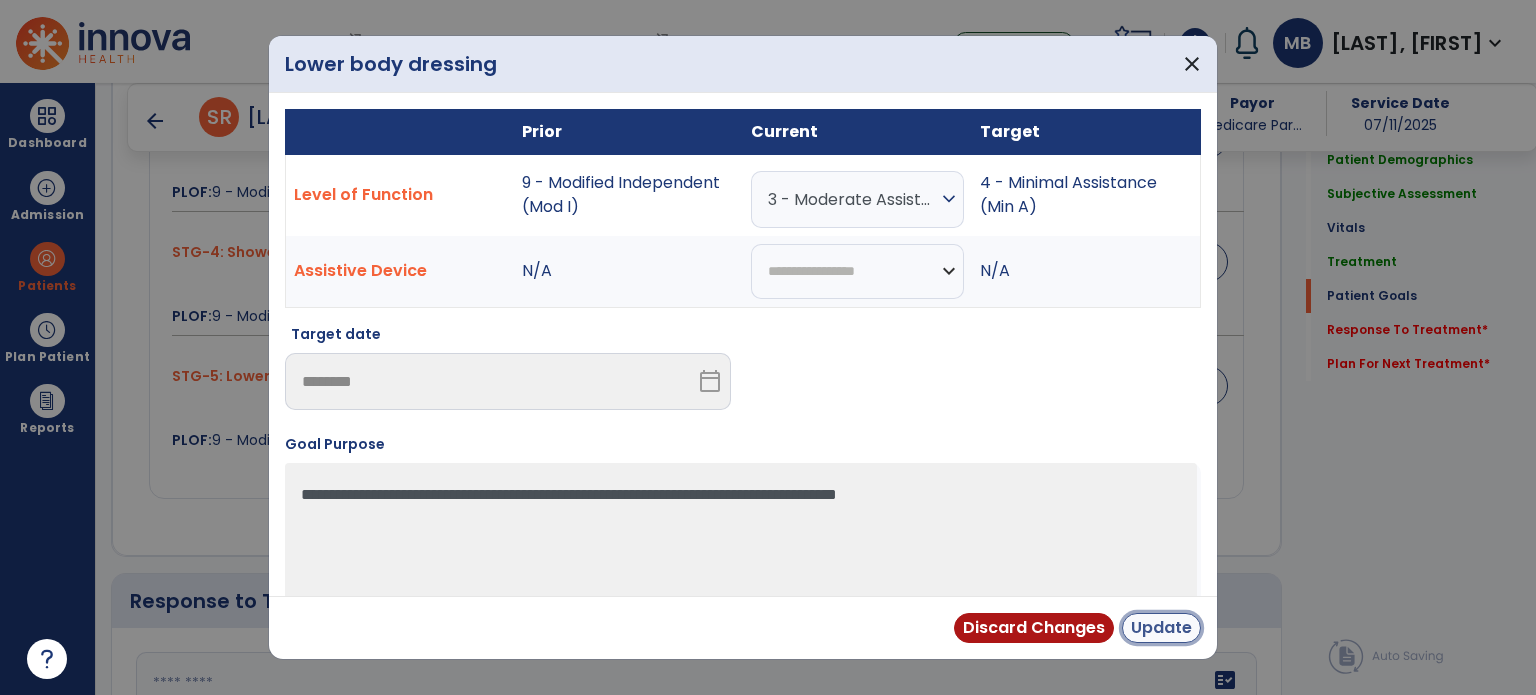 click on "Update" at bounding box center [1161, 628] 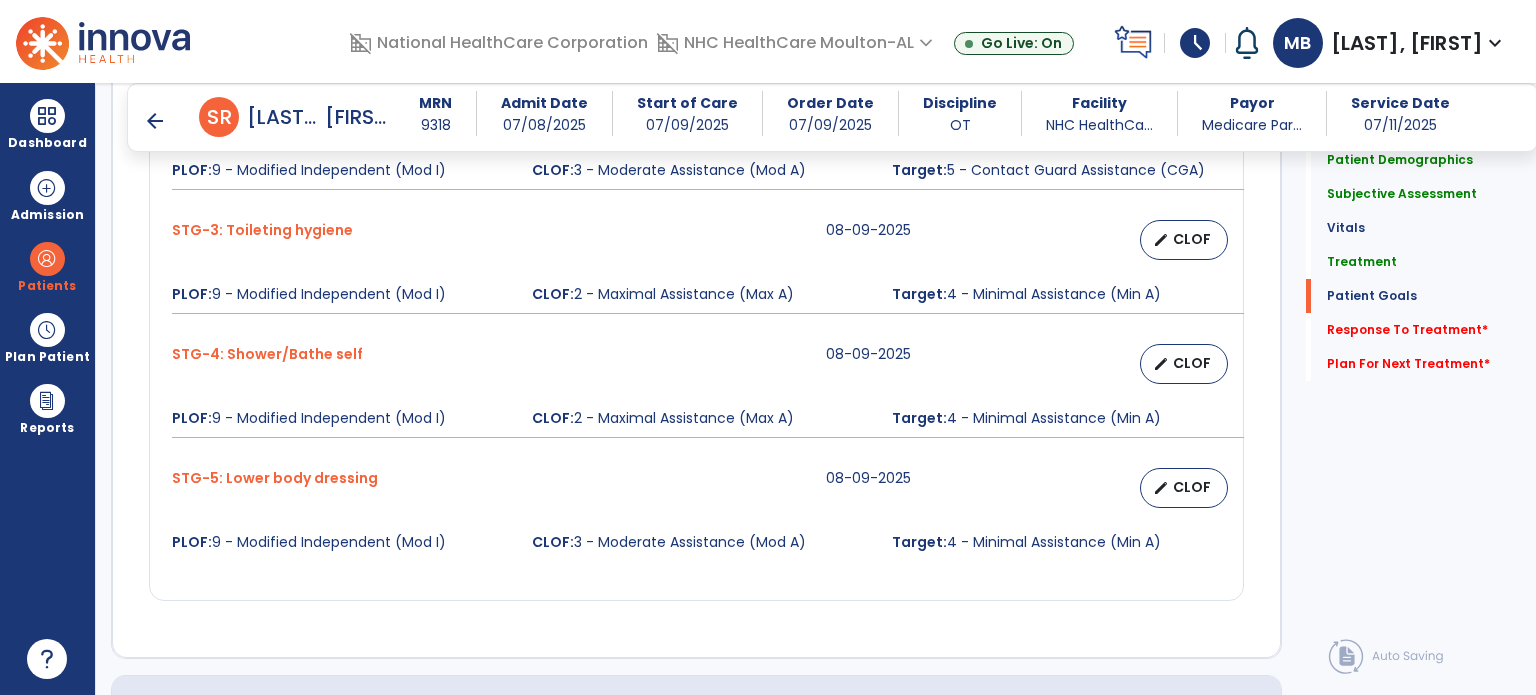 scroll, scrollTop: 2058, scrollLeft: 0, axis: vertical 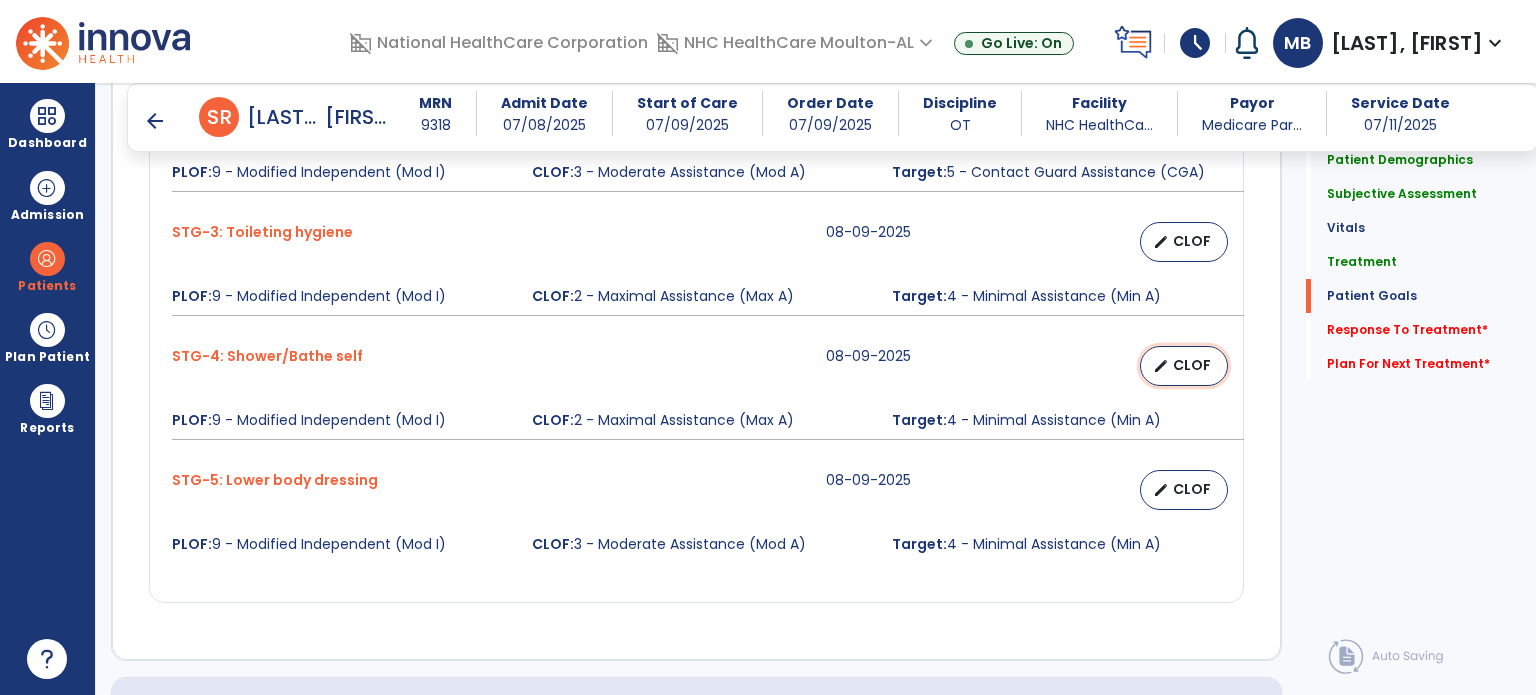 click on "CLOF" at bounding box center (1192, 365) 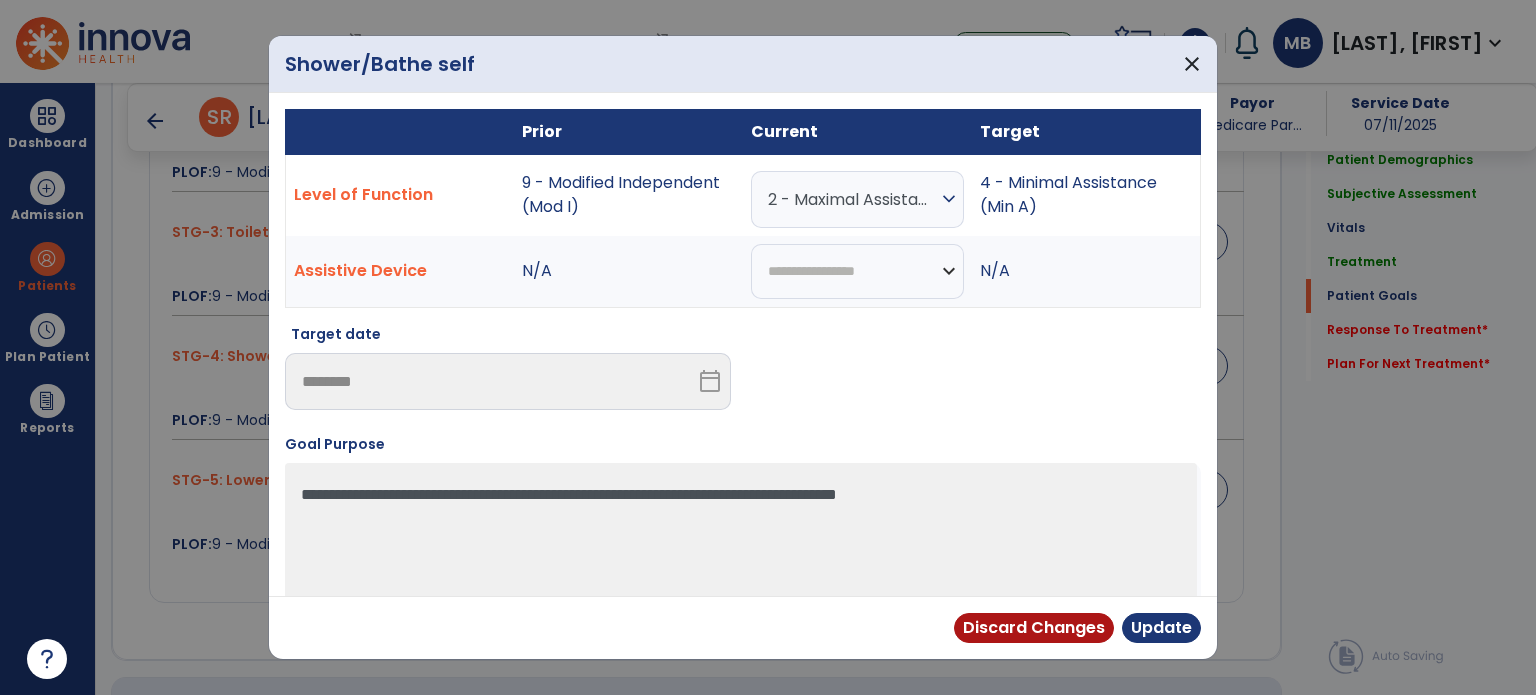 click on "2 - Maximal Assistance (Max A)" at bounding box center [852, 199] 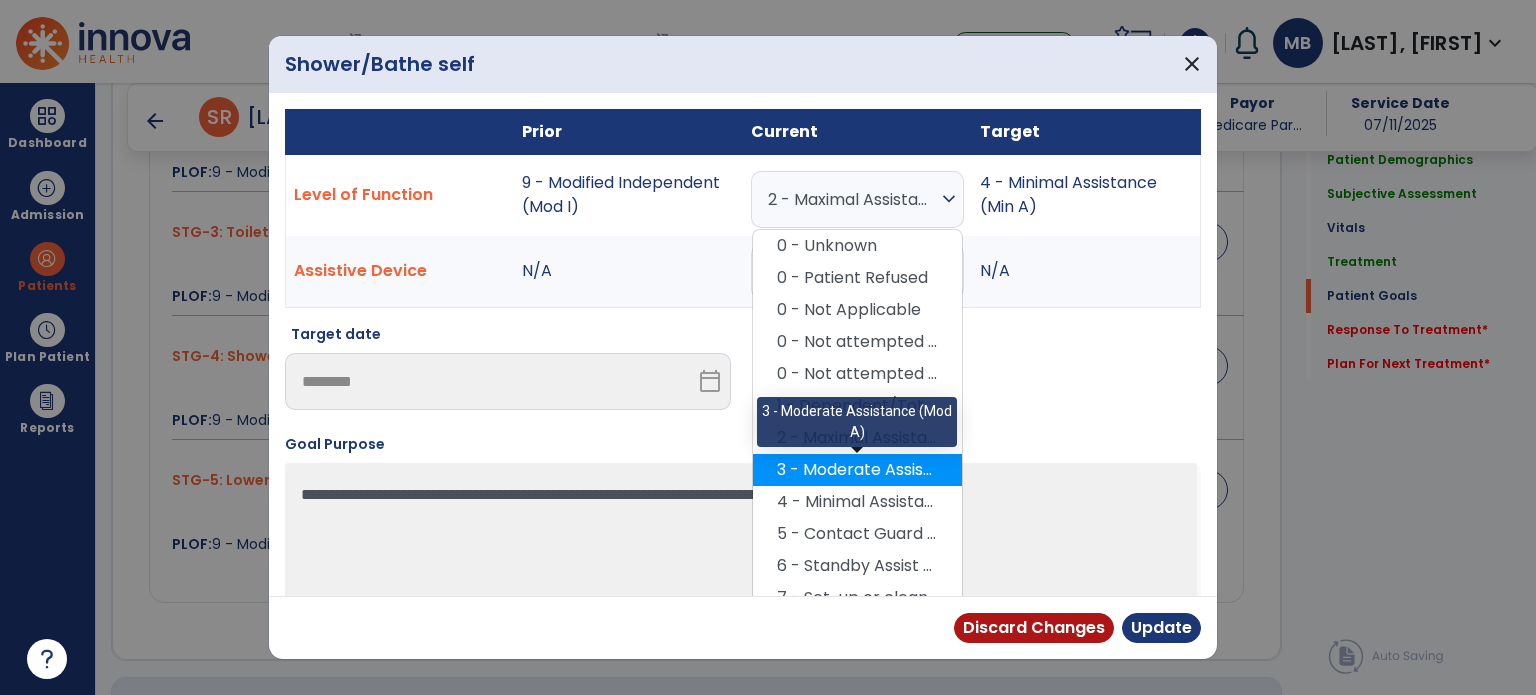 click on "3 - Moderate Assistance (Mod A)" at bounding box center (857, 470) 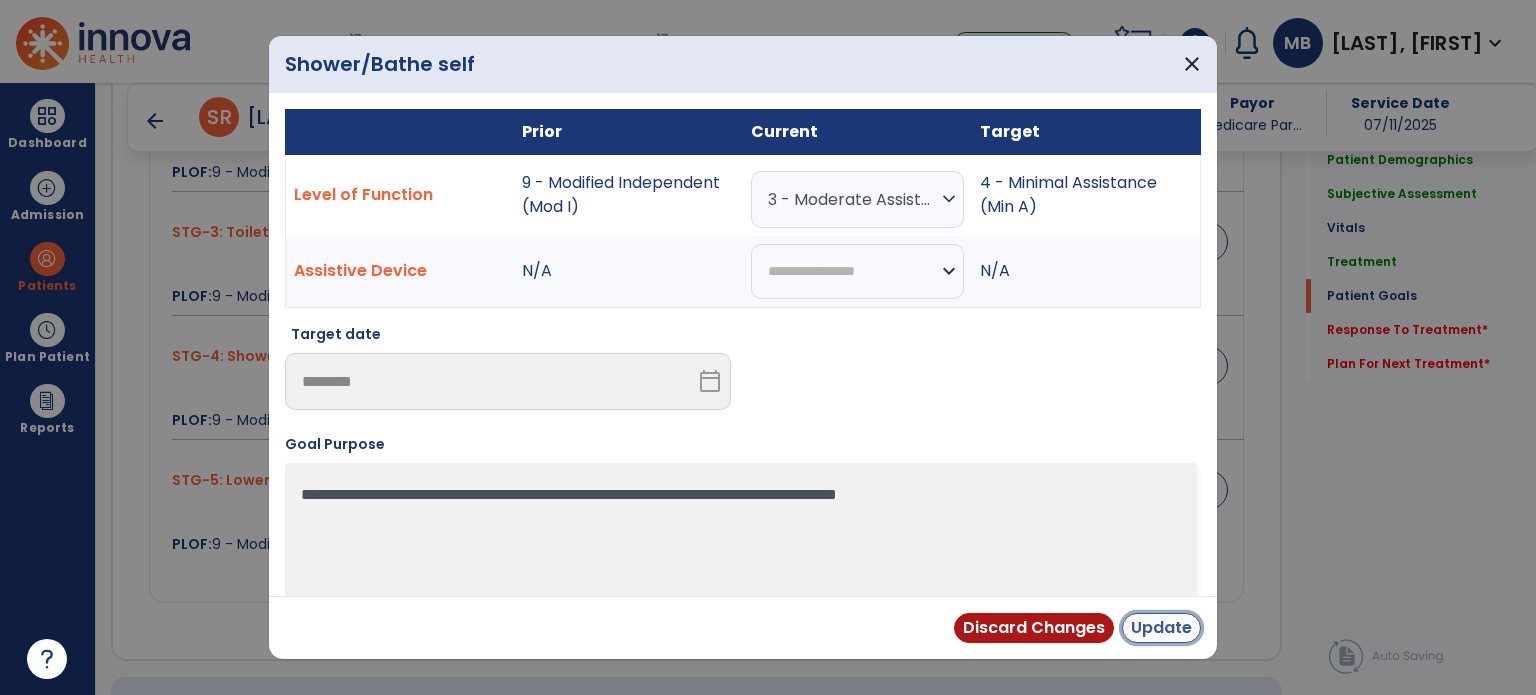 click on "Update" at bounding box center [1161, 628] 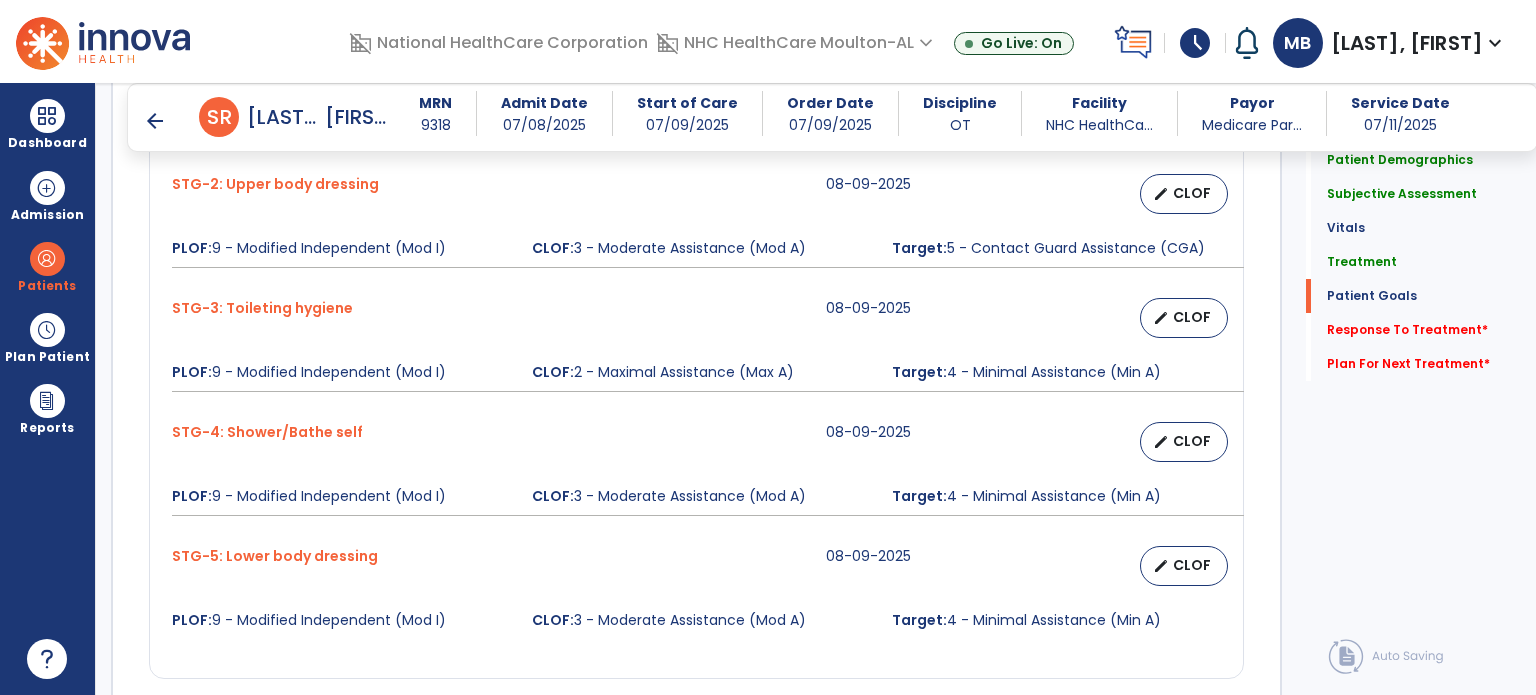 scroll, scrollTop: 1980, scrollLeft: 0, axis: vertical 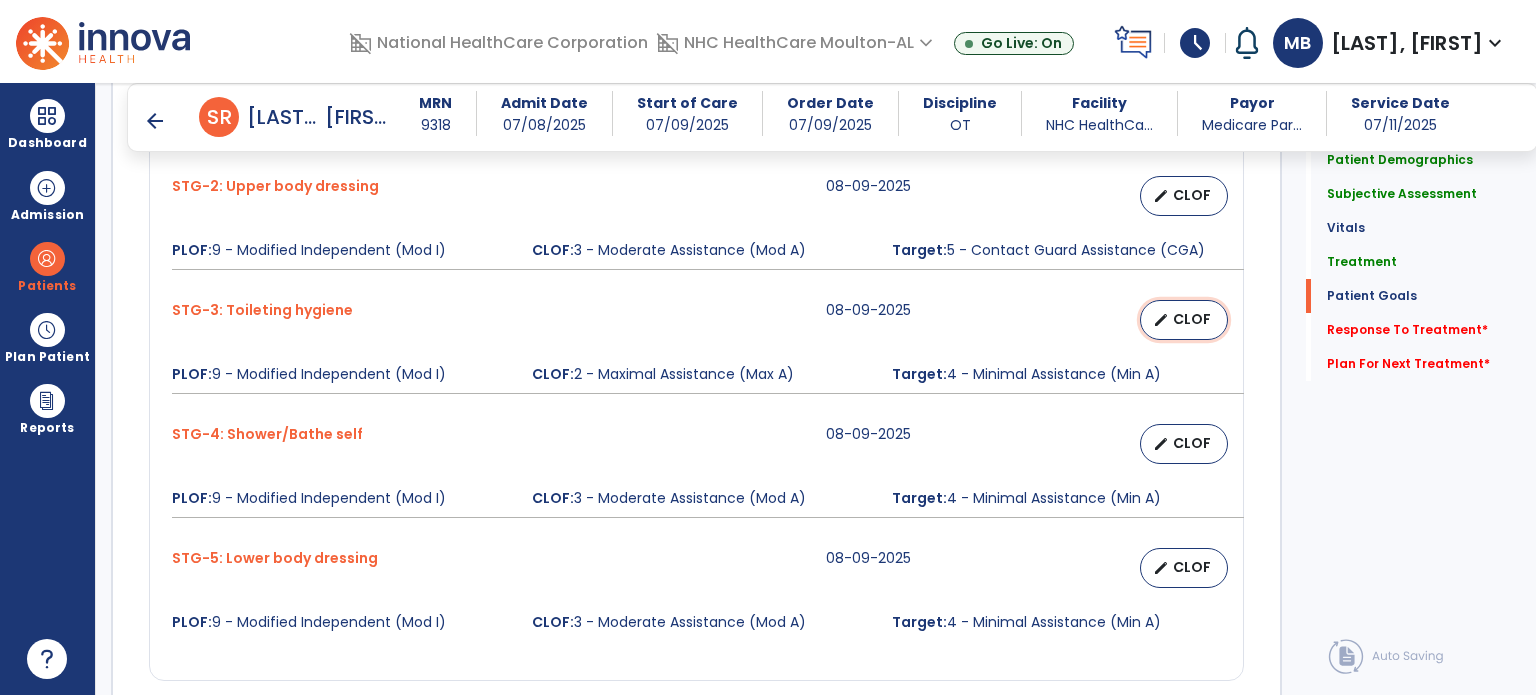 click on "edit   CLOF" at bounding box center (1184, 320) 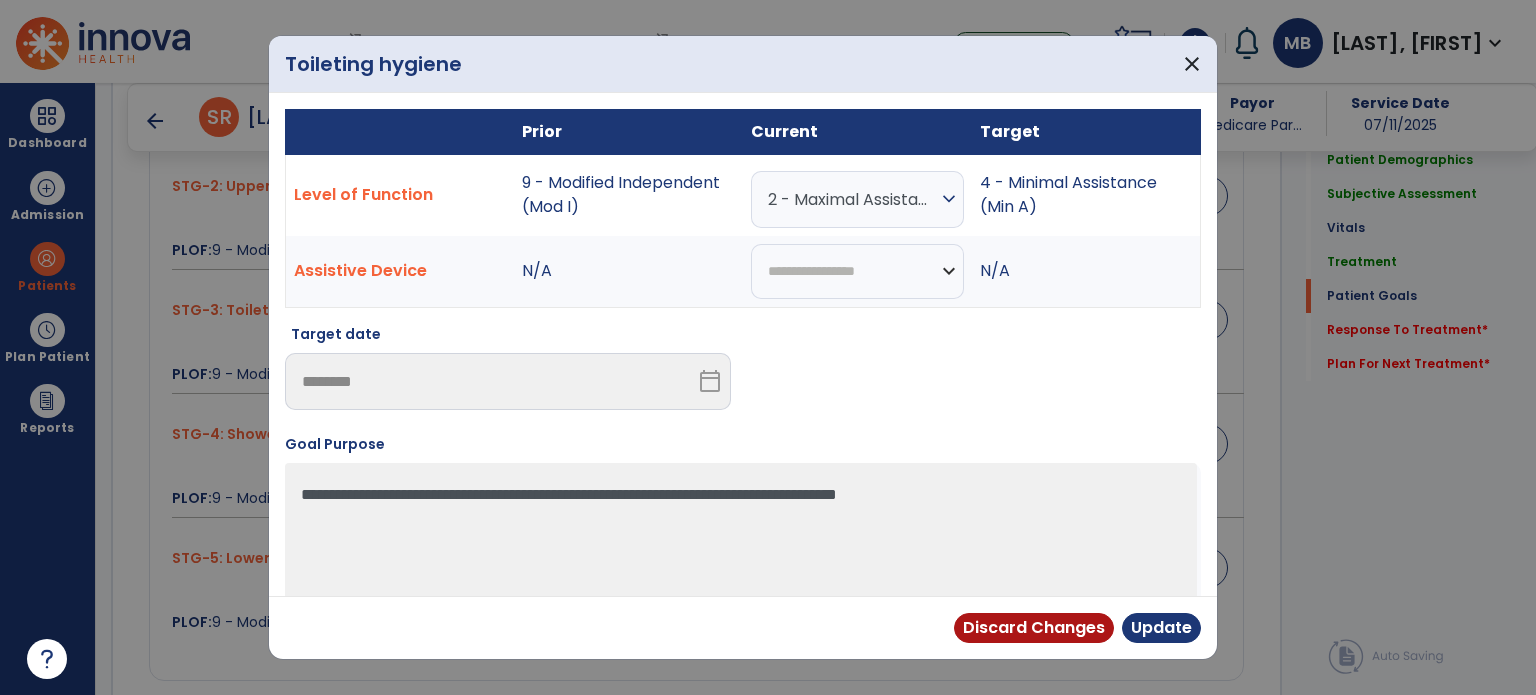 click on "2 - Maximal Assistance (Max A)" at bounding box center [852, 199] 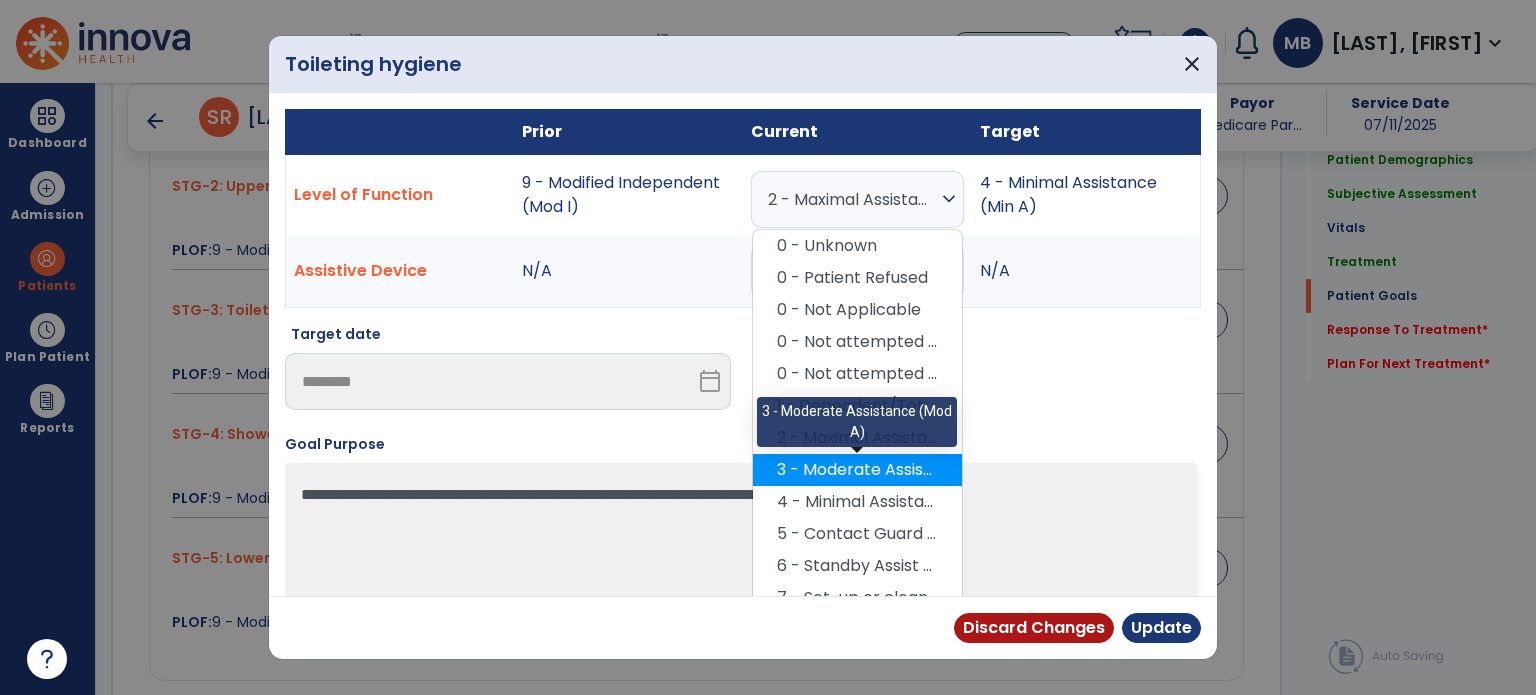 click on "3 - Moderate Assistance (Mod A)" at bounding box center [857, 470] 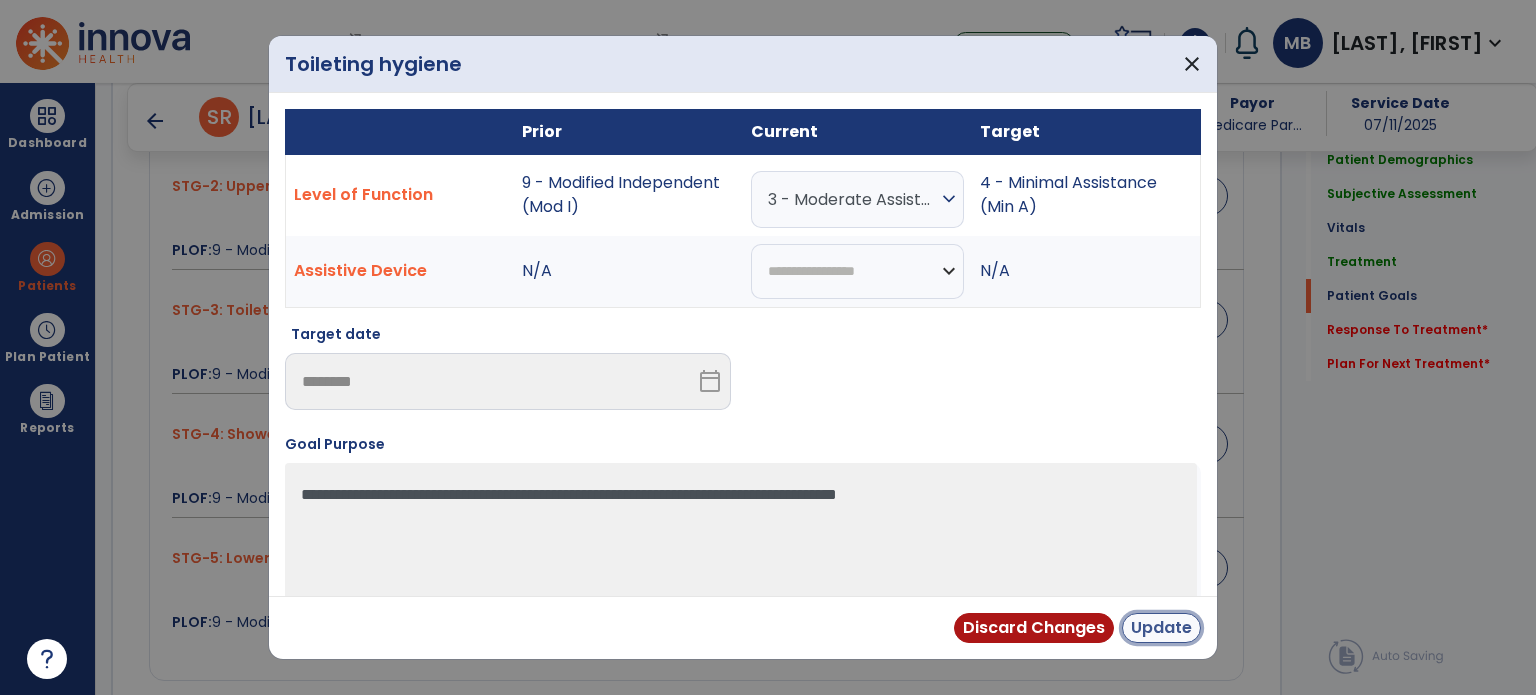 click on "Update" at bounding box center (1161, 628) 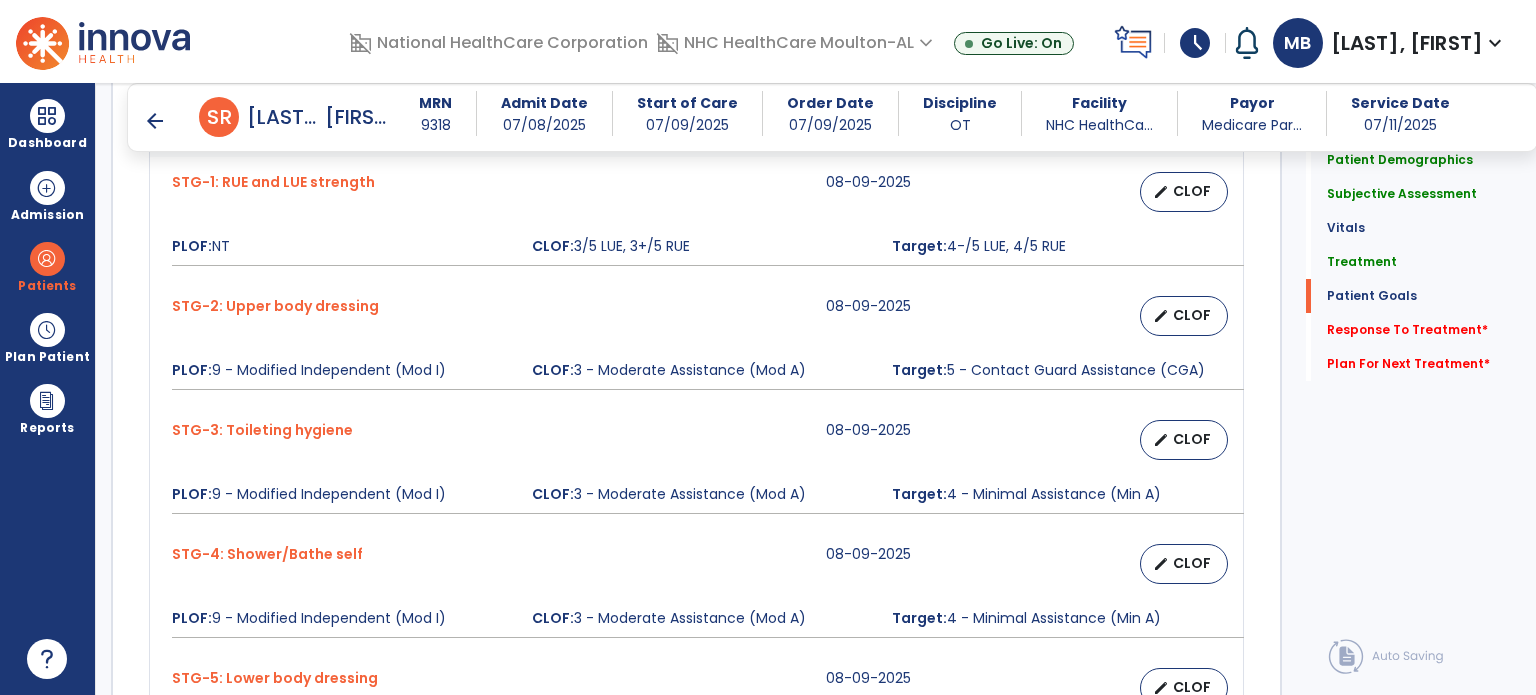 scroll, scrollTop: 1859, scrollLeft: 0, axis: vertical 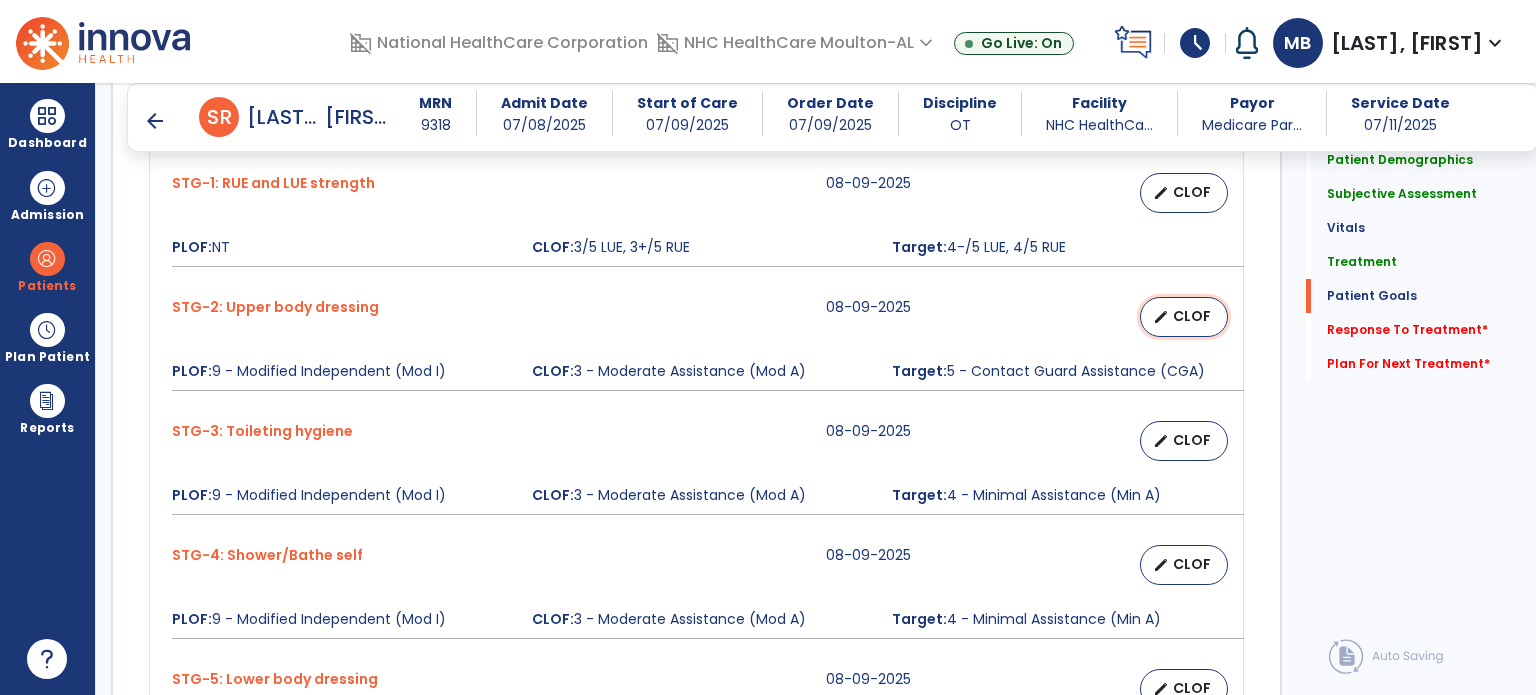click on "CLOF" at bounding box center [1192, 316] 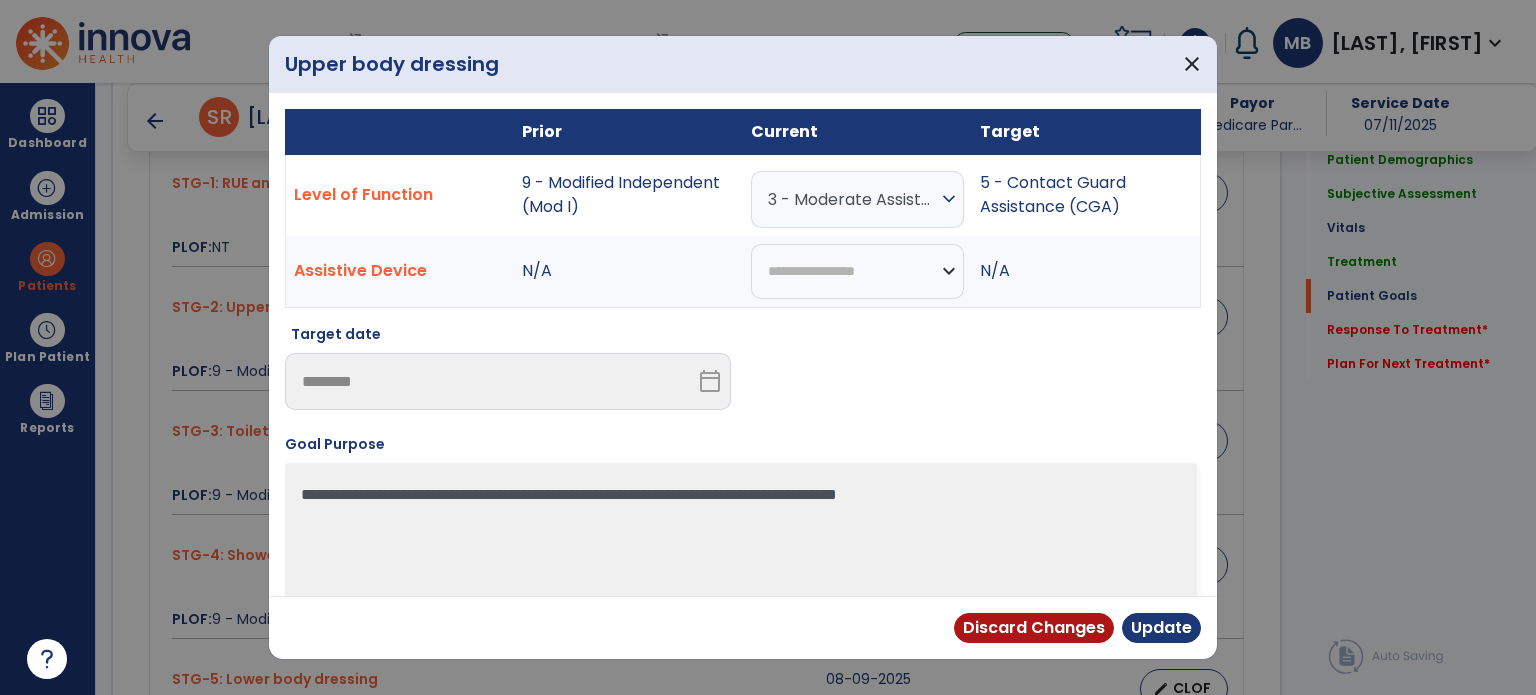 click on "3 - Moderate Assistance (Mod A)   expand_more" at bounding box center [857, 199] 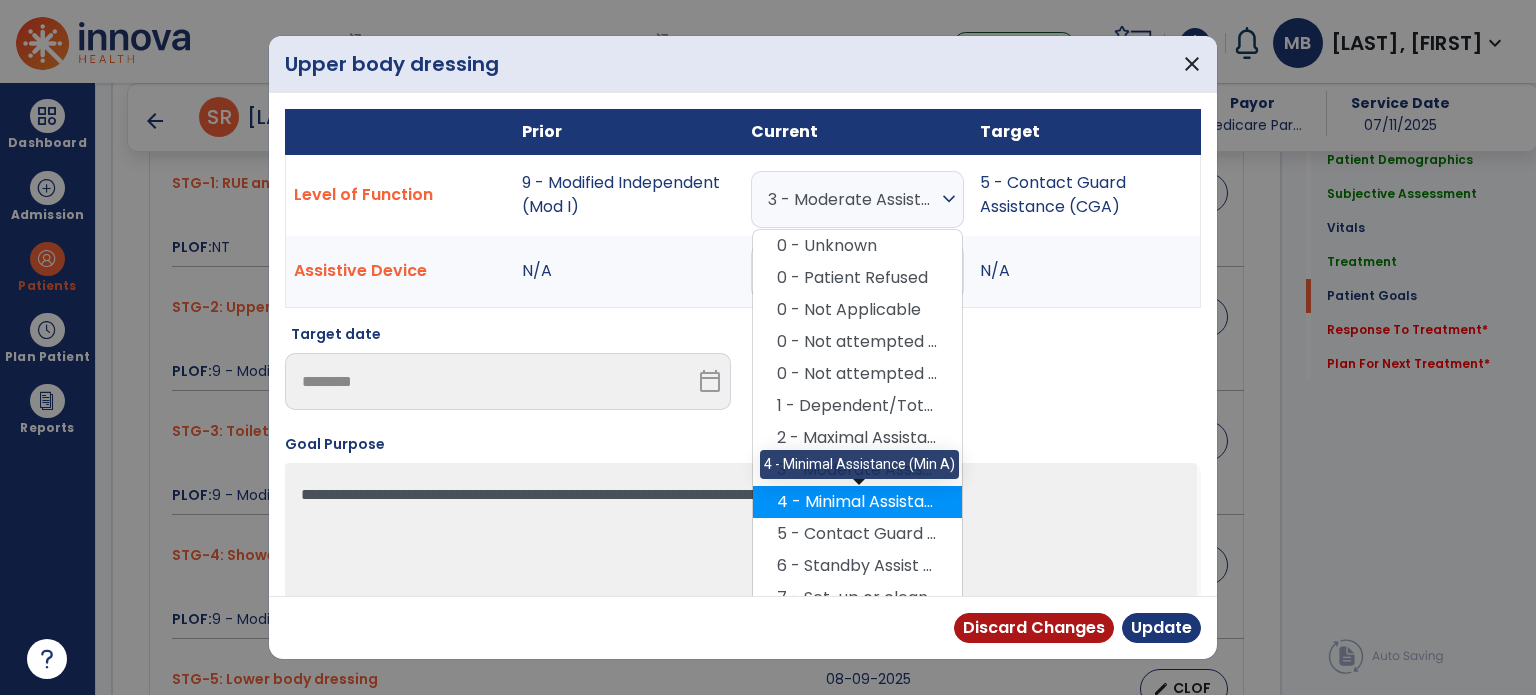 click on "4 - Minimal Assistance (Min A)" at bounding box center [857, 502] 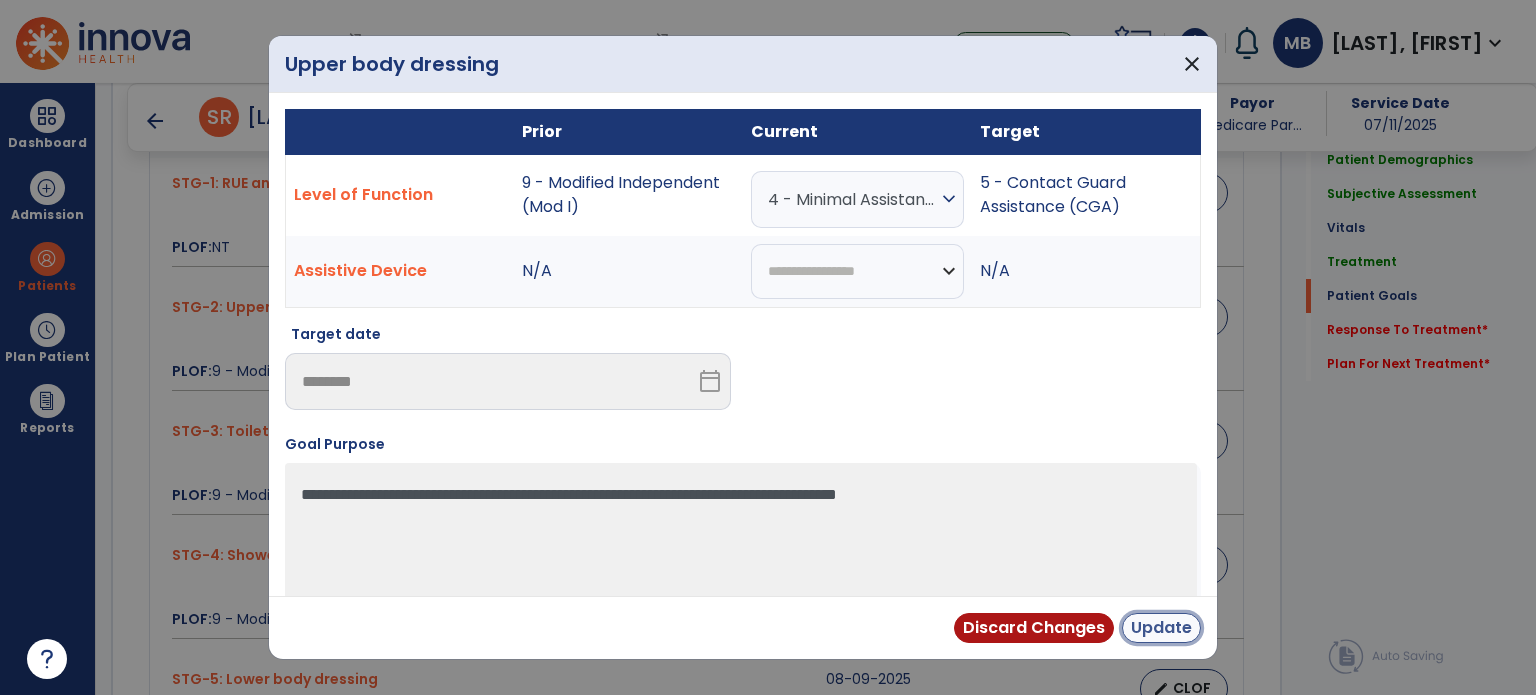 click on "Update" at bounding box center (1161, 628) 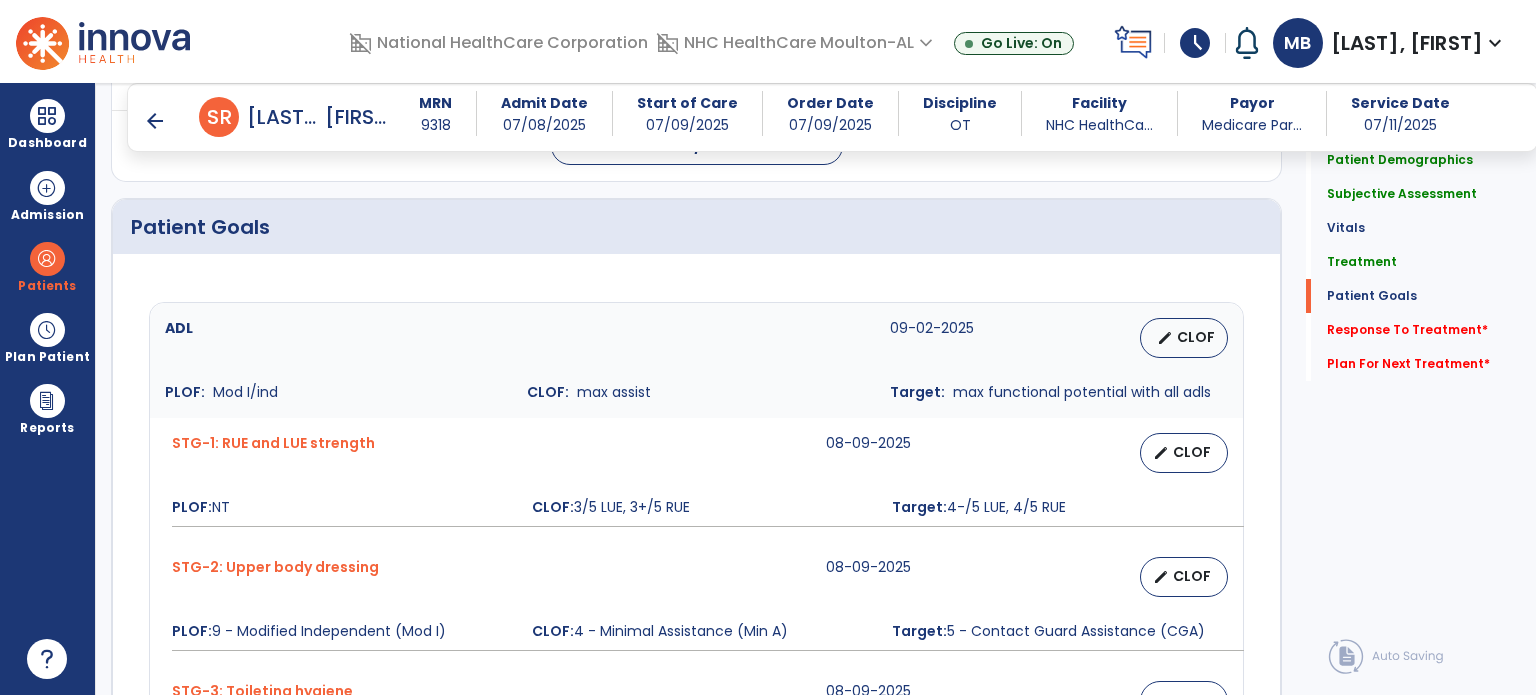scroll, scrollTop: 1598, scrollLeft: 0, axis: vertical 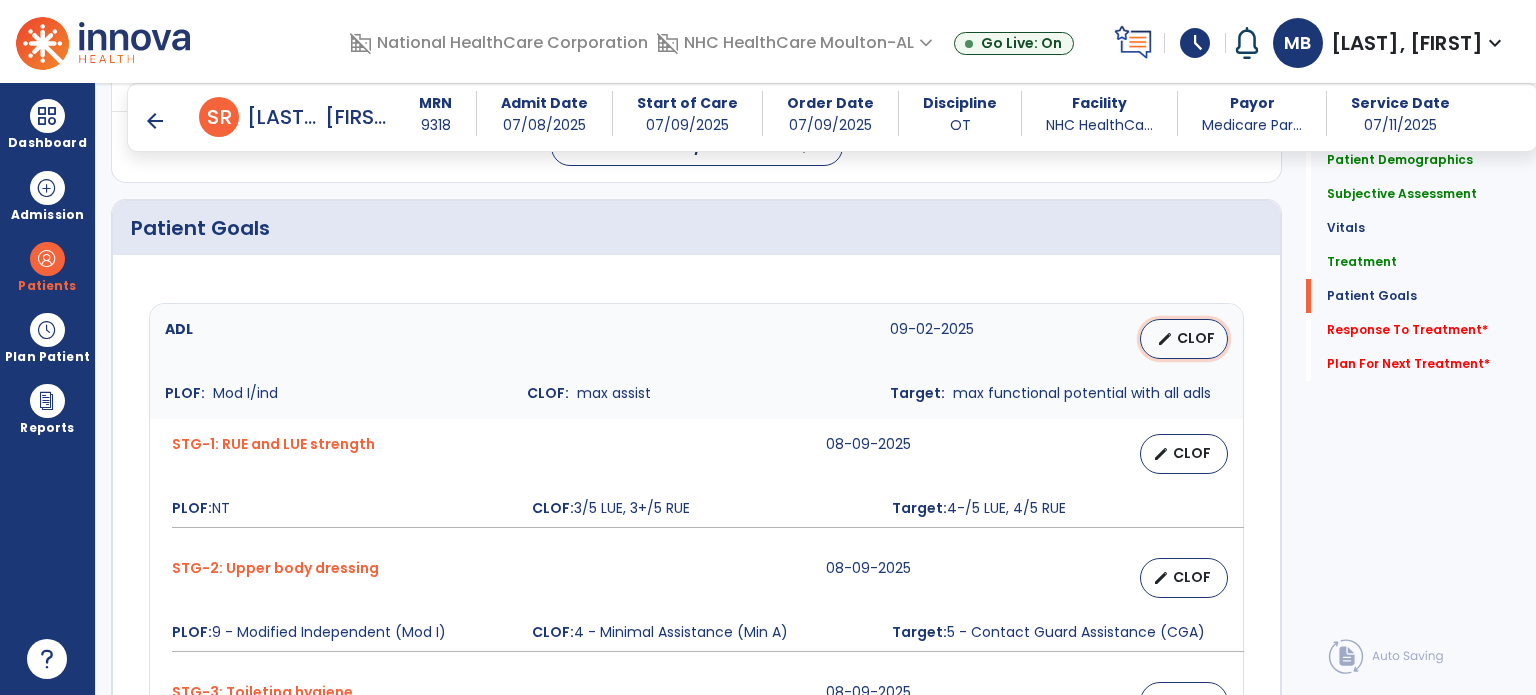 click on "edit   CLOF" at bounding box center [1184, 339] 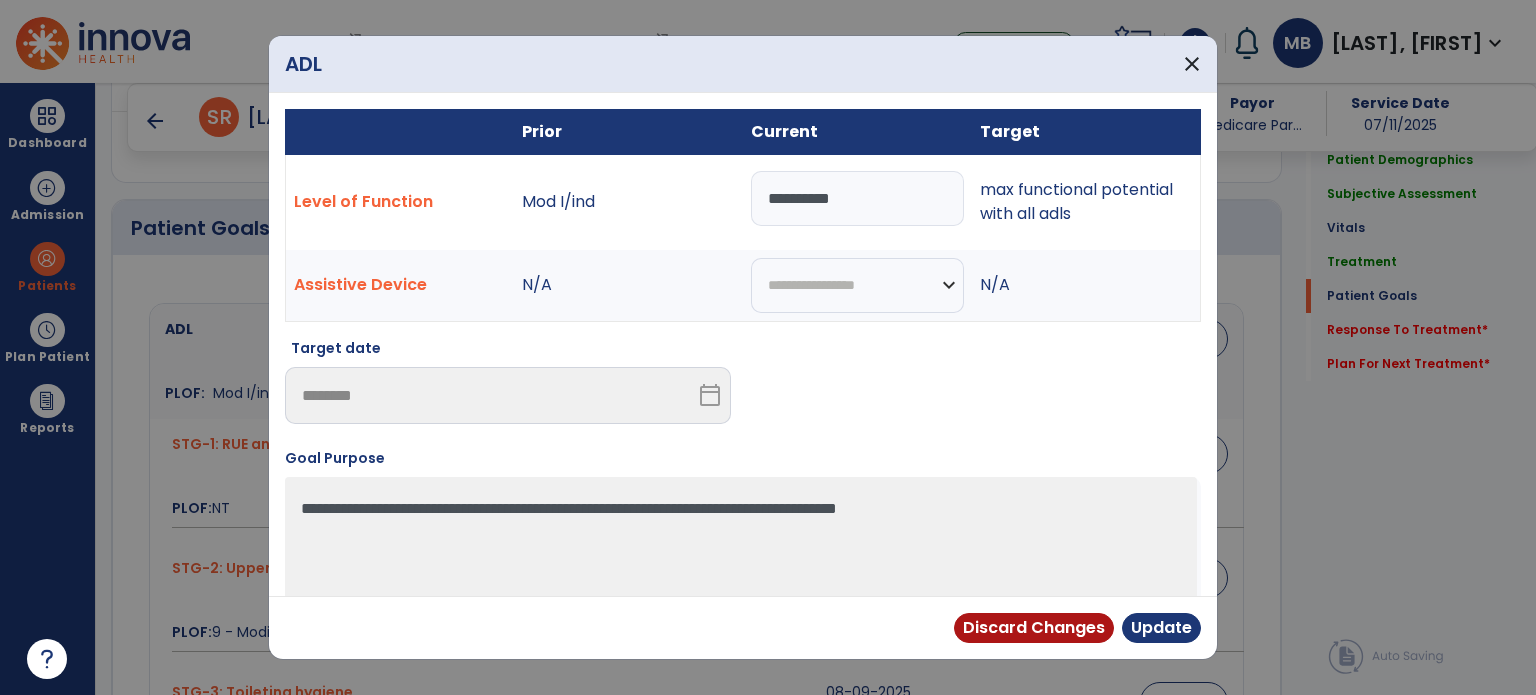 drag, startPoint x: 912, startPoint y: 195, endPoint x: 557, endPoint y: 175, distance: 355.56293 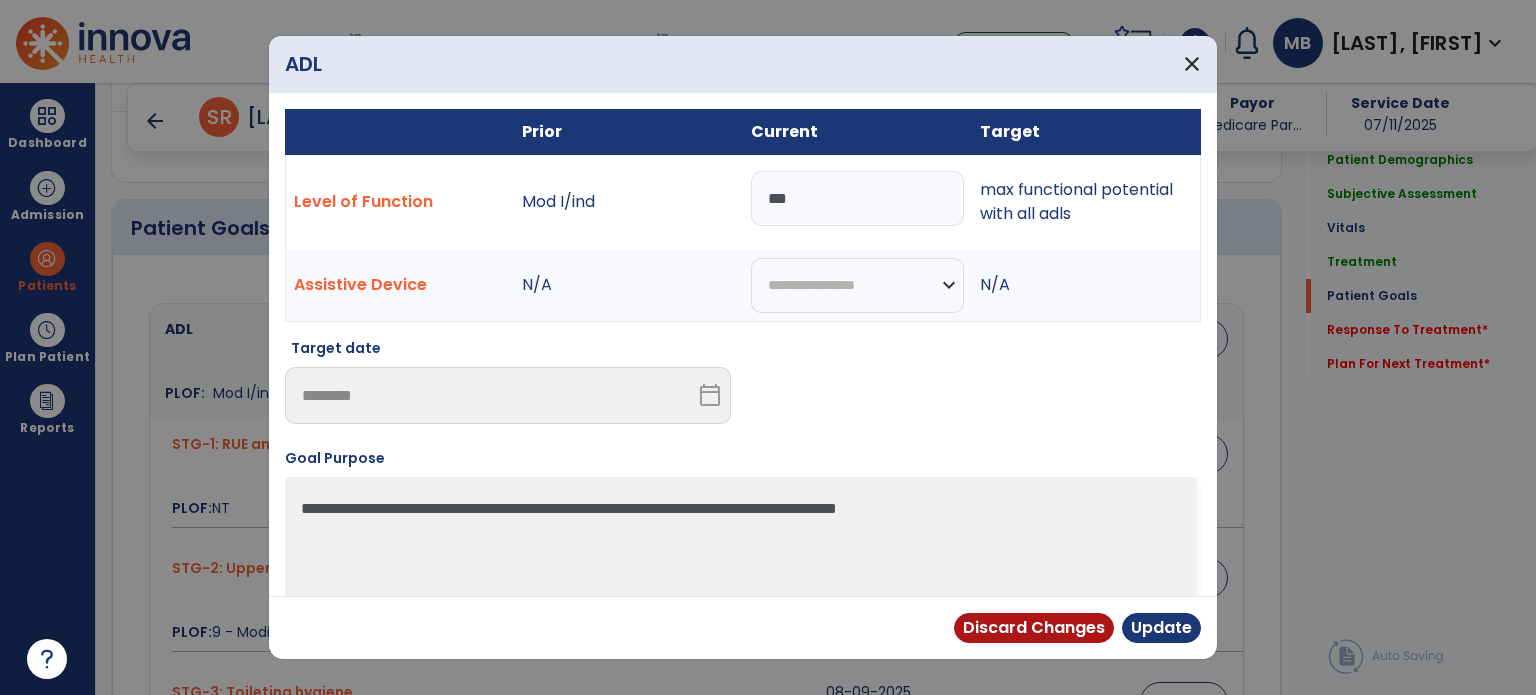 type on "****" 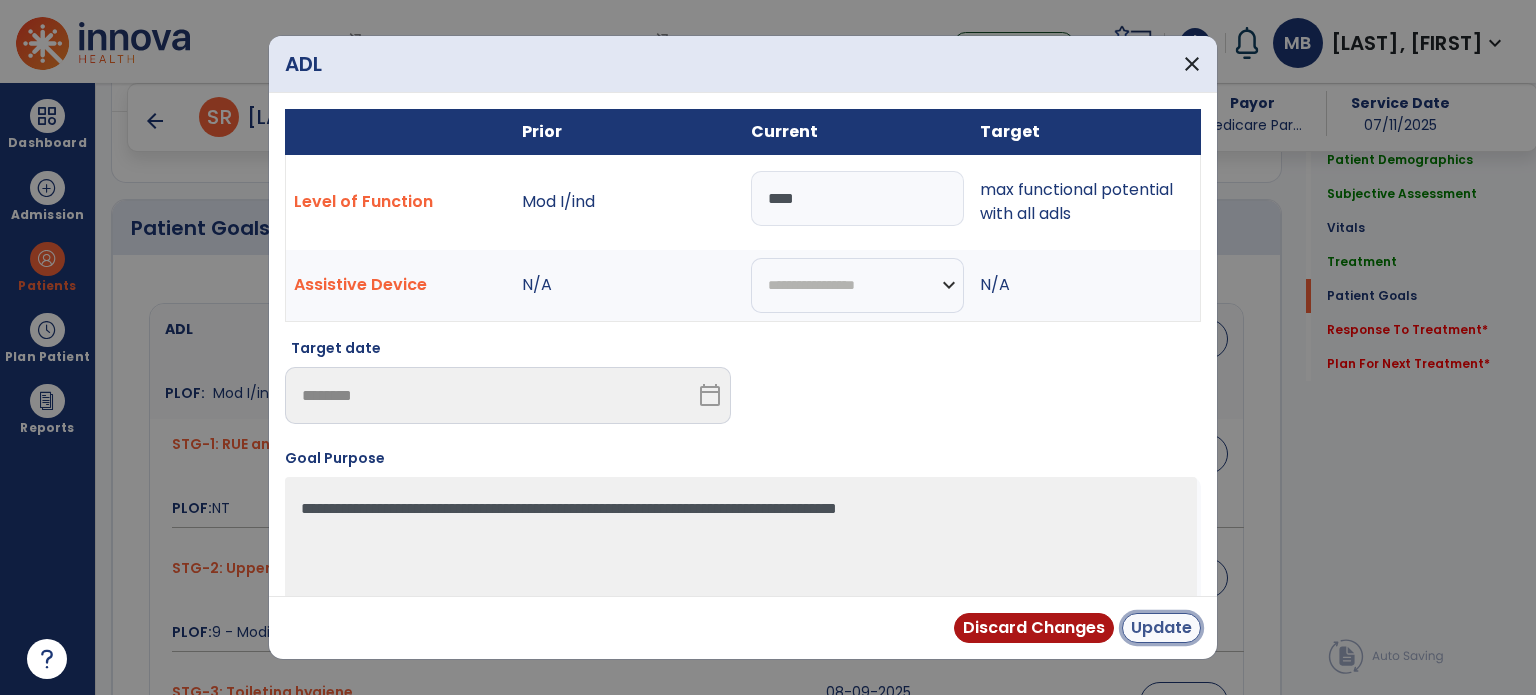 click on "Update" at bounding box center (1161, 628) 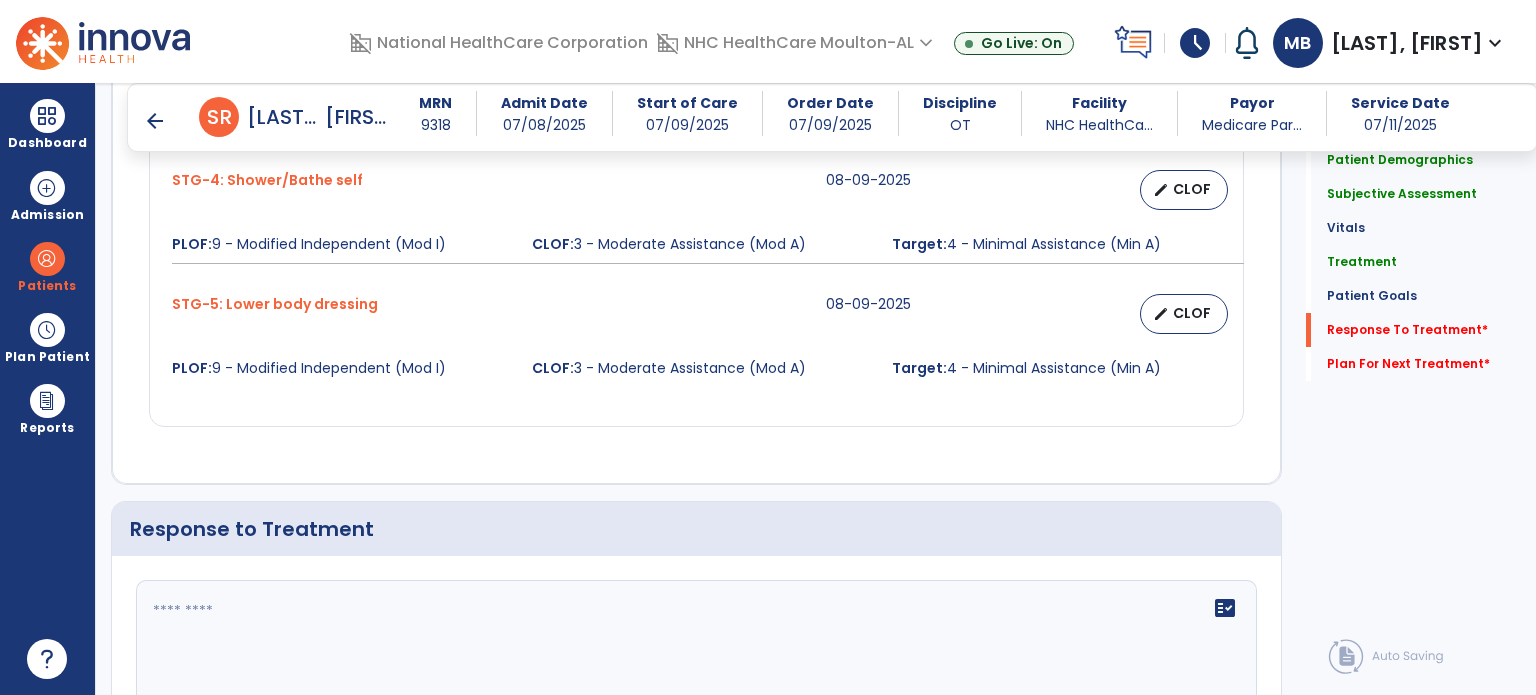 scroll, scrollTop: 2576, scrollLeft: 0, axis: vertical 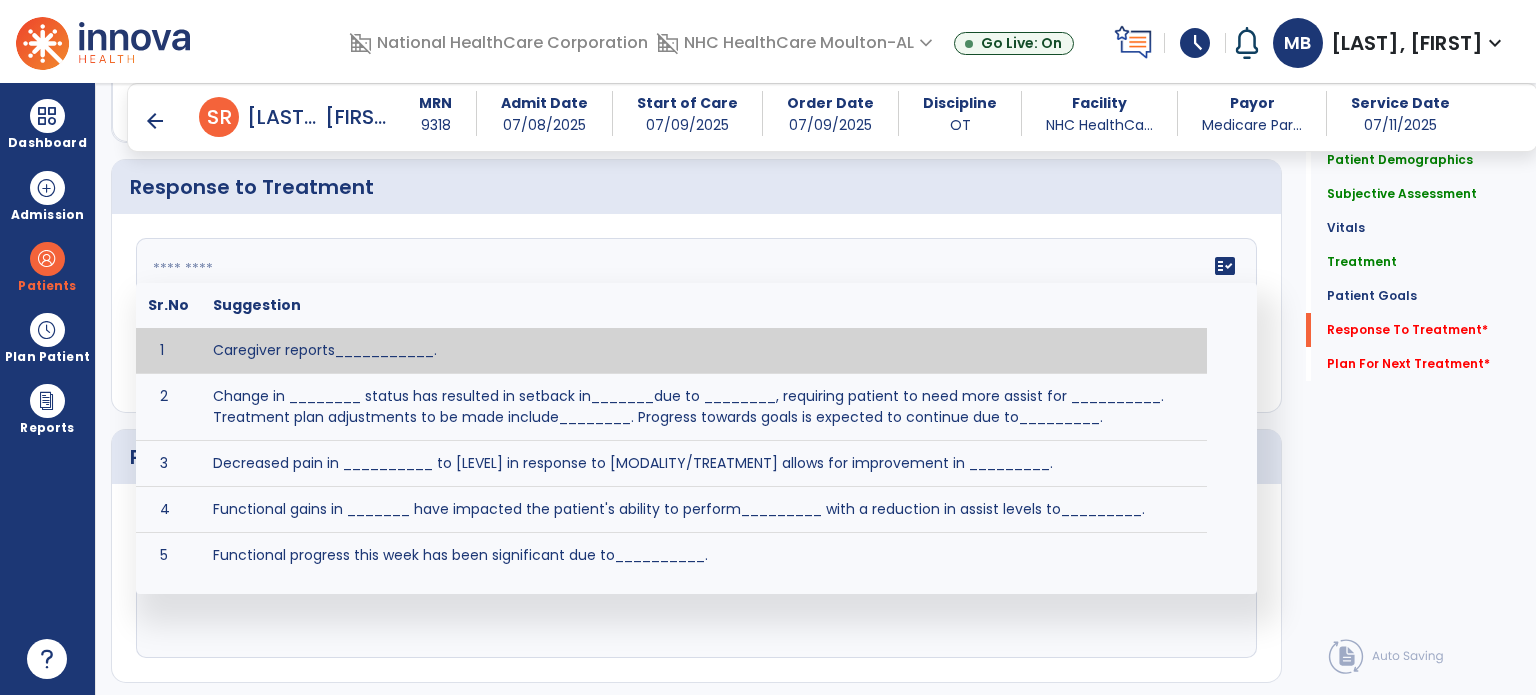 click on "fact_check  Sr.No Suggestion 1 Caregiver reports___________. 2 Change in ________ status has resulted in setback in_______due to ________, requiring patient to need more assist for __________.   Treatment plan adjustments to be made include________.  Progress towards goals is expected to continue due to_________. 3 Decreased pain in __________ to [LEVEL] in response to [MODALITY/TREATMENT] allows for improvement in _________. 4 Functional gains in _______ have impacted the patient's ability to perform_________ with a reduction in assist levels to_________. 5 Functional progress this week has been significant due to__________. 6 Gains in ________ have improved the patient's ability to perform ______with decreased levels of assist to___________. 7 Improvement in ________allows patient to tolerate higher levels of challenges in_________. 8 Pain in [AREA] has decreased to [LEVEL] in response to [TREATMENT/MODALITY], allowing fore ease in completing__________. 9 10 11 12 13 14 15 16 17 18 19 20 21" 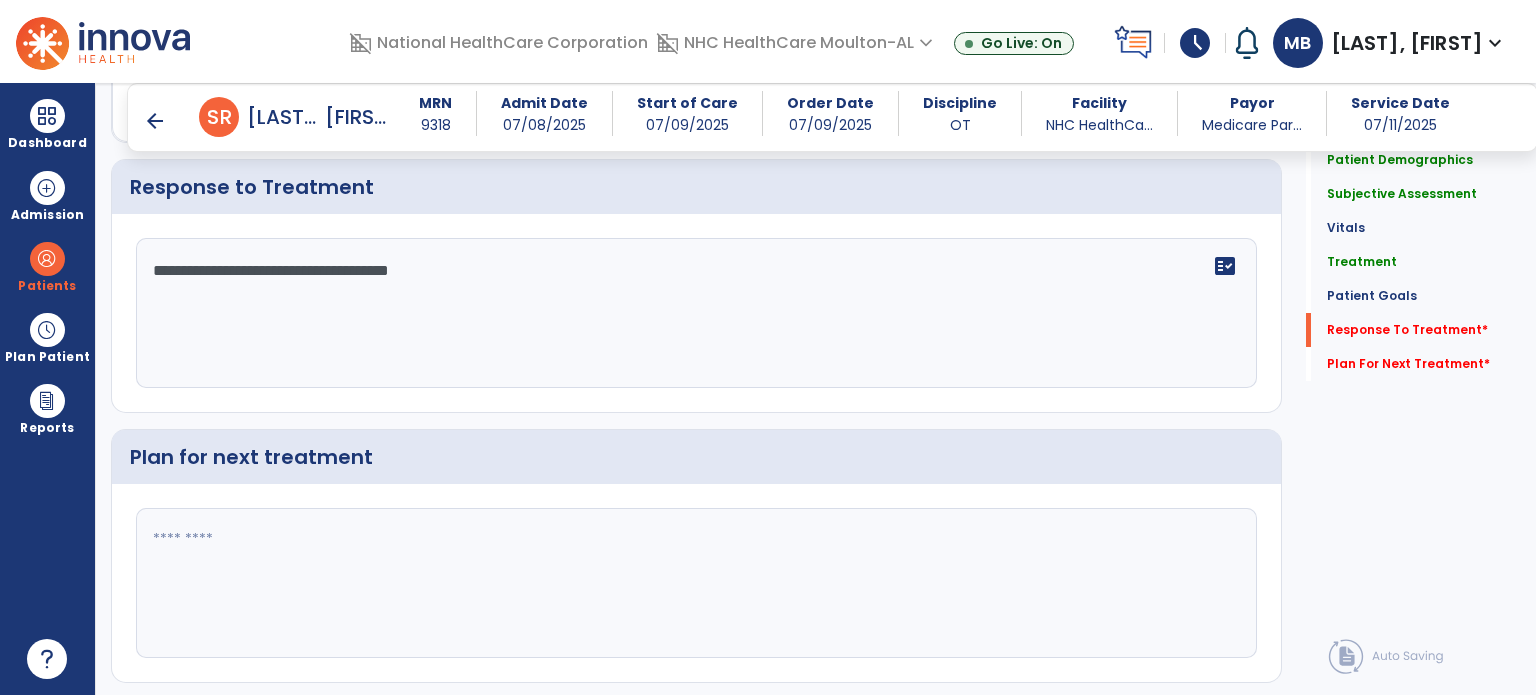 type on "**********" 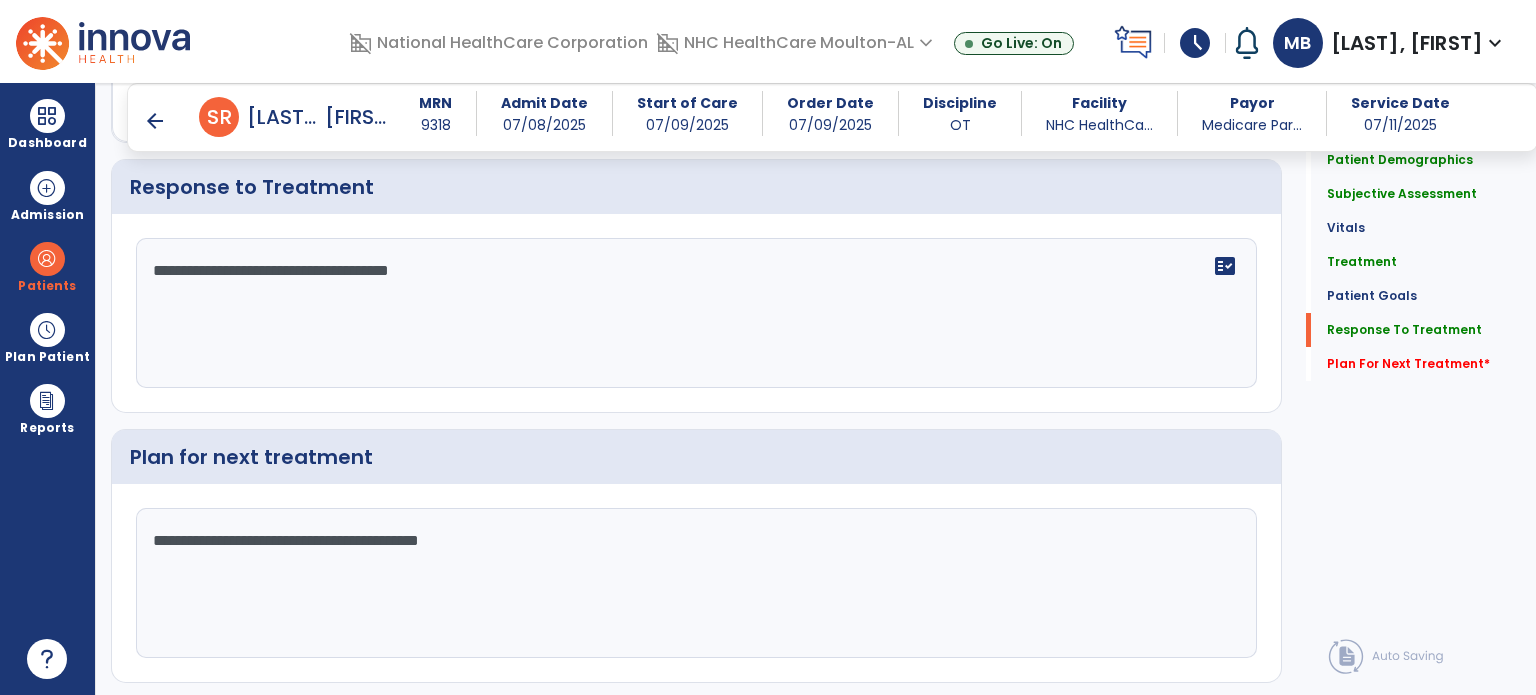 type on "**********" 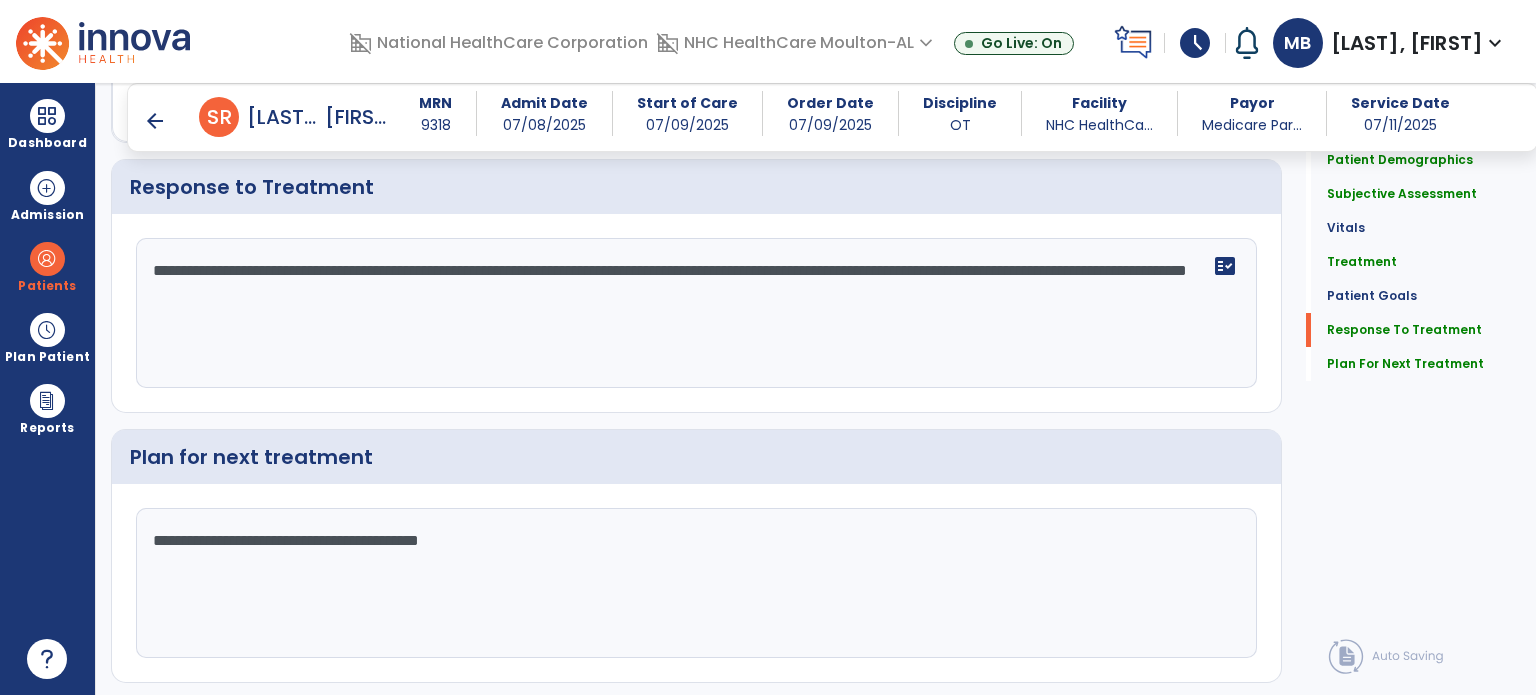 scroll, scrollTop: 2623, scrollLeft: 0, axis: vertical 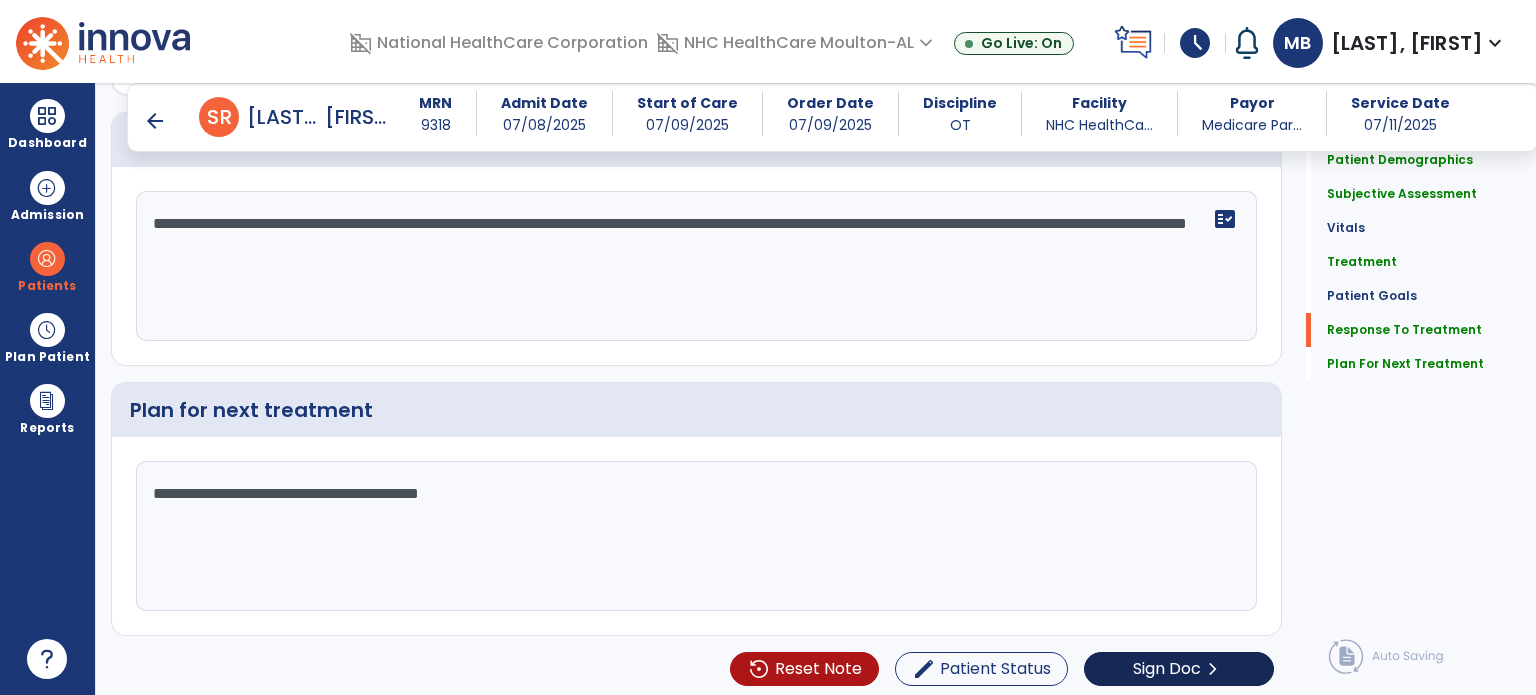 type on "**********" 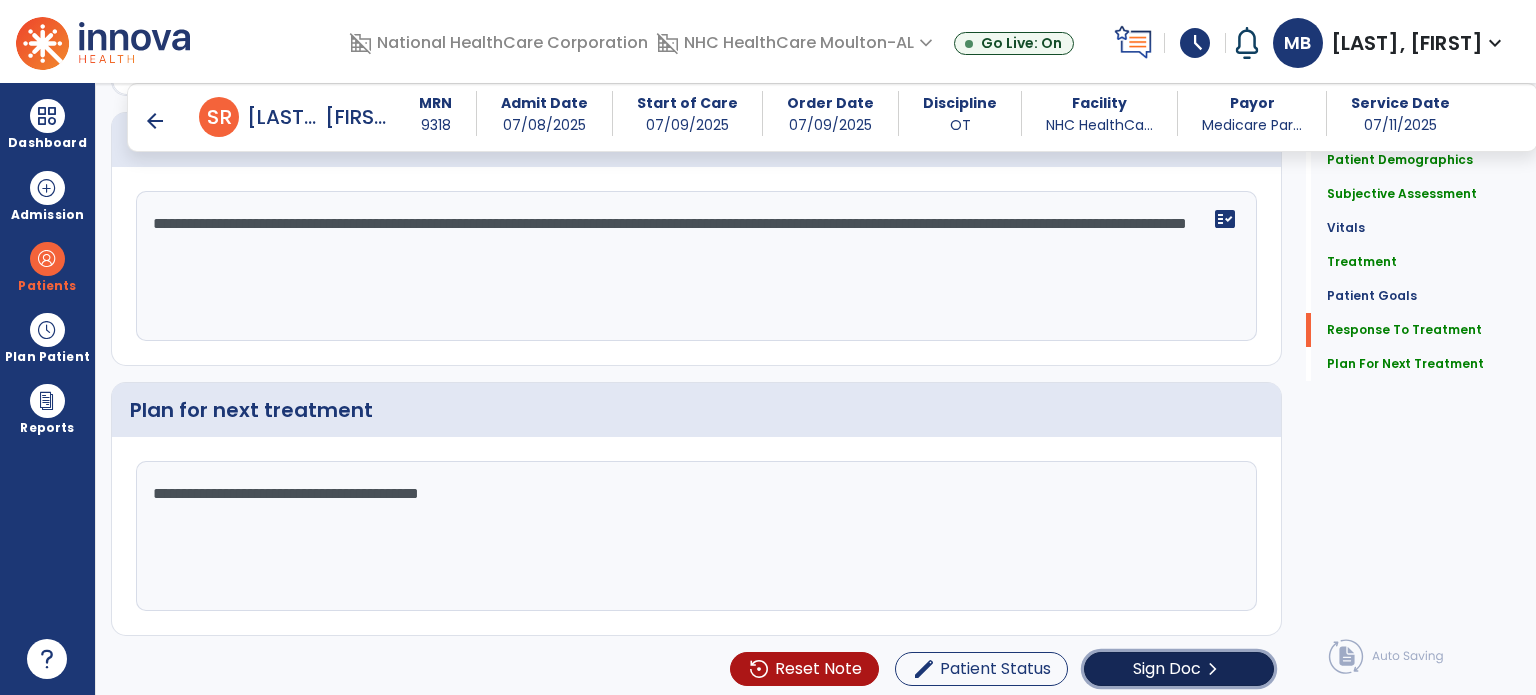 click on "Sign Doc" 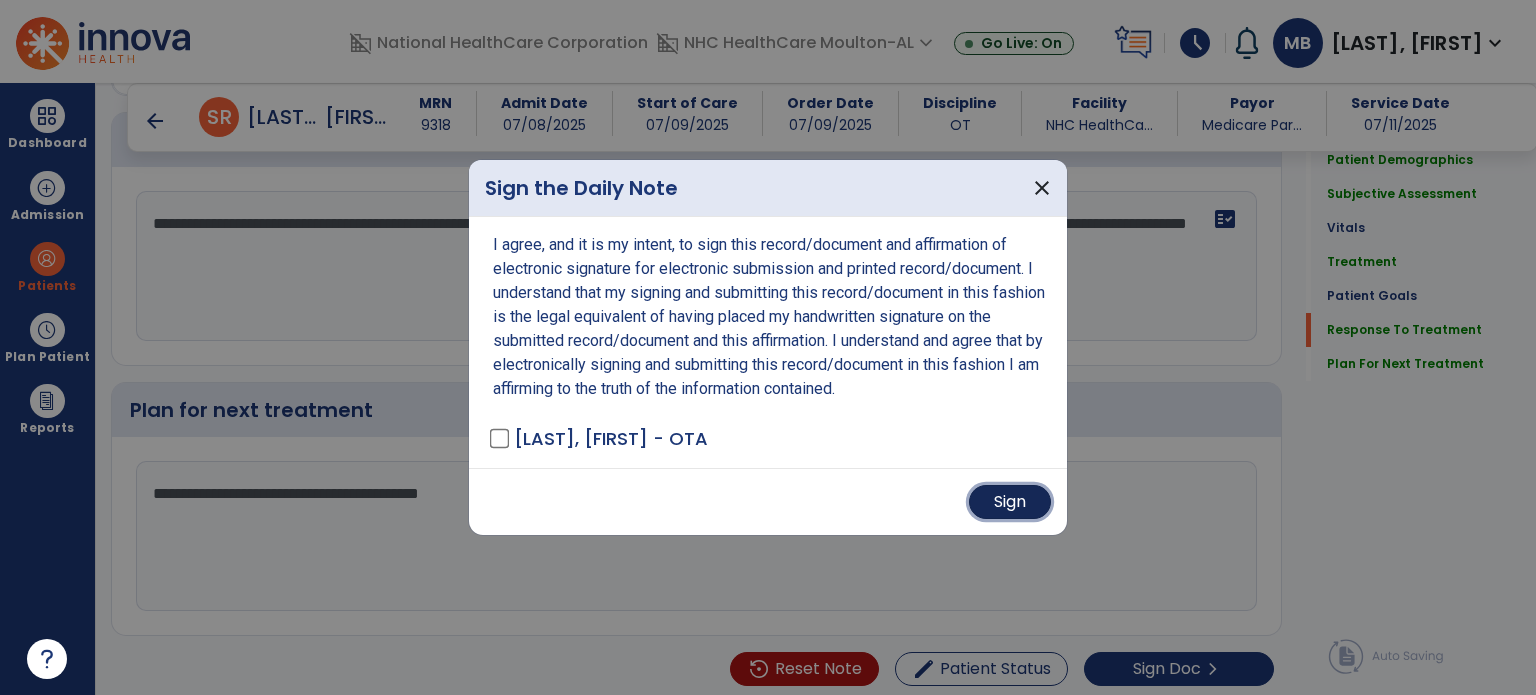 click on "Sign" at bounding box center (1010, 502) 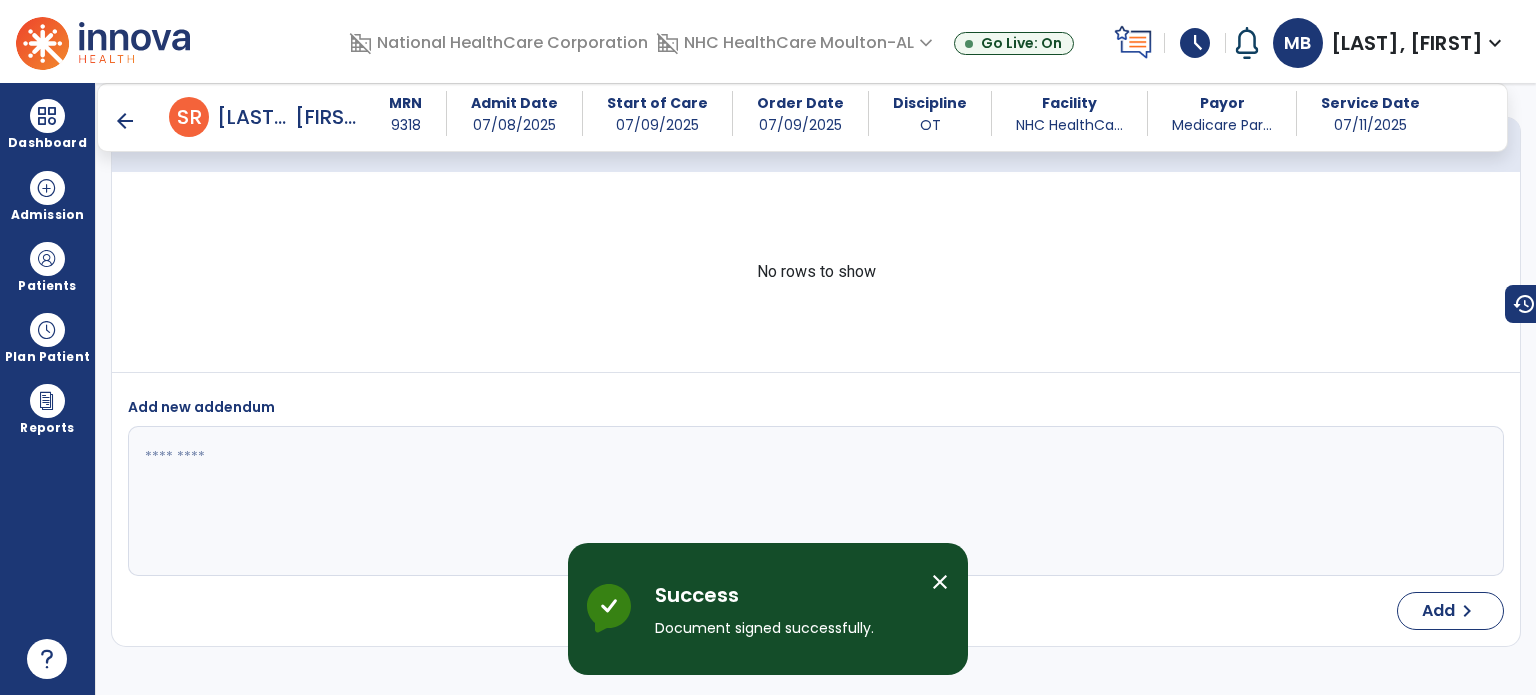 click at bounding box center (47, 116) 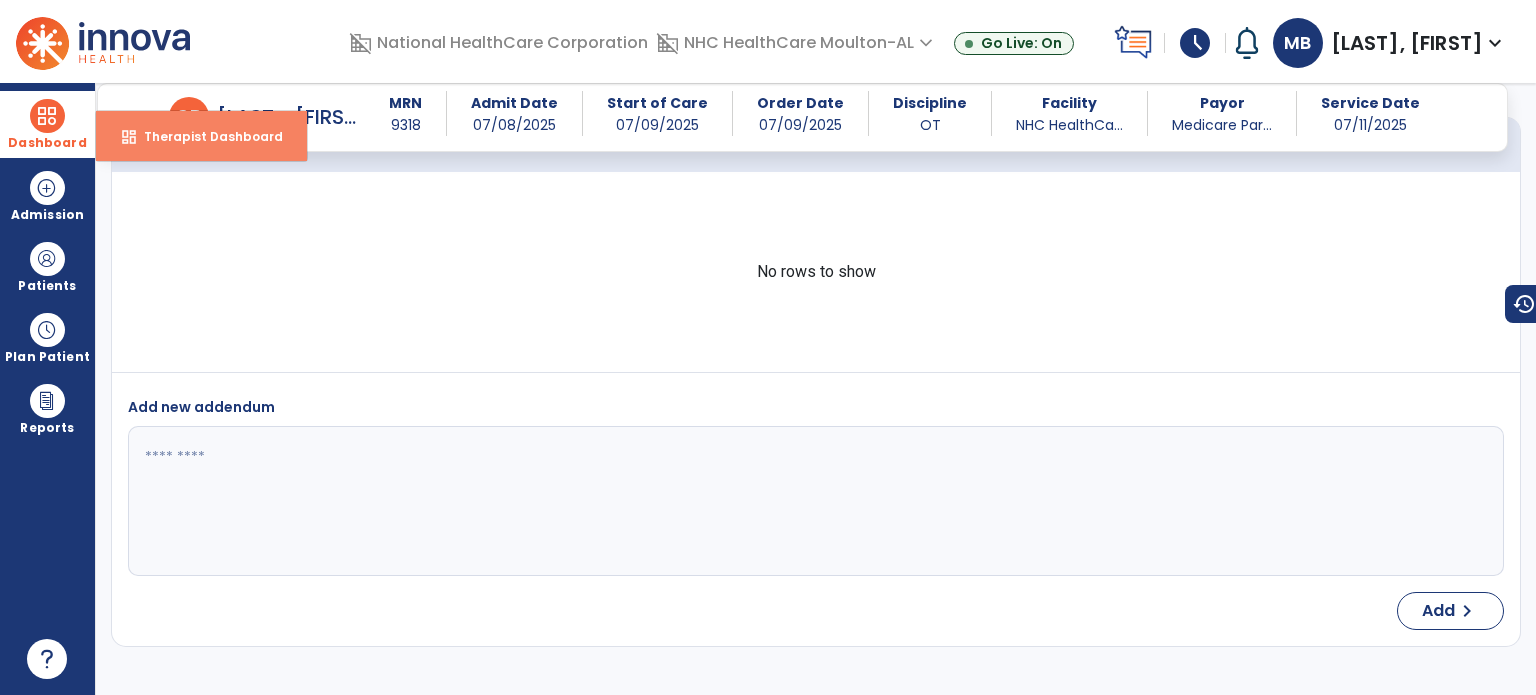 click on "Therapist Dashboard" at bounding box center (205, 136) 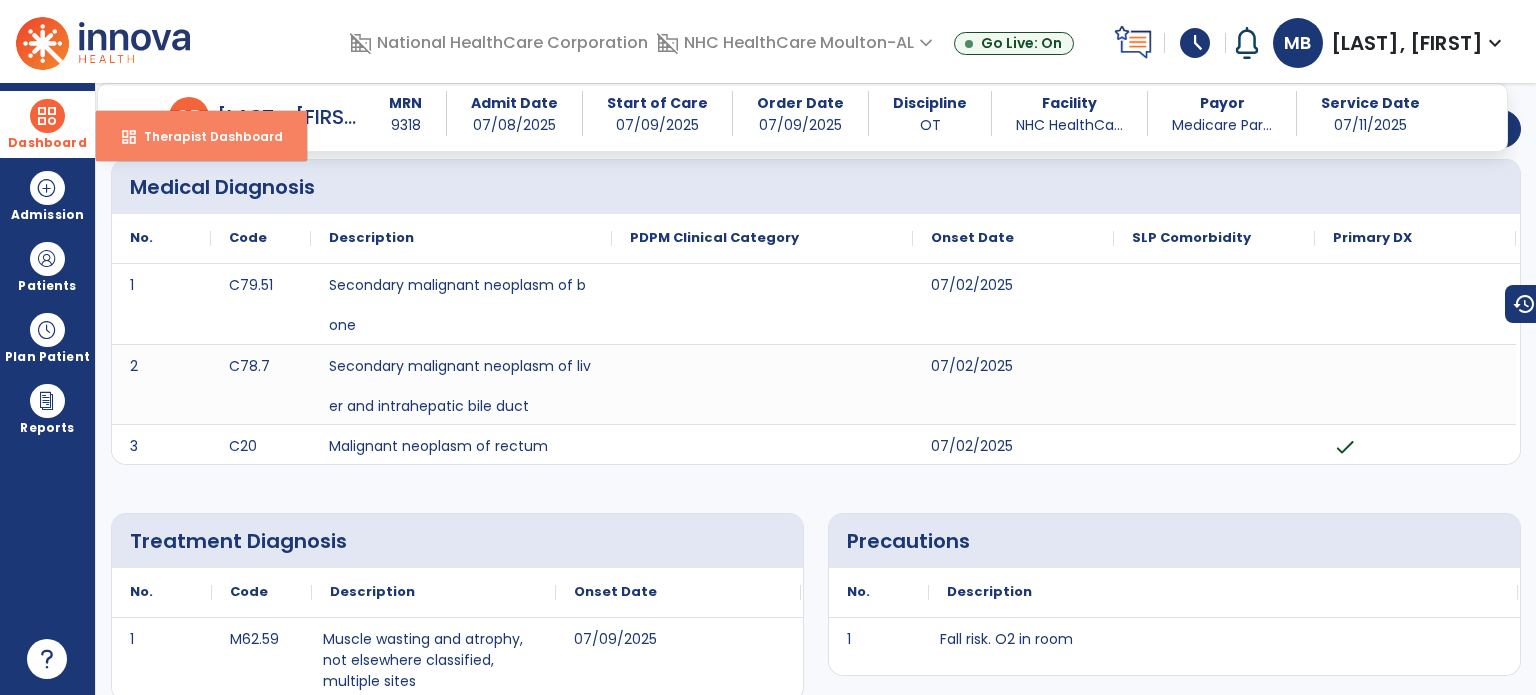 select on "****" 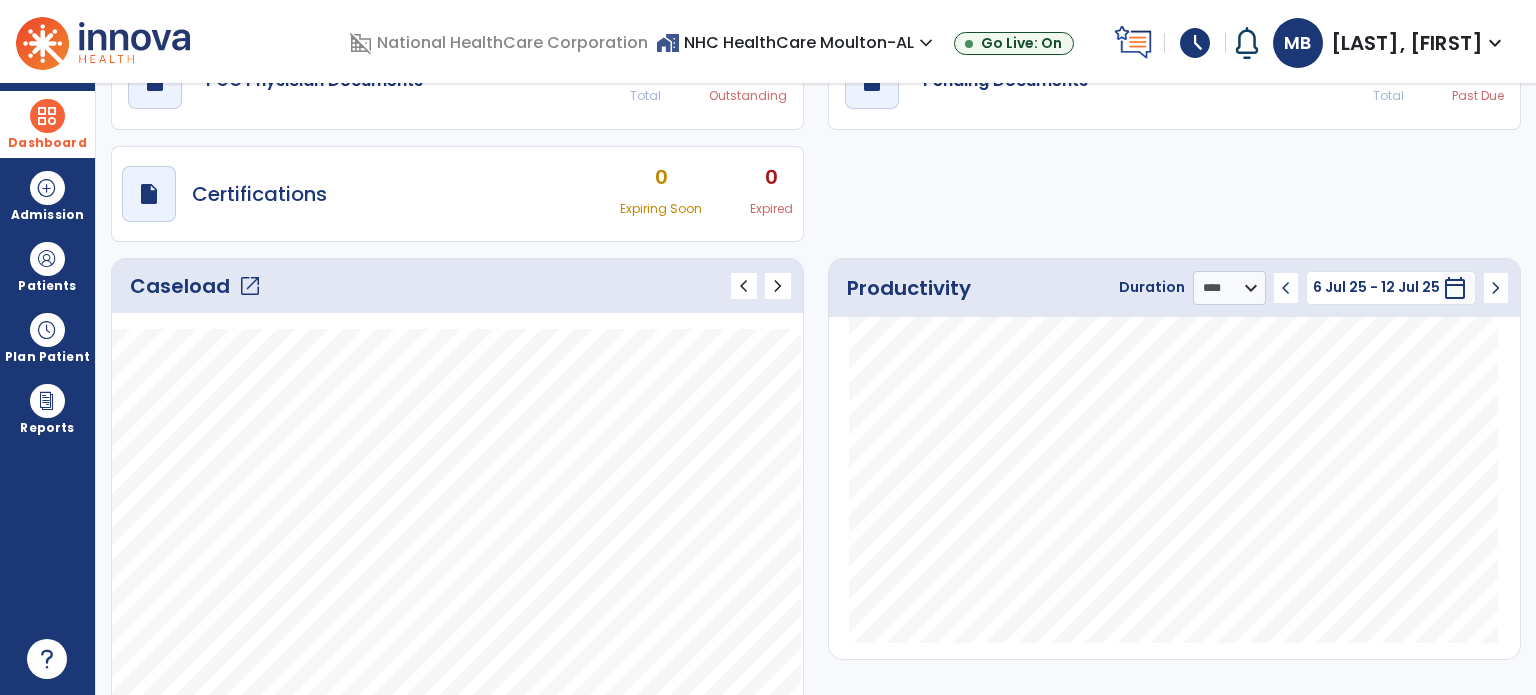click on "open_in_new" 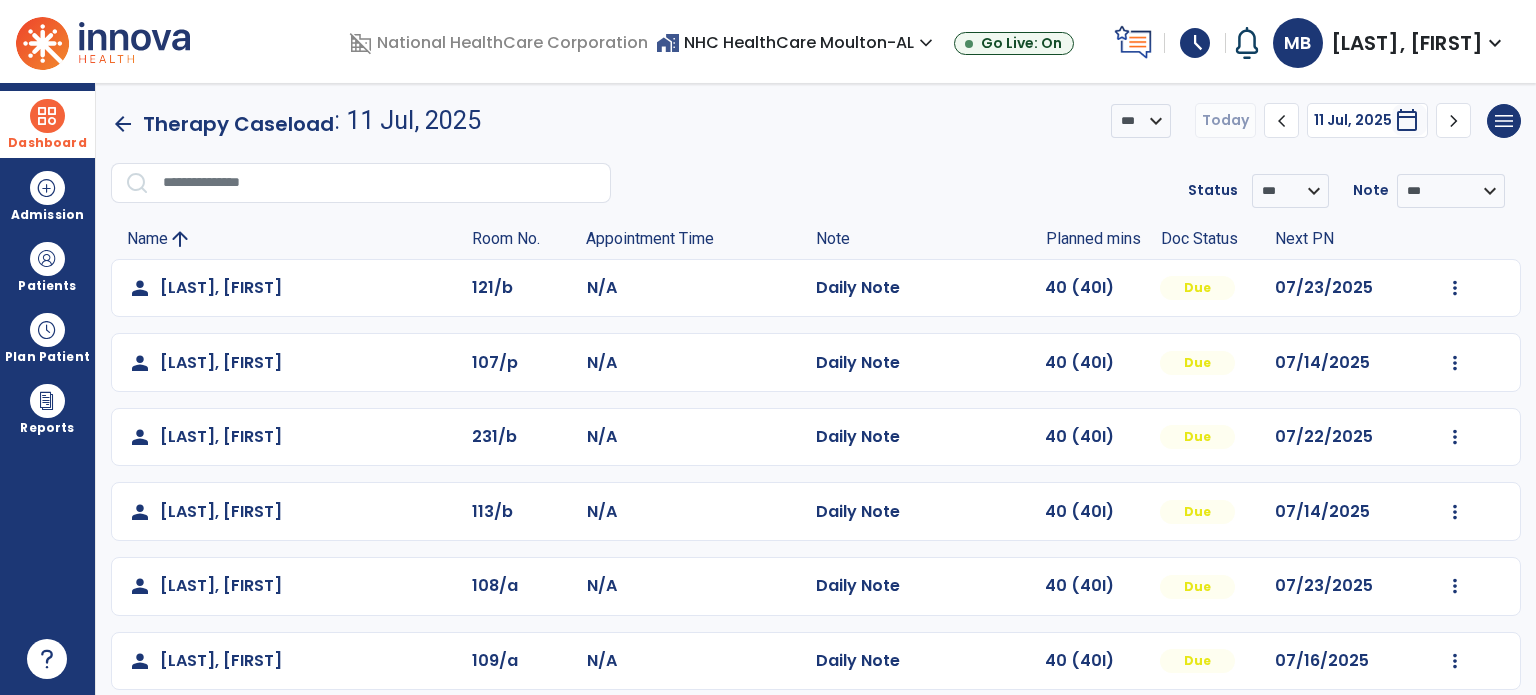 scroll, scrollTop: 244, scrollLeft: 0, axis: vertical 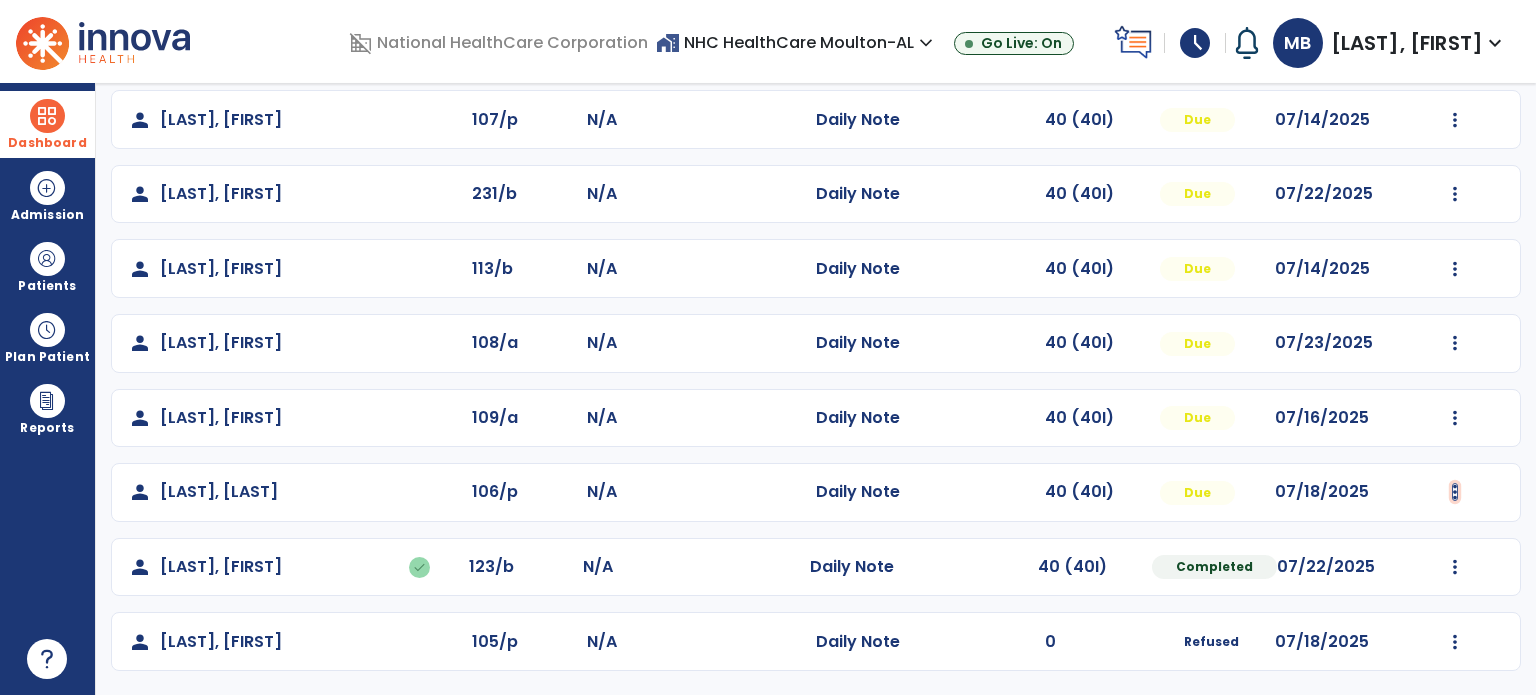 click at bounding box center [1455, 45] 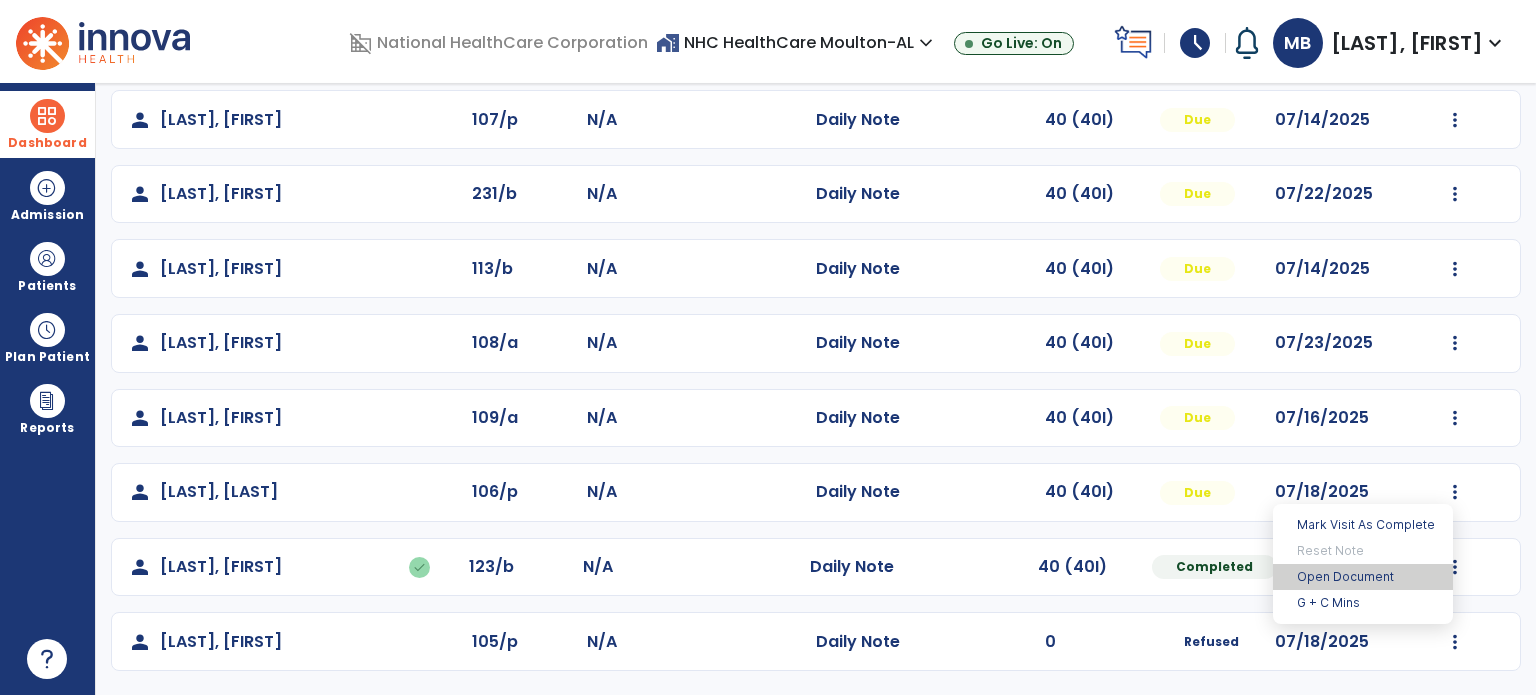 click on "Open Document" at bounding box center [1363, 577] 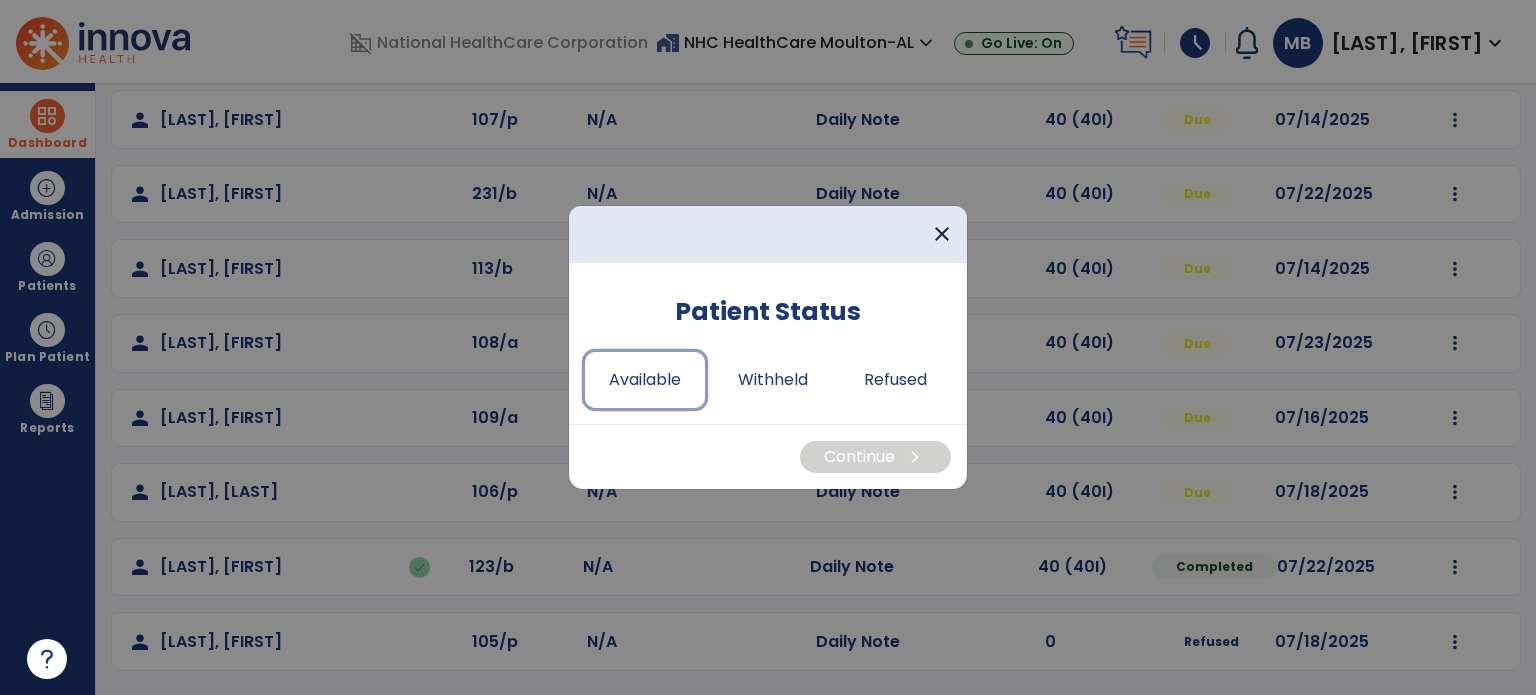 click on "Available" at bounding box center [645, 380] 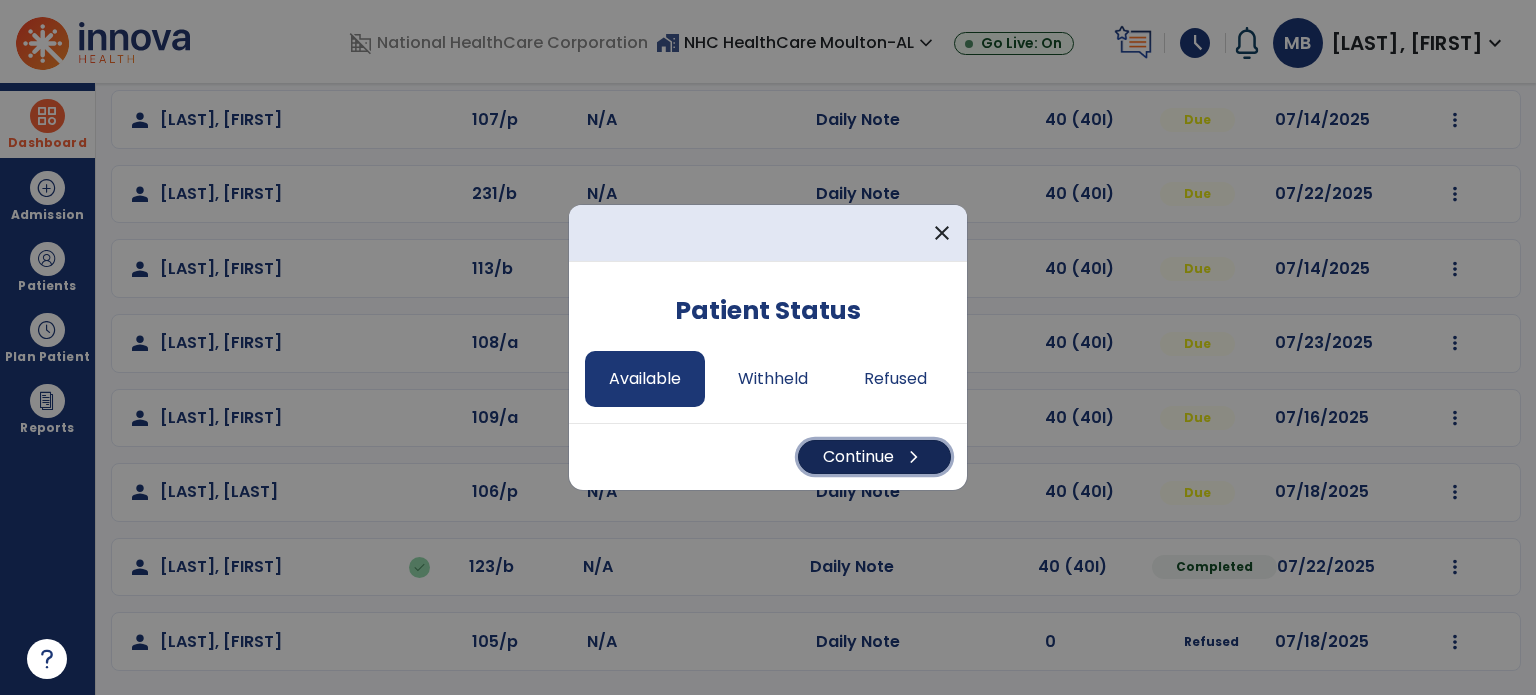 click on "Continue   chevron_right" at bounding box center [874, 457] 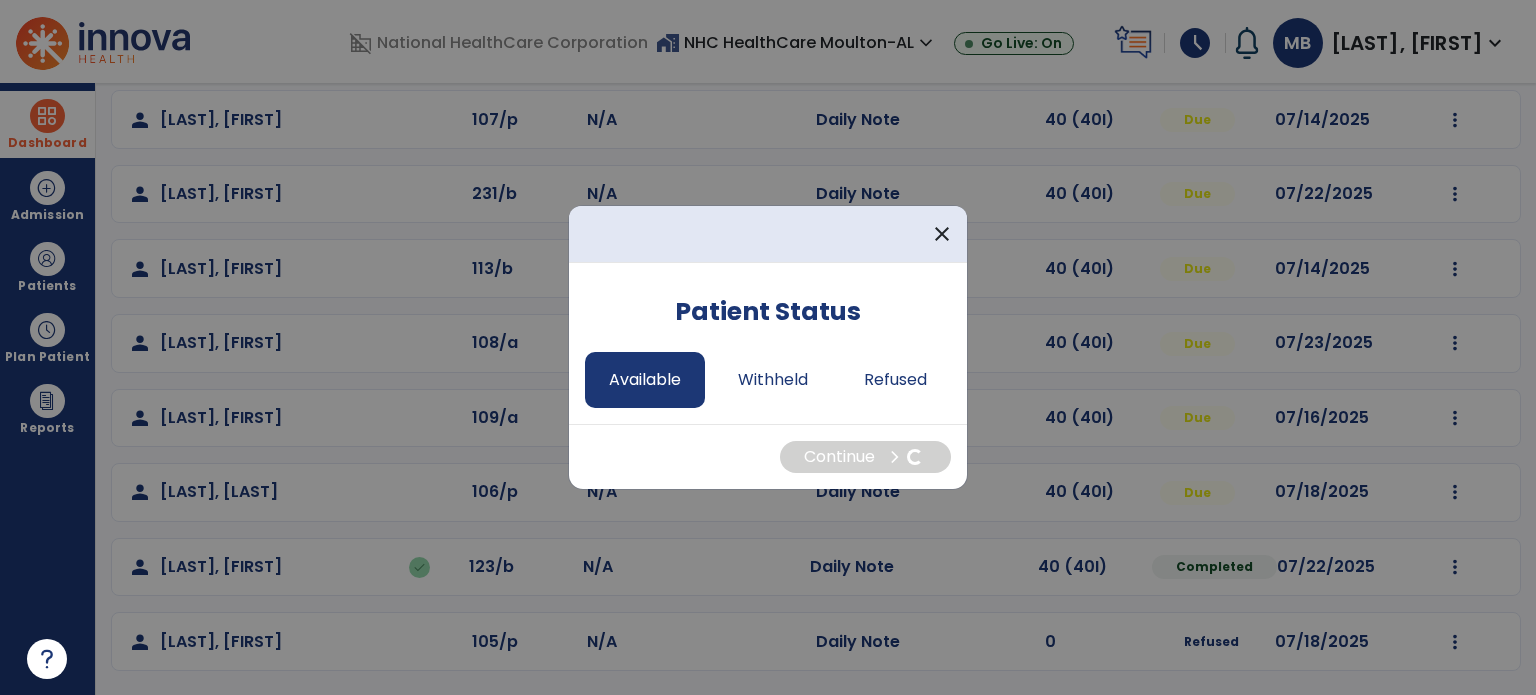 select on "*" 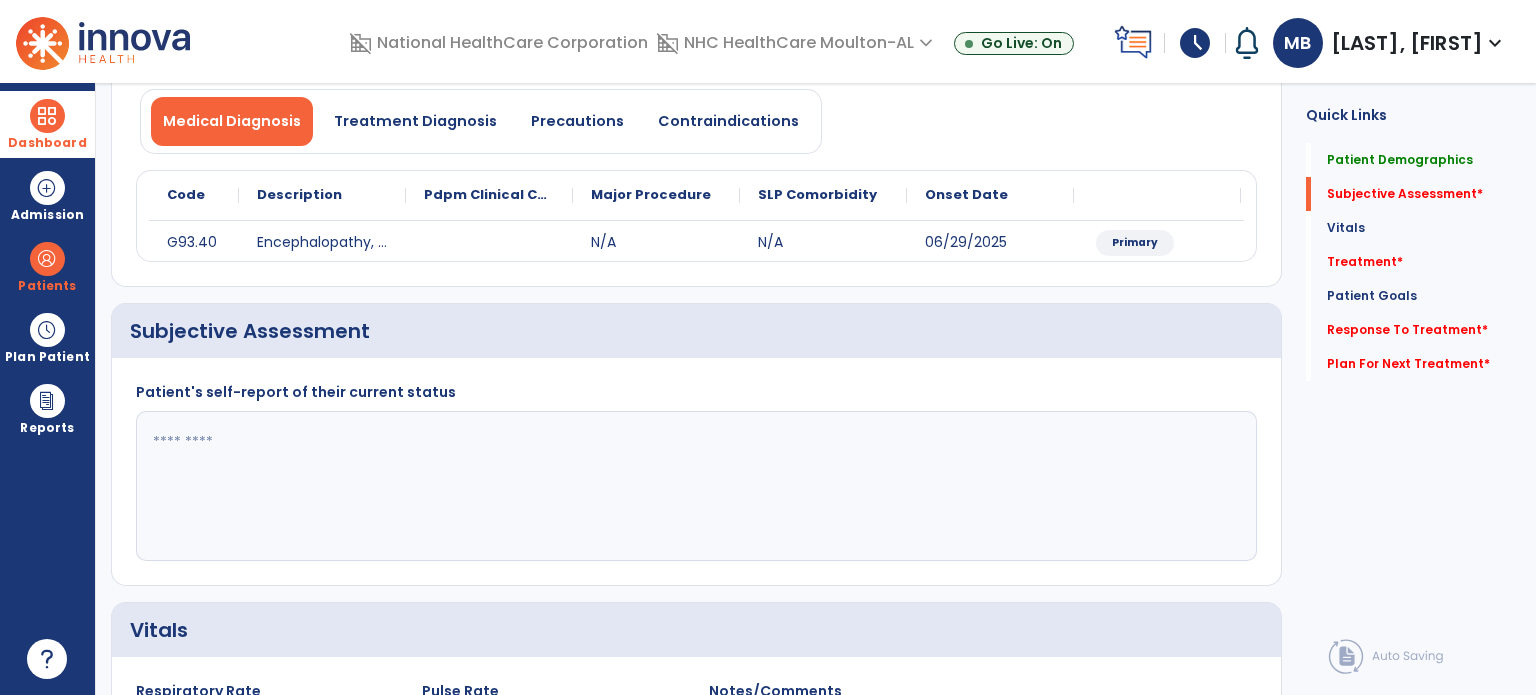 click 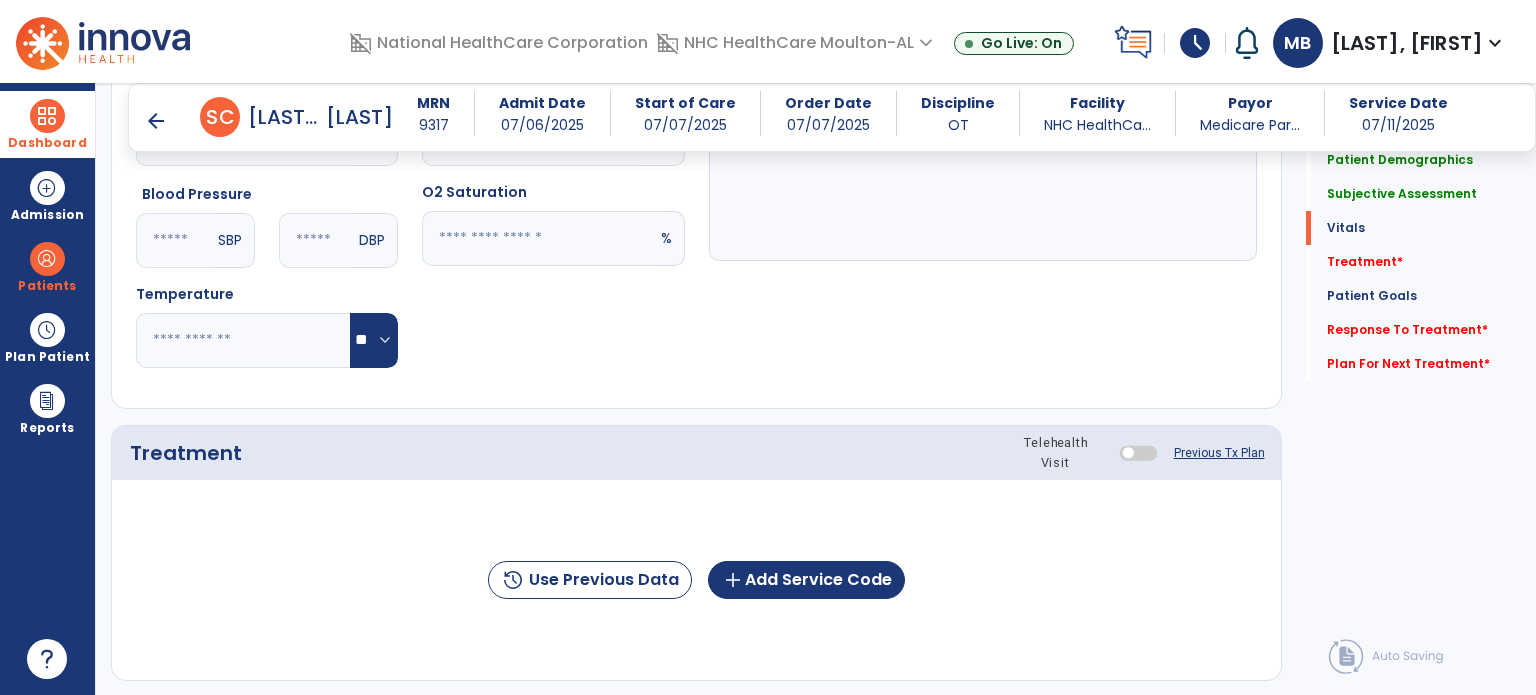 scroll, scrollTop: 968, scrollLeft: 0, axis: vertical 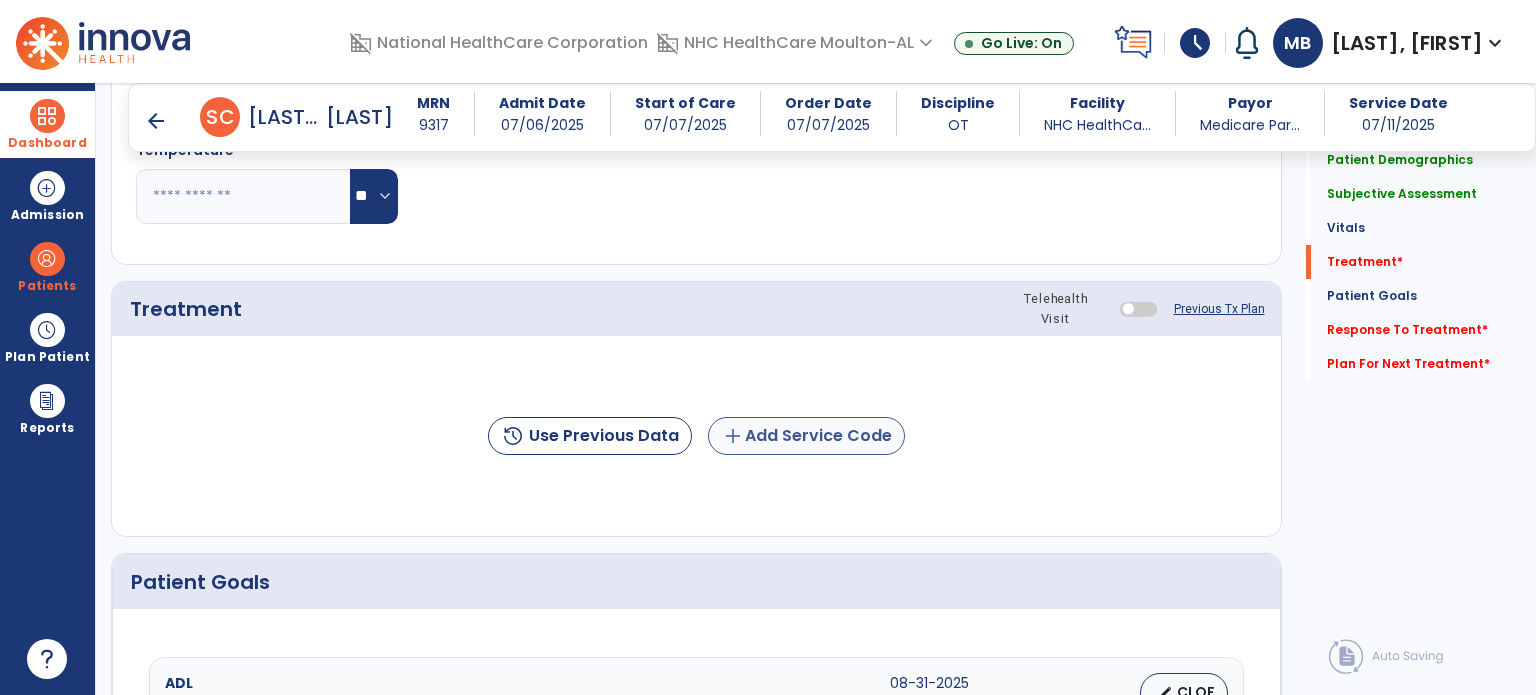 type on "**********" 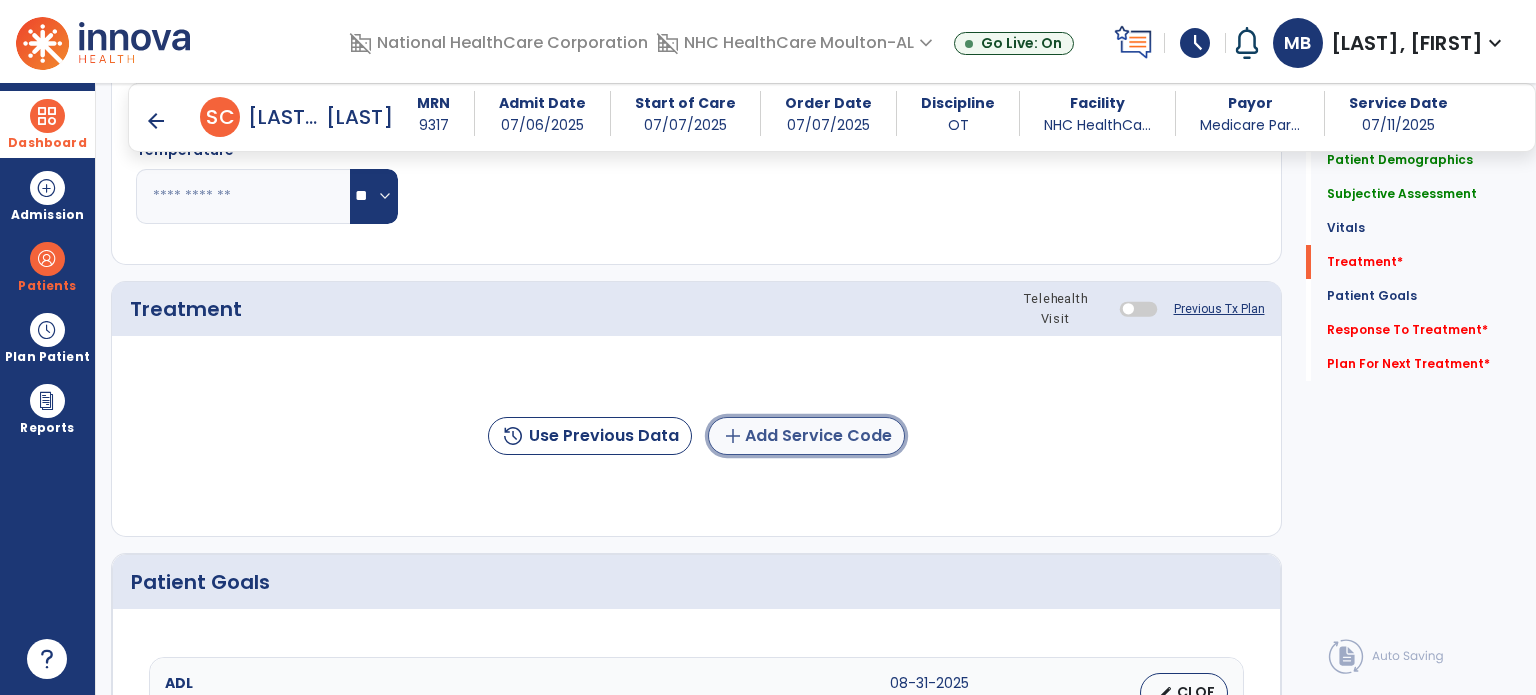 click on "add  Add Service Code" 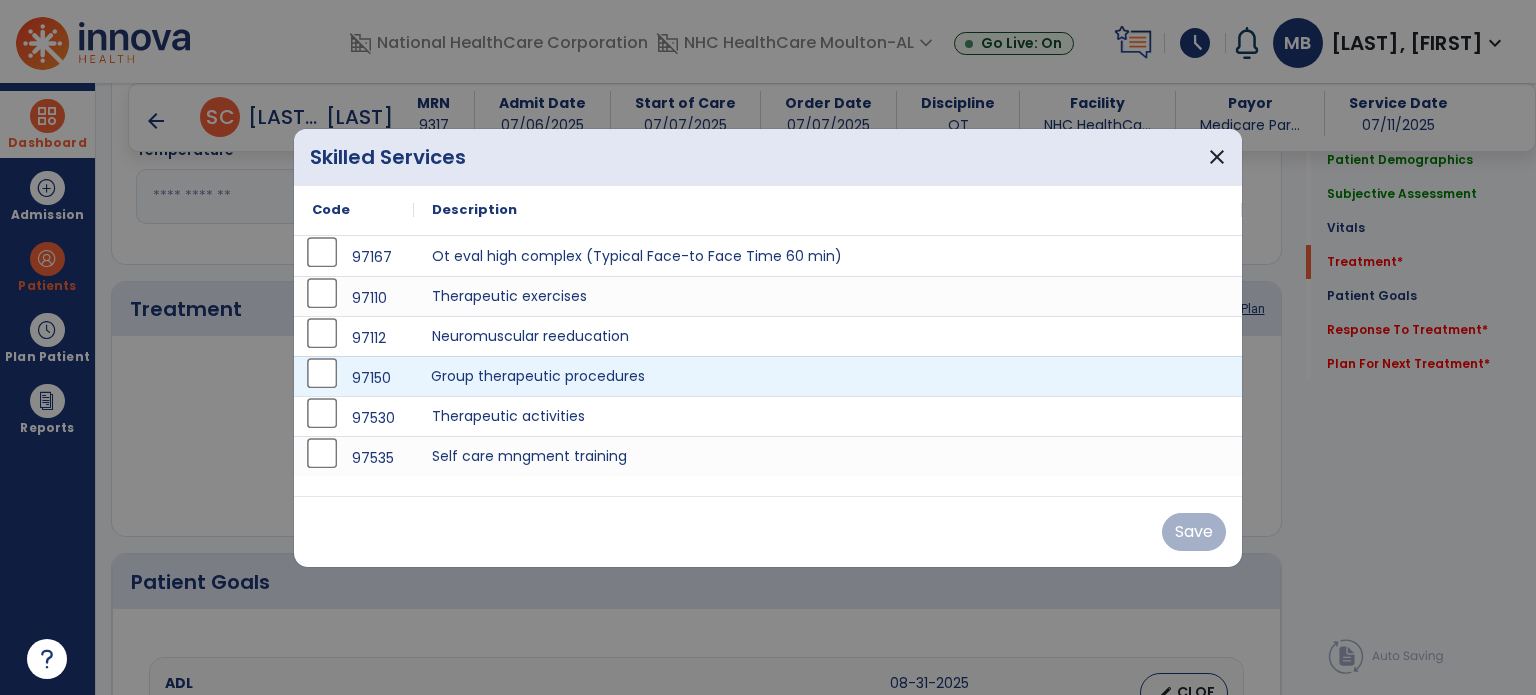 click on "Group therapeutic procedures" at bounding box center [828, 376] 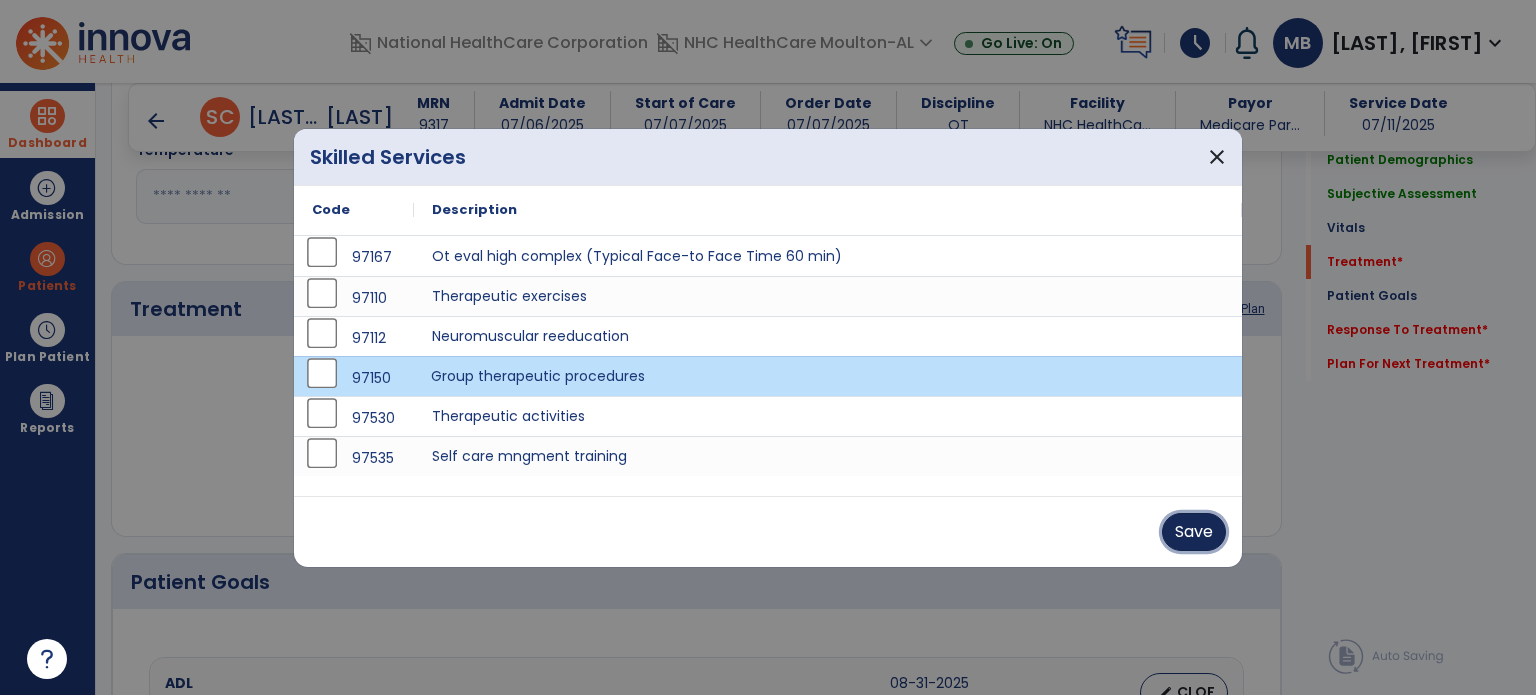 click on "Save" at bounding box center (1194, 532) 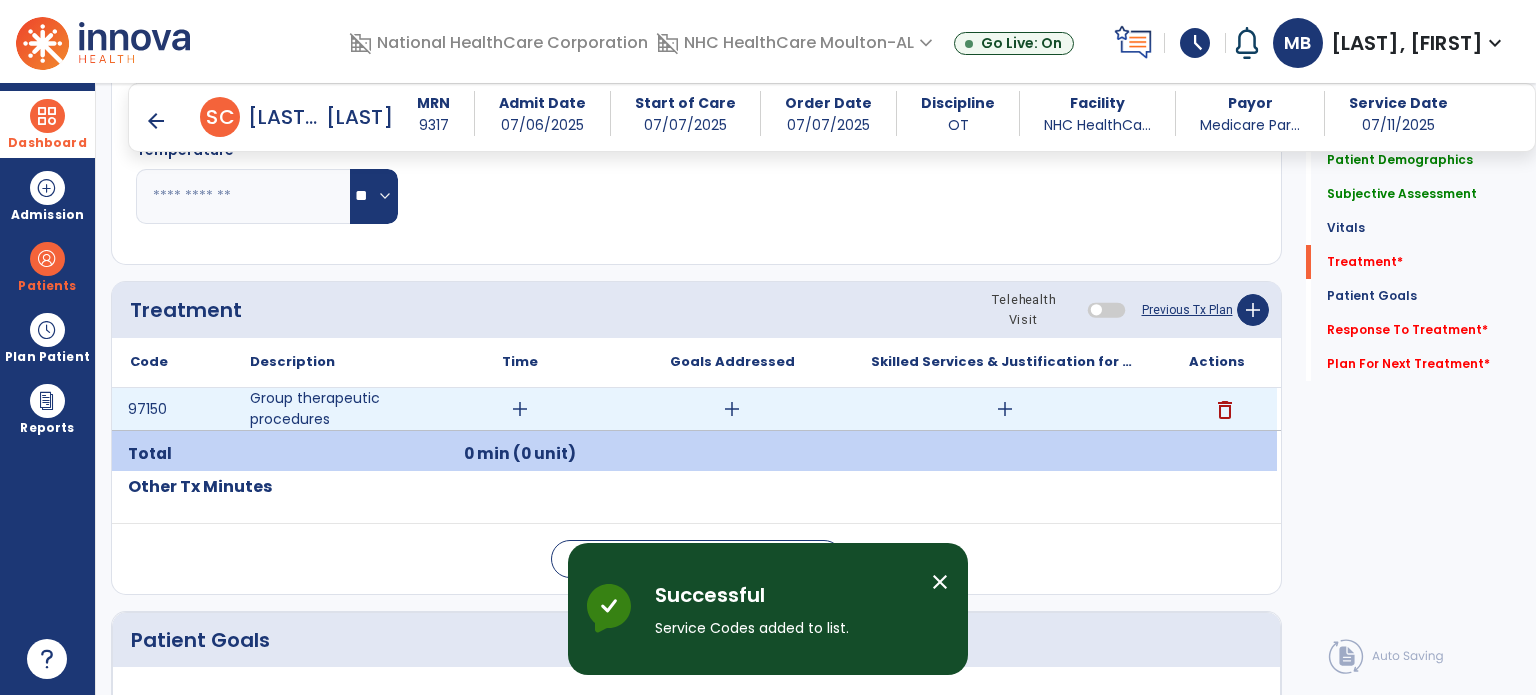click on "add" at bounding box center [520, 409] 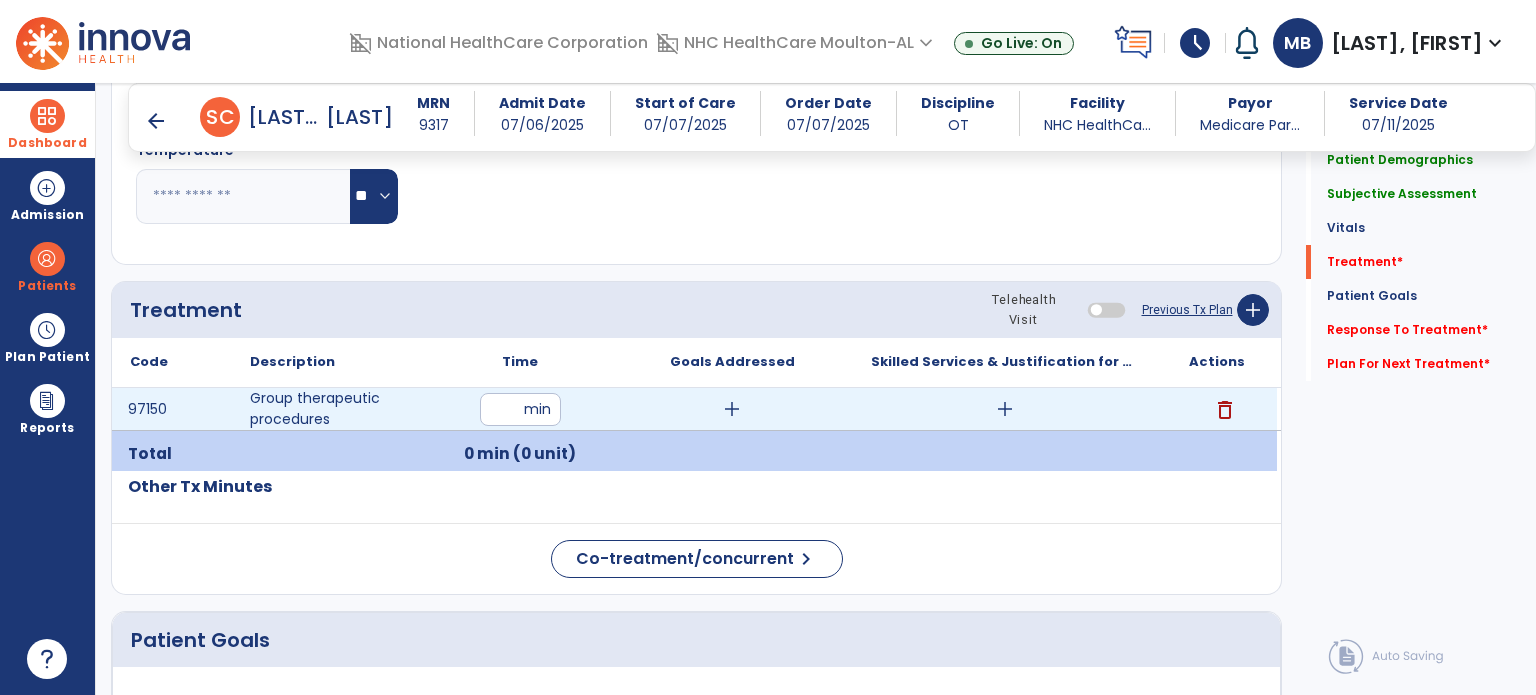 type on "**" 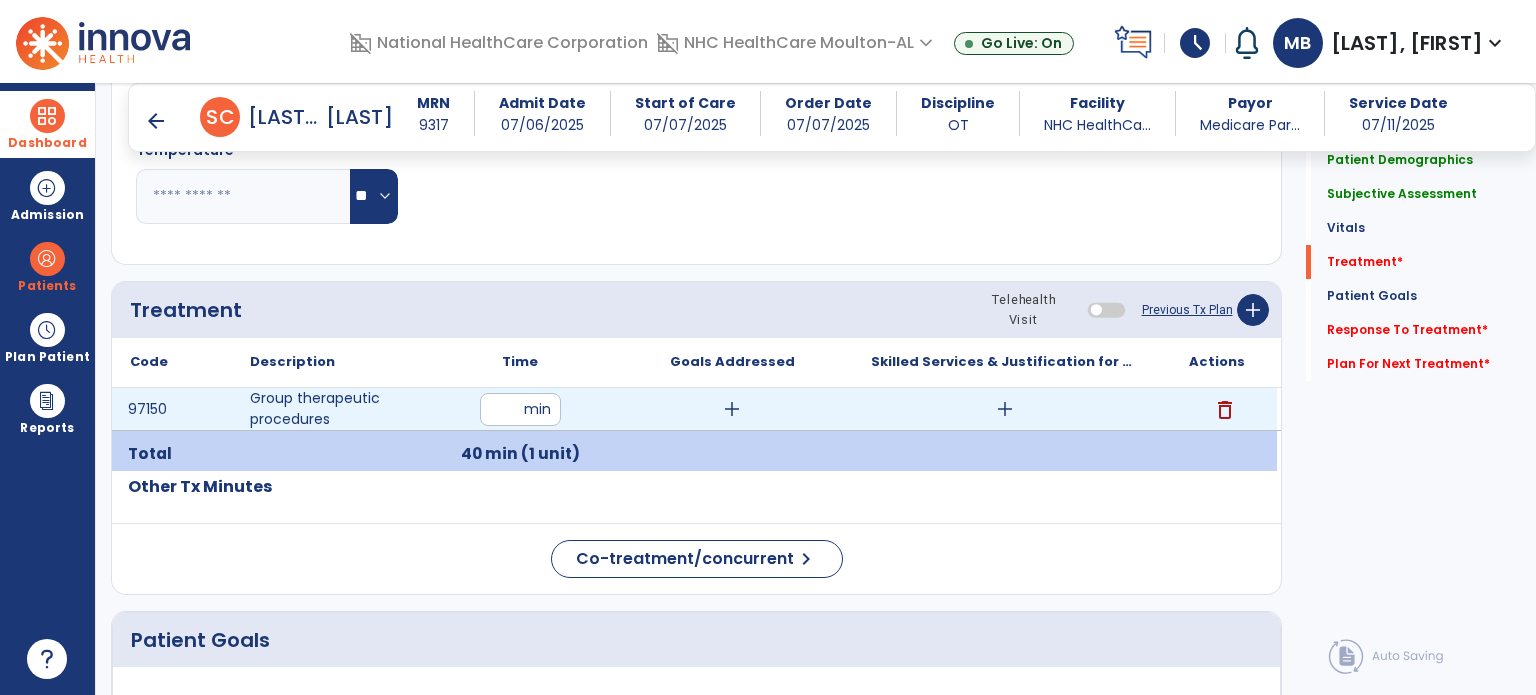 click on "add" at bounding box center [732, 409] 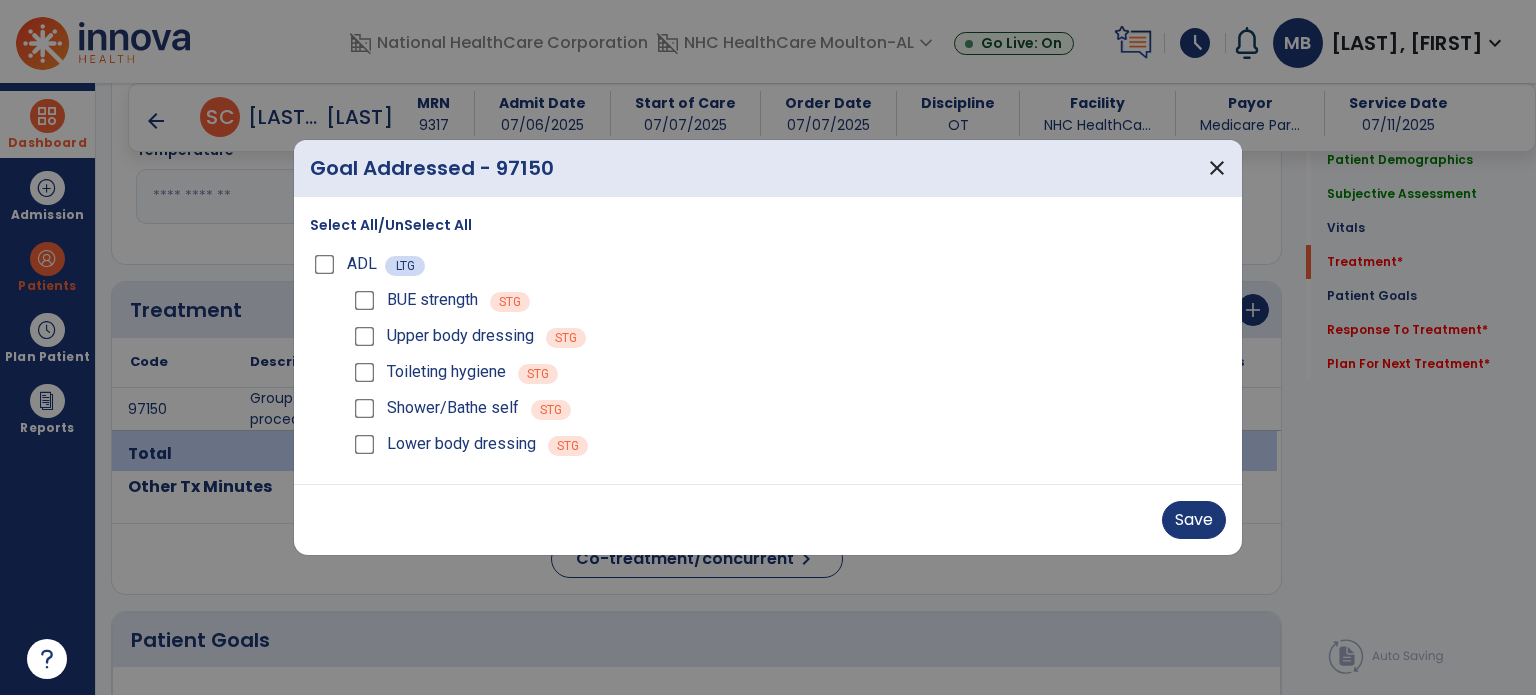 click on "Save" at bounding box center [768, 519] 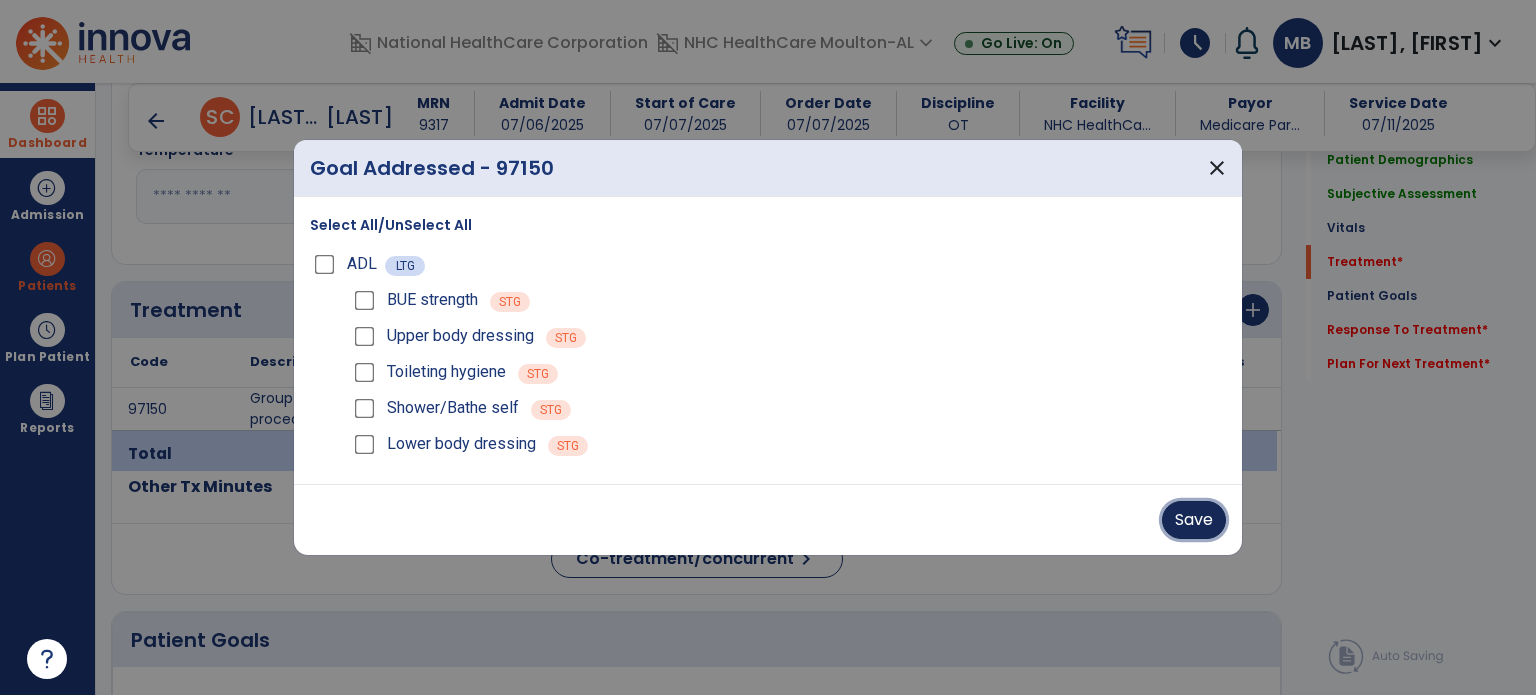click on "Save" at bounding box center [1194, 520] 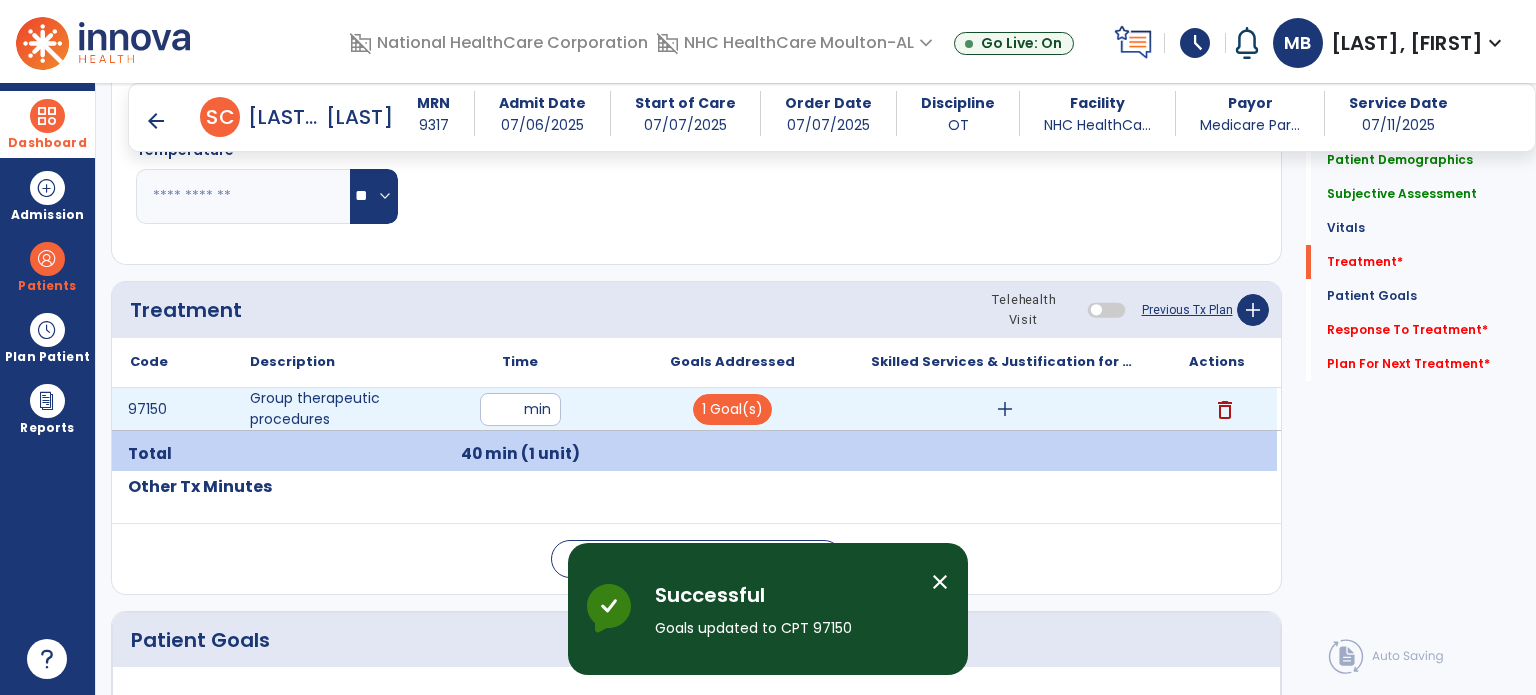 click on "add" at bounding box center [1004, 409] 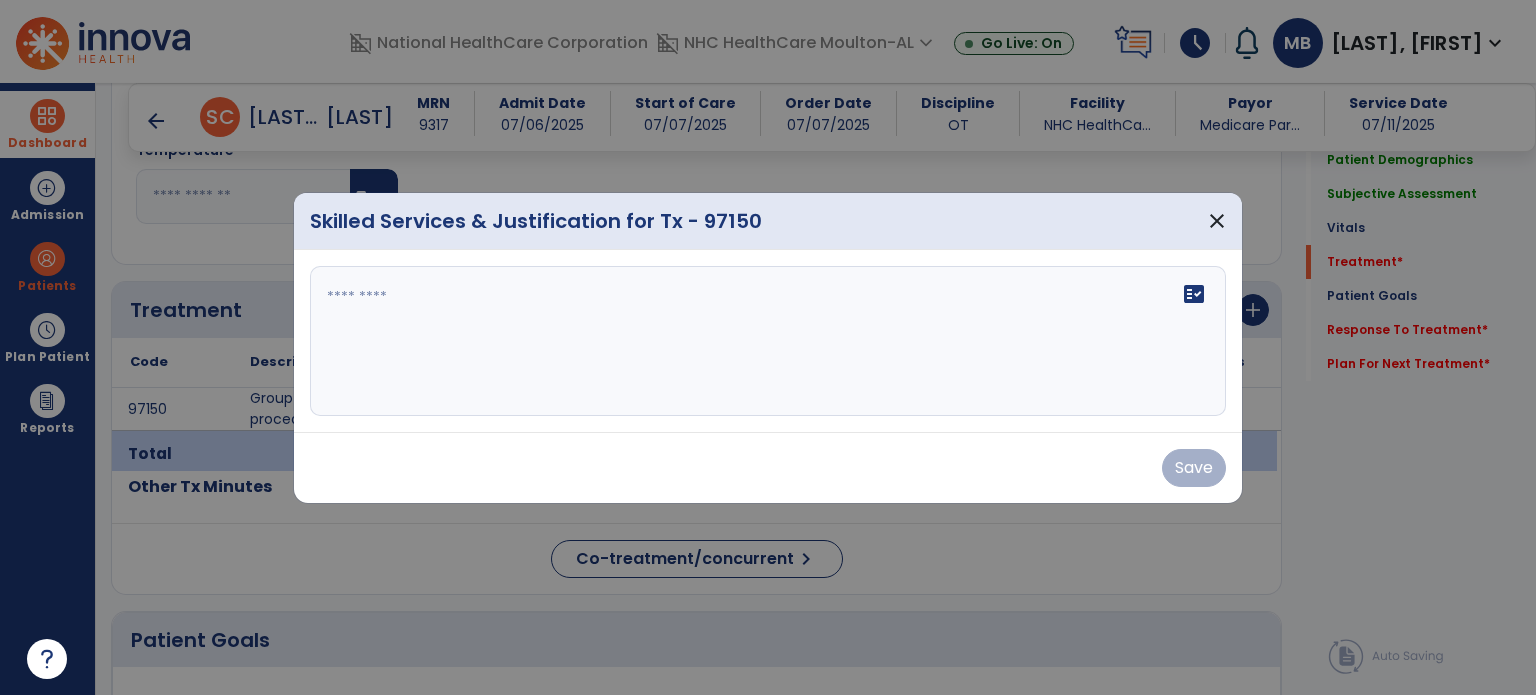 click on "fact_check" at bounding box center [768, 341] 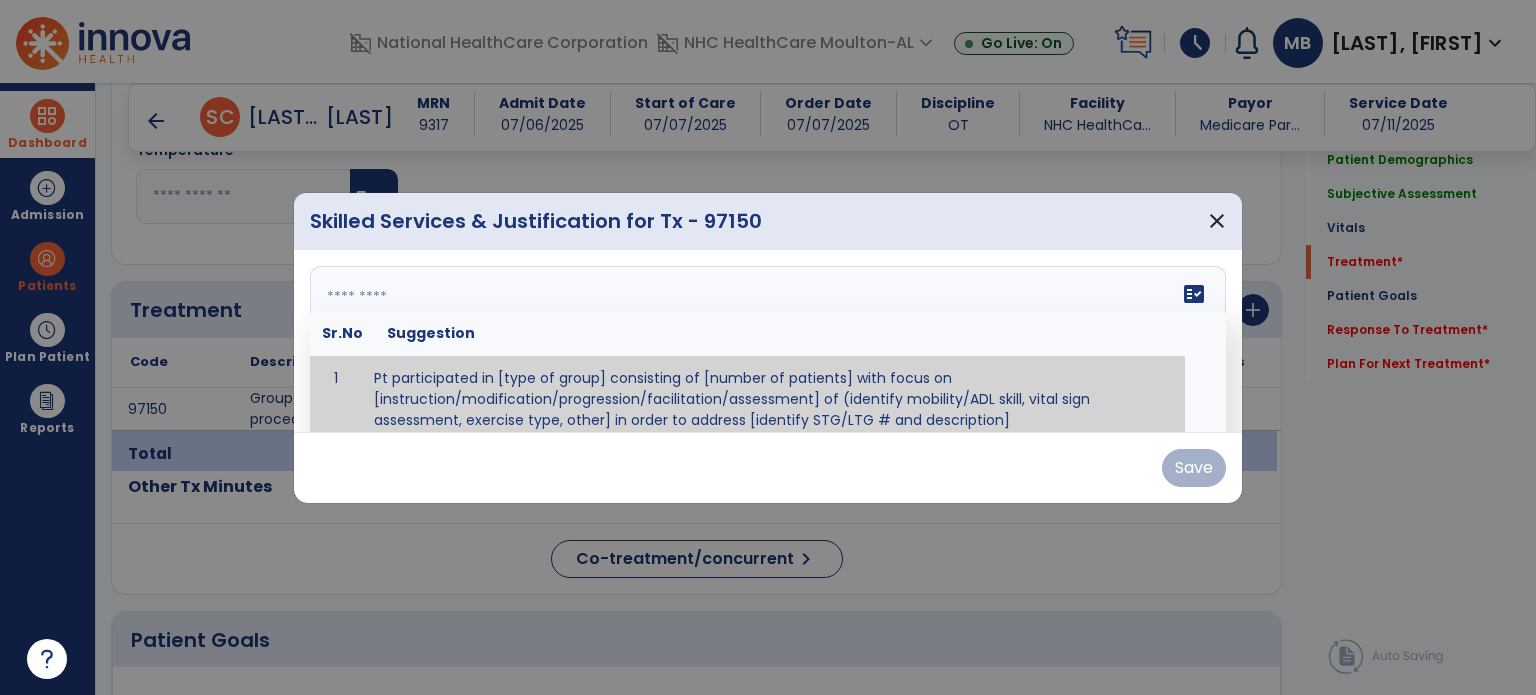 scroll, scrollTop: 12, scrollLeft: 0, axis: vertical 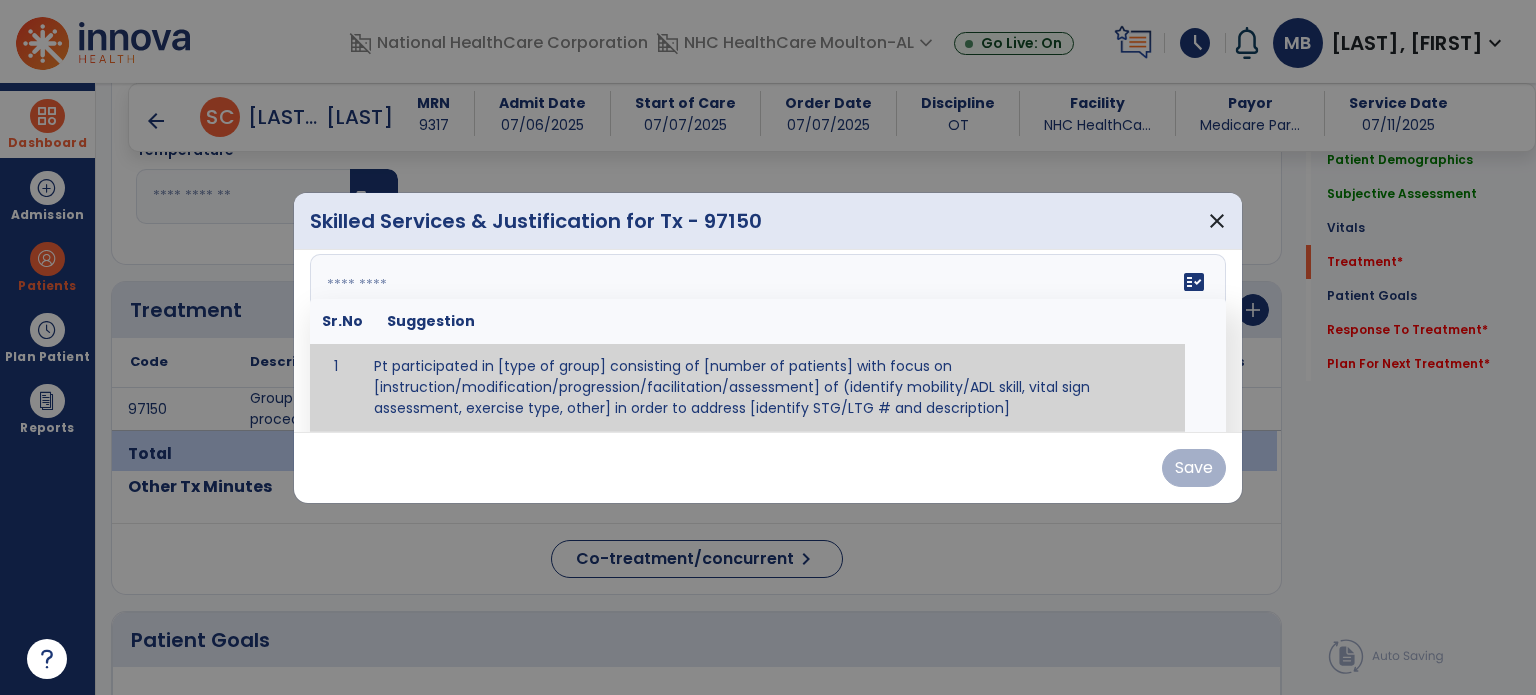 paste on "**********" 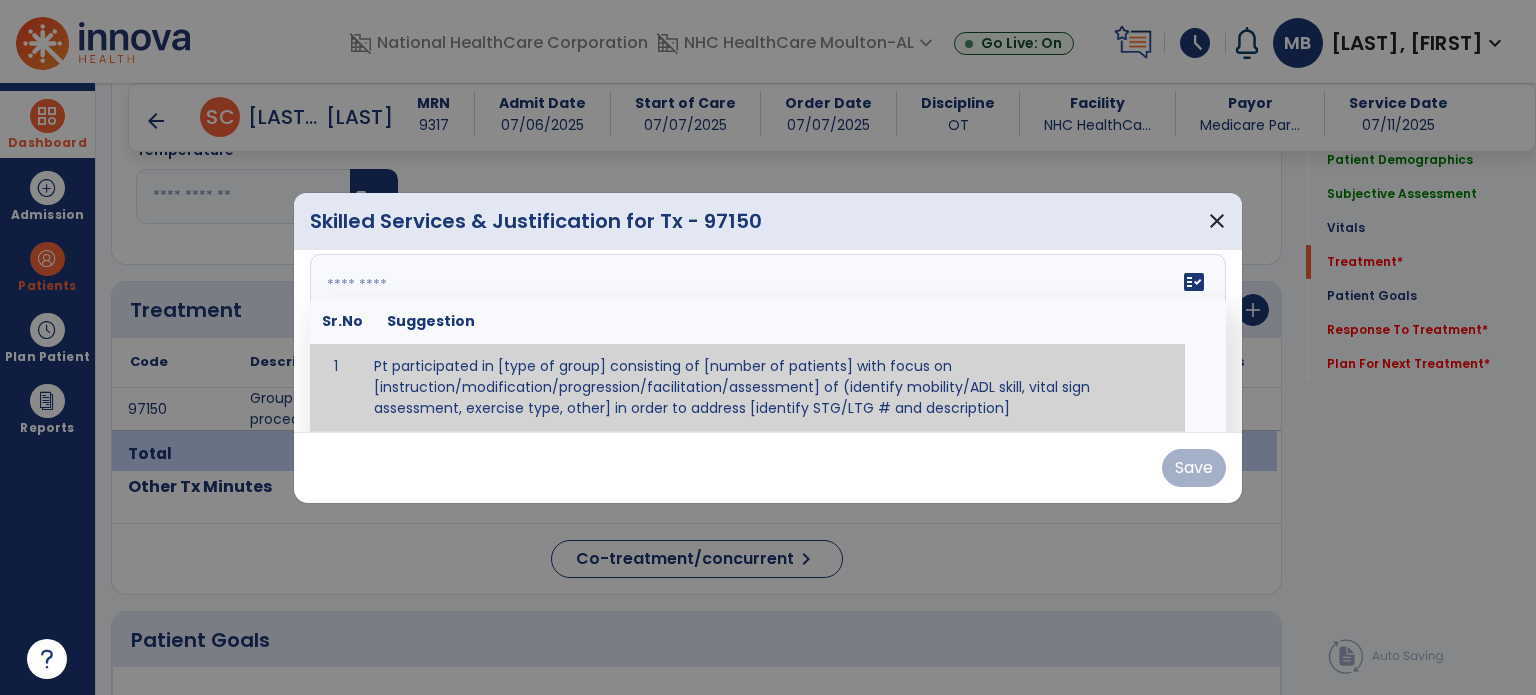 type on "**********" 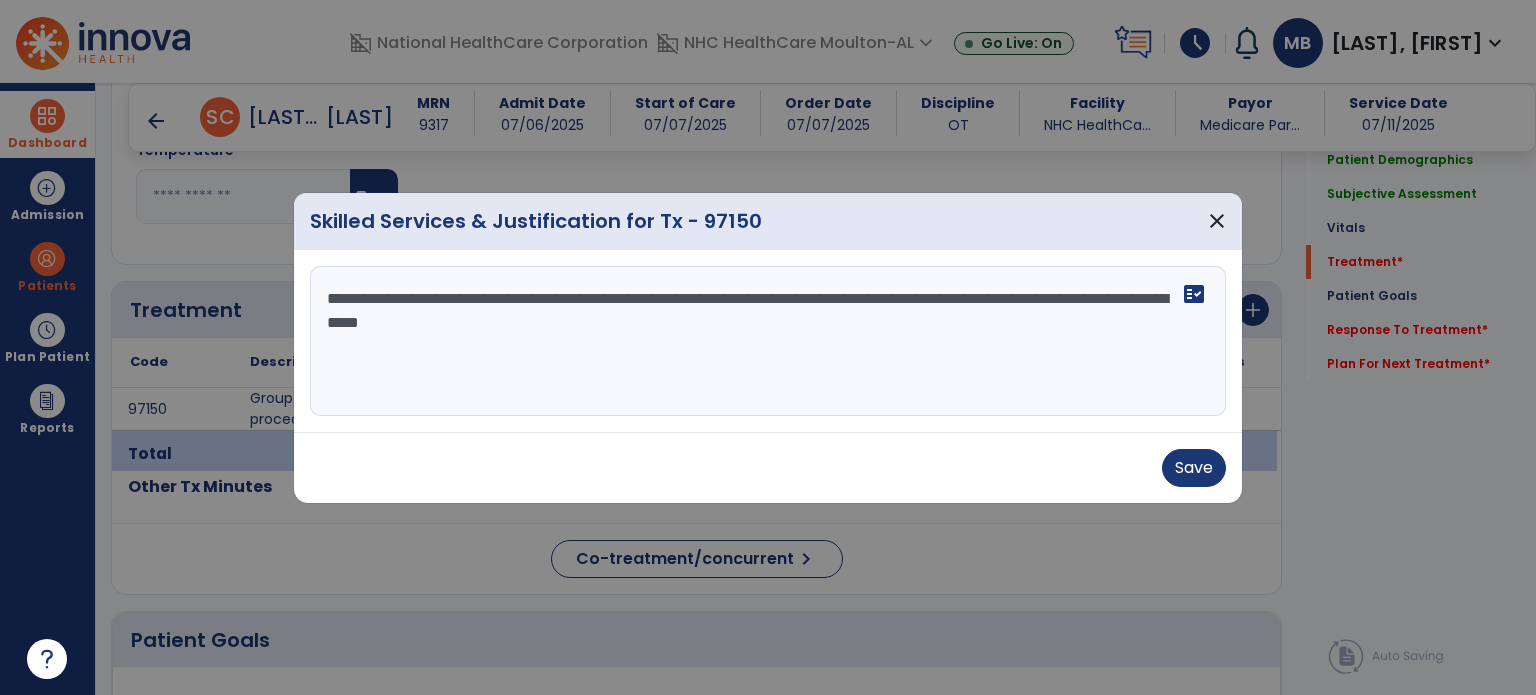 scroll, scrollTop: 0, scrollLeft: 0, axis: both 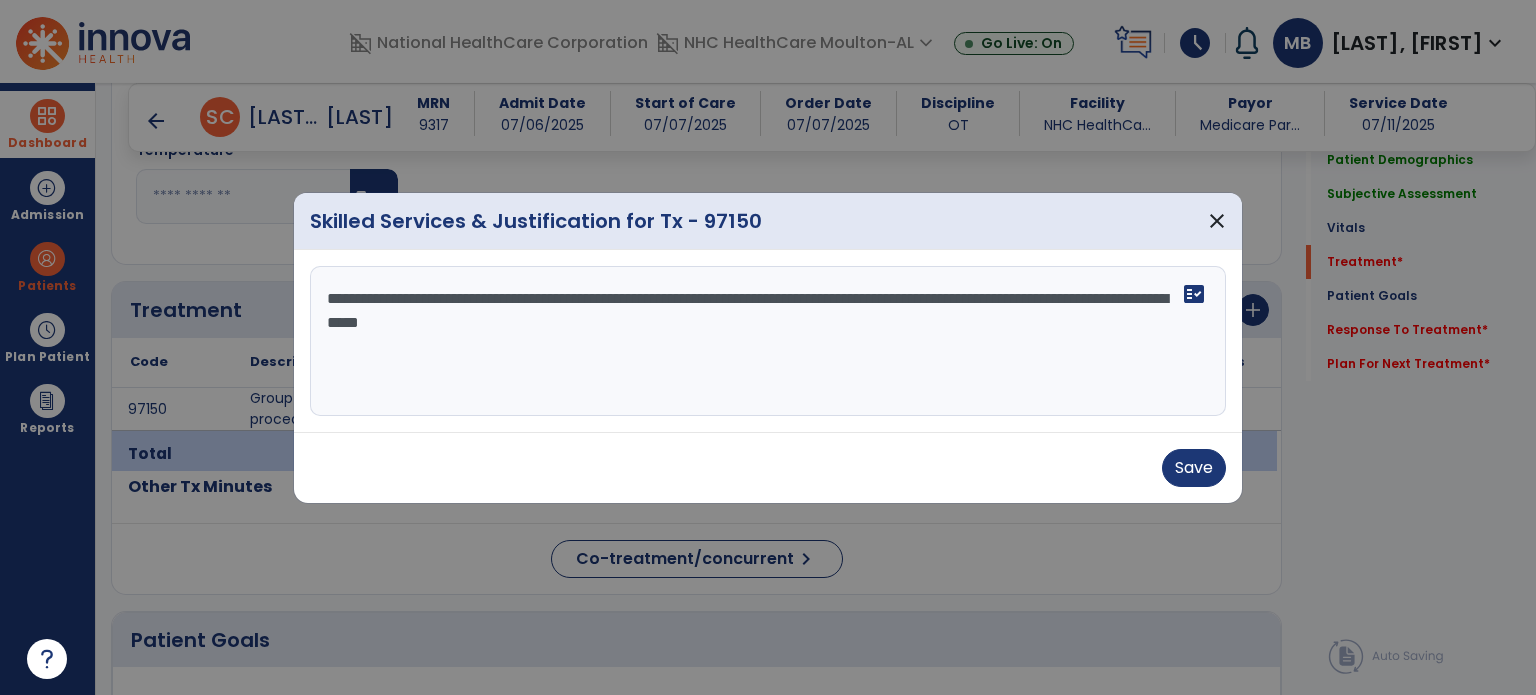 drag, startPoint x: 905, startPoint y: 355, endPoint x: 223, endPoint y: 120, distance: 721.3522 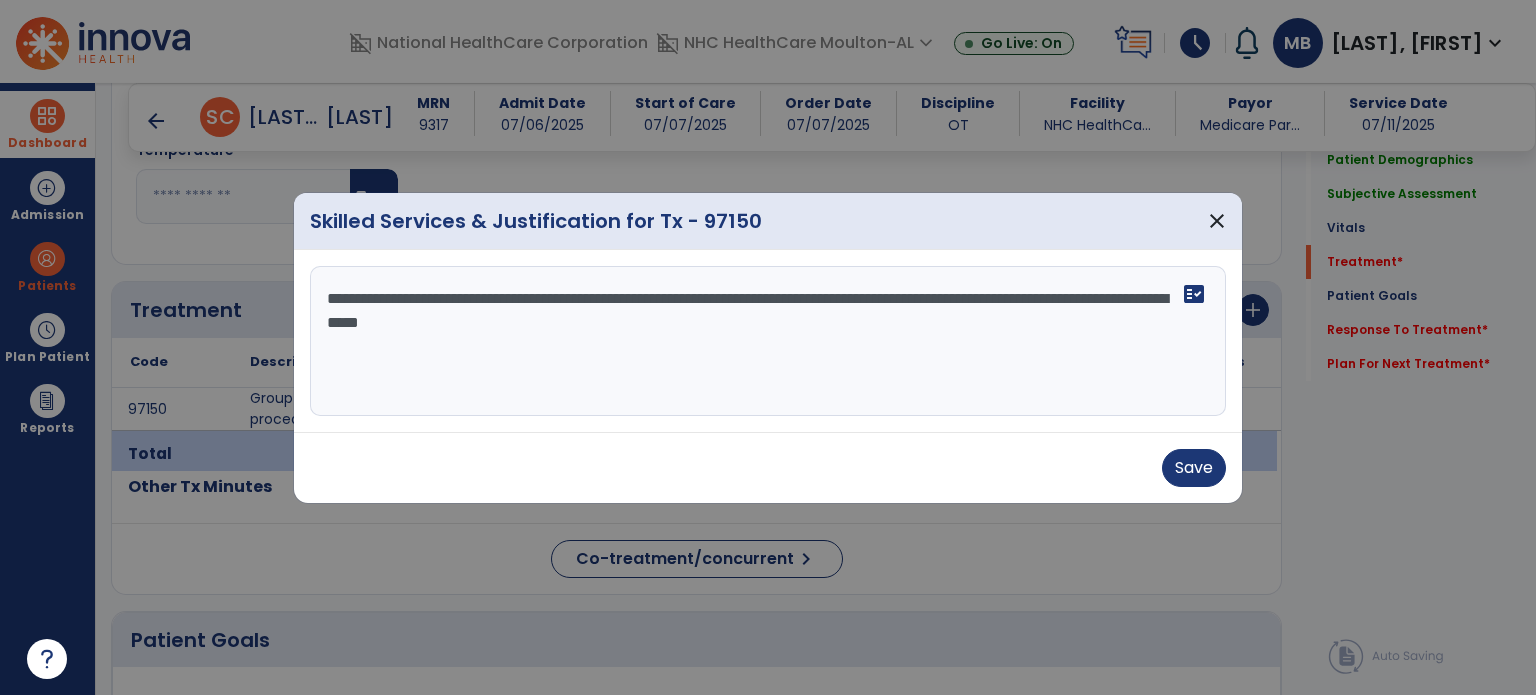 click on "**********" at bounding box center [768, 347] 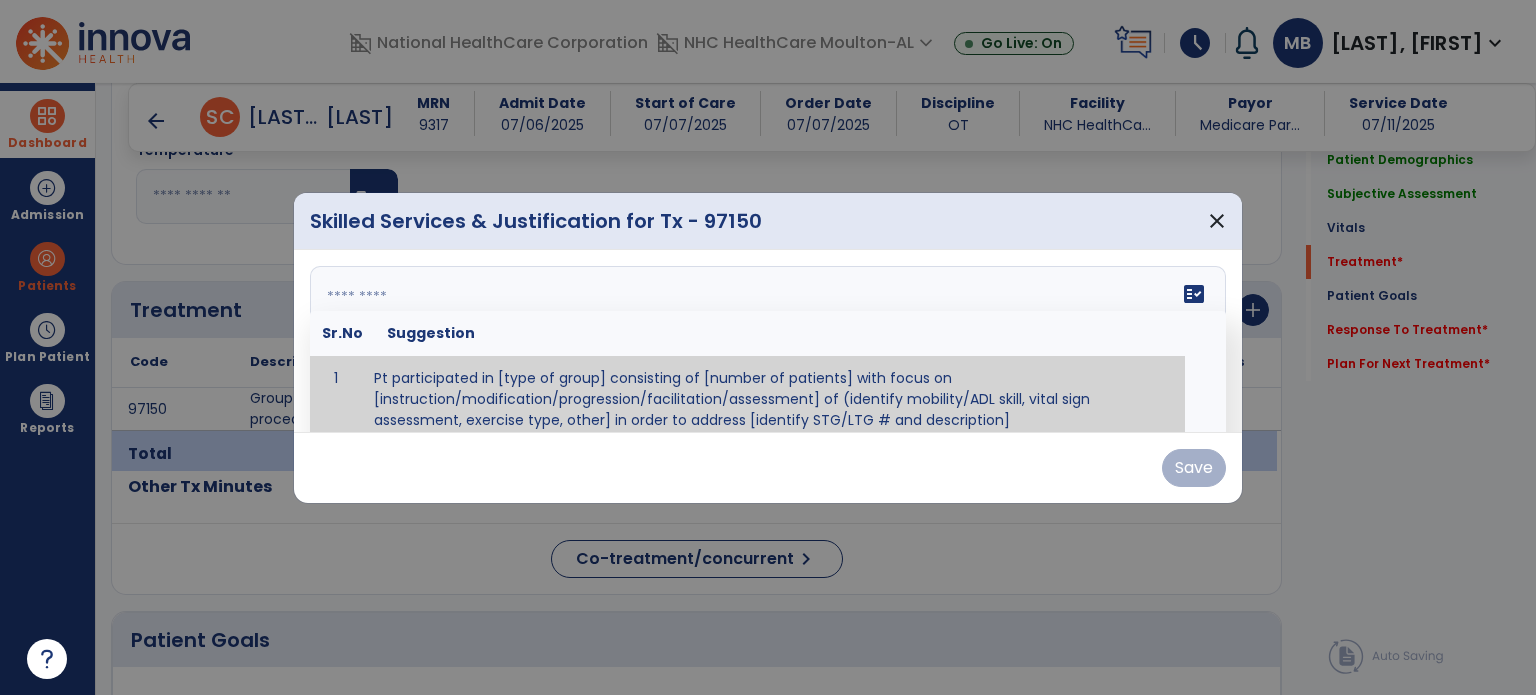 paste on "**********" 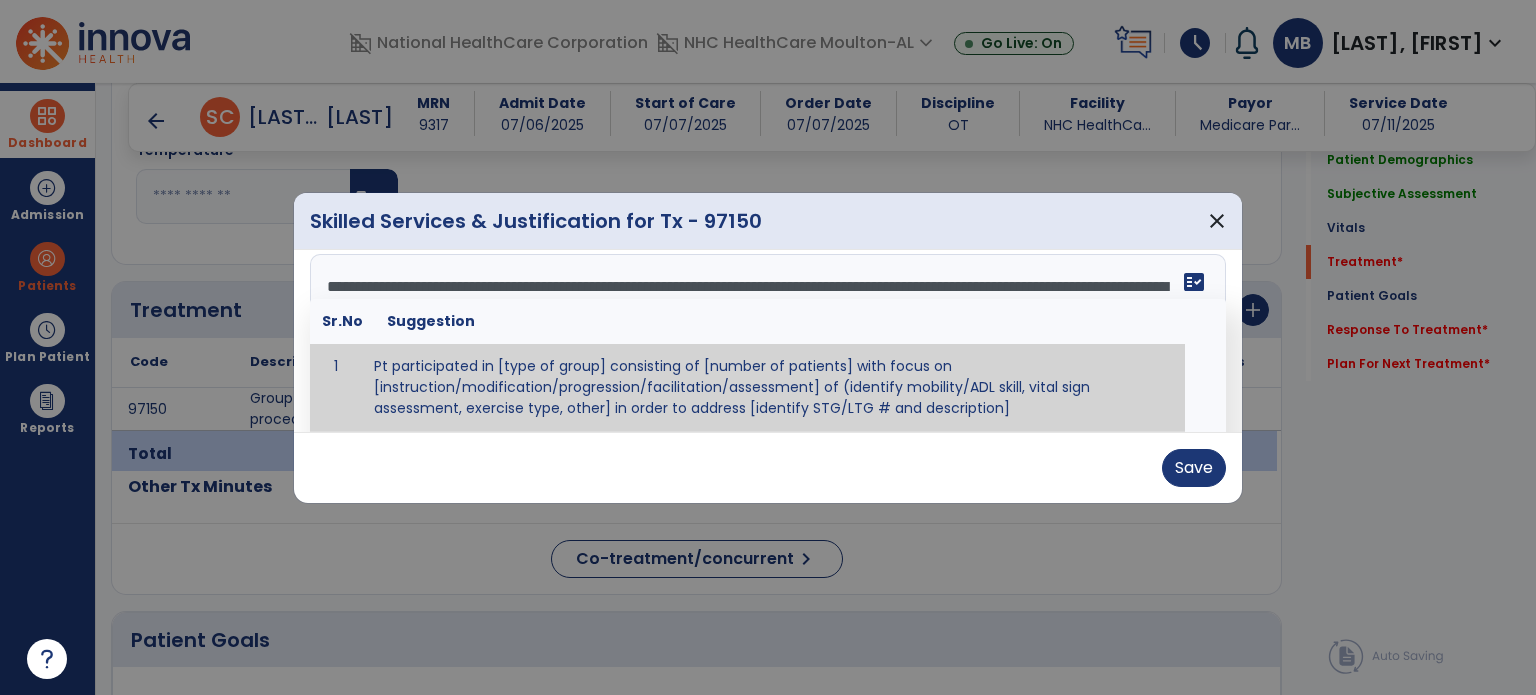 scroll, scrollTop: 0, scrollLeft: 0, axis: both 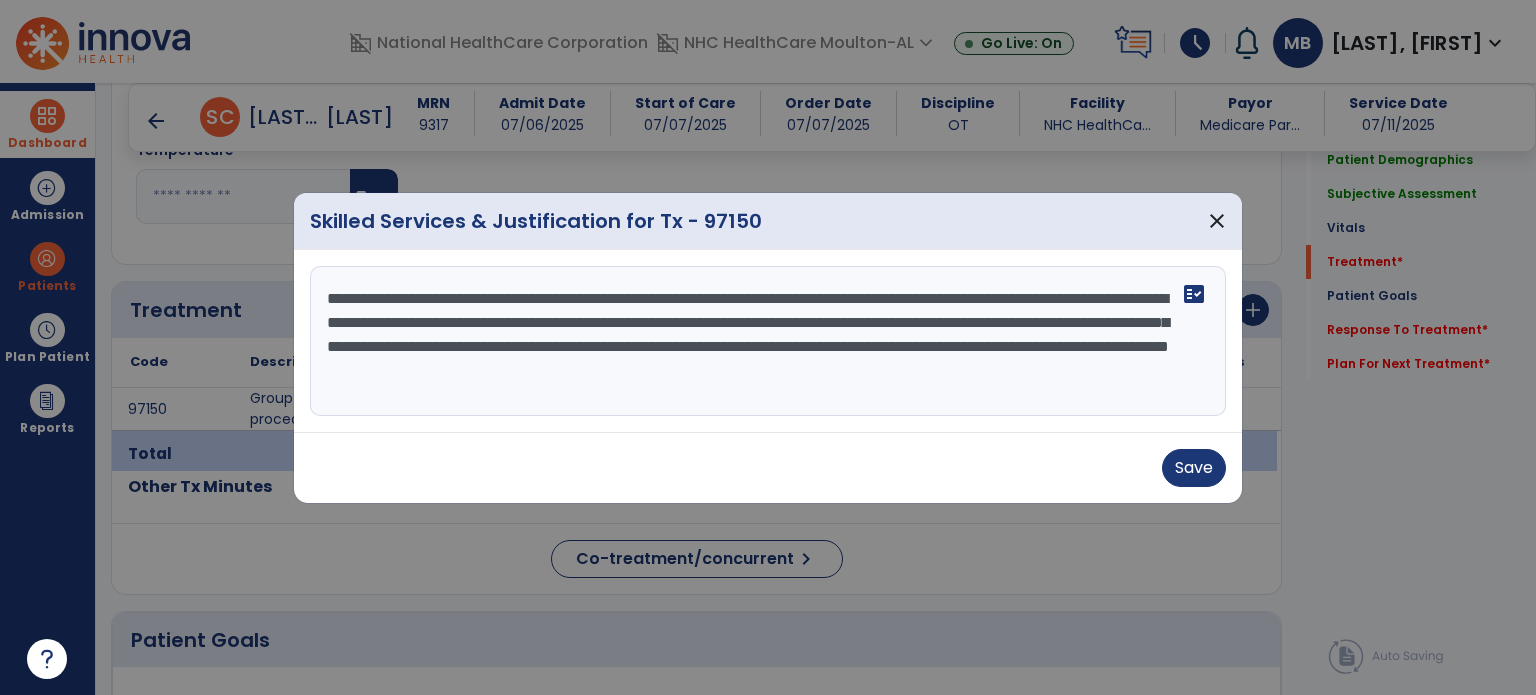 click on "**********" at bounding box center [768, 341] 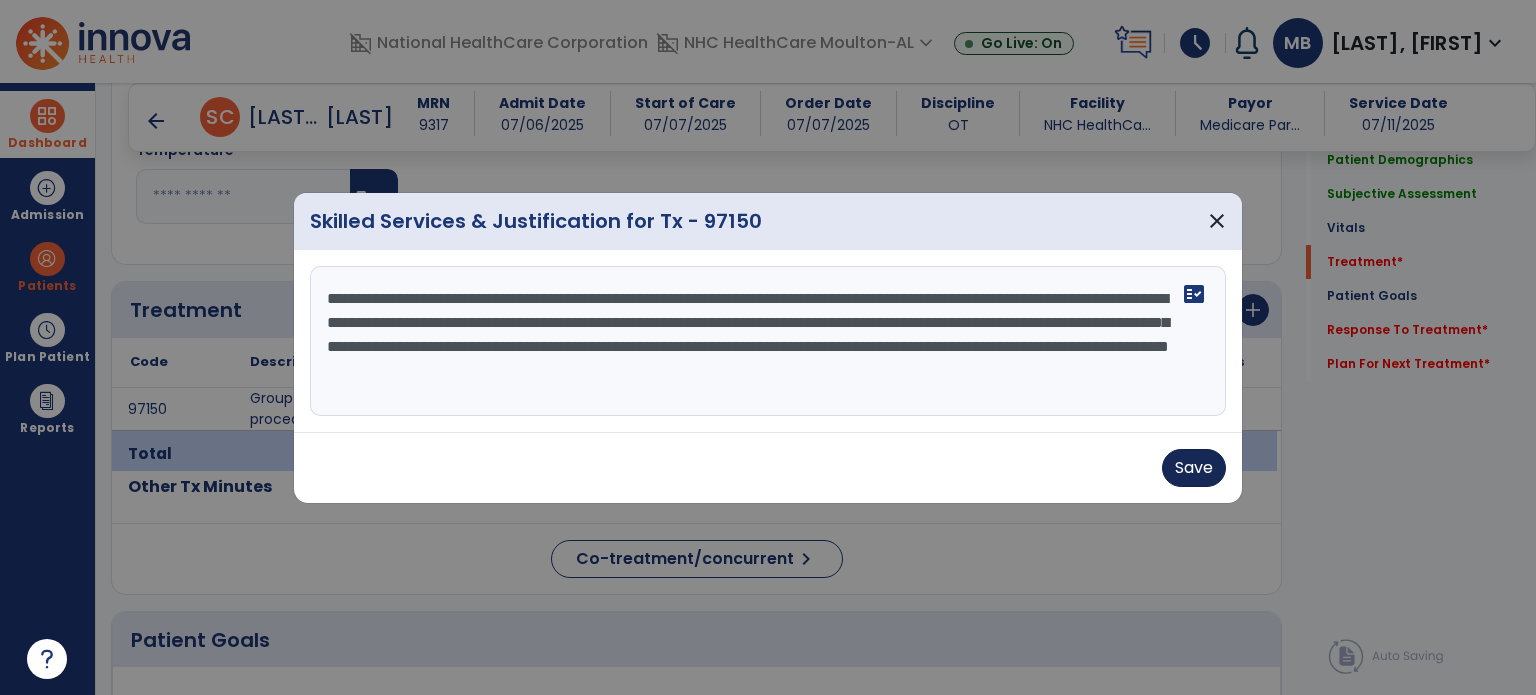 type on "**********" 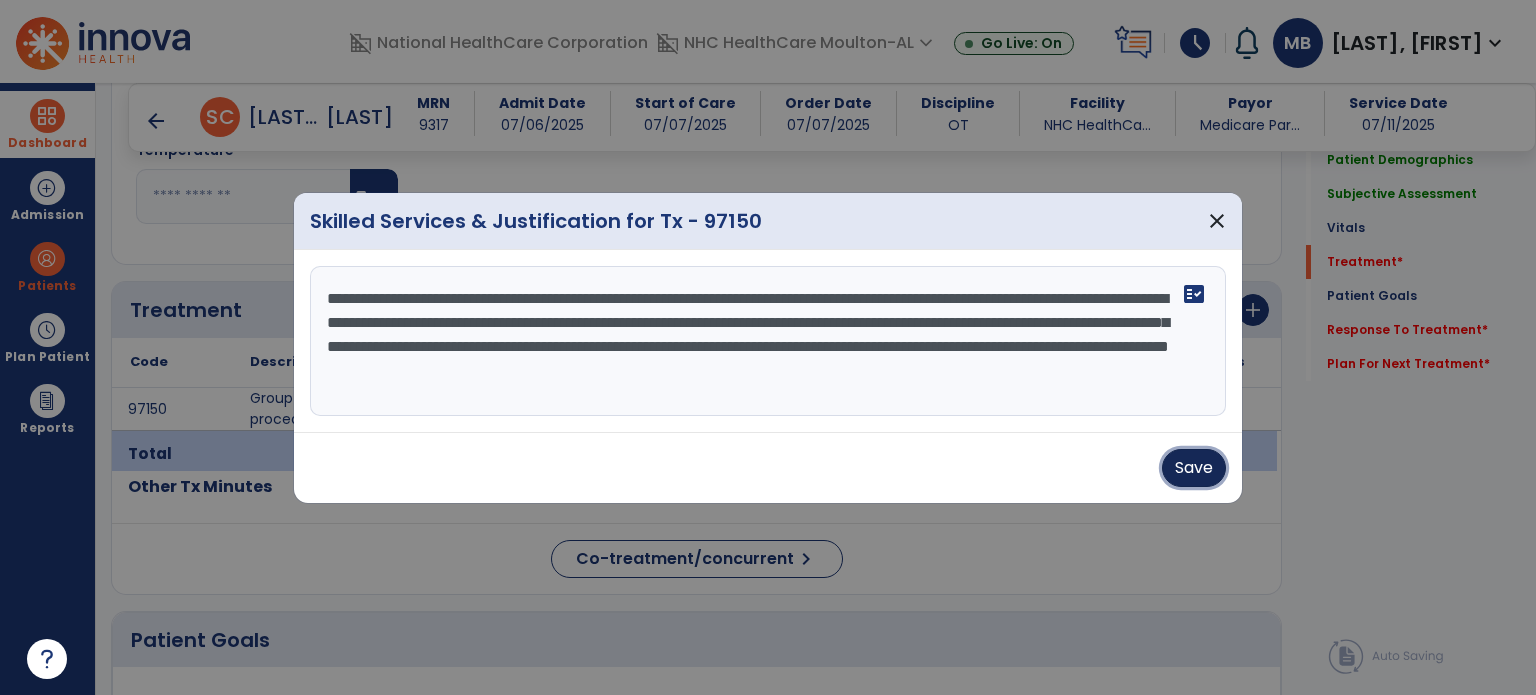 click on "Save" at bounding box center (1194, 468) 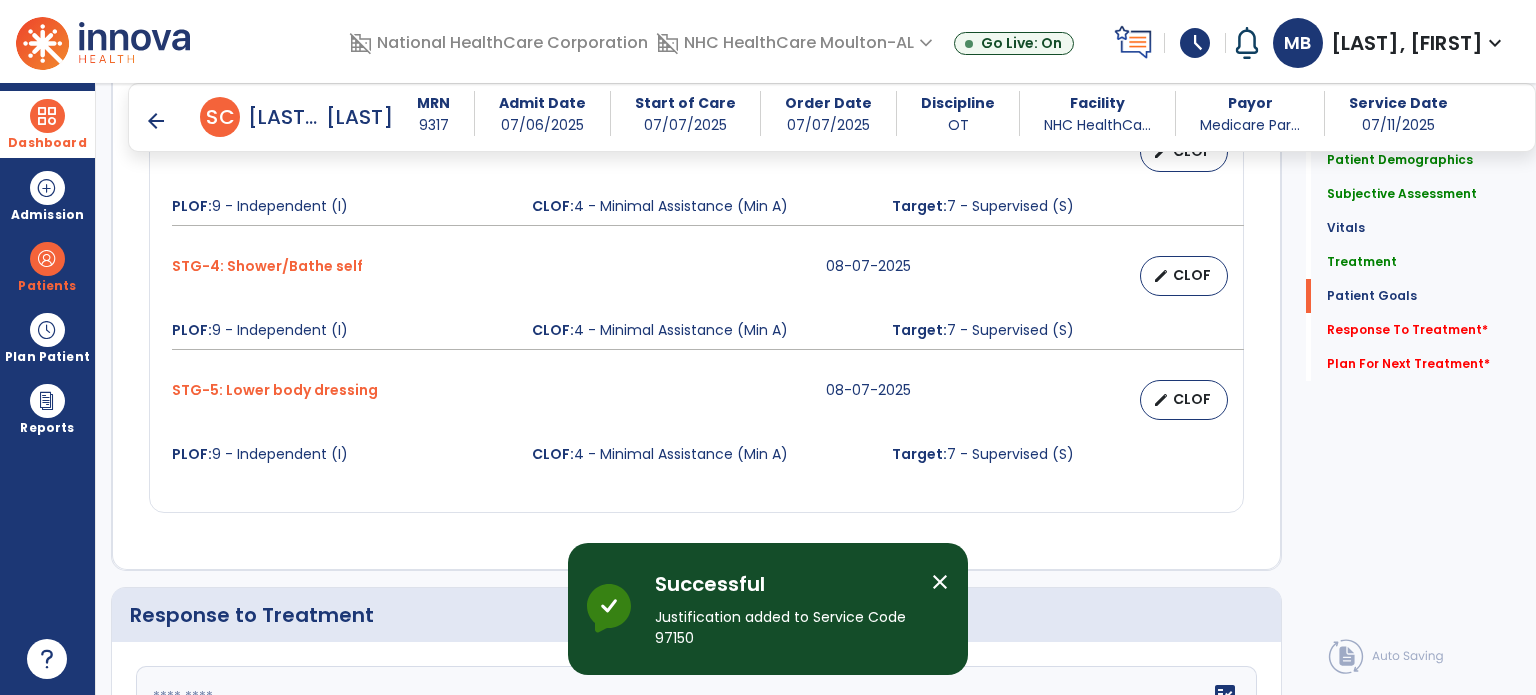 scroll, scrollTop: 1971, scrollLeft: 0, axis: vertical 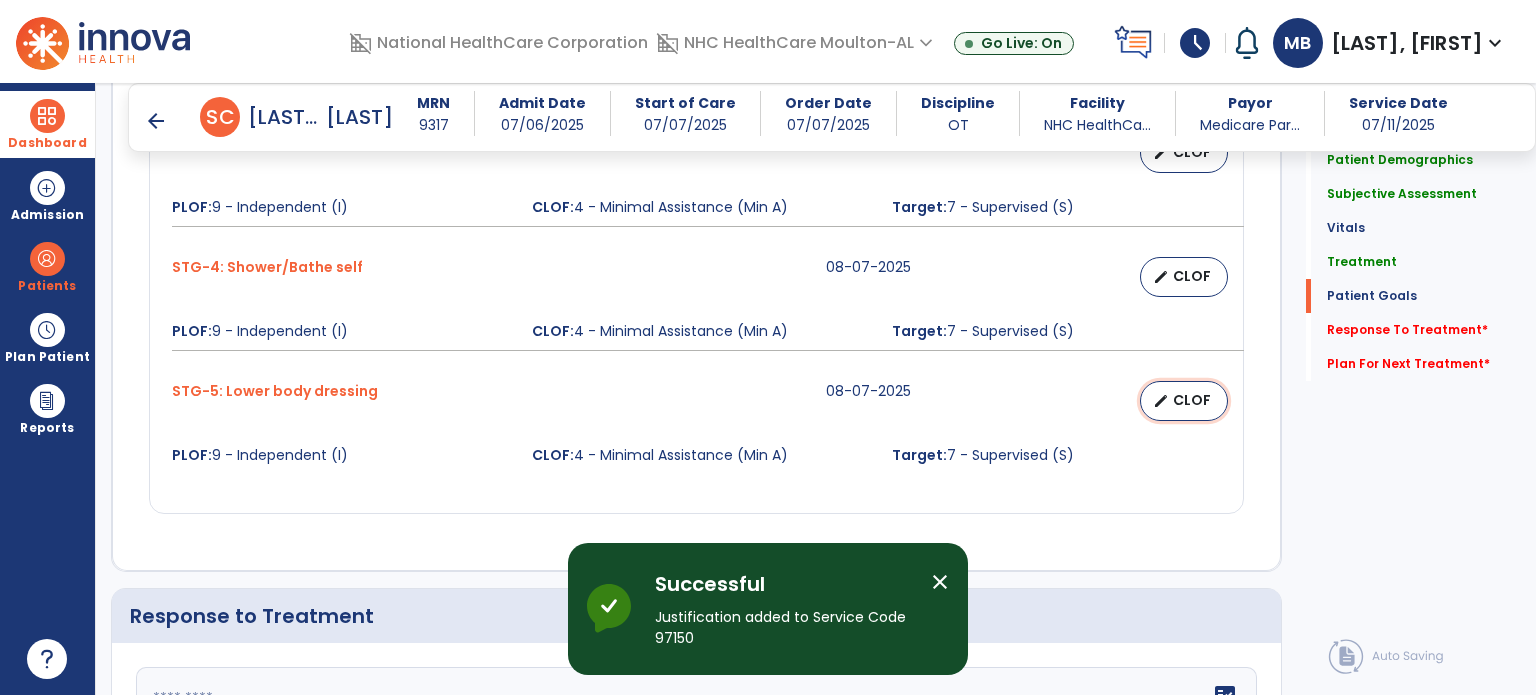 click on "edit   CLOF" at bounding box center (1184, 401) 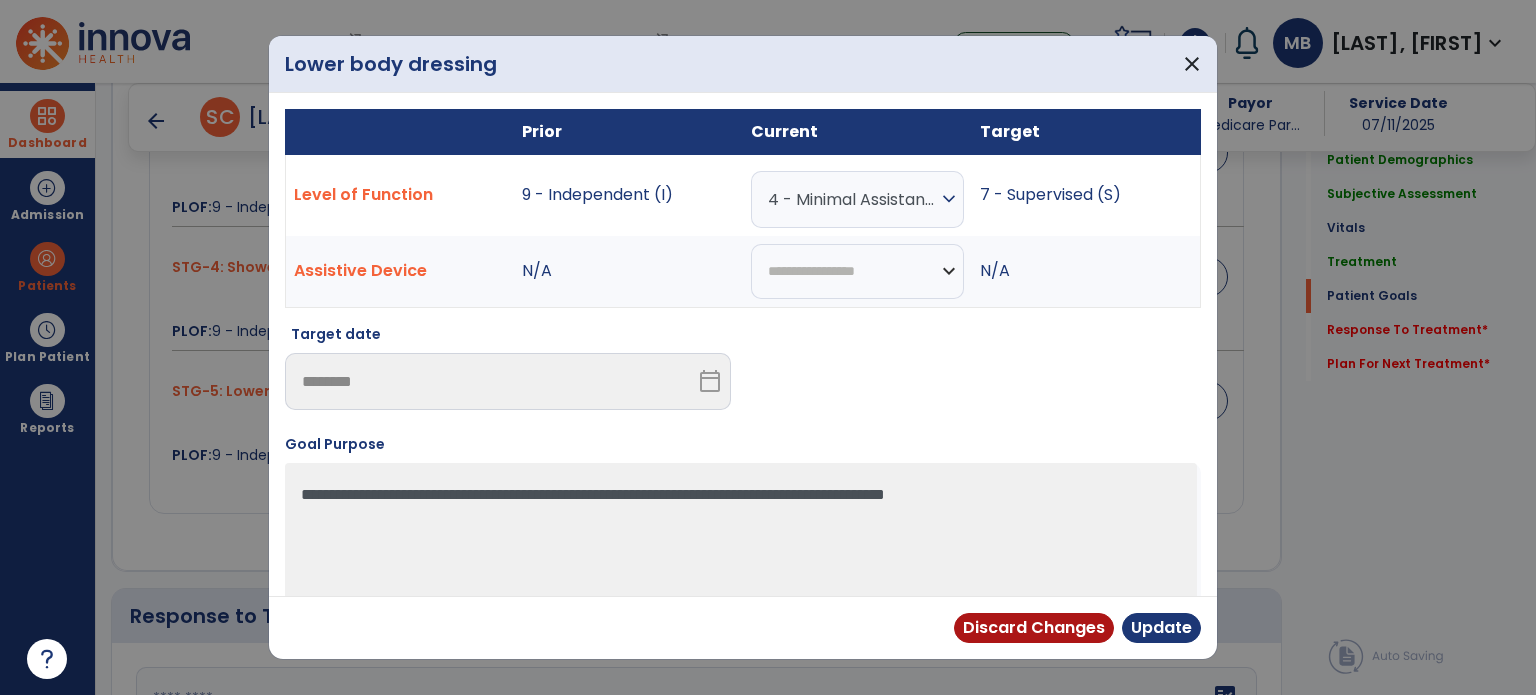 click on "4 - Minimal Assistance (Min A)" at bounding box center [852, 199] 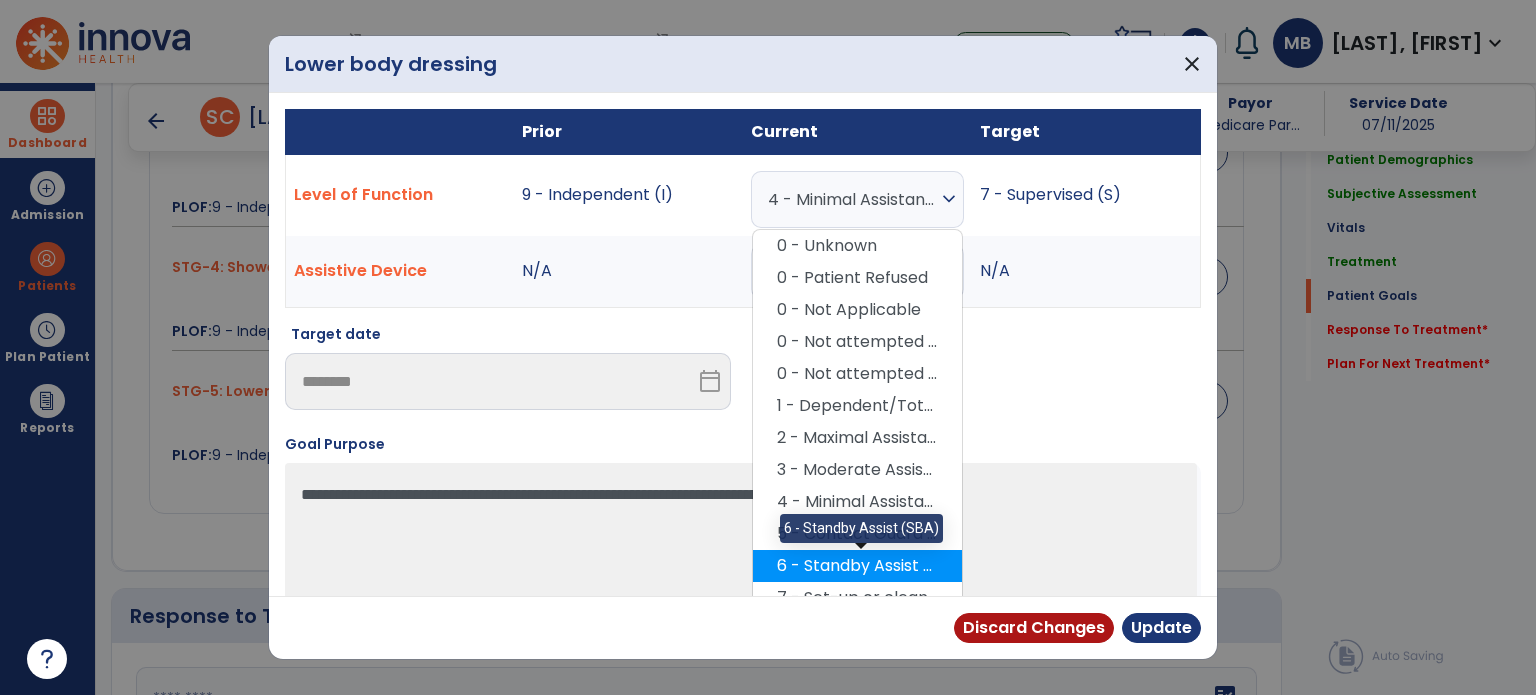 click on "6 - Standby Assist (SBA)" at bounding box center [857, 566] 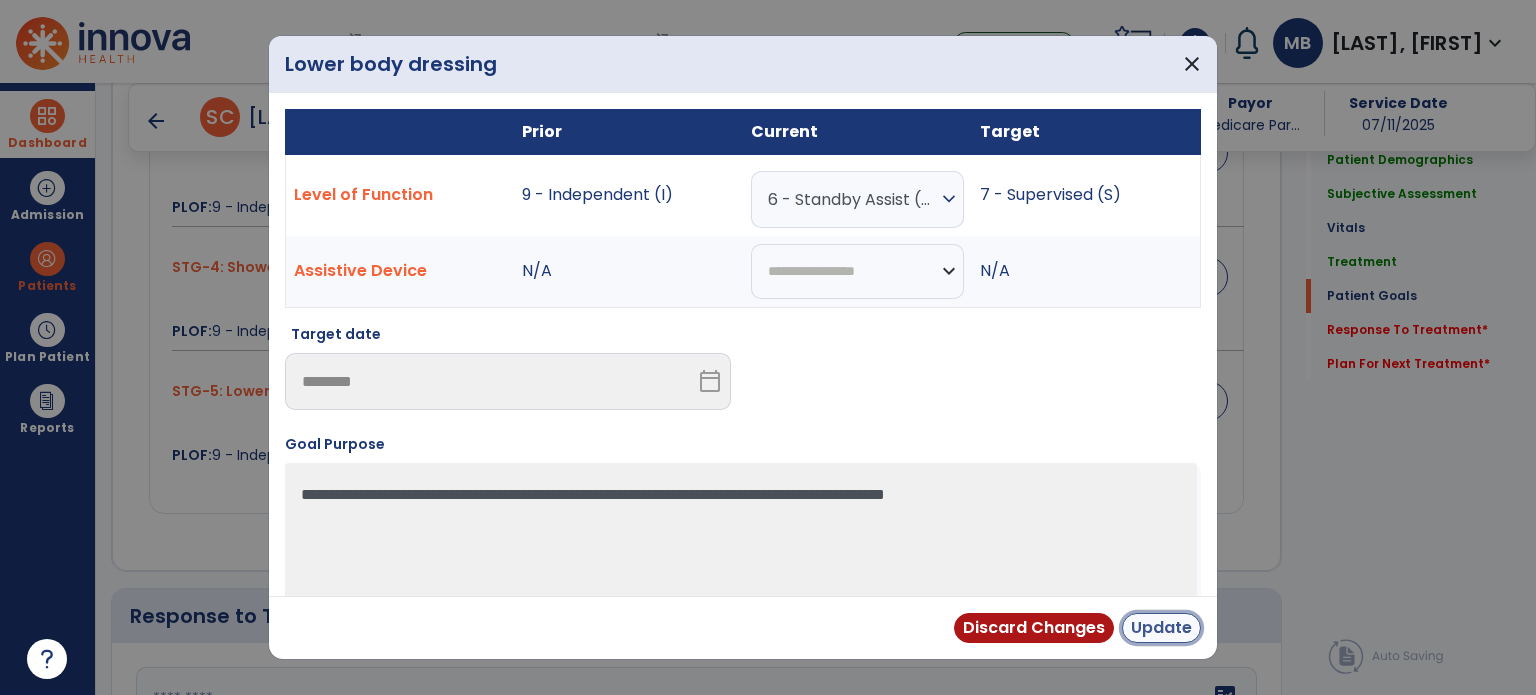click on "Update" at bounding box center (1161, 628) 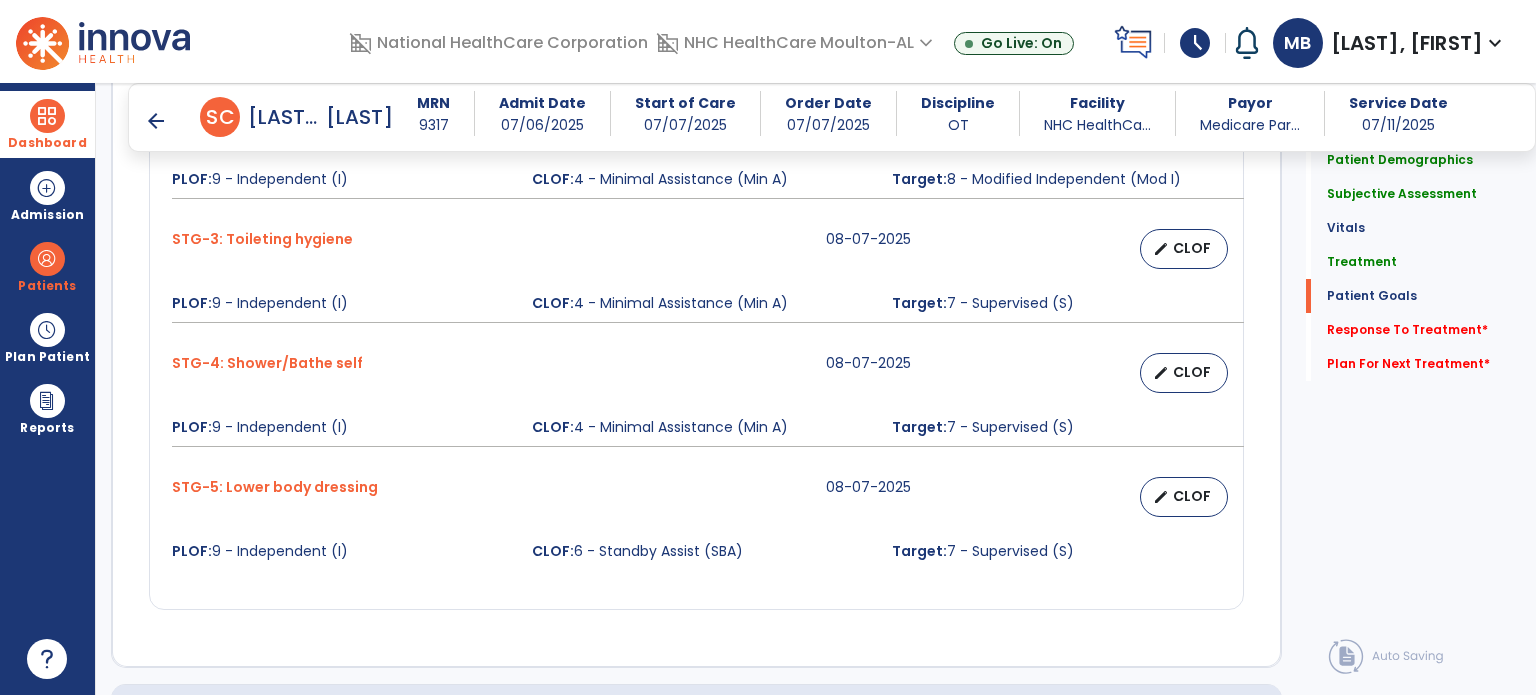 scroll, scrollTop: 1888, scrollLeft: 0, axis: vertical 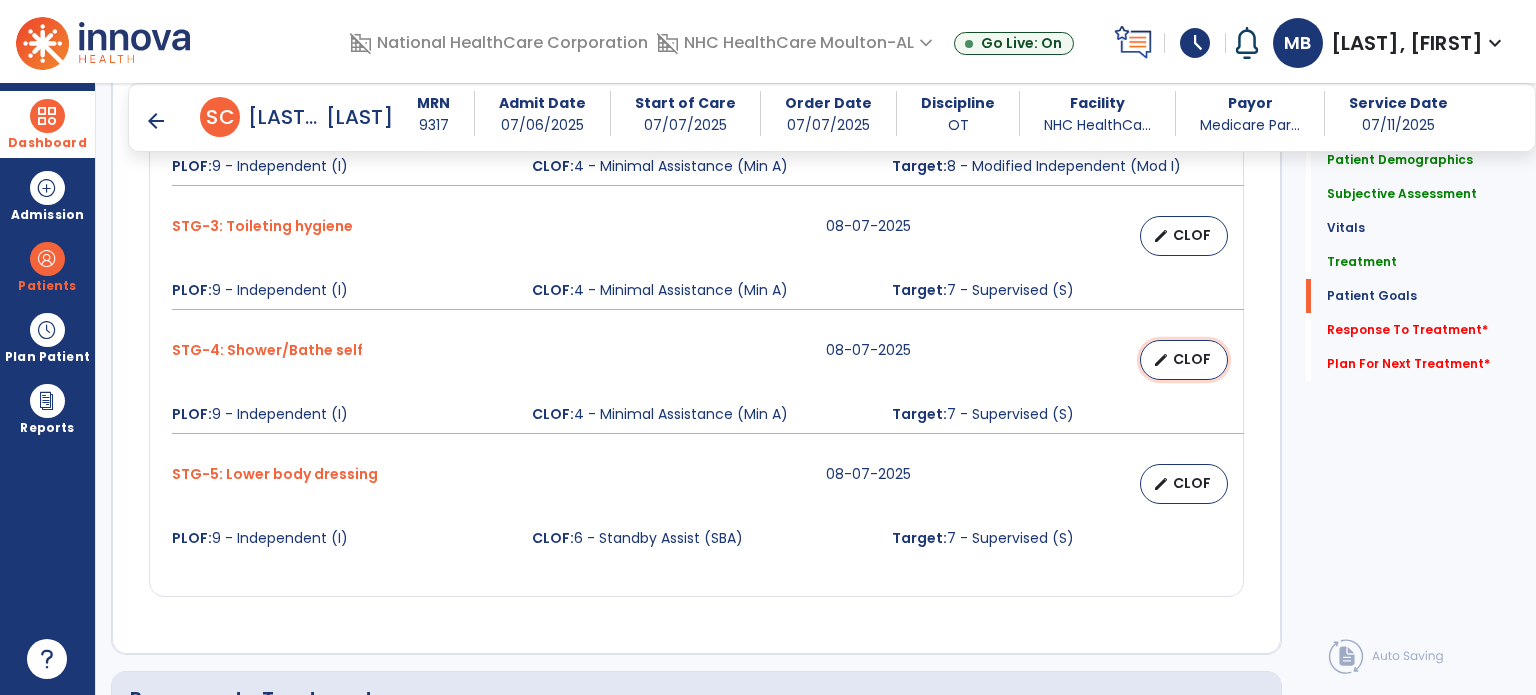 click on "CLOF" at bounding box center [1192, 359] 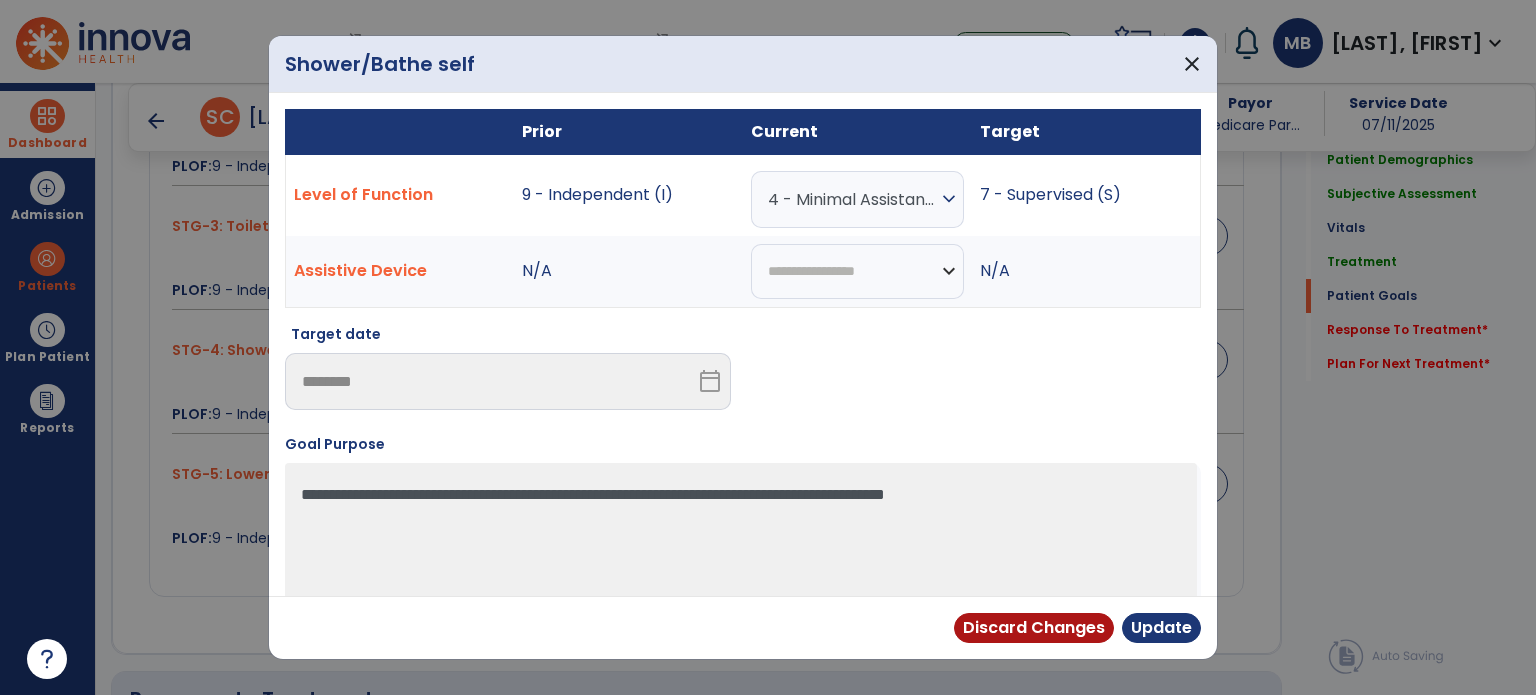 click on "4 - Minimal Assistance (Min A)   expand_more" at bounding box center (857, 199) 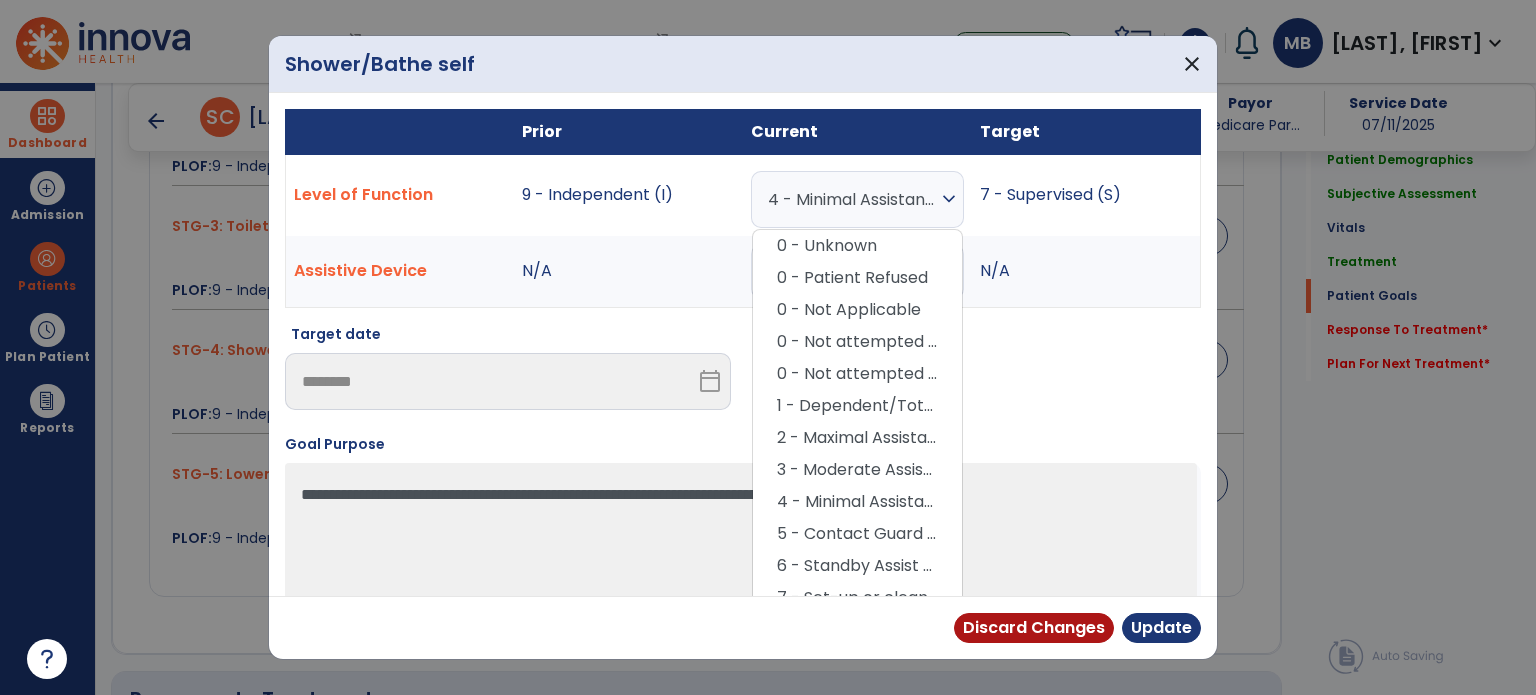 scroll, scrollTop: 112, scrollLeft: 0, axis: vertical 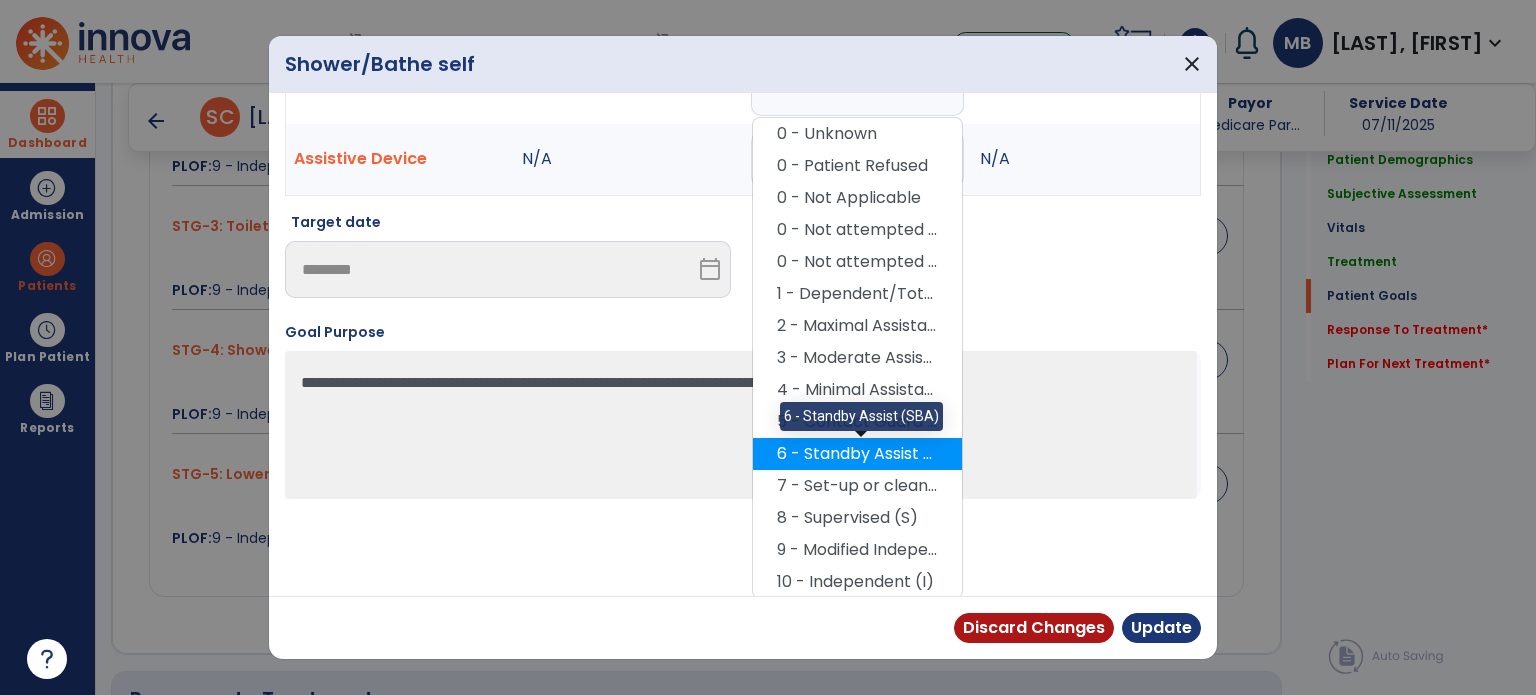 click on "6 - Standby Assist (SBA)" at bounding box center (857, 454) 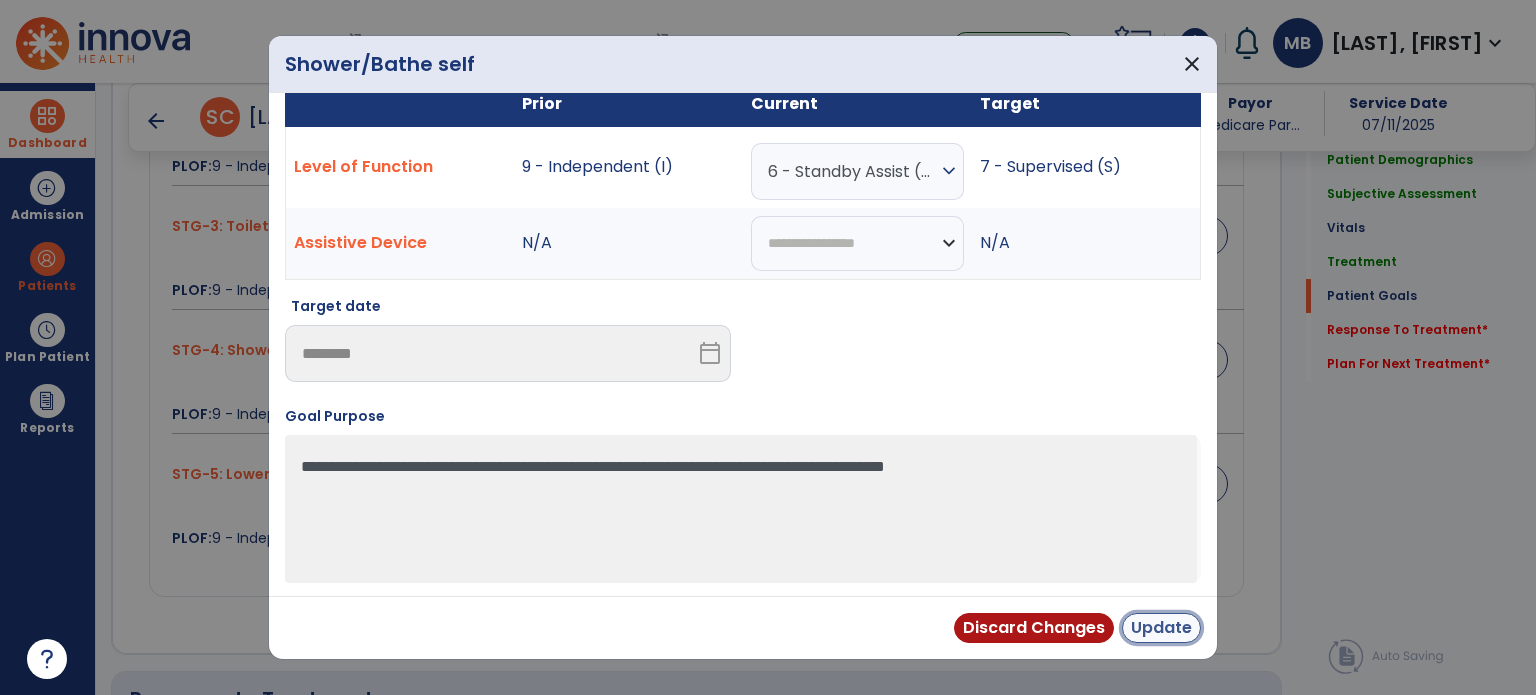 click on "Update" at bounding box center [1161, 628] 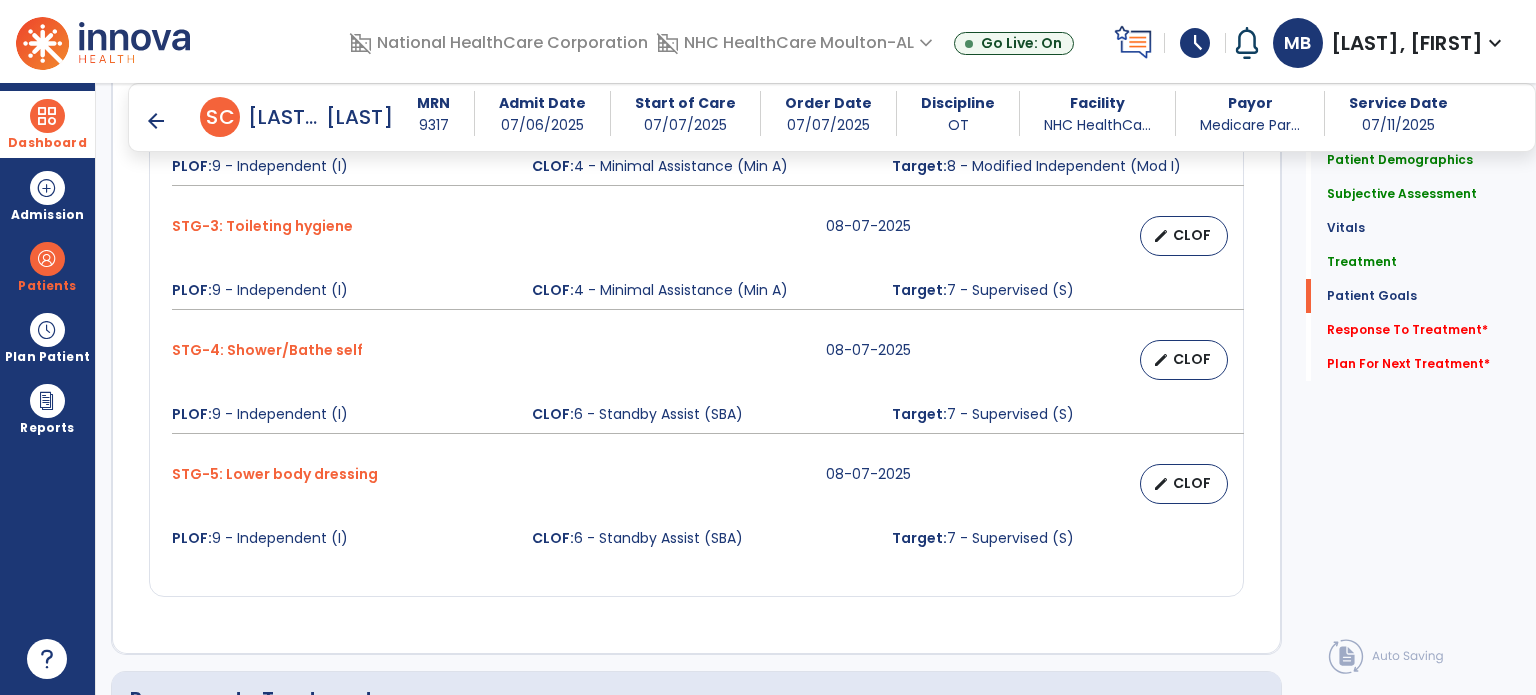 scroll, scrollTop: 1756, scrollLeft: 0, axis: vertical 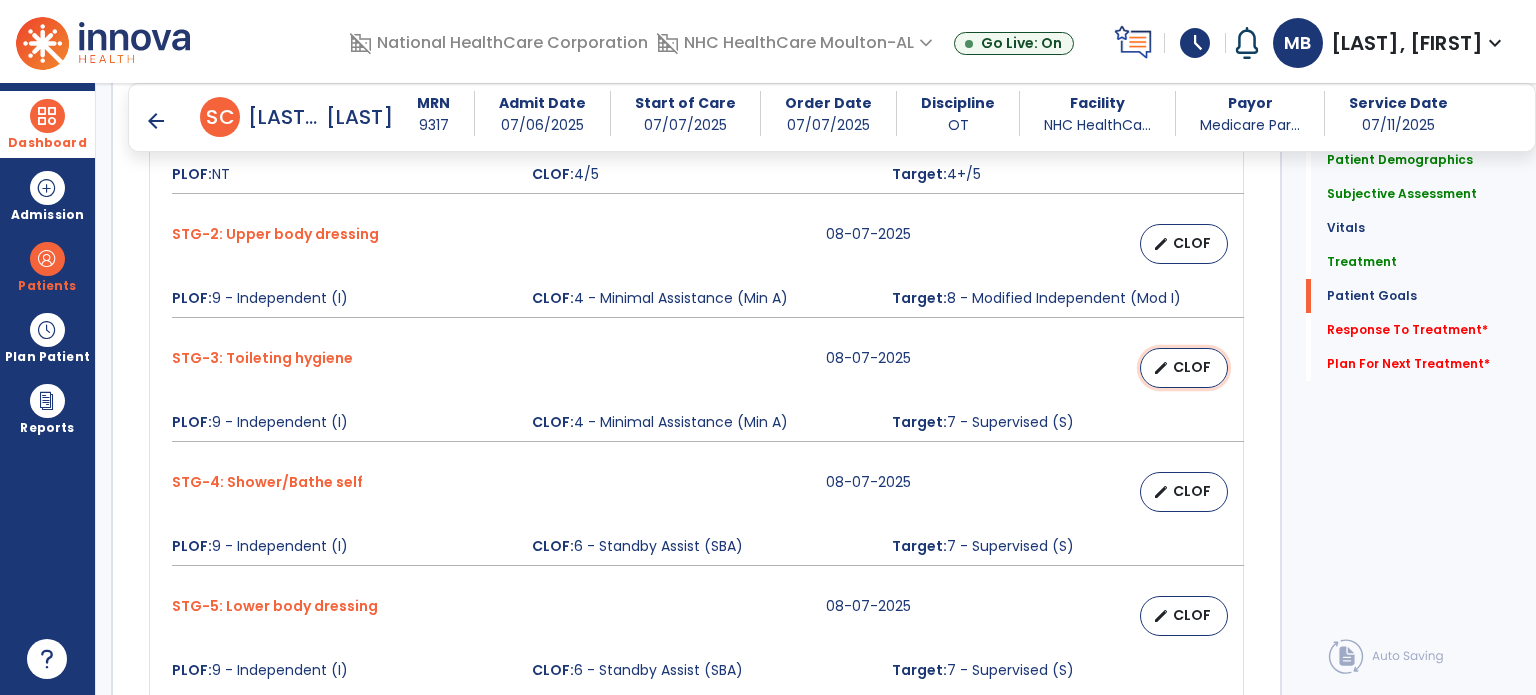 click on "CLOF" at bounding box center (1192, 367) 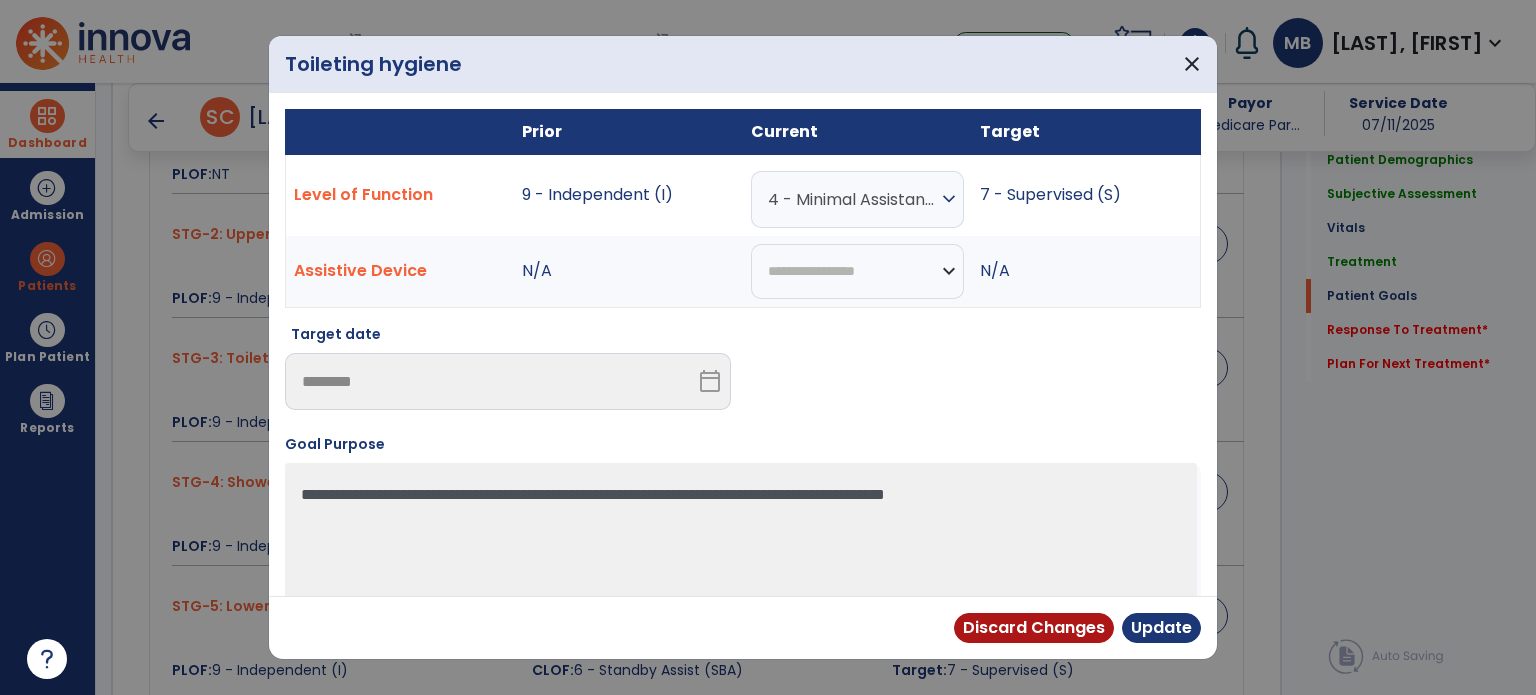 click on "4 - Minimal Assistance (Min A)" at bounding box center (852, 199) 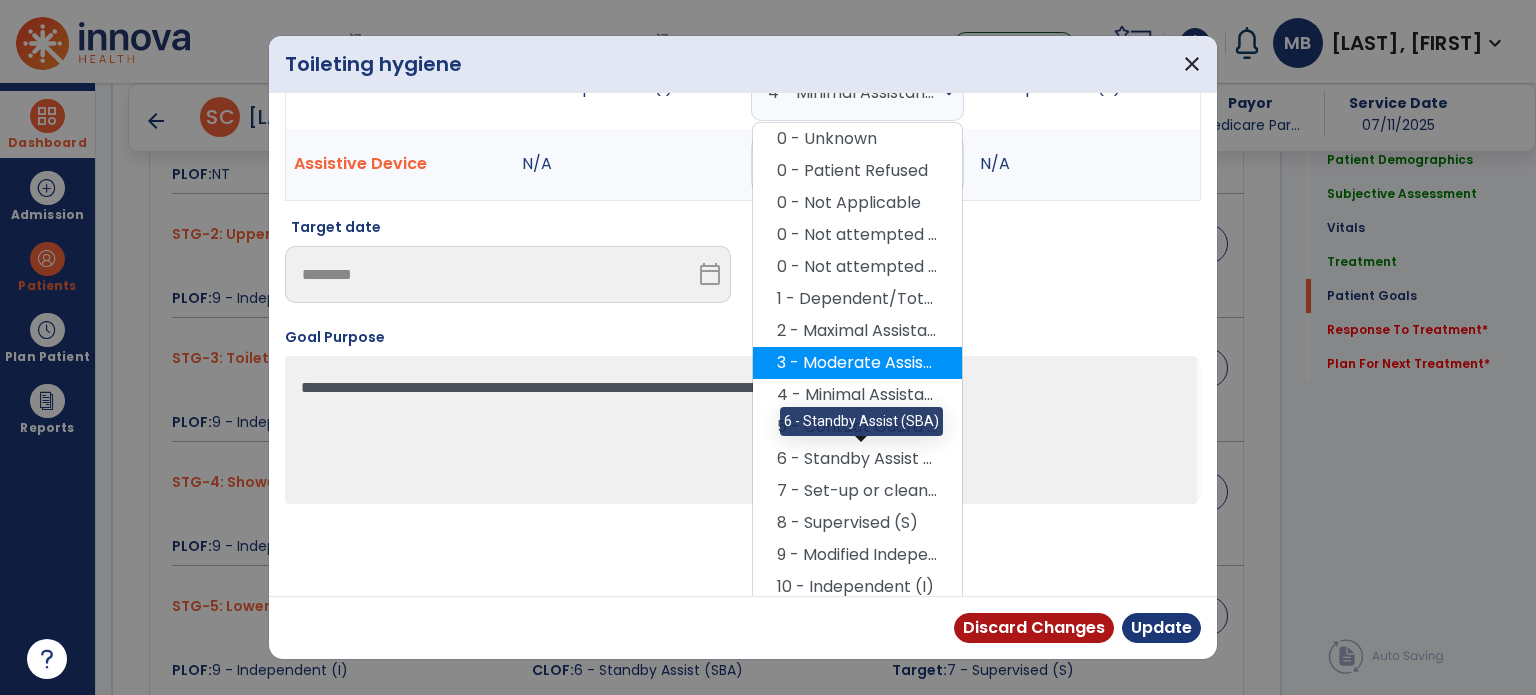 scroll, scrollTop: 108, scrollLeft: 0, axis: vertical 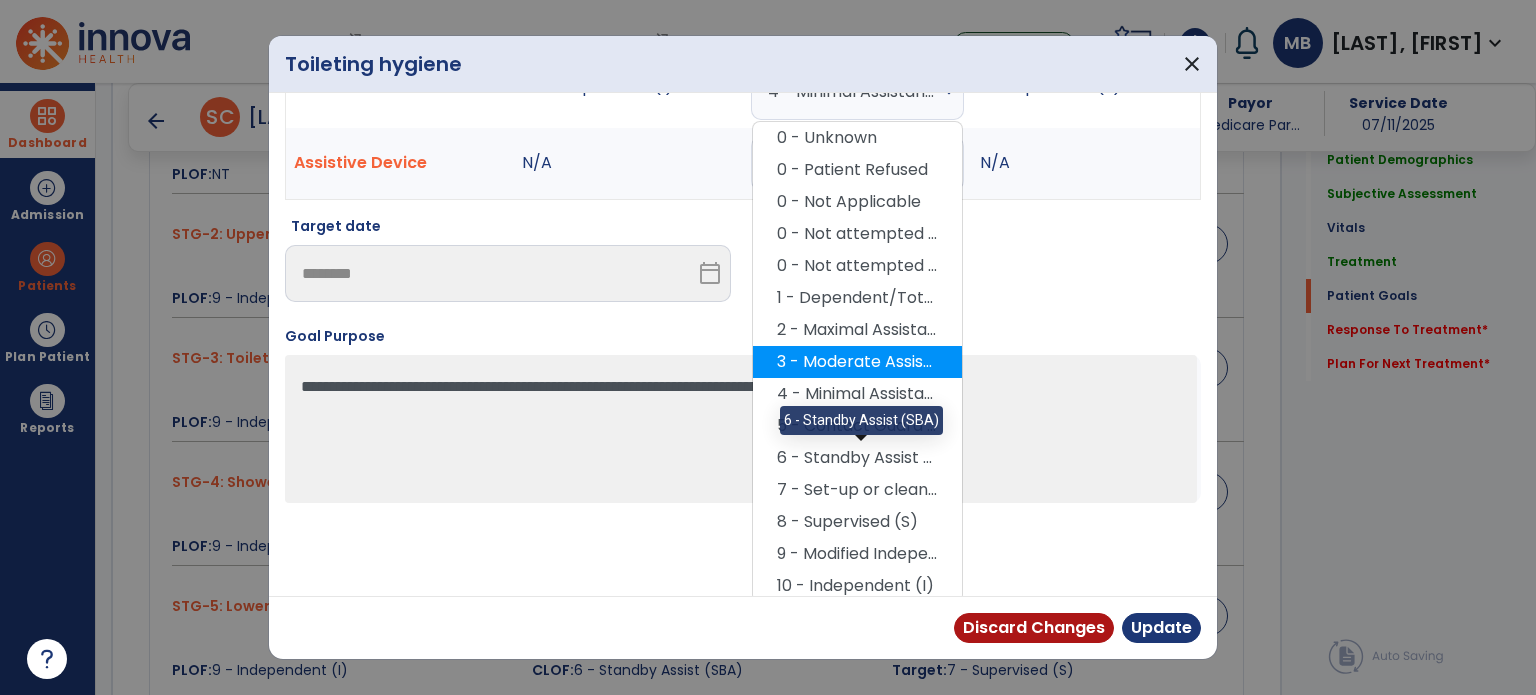 click on "6 - Standby Assist (SBA)" at bounding box center (857, 458) 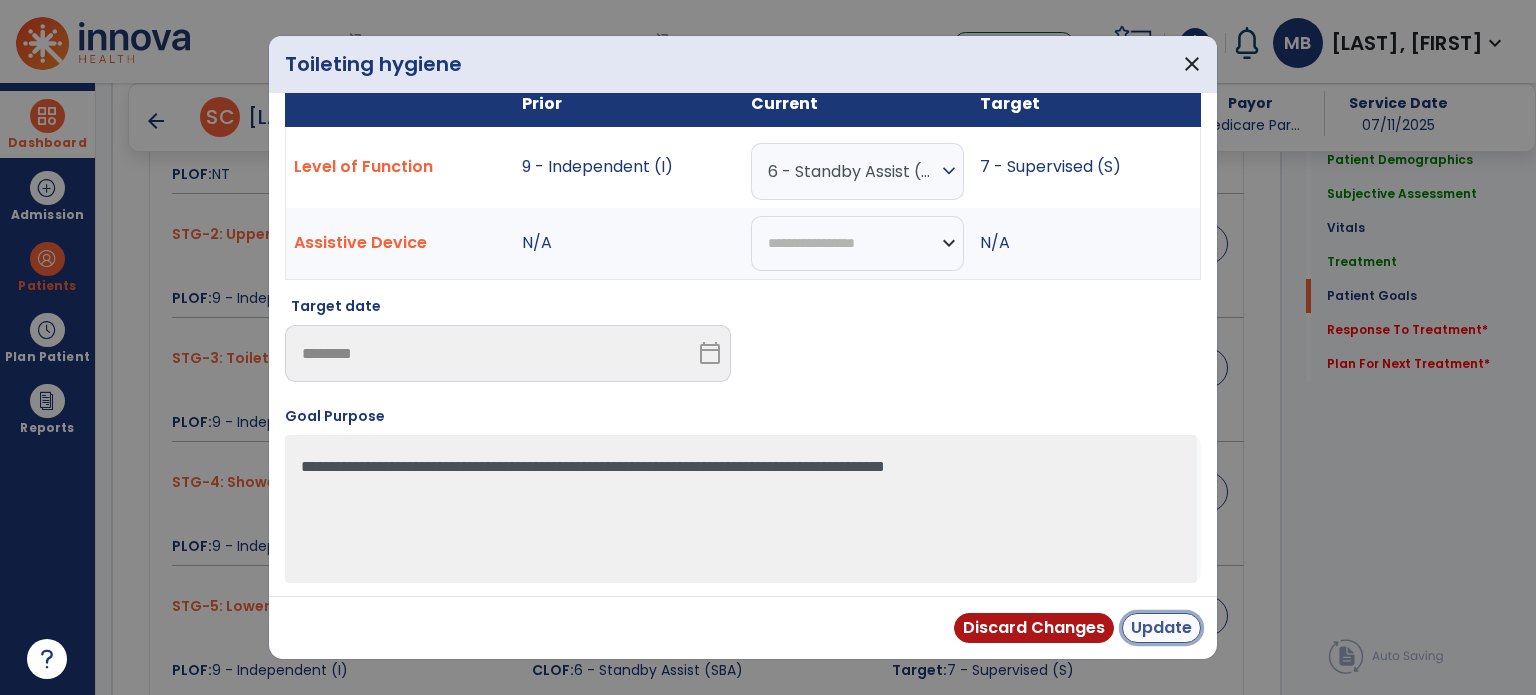 click on "Update" at bounding box center (1161, 628) 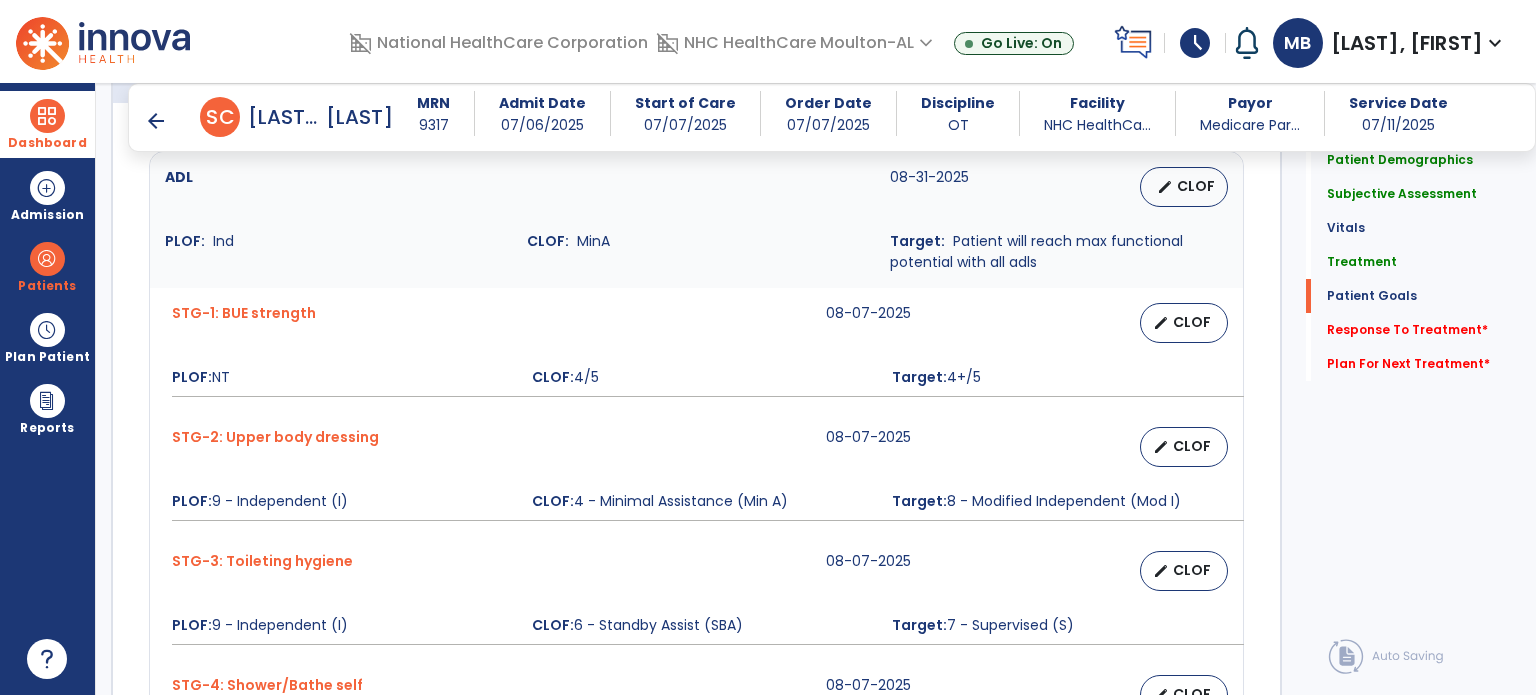 scroll, scrollTop: 1552, scrollLeft: 0, axis: vertical 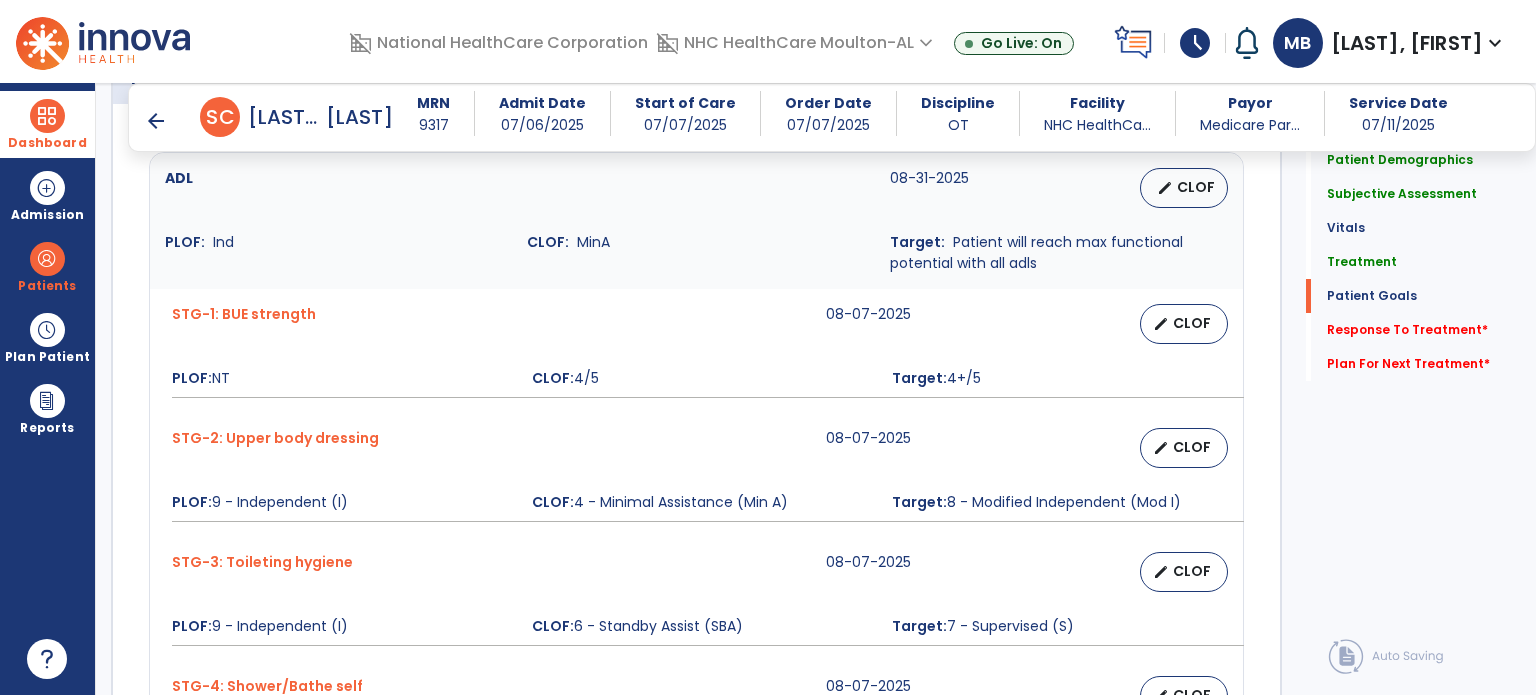 click on "STG-2: Upper body dressing 08-07-2025 edit CLOF PLOF: 9 - Independent (I) CLOF: 4 - Minimal Assistance (Min A) Target: 8 - Modified Independent (Mod I)" at bounding box center [696, 475] 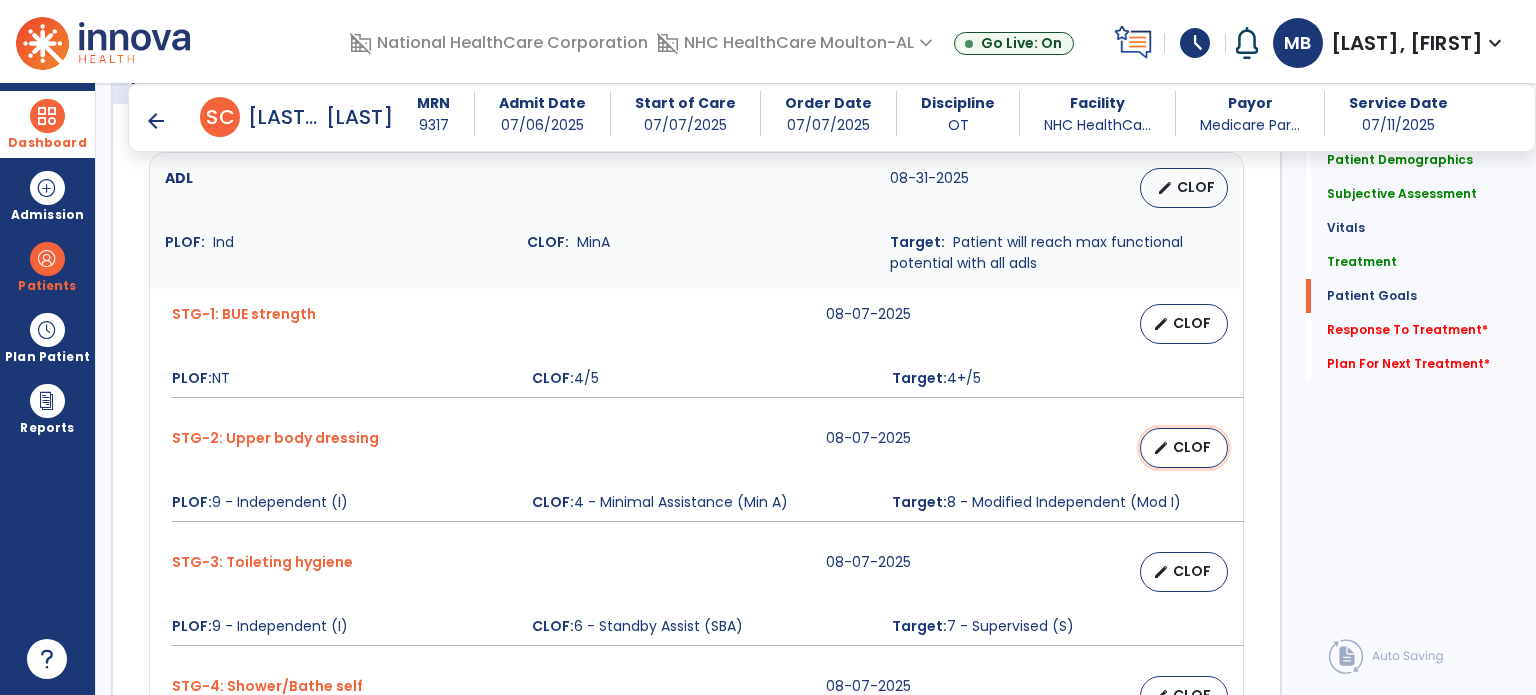 click on "edit   CLOF" at bounding box center [1184, 448] 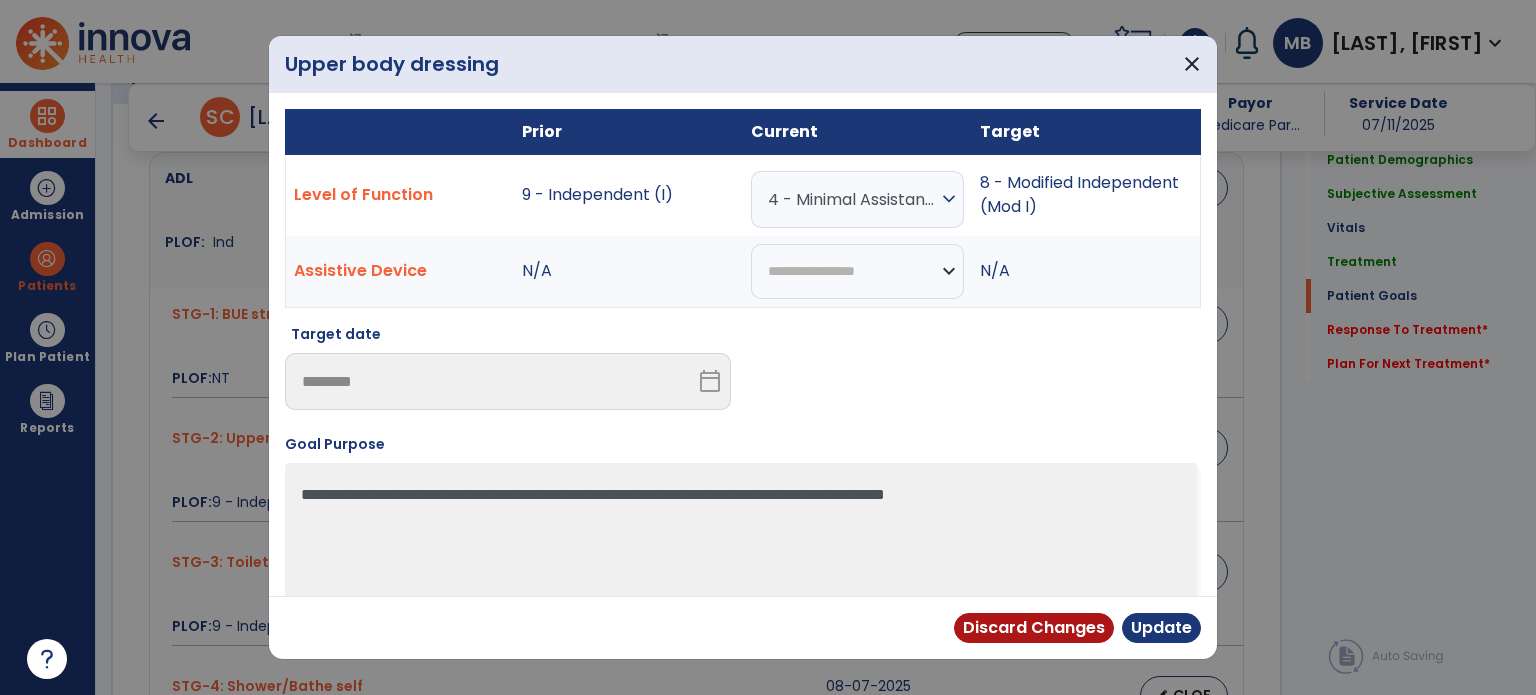 click on "4 - Minimal Assistance (Min A)" at bounding box center (852, 199) 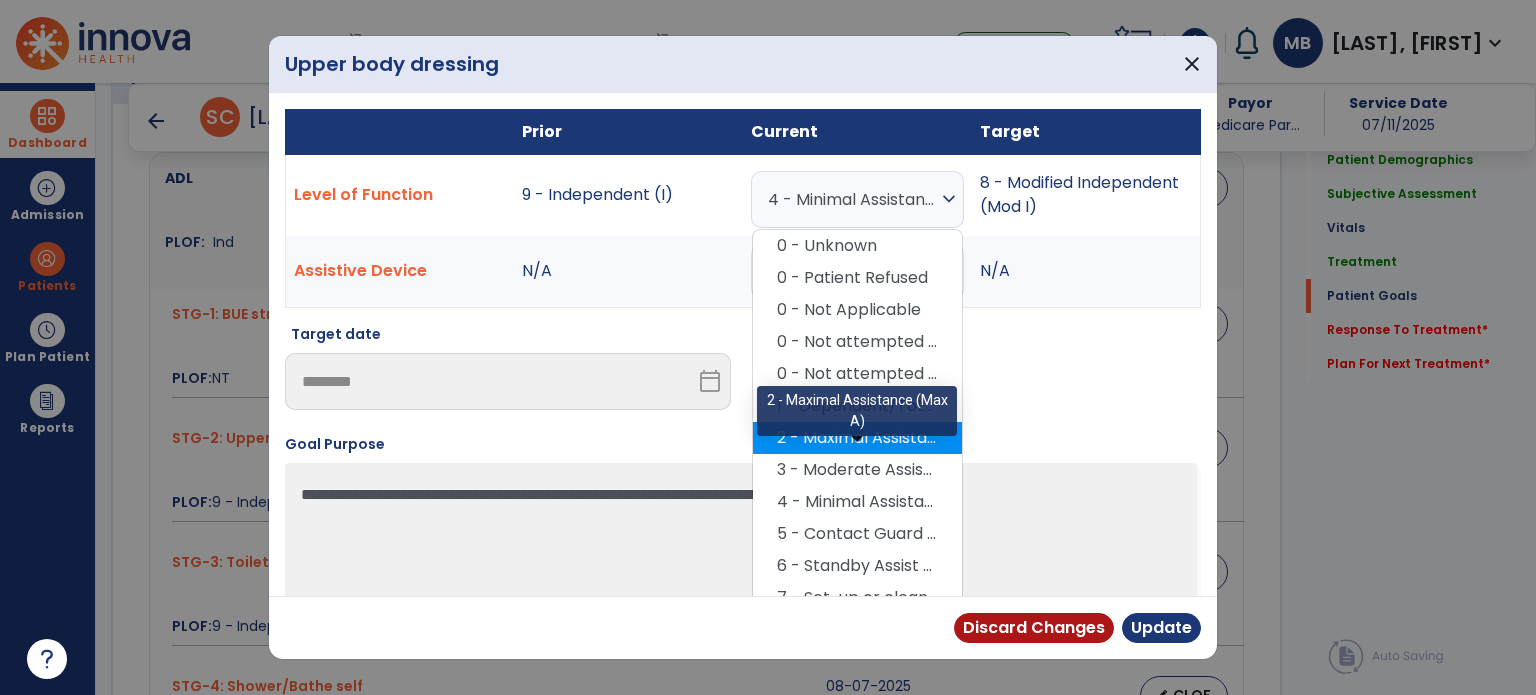 scroll, scrollTop: 112, scrollLeft: 0, axis: vertical 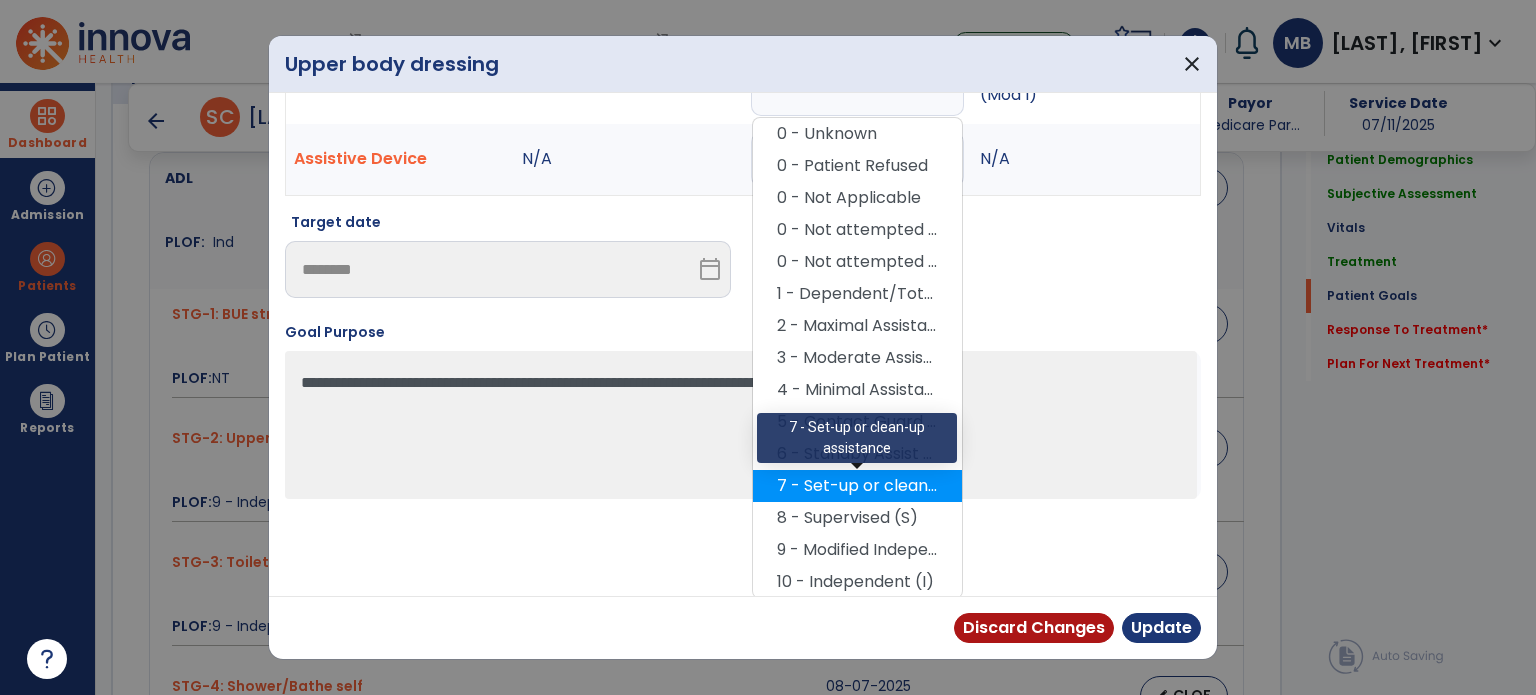 click on "7 - Set-up or clean-up assistance" at bounding box center [857, 486] 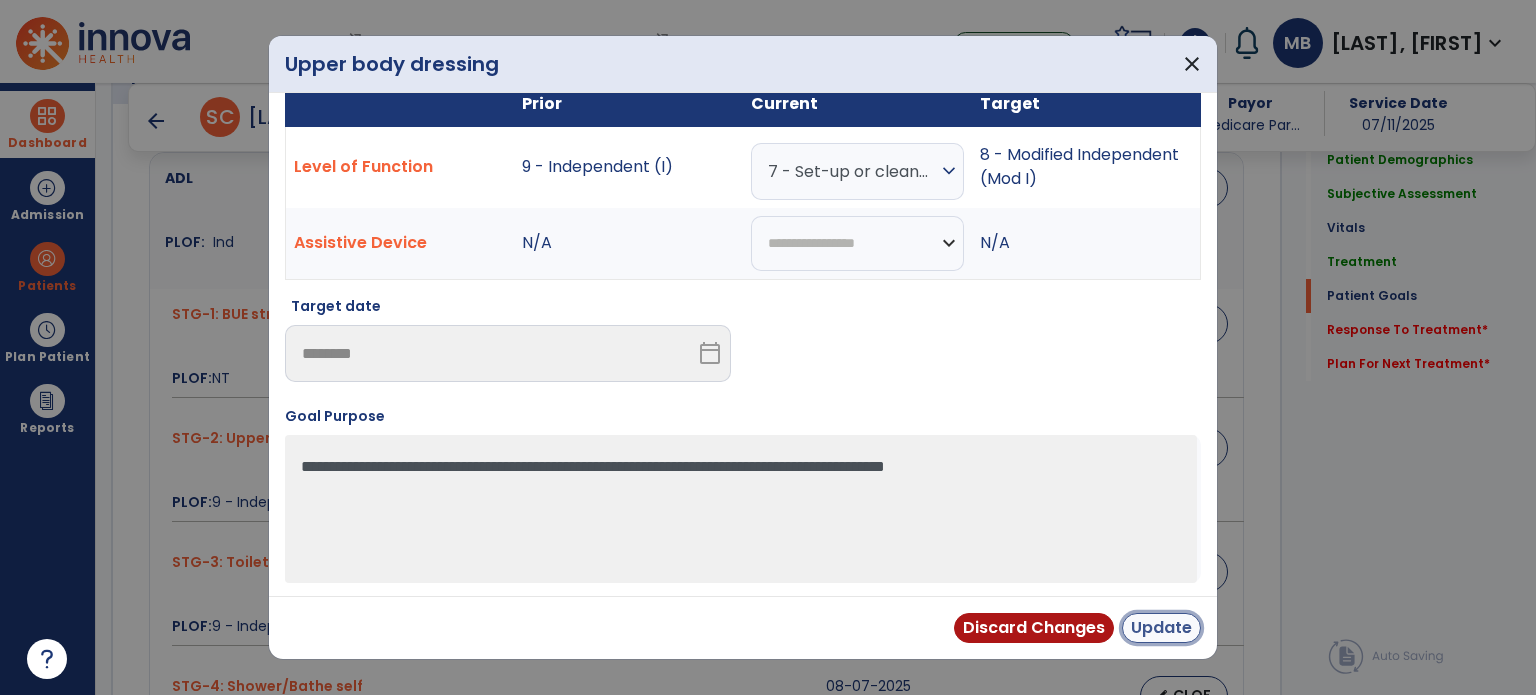 click on "Update" at bounding box center (1161, 628) 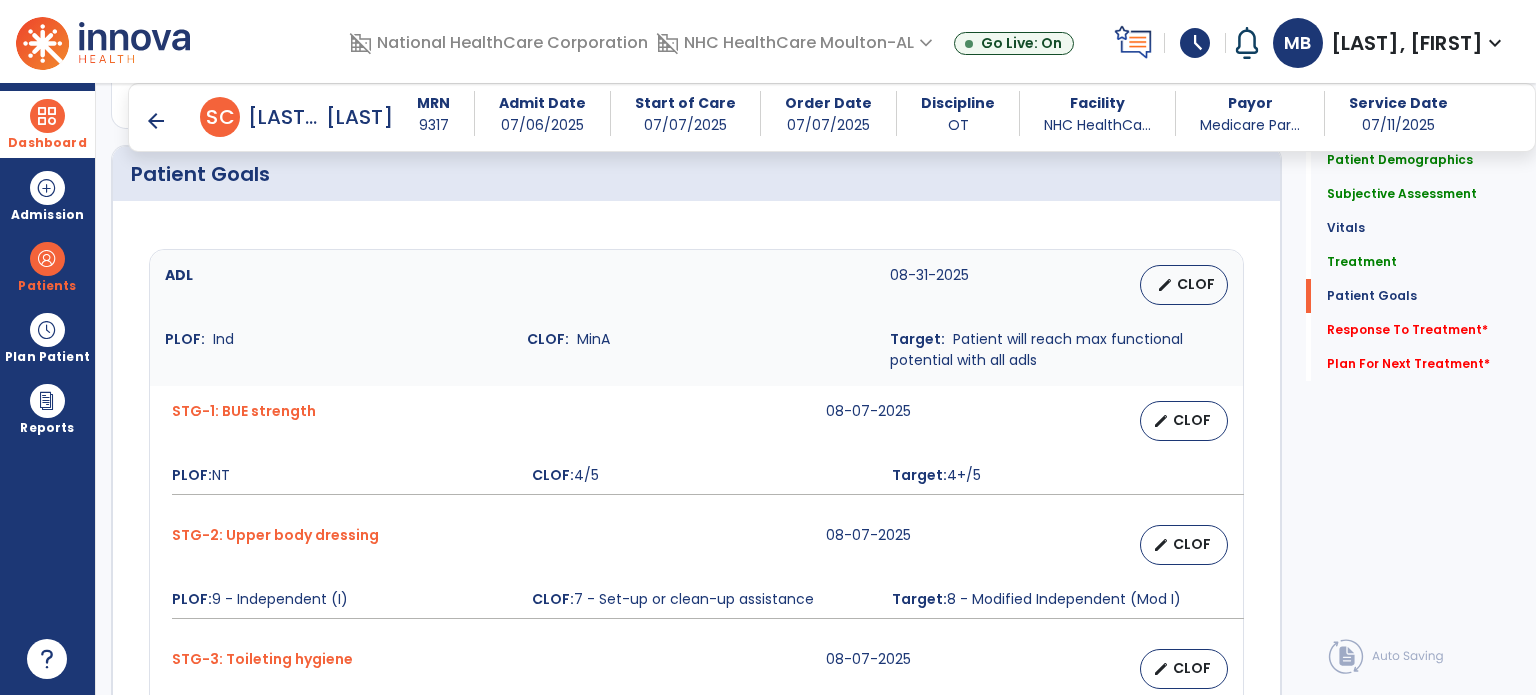 scroll, scrollTop: 1453, scrollLeft: 0, axis: vertical 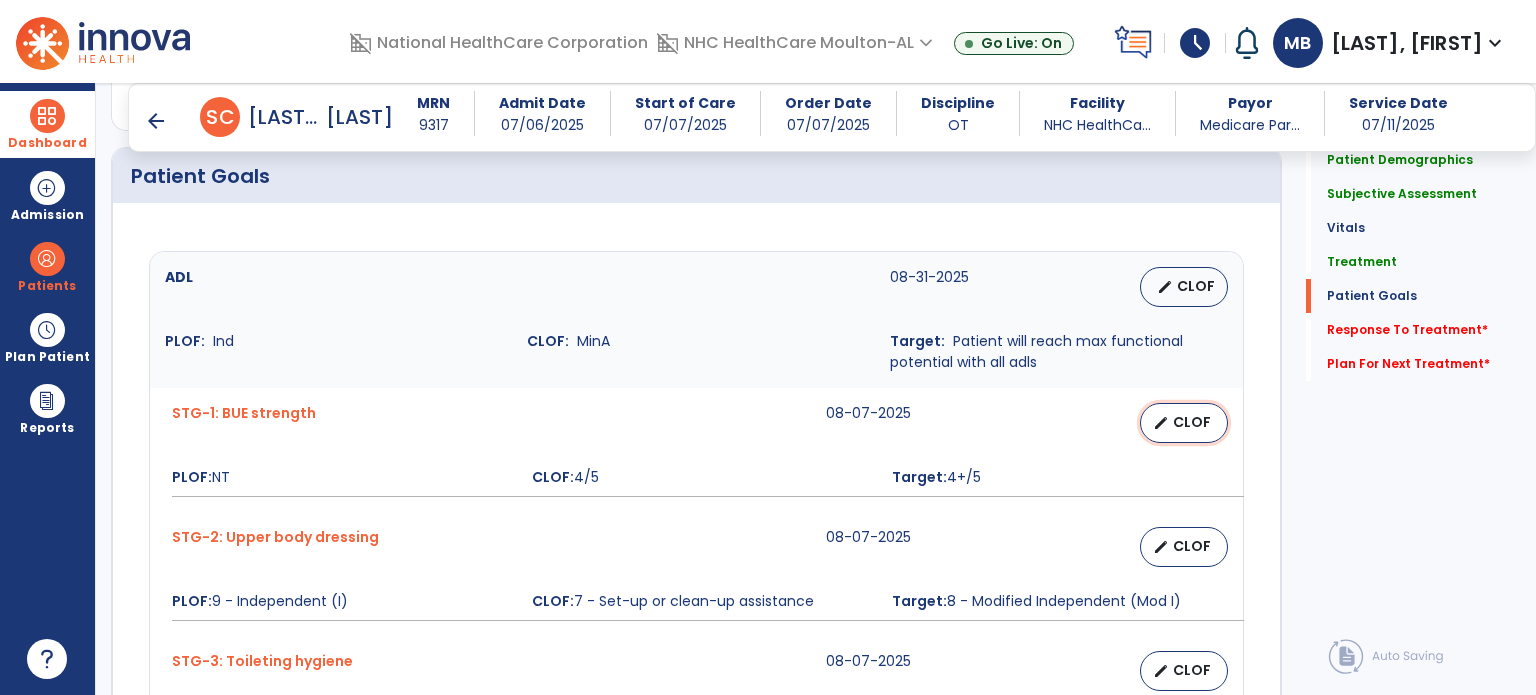 click on "CLOF" at bounding box center [1192, 422] 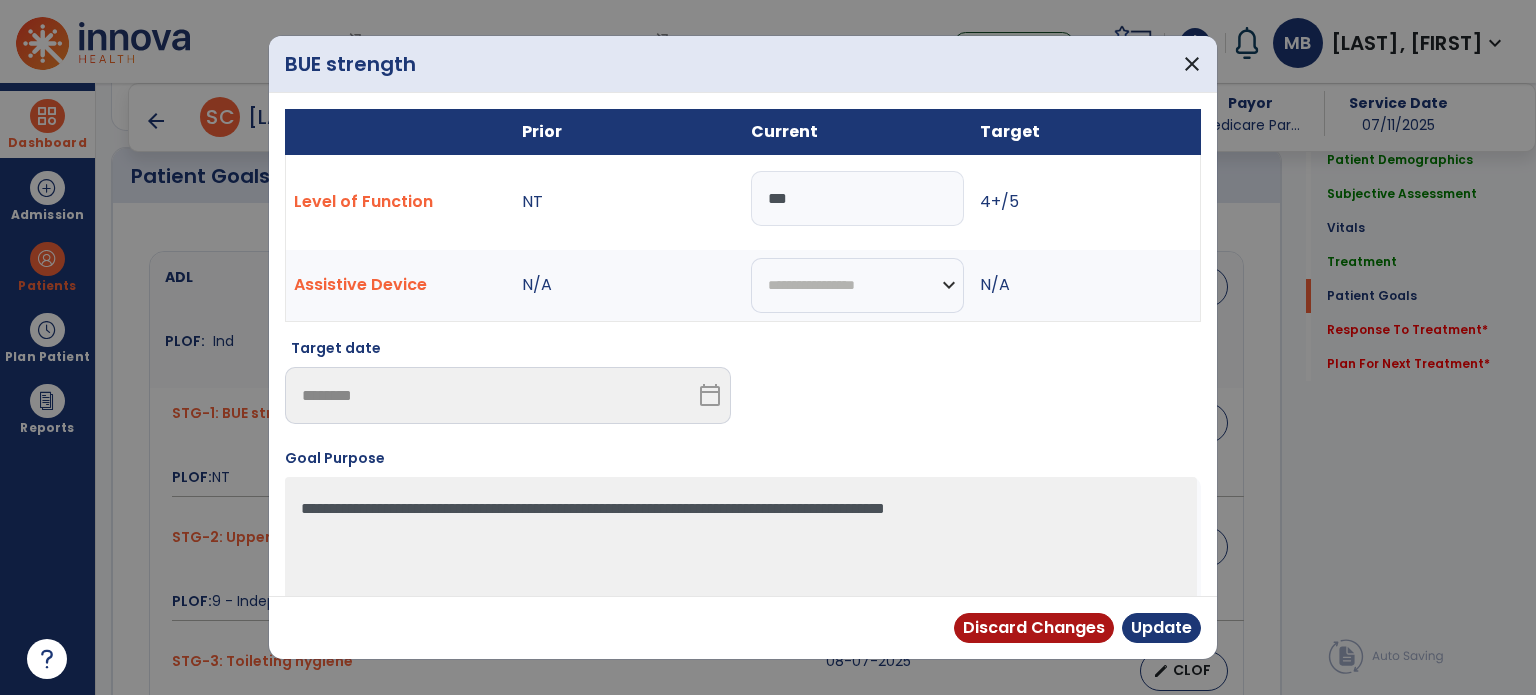 click on "***" at bounding box center [857, 198] 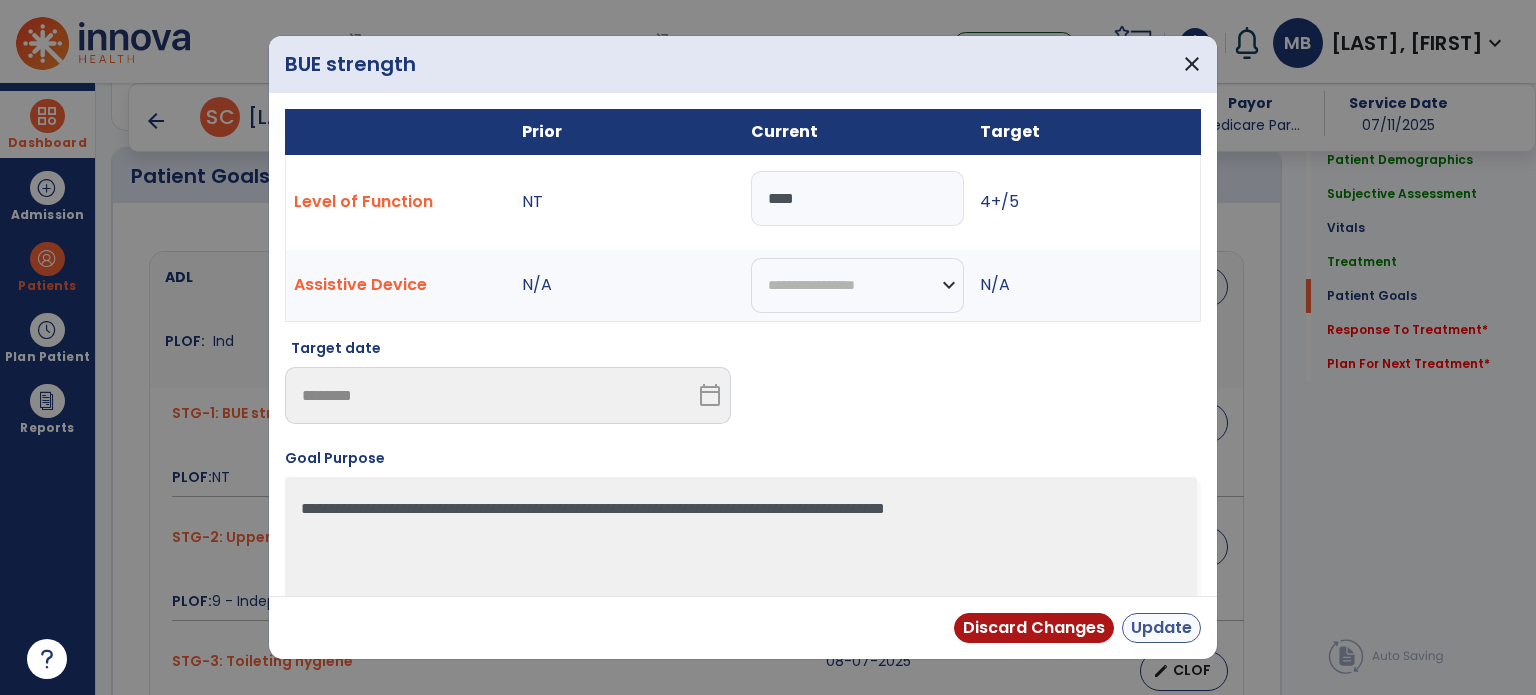 type on "****" 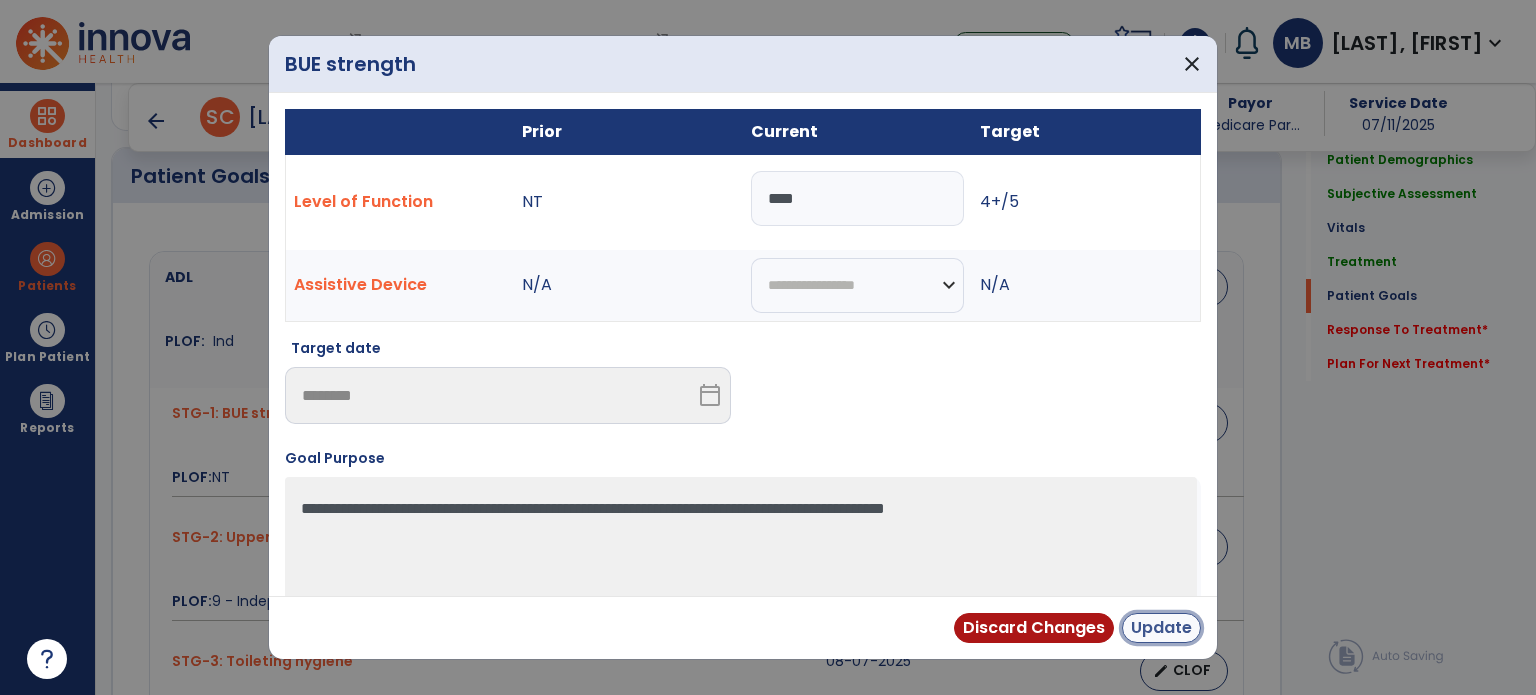 click on "Update" at bounding box center [1161, 628] 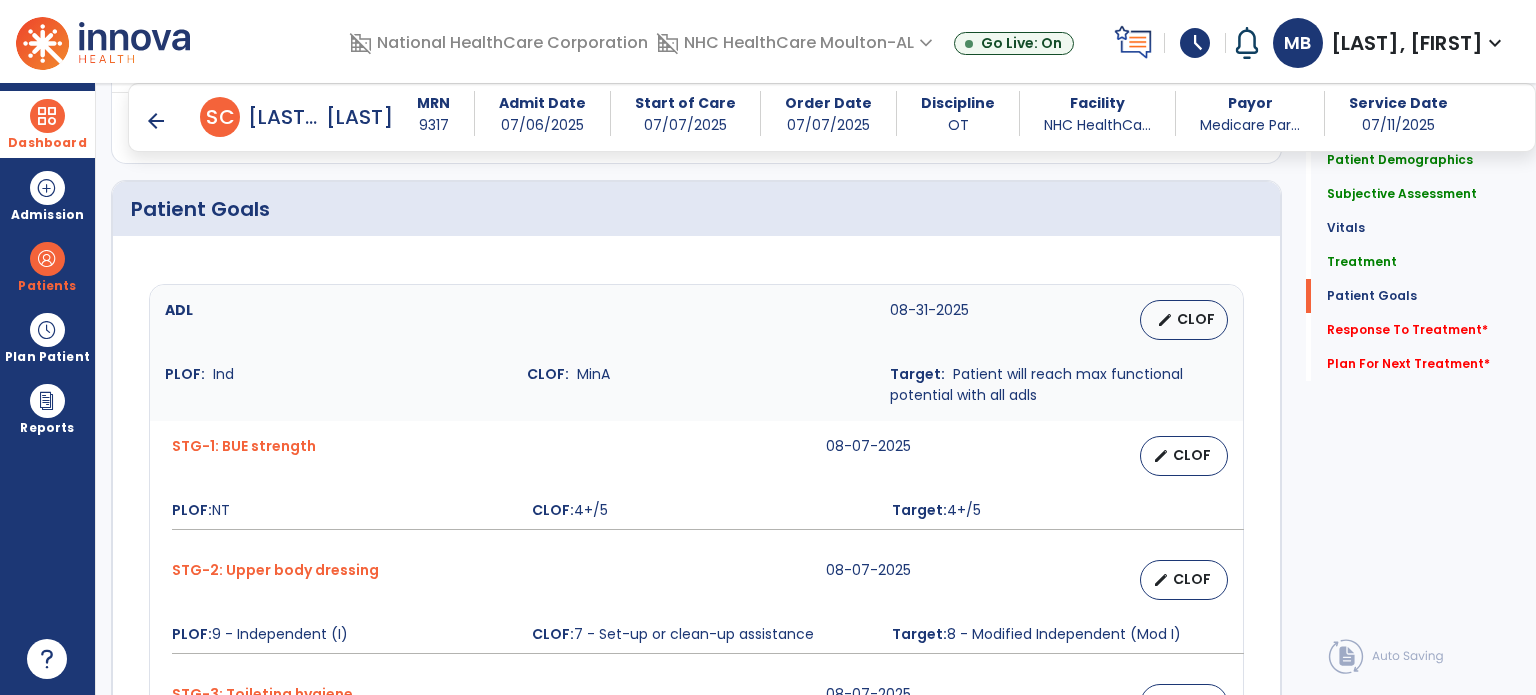 scroll, scrollTop: 1419, scrollLeft: 0, axis: vertical 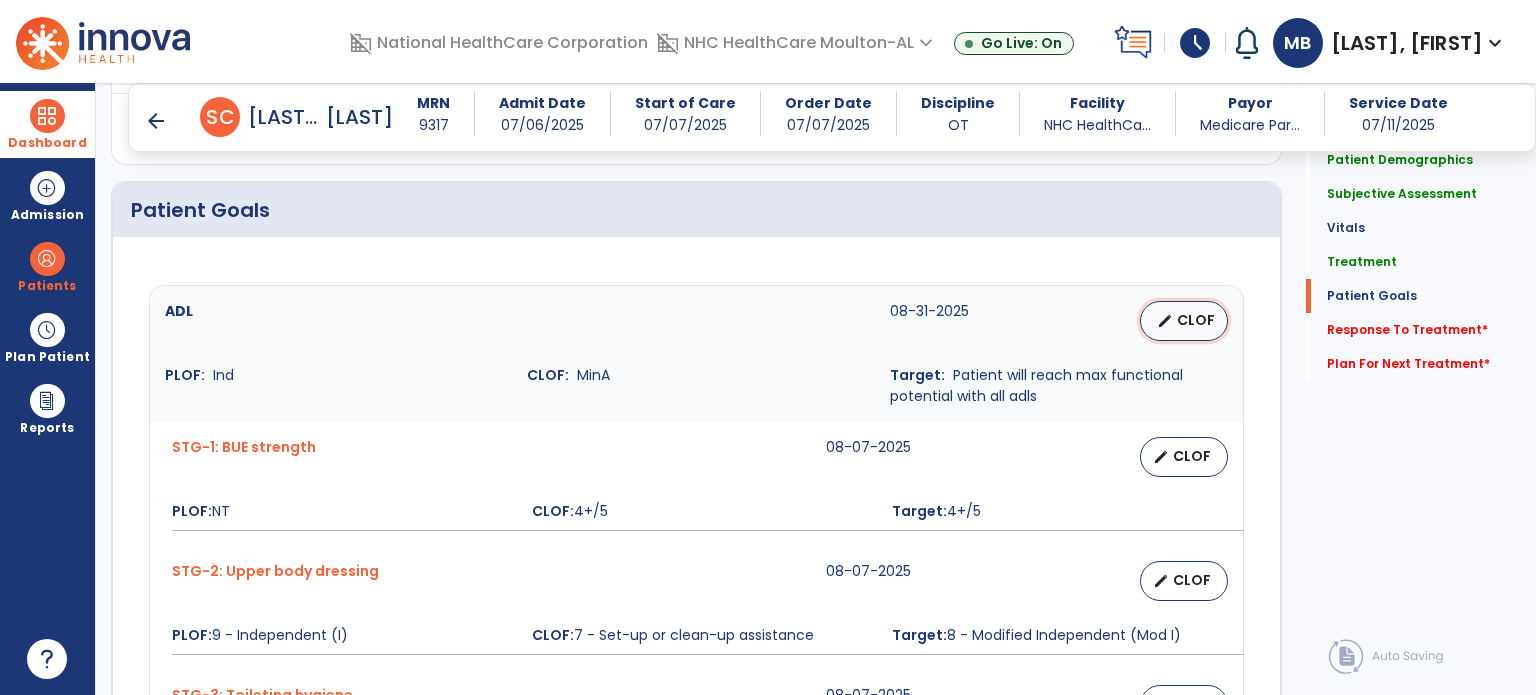 click on "edit   CLOF" at bounding box center (1184, 321) 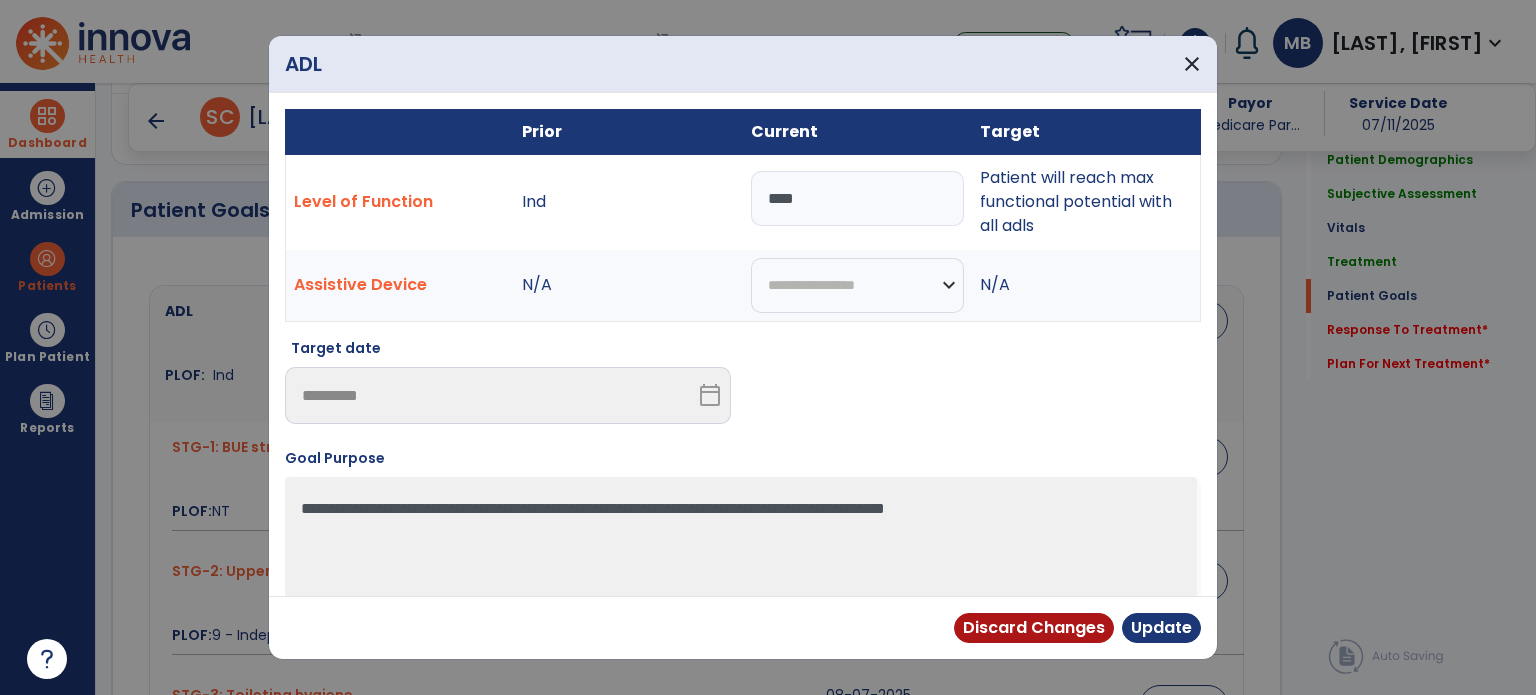 drag, startPoint x: 814, startPoint y: 197, endPoint x: 492, endPoint y: 139, distance: 327.18192 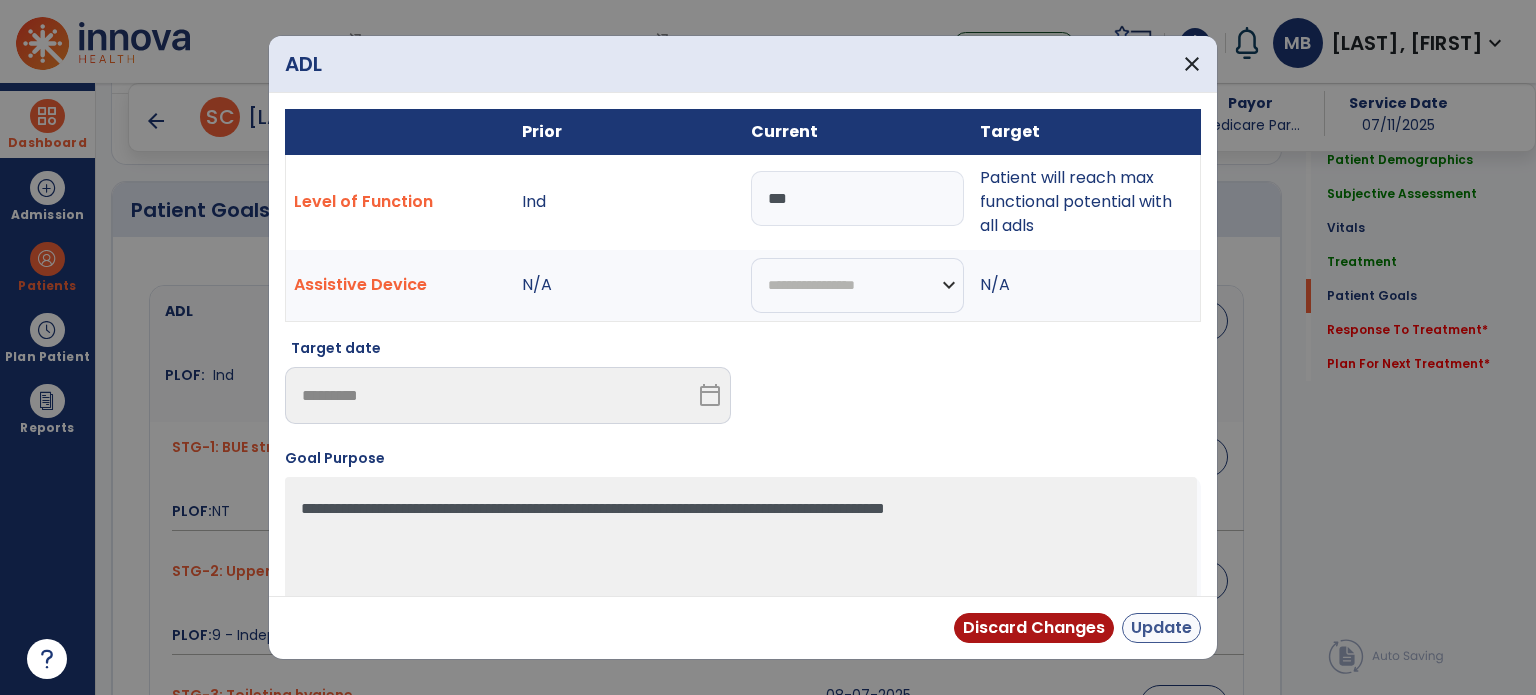 type on "***" 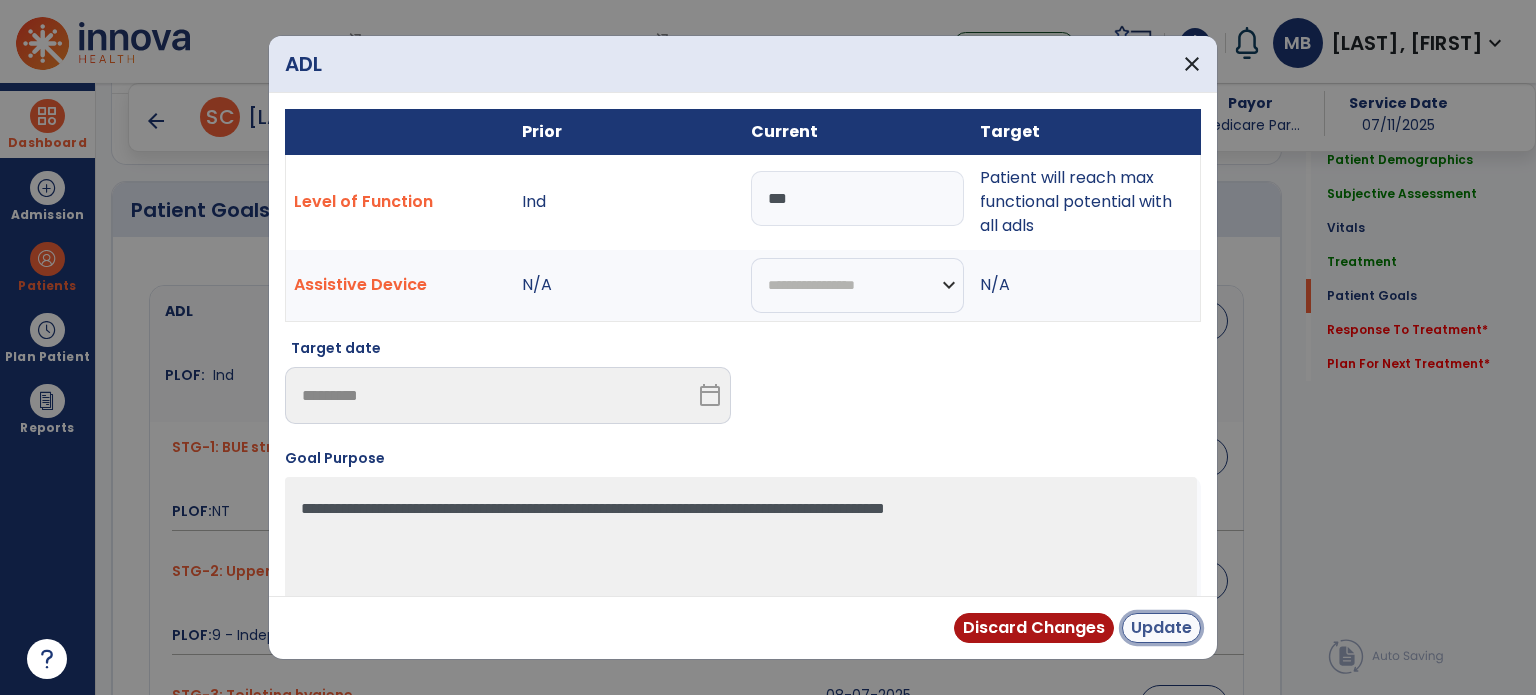 click on "Update" at bounding box center (1161, 628) 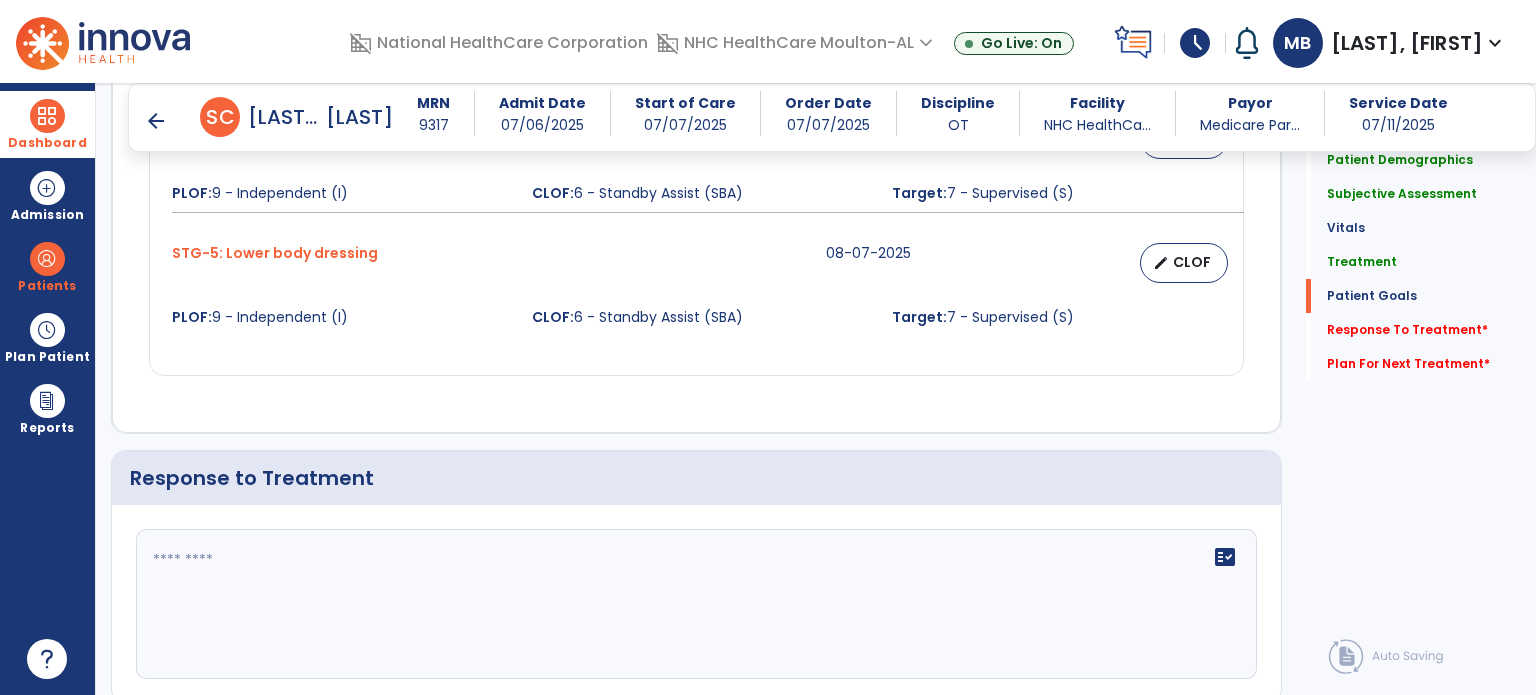 scroll, scrollTop: 2111, scrollLeft: 0, axis: vertical 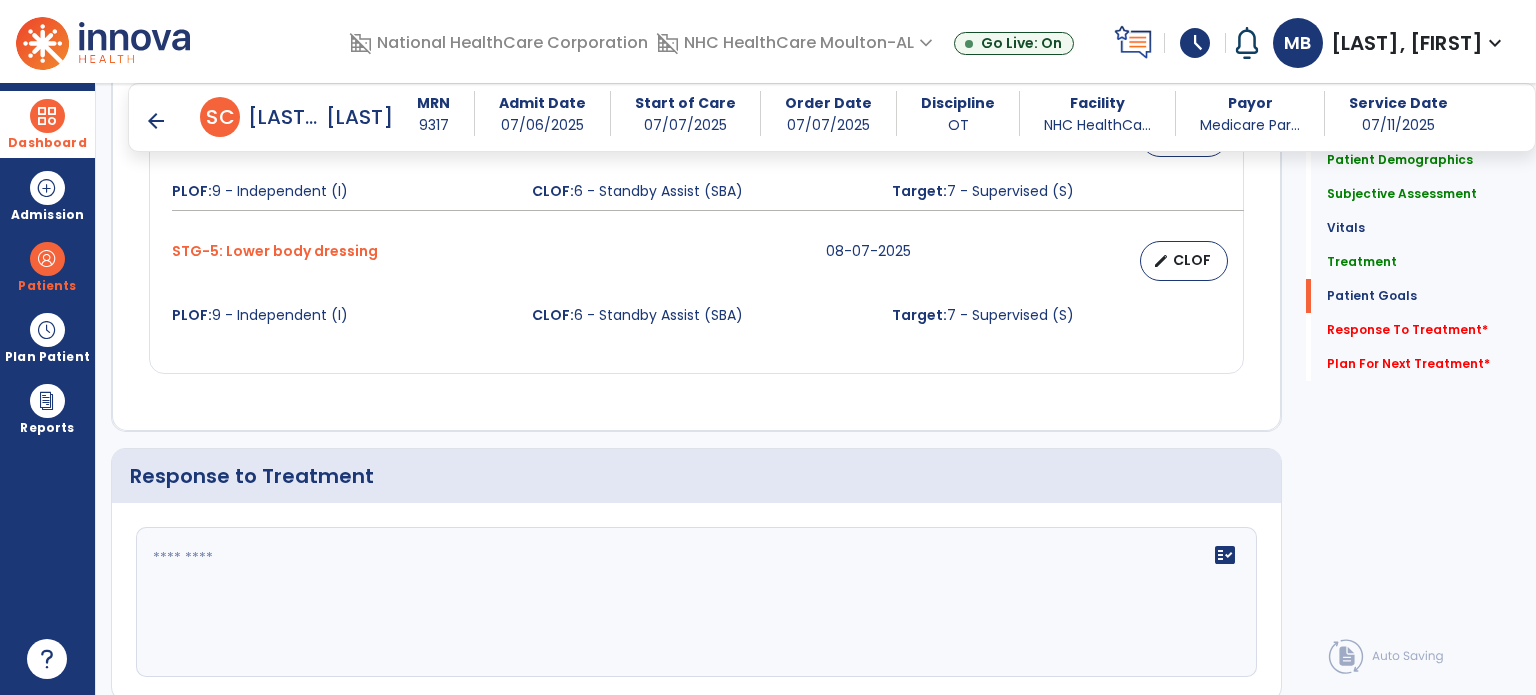 click on "fact_check" 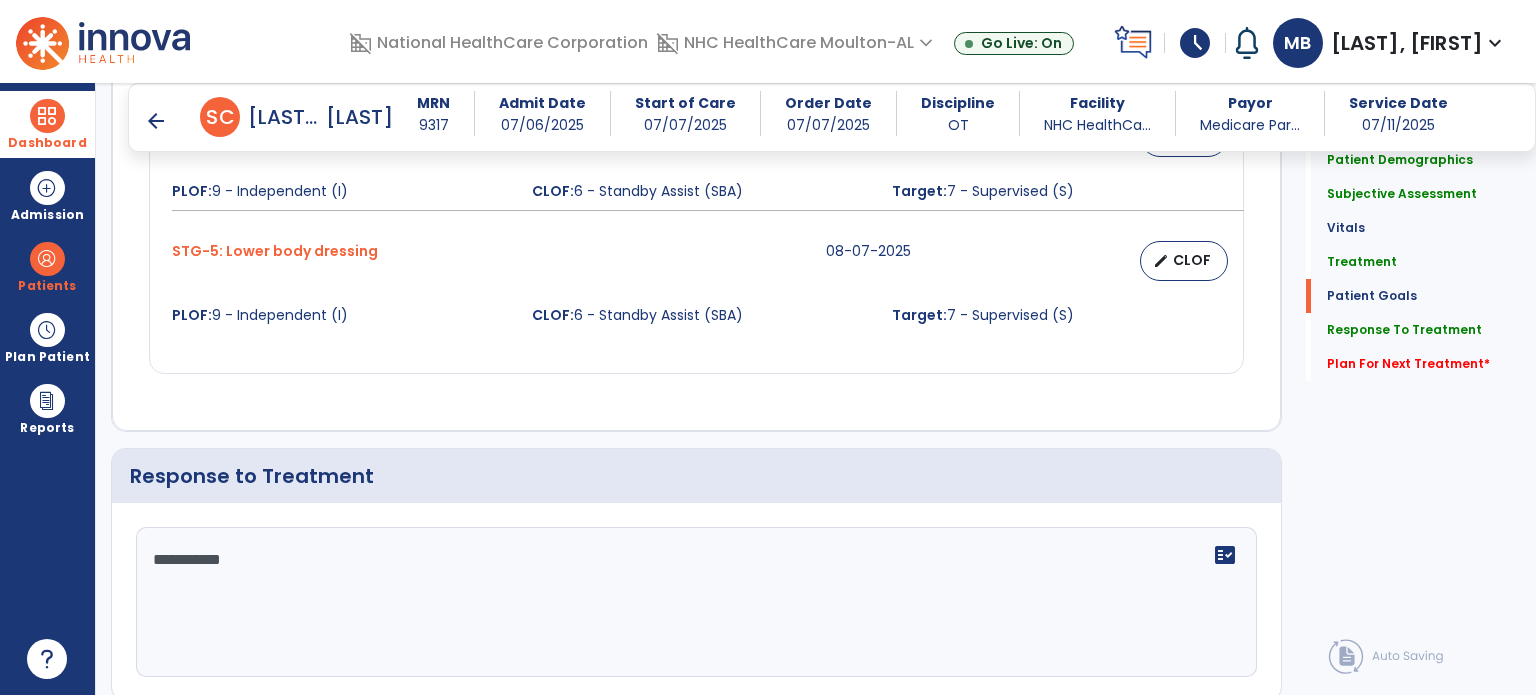 scroll, scrollTop: 2111, scrollLeft: 0, axis: vertical 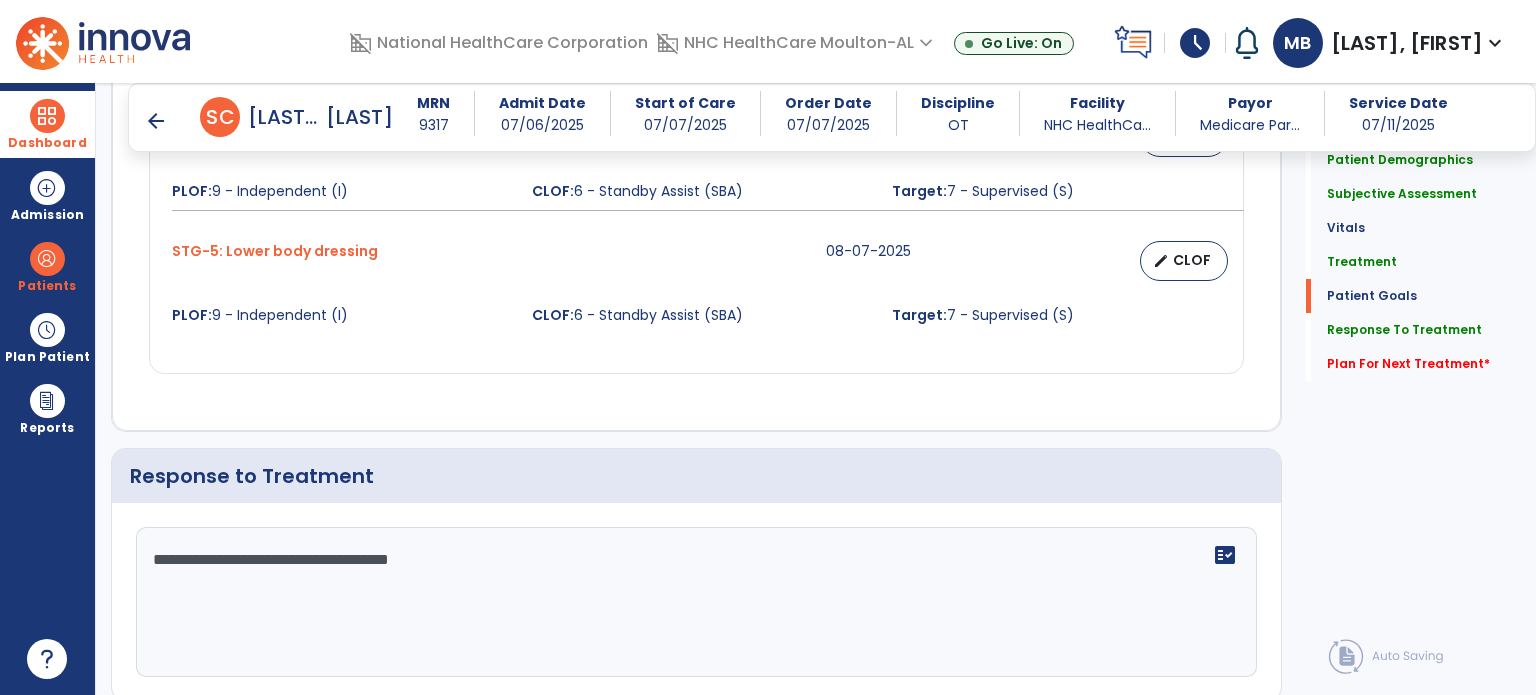 type on "**********" 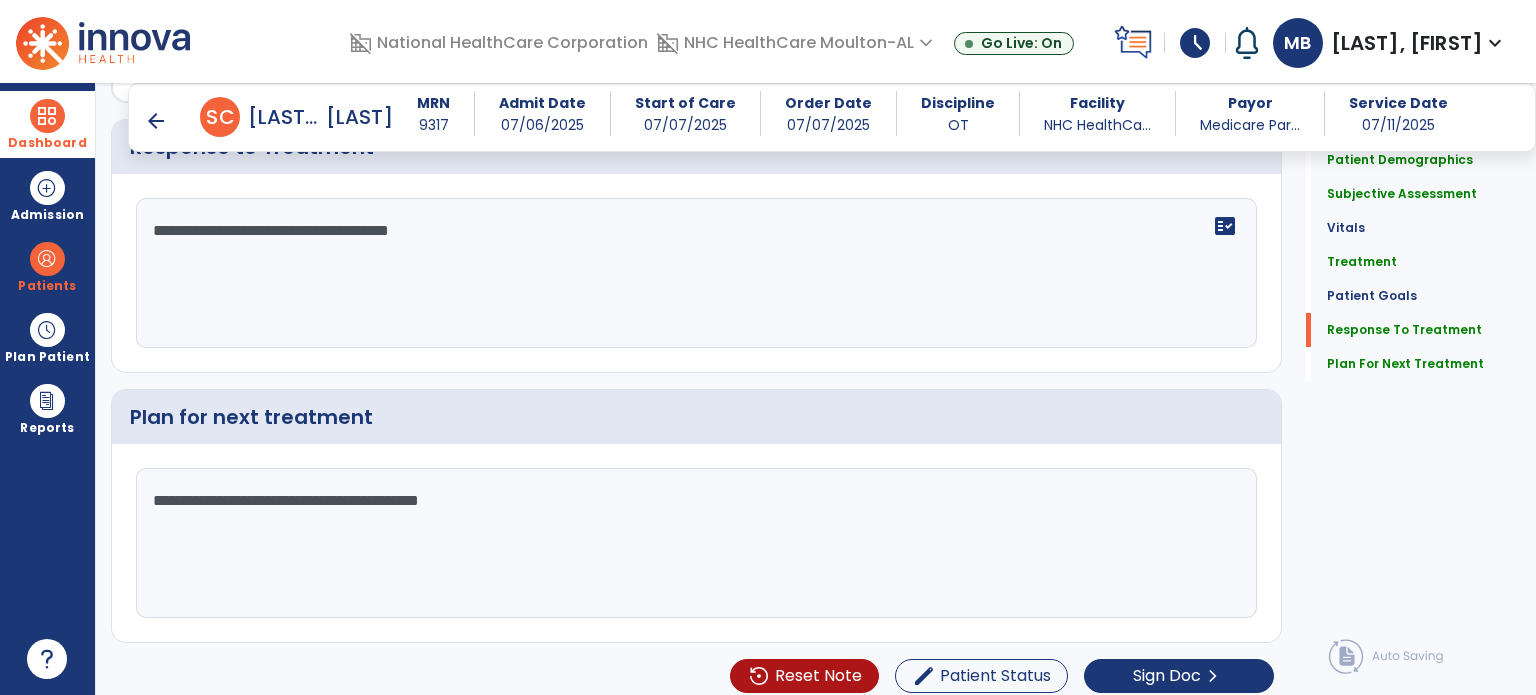 scroll, scrollTop: 2447, scrollLeft: 0, axis: vertical 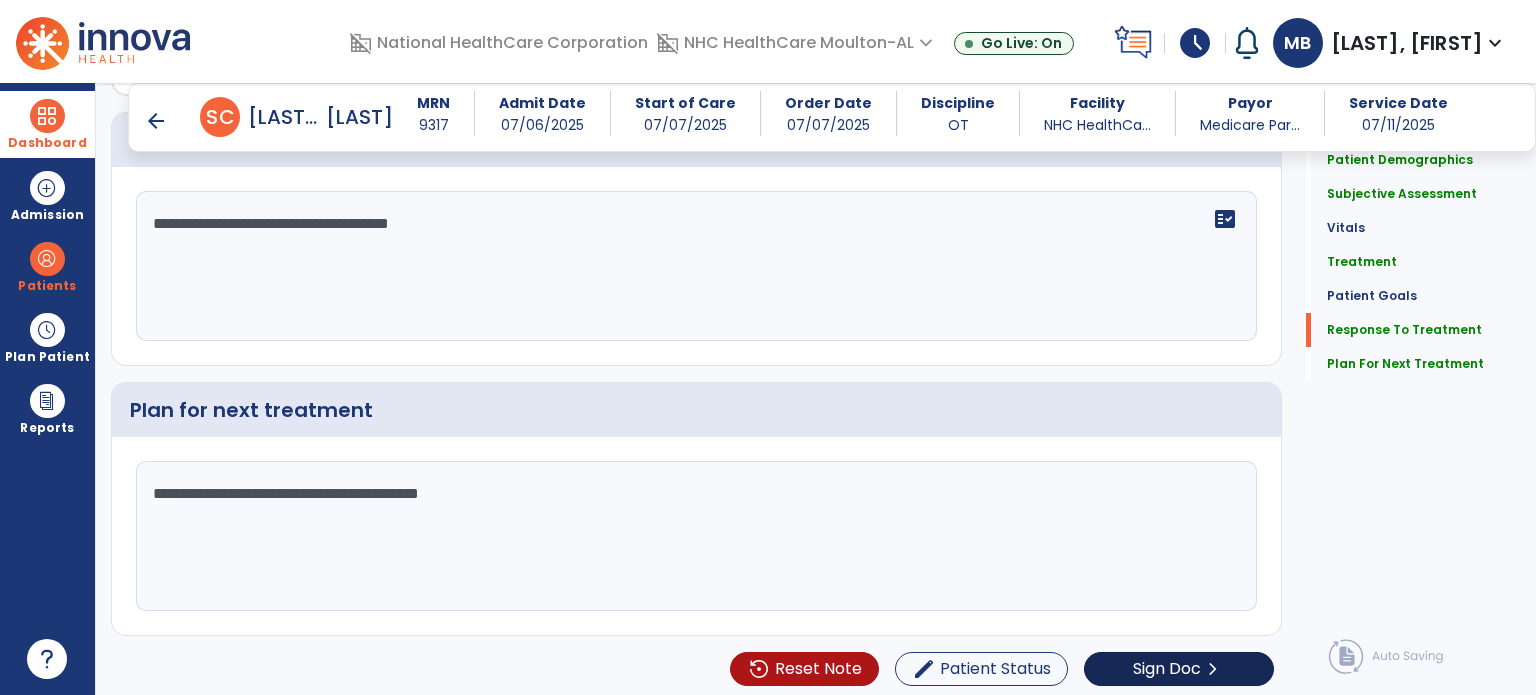 type on "**********" 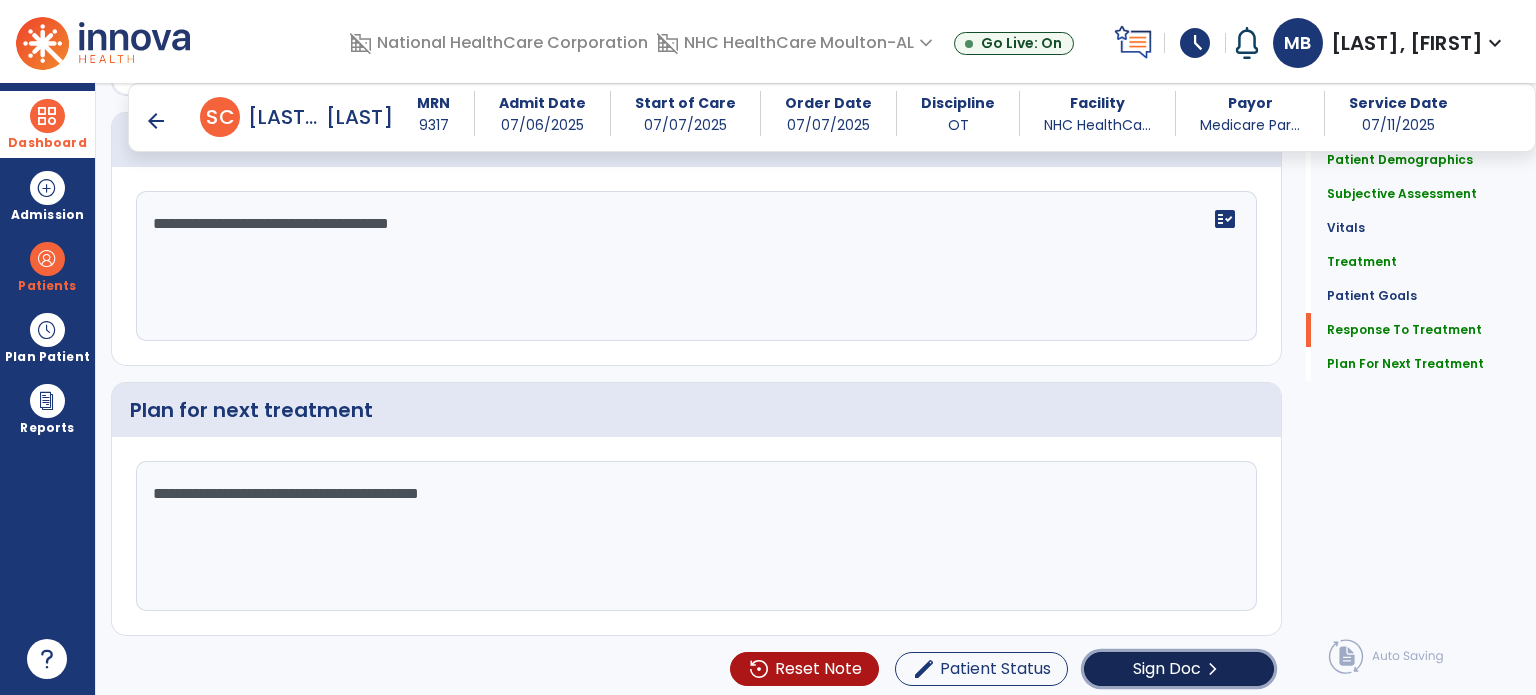 click on "Sign Doc  chevron_right" 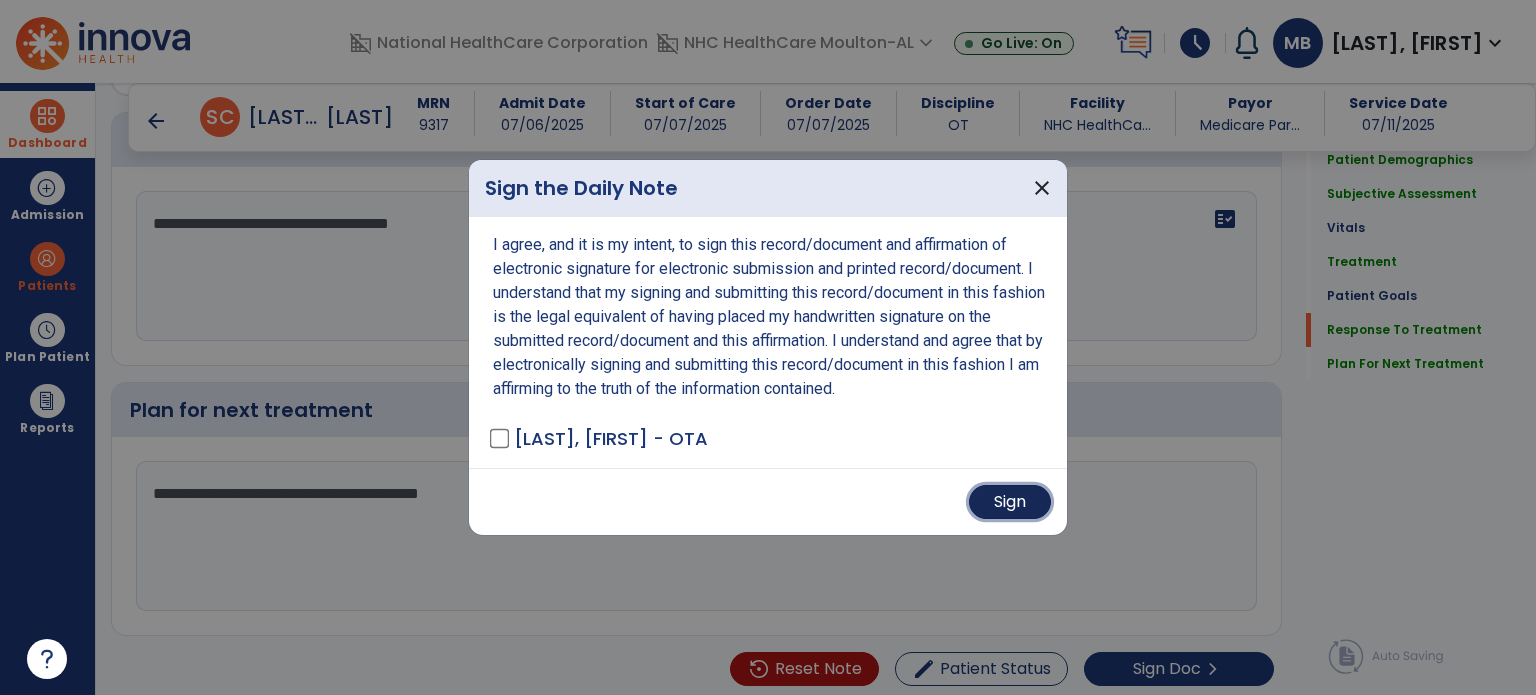 click on "Sign" at bounding box center (1010, 502) 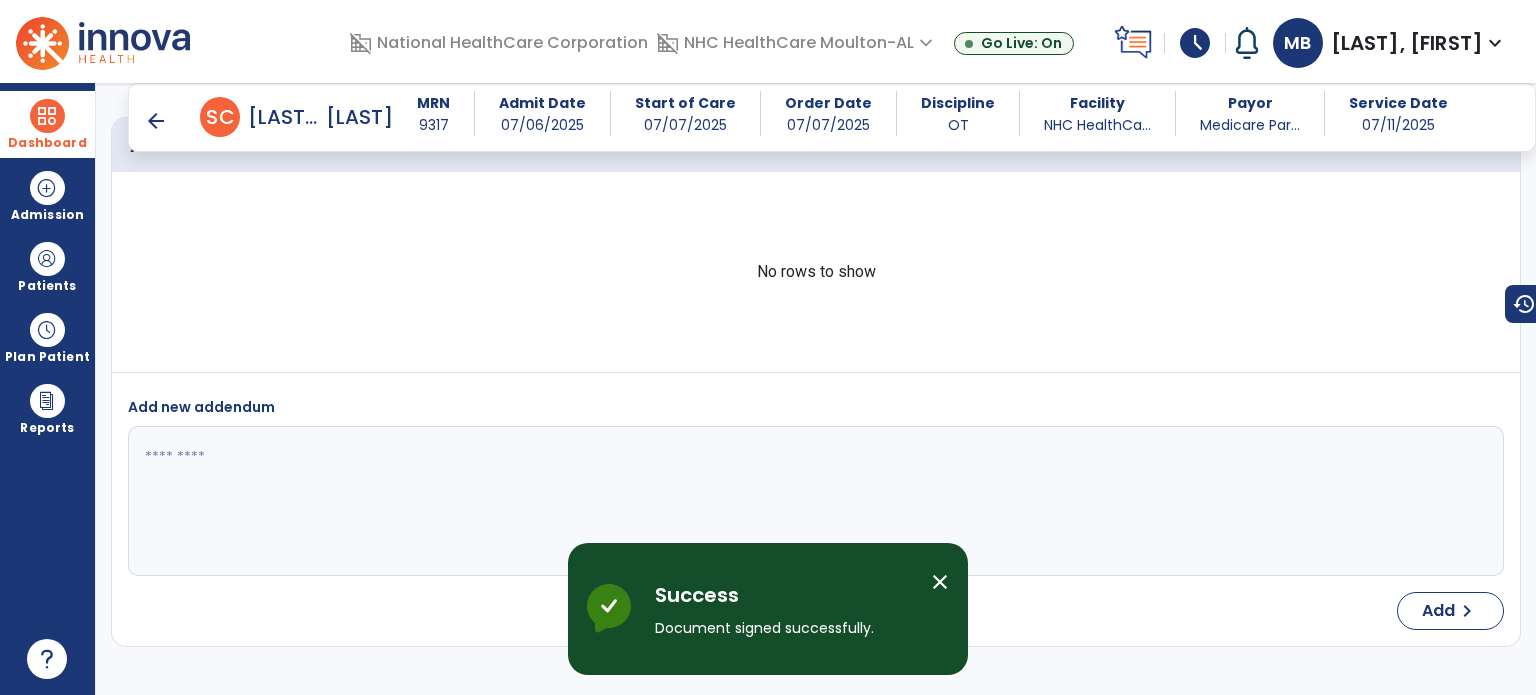 click on "Dashboard" at bounding box center [47, 143] 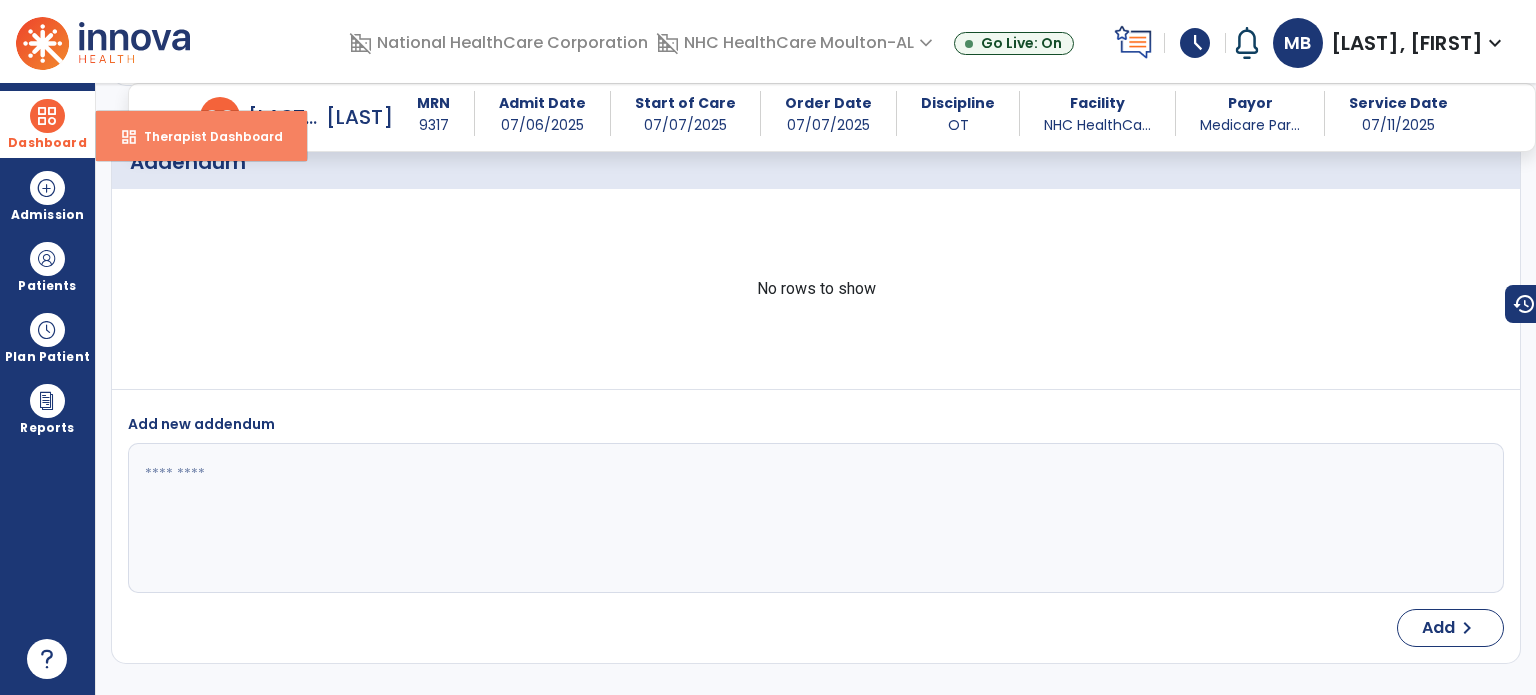 click on "Therapist Dashboard" at bounding box center (205, 136) 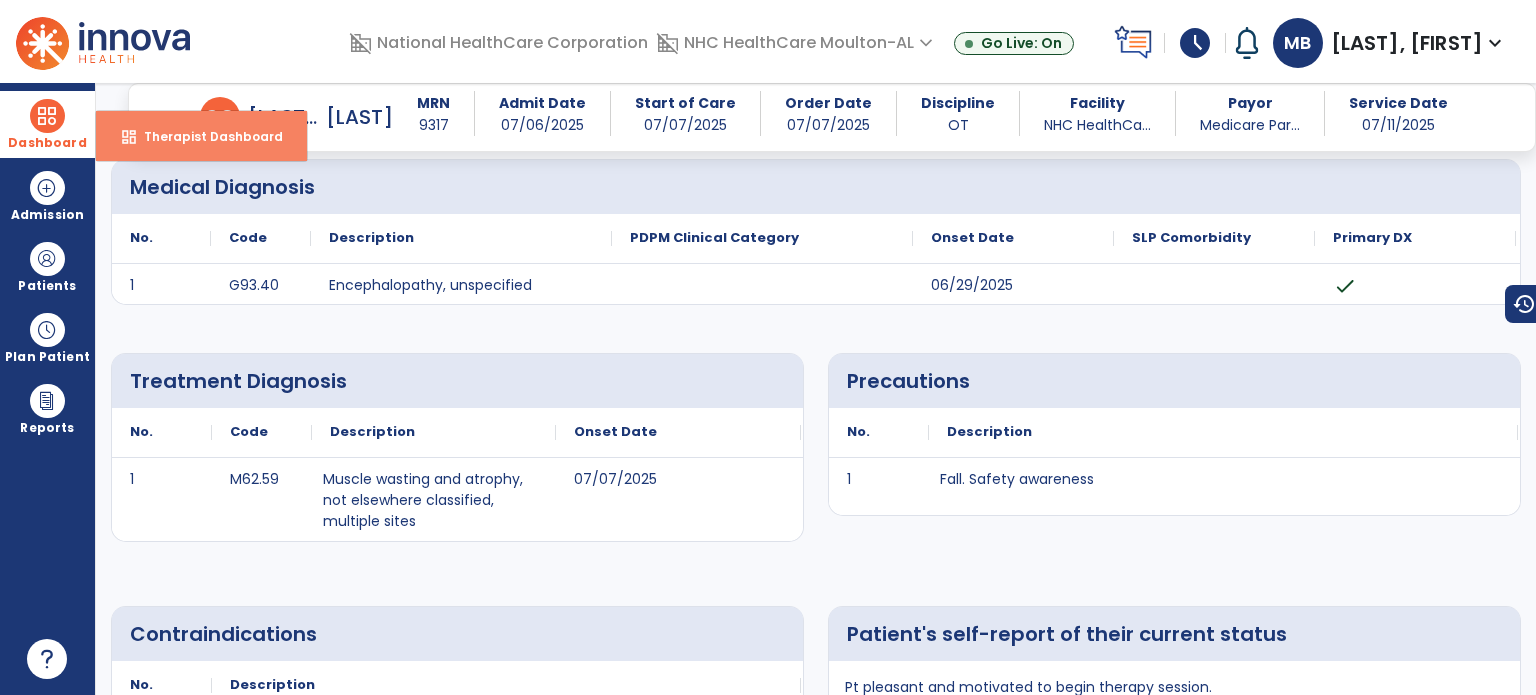 select on "****" 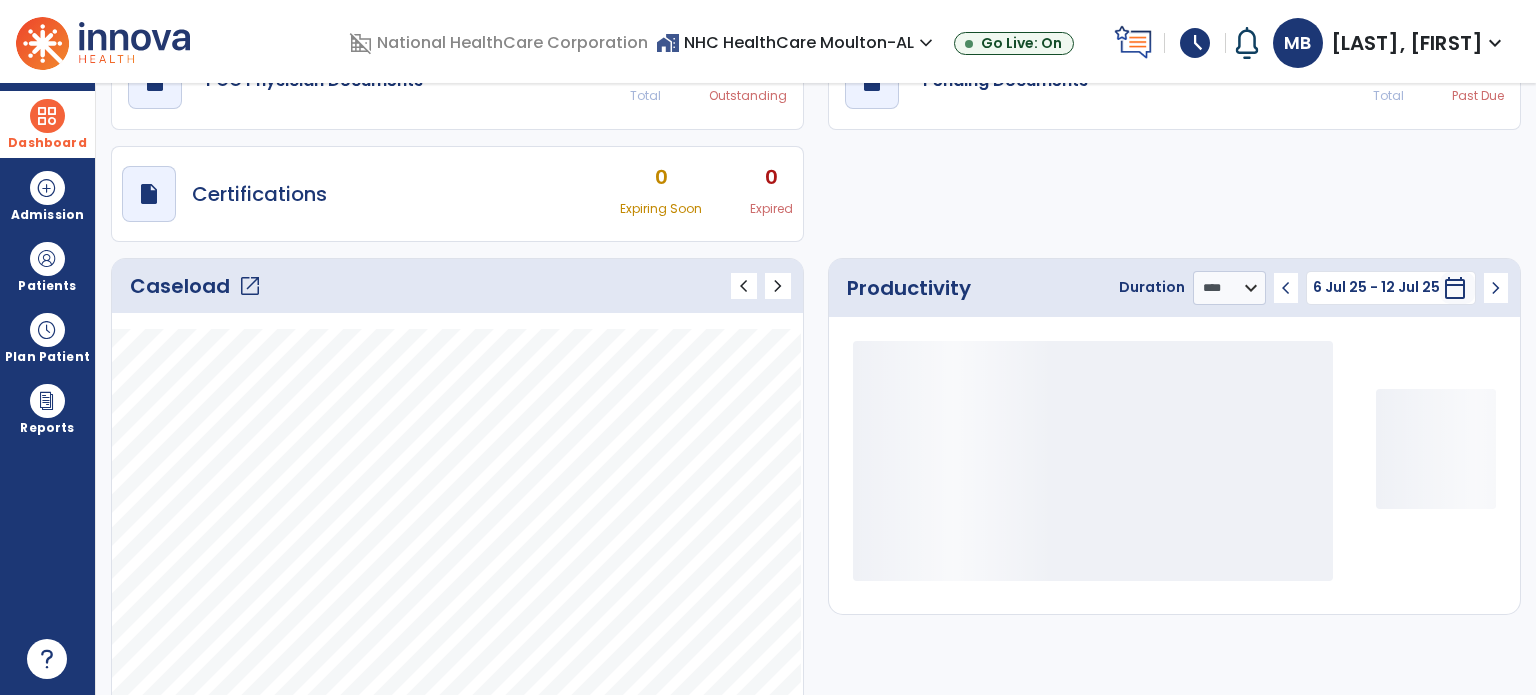 click on "open_in_new" 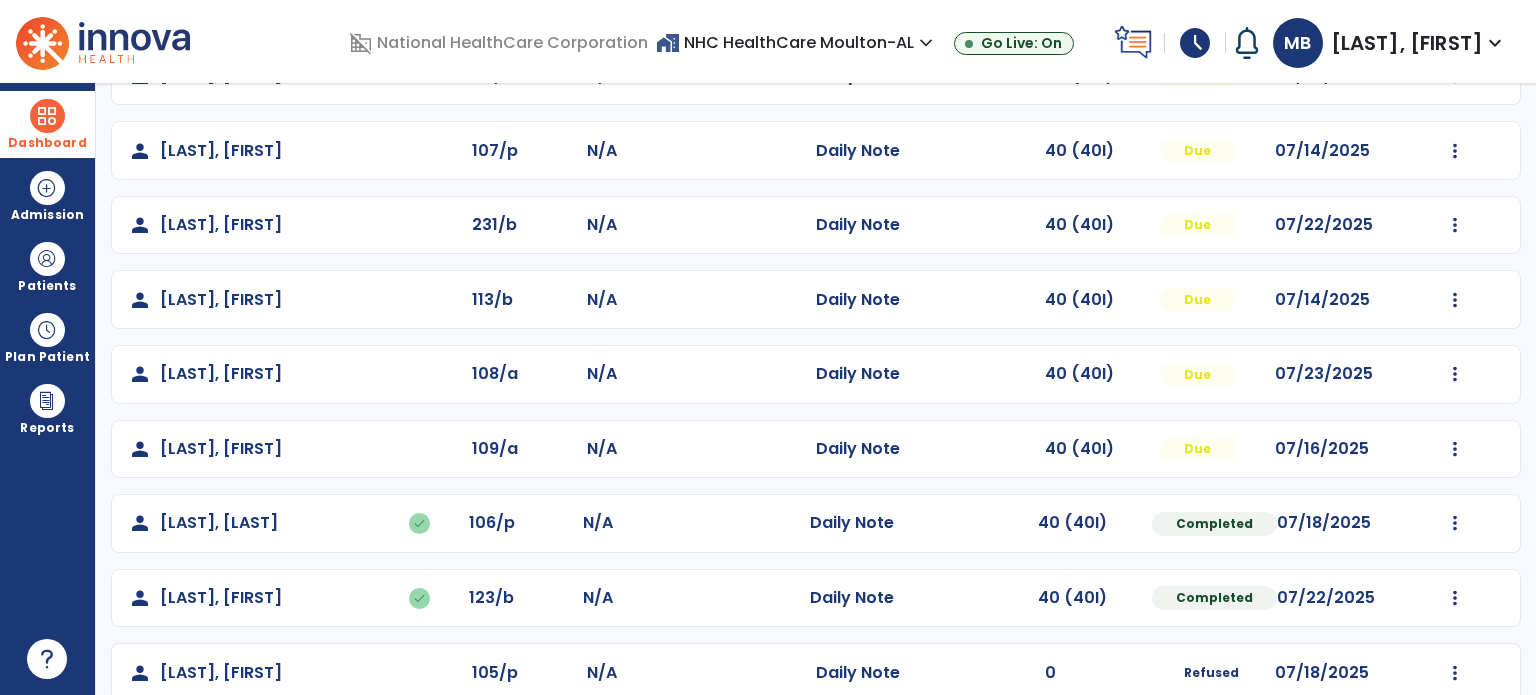 scroll, scrollTop: 208, scrollLeft: 0, axis: vertical 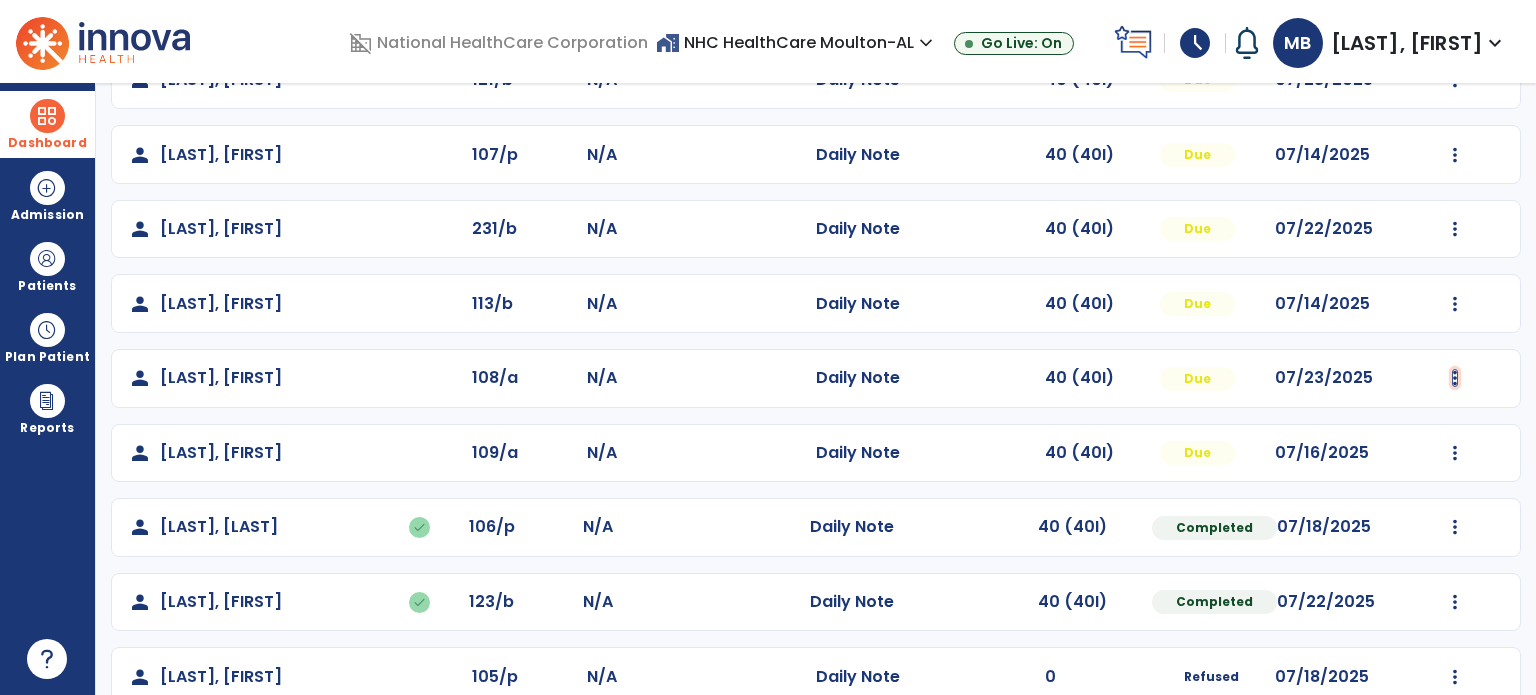 click at bounding box center [1455, 80] 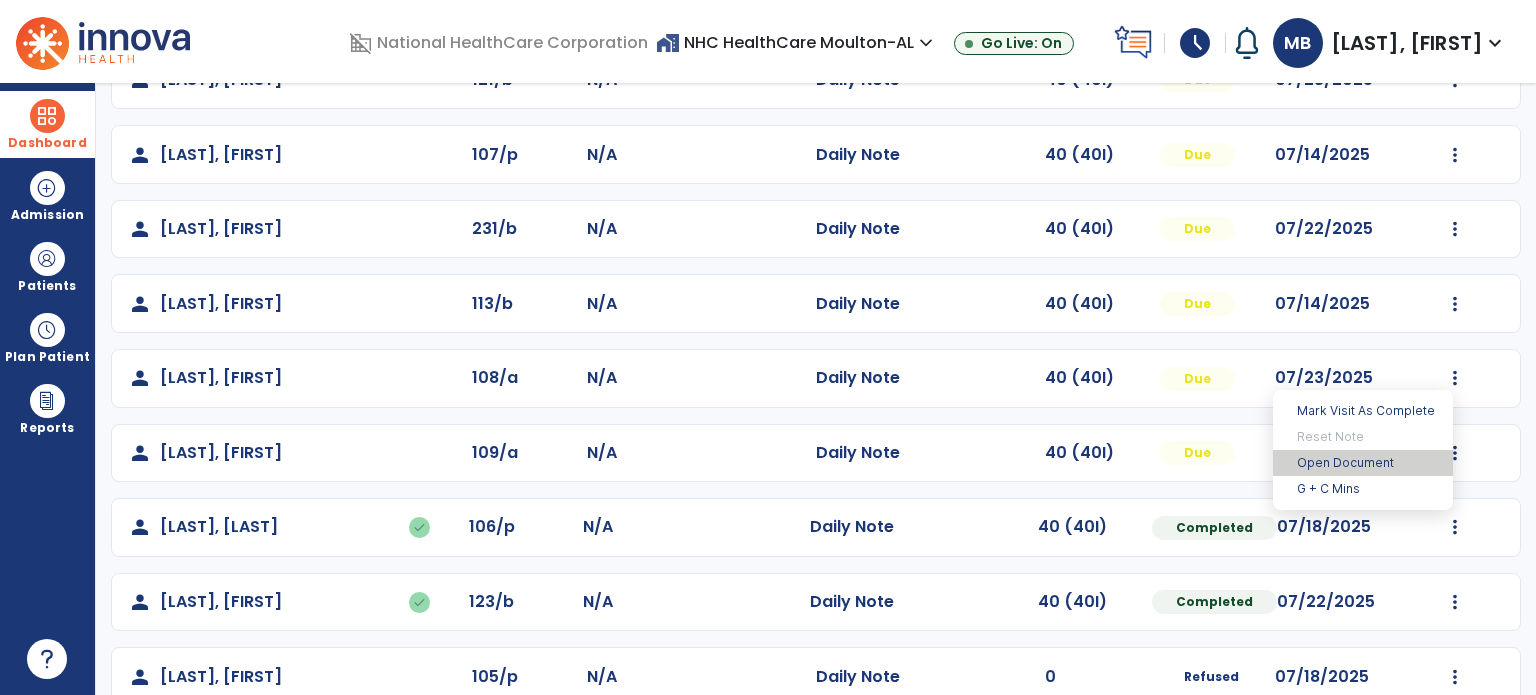 click on "Open Document" at bounding box center (1363, 463) 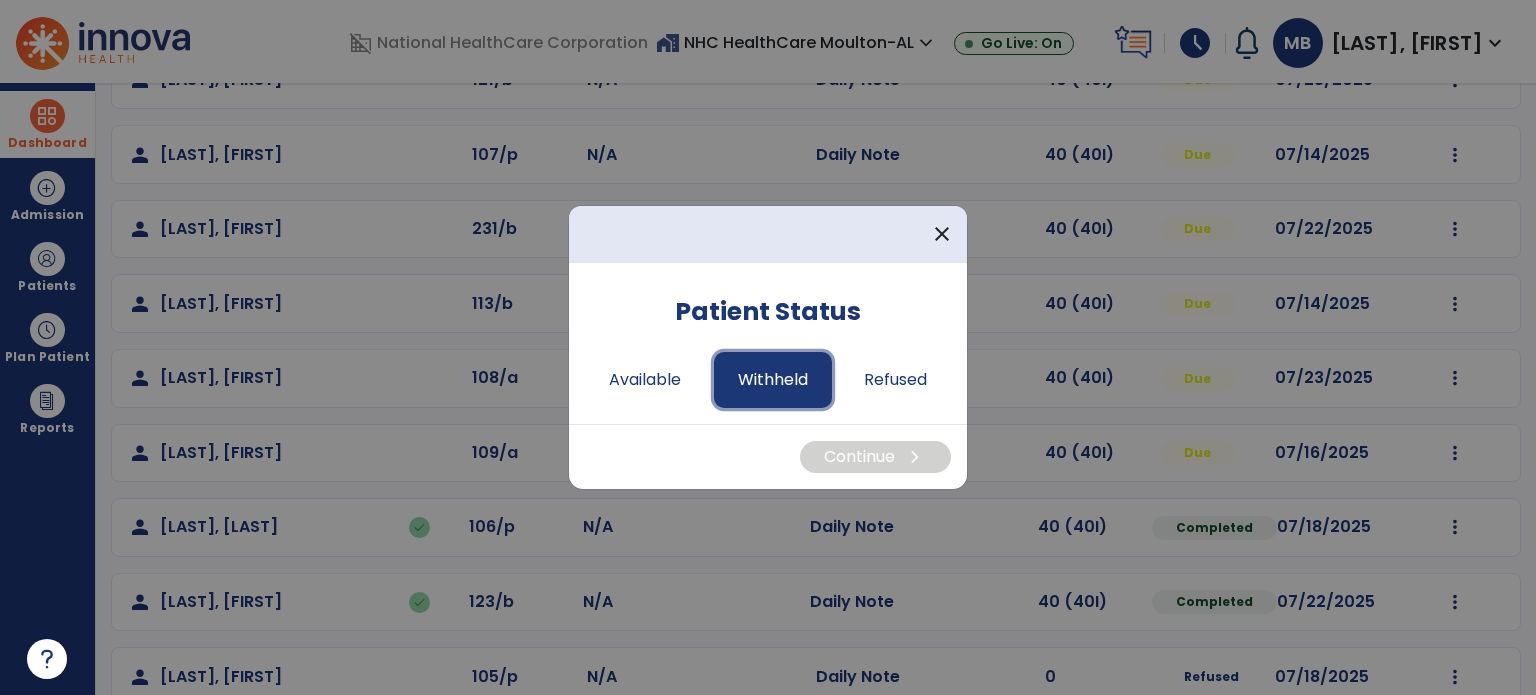 click on "Withheld" at bounding box center [773, 380] 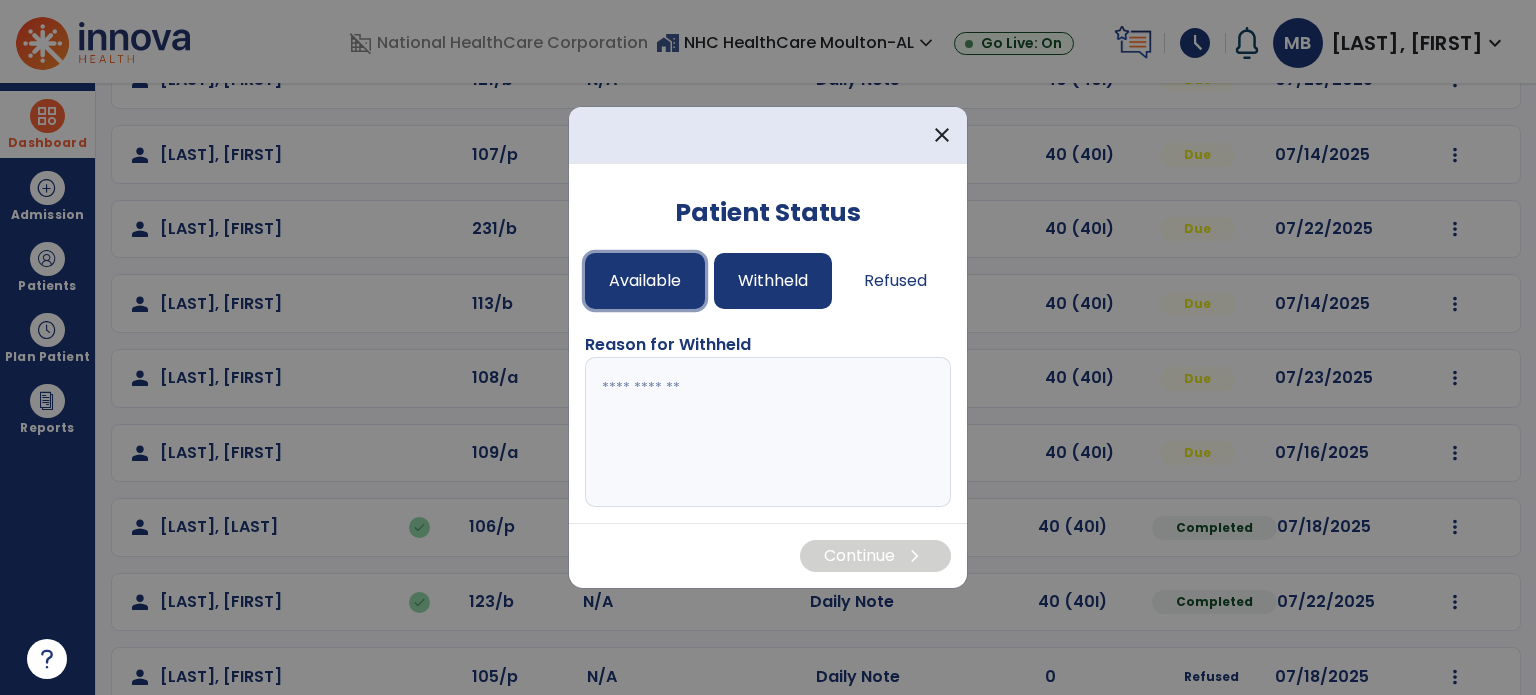 click on "Available" at bounding box center [645, 281] 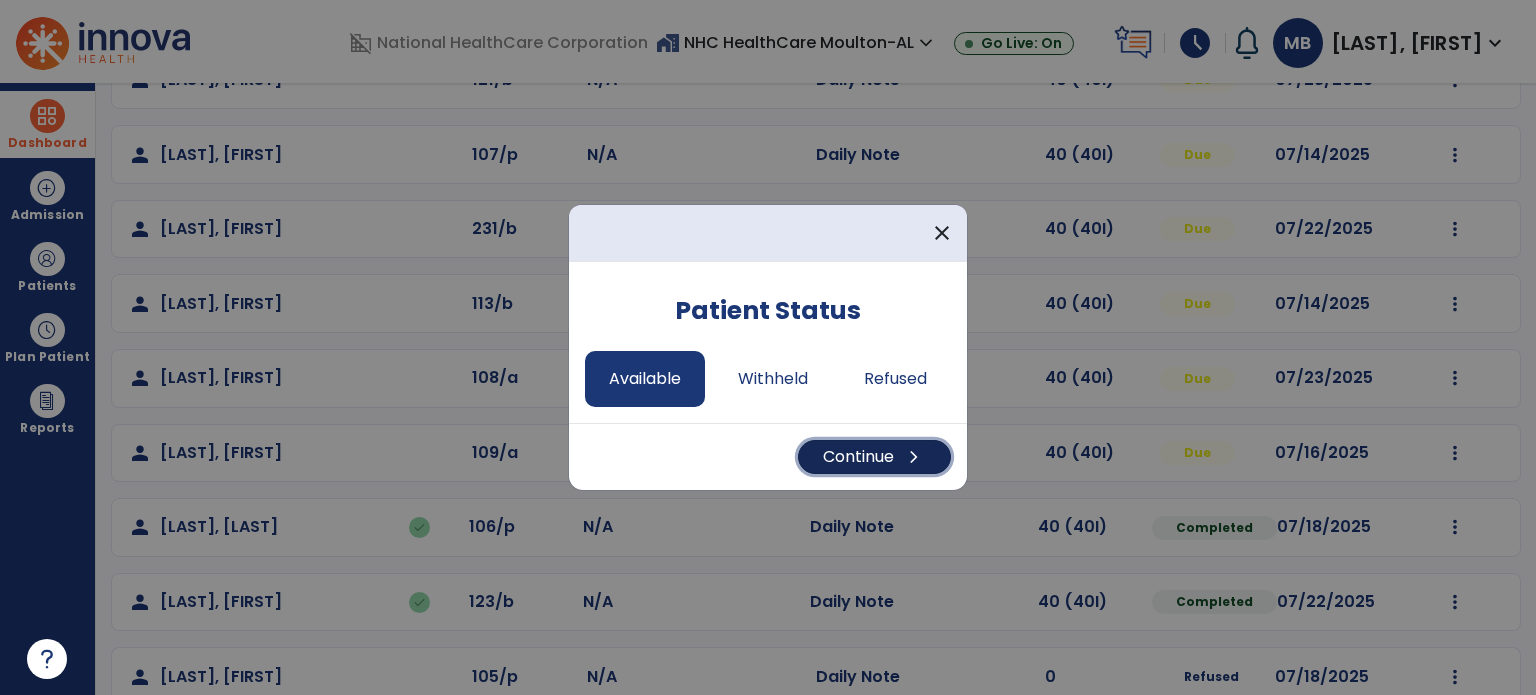 click on "Continue   chevron_right" at bounding box center (874, 457) 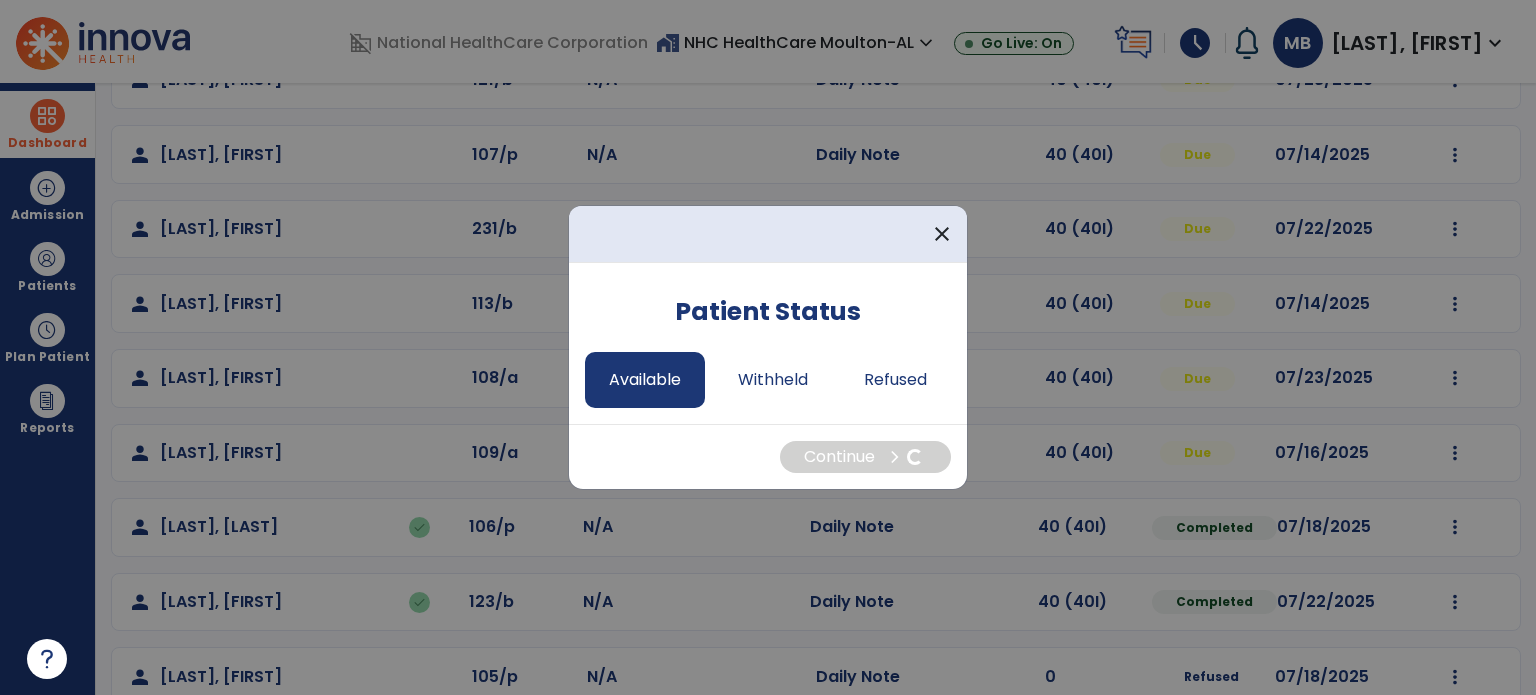 select on "*" 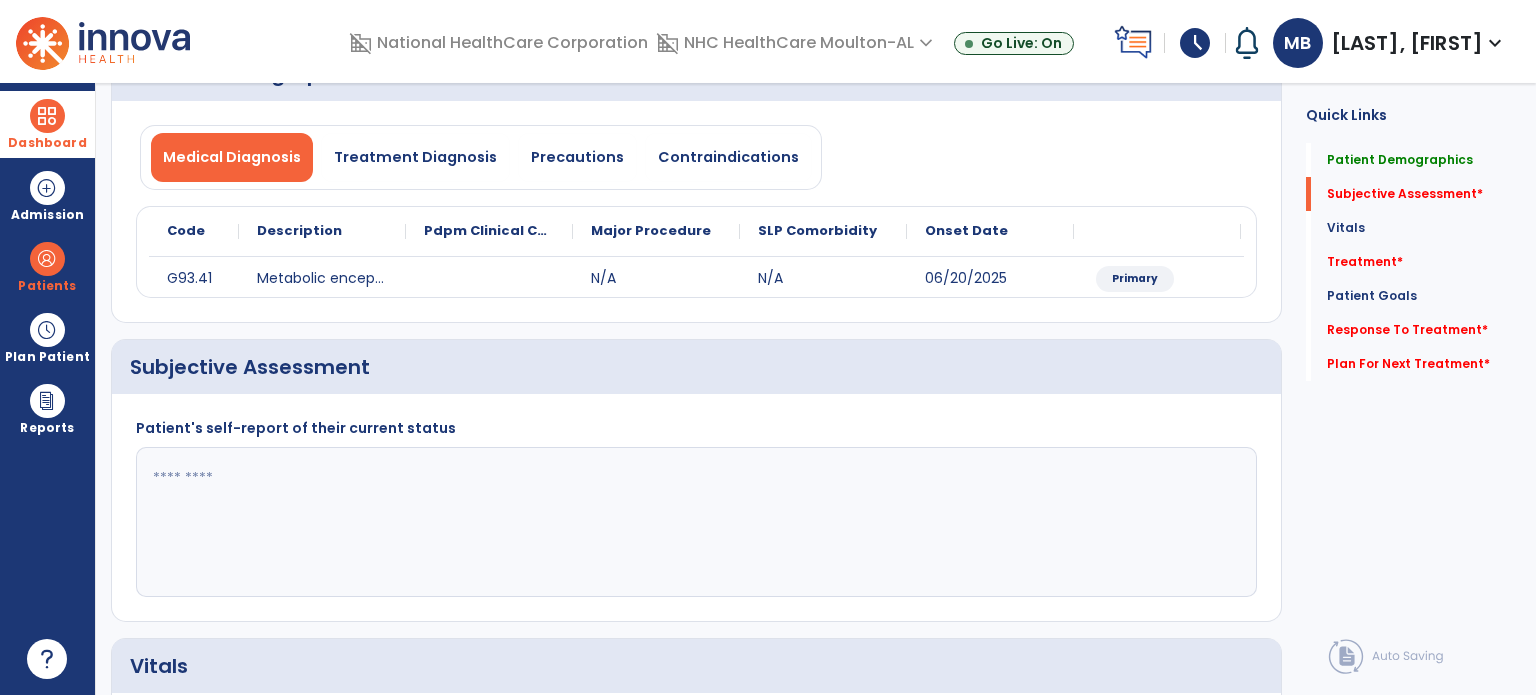 click 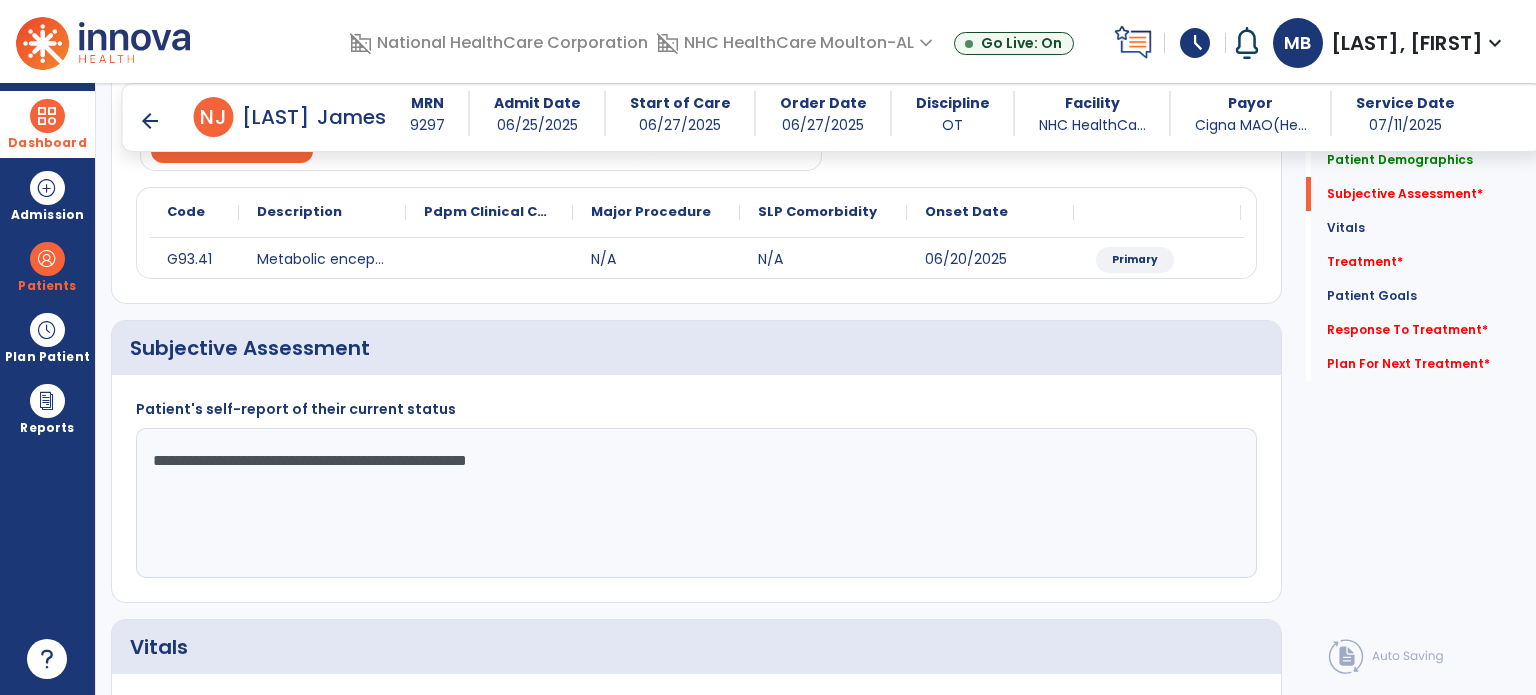 scroll, scrollTop: 895, scrollLeft: 0, axis: vertical 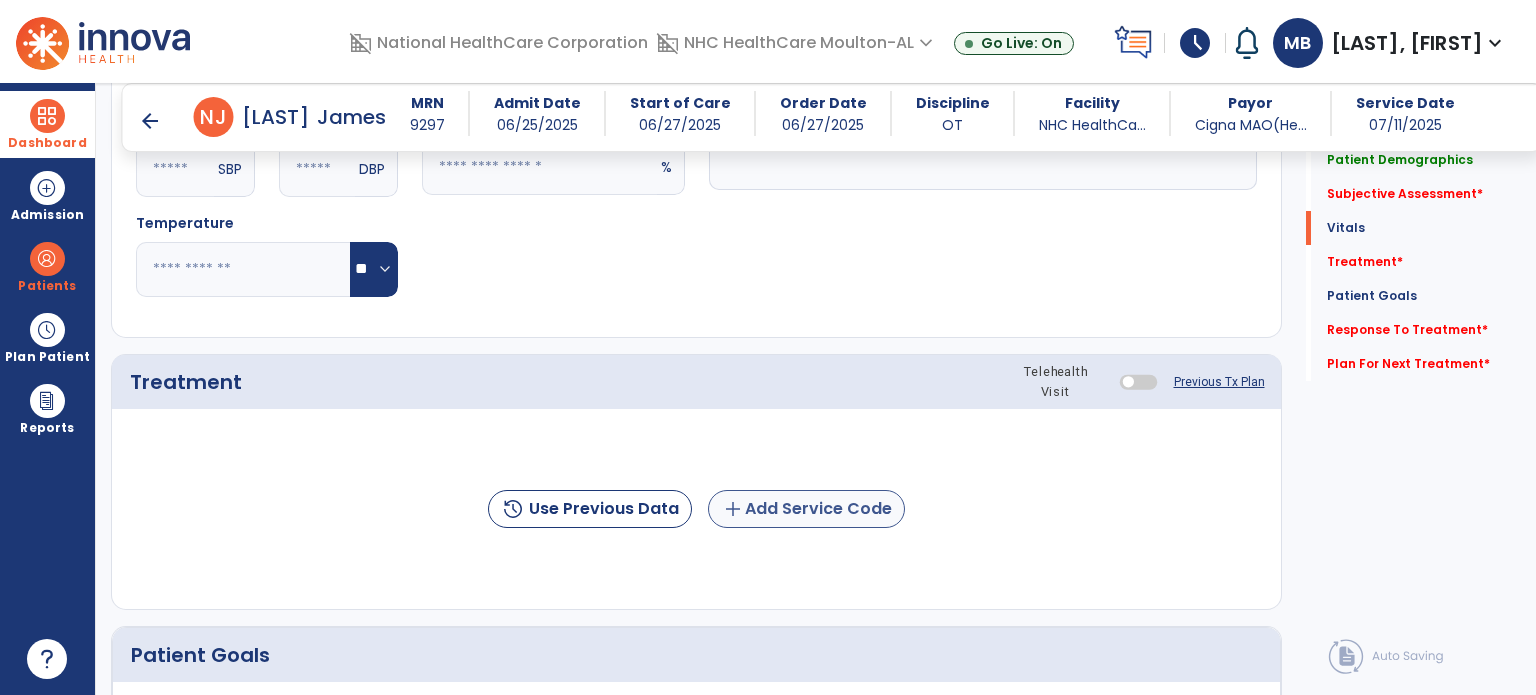 type on "**********" 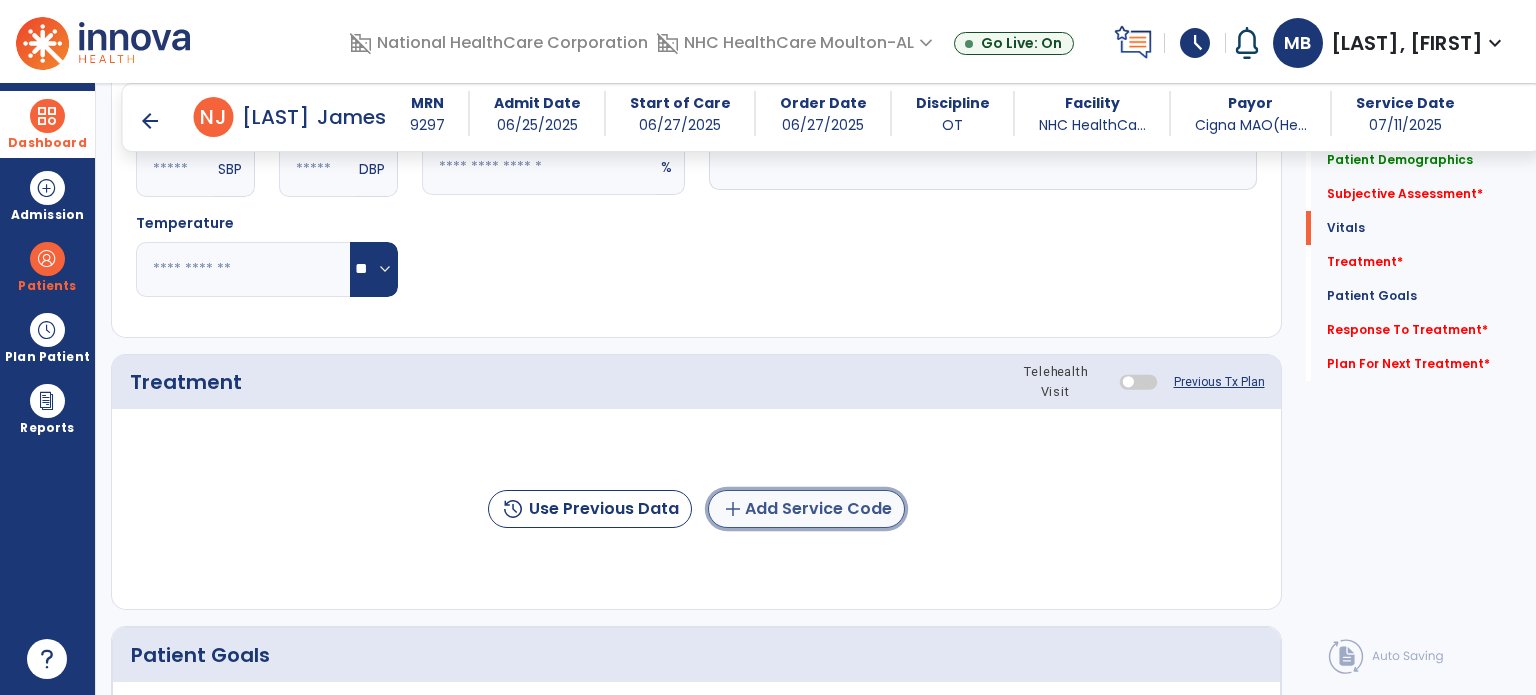click on "add  Add Service Code" 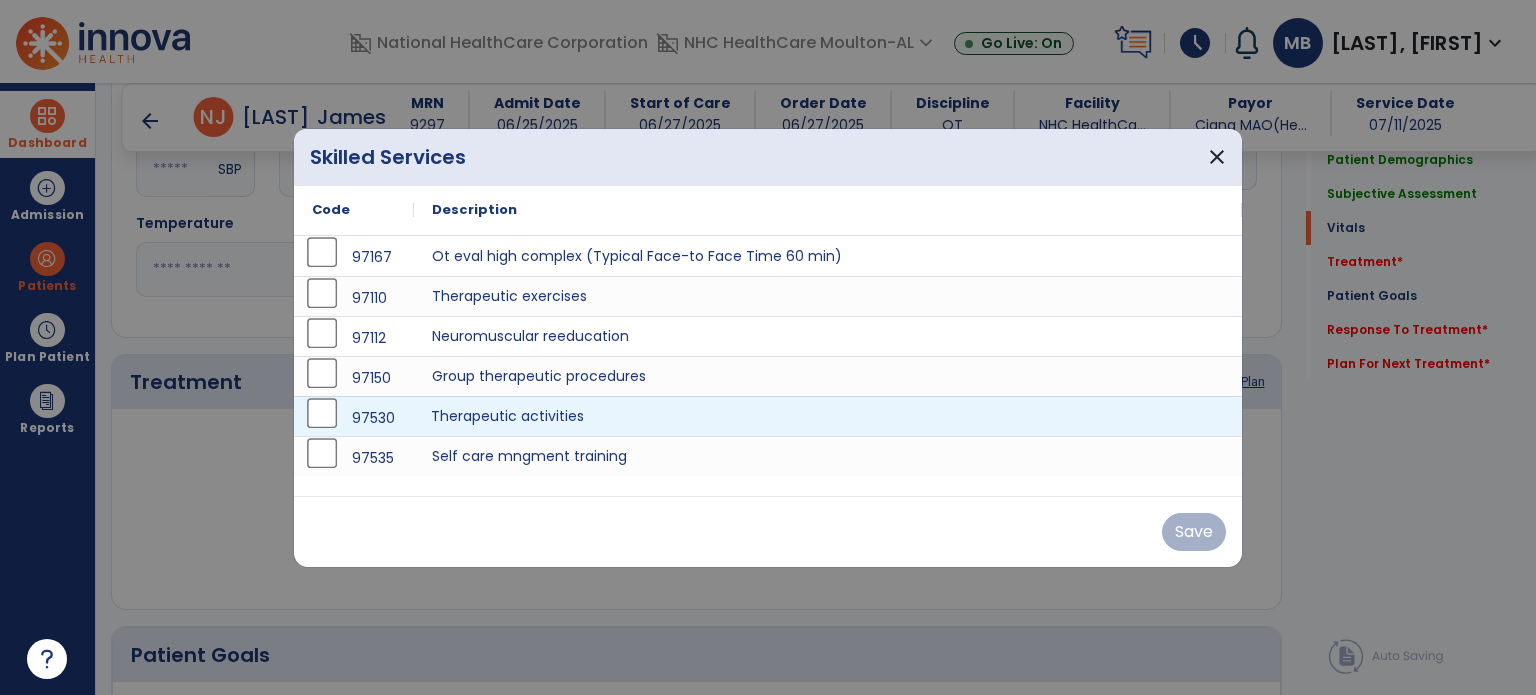 click on "Therapeutic activities" at bounding box center [828, 416] 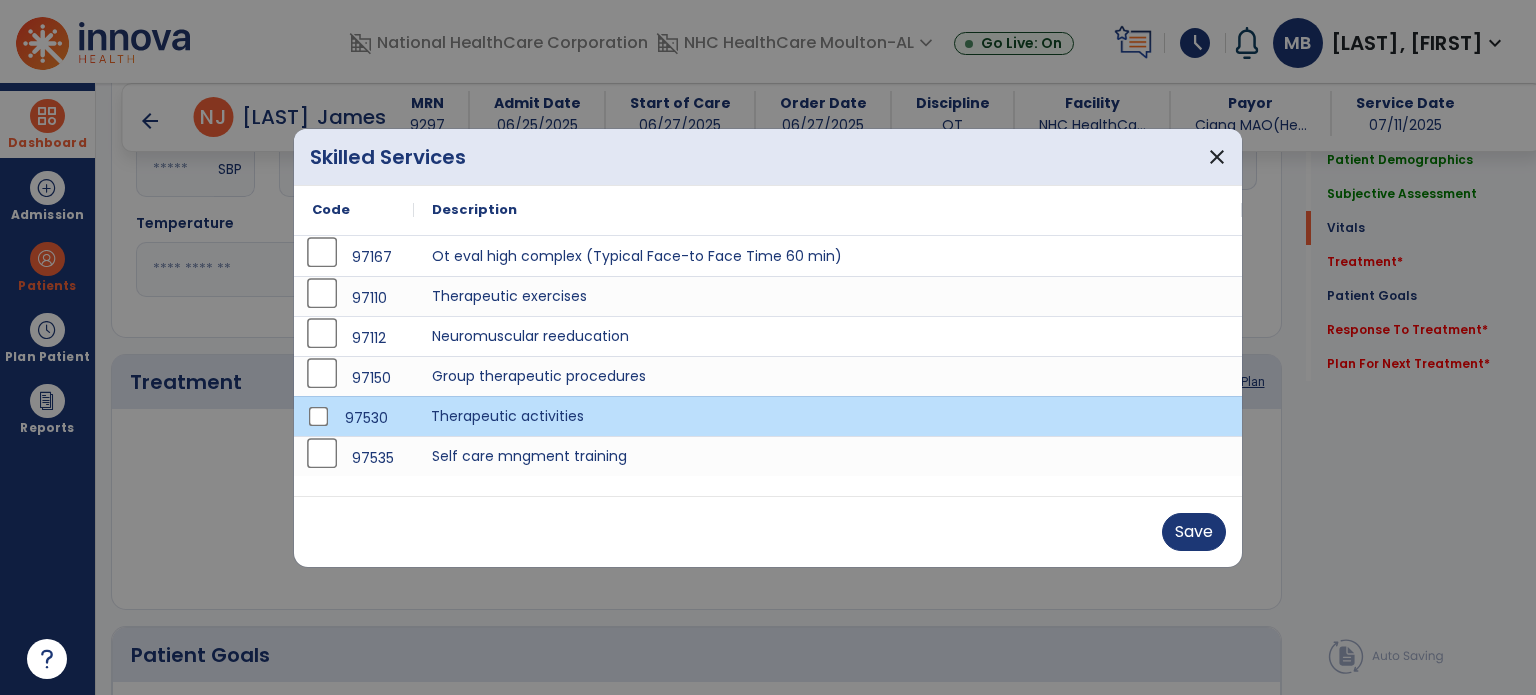 click on "Therapeutic activities" at bounding box center [828, 416] 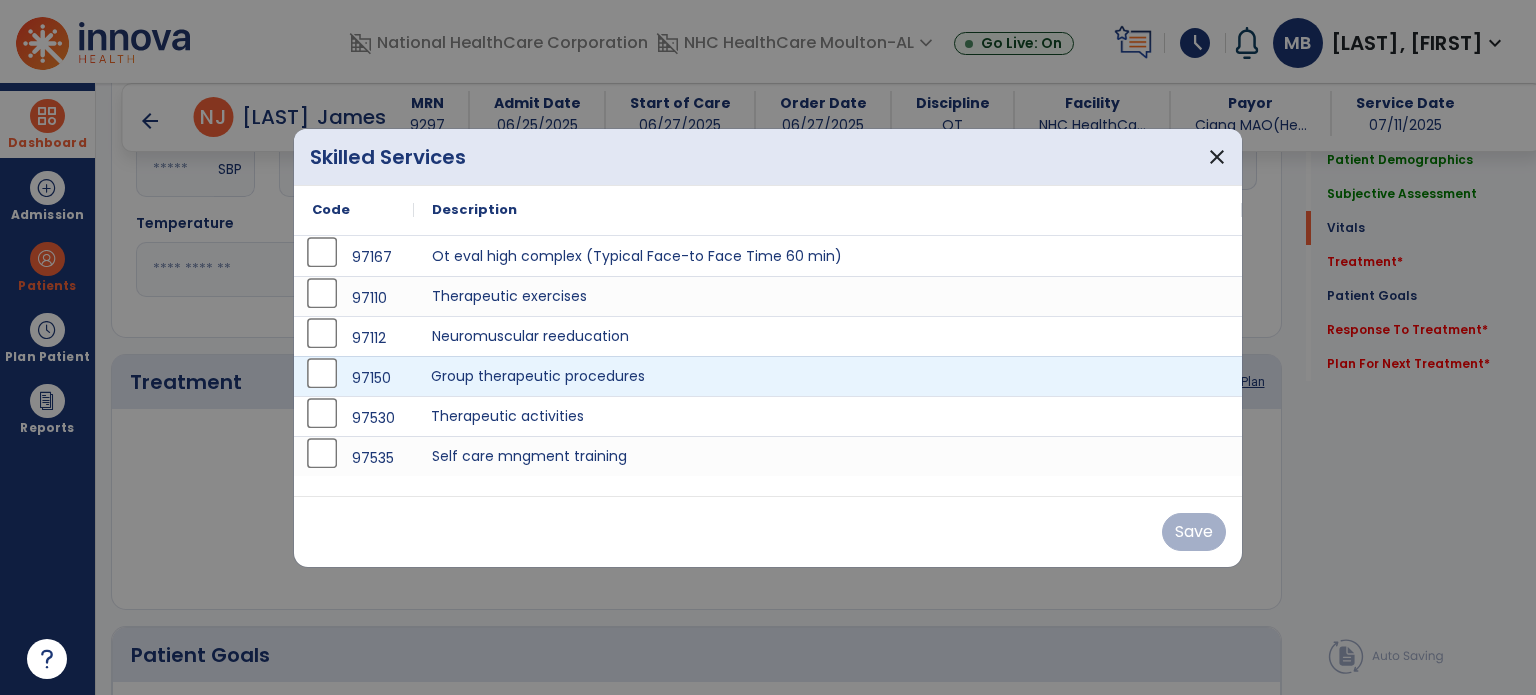 click on "Group therapeutic procedures" at bounding box center [828, 376] 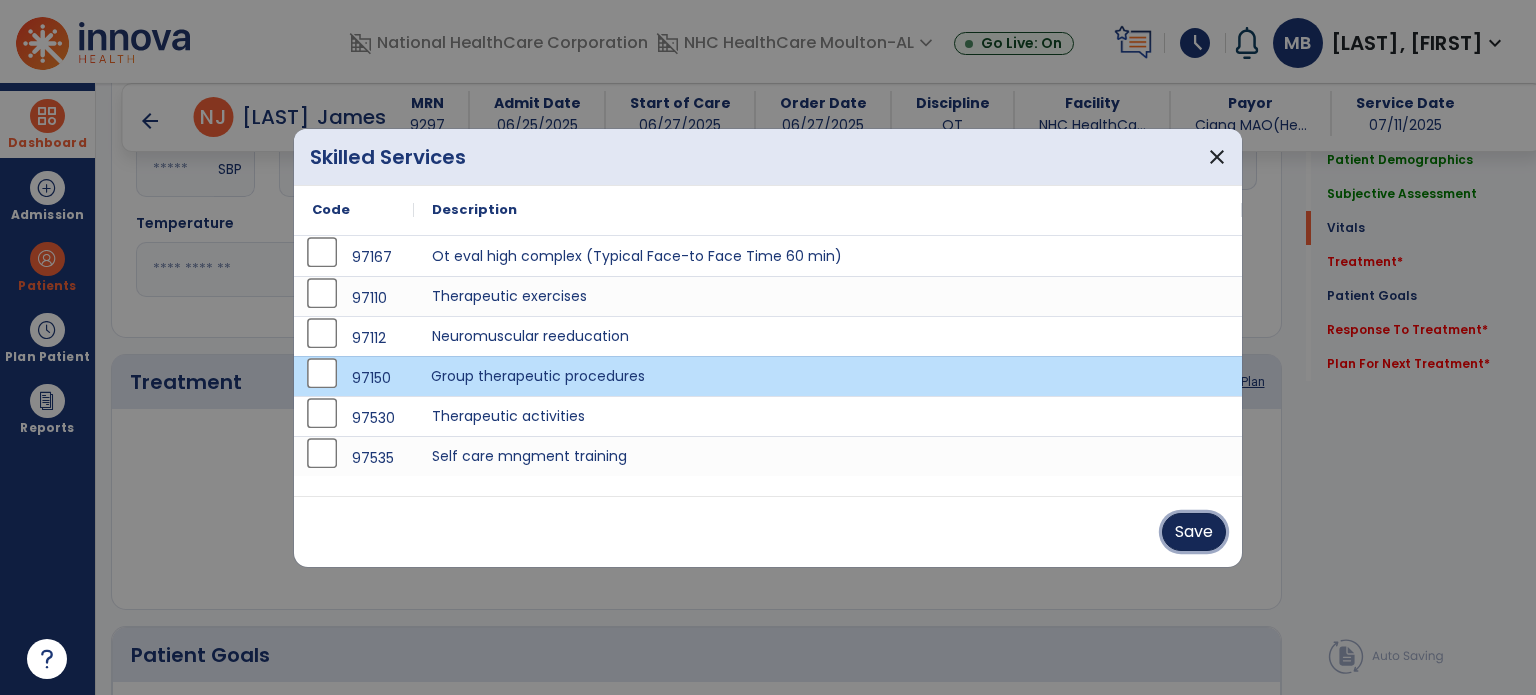 click on "Save" at bounding box center (1194, 532) 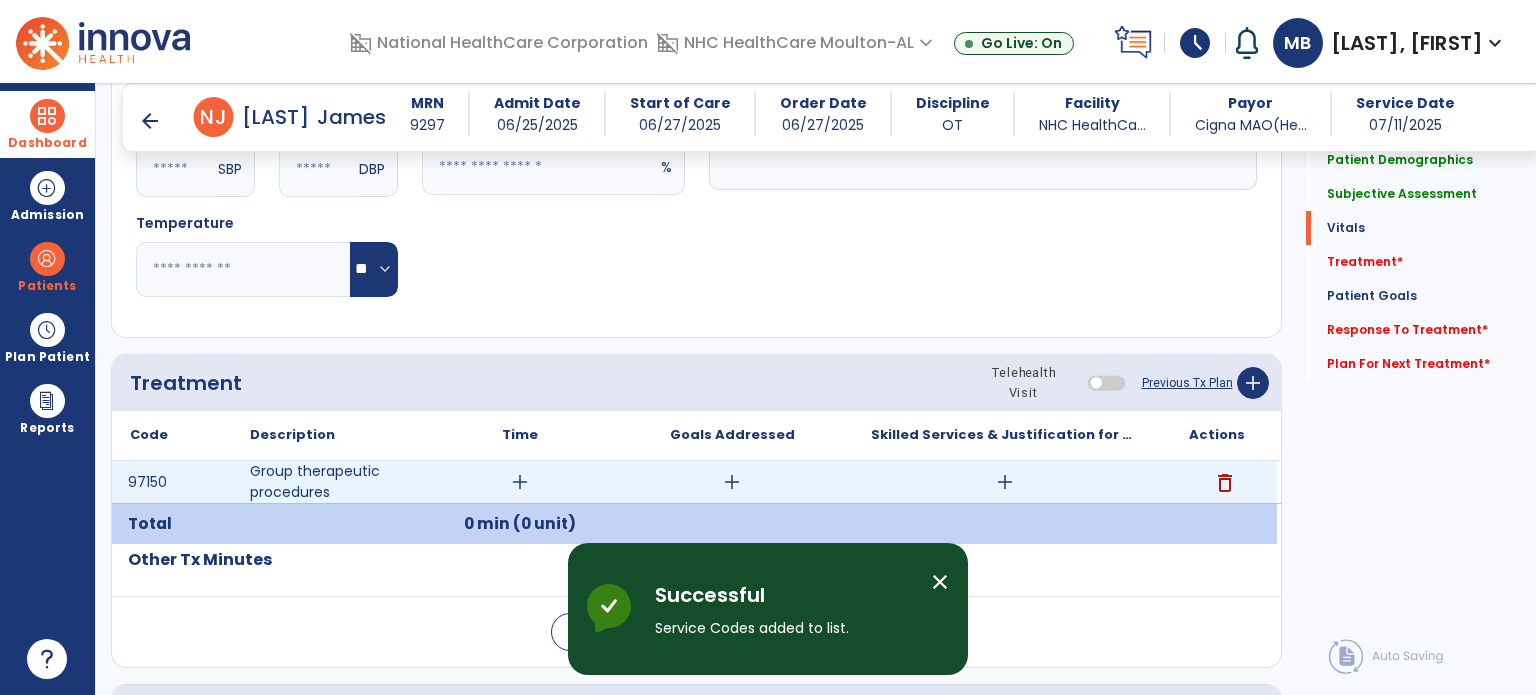 click on "add" at bounding box center [520, 482] 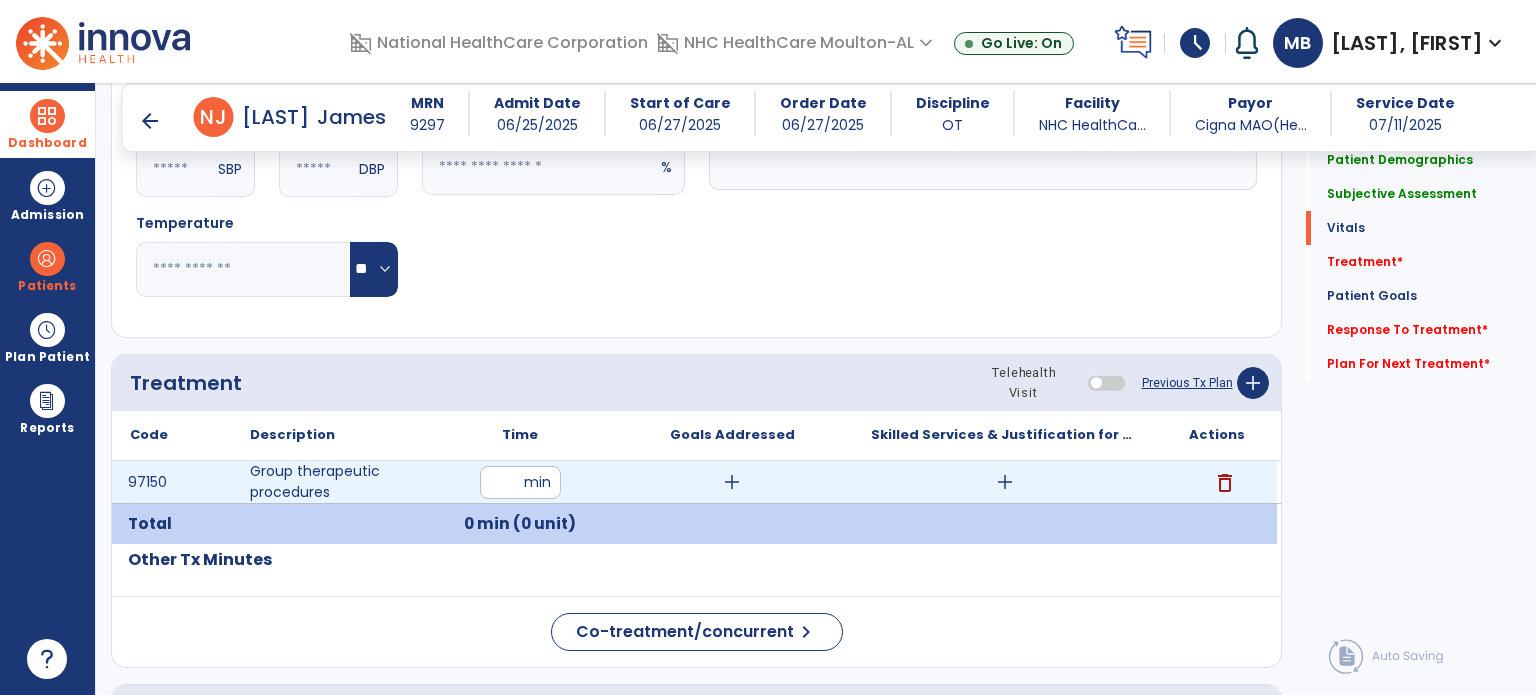 type on "**" 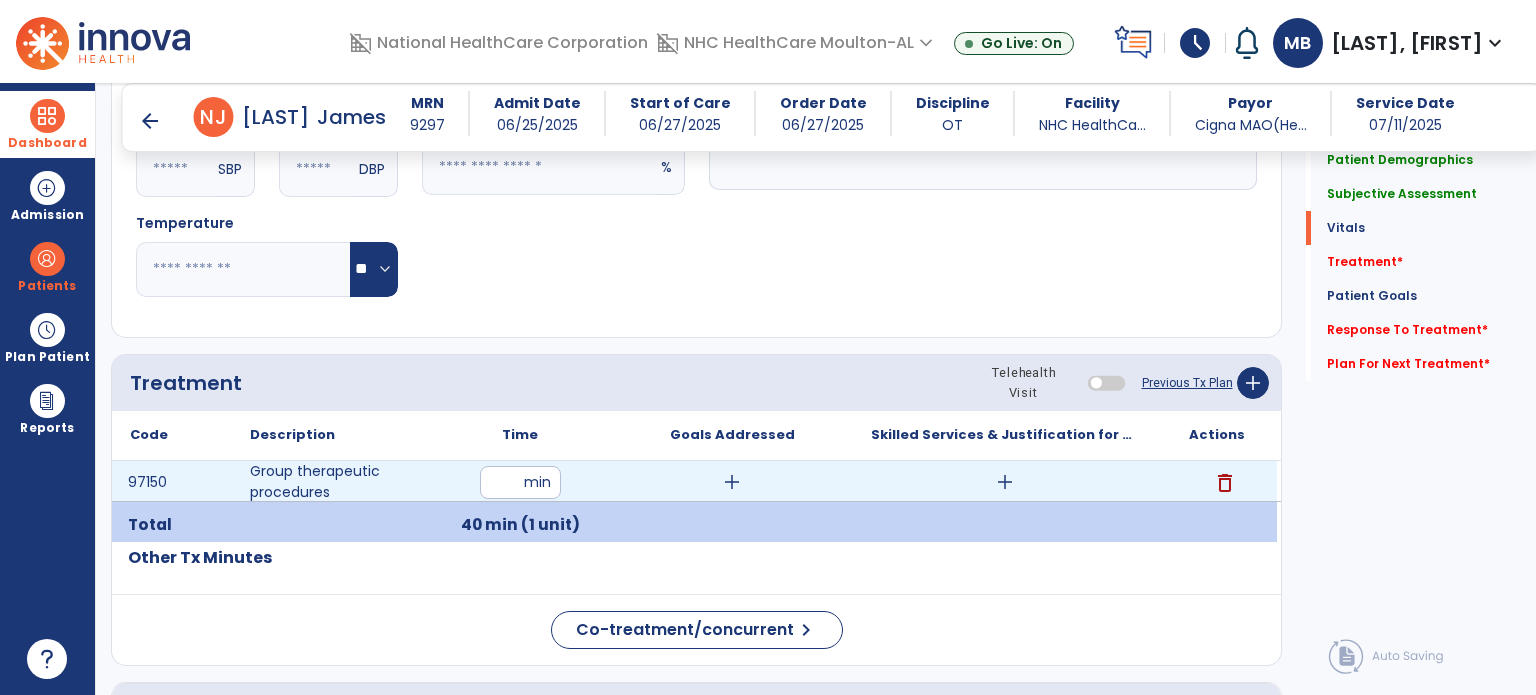 click on "add" at bounding box center [732, 482] 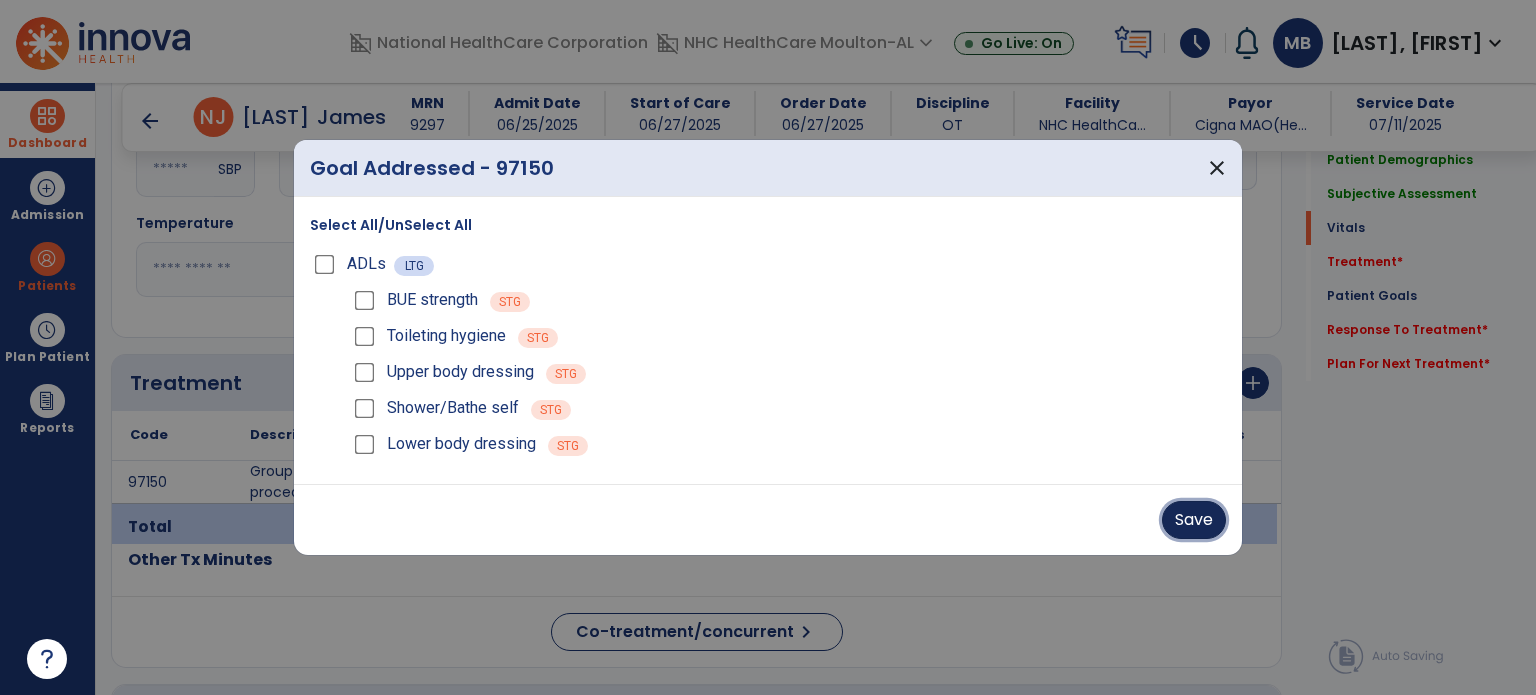 click on "Save" at bounding box center (1194, 520) 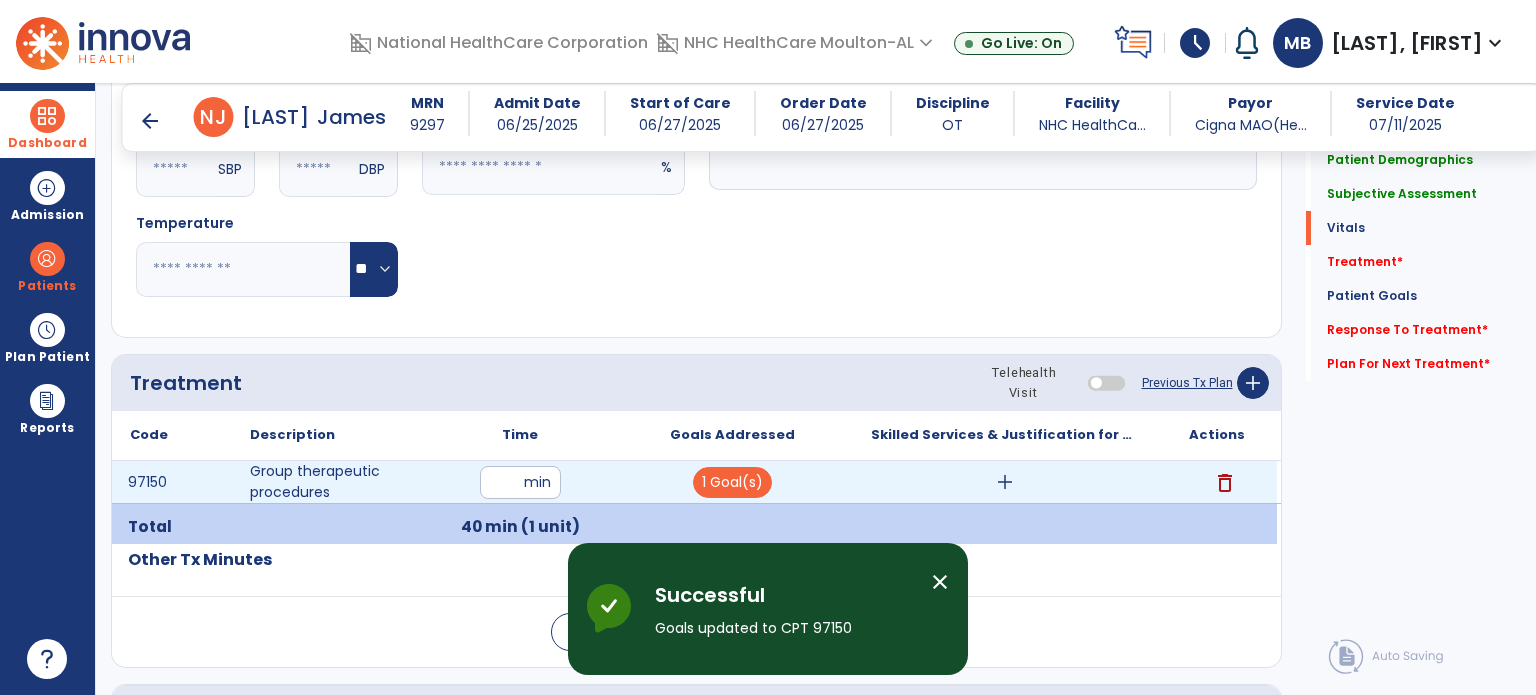 click on "add" at bounding box center [1004, 482] 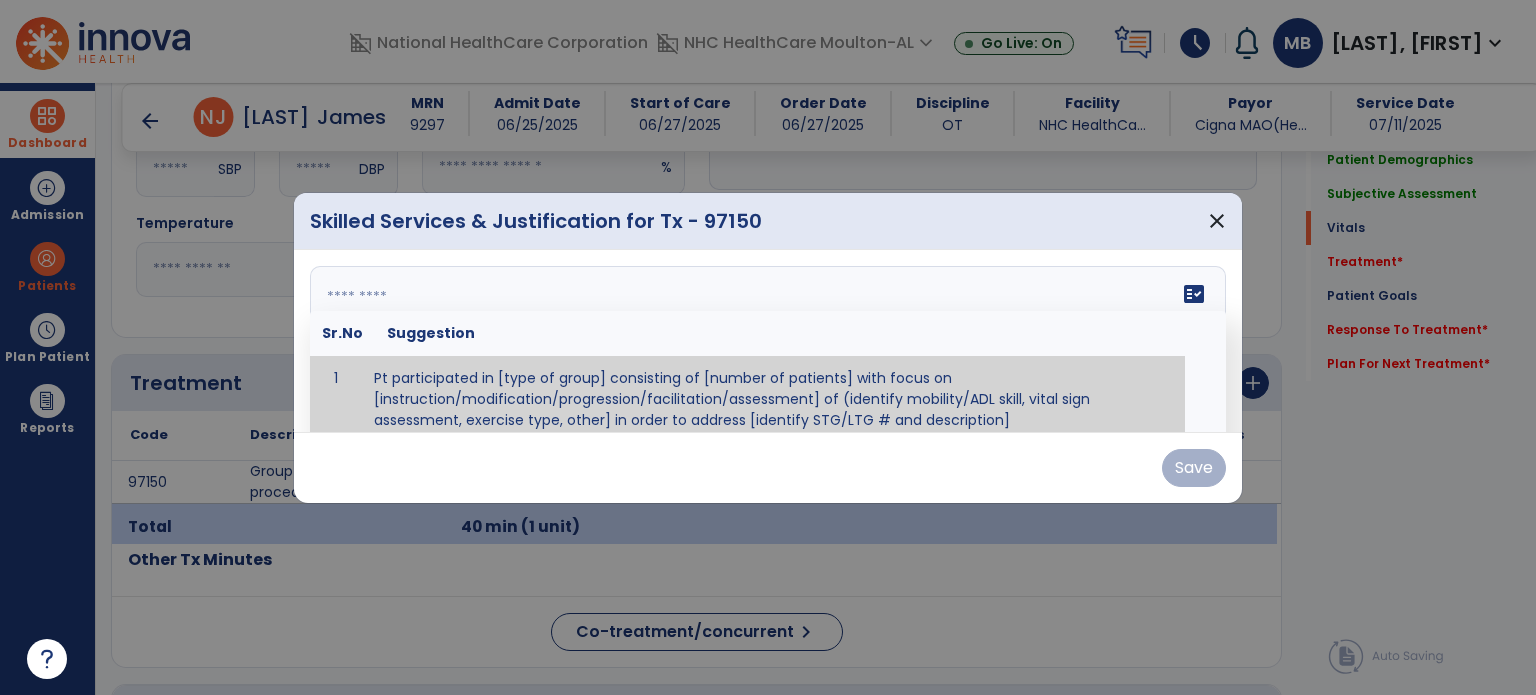 click on "fact_check  Sr.No Suggestion 1 Pt participated in [type of group] consisting of [number of patients] with focus on [instruction/modification/progression/facilitation/assessment] of (identify mobility/ADL skill, vital sign assessment, exercise type, other] in order to address [identify STG/LTG # and description]" at bounding box center (768, 341) 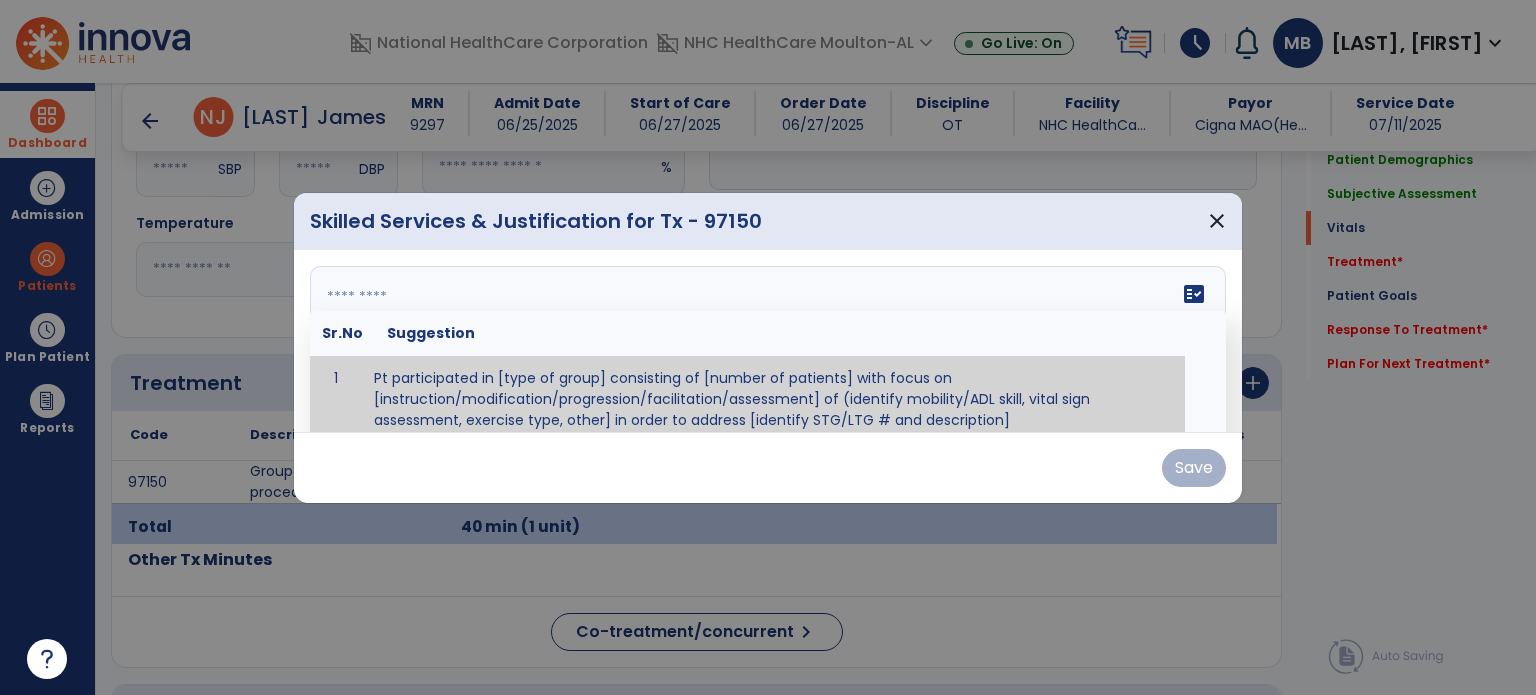 scroll, scrollTop: 12, scrollLeft: 0, axis: vertical 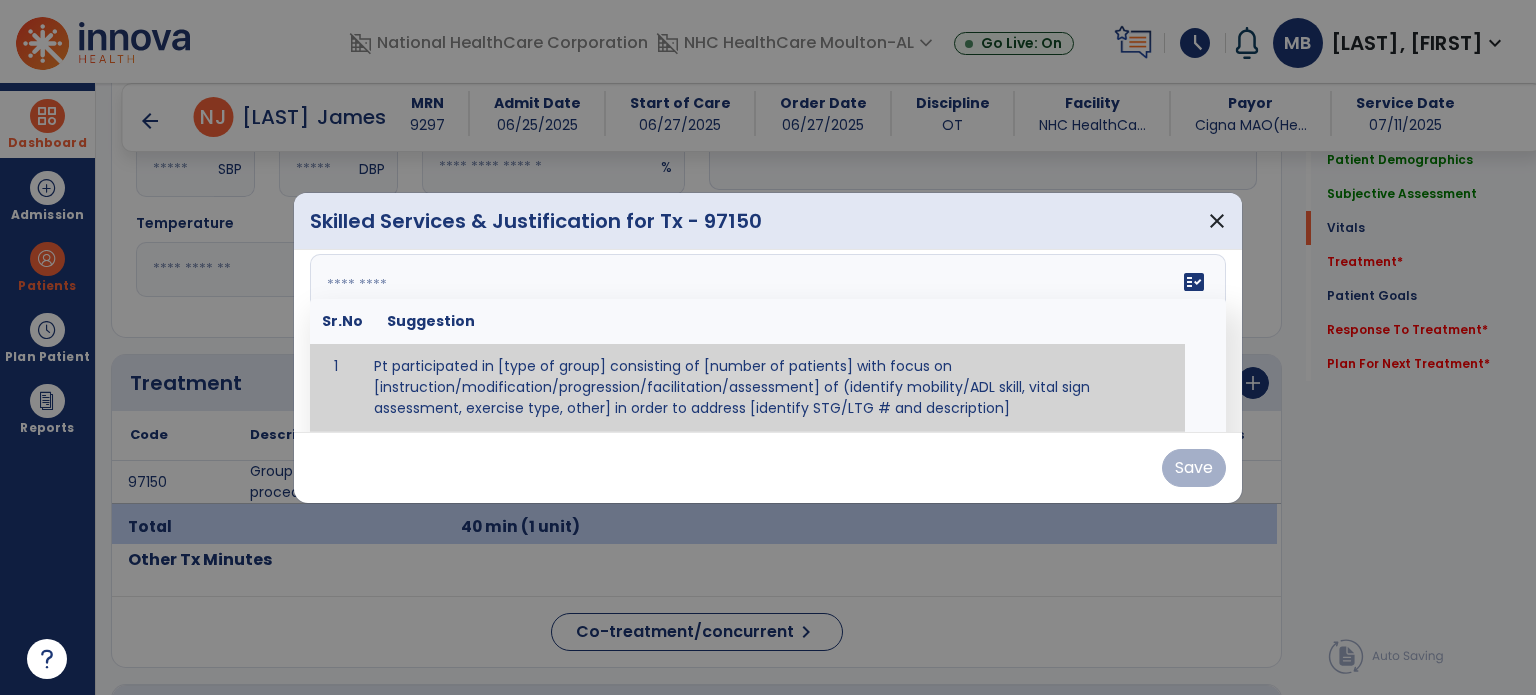 paste on "**********" 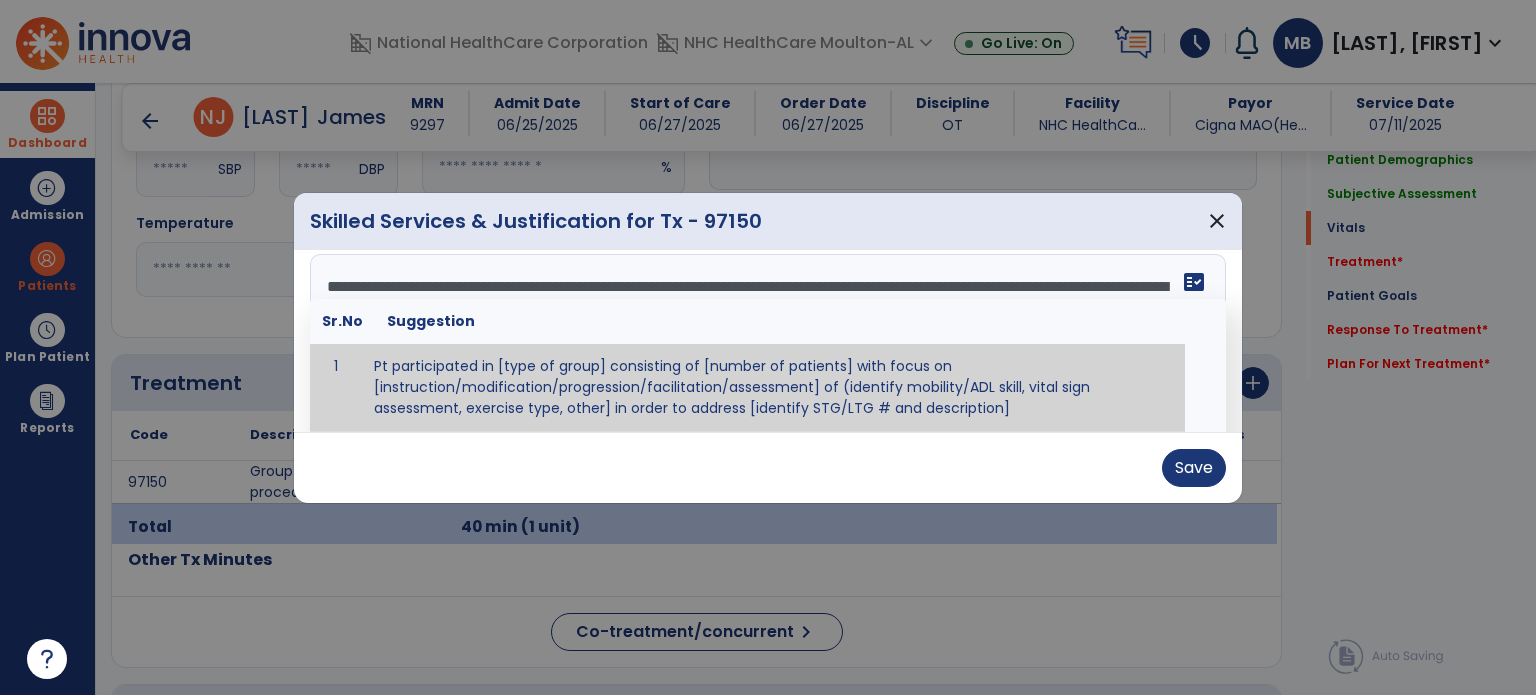 scroll, scrollTop: 0, scrollLeft: 0, axis: both 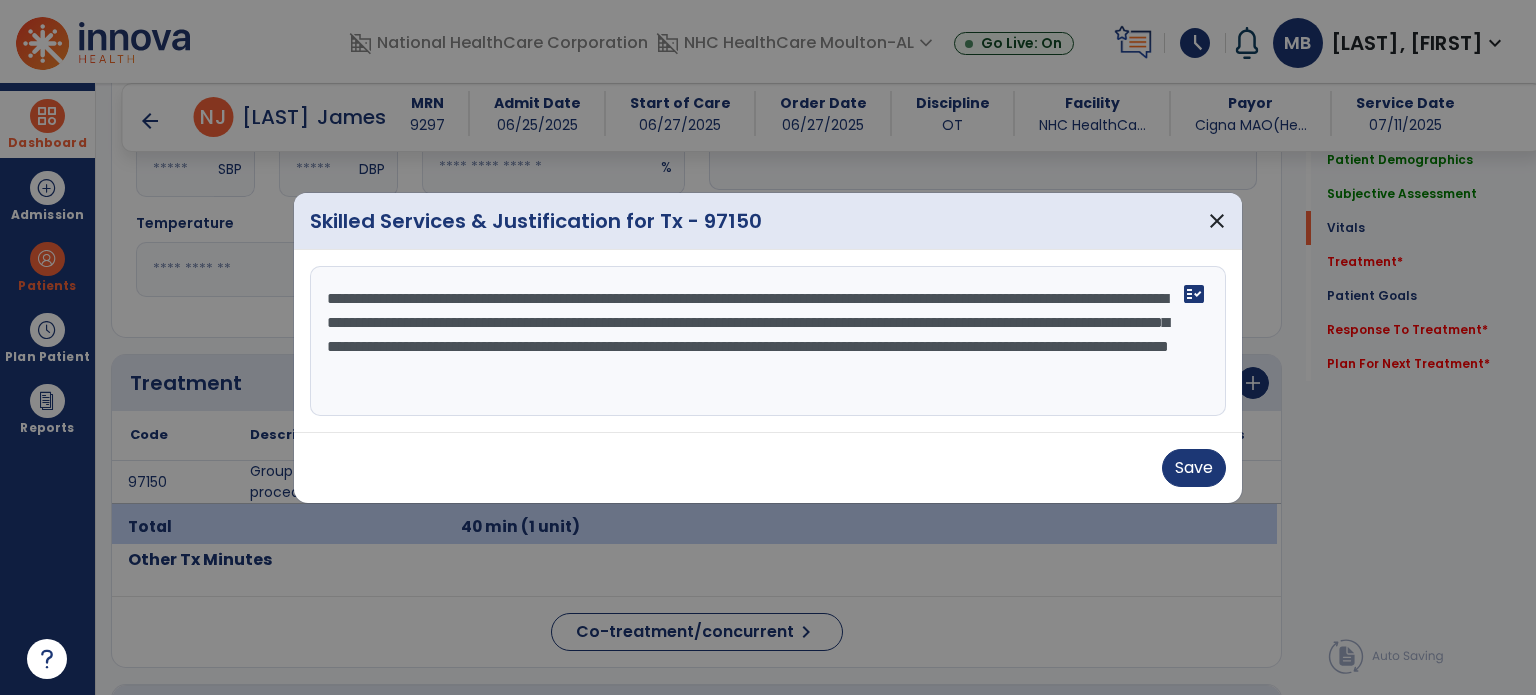 click on "**********" at bounding box center [768, 341] 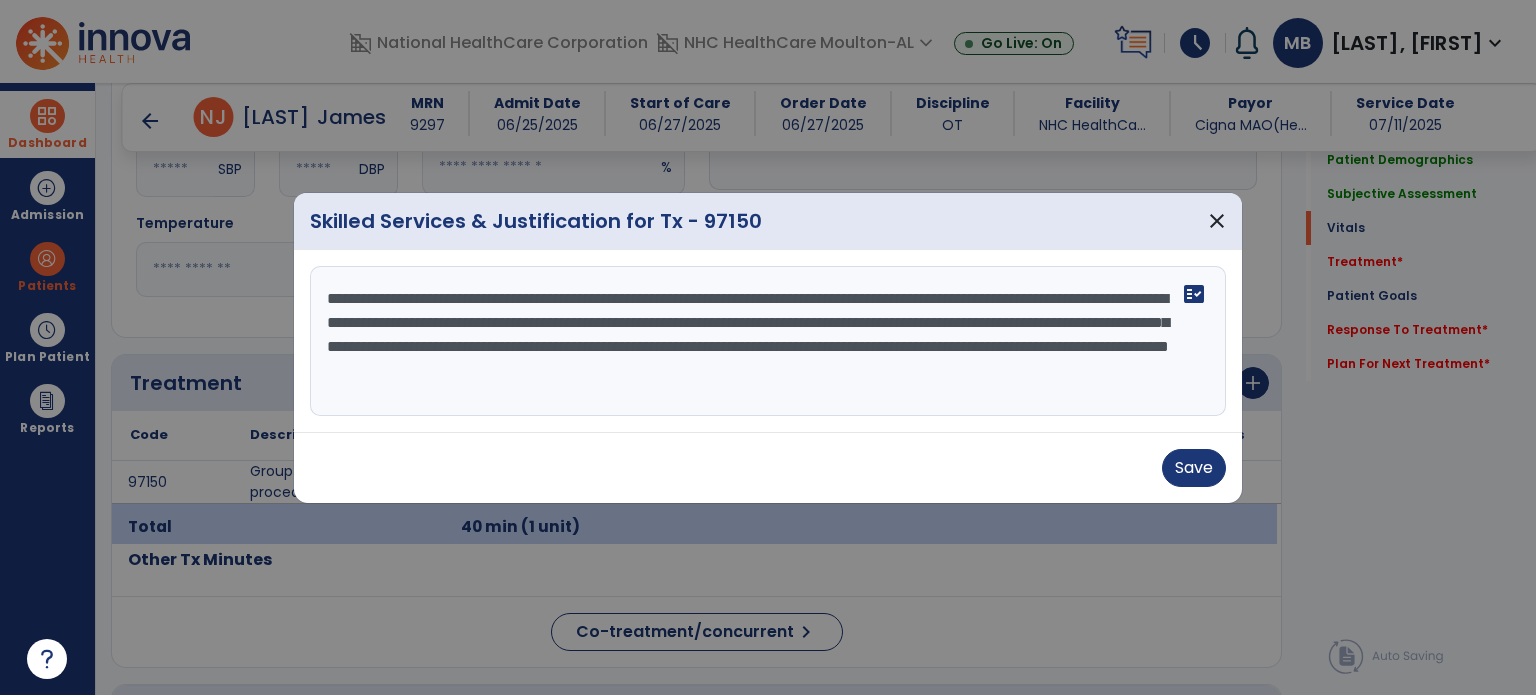 drag, startPoint x: 1181, startPoint y: 387, endPoint x: 129, endPoint y: 39, distance: 1108.065 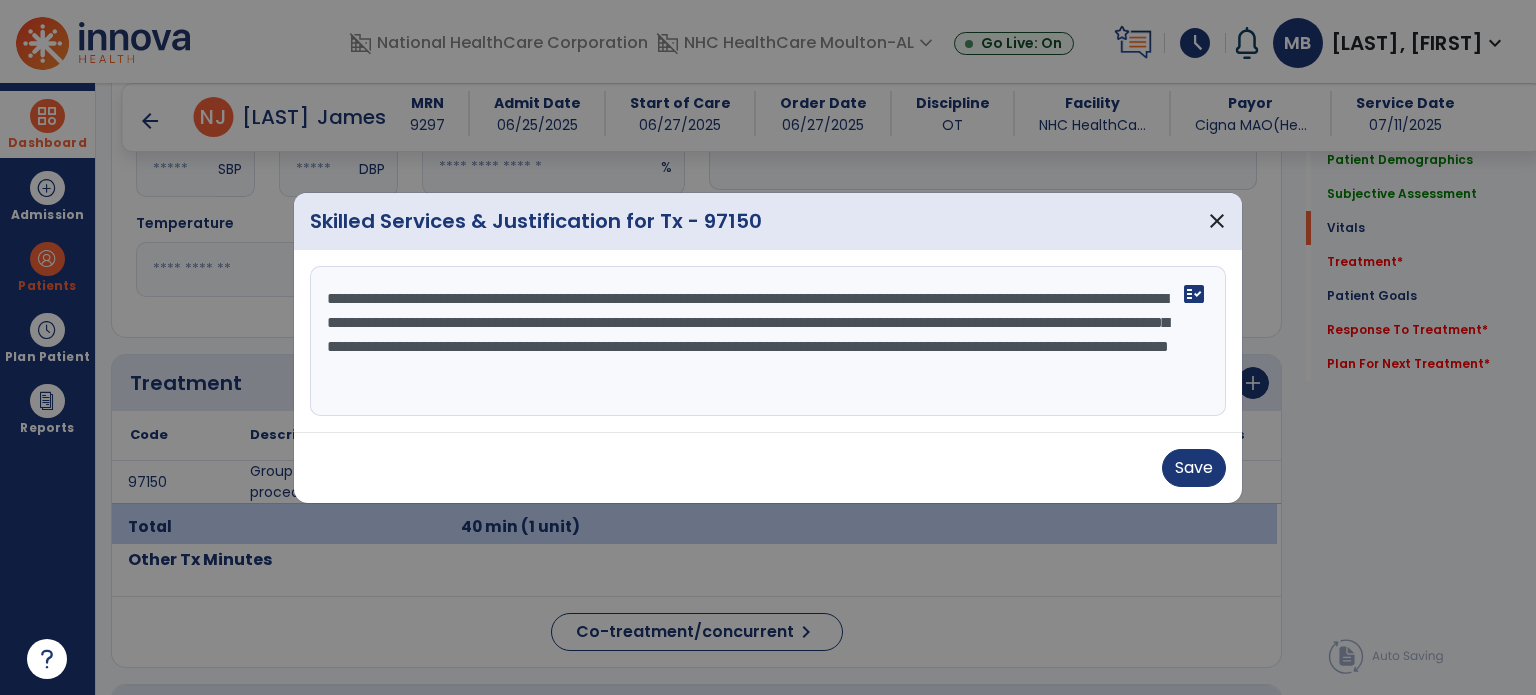click on "**********" at bounding box center (768, 347) 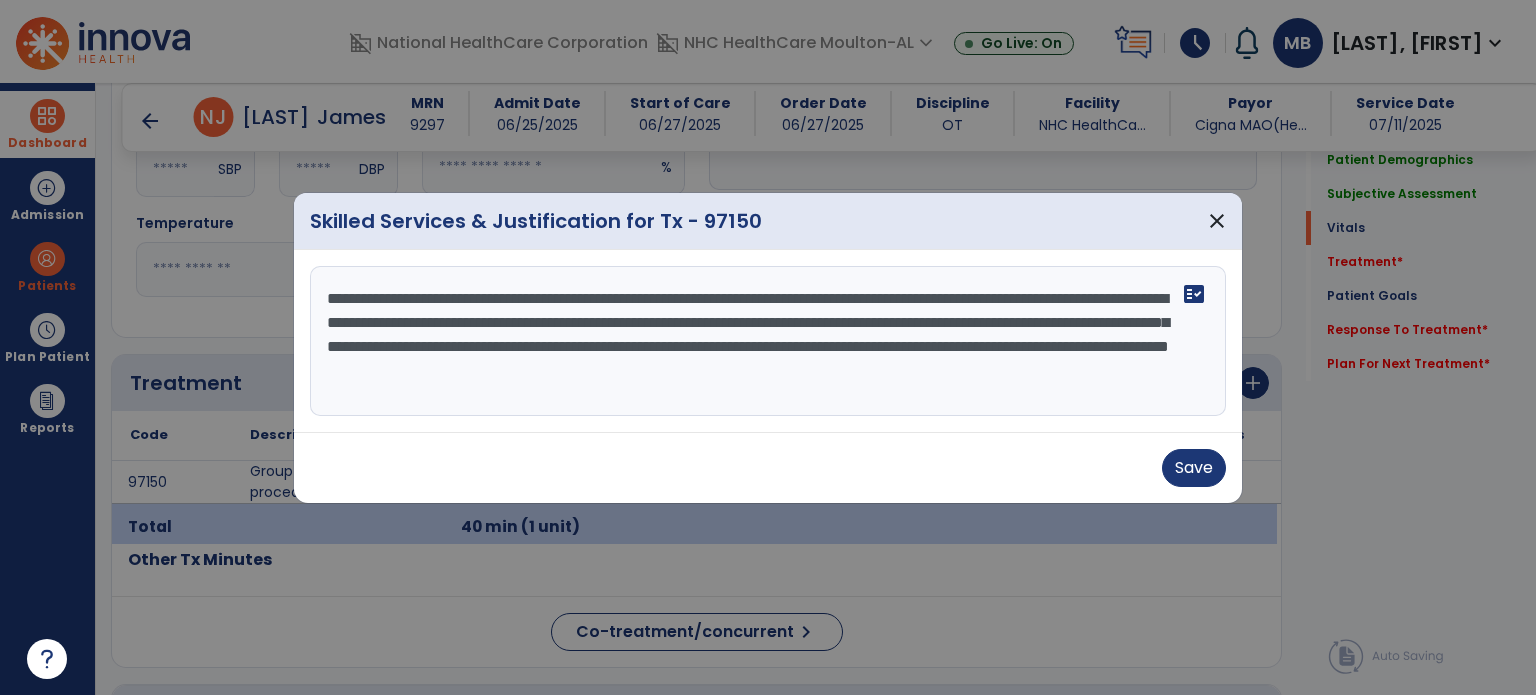 click on "**********" at bounding box center [768, 341] 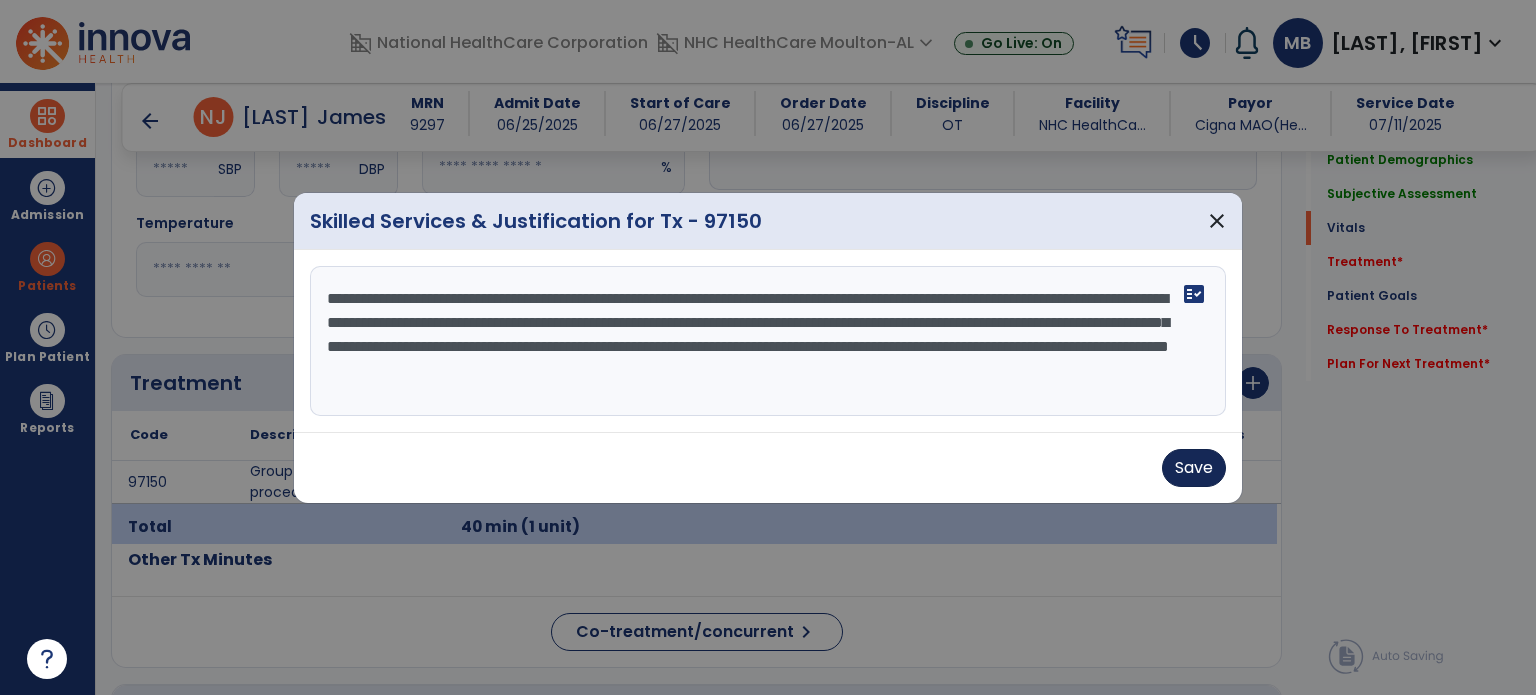 type on "**********" 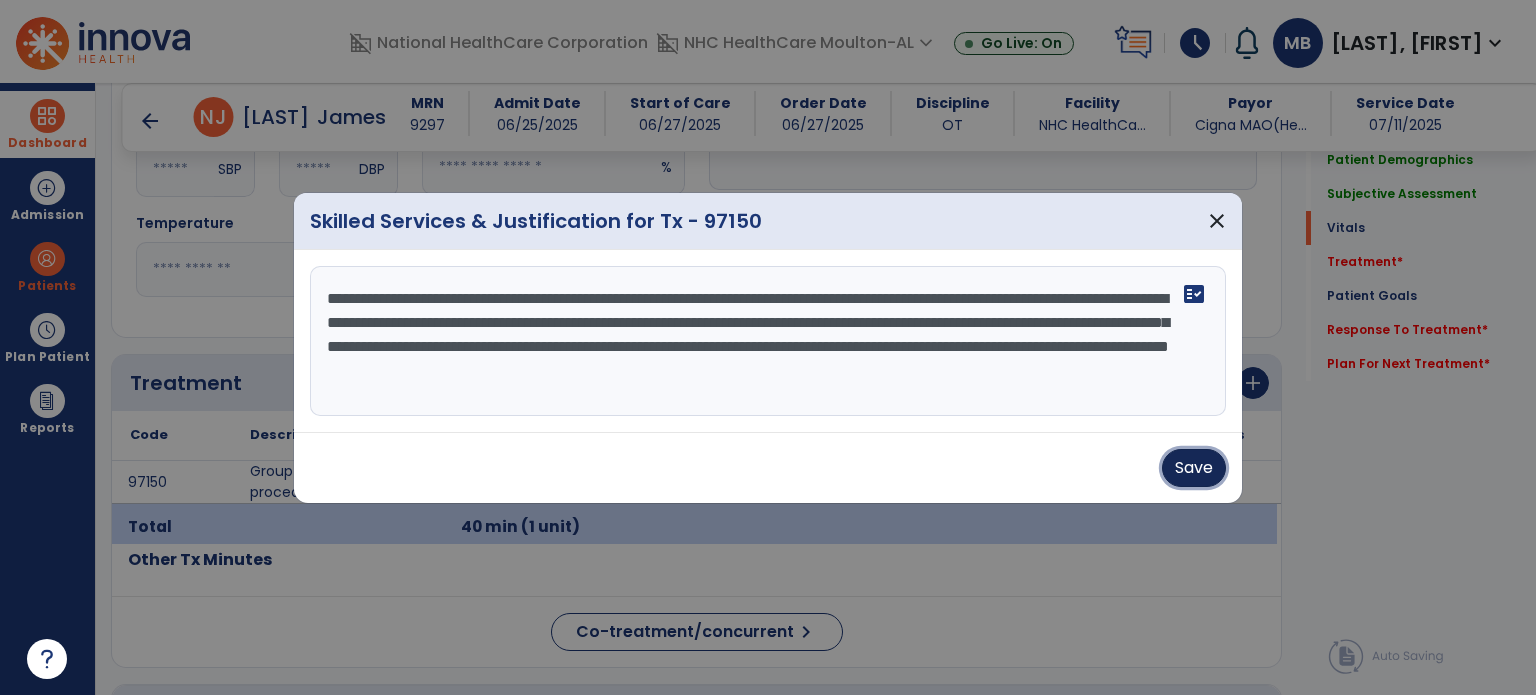 click on "Save" at bounding box center (1194, 468) 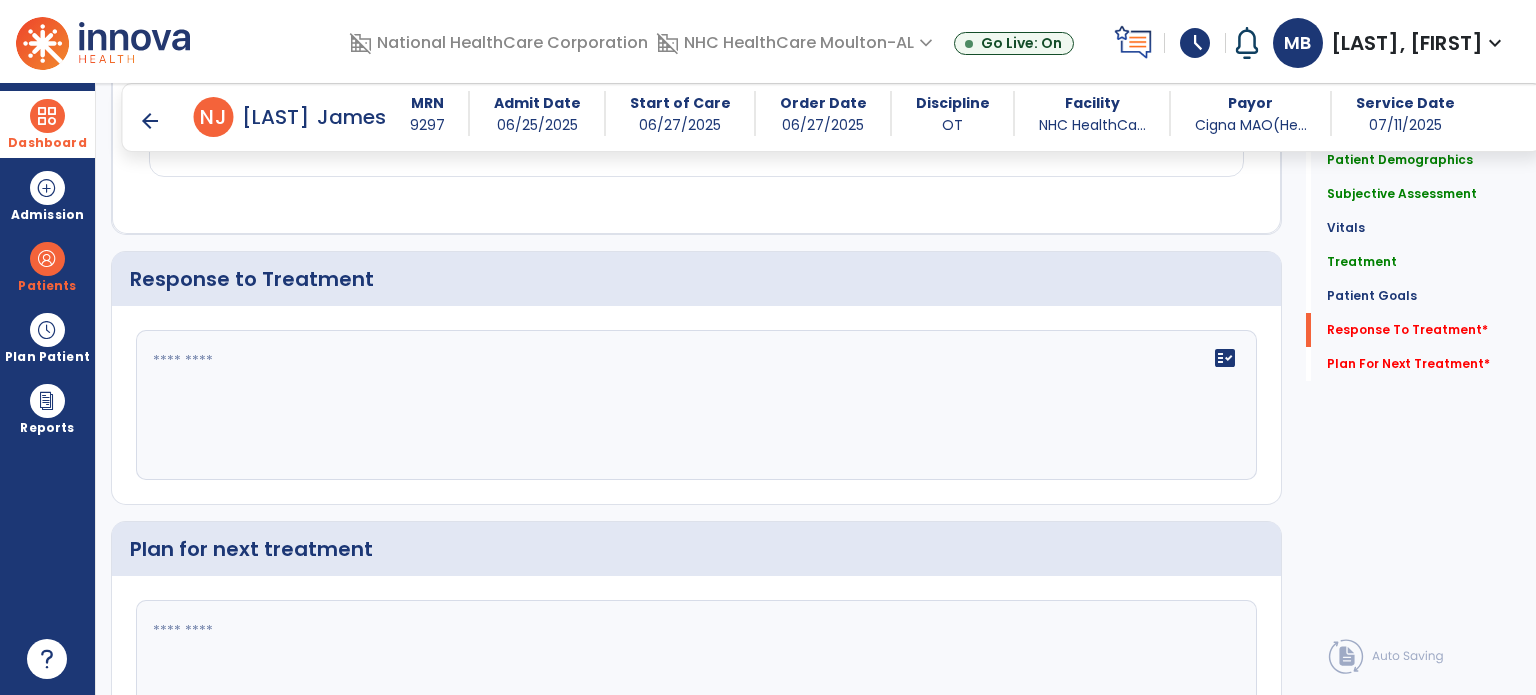 scroll, scrollTop: 2496, scrollLeft: 0, axis: vertical 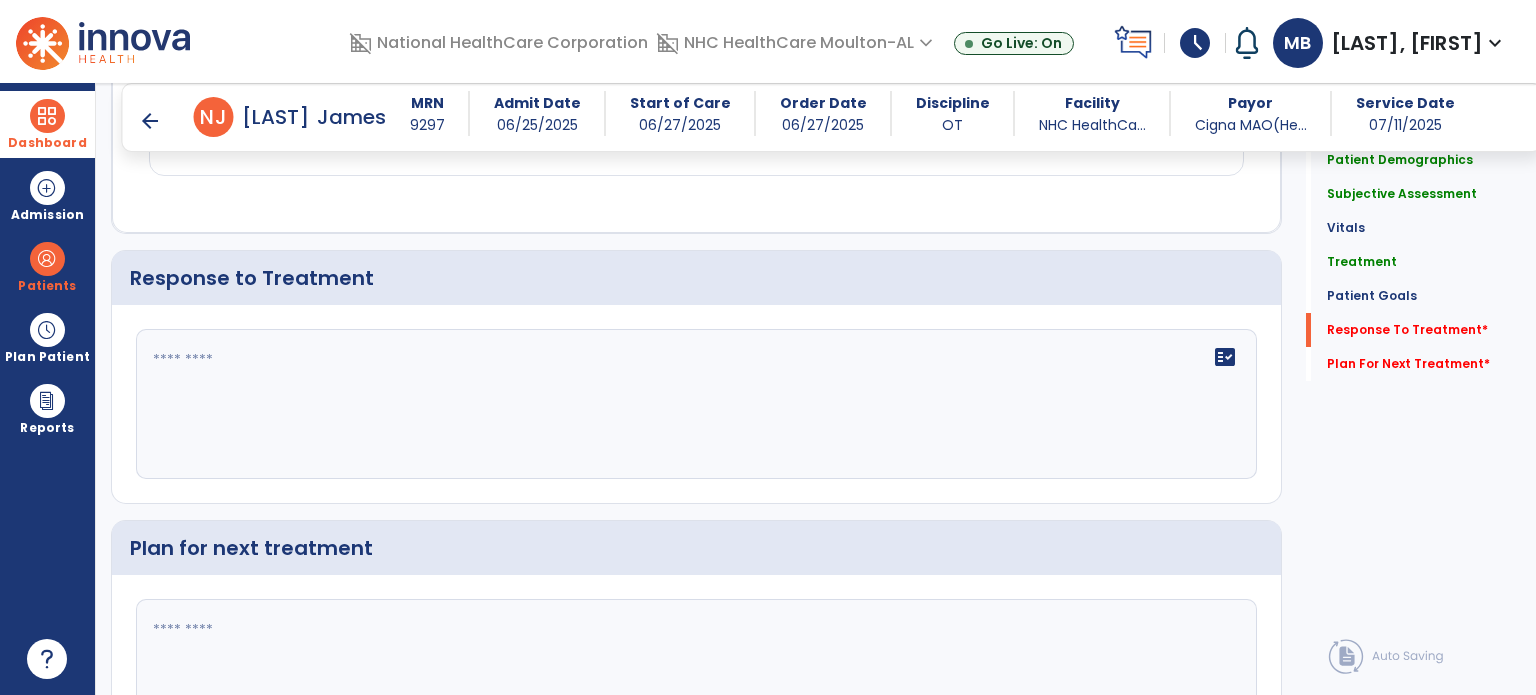 click on "fact_check" 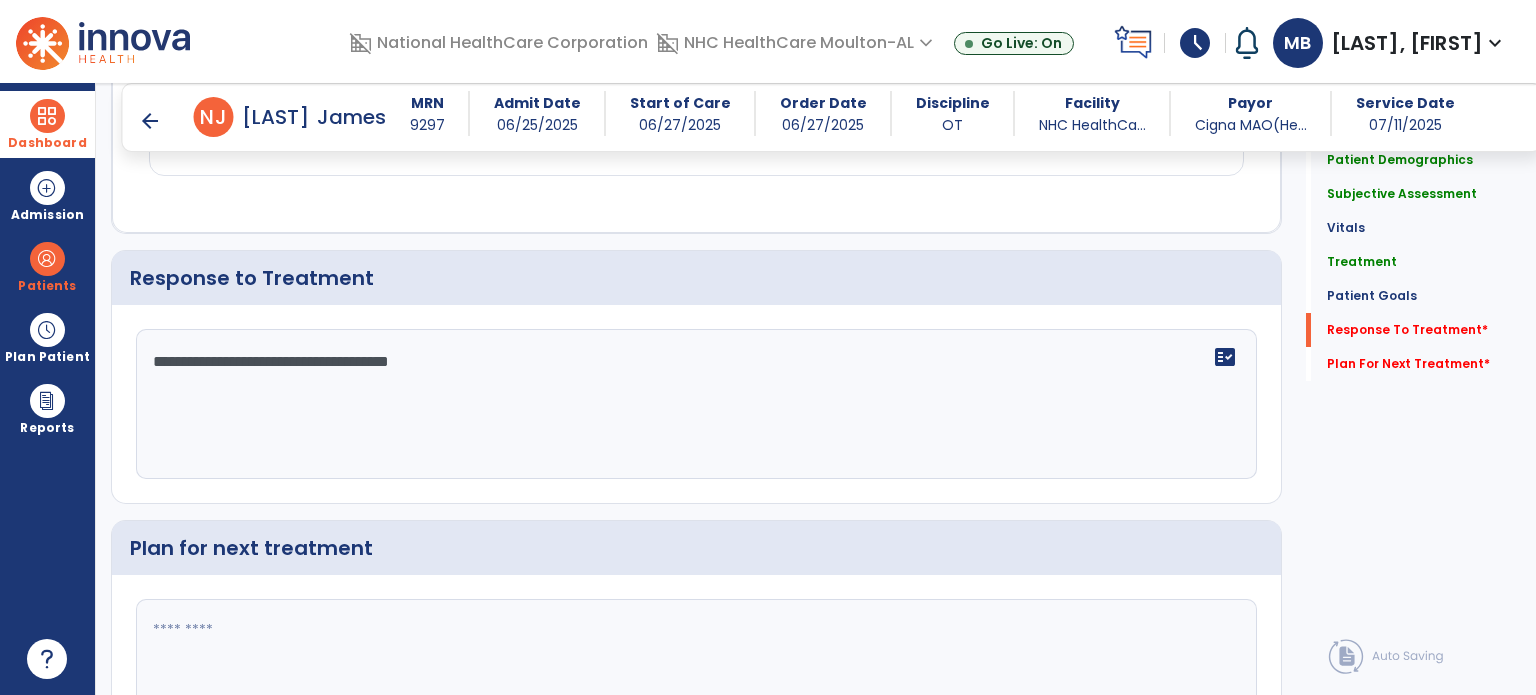 type on "**********" 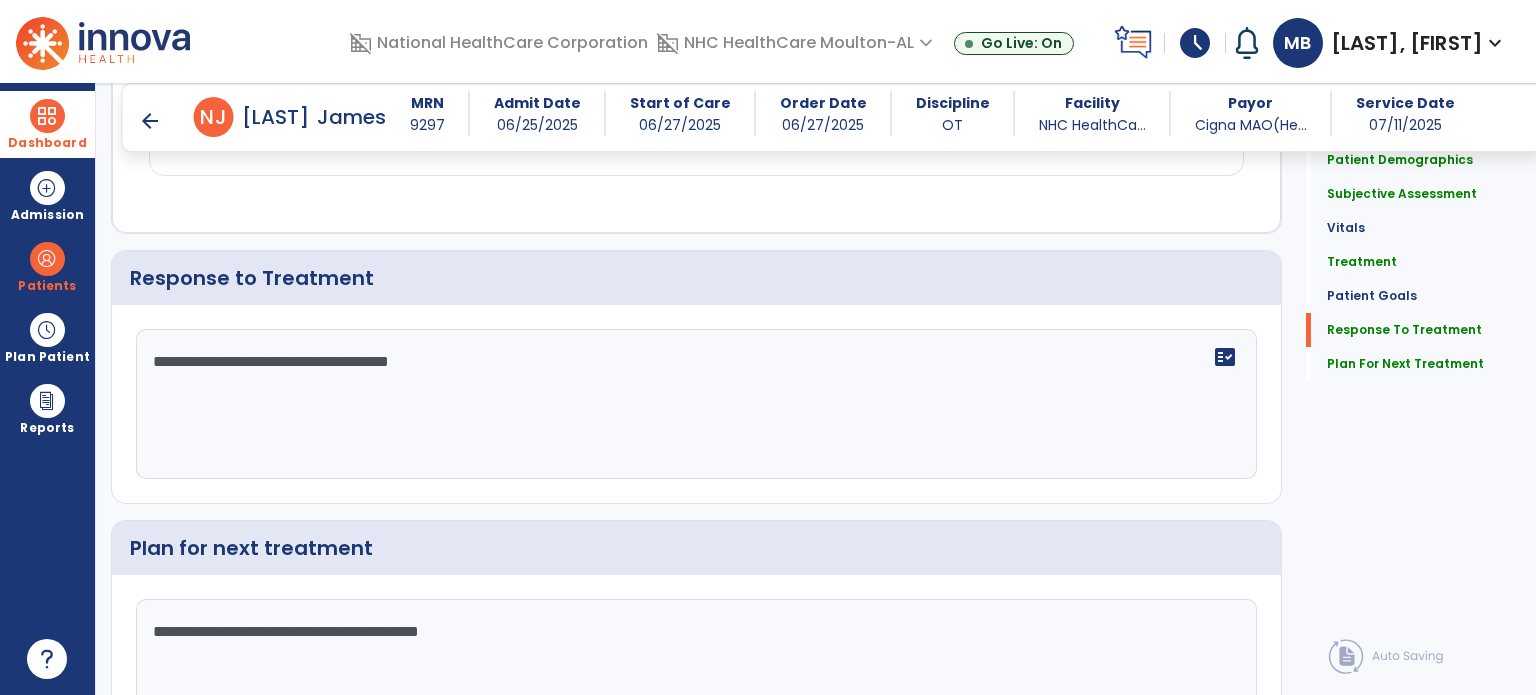 scroll, scrollTop: 2634, scrollLeft: 0, axis: vertical 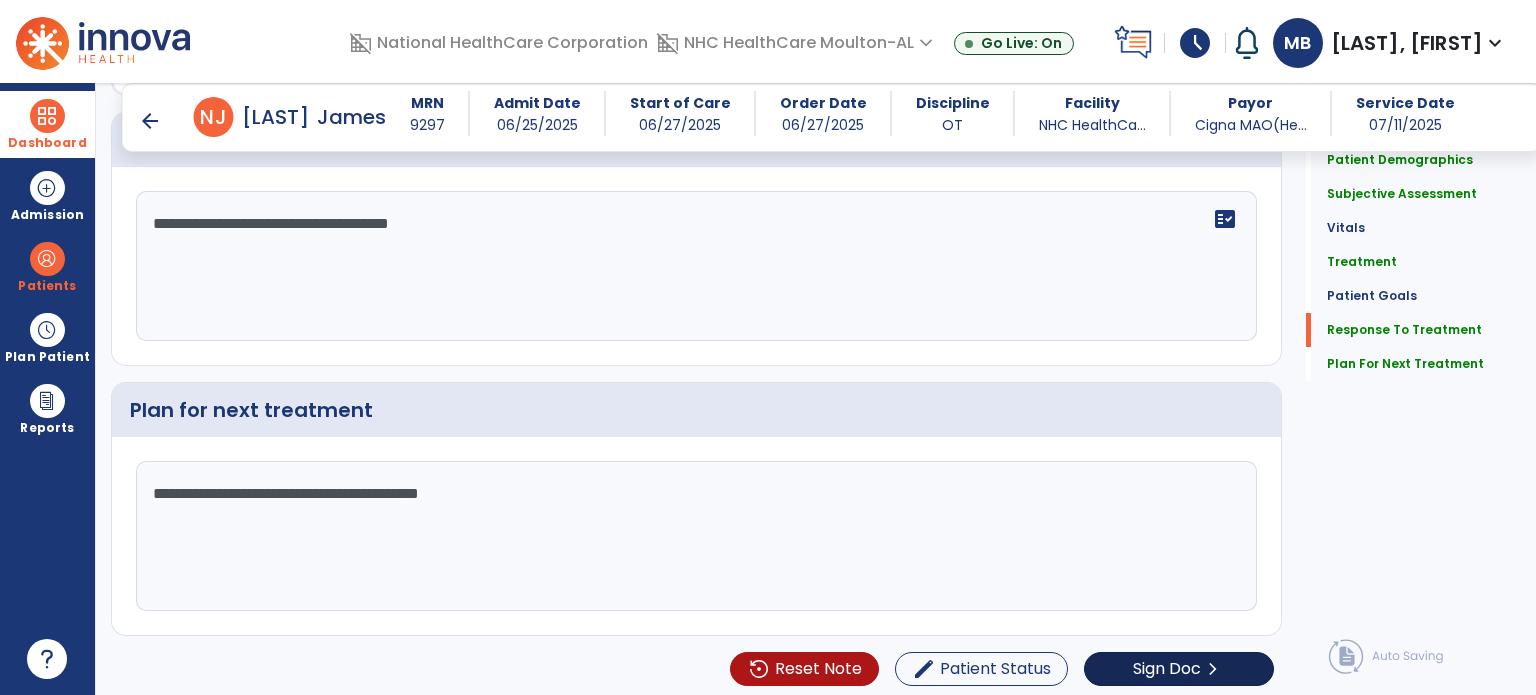 type on "**********" 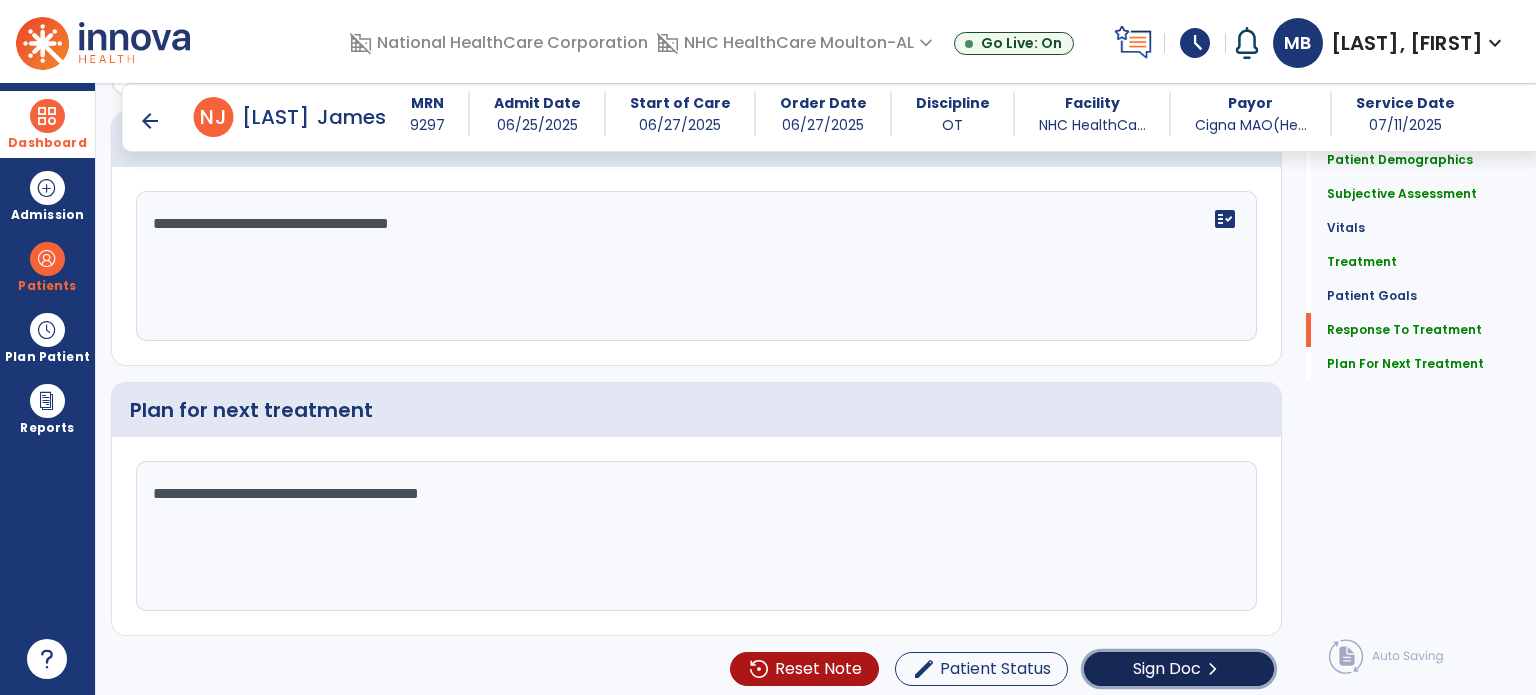click on "Sign Doc" 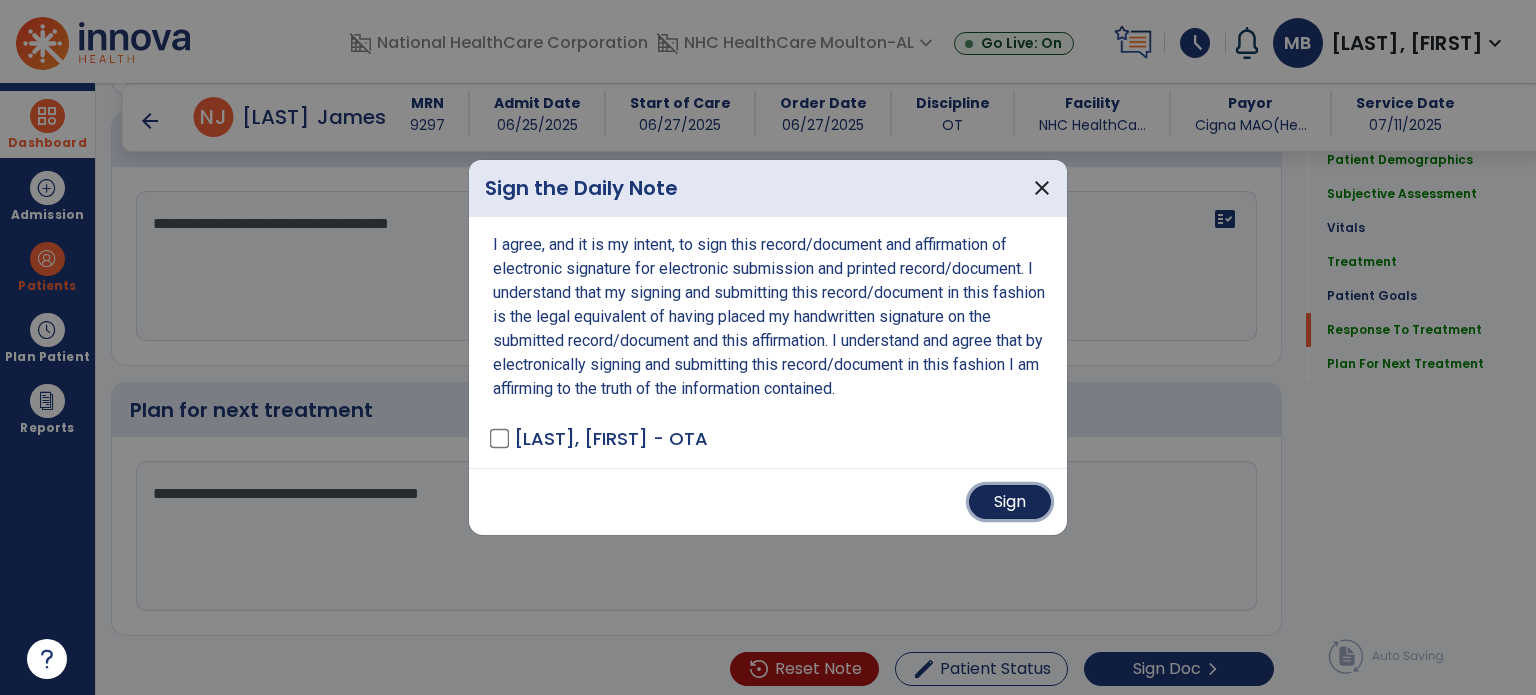 click on "Sign" at bounding box center (1010, 502) 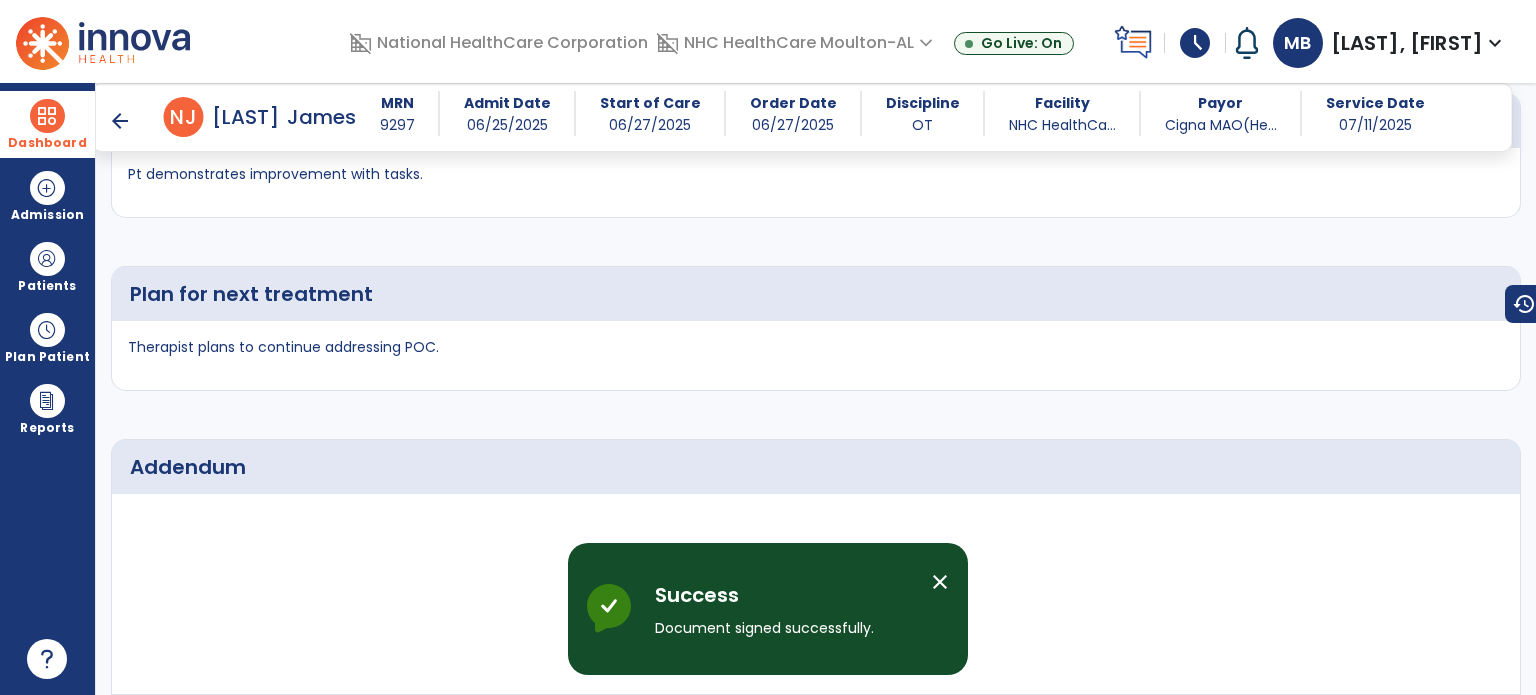 scroll, scrollTop: 3932, scrollLeft: 0, axis: vertical 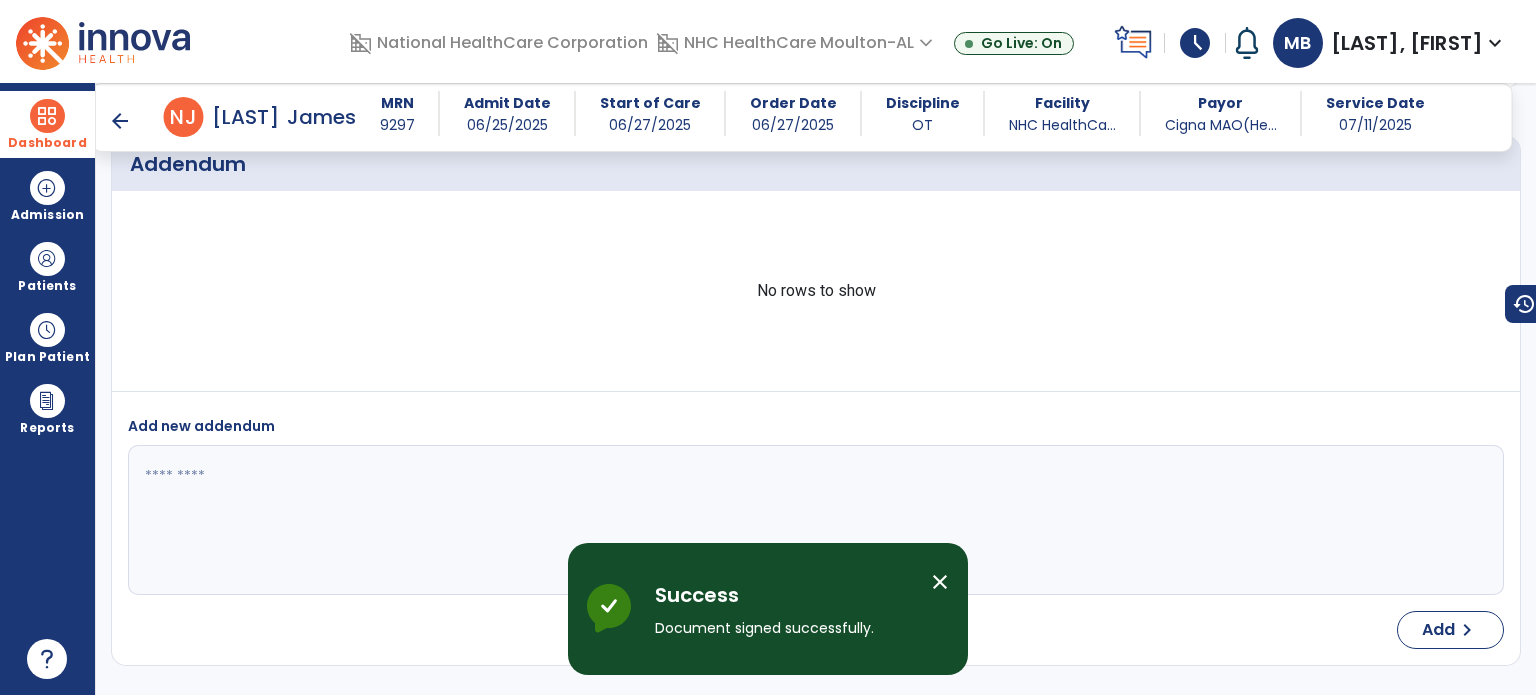 click on "Dashboard  dashboard  Therapist Dashboard" at bounding box center [47, 124] 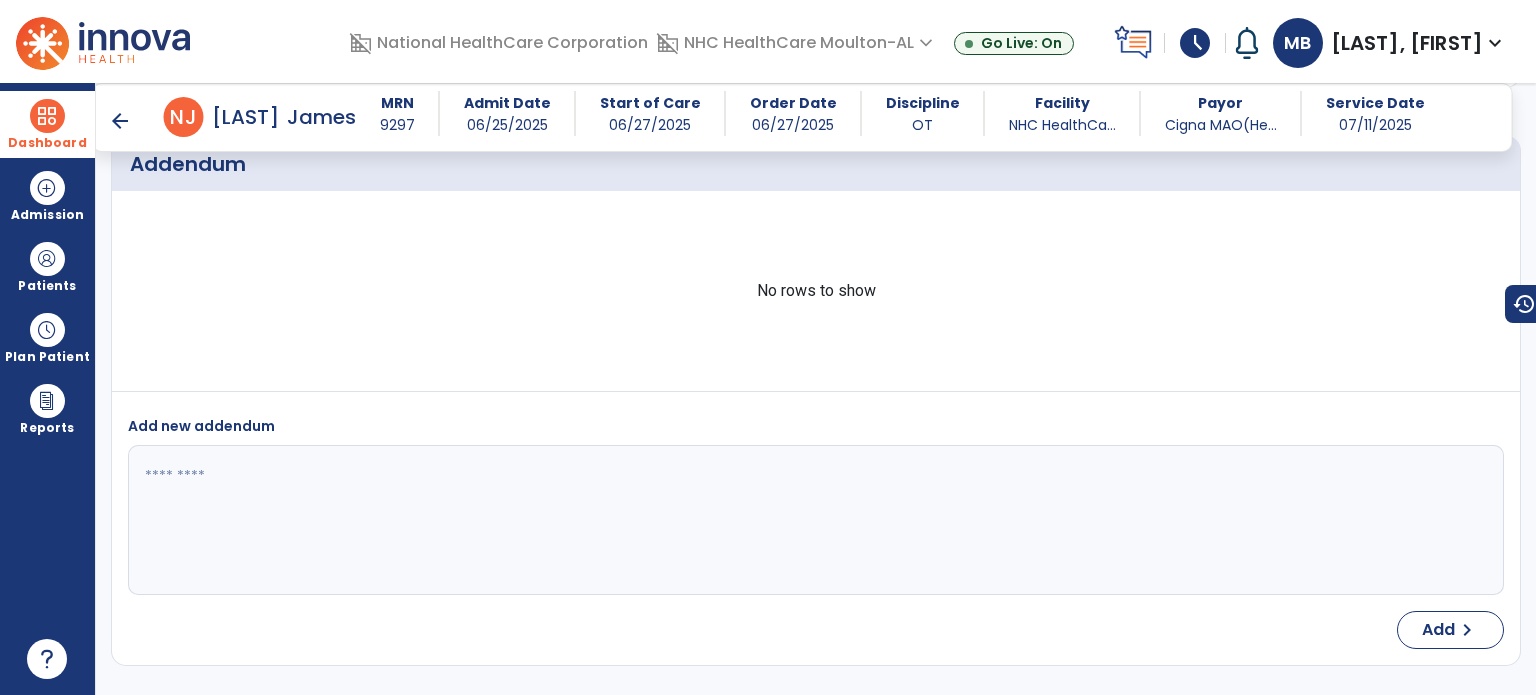 click on "Dashboard" at bounding box center (47, 124) 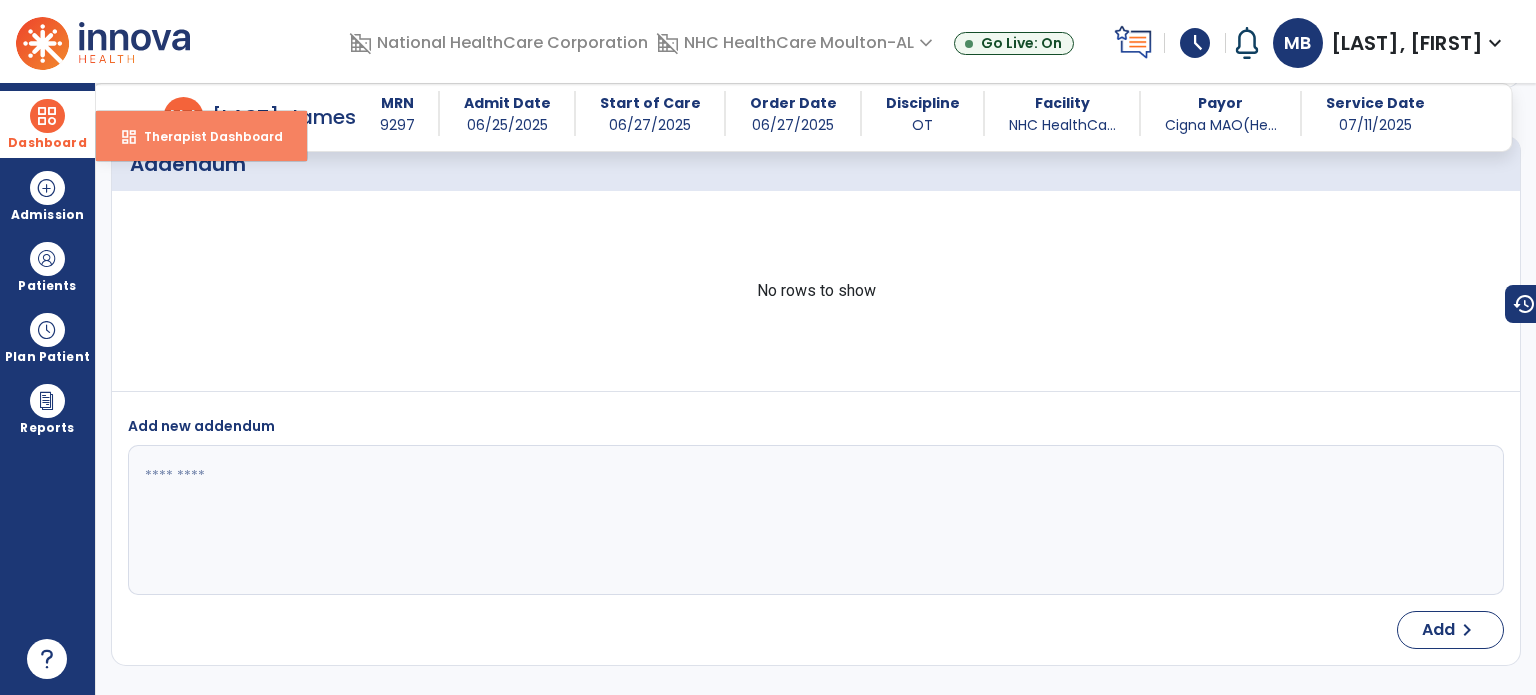 click on "Therapist Dashboard" at bounding box center (205, 136) 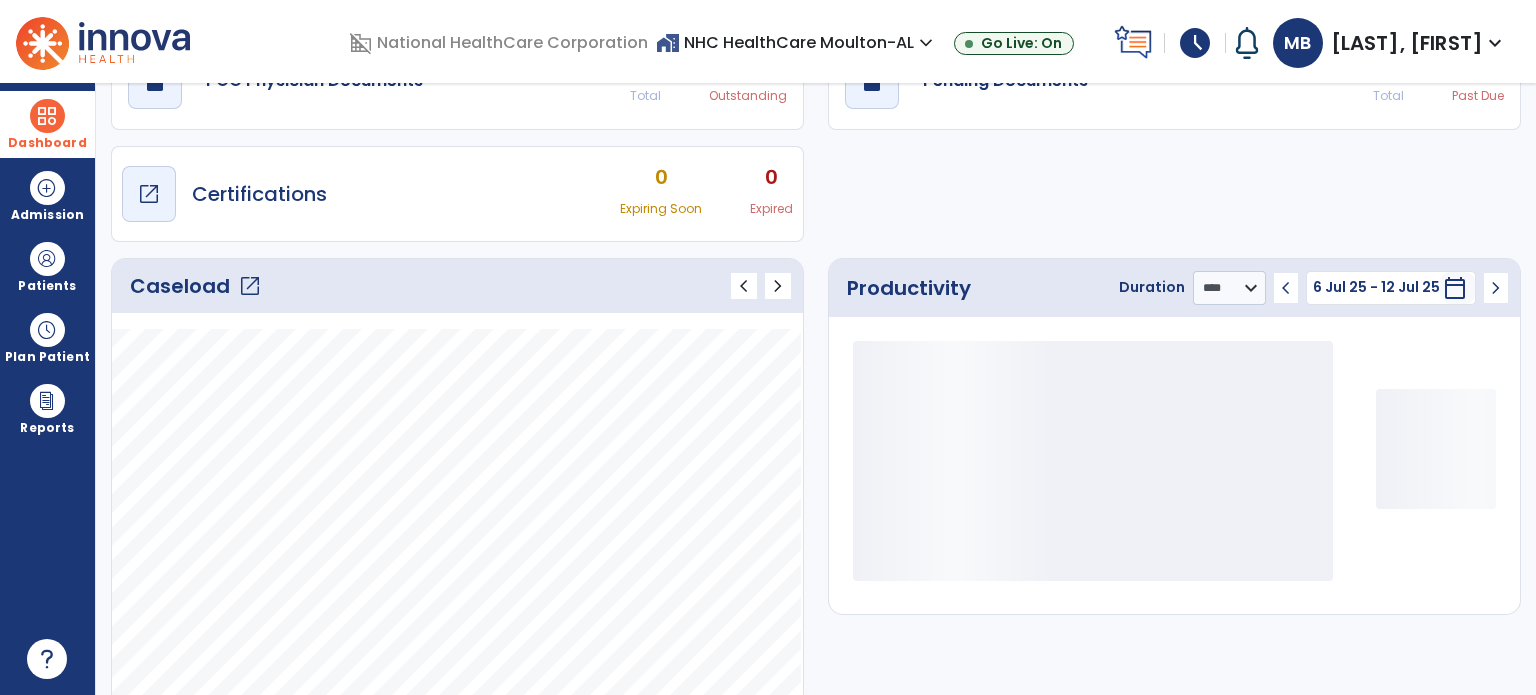 scroll, scrollTop: 49, scrollLeft: 0, axis: vertical 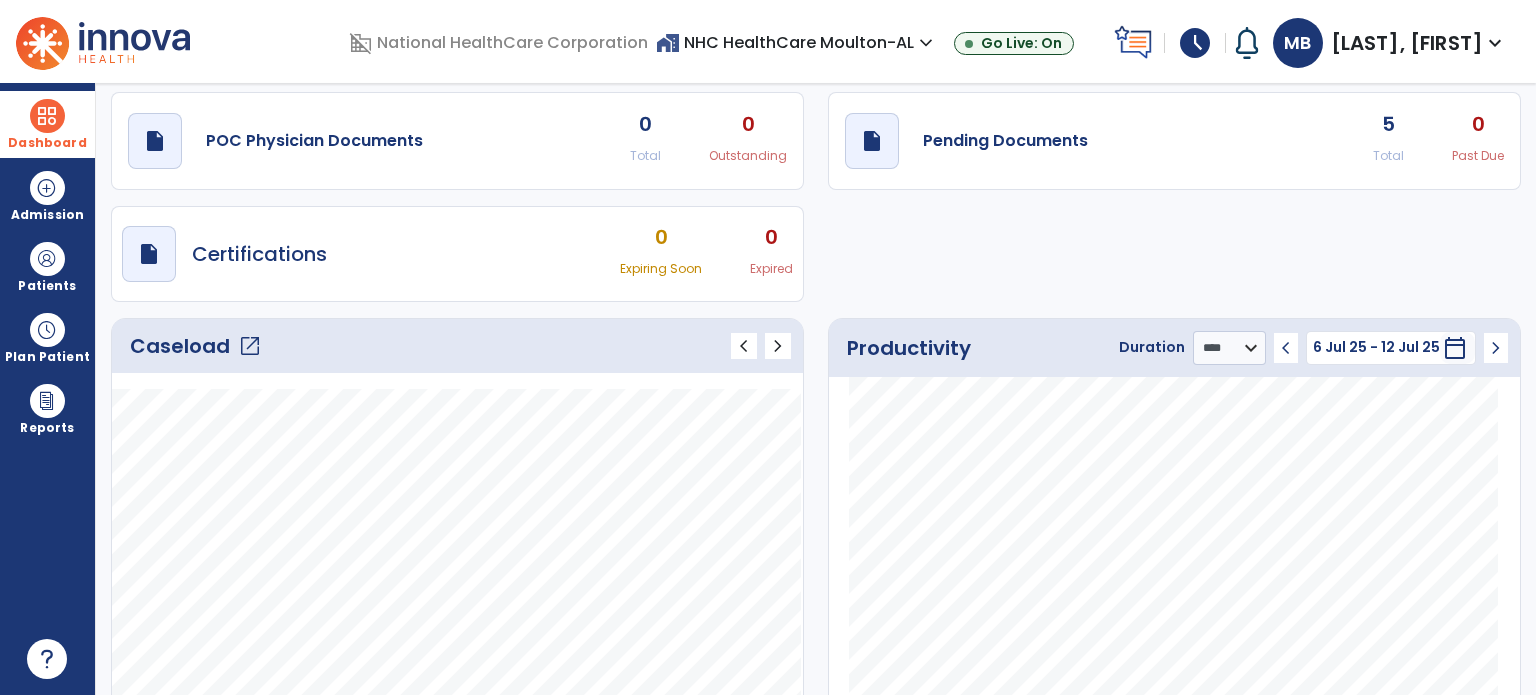 click on "open_in_new" 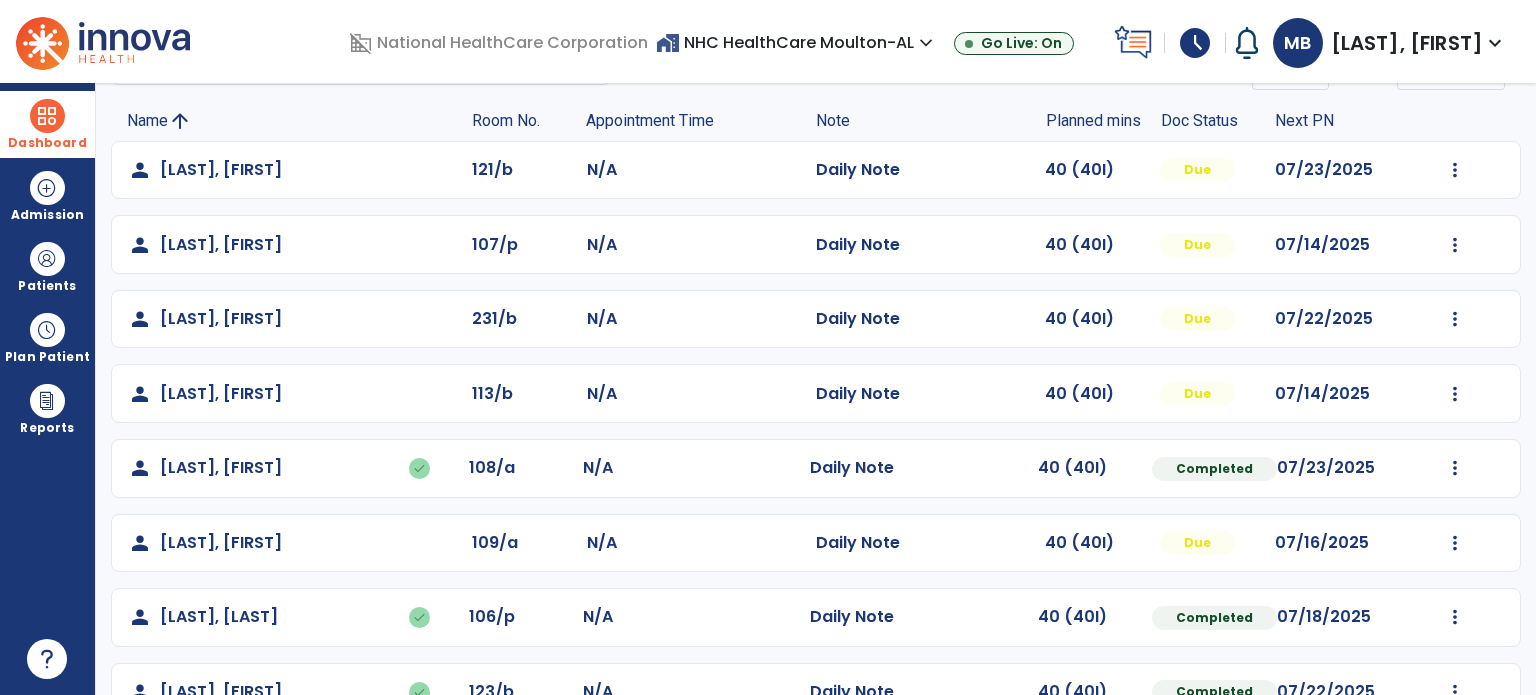 scroll, scrollTop: 0, scrollLeft: 0, axis: both 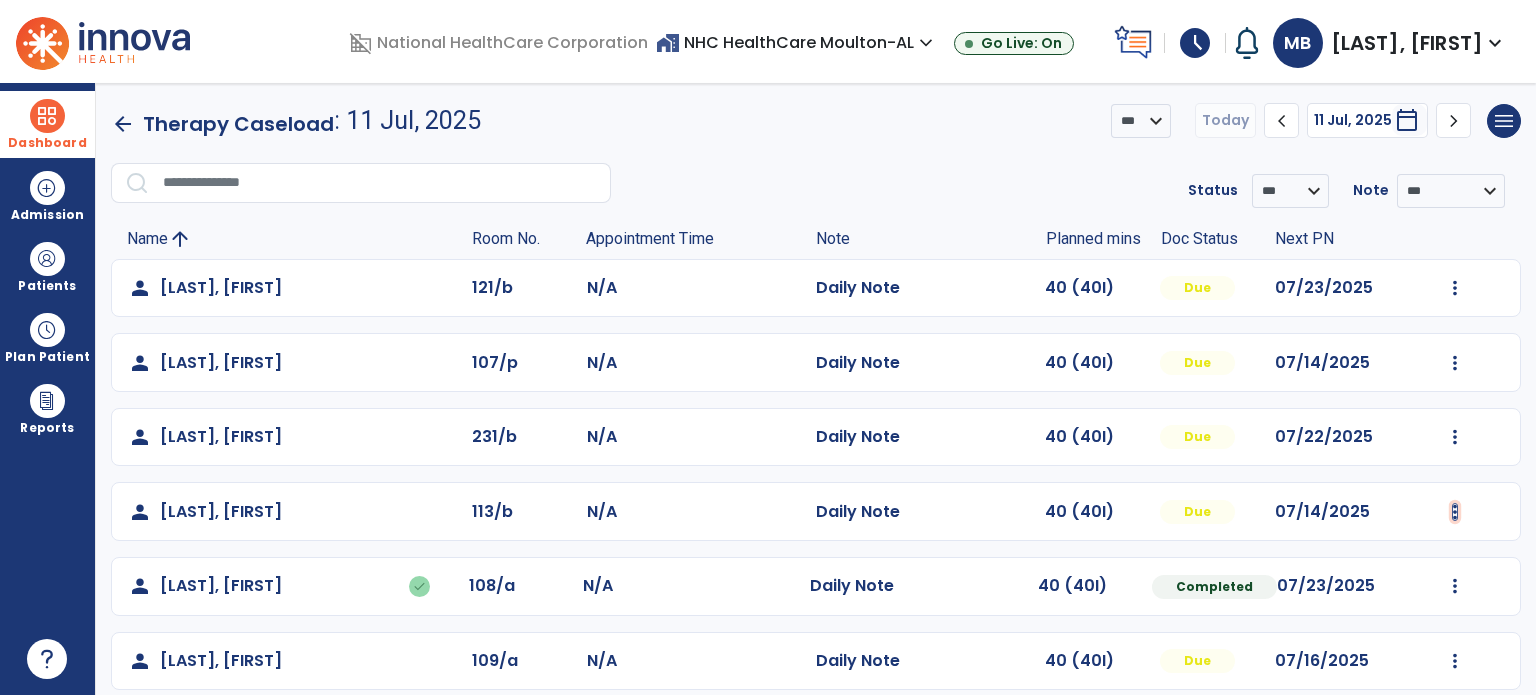 click at bounding box center (1455, 288) 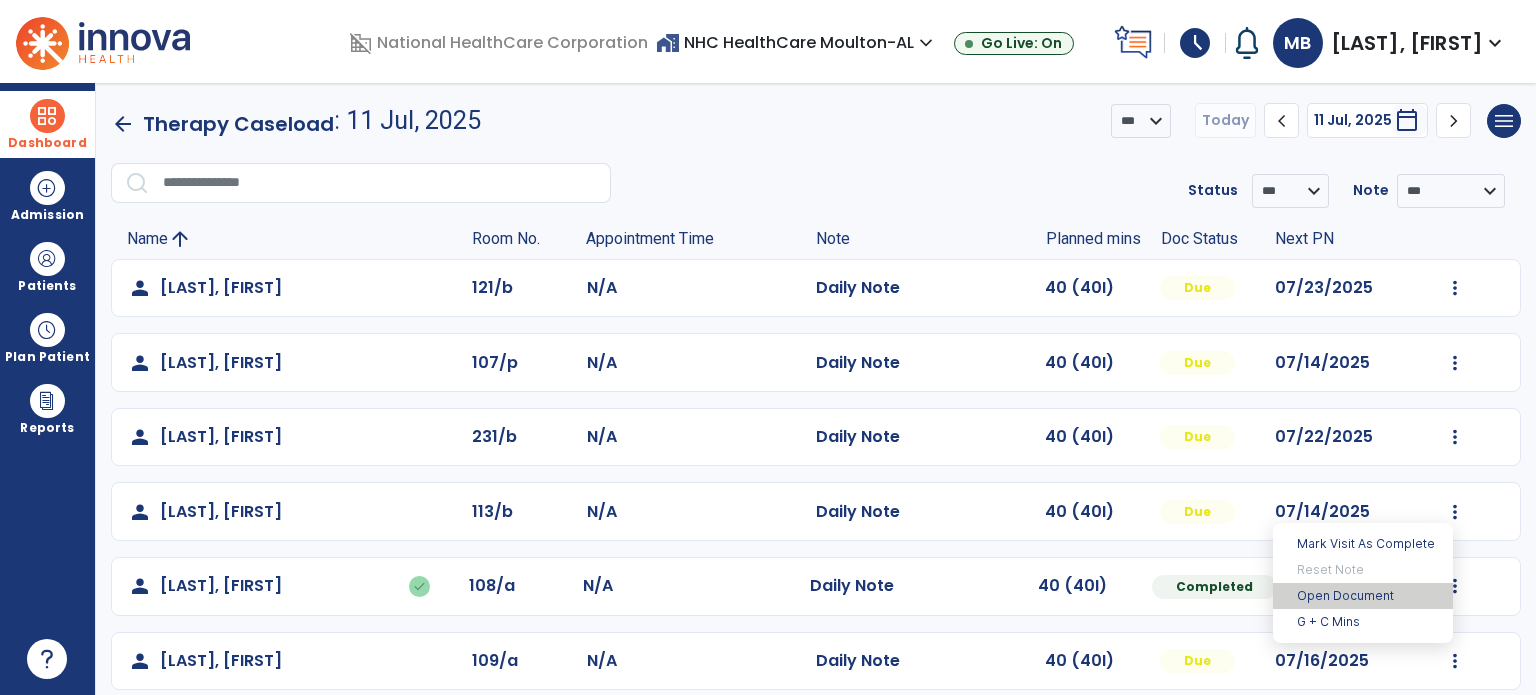 click on "Open Document" at bounding box center (1363, 596) 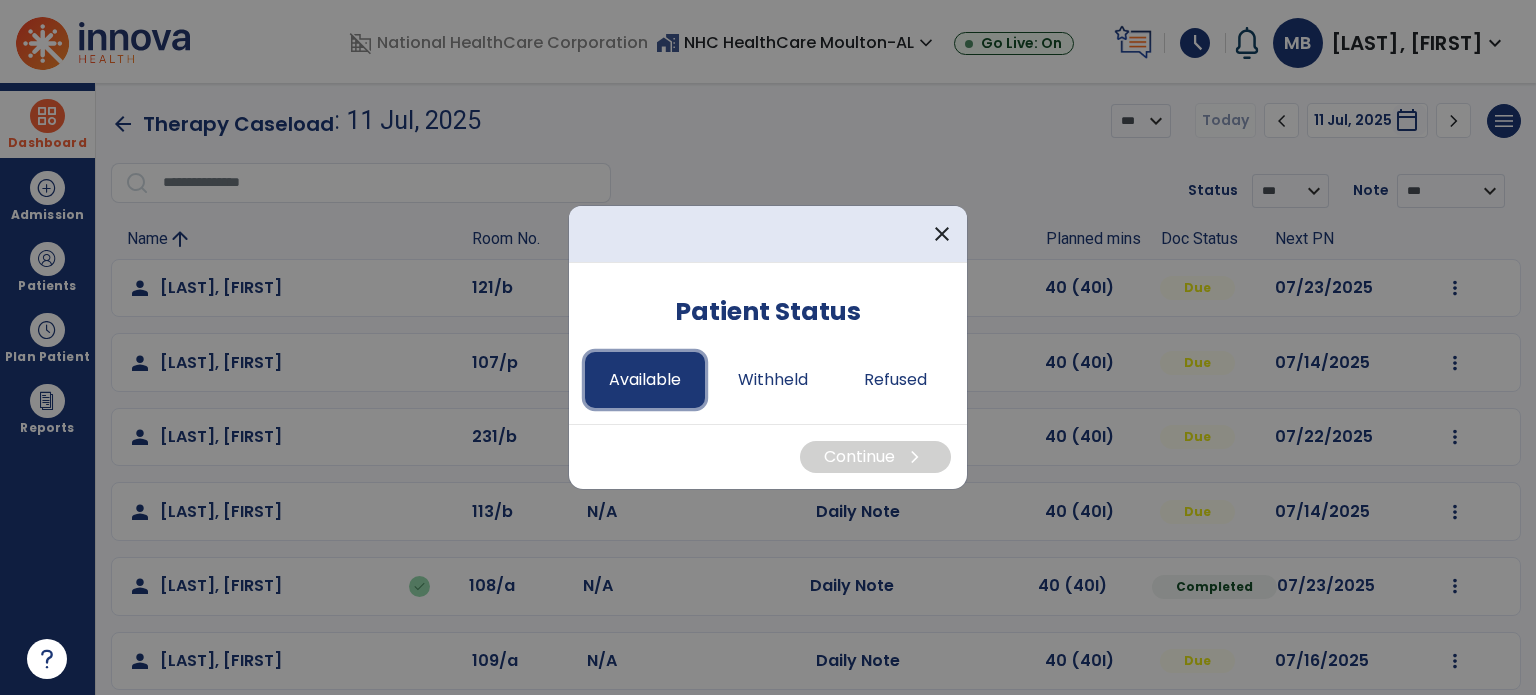 click on "Available" at bounding box center (645, 380) 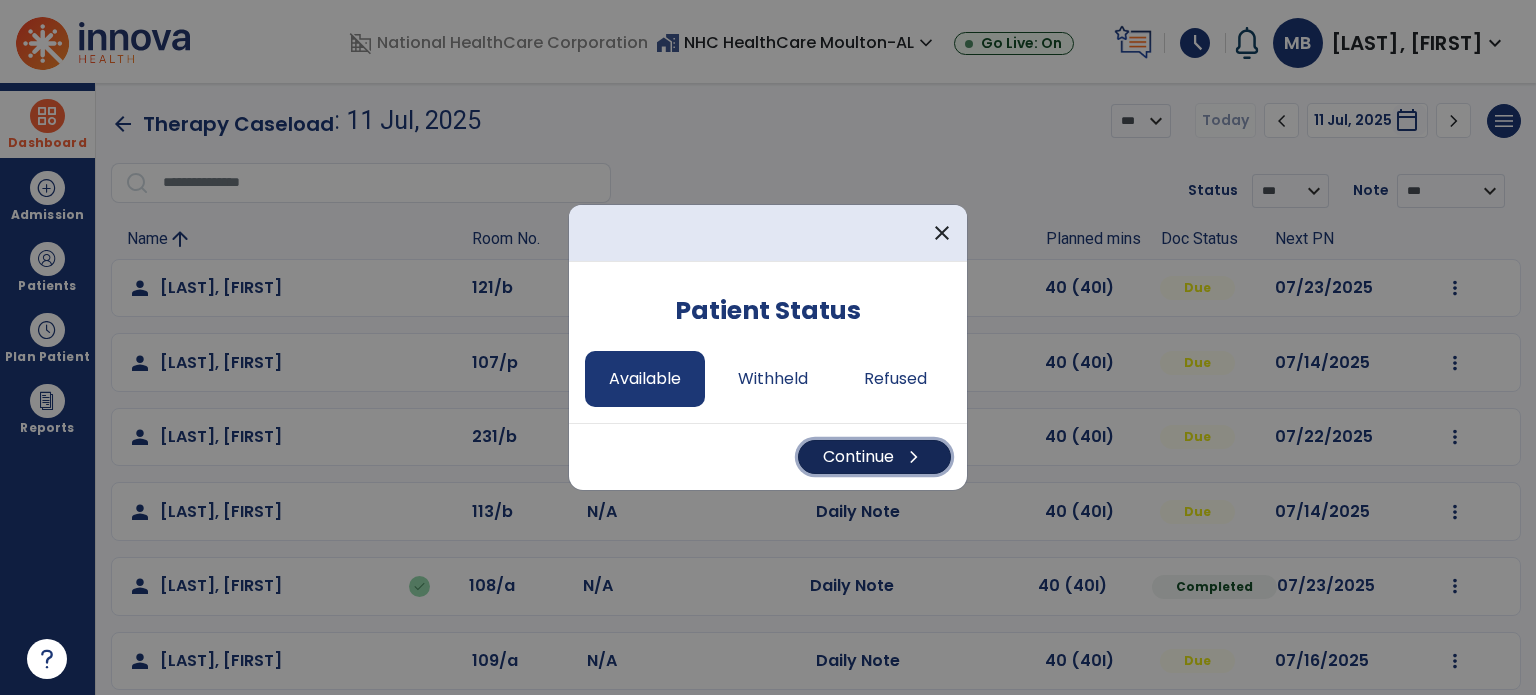 click on "Continue   chevron_right" at bounding box center [874, 457] 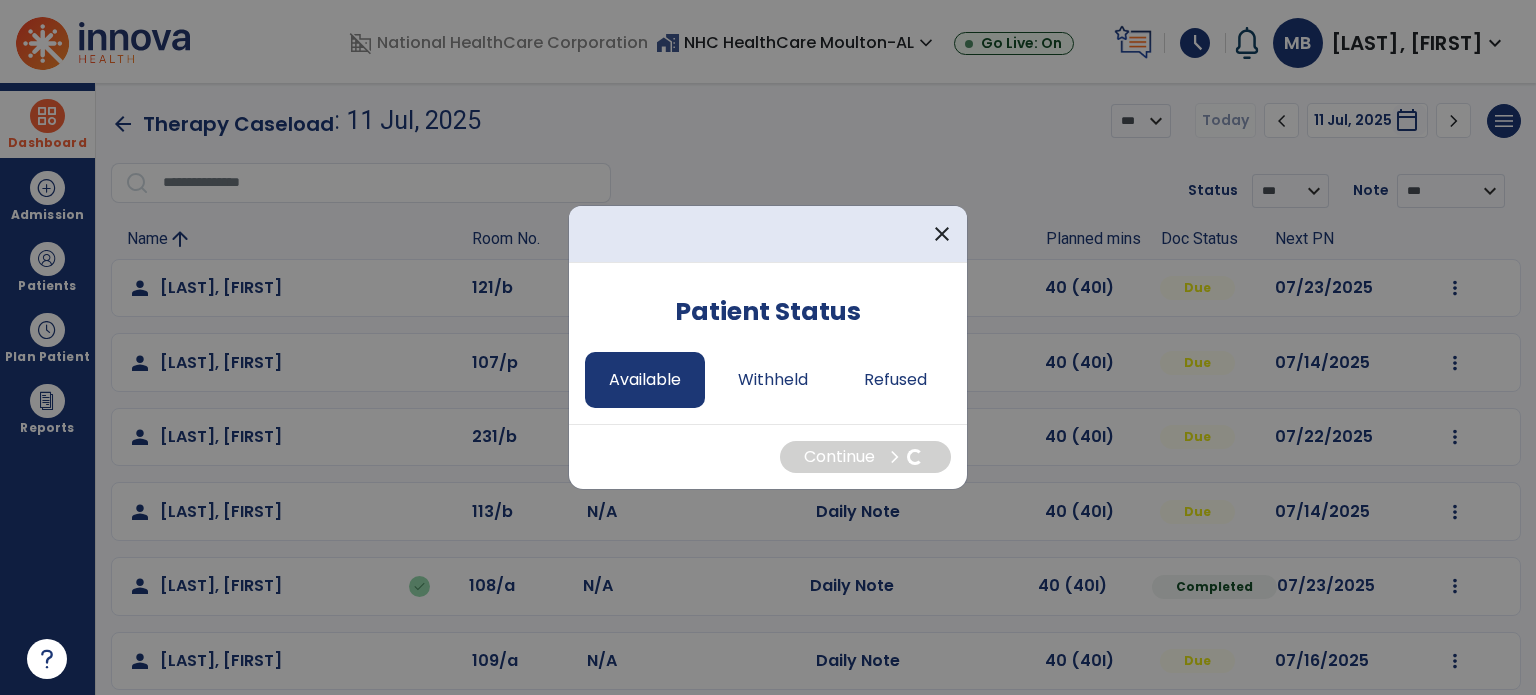 select on "*" 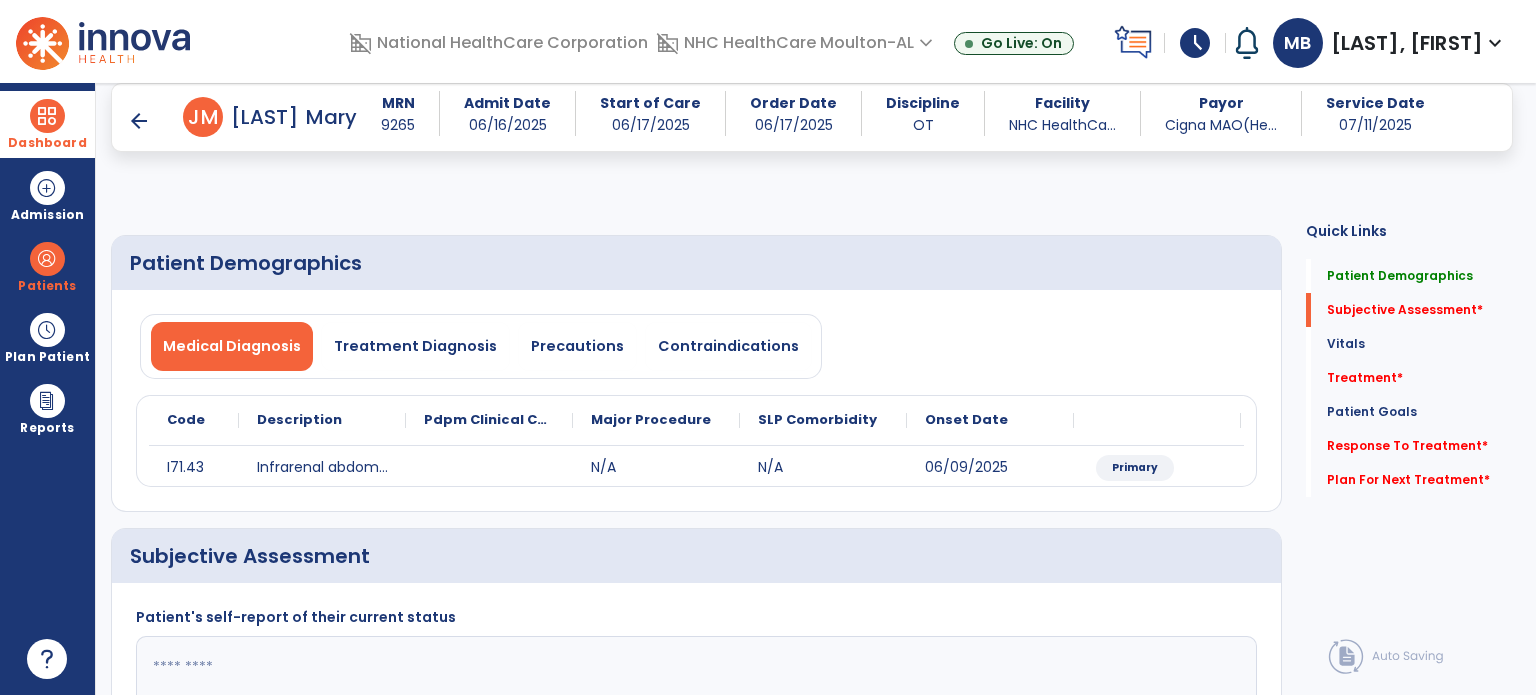 scroll, scrollTop: 358, scrollLeft: 0, axis: vertical 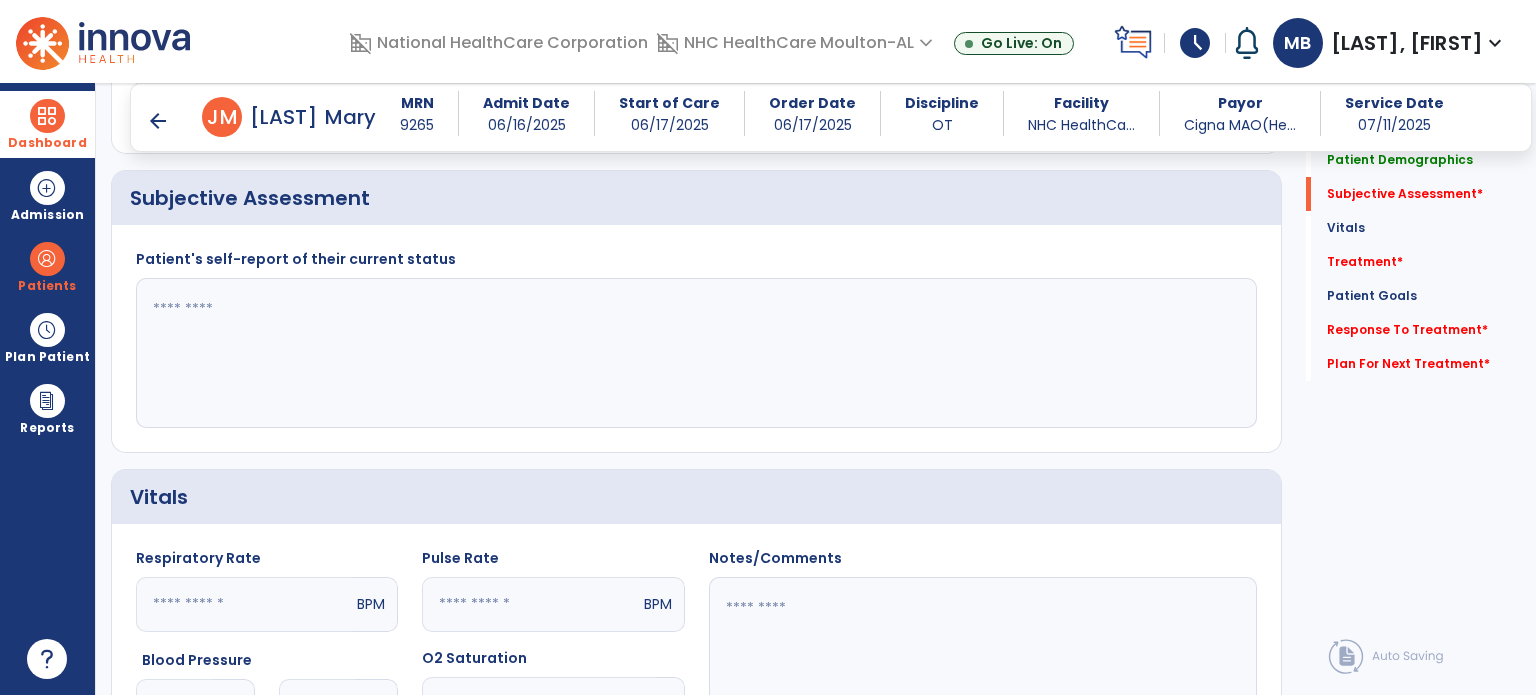 click 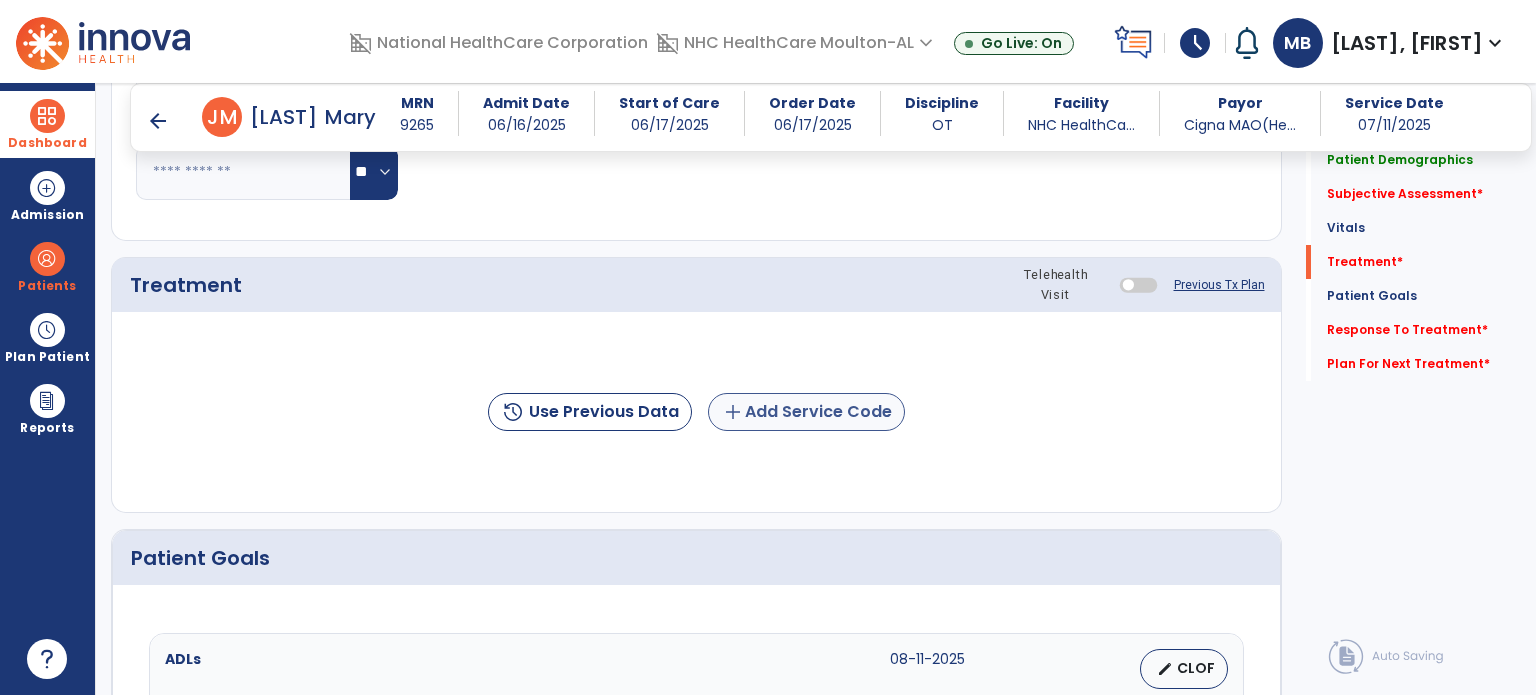 scroll, scrollTop: 994, scrollLeft: 0, axis: vertical 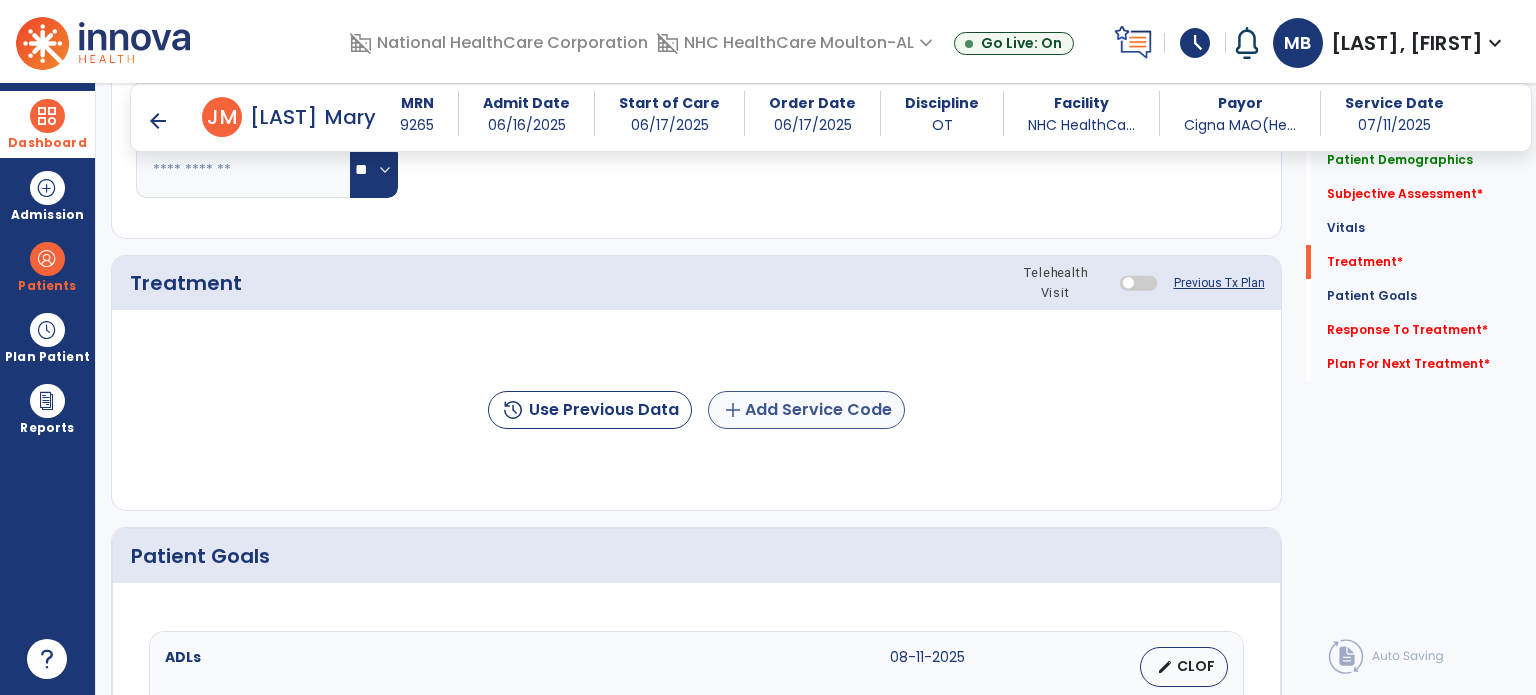 type on "**********" 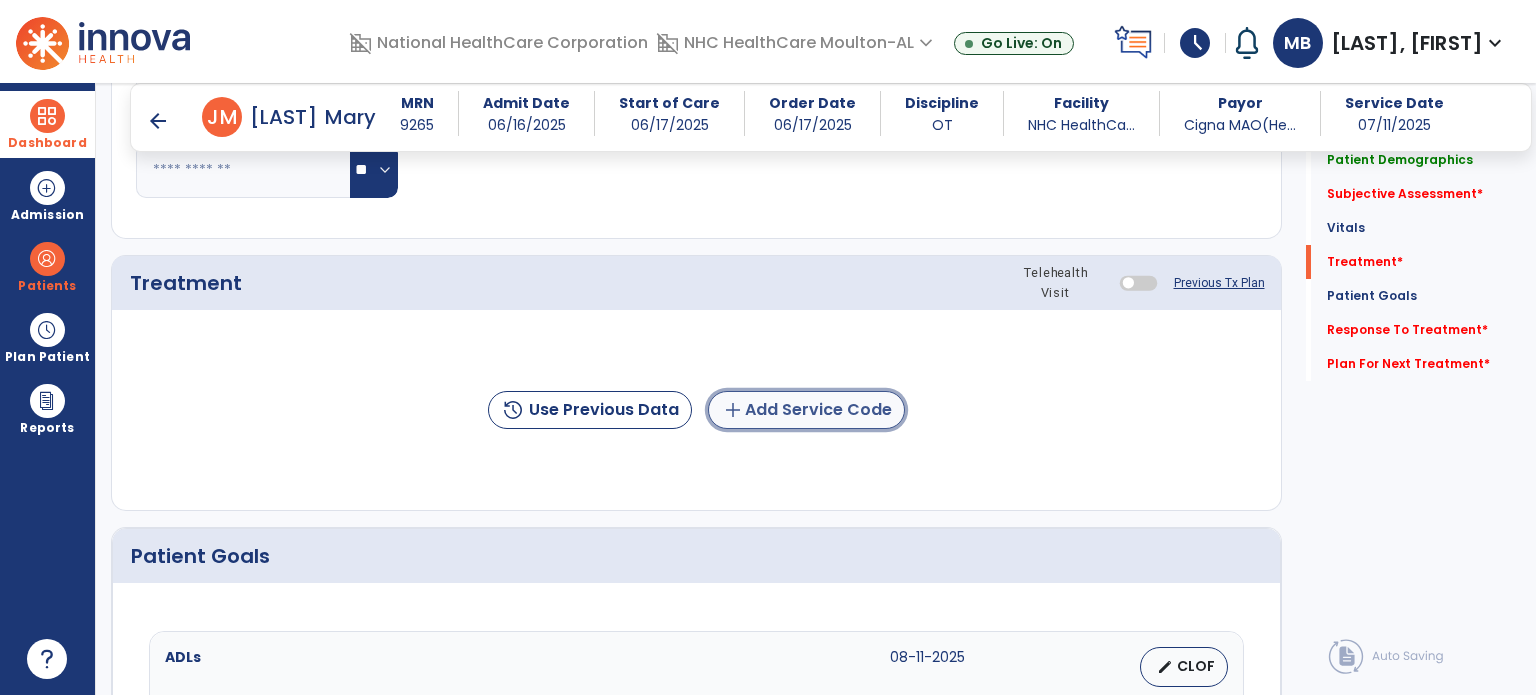click on "add  Add Service Code" 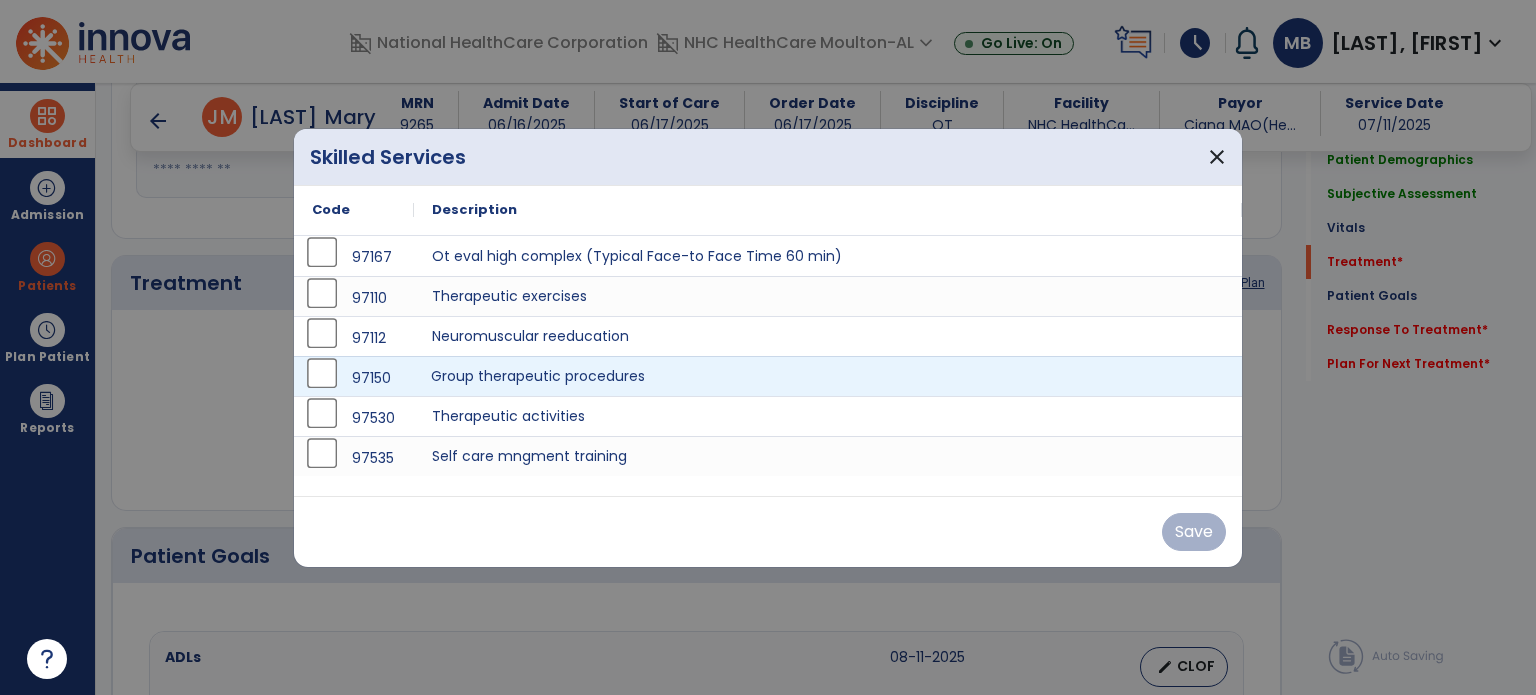 click on "Group therapeutic procedures" at bounding box center [828, 376] 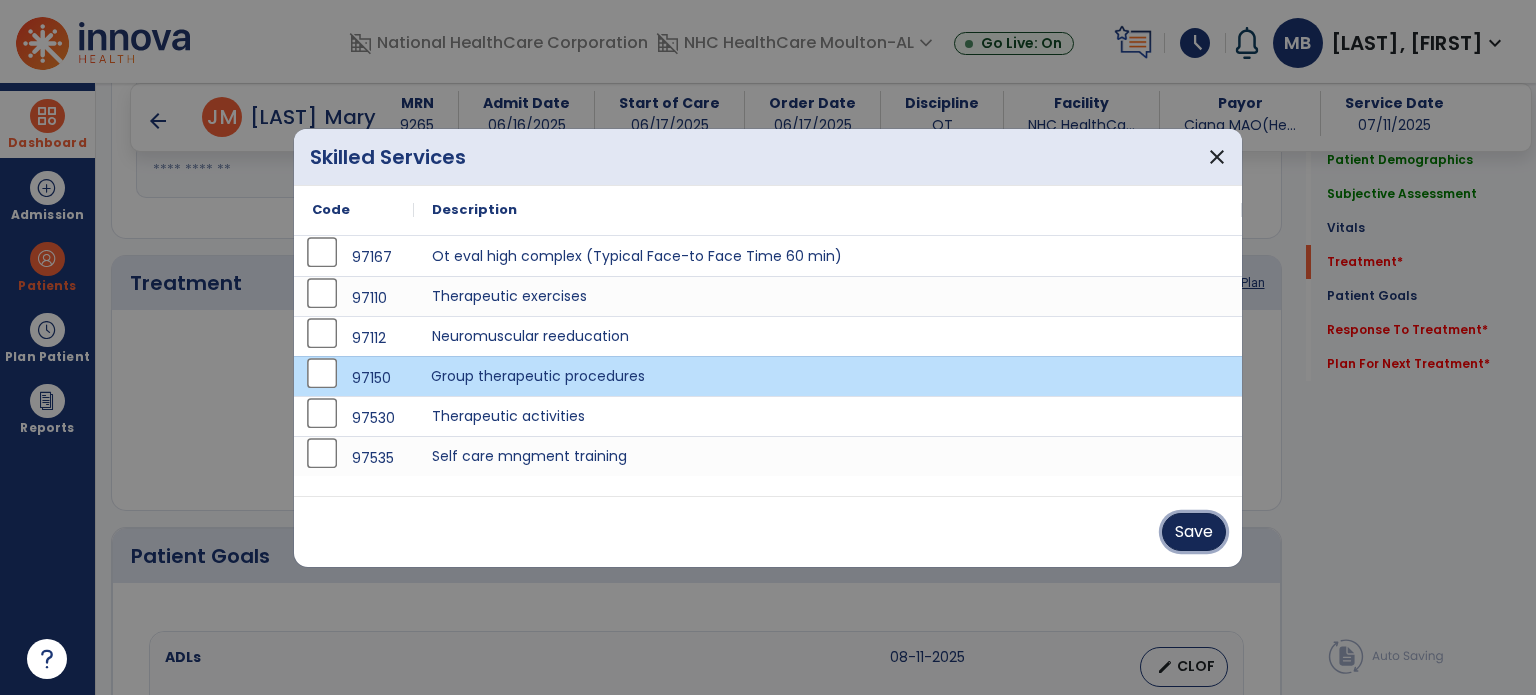 click on "Save" at bounding box center [1194, 532] 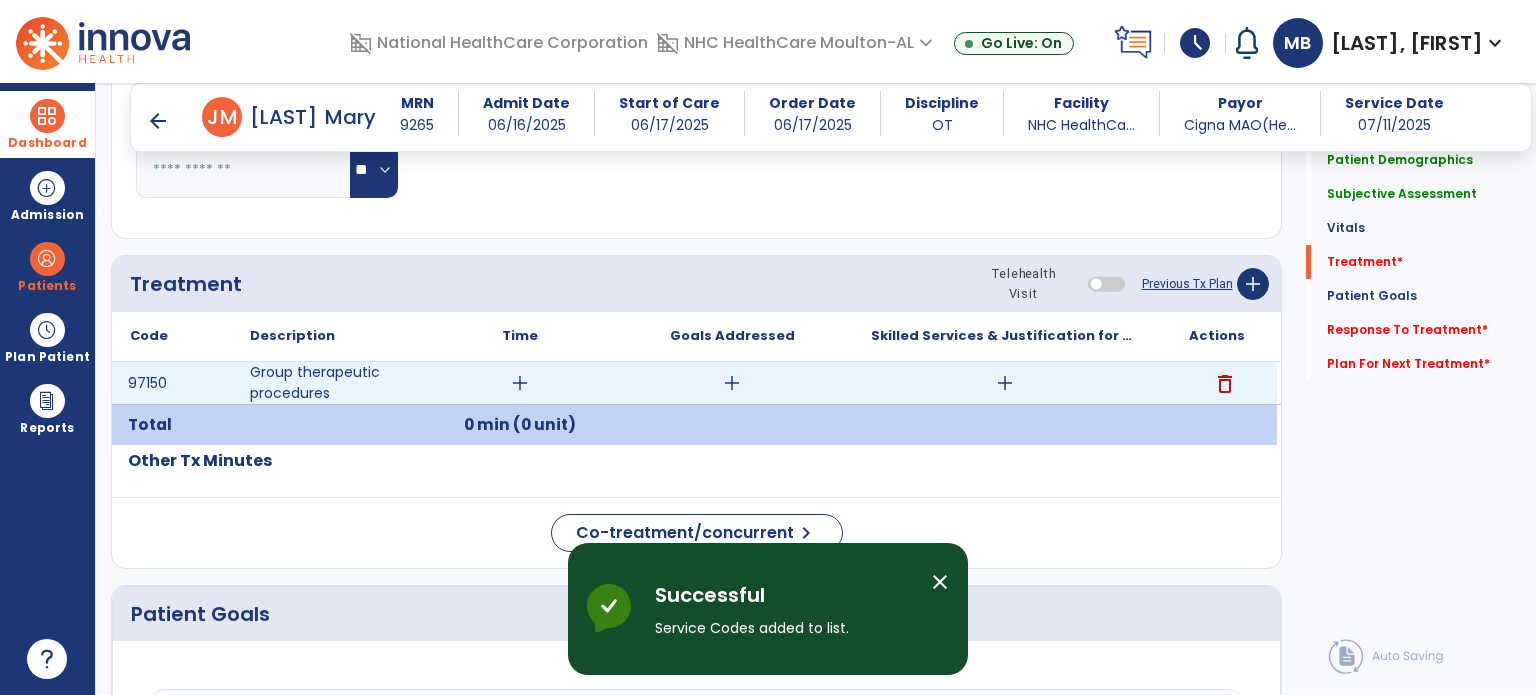 click on "add" at bounding box center [520, 383] 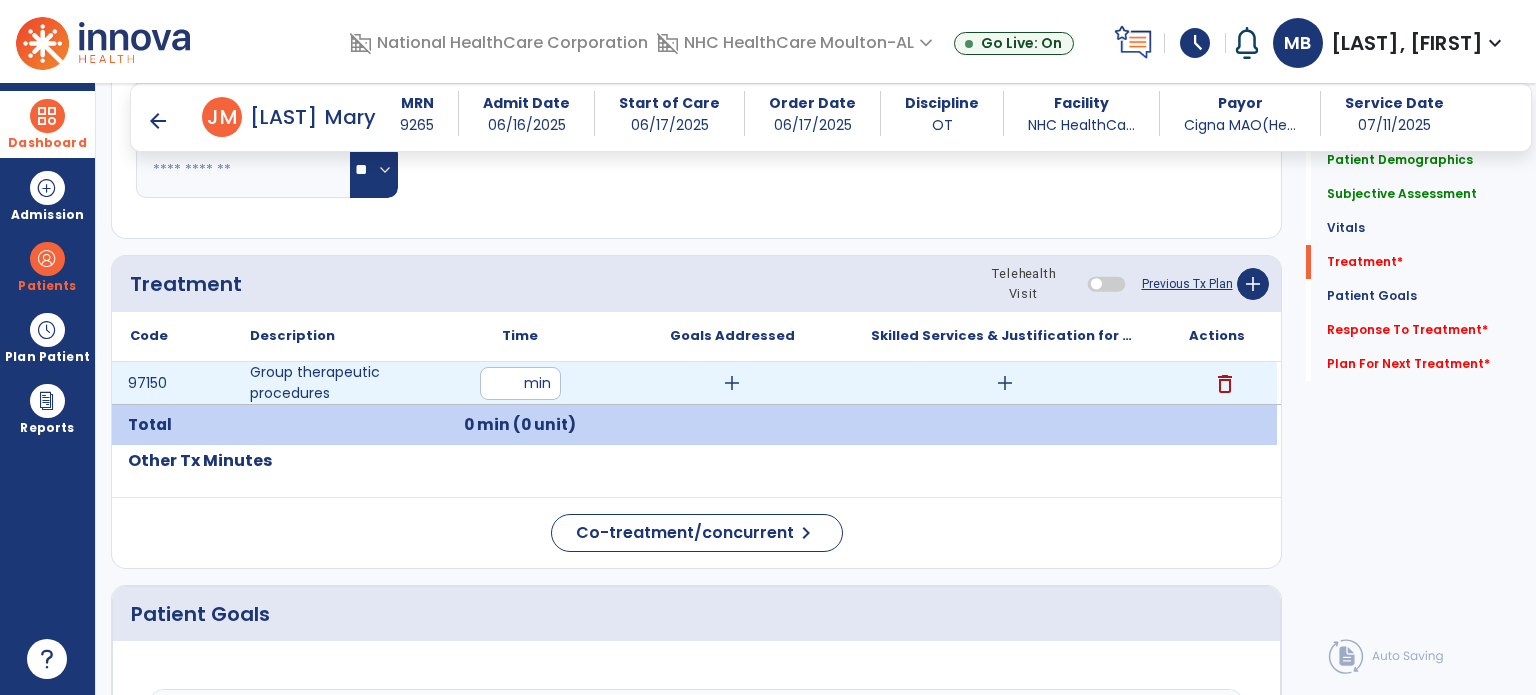 type on "**" 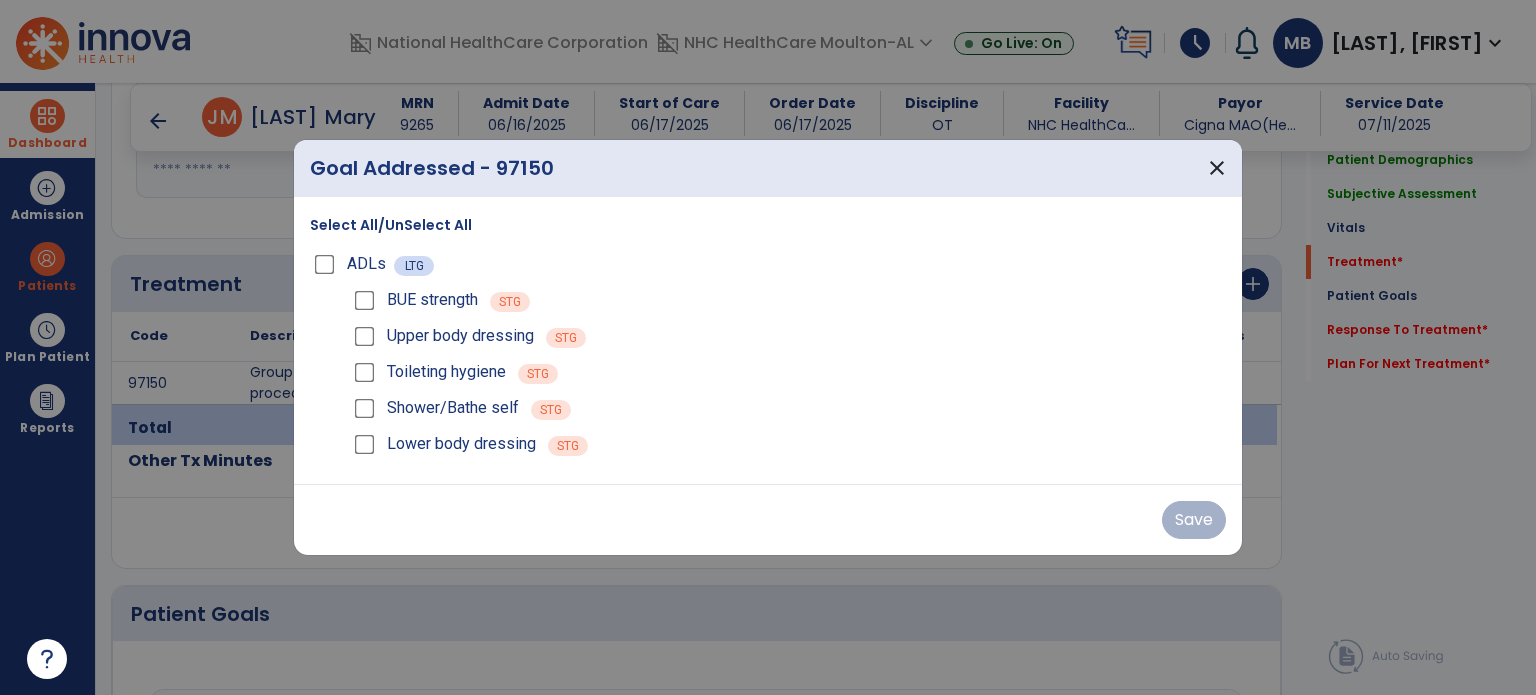 click on "BUE strength  STG" at bounding box center [788, 300] 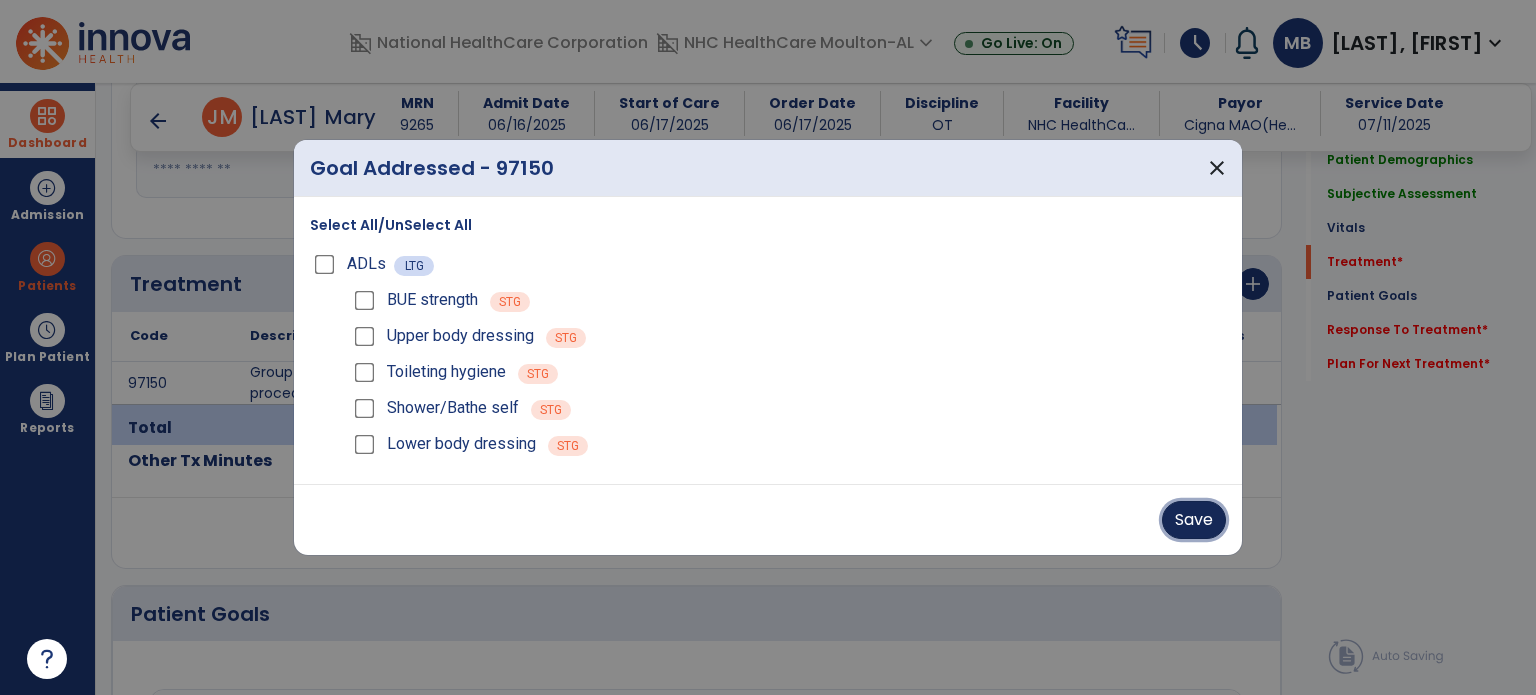 click on "Save" at bounding box center (1194, 520) 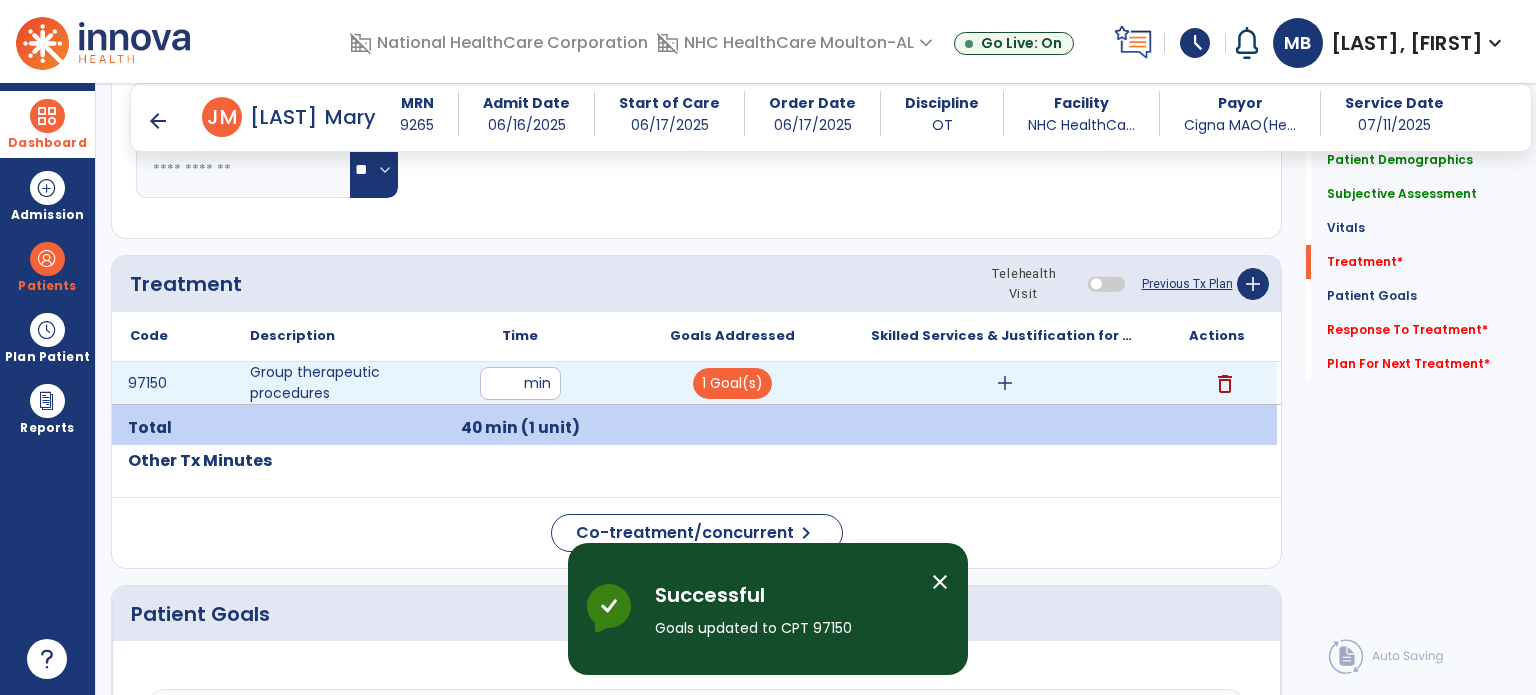 click on "add" at bounding box center [1005, 383] 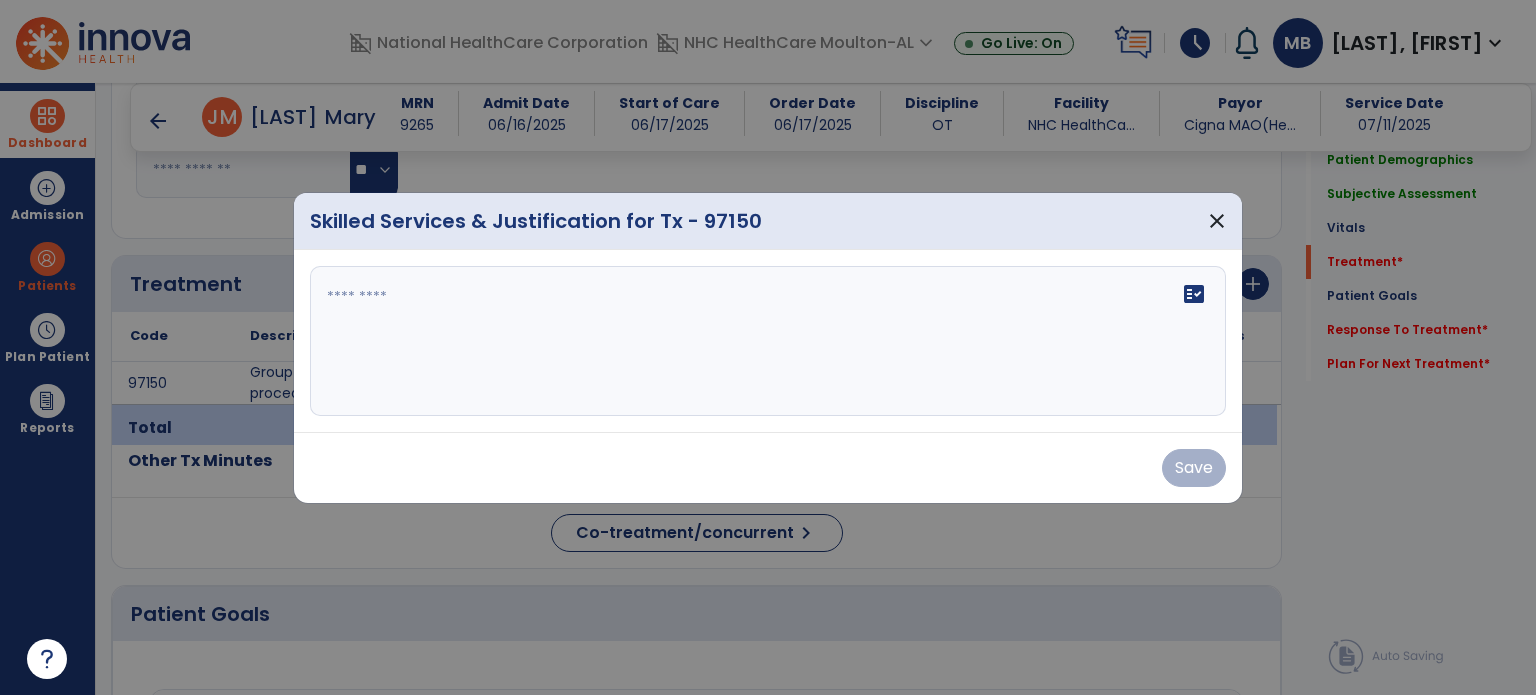 click on "fact_check" at bounding box center (768, 341) 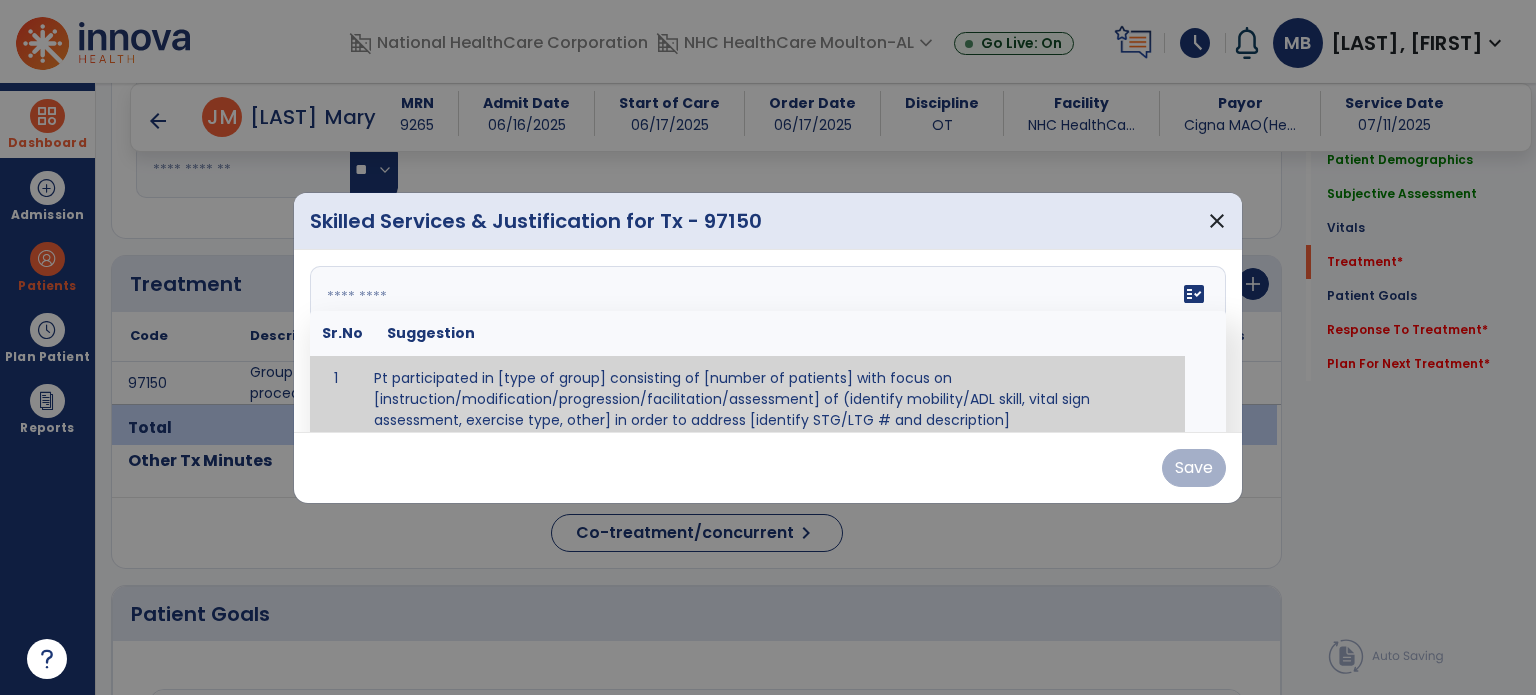 scroll, scrollTop: 12, scrollLeft: 0, axis: vertical 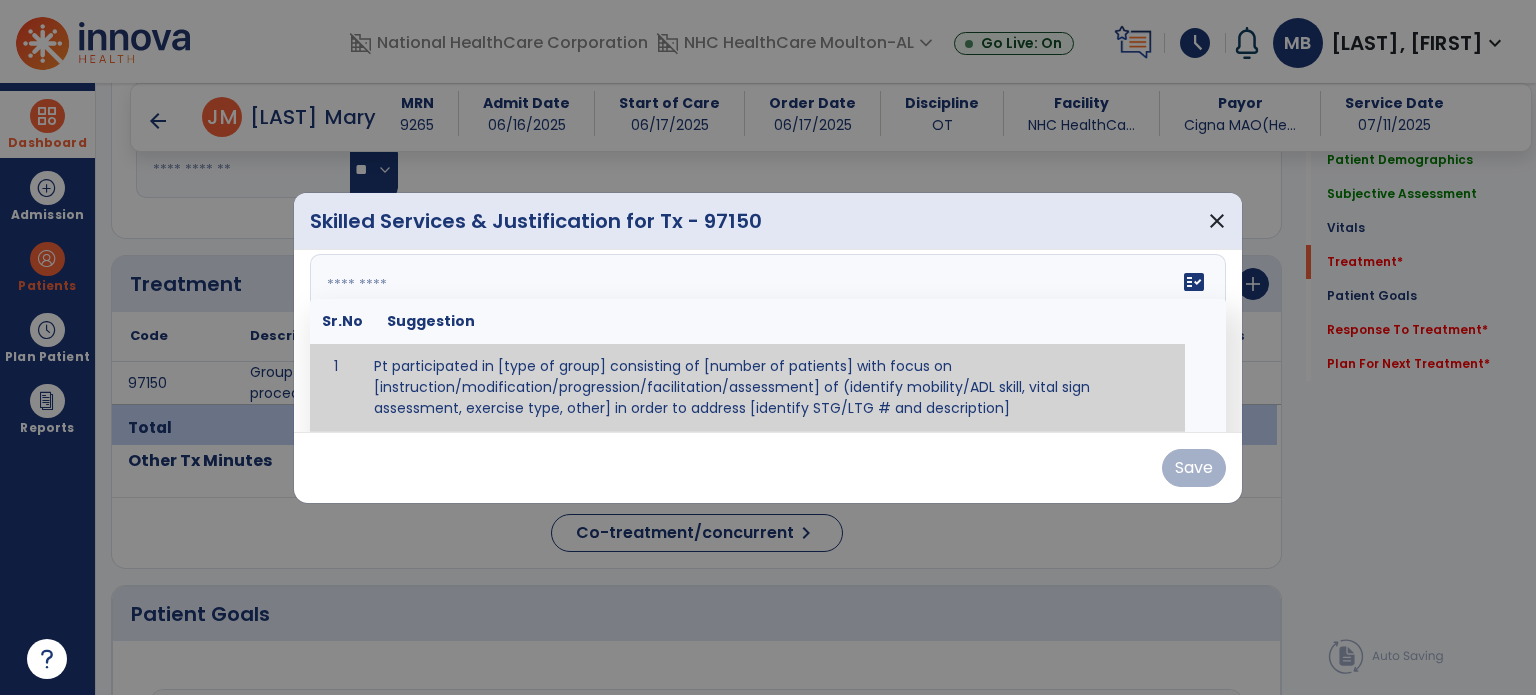 paste on "**********" 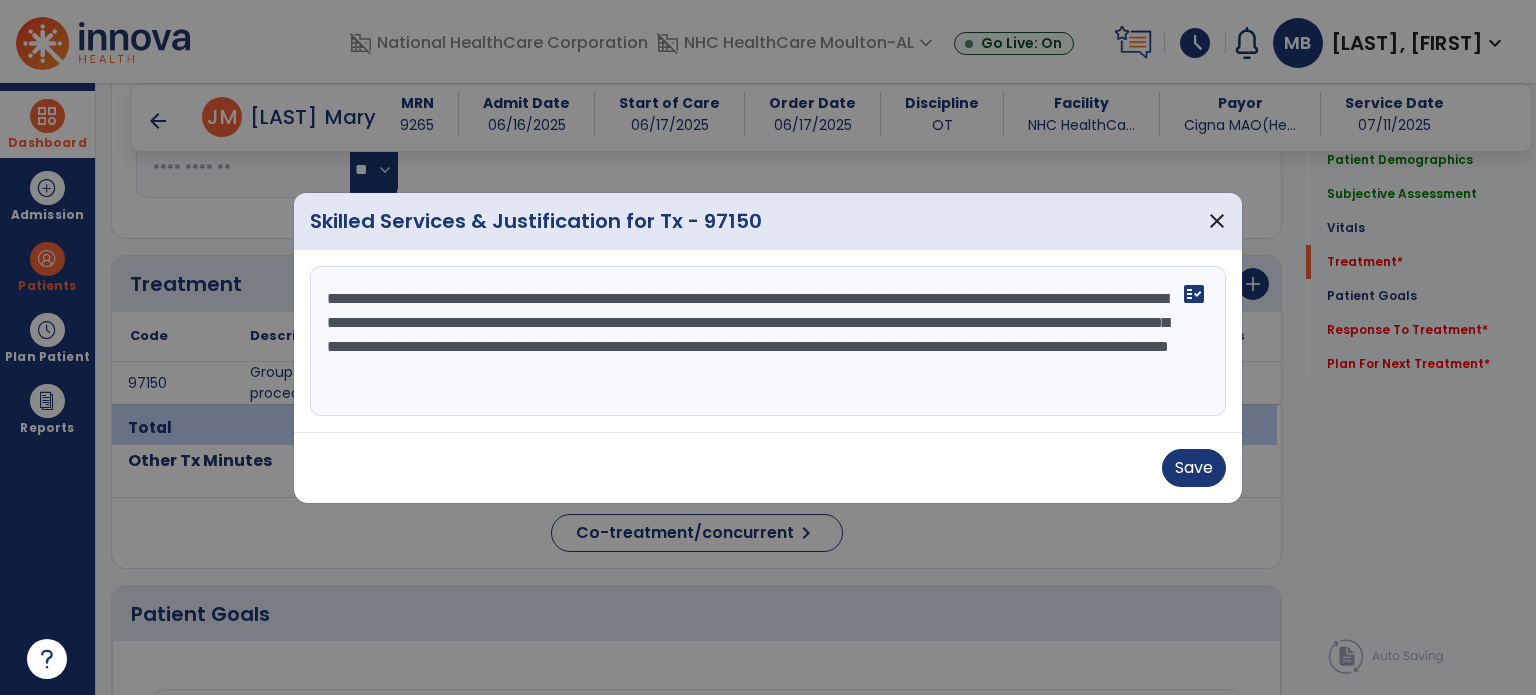 scroll, scrollTop: 0, scrollLeft: 0, axis: both 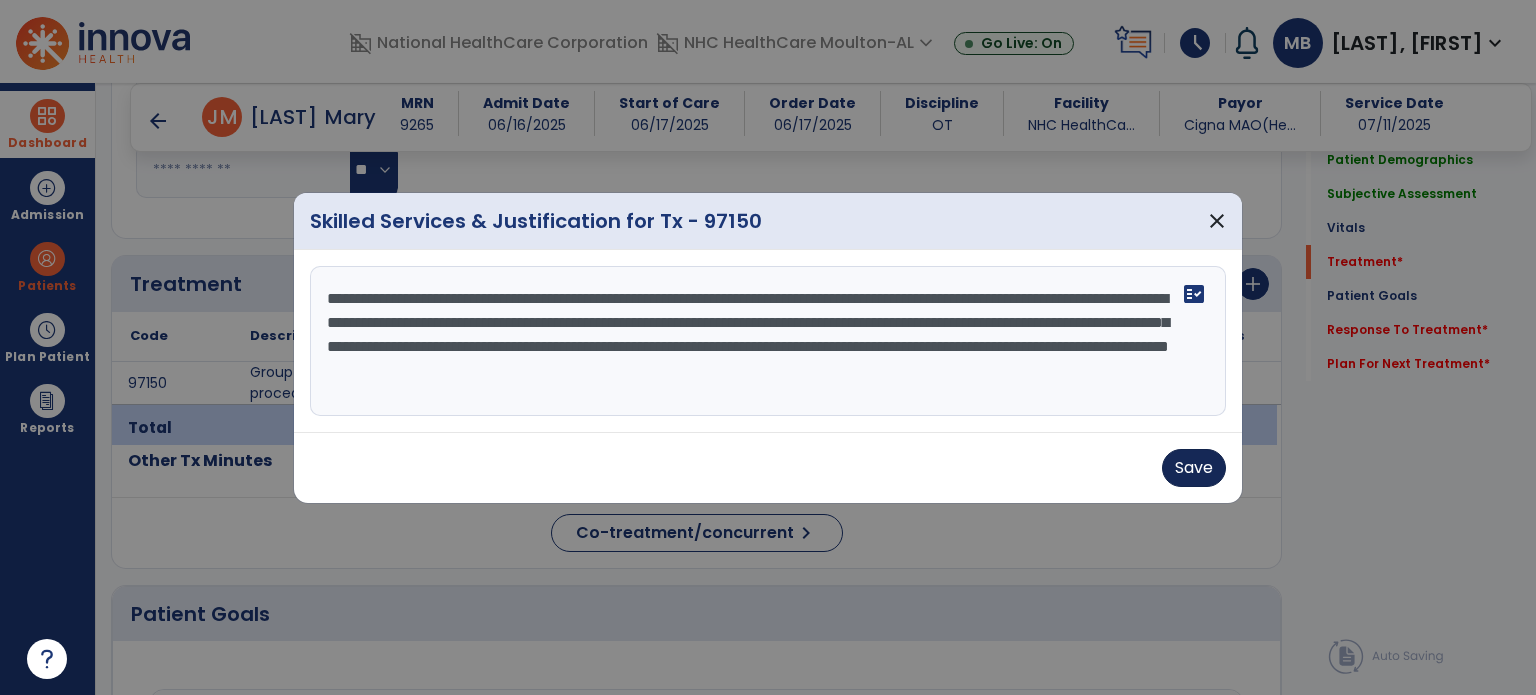 type on "**********" 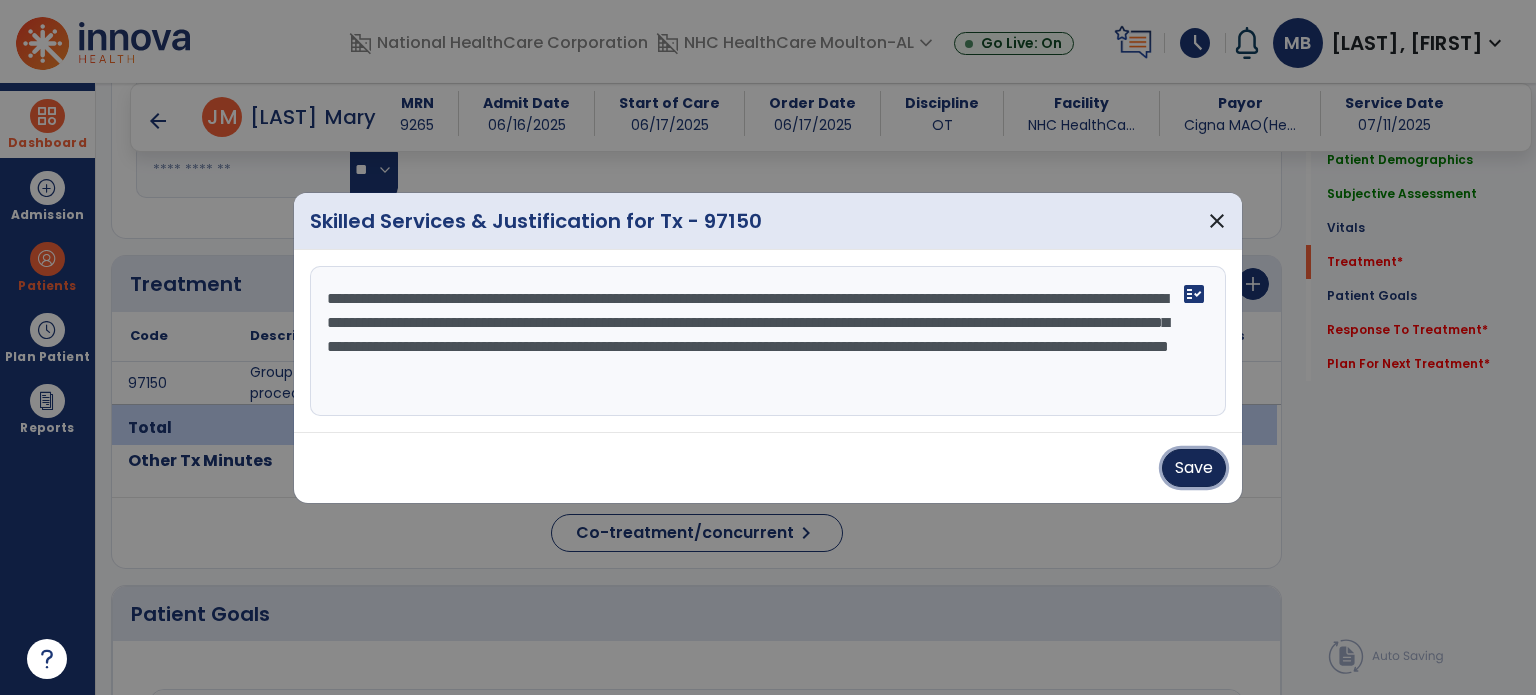 click on "Save" at bounding box center (1194, 468) 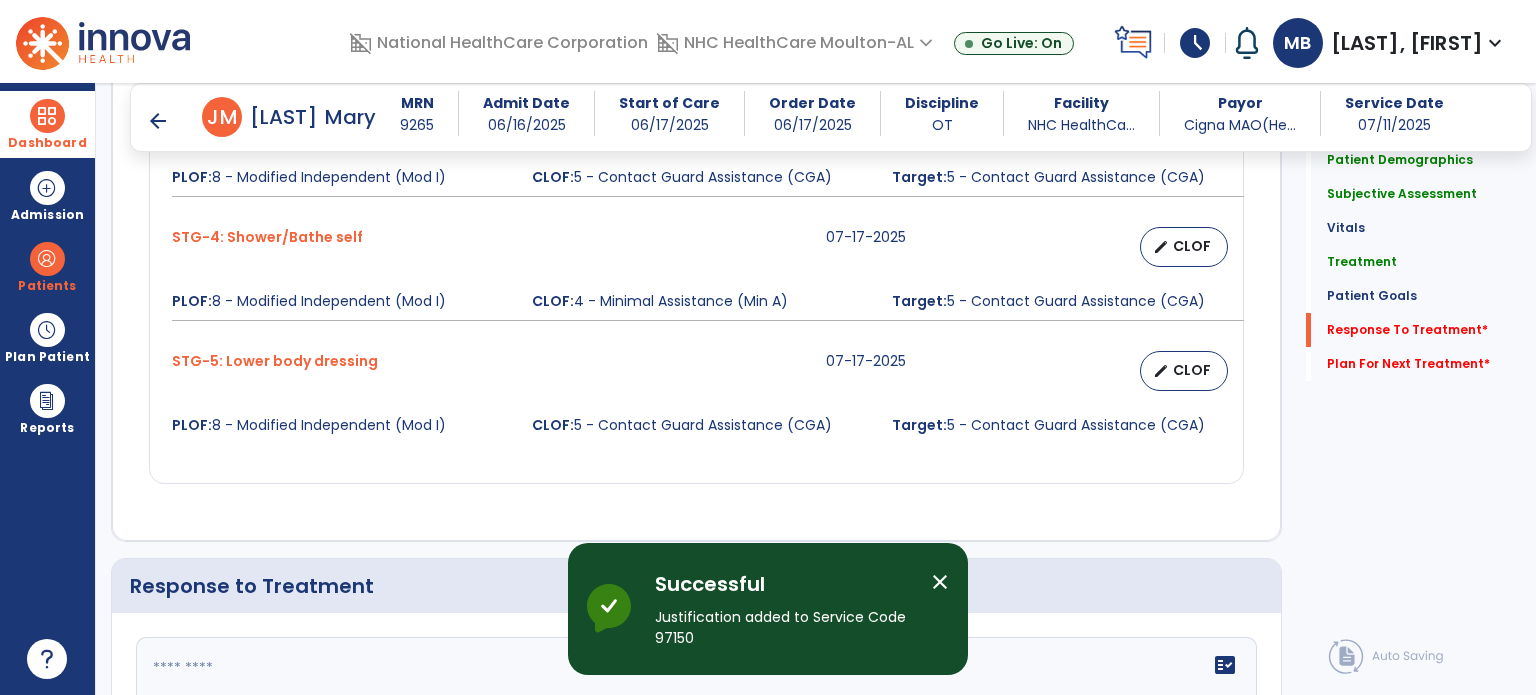 scroll, scrollTop: 2240, scrollLeft: 0, axis: vertical 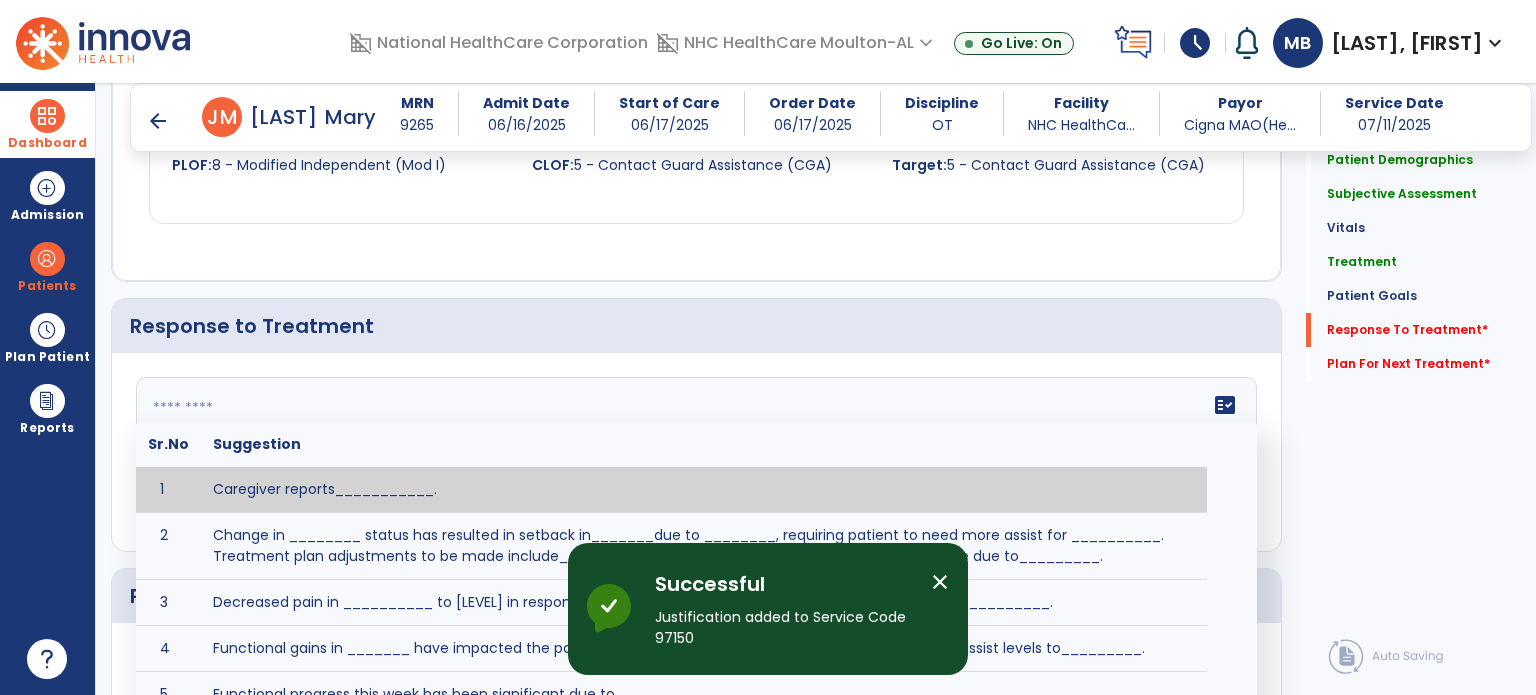 click 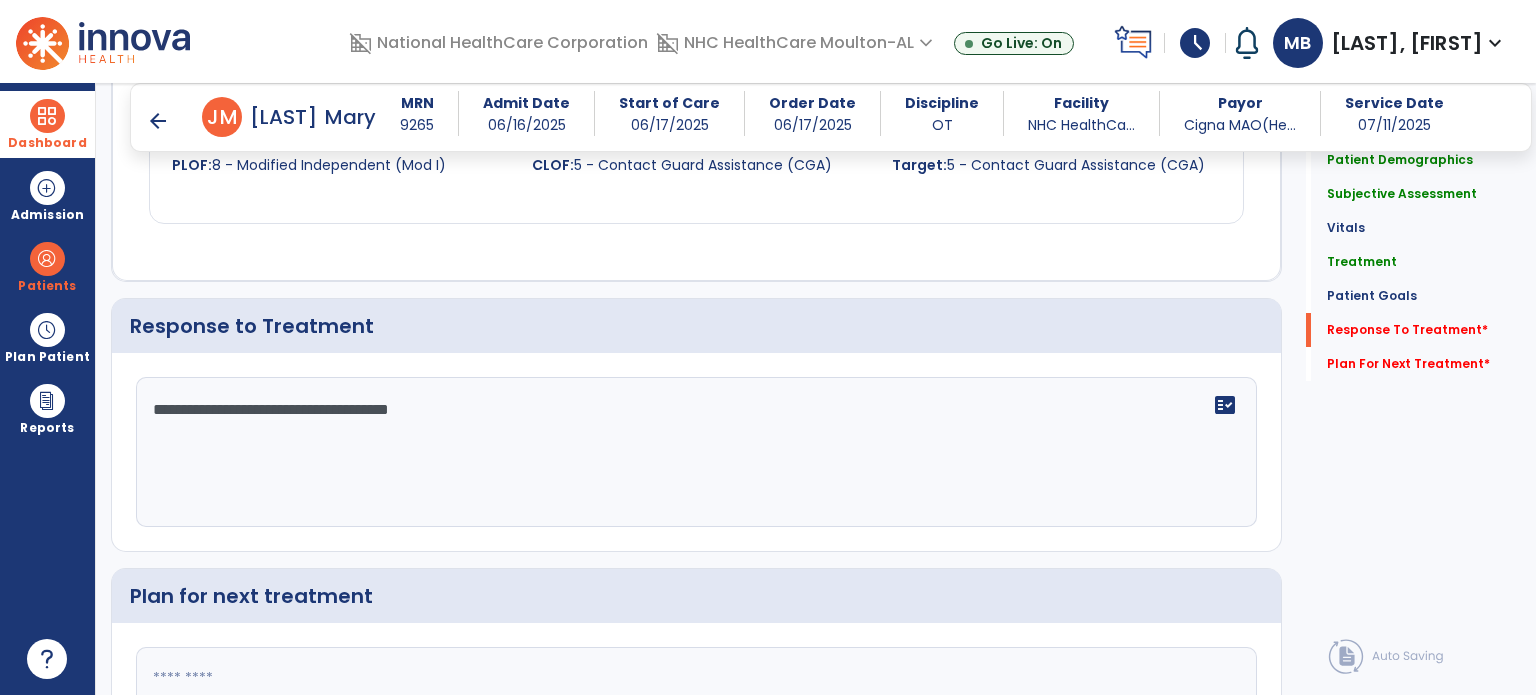 type on "**********" 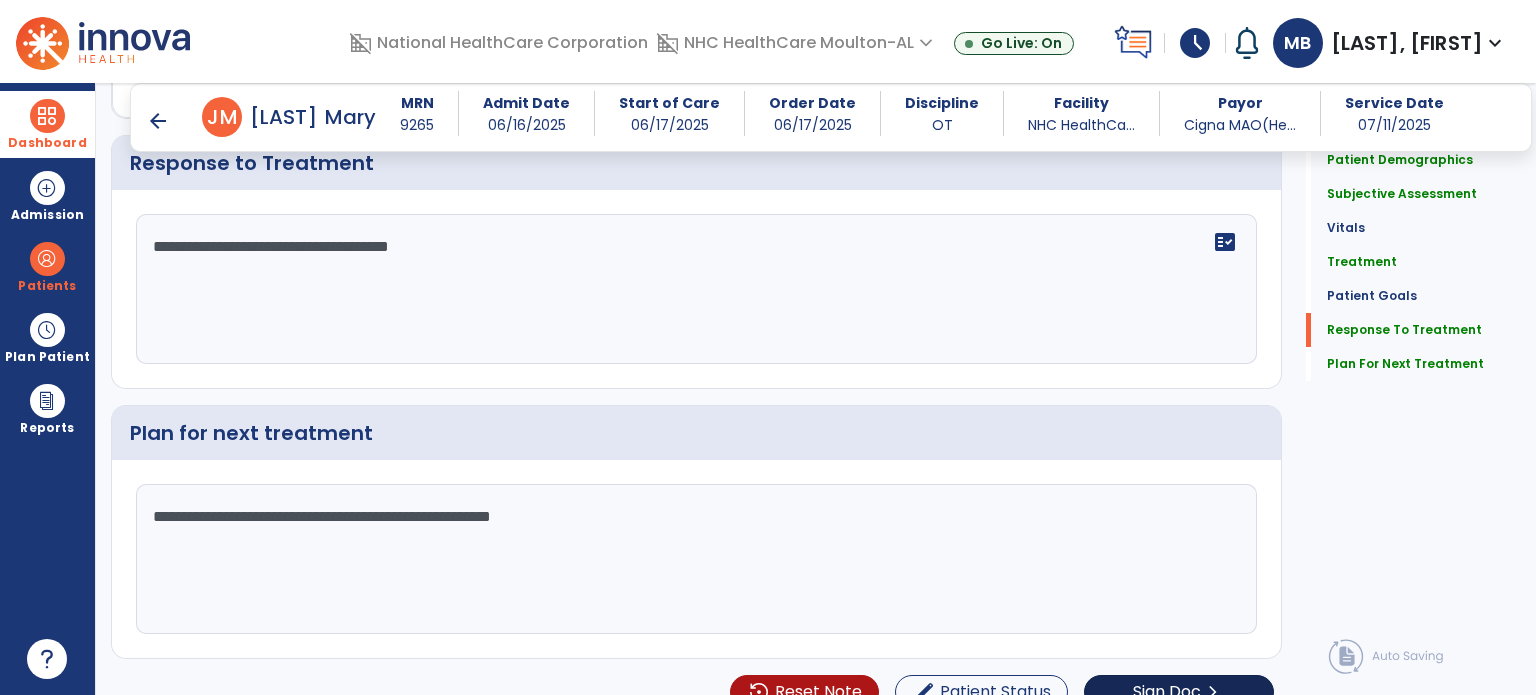 scroll, scrollTop: 2426, scrollLeft: 0, axis: vertical 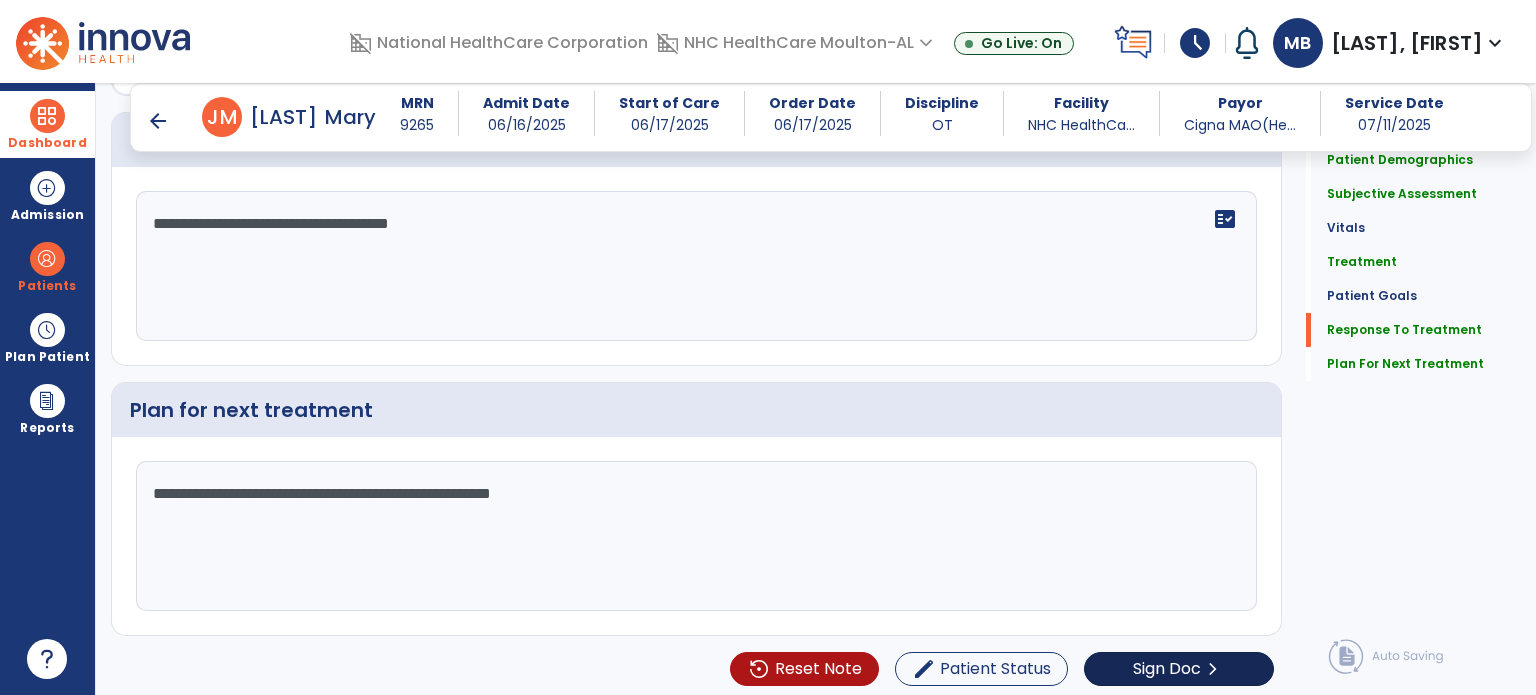 type on "**********" 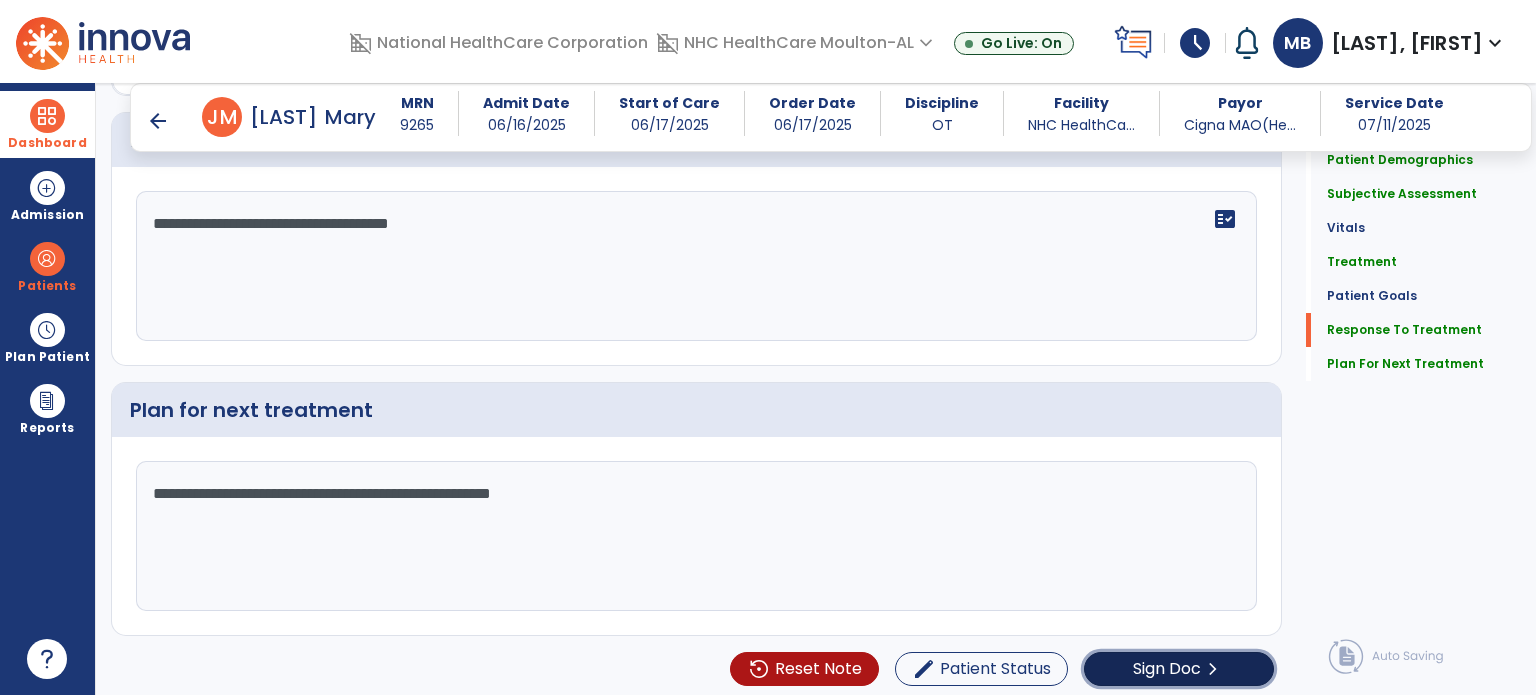 click on "Sign Doc" 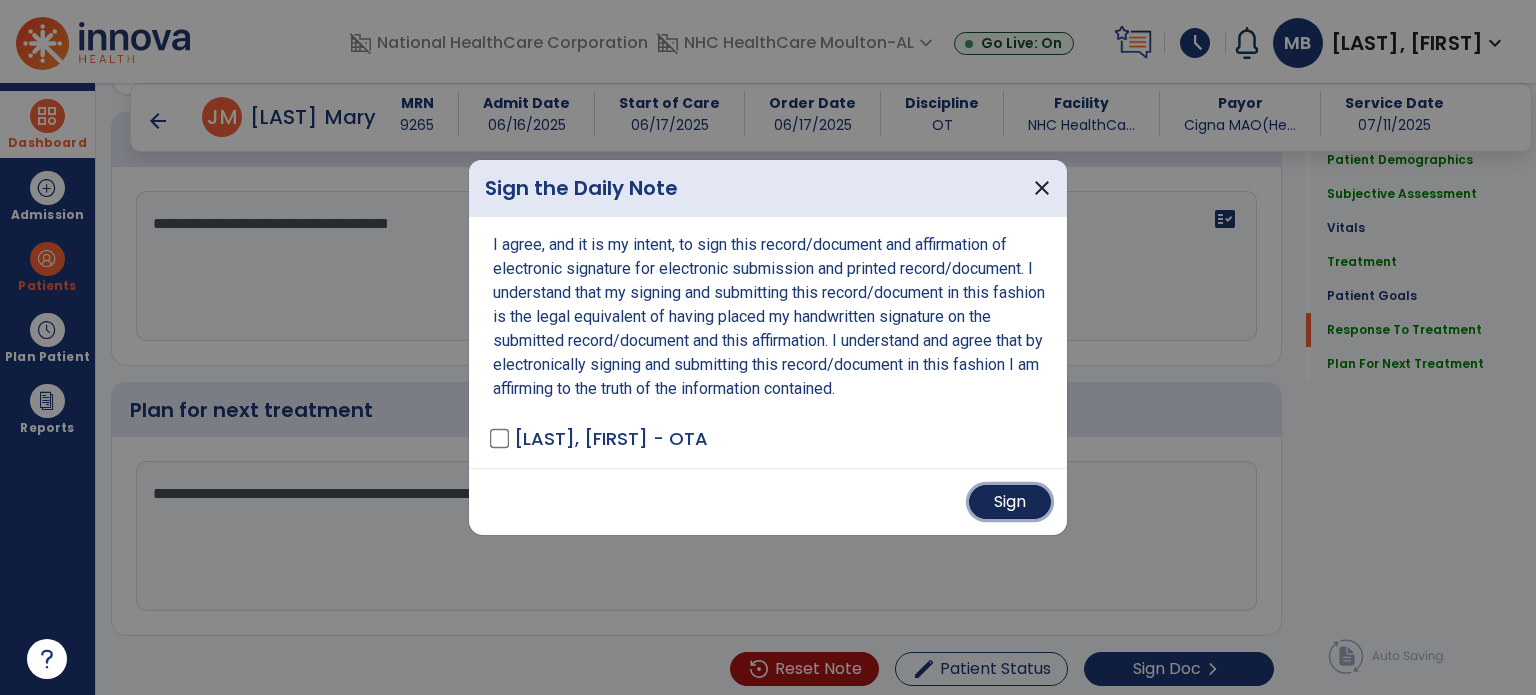click on "Sign" at bounding box center [1010, 502] 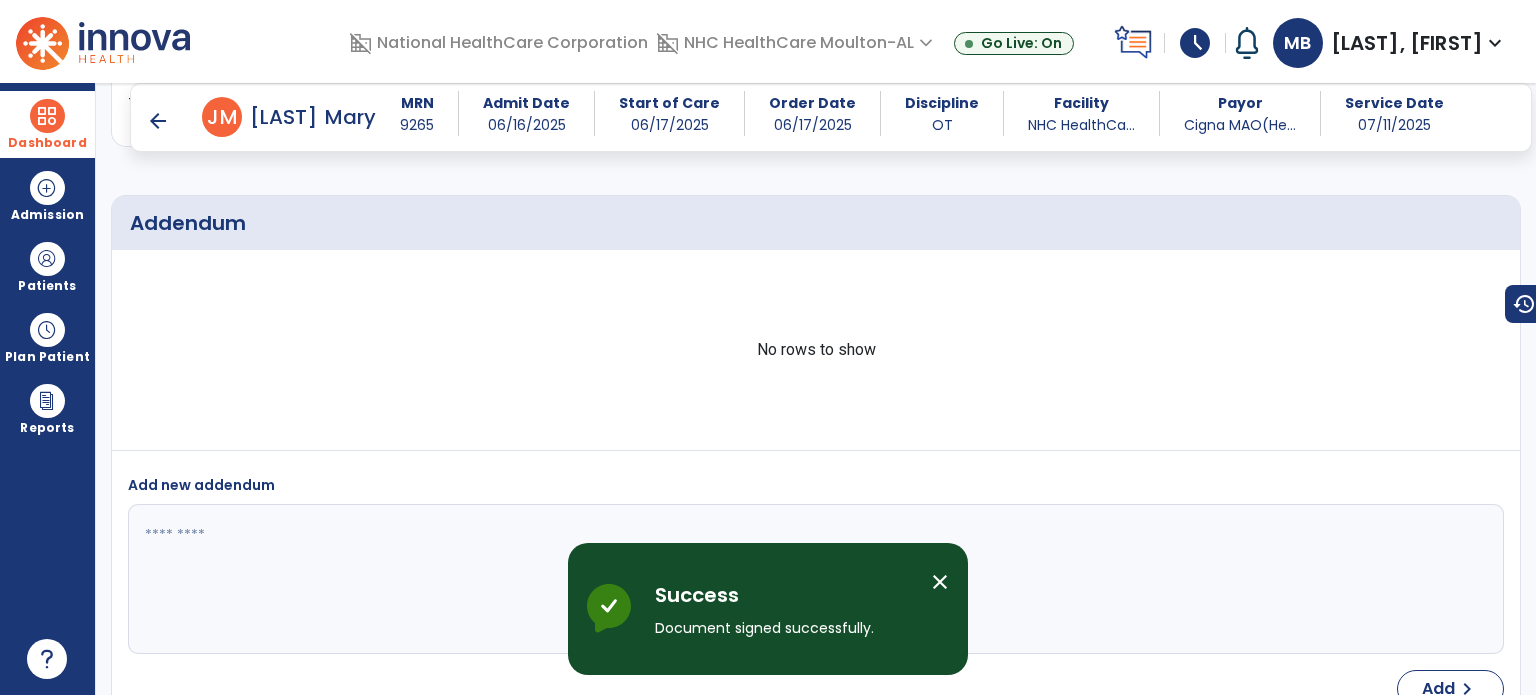 scroll, scrollTop: 3680, scrollLeft: 0, axis: vertical 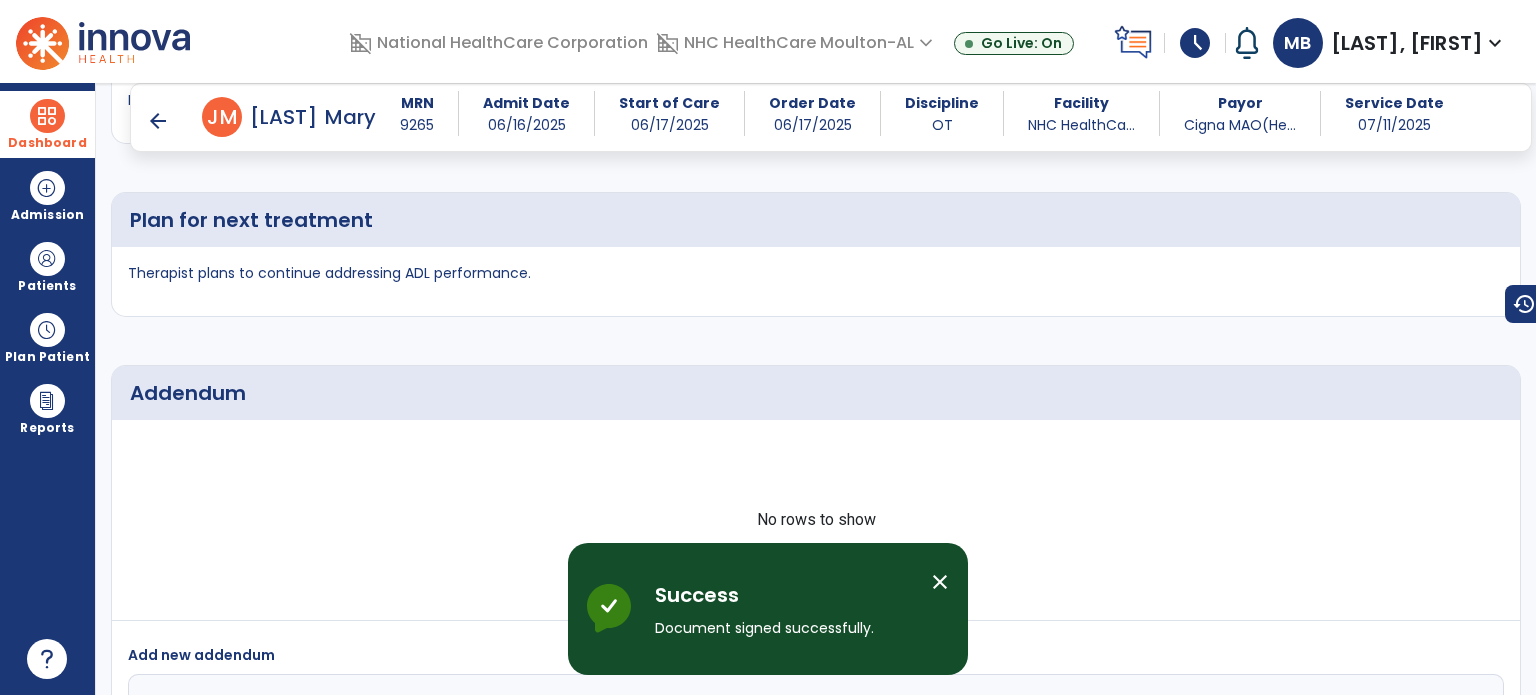 click at bounding box center [47, 116] 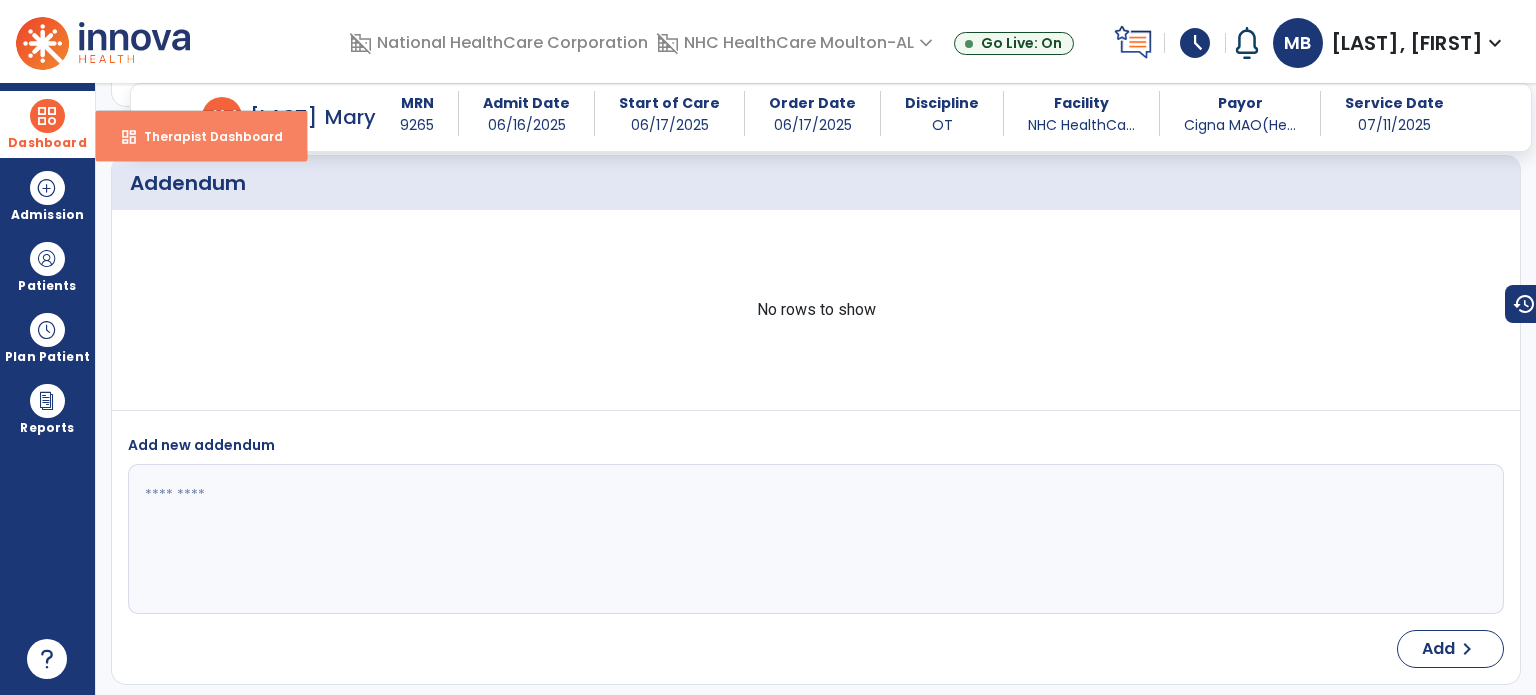 click on "Therapist Dashboard" at bounding box center [205, 136] 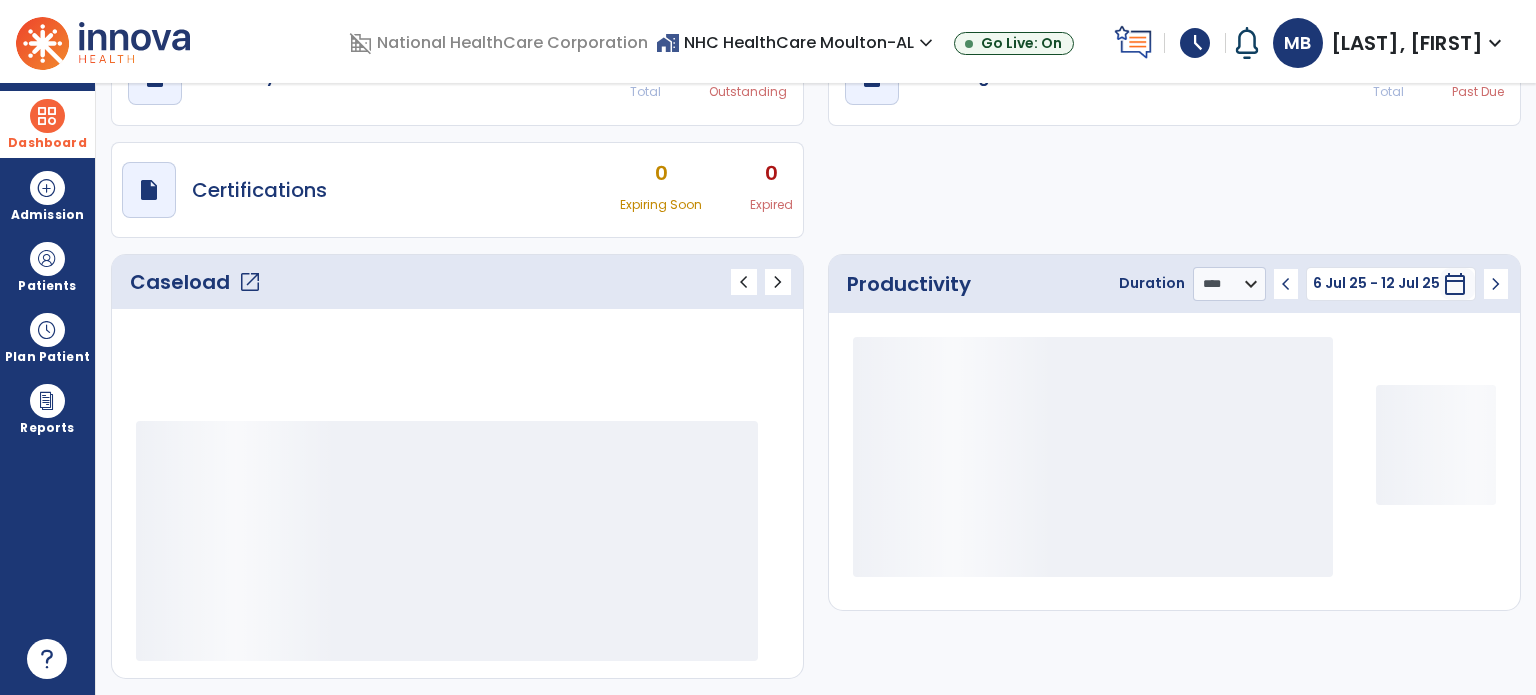 scroll, scrollTop: 109, scrollLeft: 0, axis: vertical 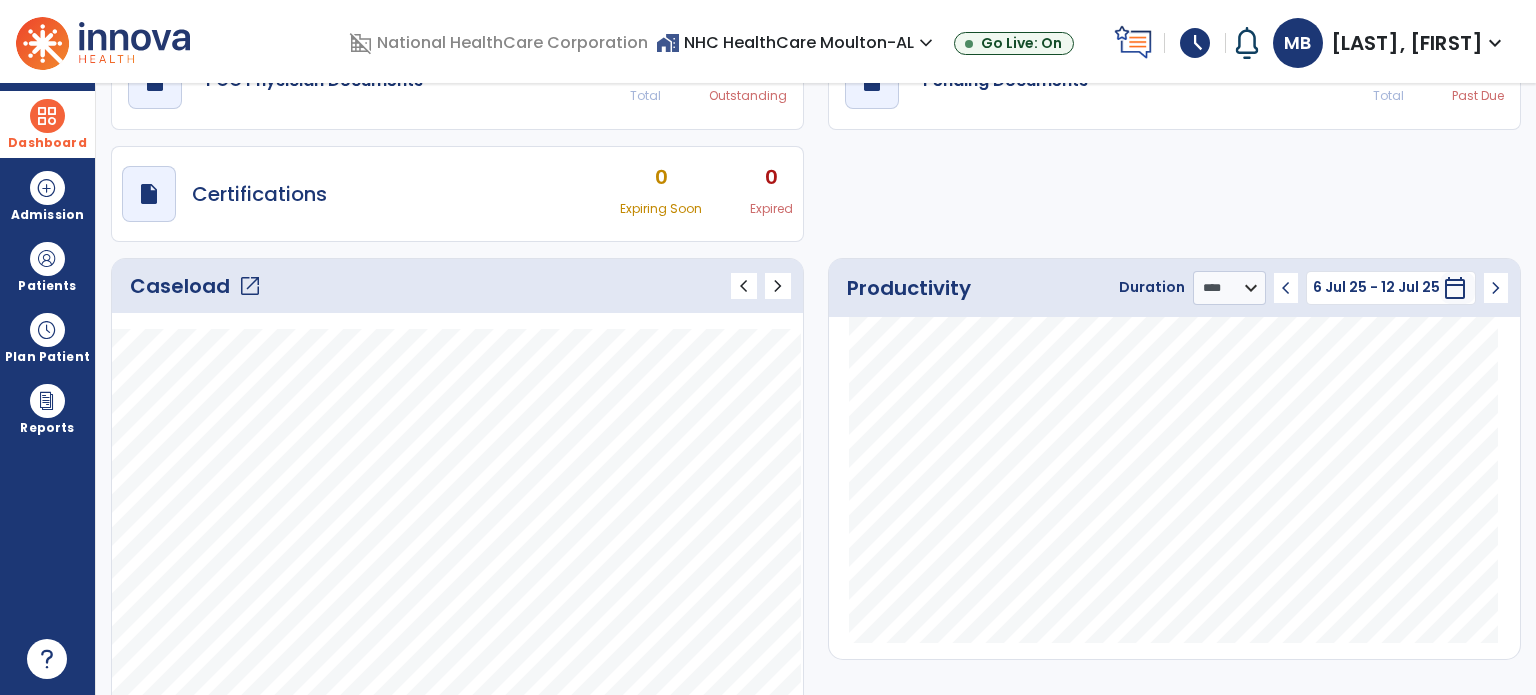 click on "open_in_new" 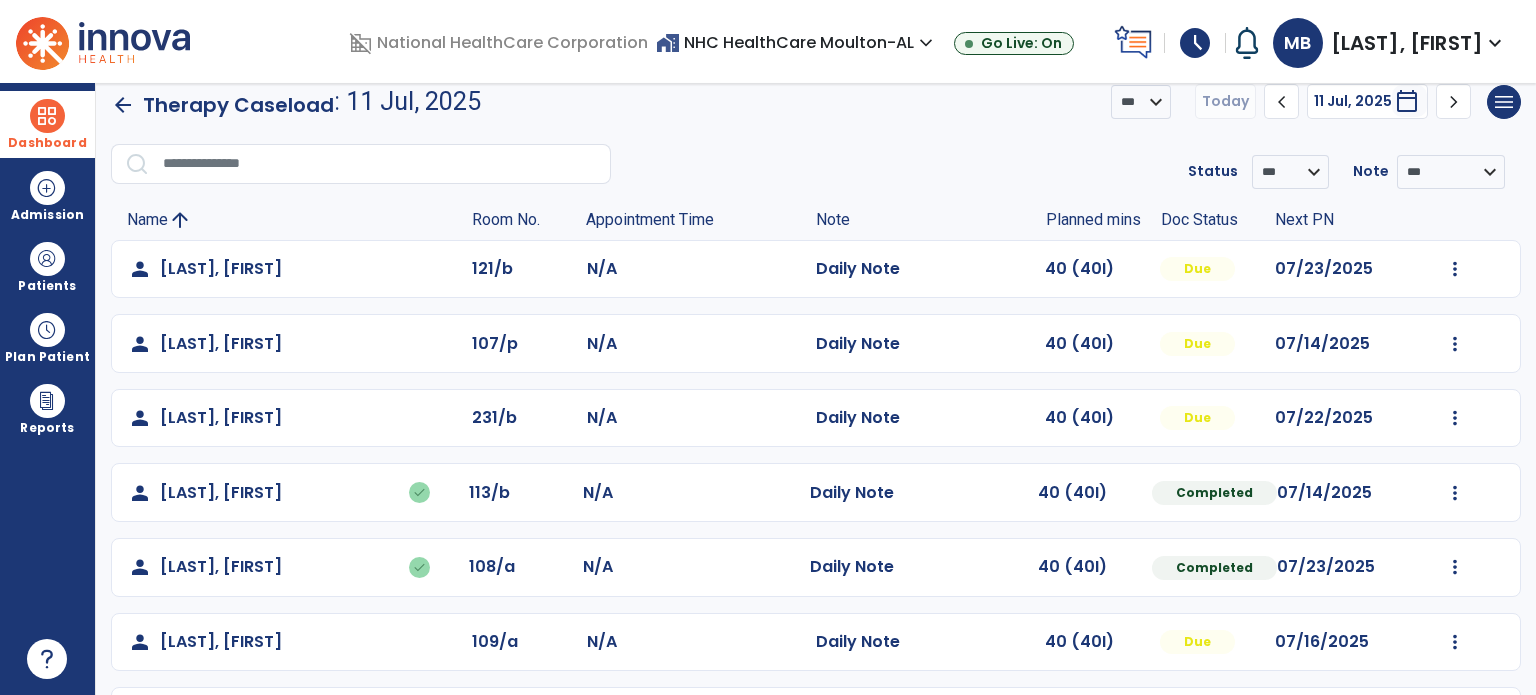 scroll, scrollTop: 0, scrollLeft: 0, axis: both 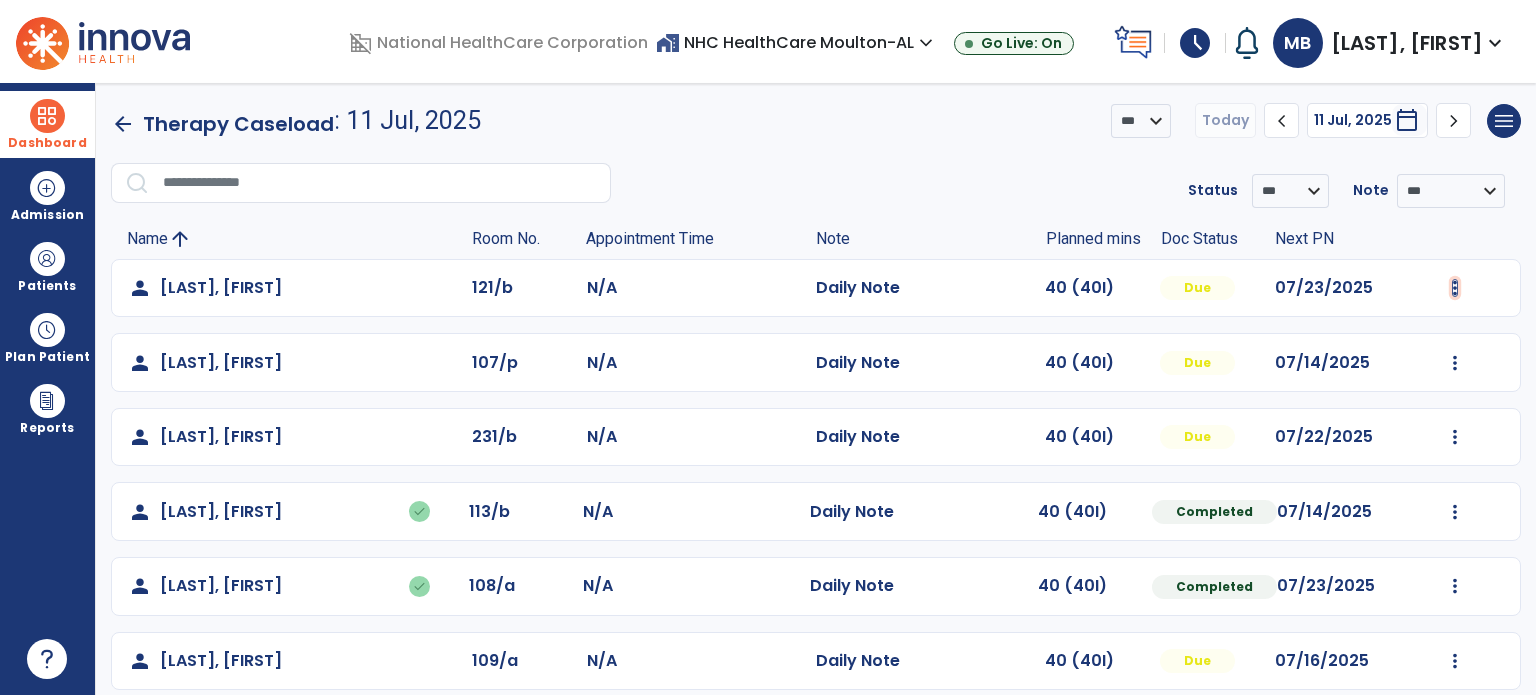 click at bounding box center [1455, 288] 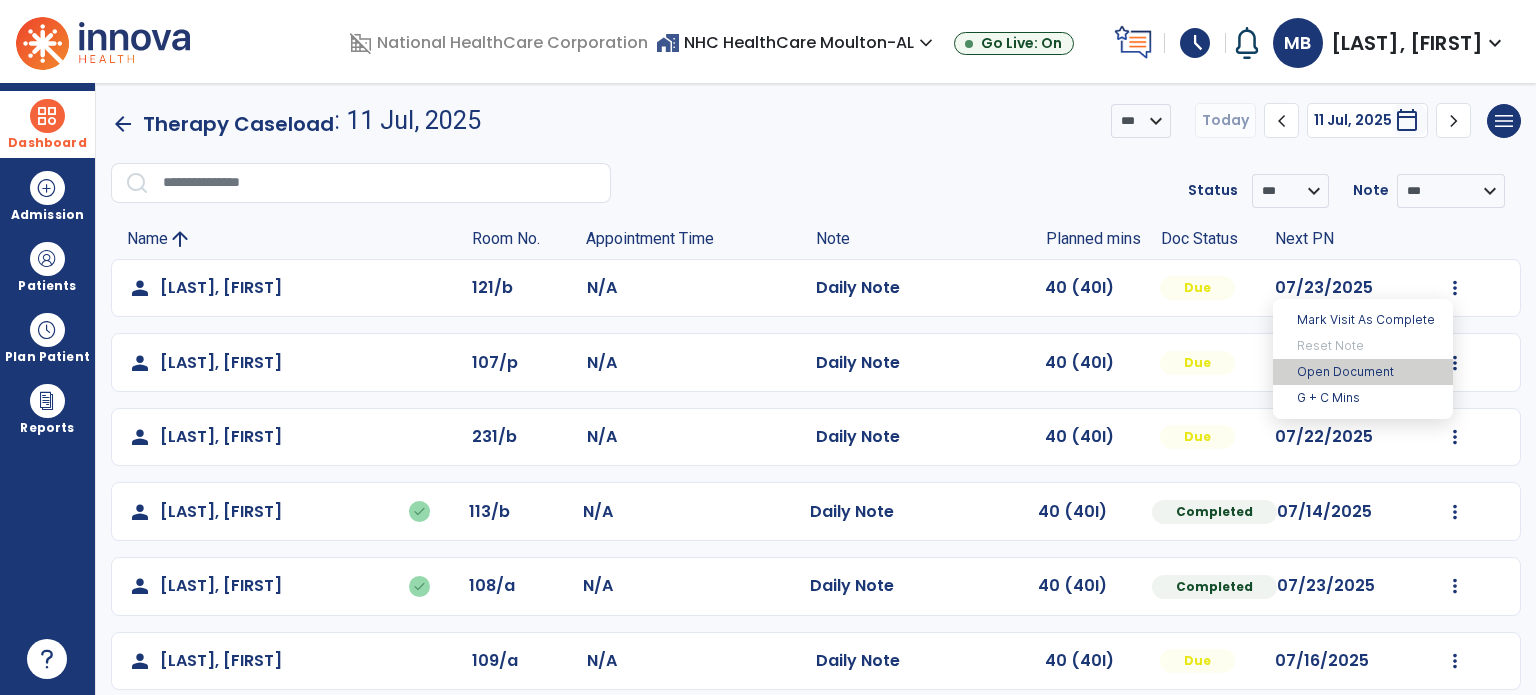 click on "Open Document" at bounding box center (1363, 372) 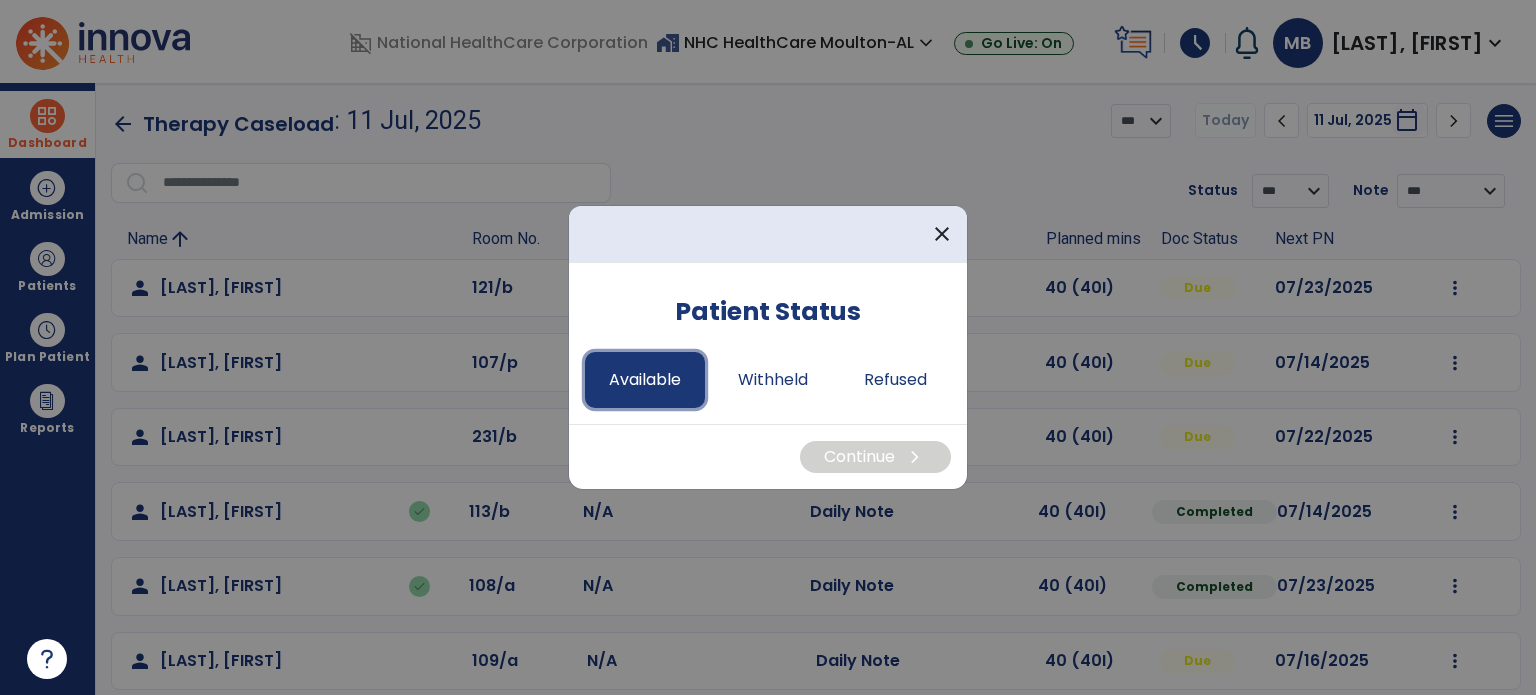 click on "Available" at bounding box center (645, 380) 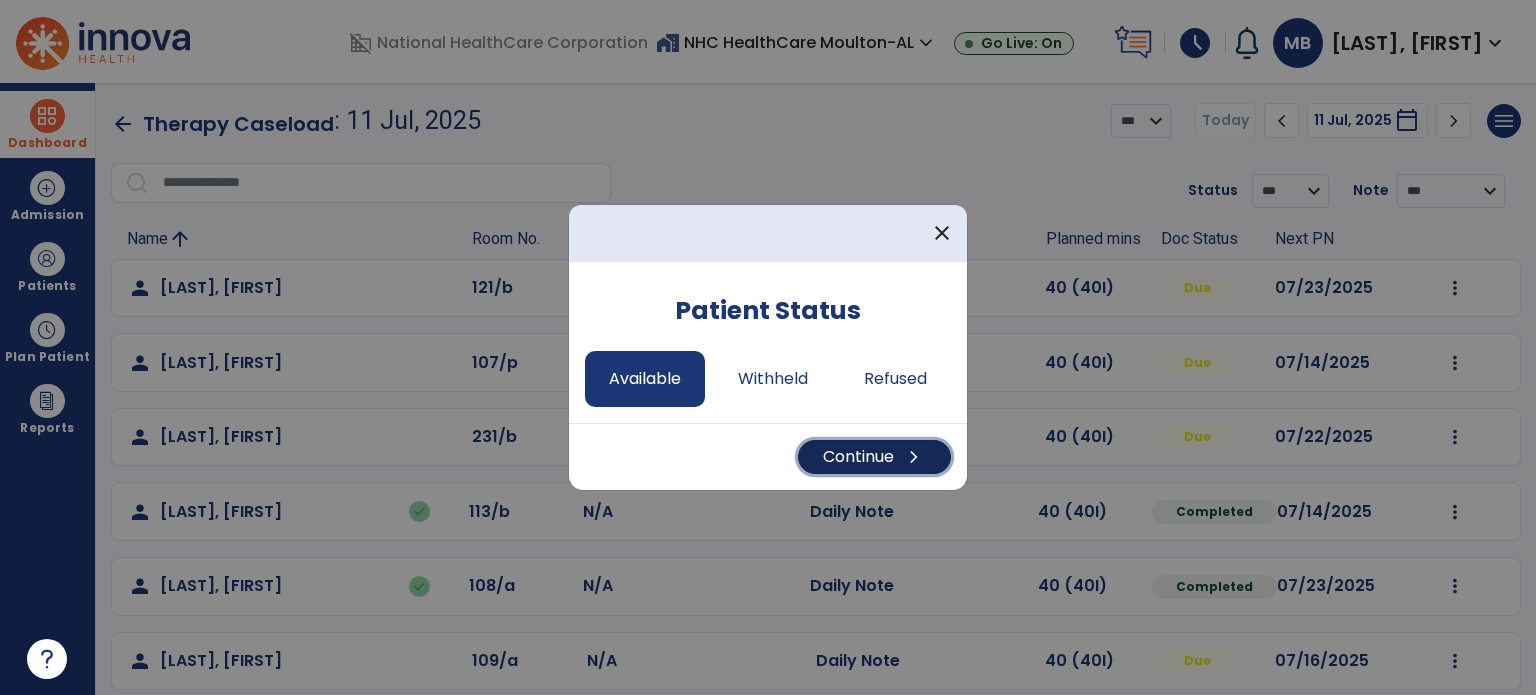 click on "Continue   chevron_right" at bounding box center (874, 457) 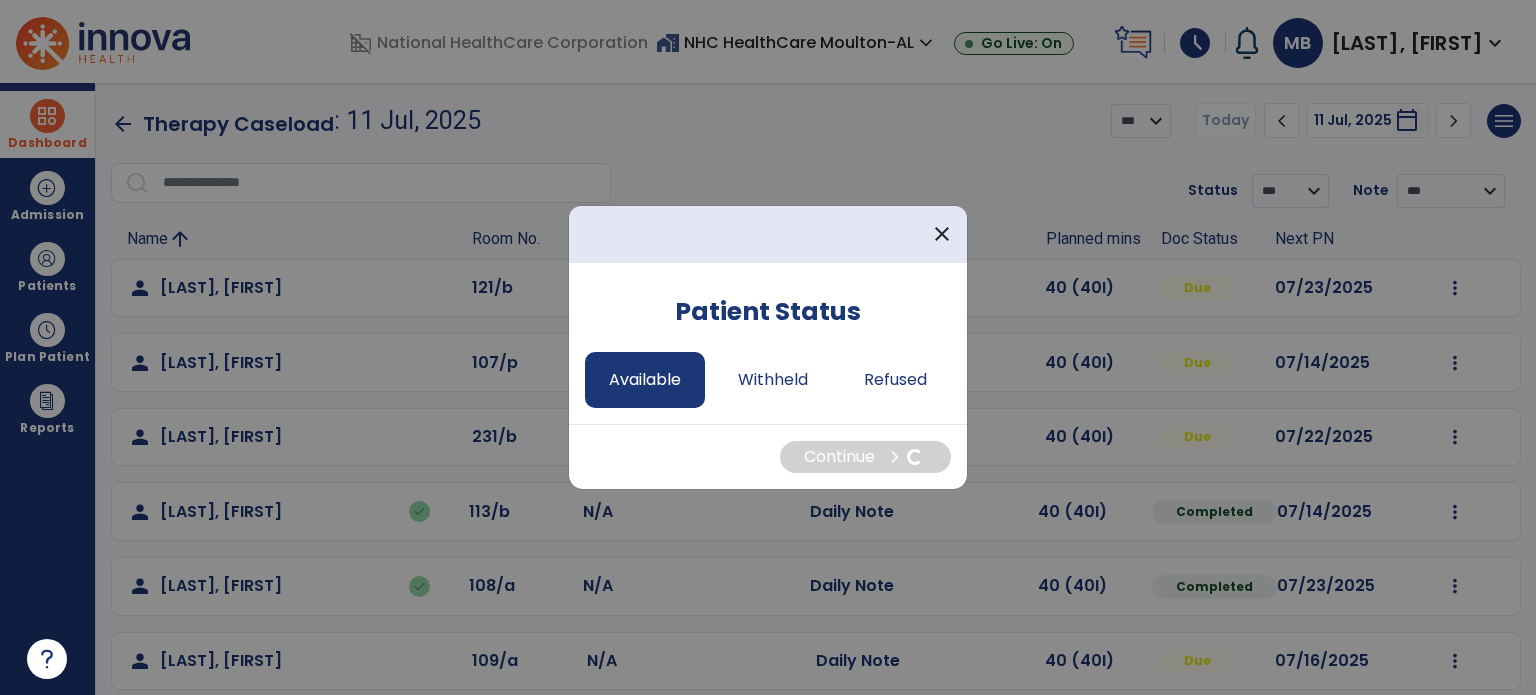 select on "*" 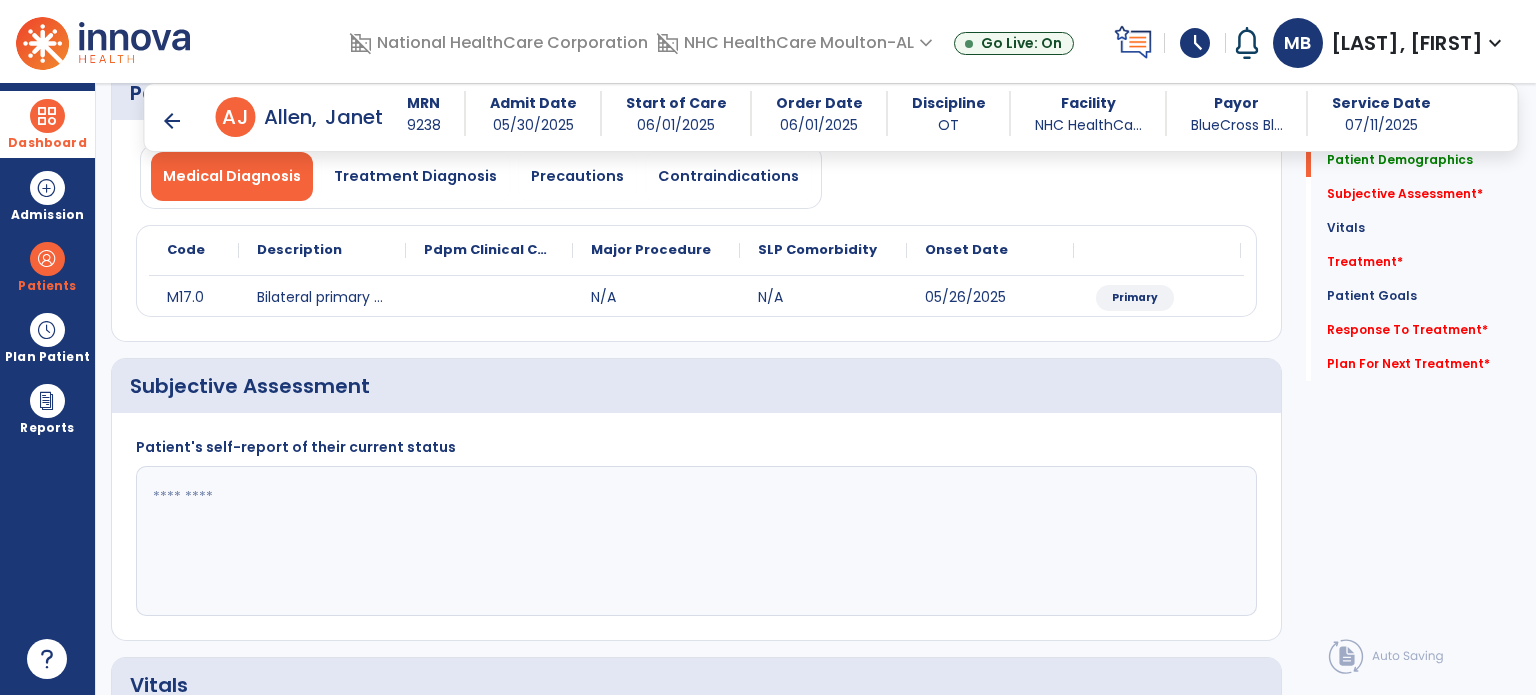 scroll, scrollTop: 172, scrollLeft: 0, axis: vertical 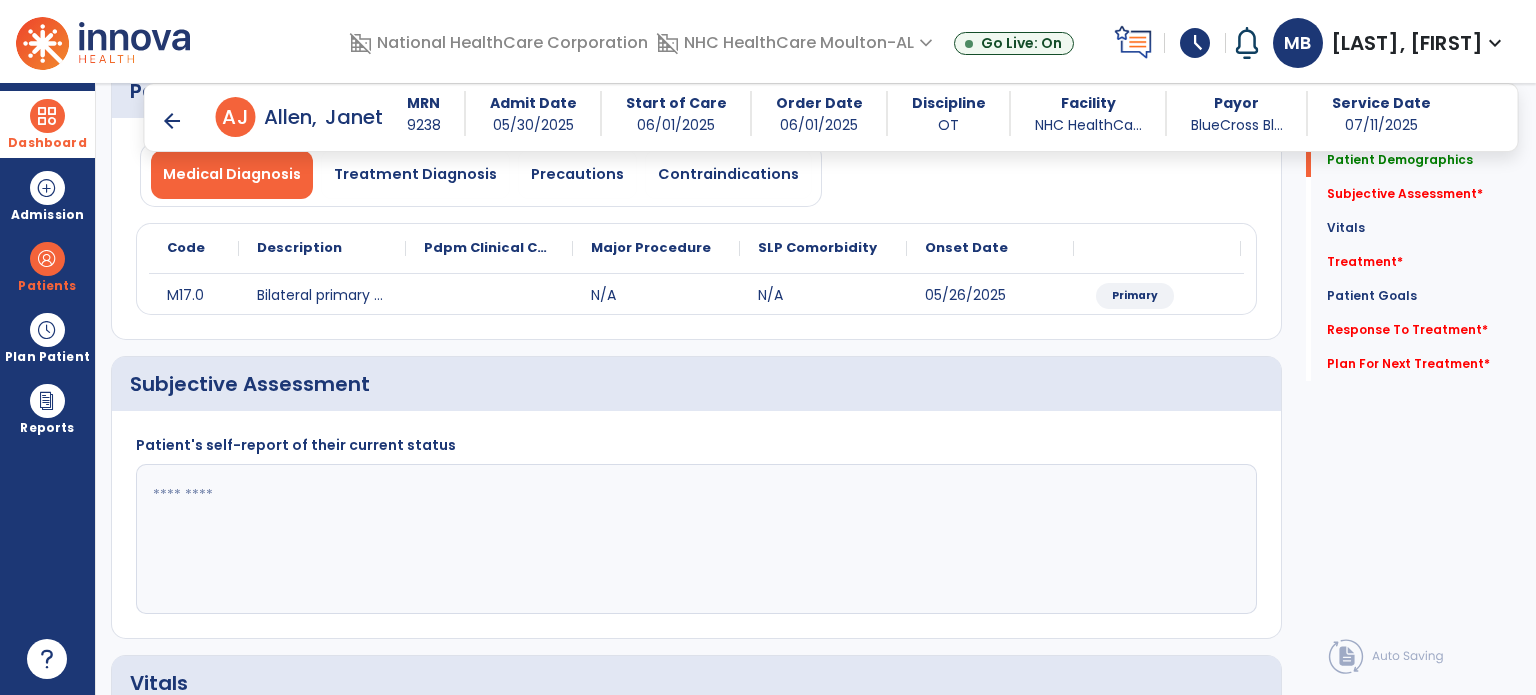 click 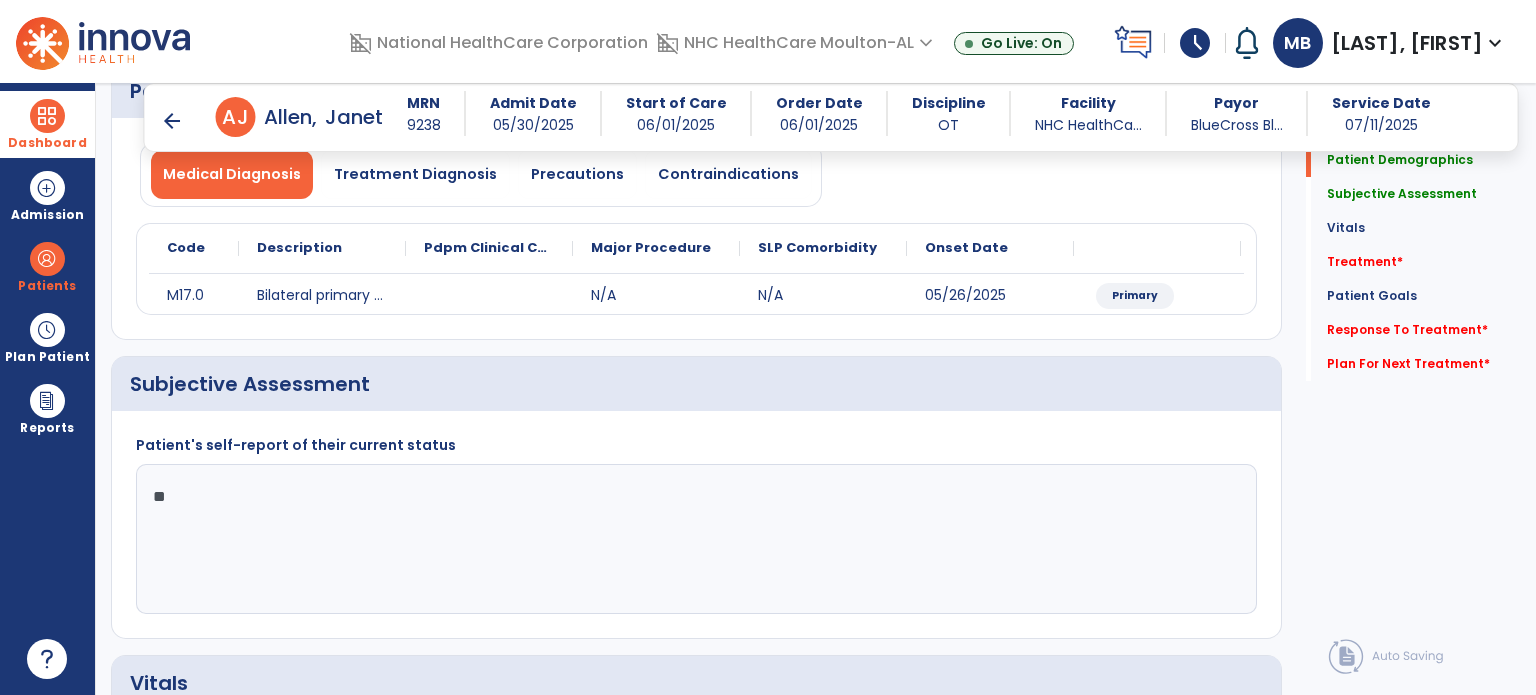 type on "*" 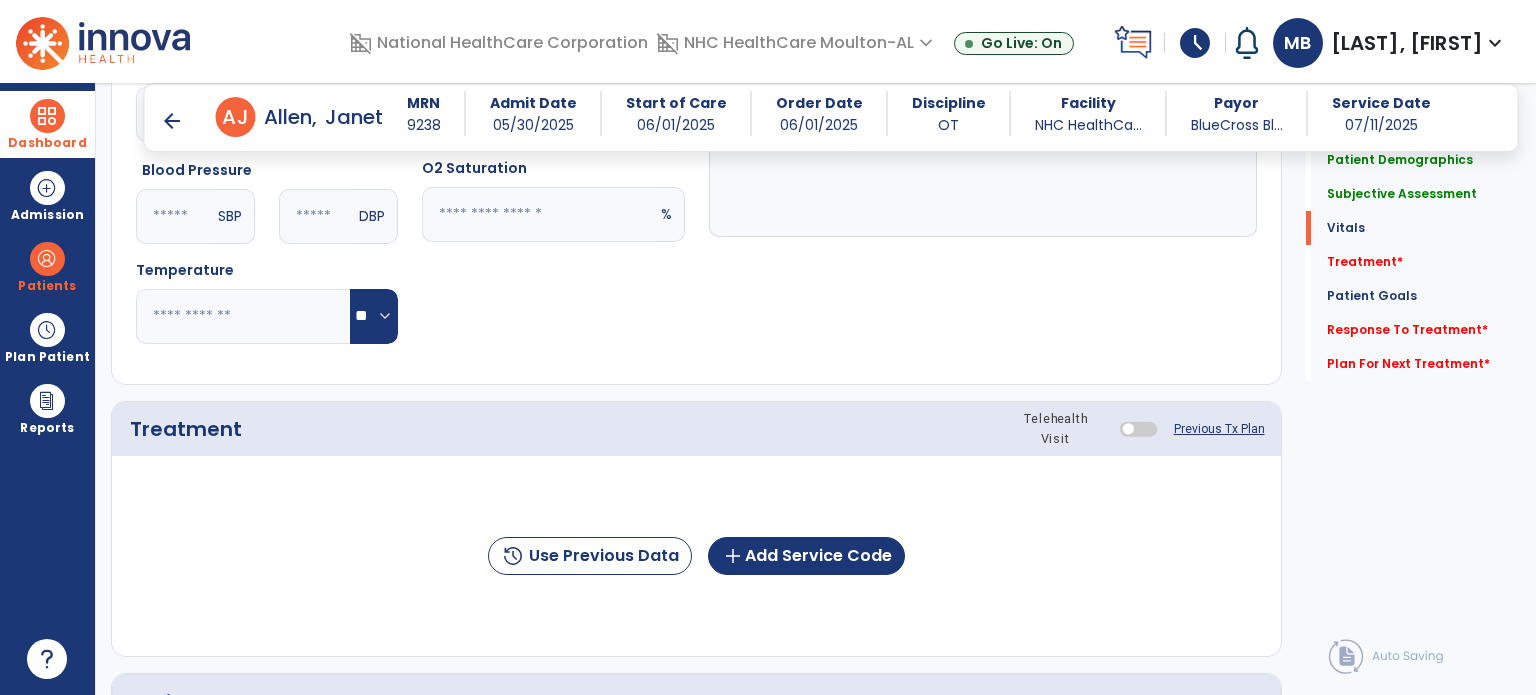 scroll, scrollTop: 851, scrollLeft: 0, axis: vertical 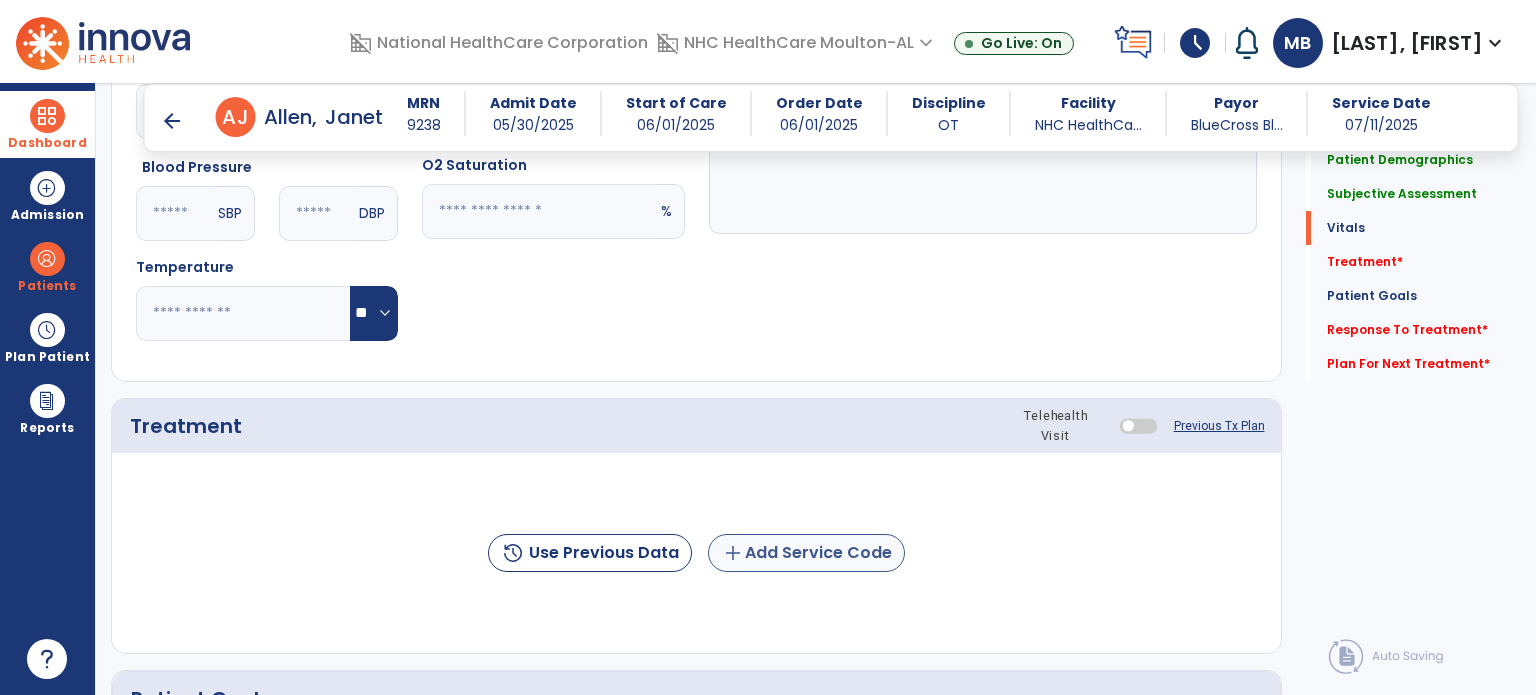 type on "**********" 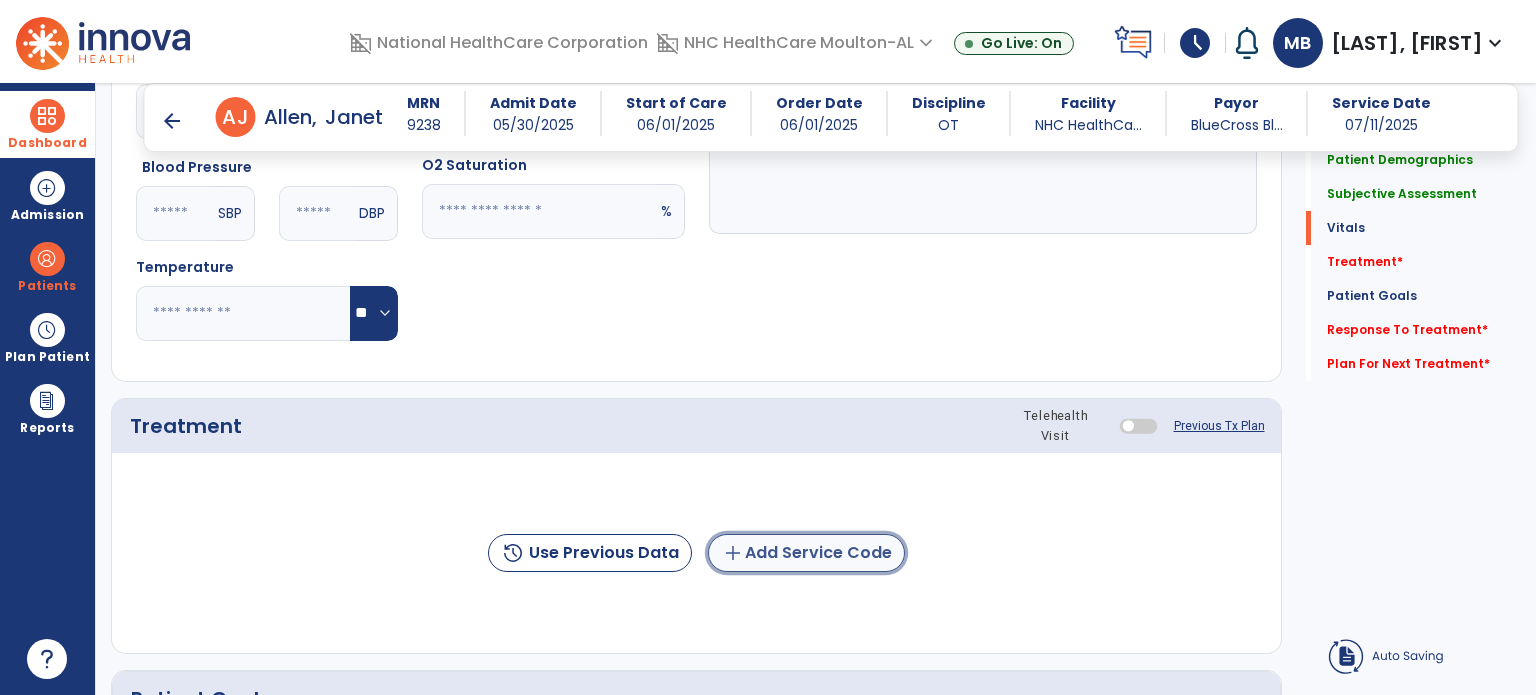 click on "add  Add Service Code" 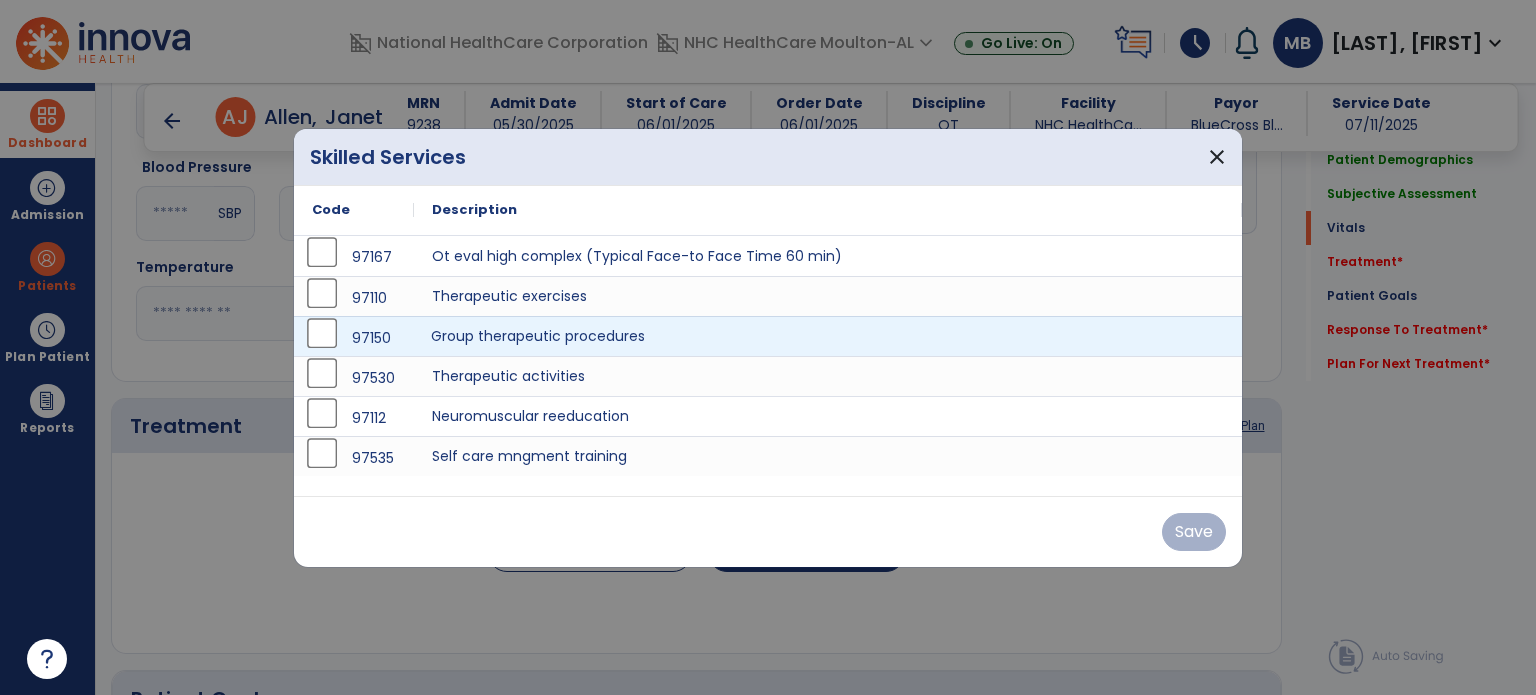 click on "Group therapeutic procedures" at bounding box center [828, 336] 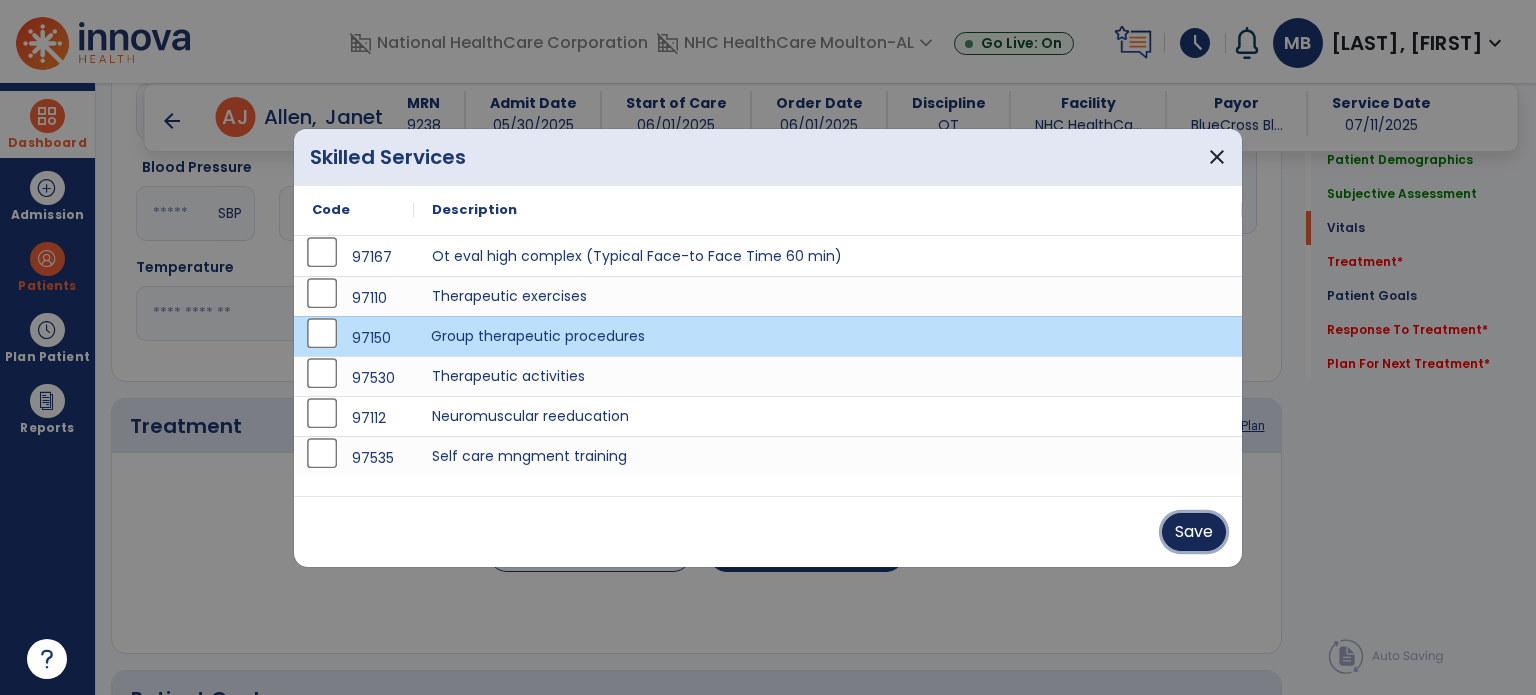 click on "Save" at bounding box center (1194, 532) 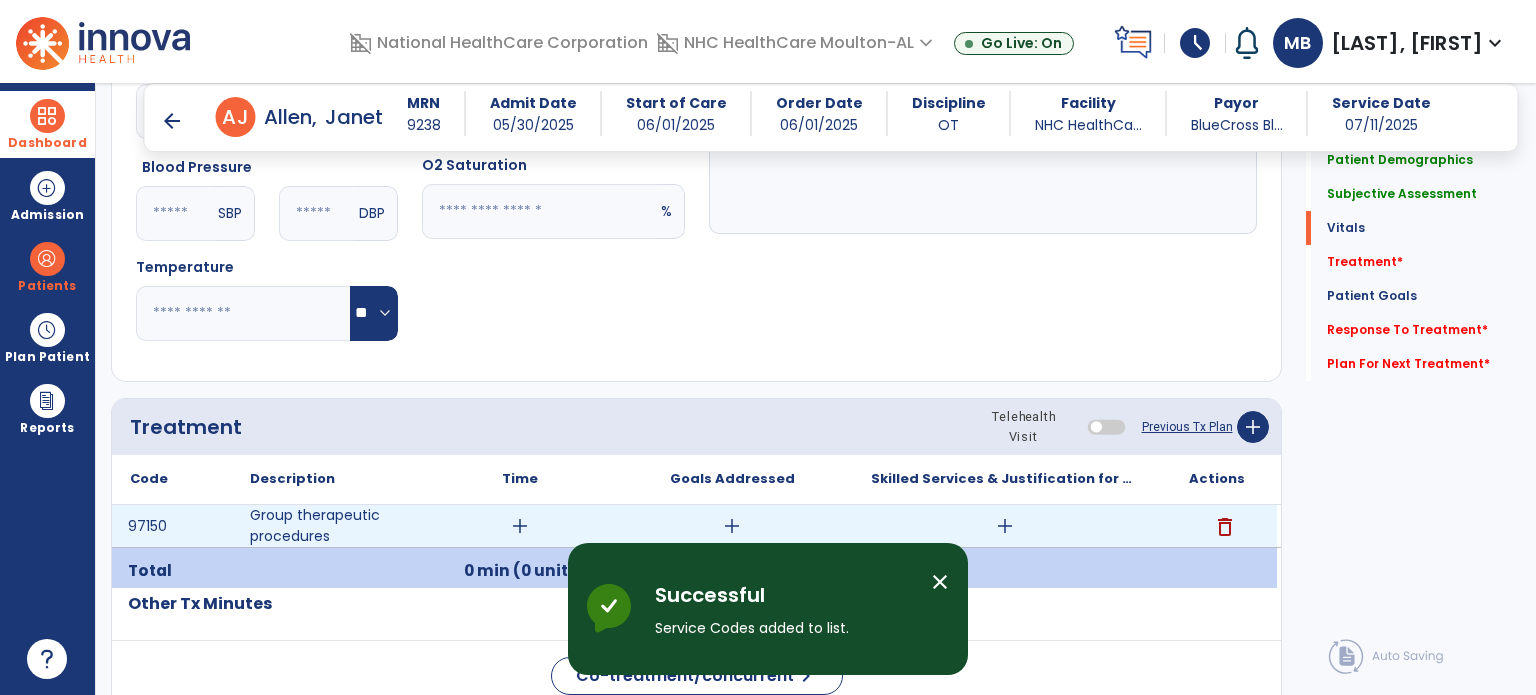 click on "add" at bounding box center (520, 526) 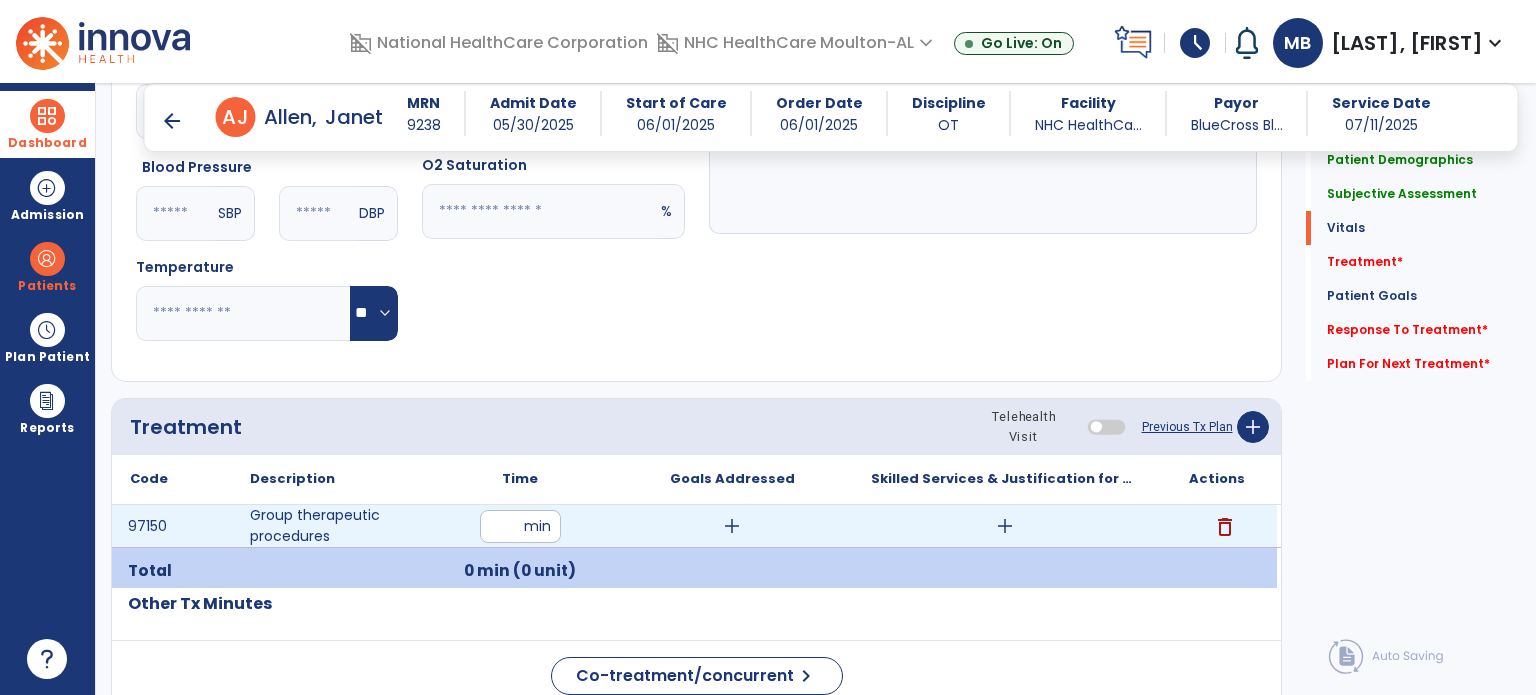 type on "**" 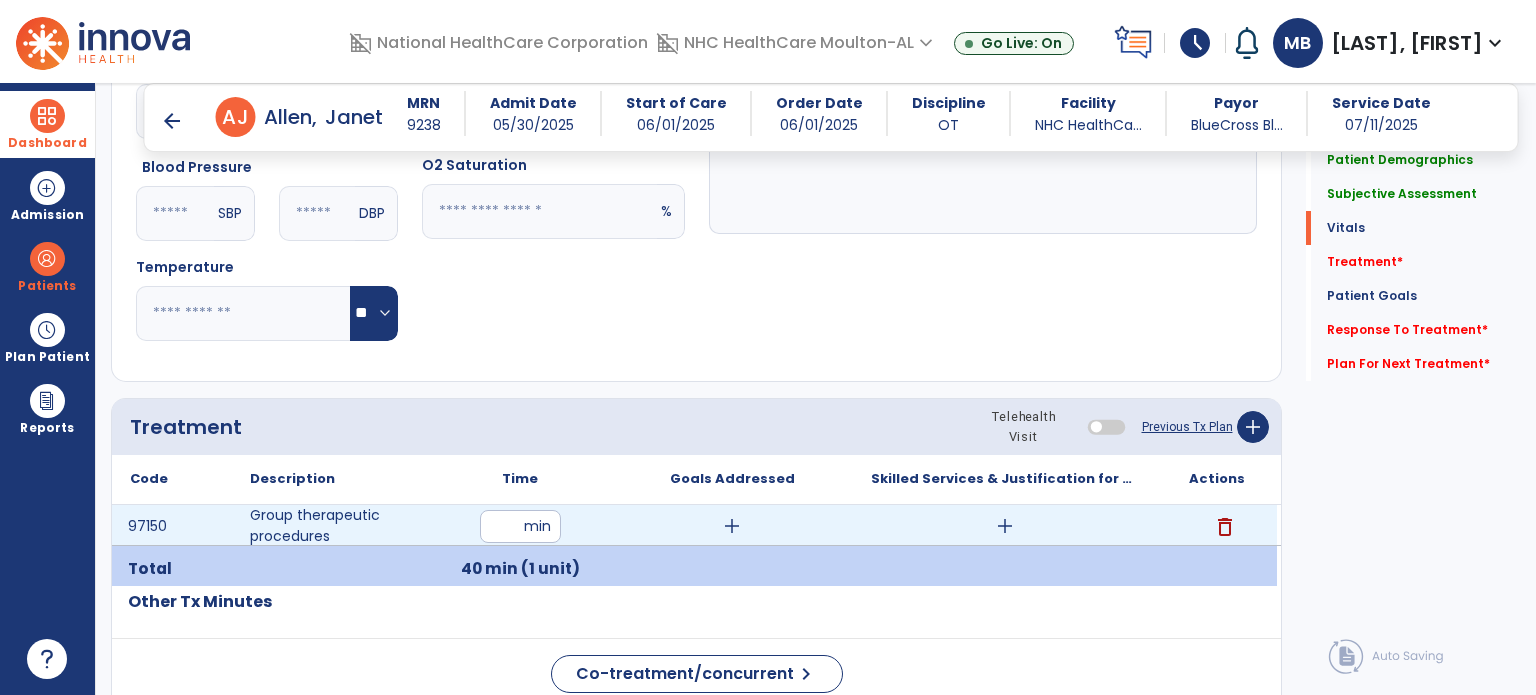 click on "add" at bounding box center (732, 526) 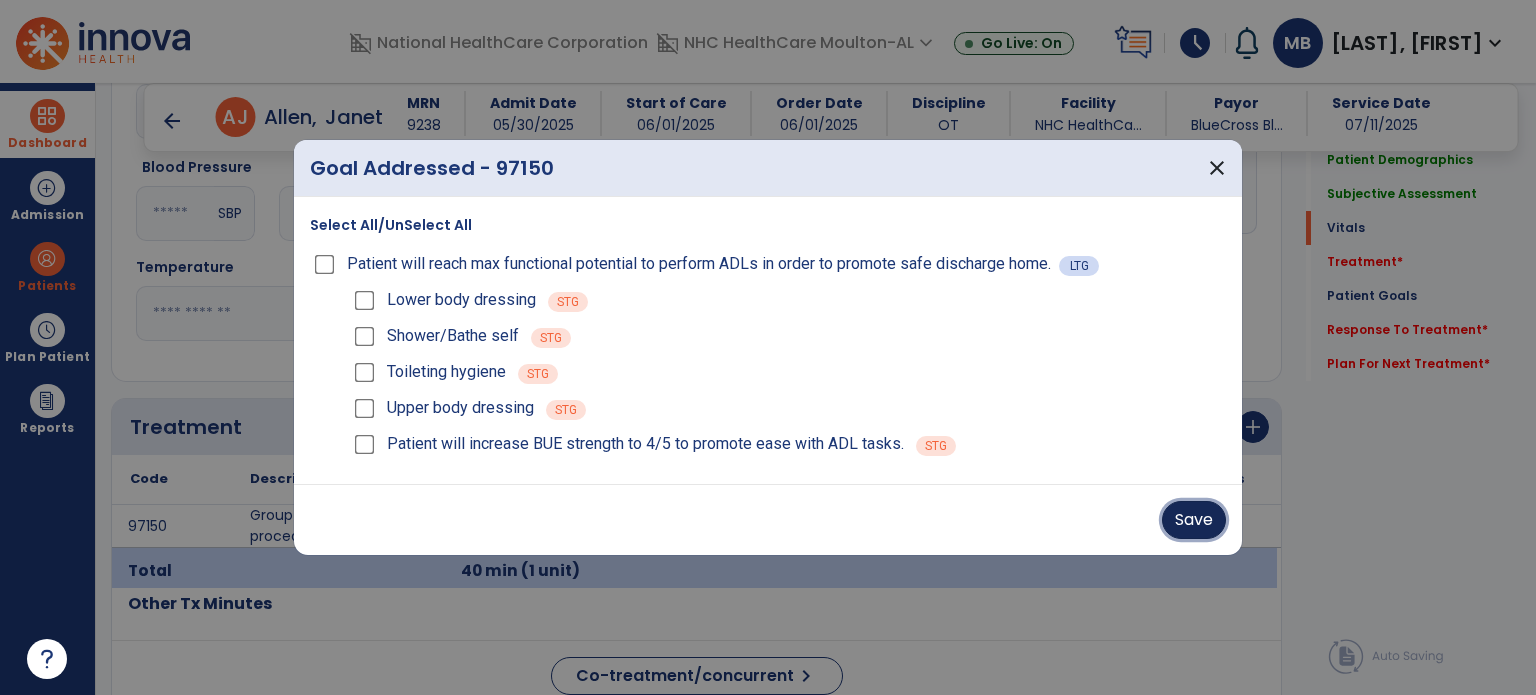click on "Save" at bounding box center (1194, 520) 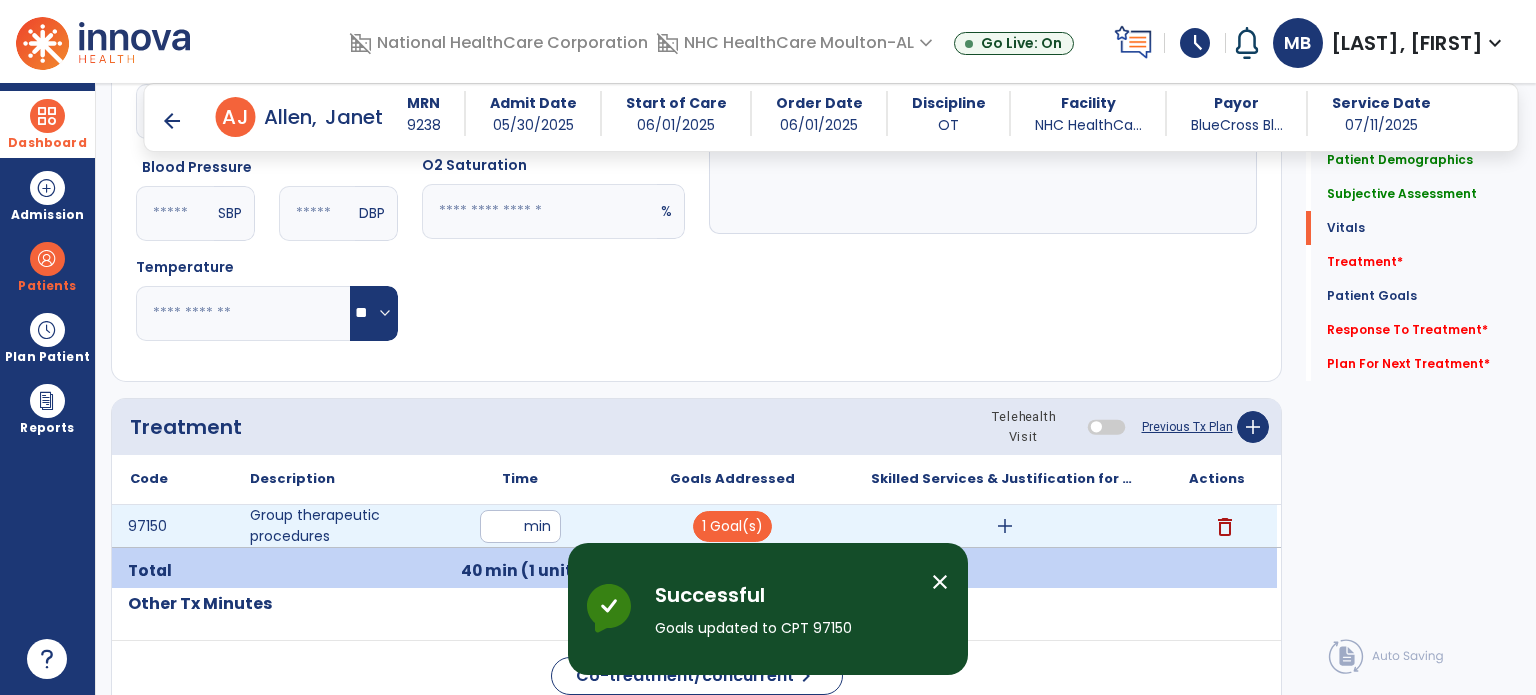 click on "add" at bounding box center (1005, 526) 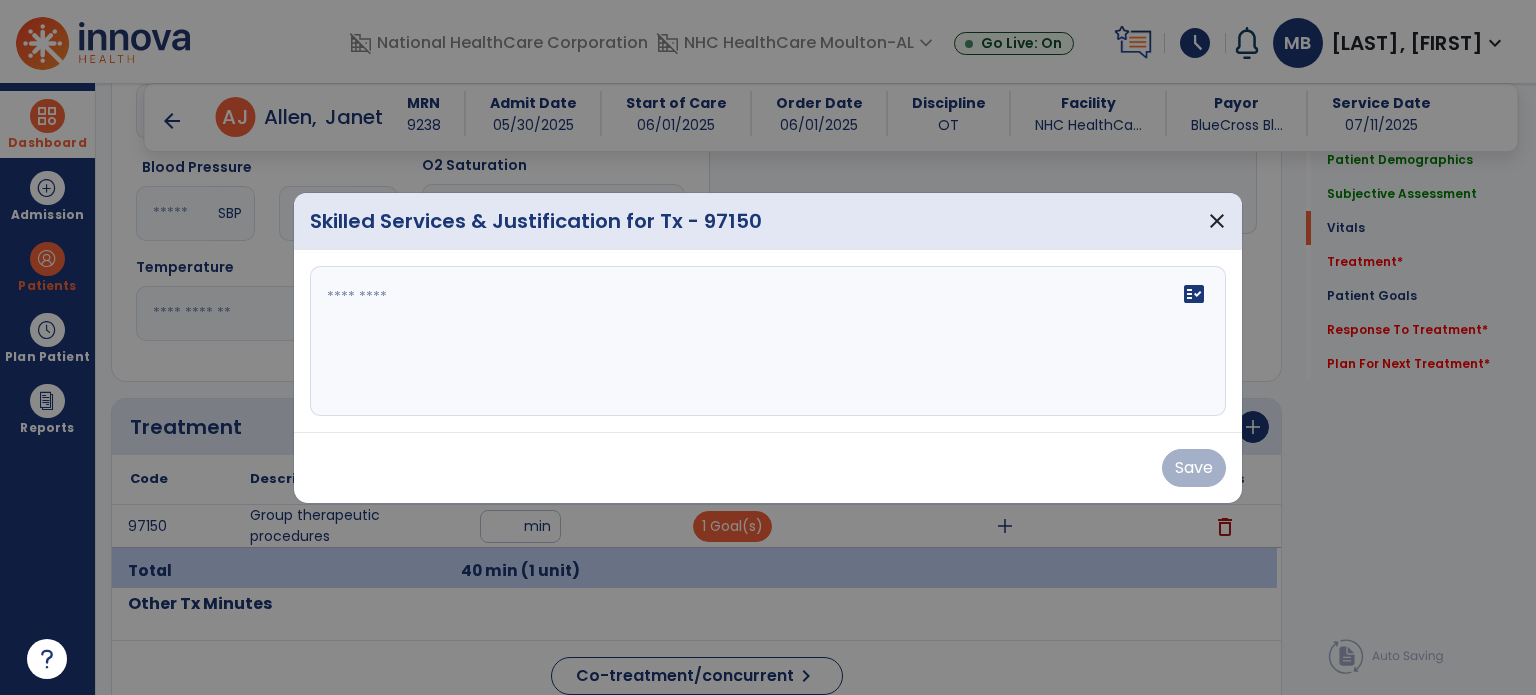 click on "fact_check" at bounding box center (768, 341) 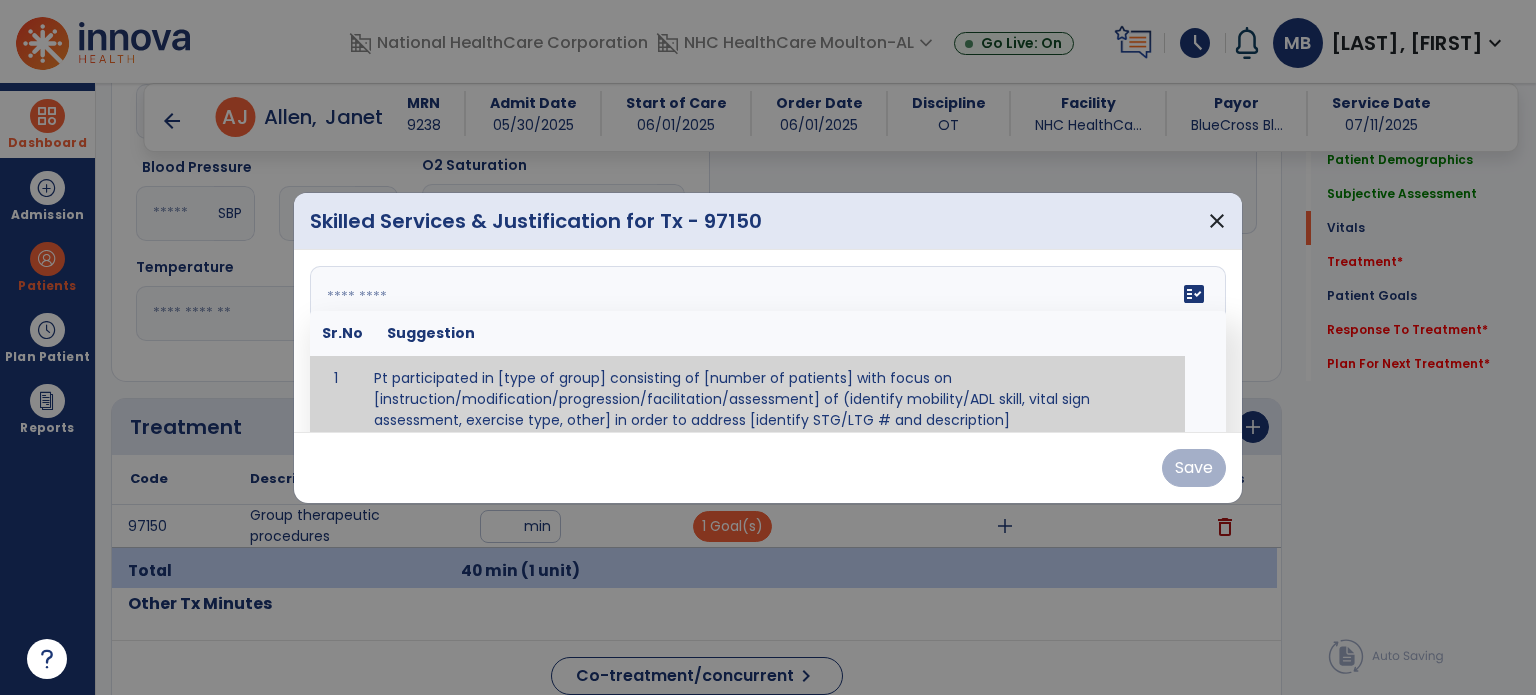 scroll, scrollTop: 12, scrollLeft: 0, axis: vertical 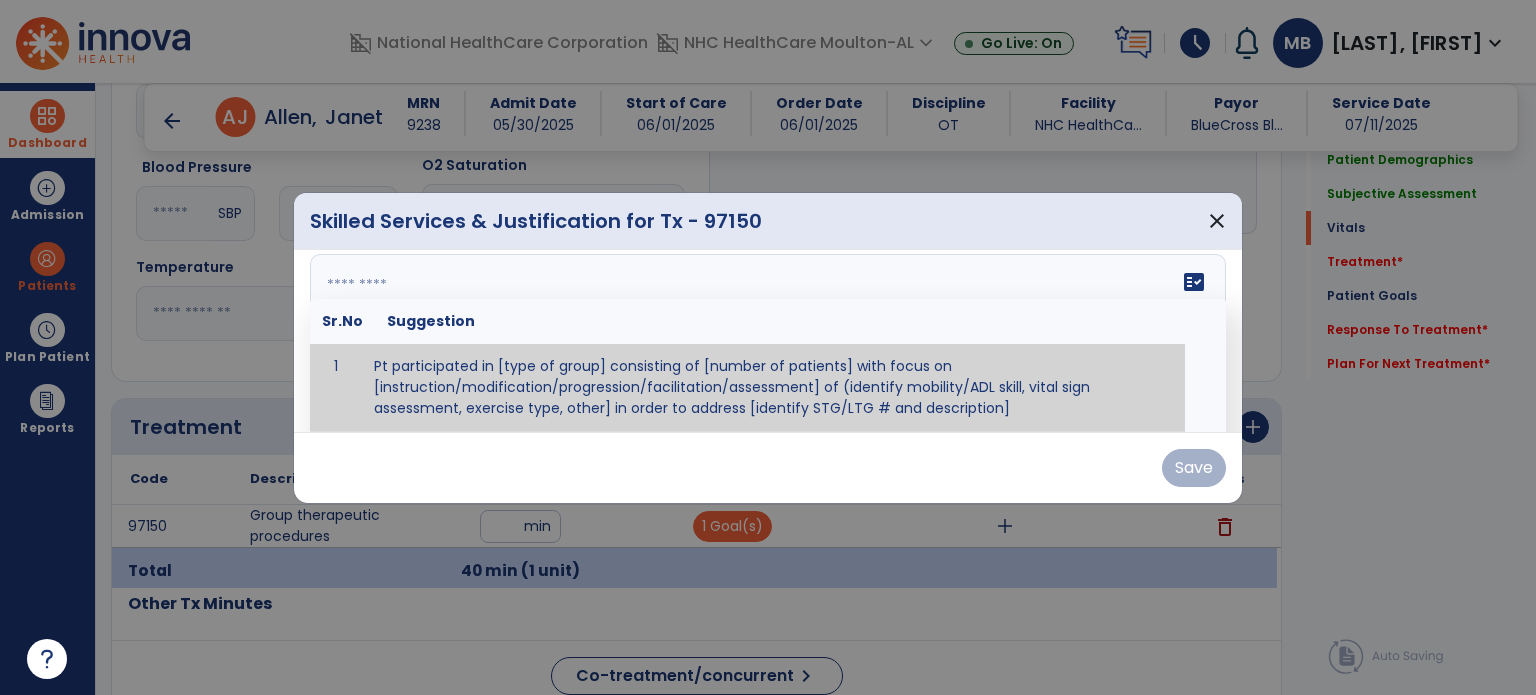 paste on "**********" 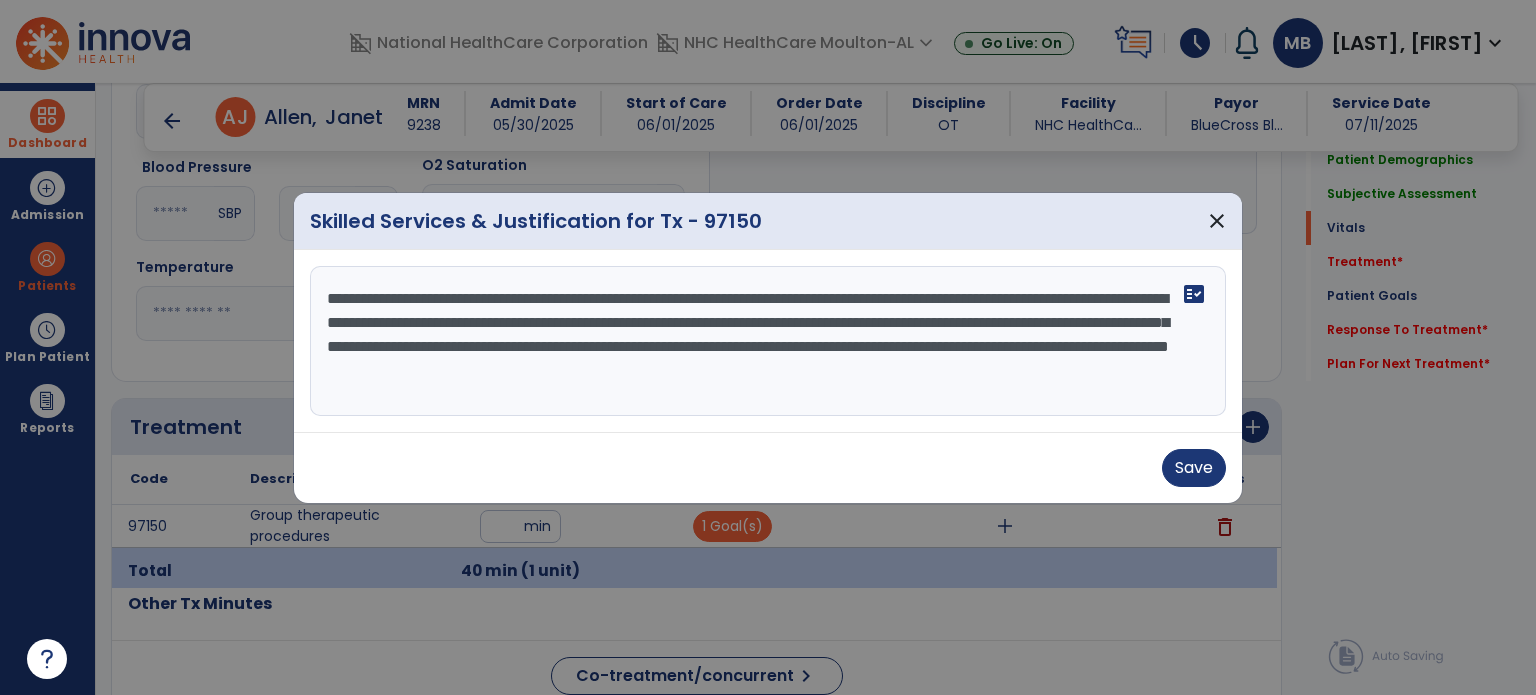 scroll, scrollTop: 0, scrollLeft: 0, axis: both 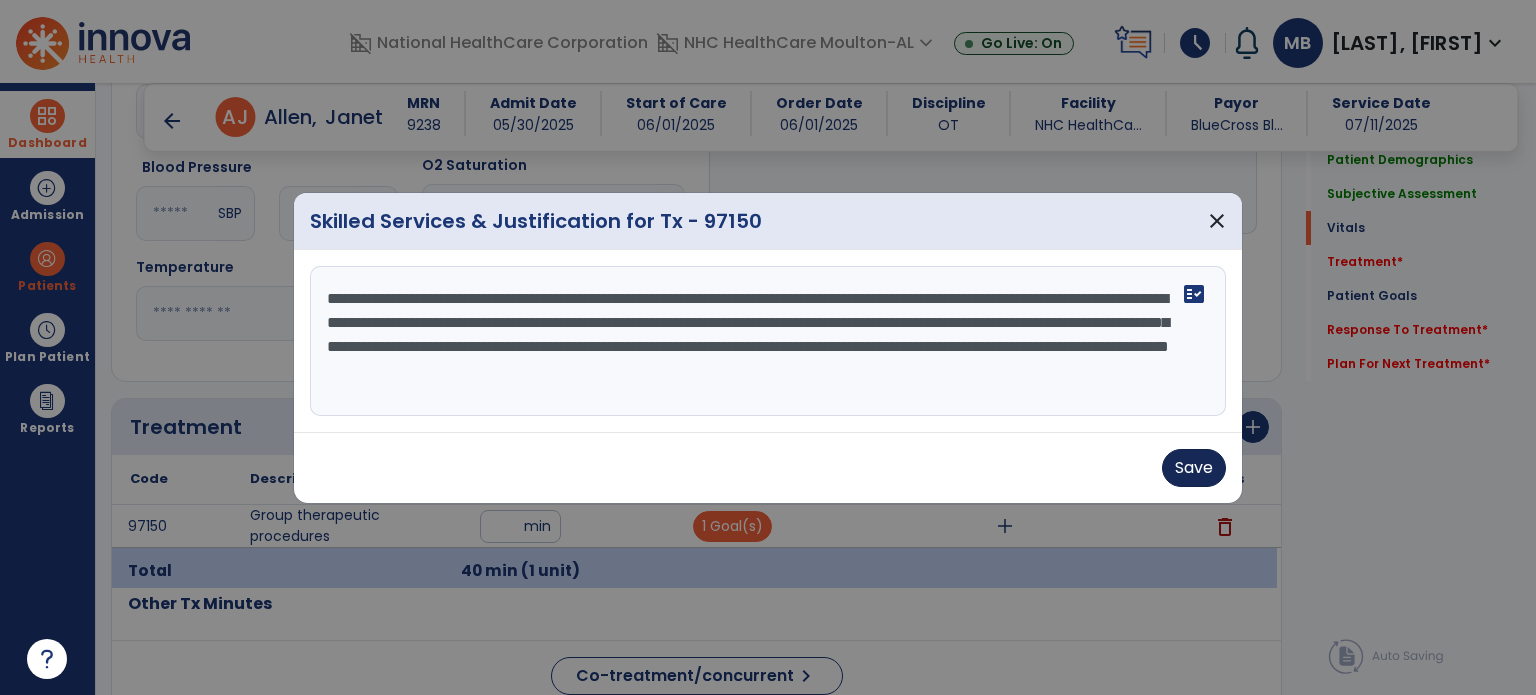 type on "**********" 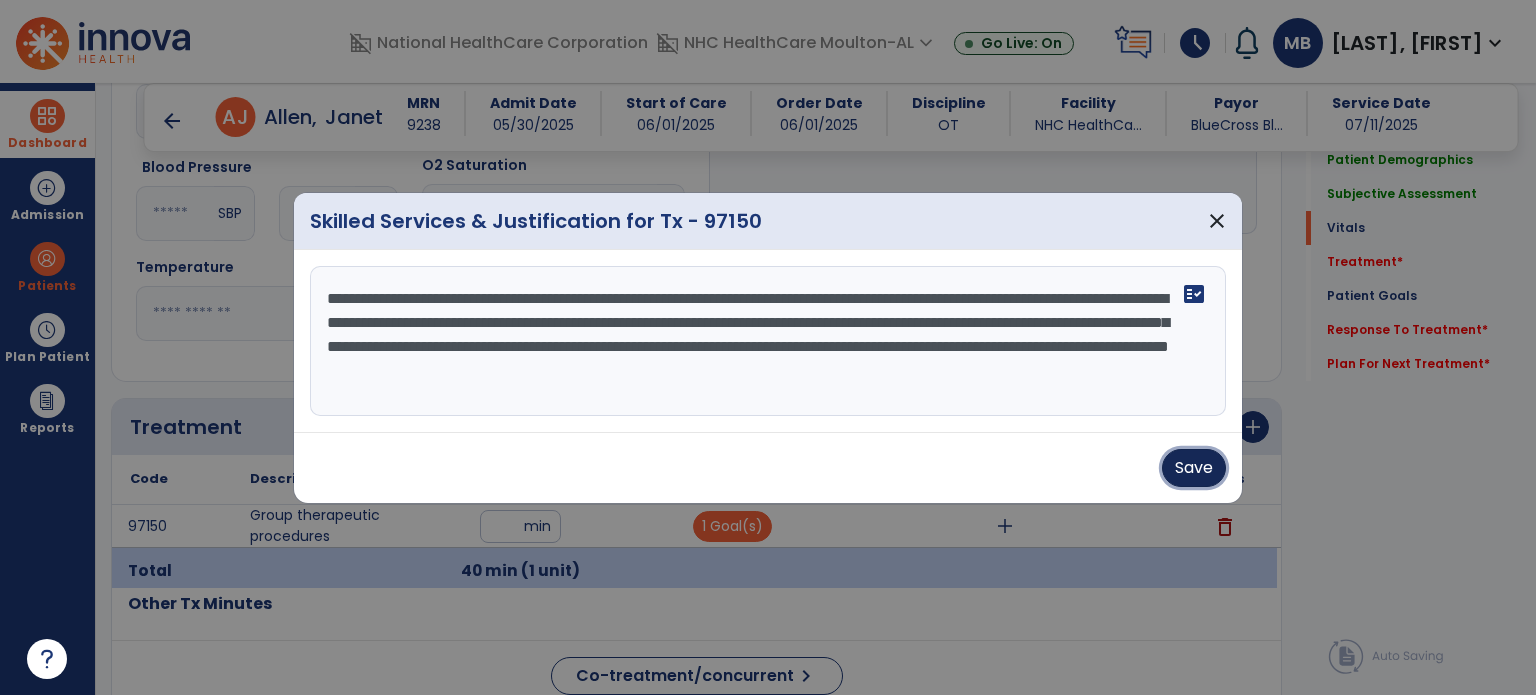 click on "Save" at bounding box center (1194, 468) 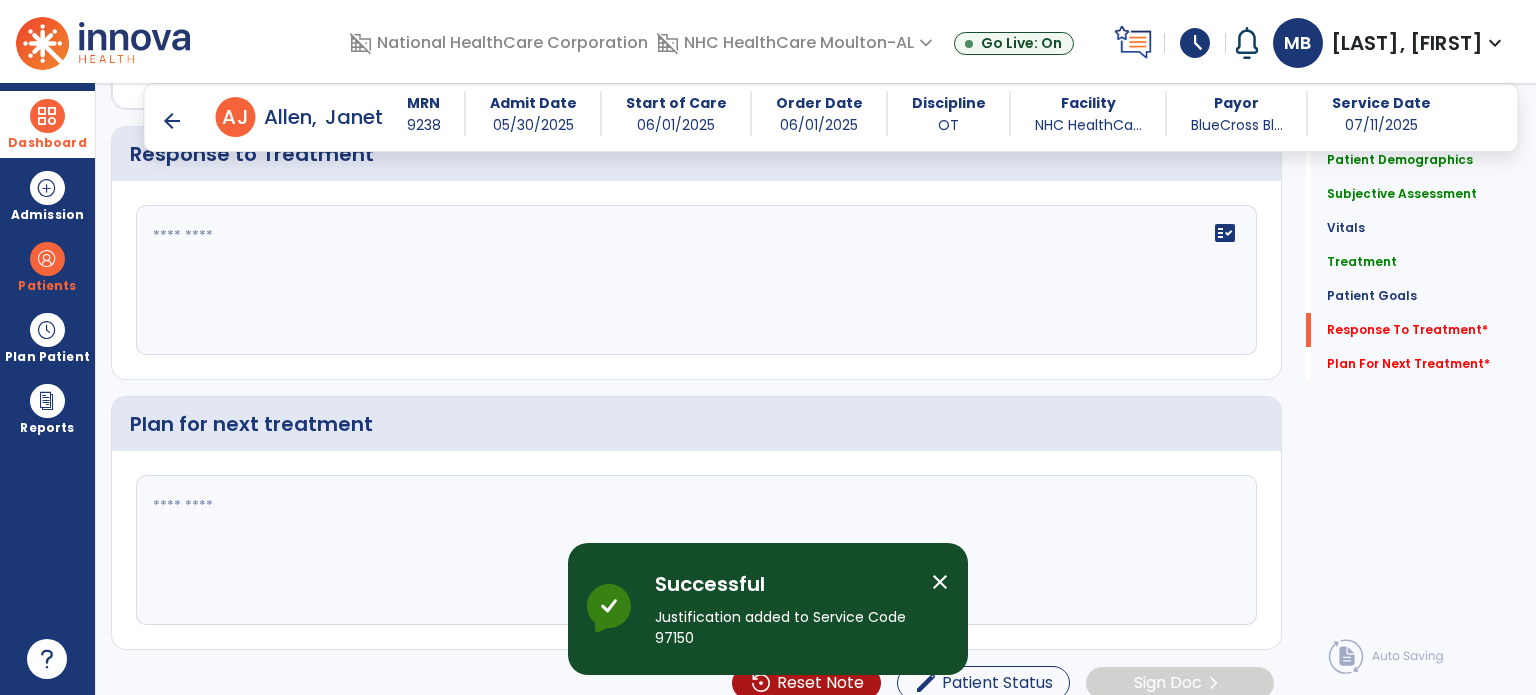 scroll, scrollTop: 2415, scrollLeft: 0, axis: vertical 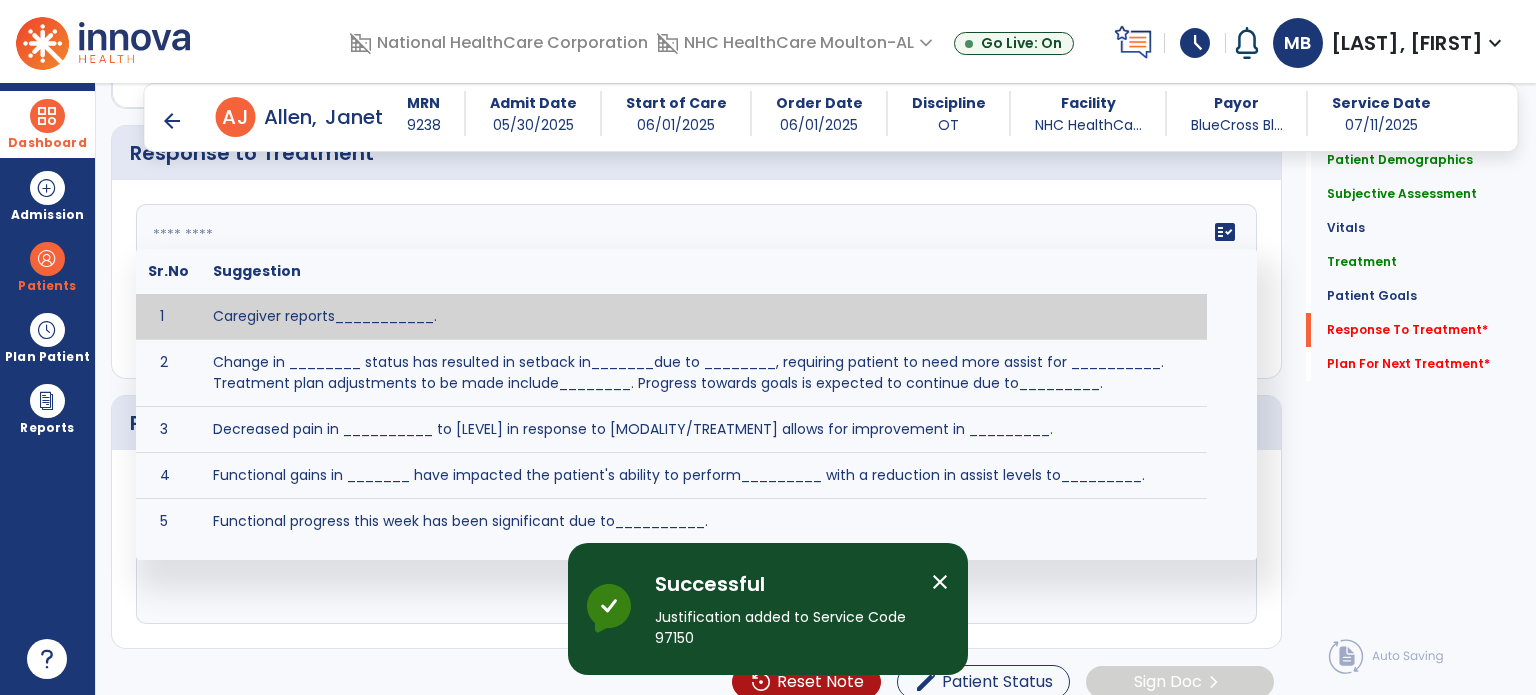 click on "fact_check  Sr.No Suggestion 1 Caregiver reports___________. 2 Change in ________ status has resulted in setback in_______due to ________, requiring patient to need more assist for __________.   Treatment plan adjustments to be made include________.  Progress towards goals is expected to continue due to_________. 3 Decreased pain in __________ to [LEVEL] in response to [MODALITY/TREATMENT] allows for improvement in _________. 4 Functional gains in _______ have impacted the patient's ability to perform_________ with a reduction in assist levels to_________. 5 Functional progress this week has been significant due to__________. 6 Gains in ________ have improved the patient's ability to perform ______with decreased levels of assist to___________. 7 Improvement in ________allows patient to tolerate higher levels of challenges in_________. 8 Pain in [AREA] has decreased to [LEVEL] in response to [TREATMENT/MODALITY], allowing fore ease in completing__________. 9 10 11 12 13 14 15 16 17 18 19 20 21" 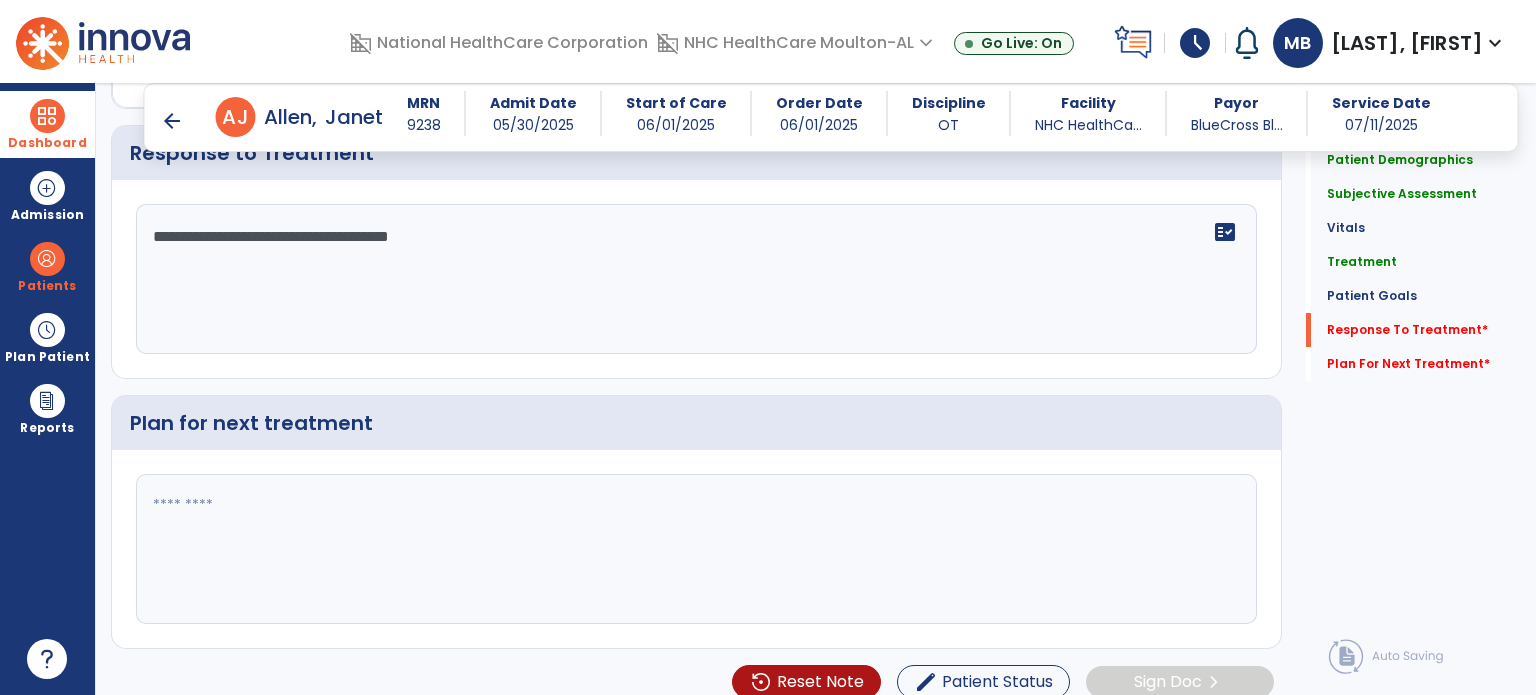 type on "**********" 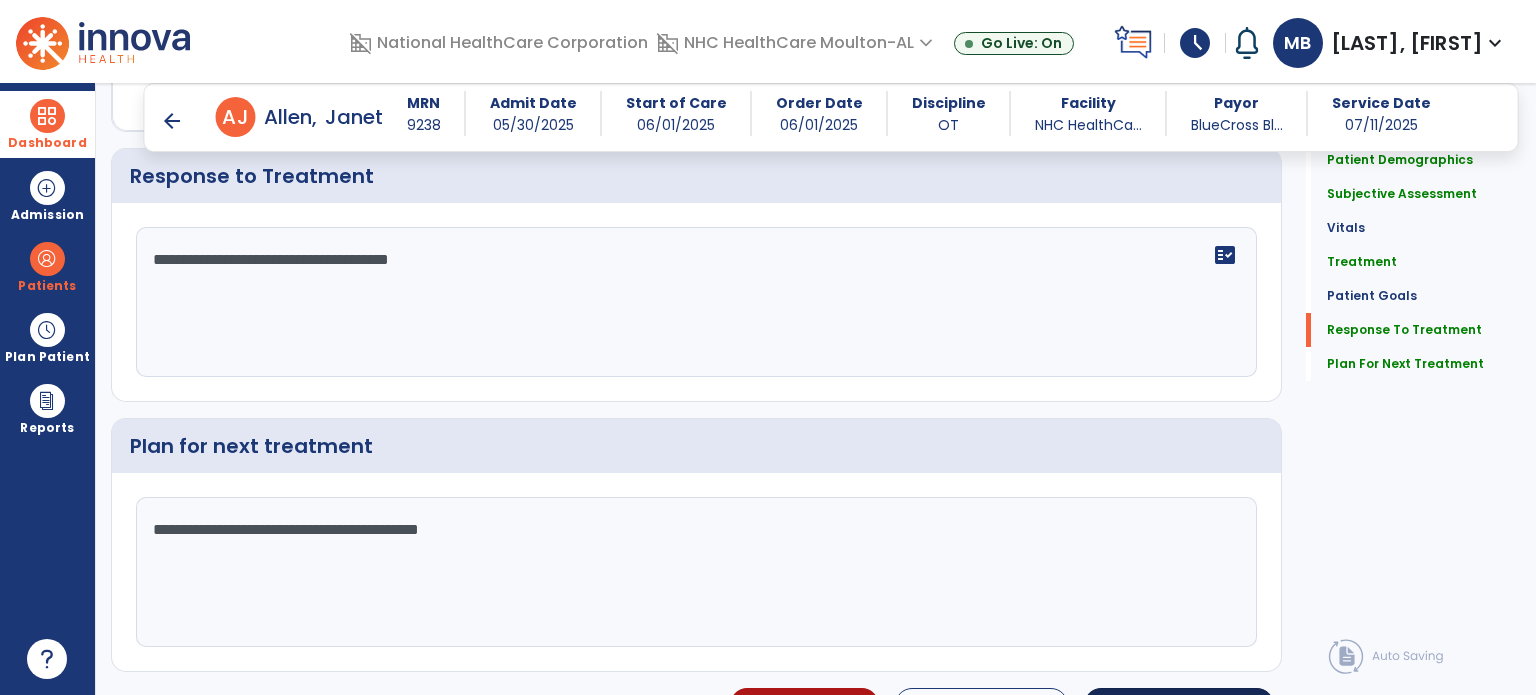 scroll, scrollTop: 2415, scrollLeft: 0, axis: vertical 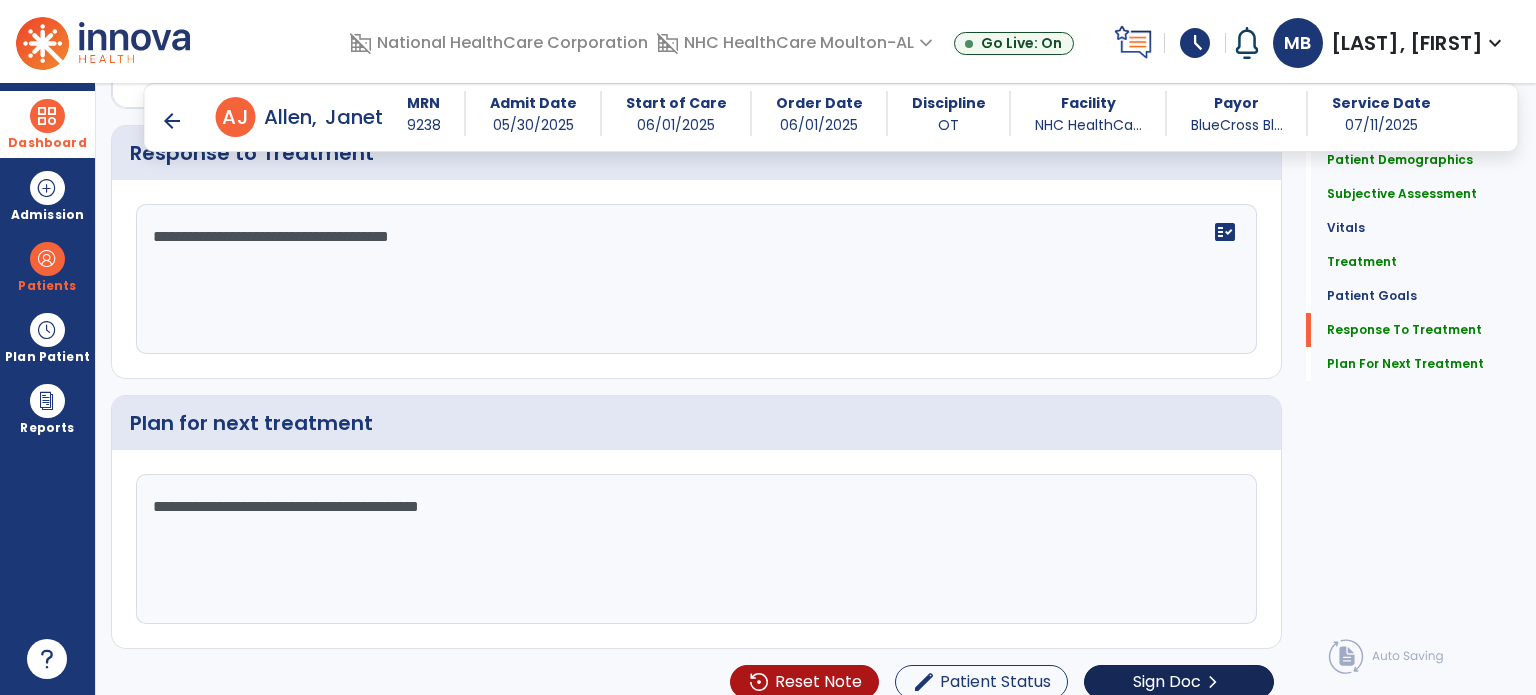 type on "**********" 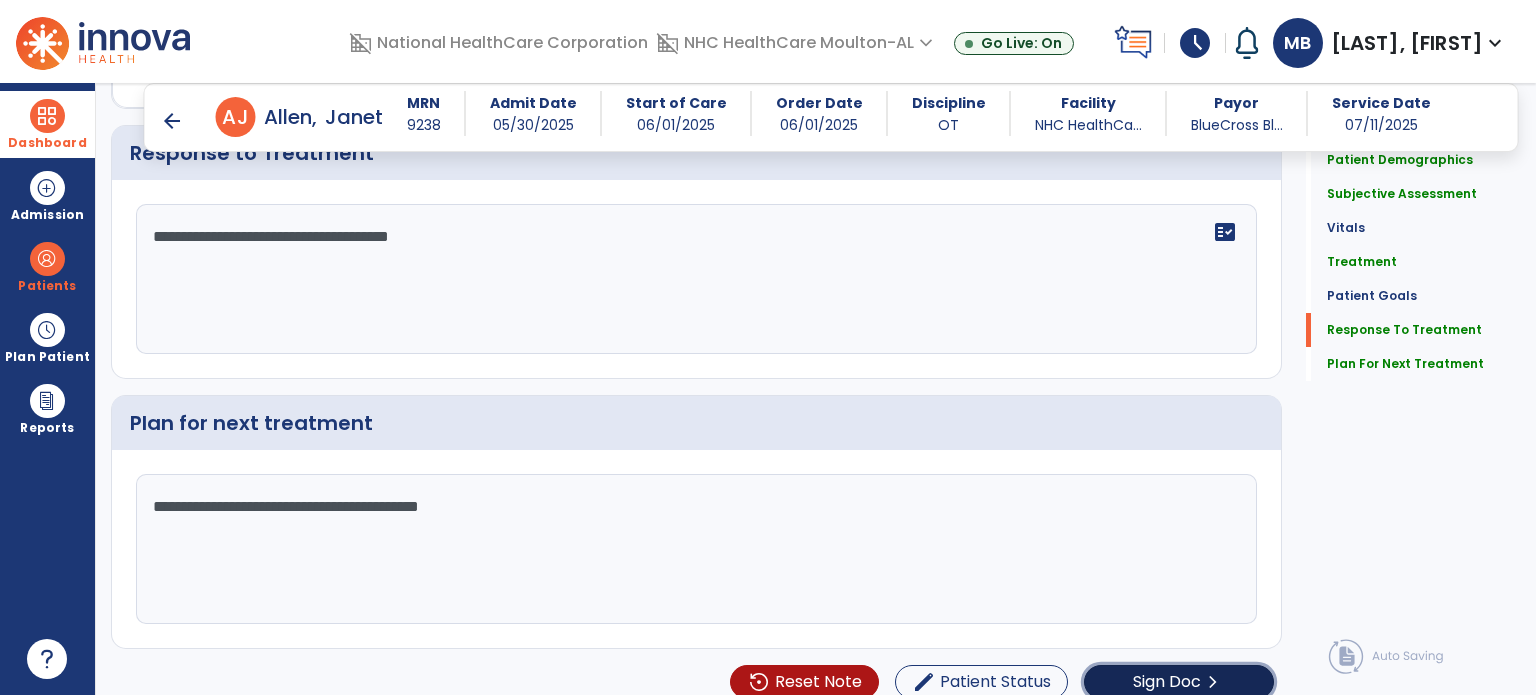 click on "Sign Doc" 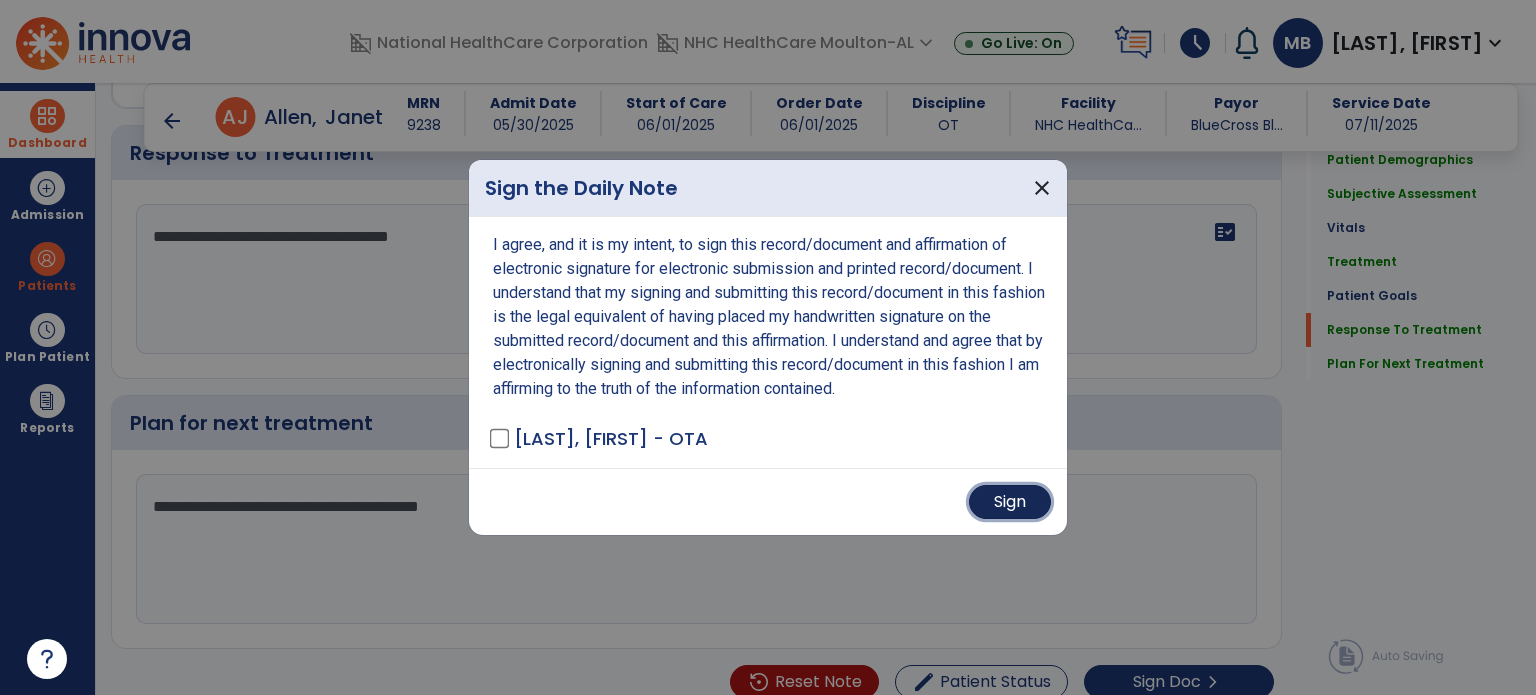click on "Sign" at bounding box center [1010, 502] 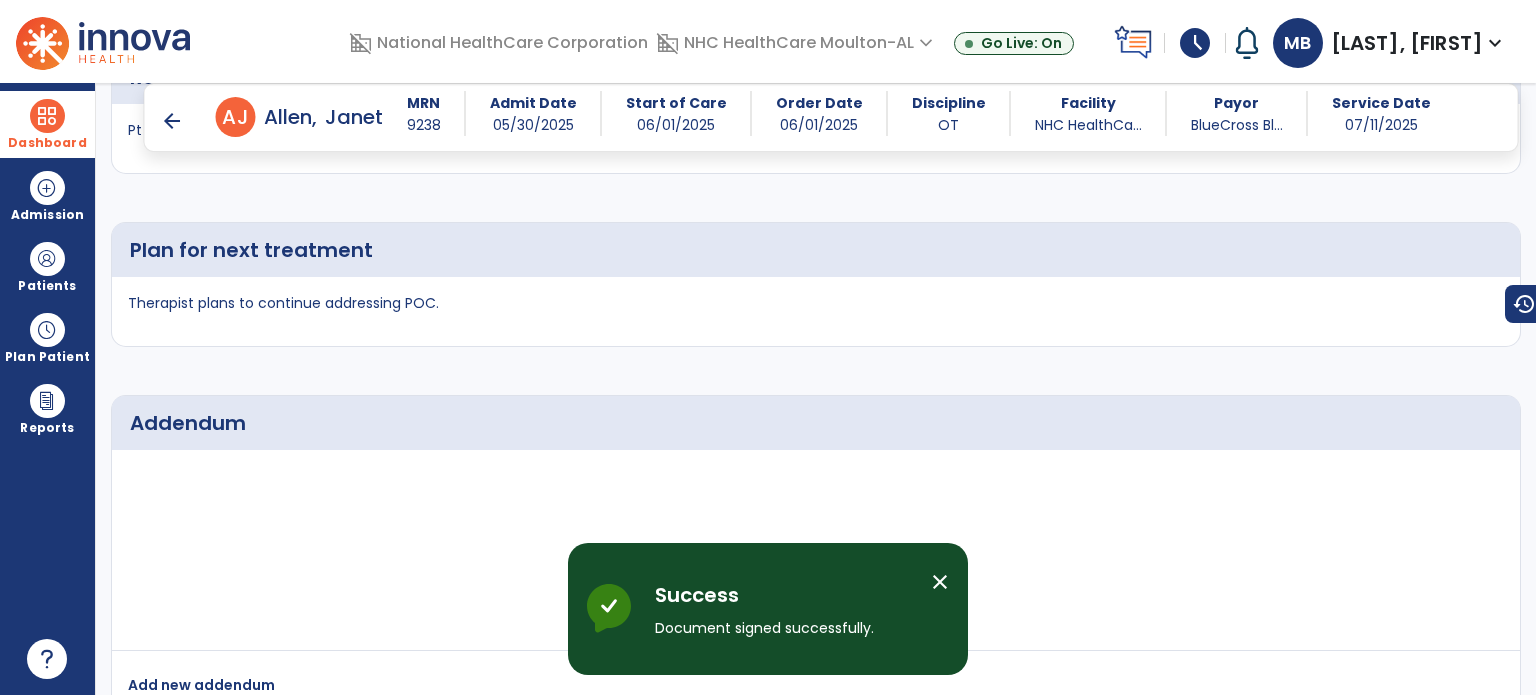 click on "Dashboard" at bounding box center [47, 143] 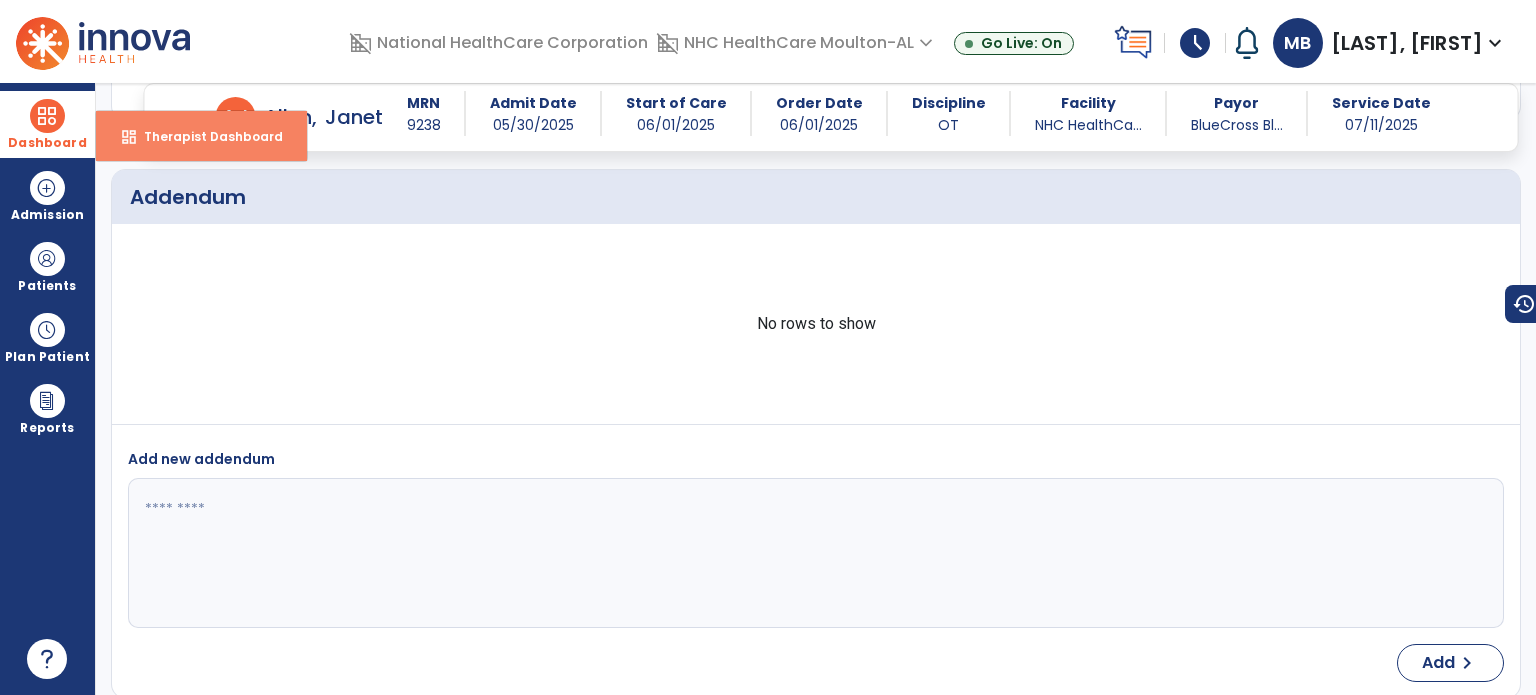 click on "dashboard  Therapist Dashboard" at bounding box center [201, 136] 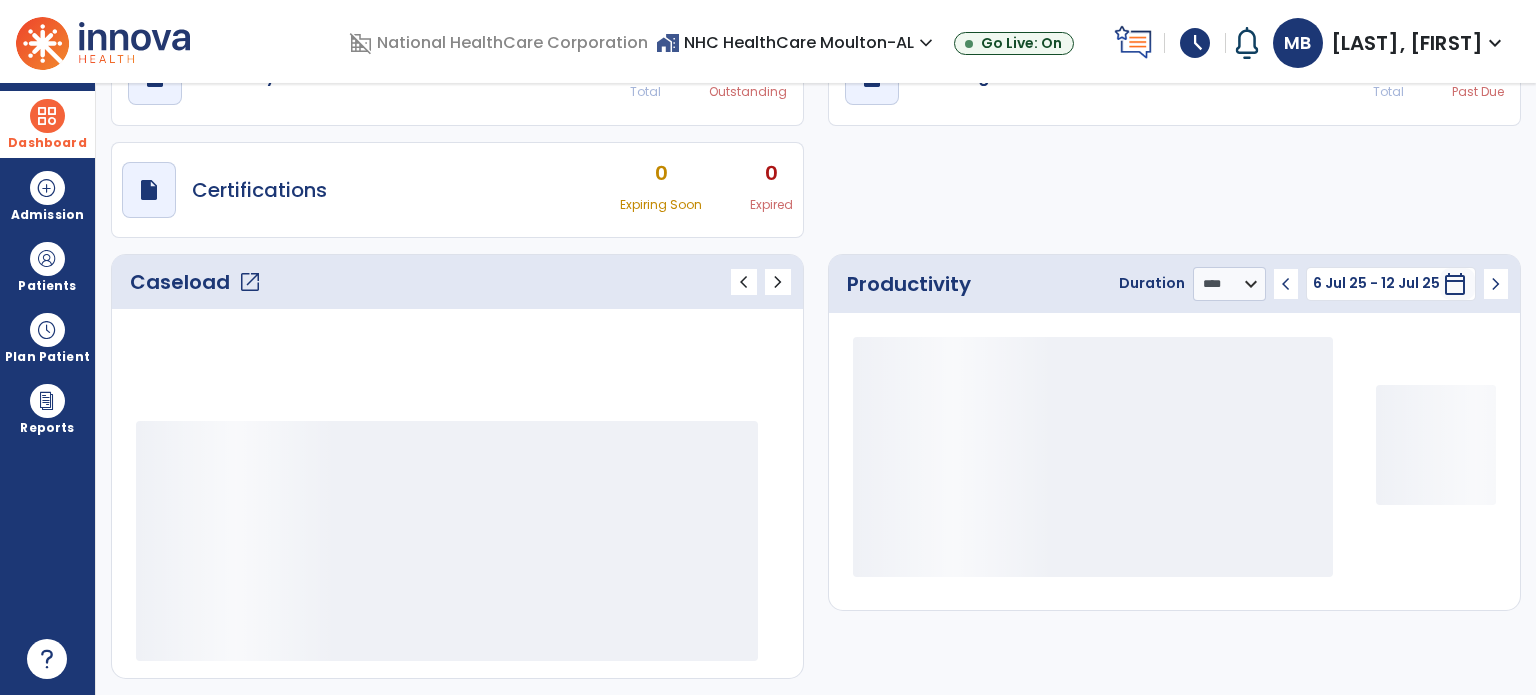 scroll, scrollTop: 109, scrollLeft: 0, axis: vertical 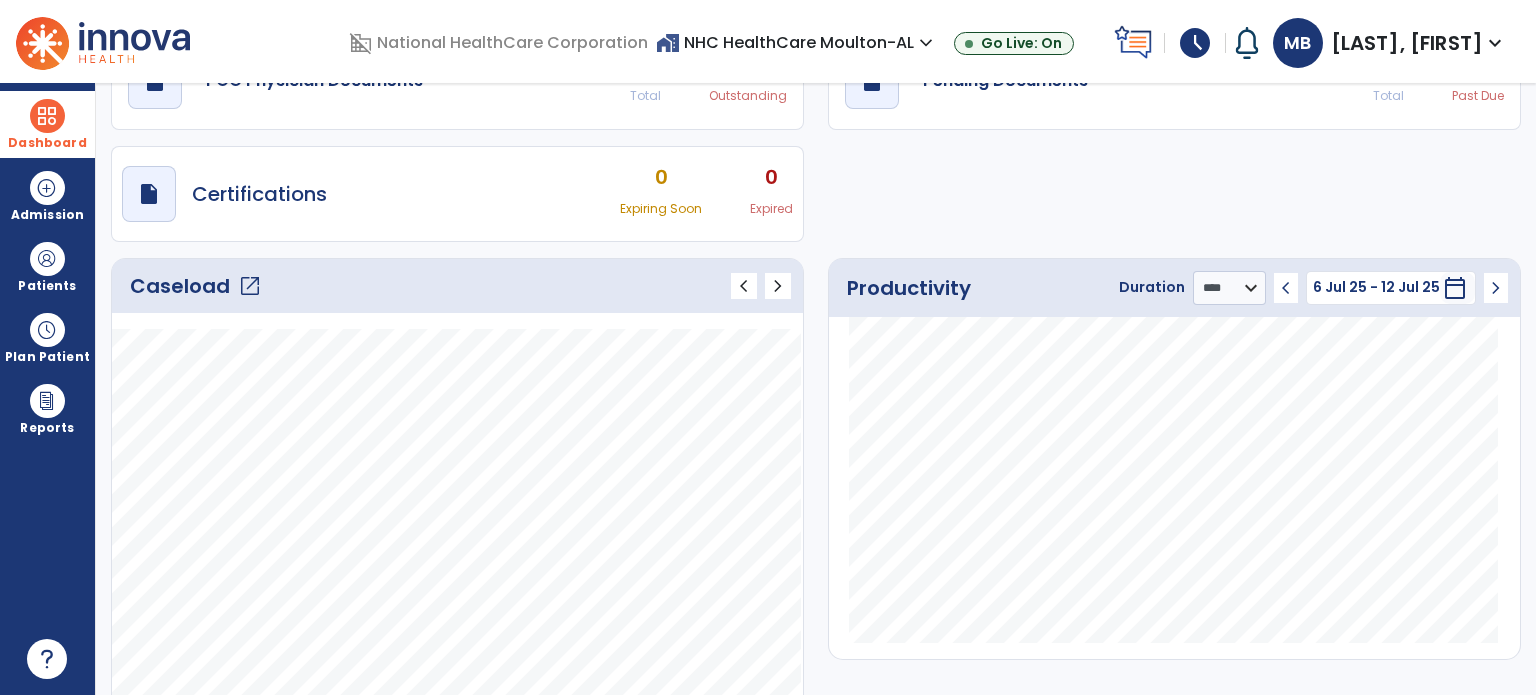 click on "open_in_new" 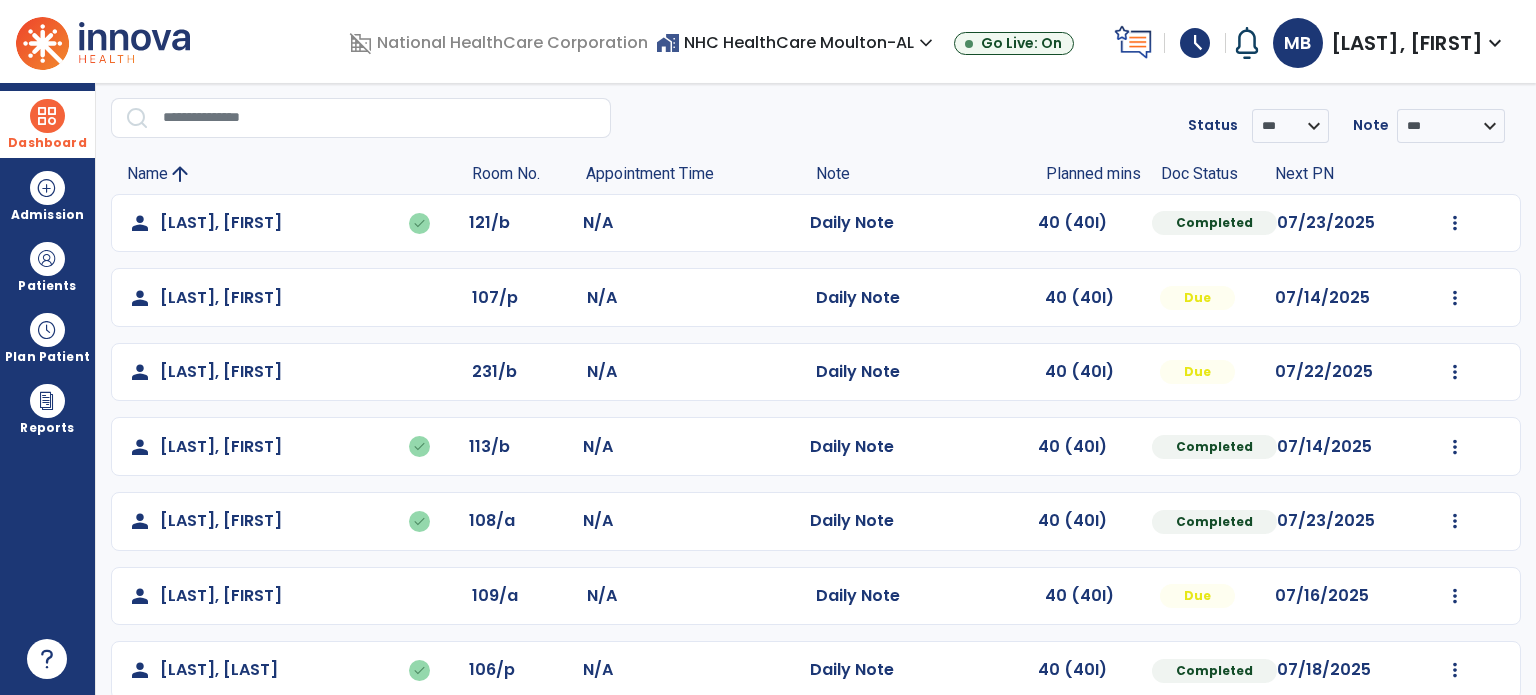 scroll, scrollTop: 64, scrollLeft: 0, axis: vertical 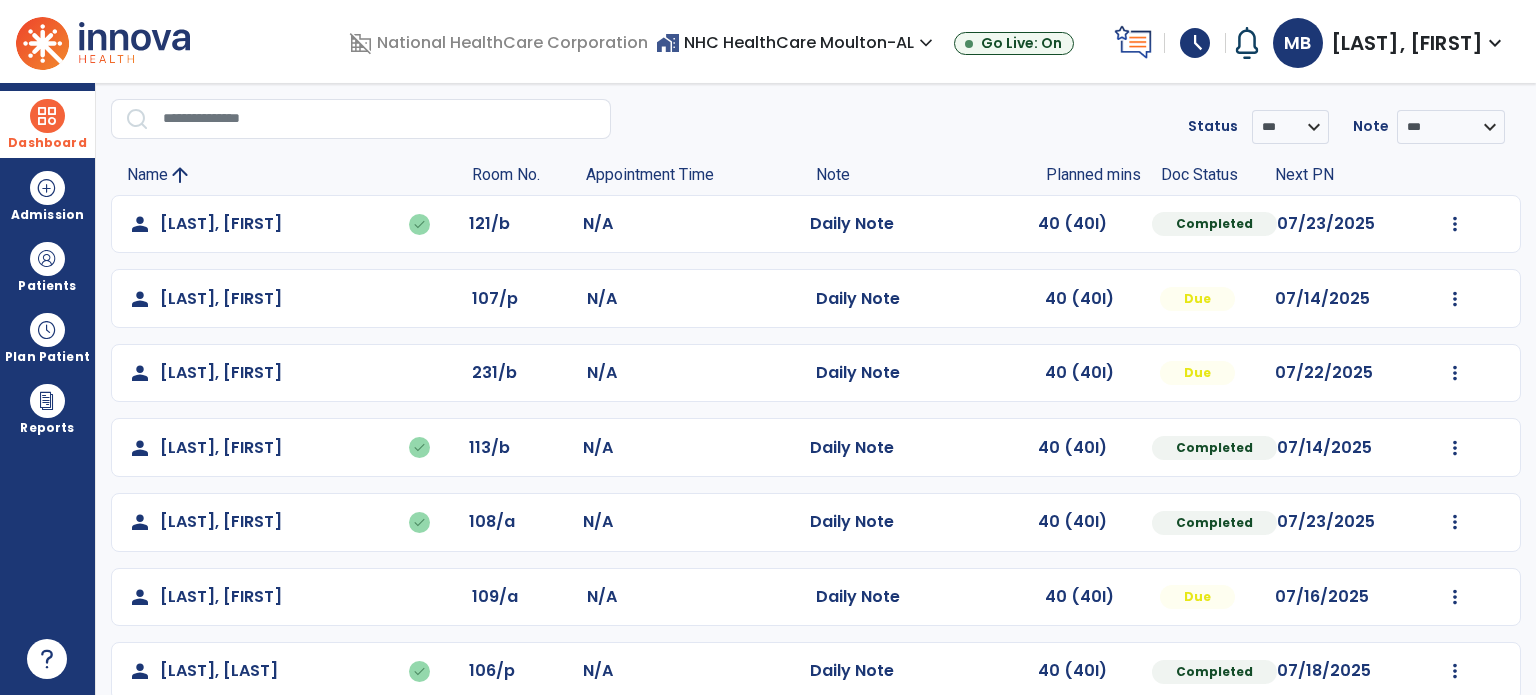 click on "Mark Visit As Complete   Reset Note   Open Document   G + C Mins" 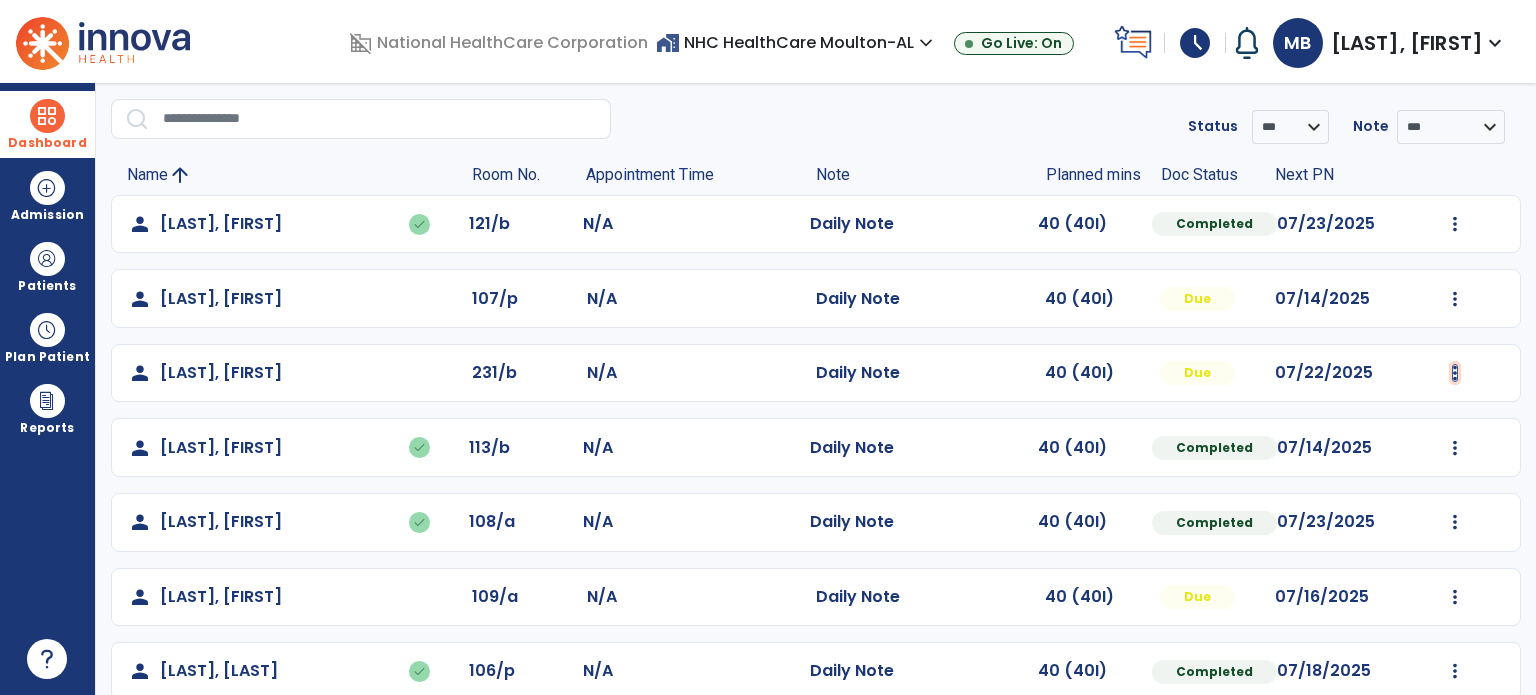 click at bounding box center (1455, 224) 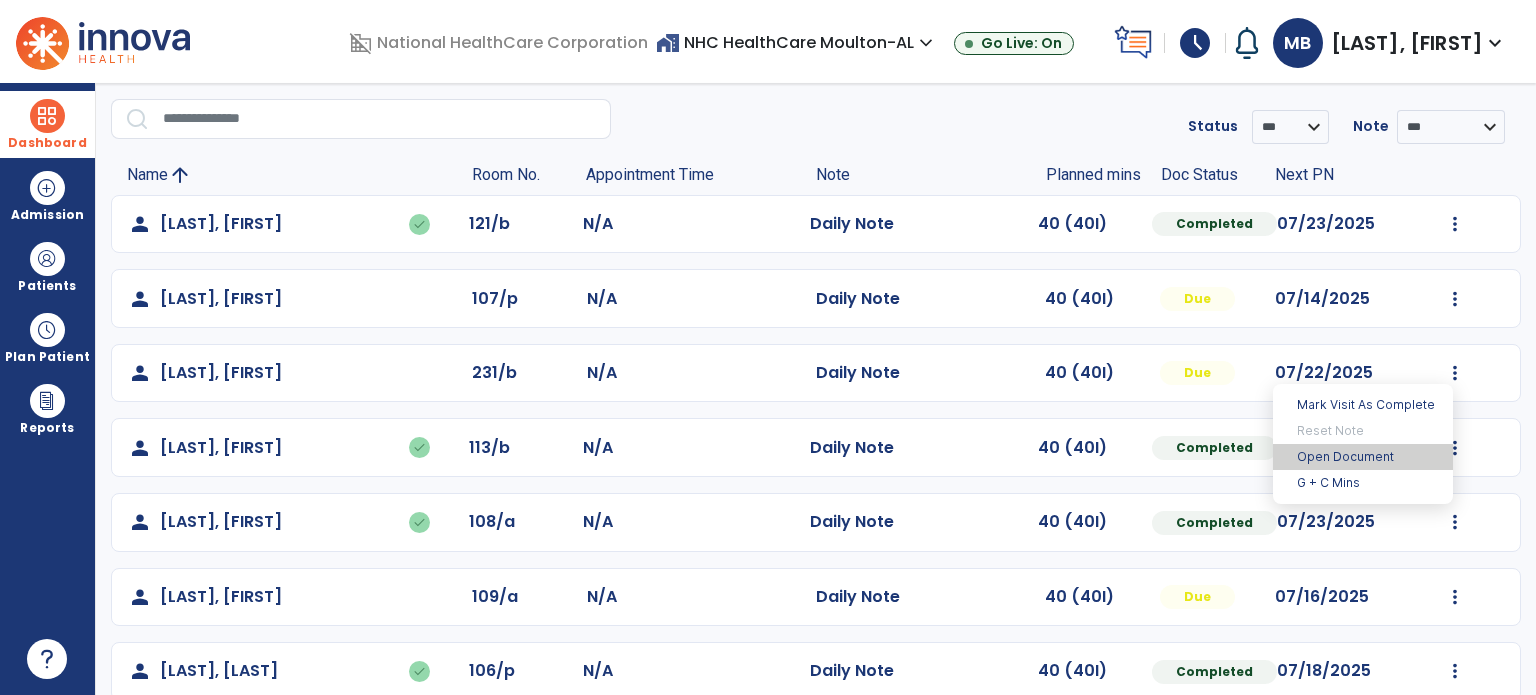 click on "Open Document" at bounding box center (1363, 457) 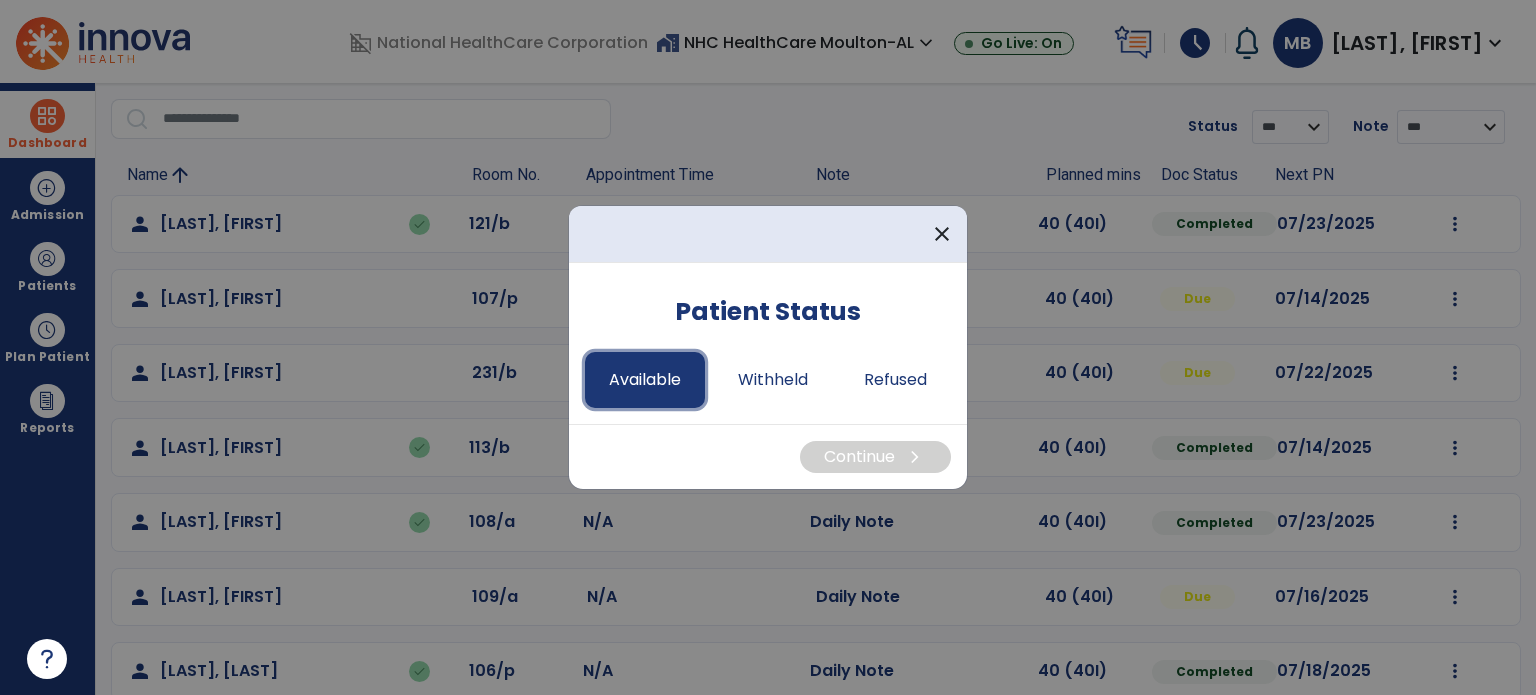 click on "Available" at bounding box center [645, 380] 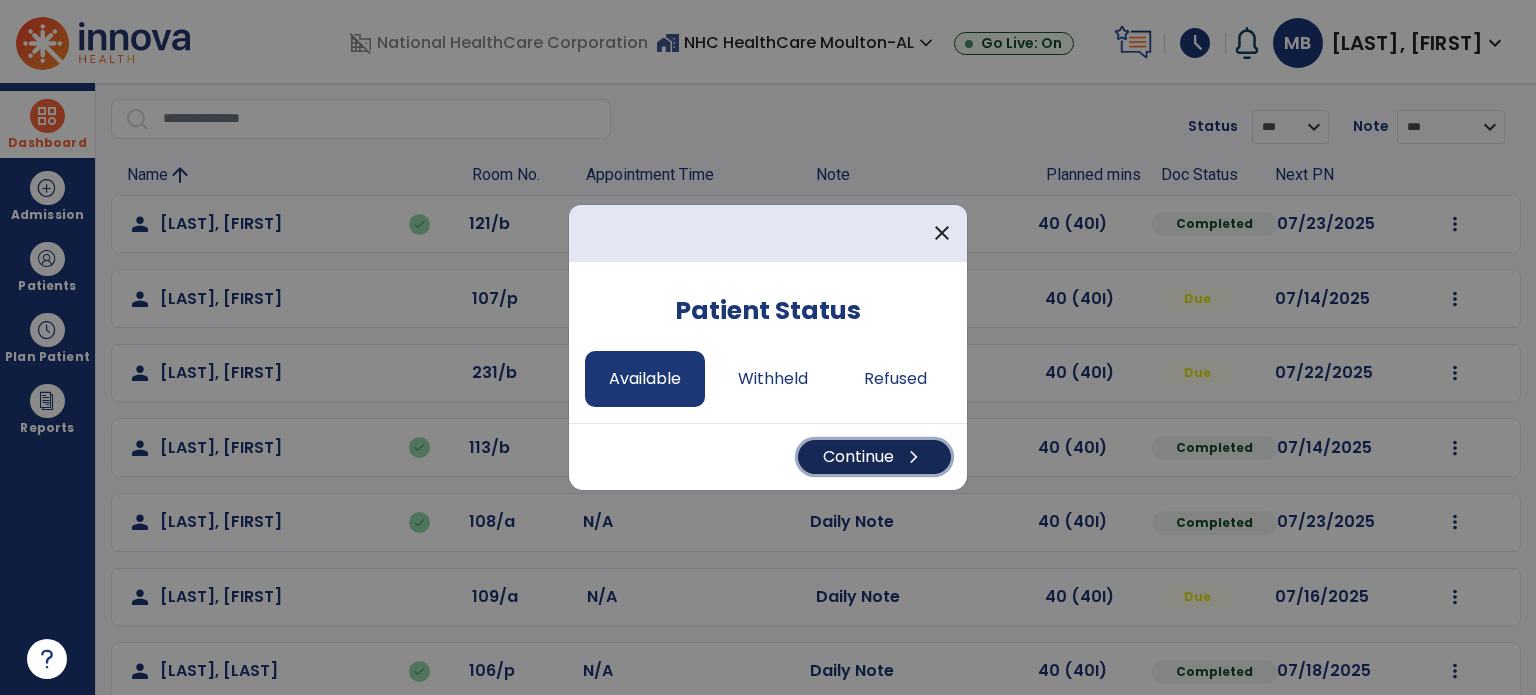click on "Continue   chevron_right" at bounding box center [874, 457] 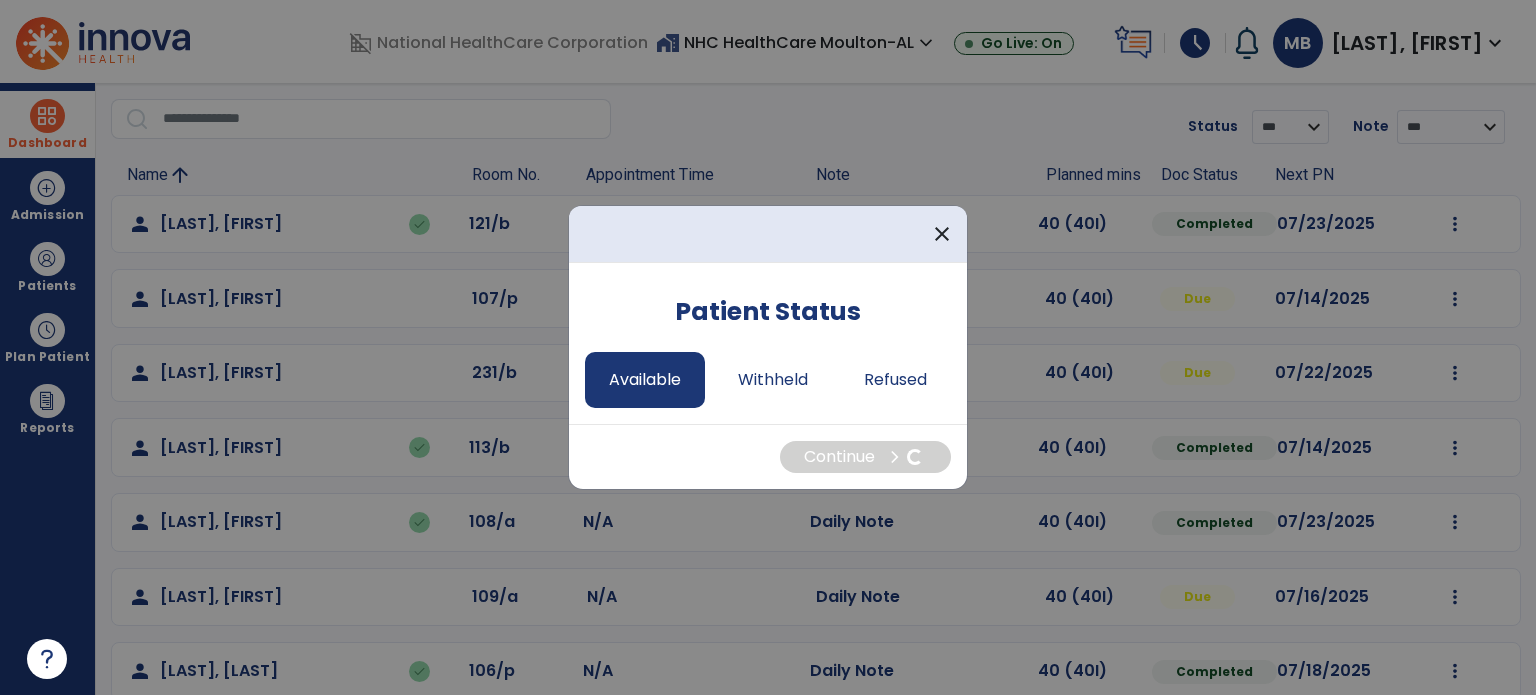 select on "*" 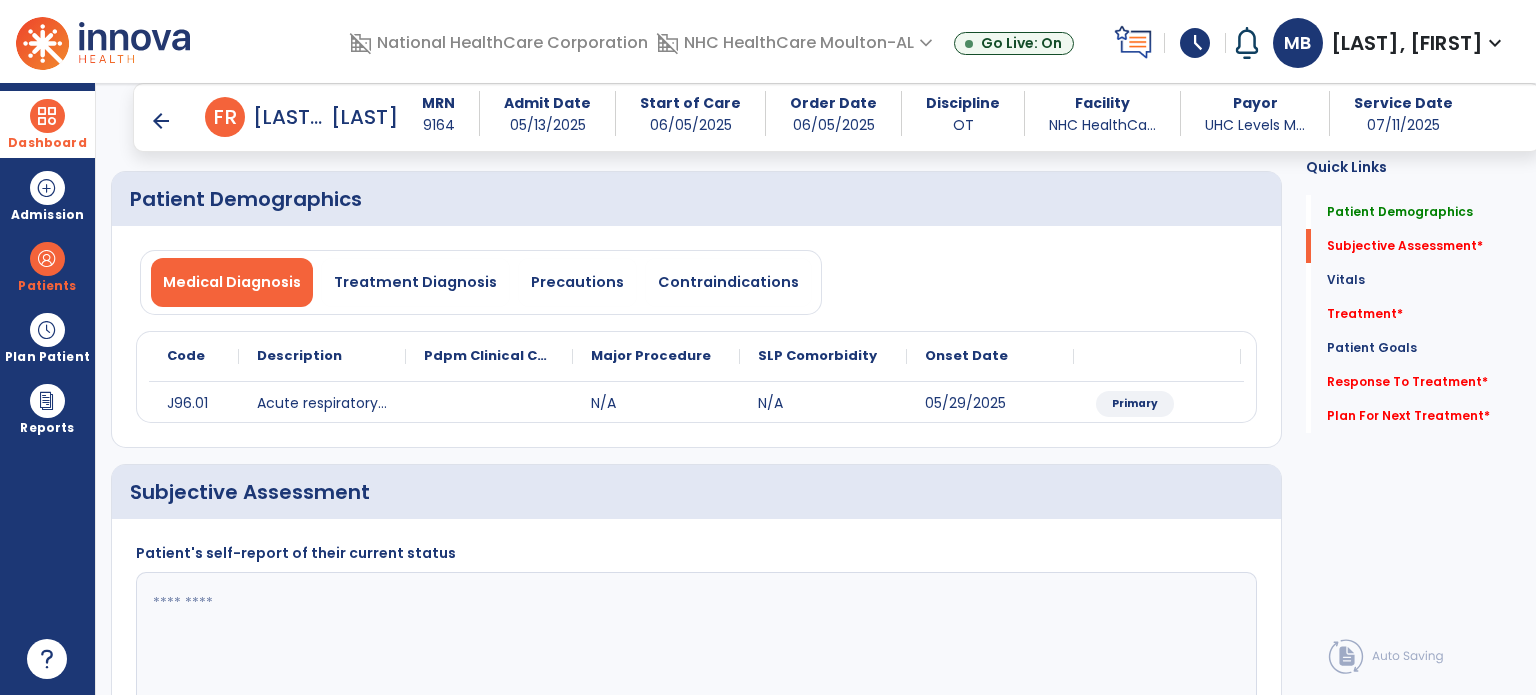 scroll, scrollTop: 260, scrollLeft: 0, axis: vertical 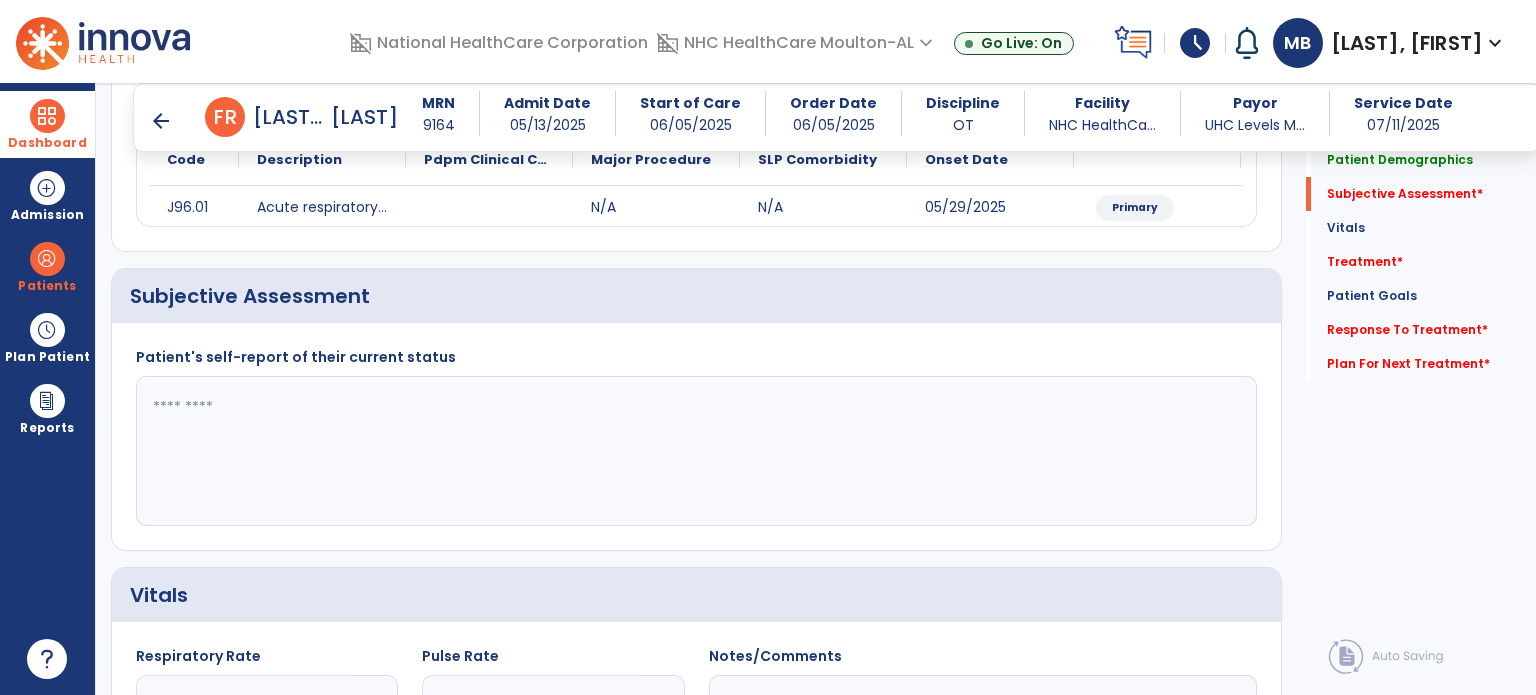 click 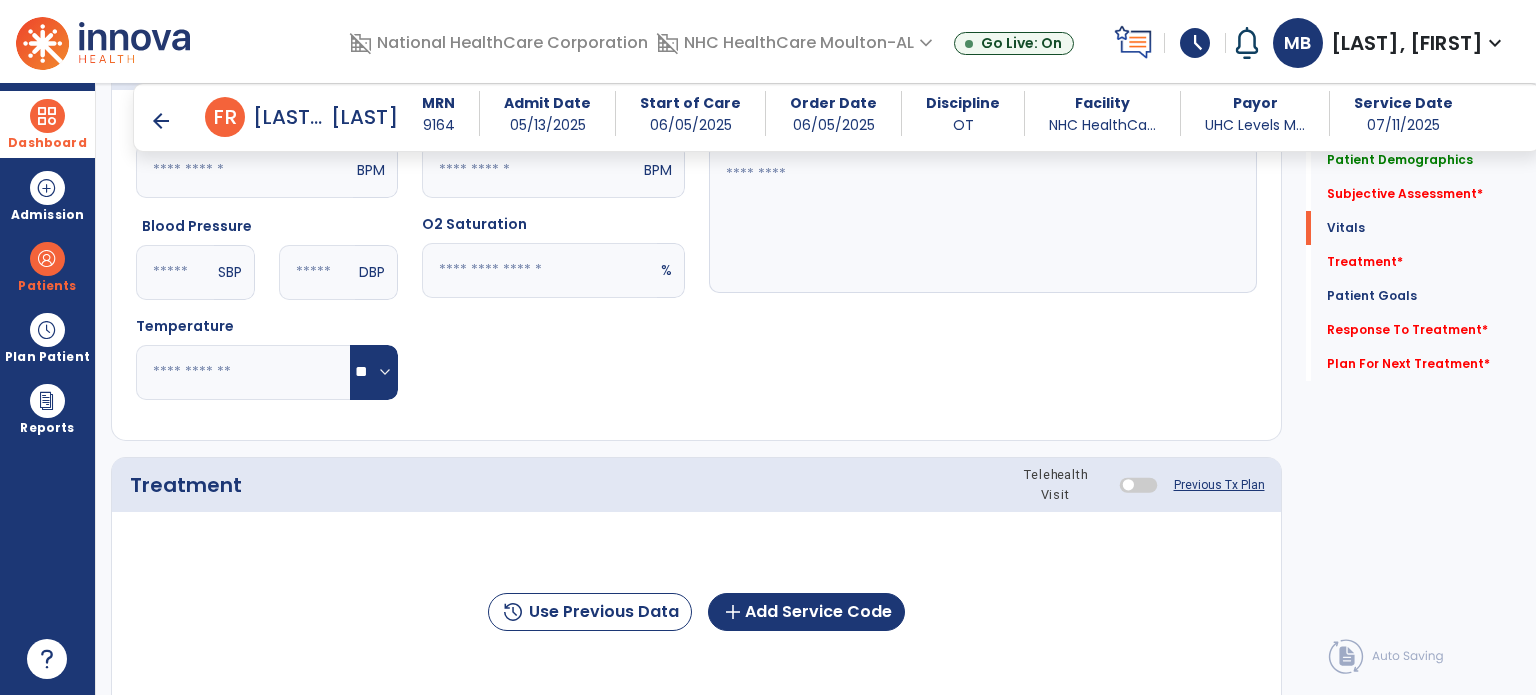 scroll, scrollTop: 804, scrollLeft: 0, axis: vertical 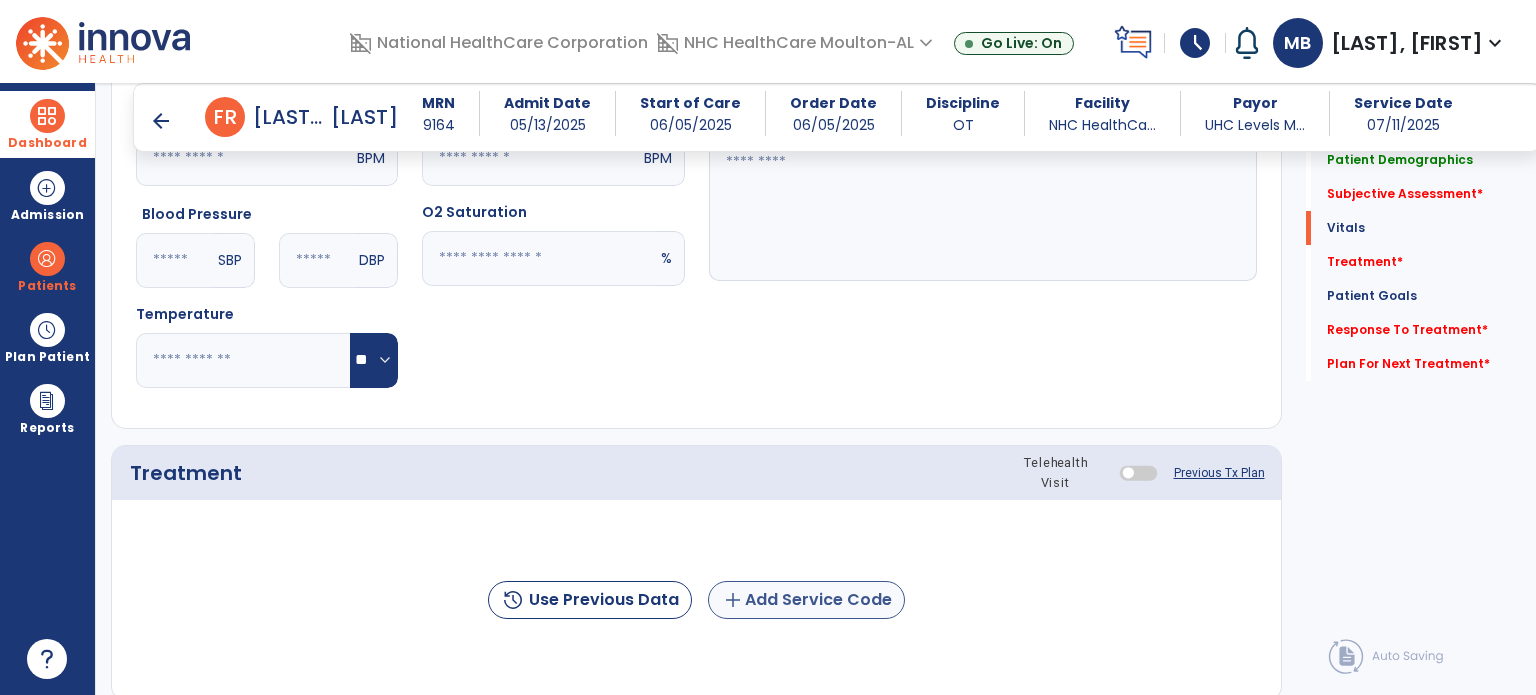 type on "**********" 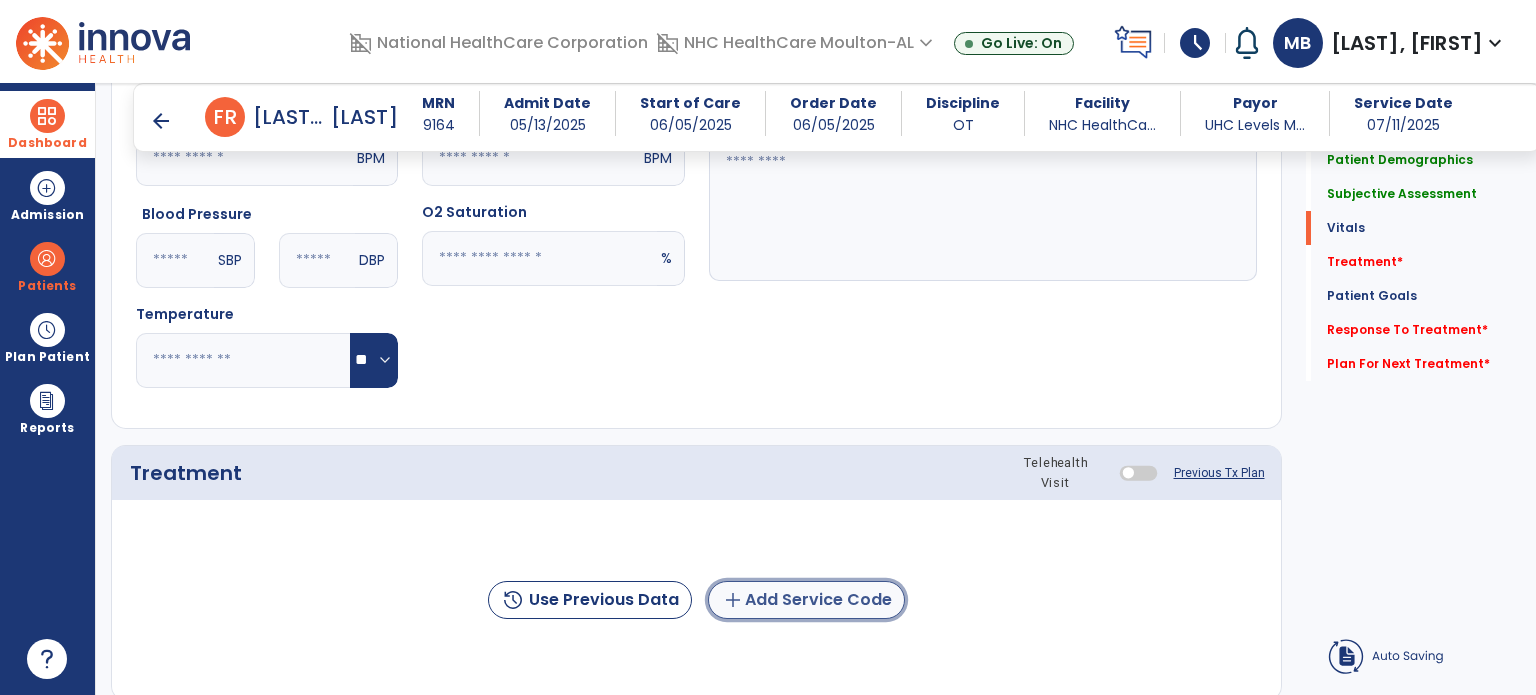 click on "add  Add Service Code" 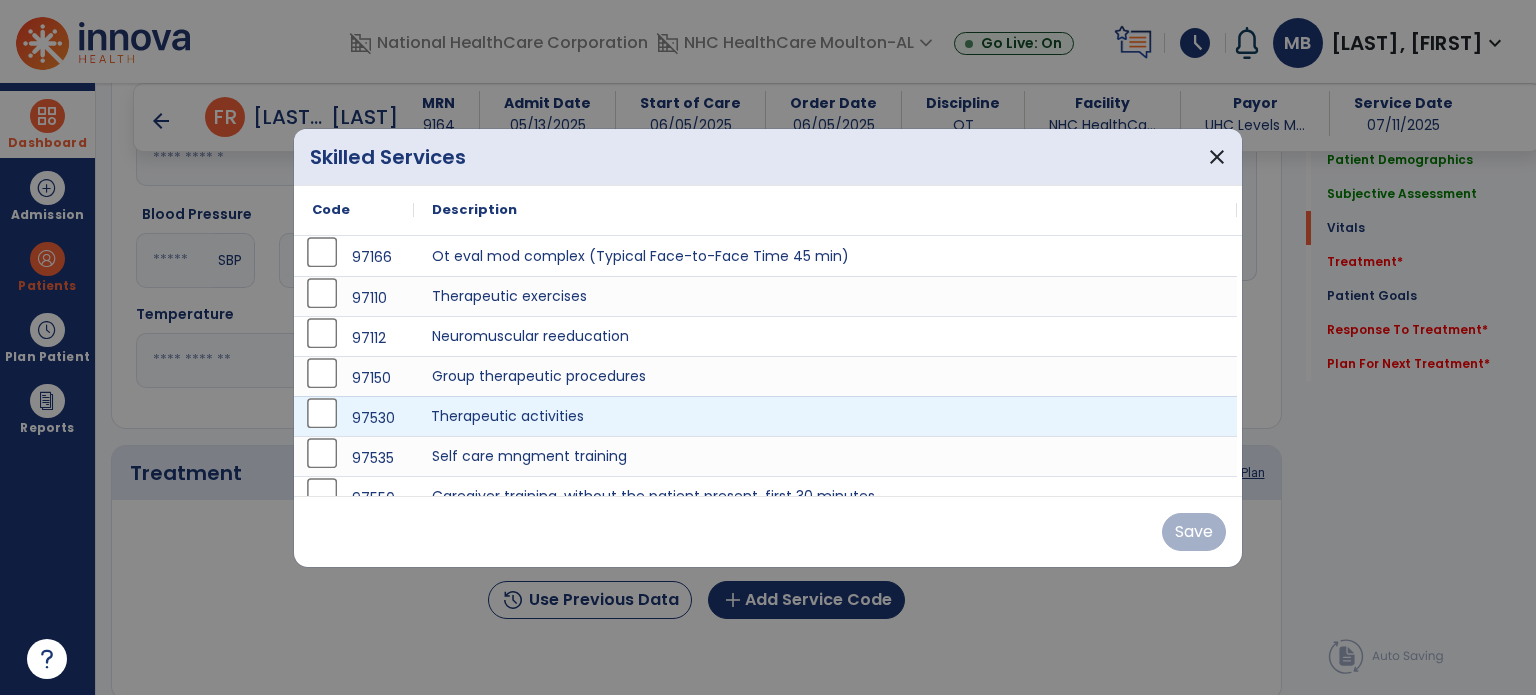 click on "Therapeutic activities" at bounding box center (825, 416) 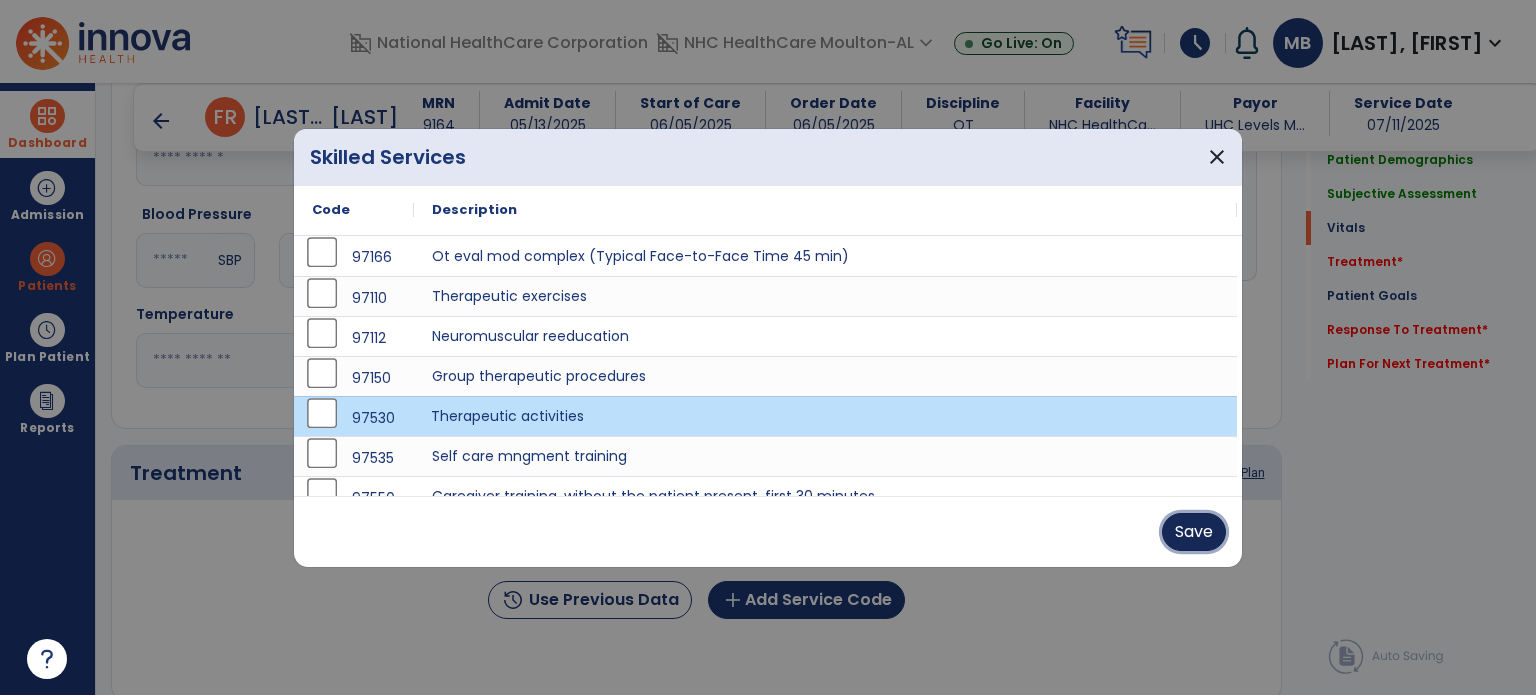 click on "Save" at bounding box center [1194, 532] 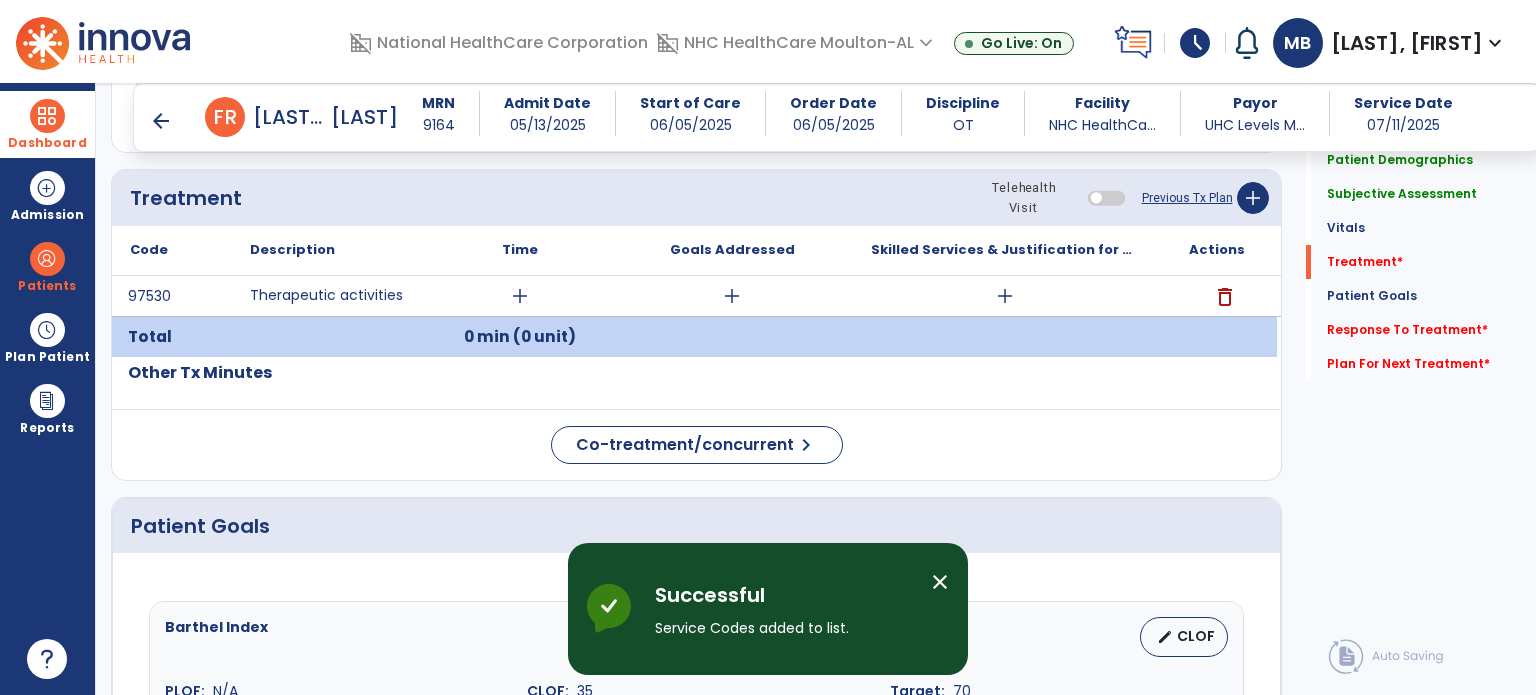 scroll, scrollTop: 1096, scrollLeft: 0, axis: vertical 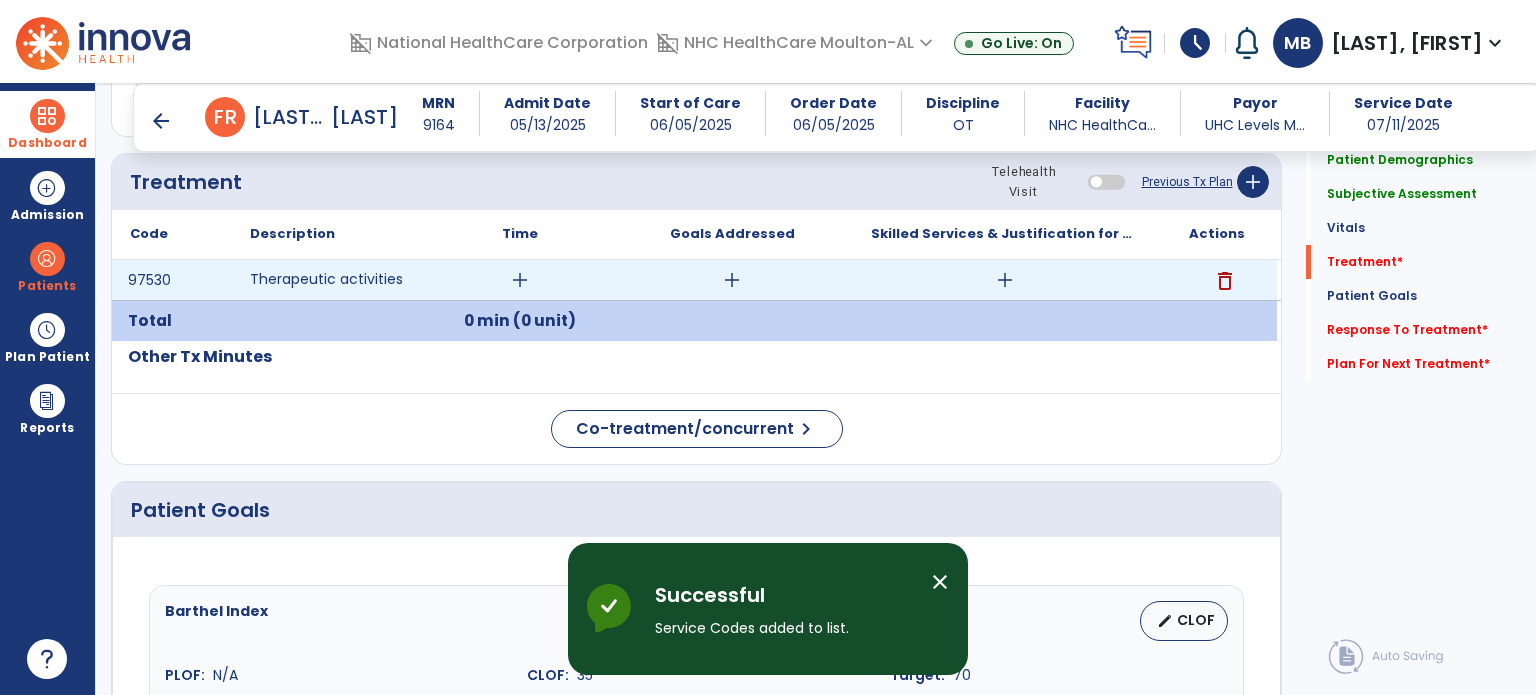 click on "add" at bounding box center (520, 280) 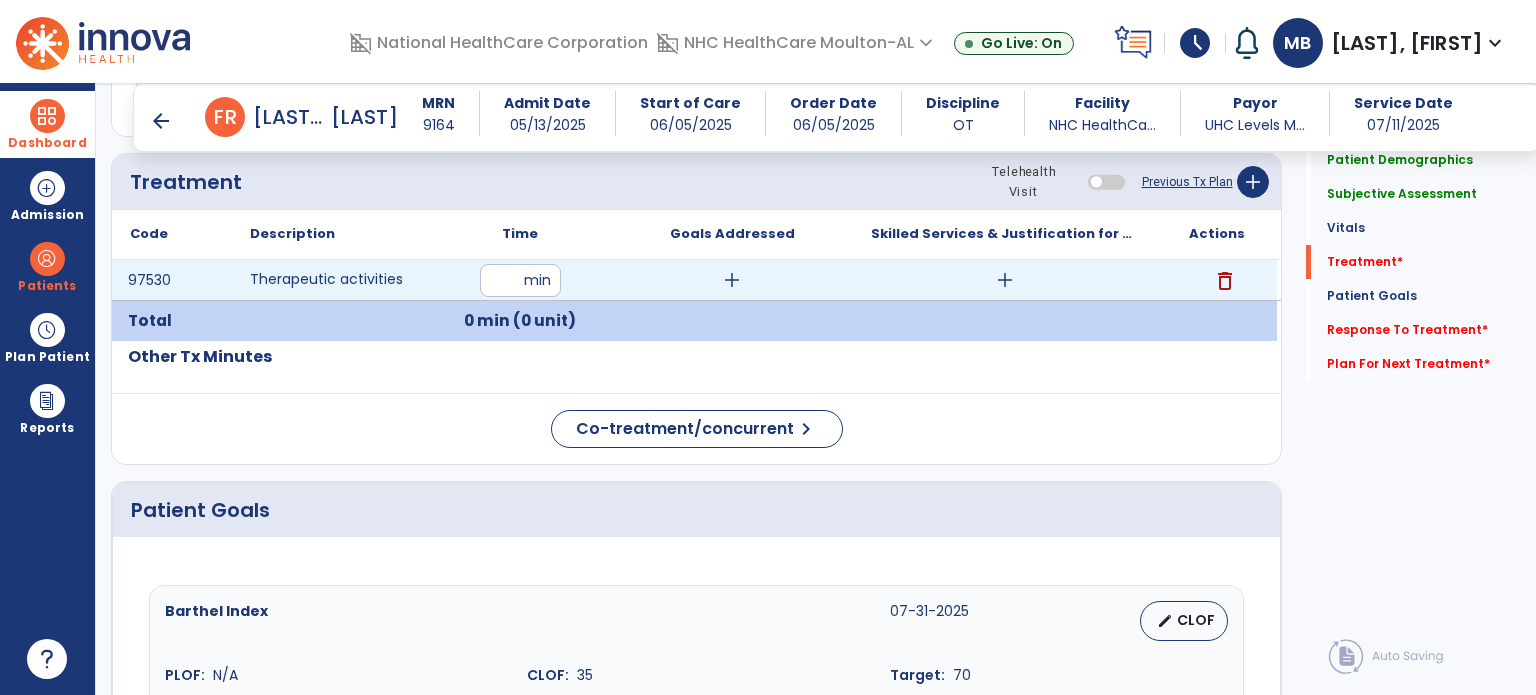 type on "**" 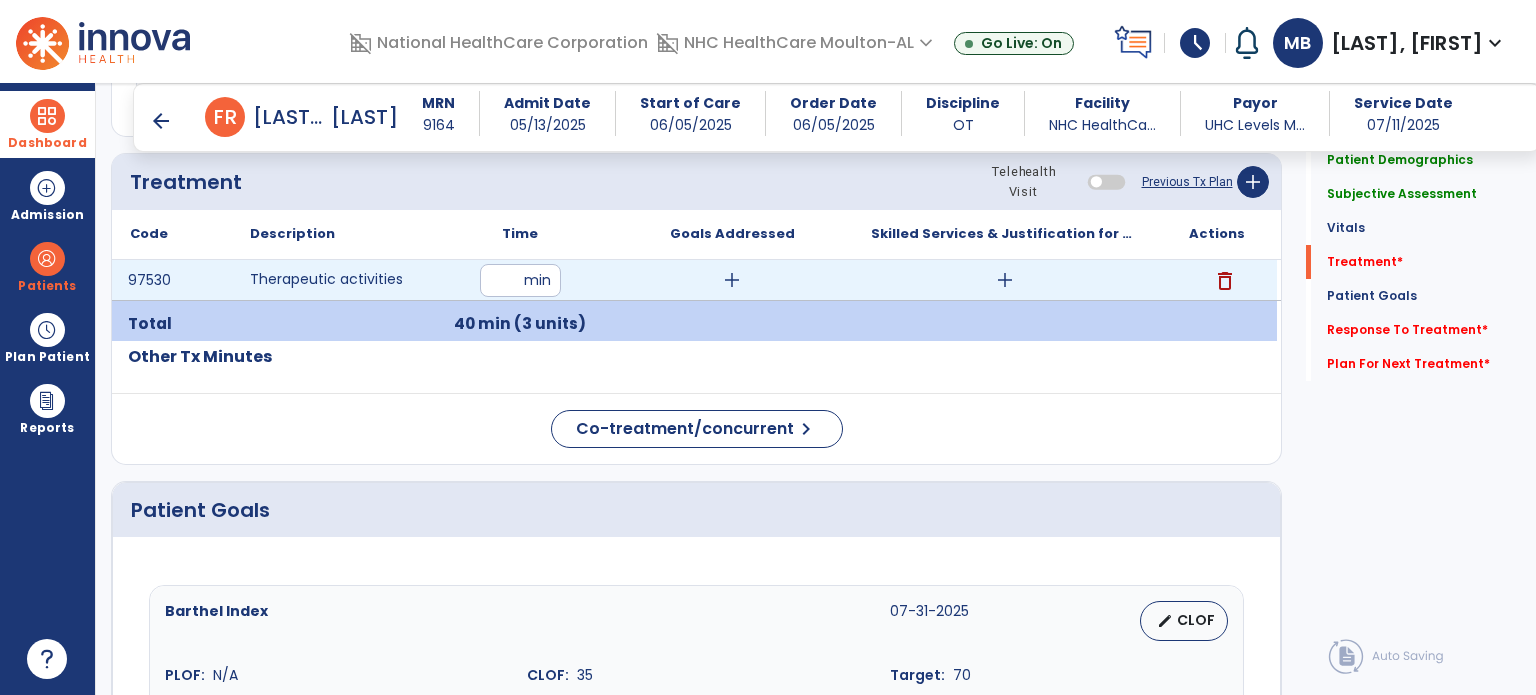 click on "add" at bounding box center (732, 280) 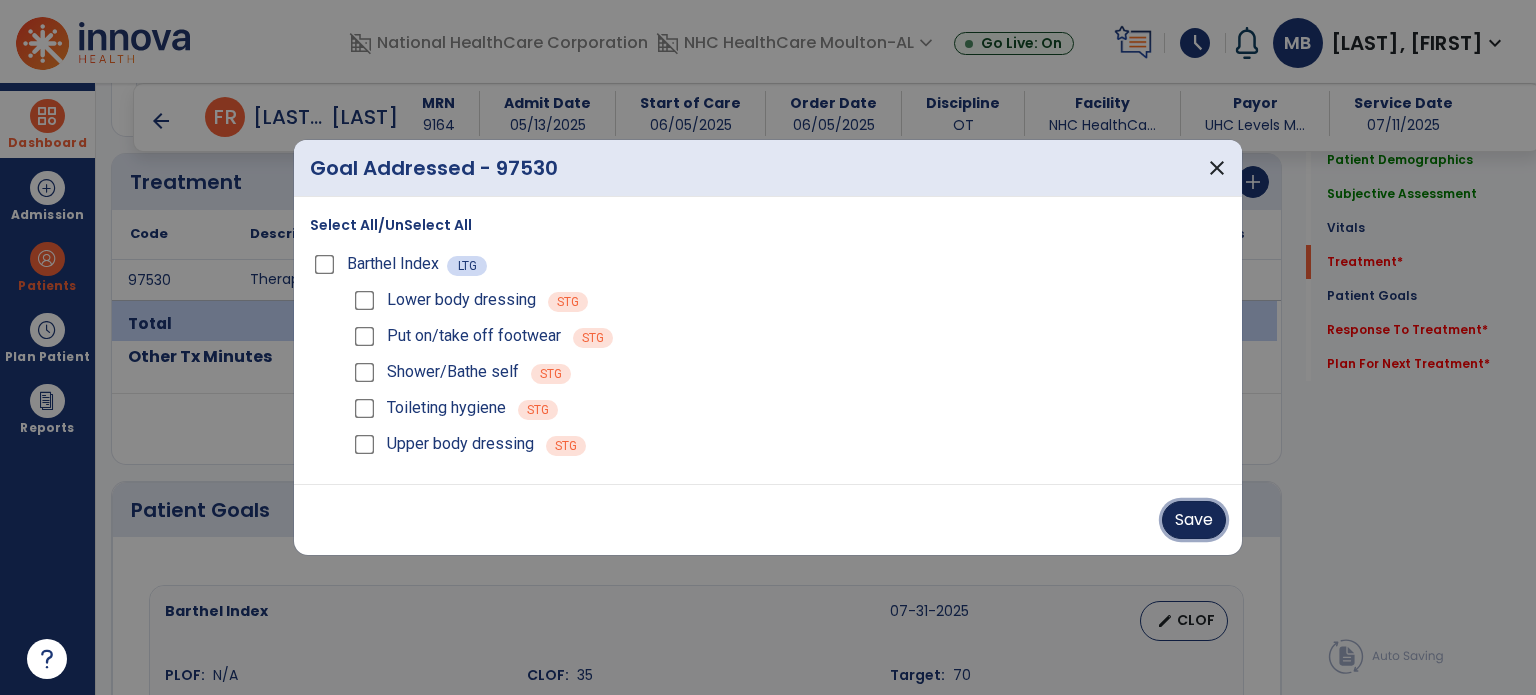 click on "Save" at bounding box center [1194, 520] 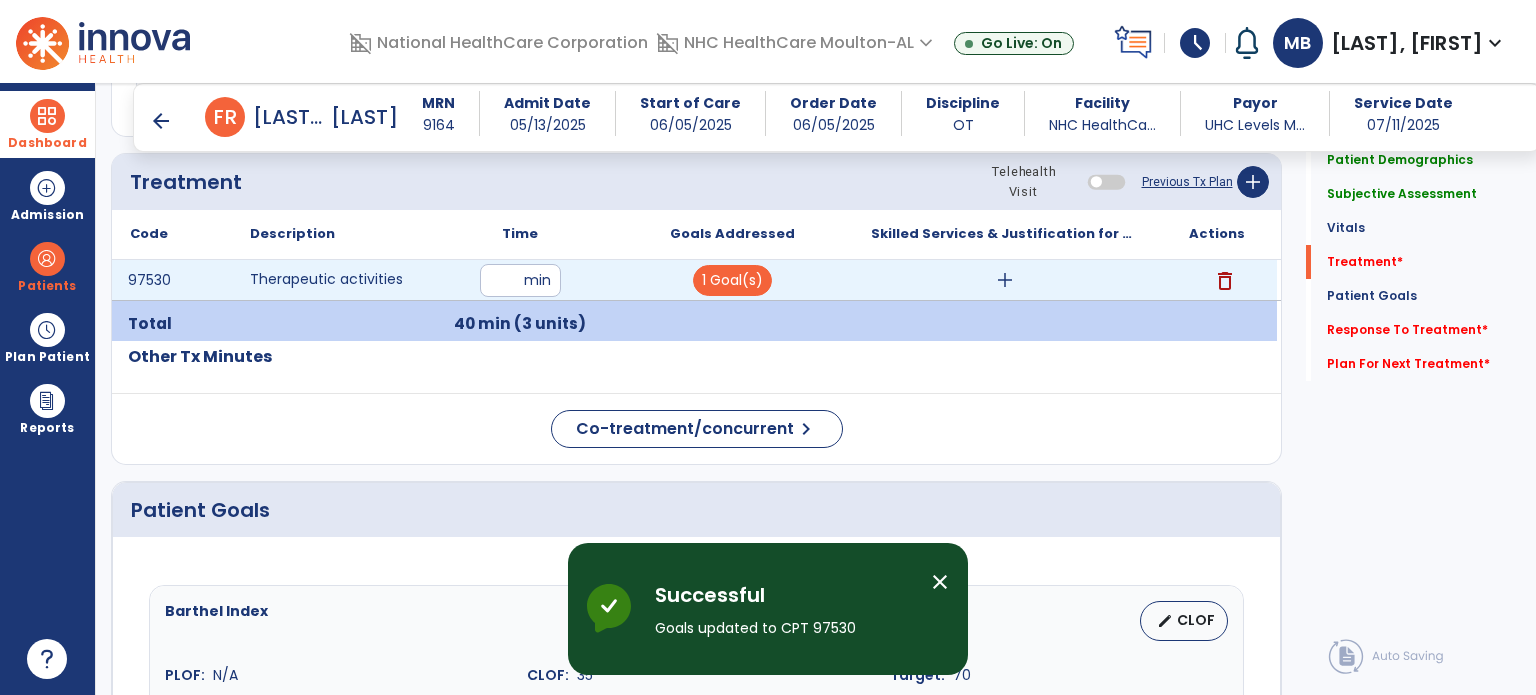 click on "add" at bounding box center [1005, 280] 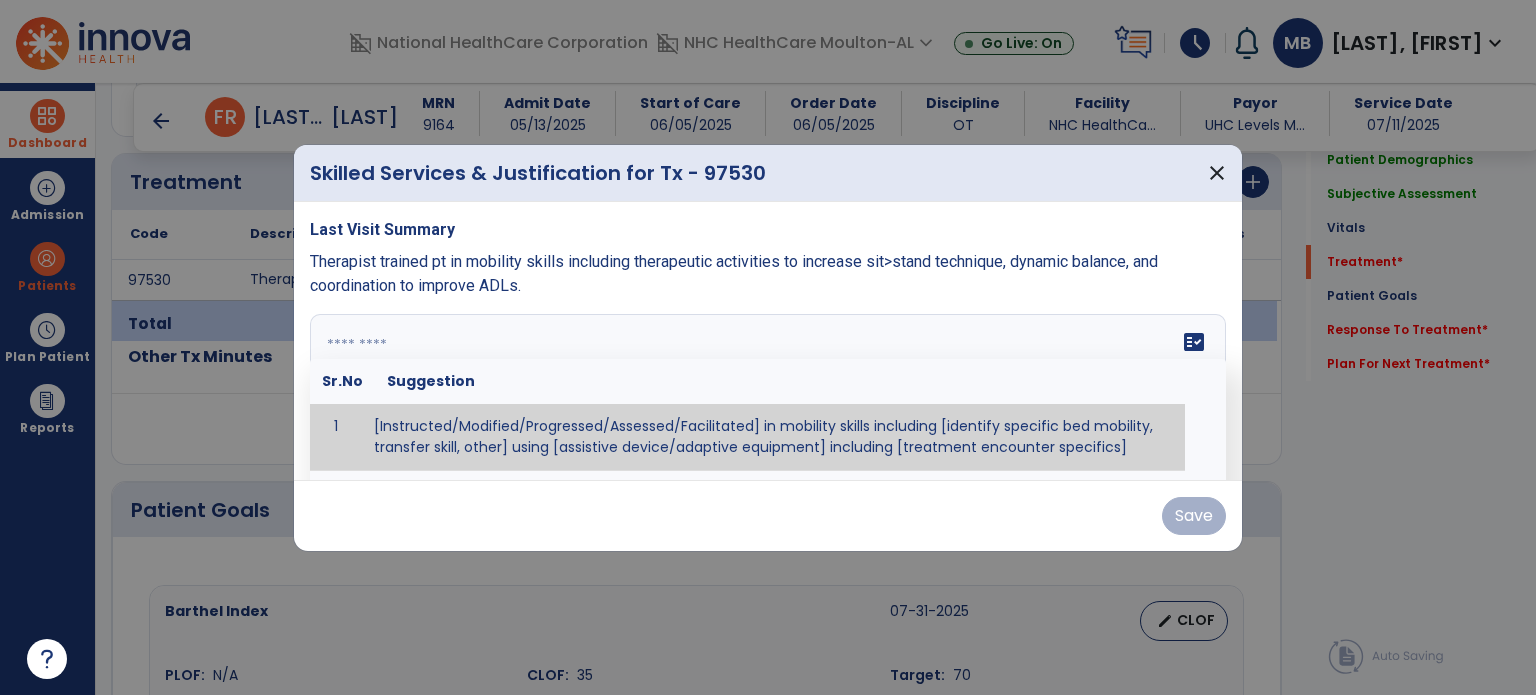 click on "fact_check  Sr.No Suggestion 1 [Instructed/Modified/Progressed/Assessed/Facilitated] in mobility skills including [identify specific bed mobility, transfer skill, other] using [assistive device/adaptive equipment] including [treatment encounter specifics]" at bounding box center (768, 389) 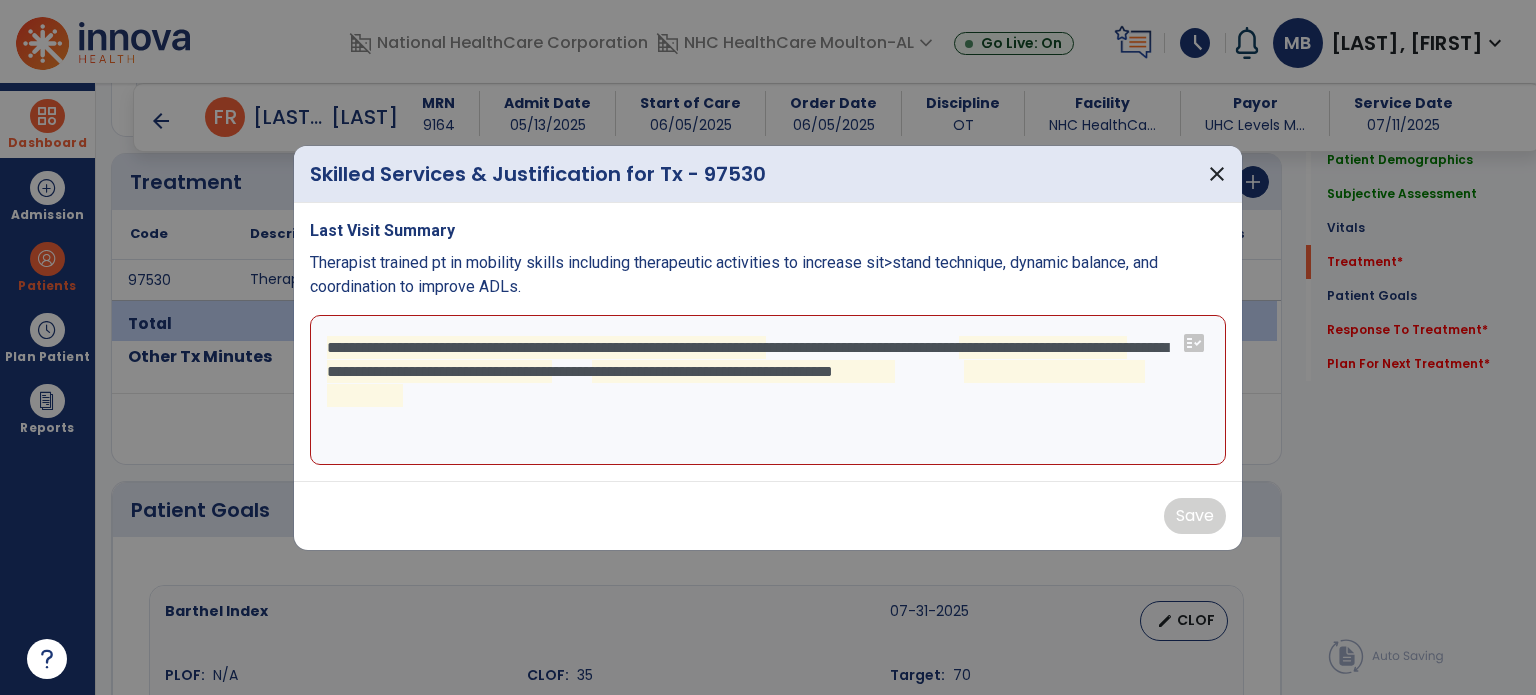 click on "**********" at bounding box center (768, 390) 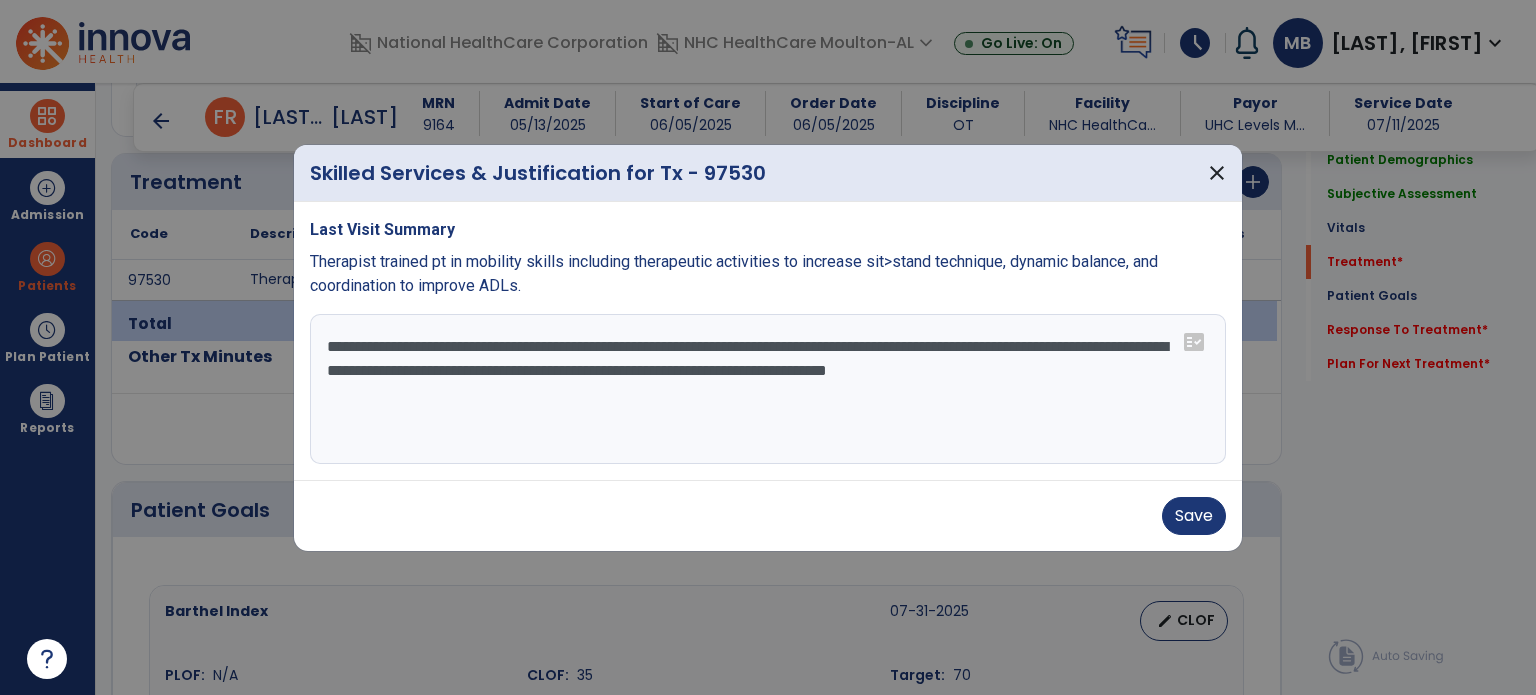 click on "**********" at bounding box center (768, 389) 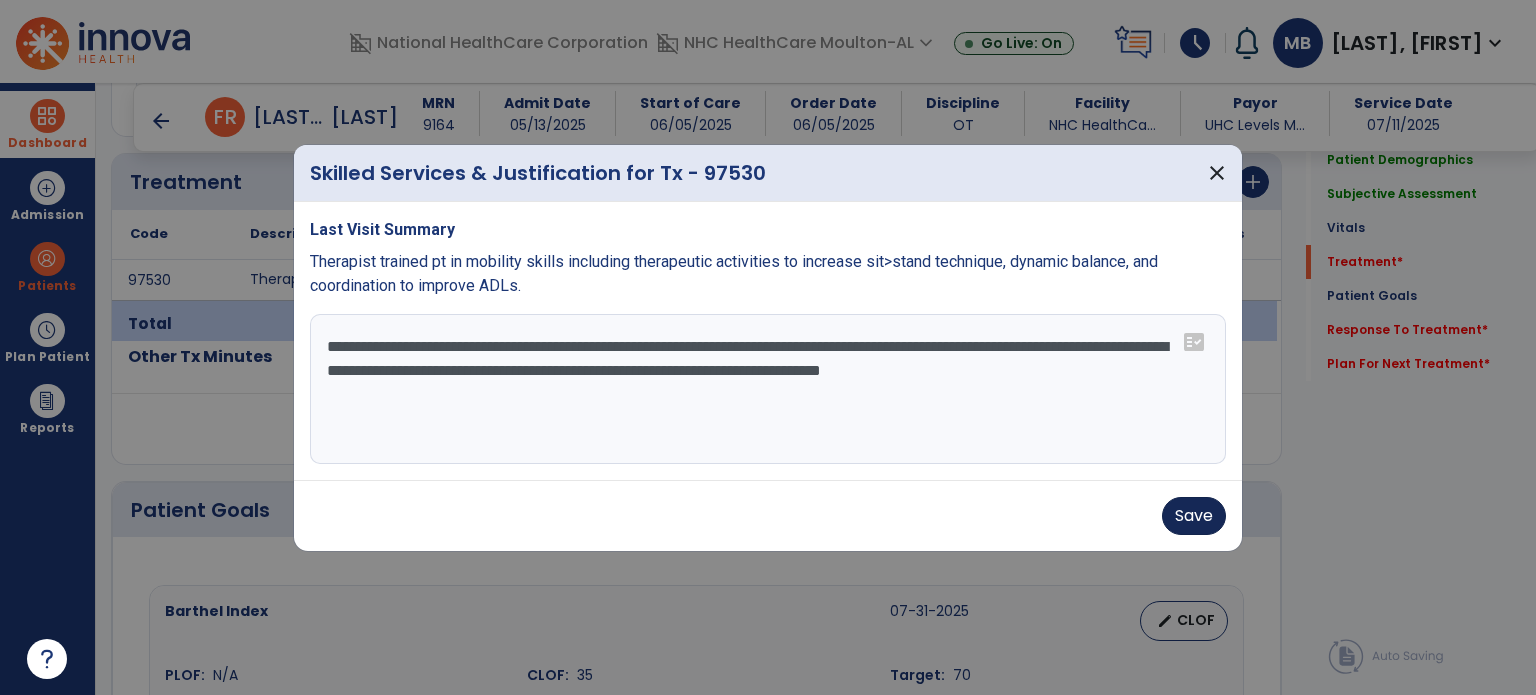 type on "**********" 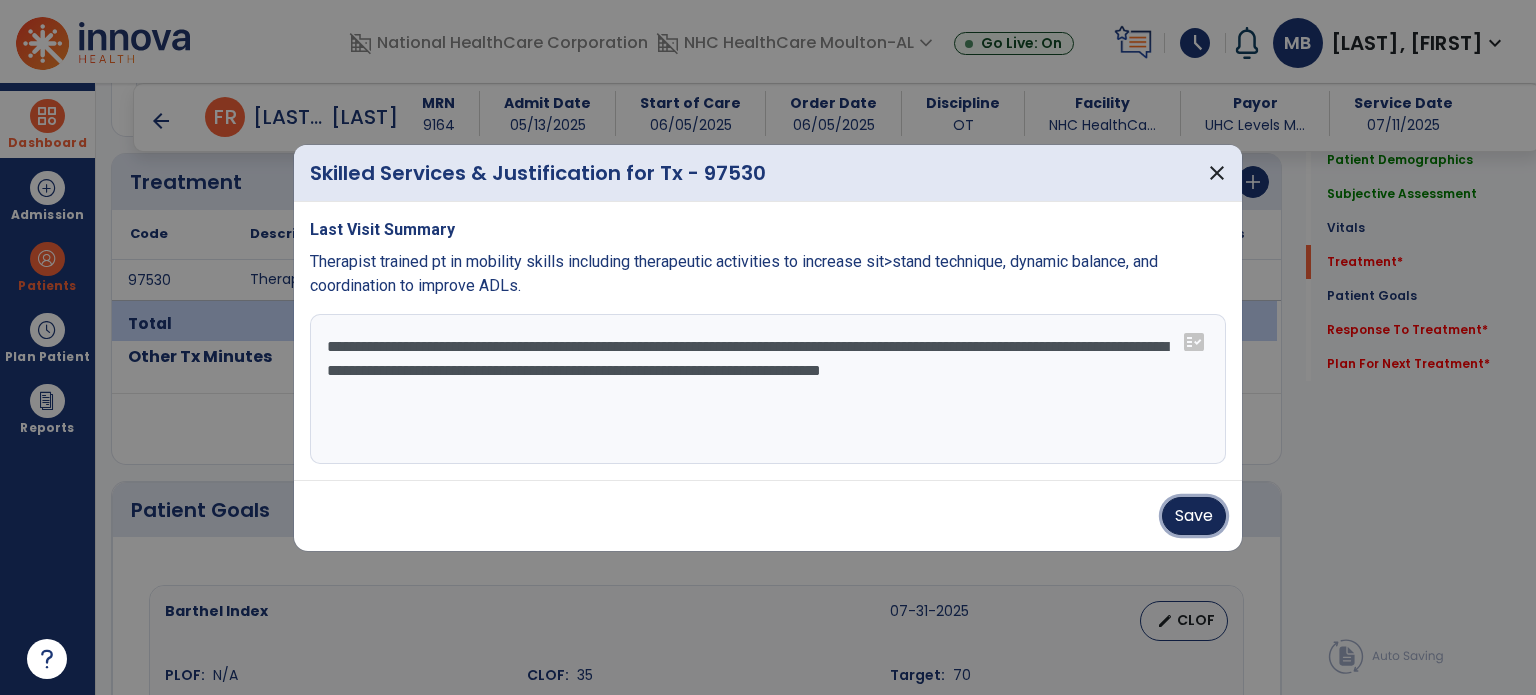 click on "Save" at bounding box center (1194, 516) 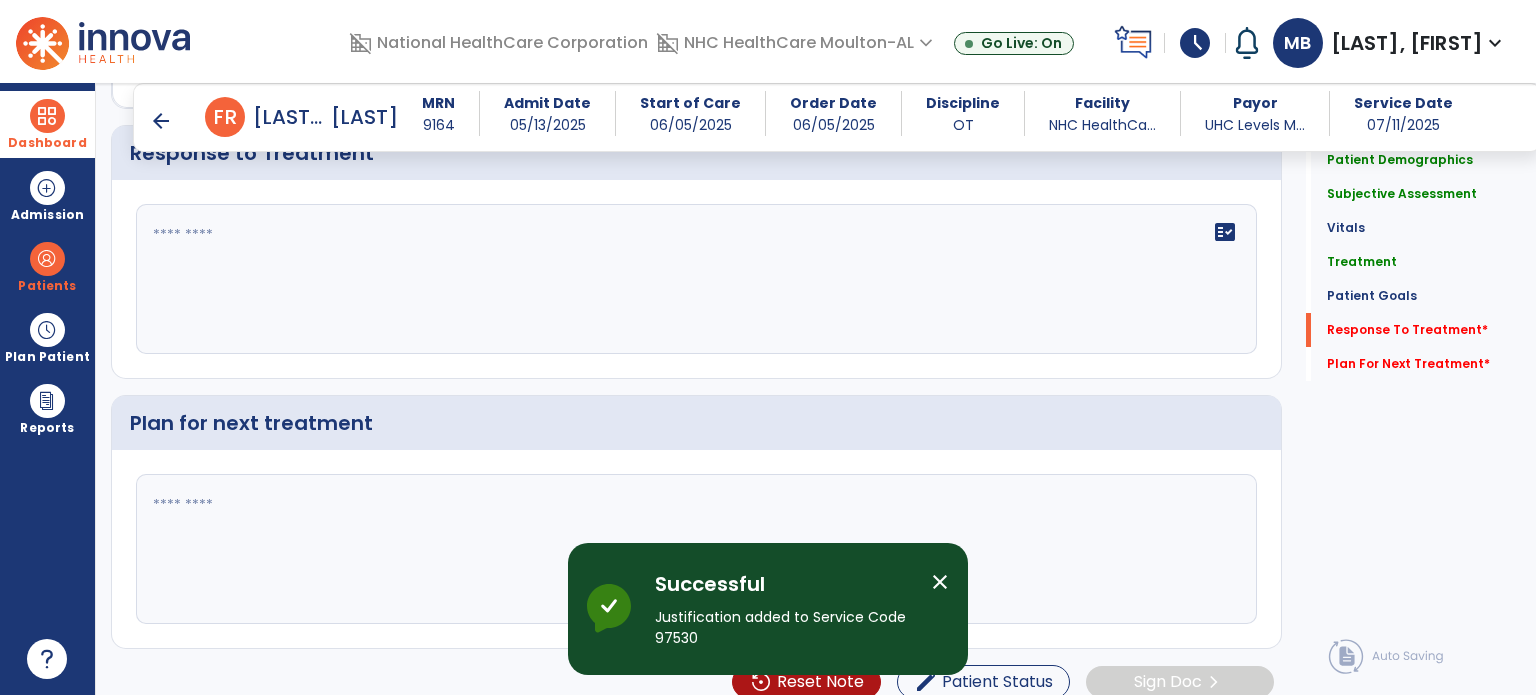 scroll, scrollTop: 2912, scrollLeft: 0, axis: vertical 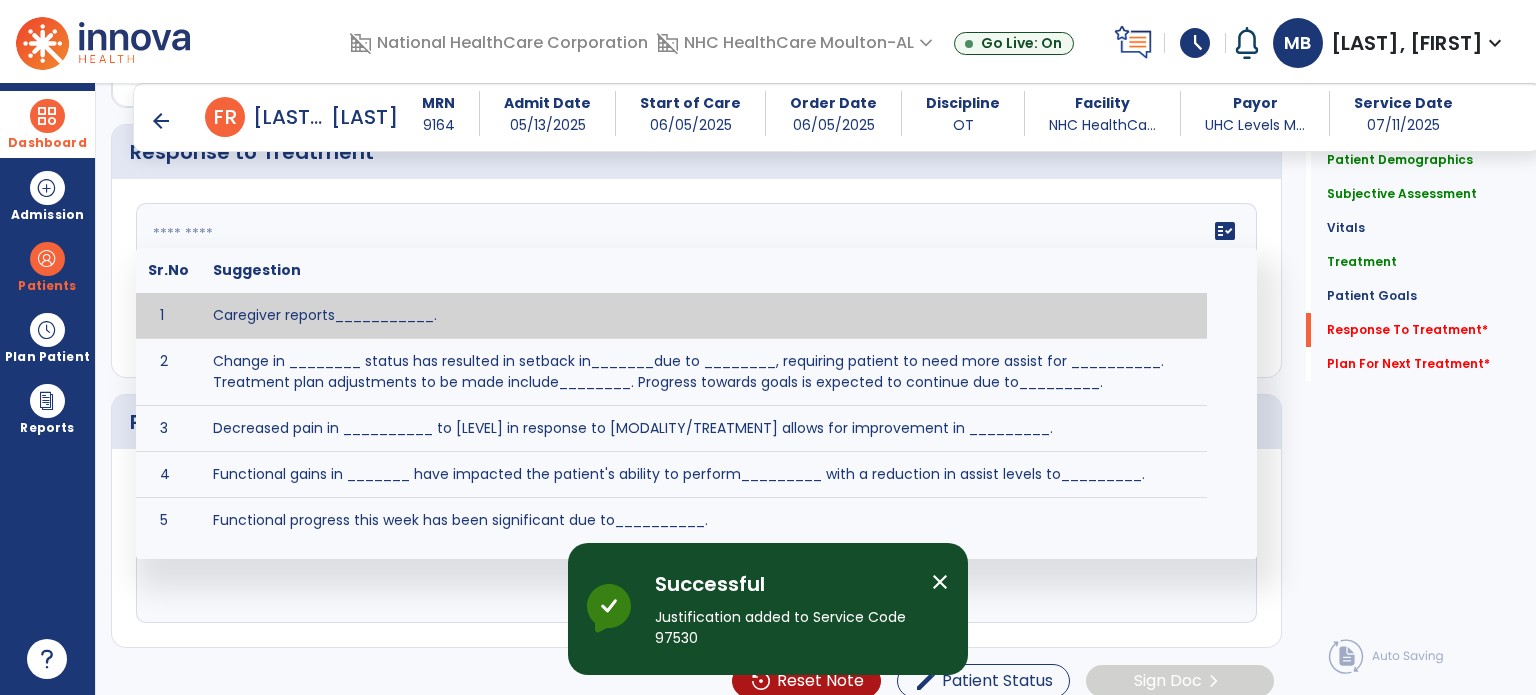 click on "fact_check  Sr.No Suggestion 1 Caregiver reports___________. 2 Change in ________ status has resulted in setback in_______due to ________, requiring patient to need more assist for __________.   Treatment plan adjustments to be made include________.  Progress towards goals is expected to continue due to_________. 3 Decreased pain in __________ to [LEVEL] in response to [MODALITY/TREATMENT] allows for improvement in _________. 4 Functional gains in _______ have impacted the patient's ability to perform_________ with a reduction in assist levels to_________. 5 Functional progress this week has been significant due to__________. 6 Gains in ________ have improved the patient's ability to perform ______with decreased levels of assist to___________. 7 Improvement in ________allows patient to tolerate higher levels of challenges in_________. 8 Pain in [AREA] has decreased to [LEVEL] in response to [TREATMENT/MODALITY], allowing fore ease in completing__________. 9 10 11 12 13 14 15 16 17 18 19 20 21" 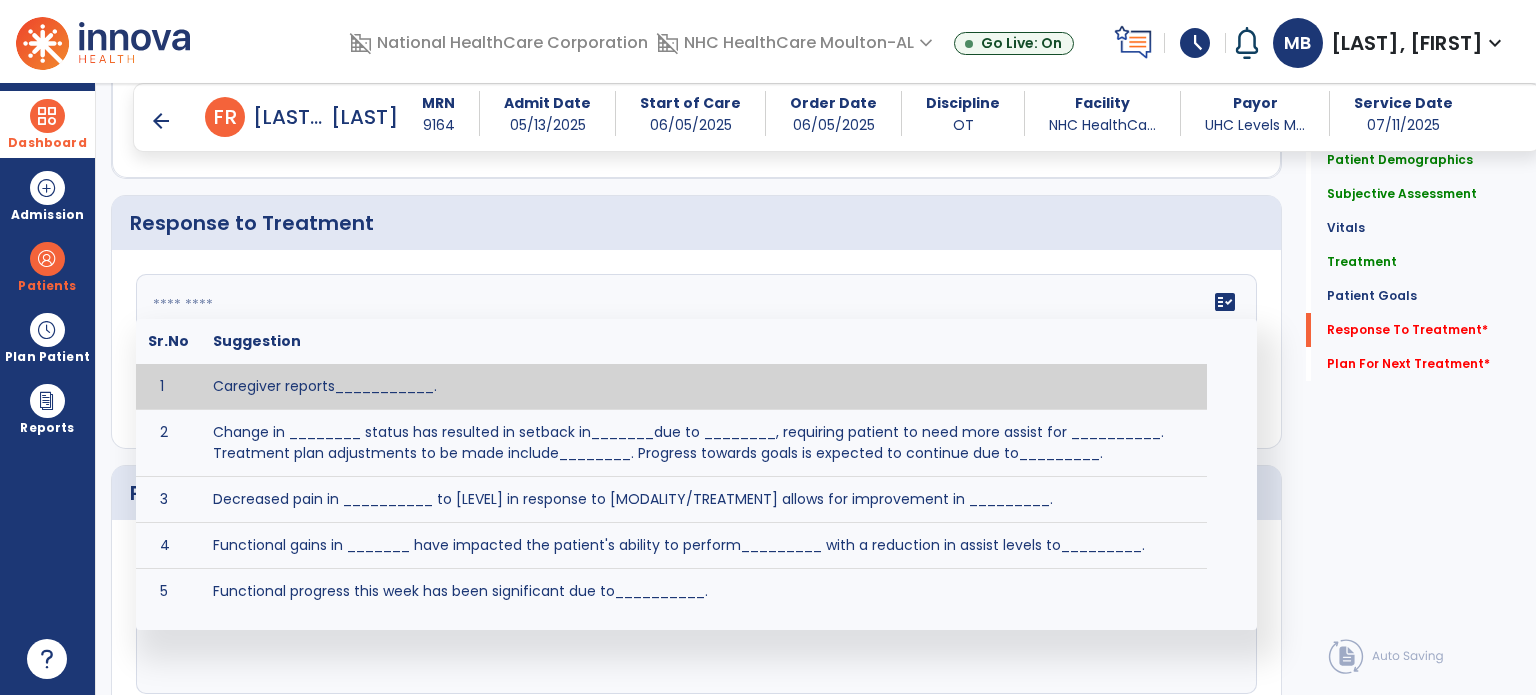 scroll, scrollTop: 2843, scrollLeft: 0, axis: vertical 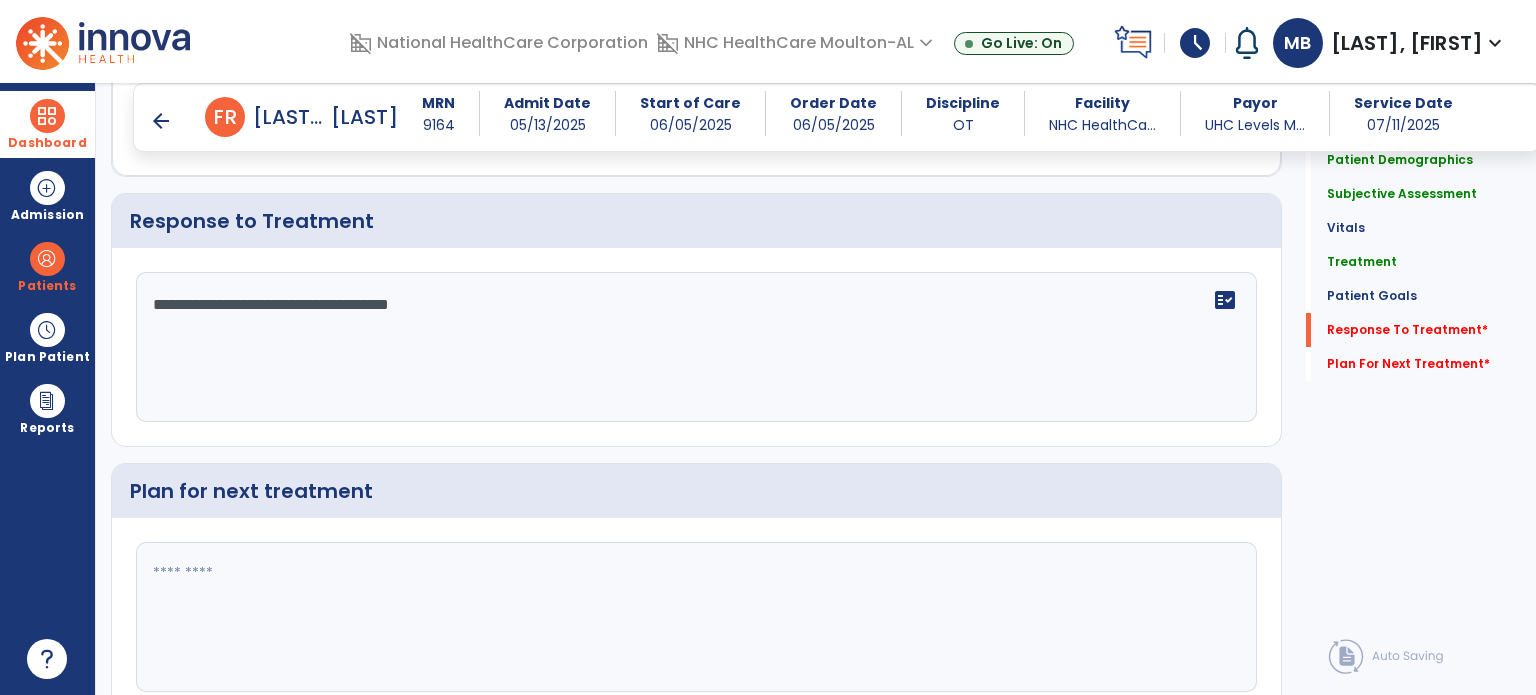 type on "**********" 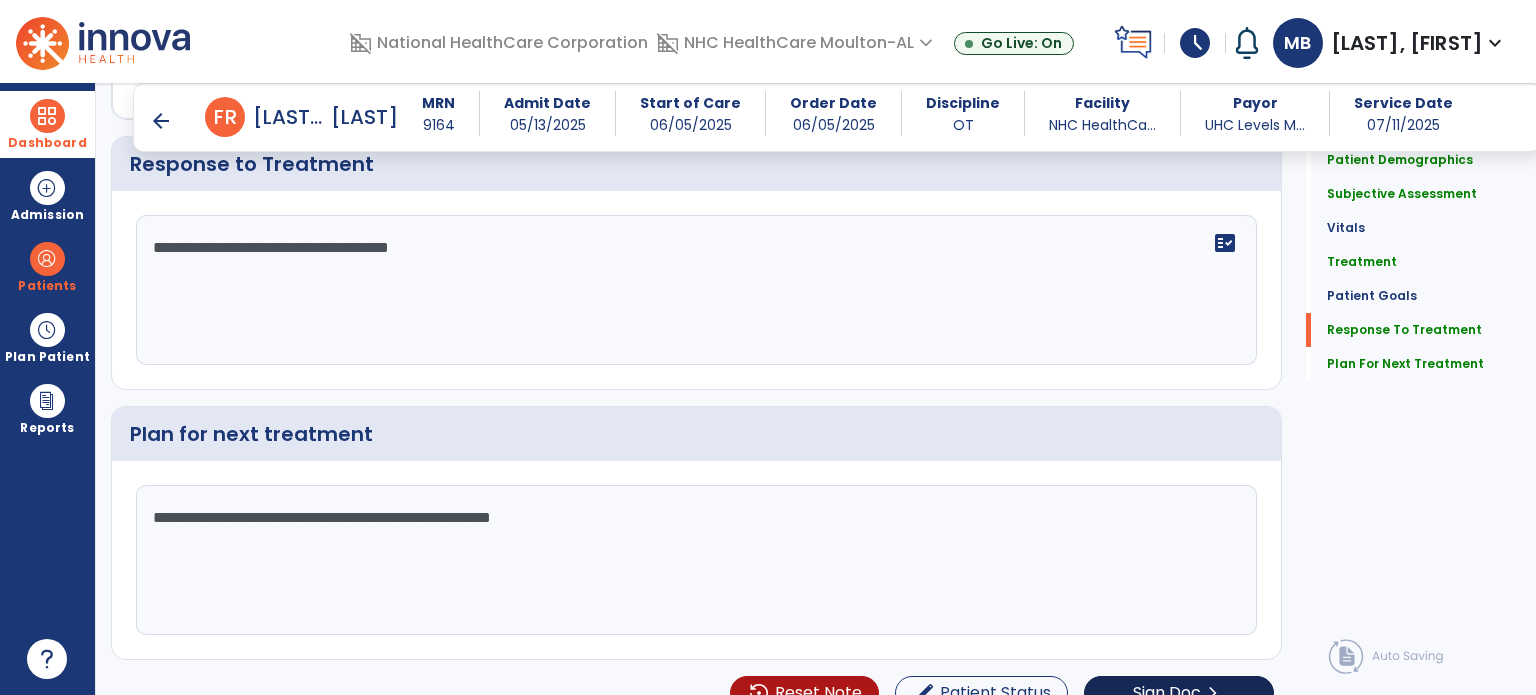 scroll, scrollTop: 2923, scrollLeft: 0, axis: vertical 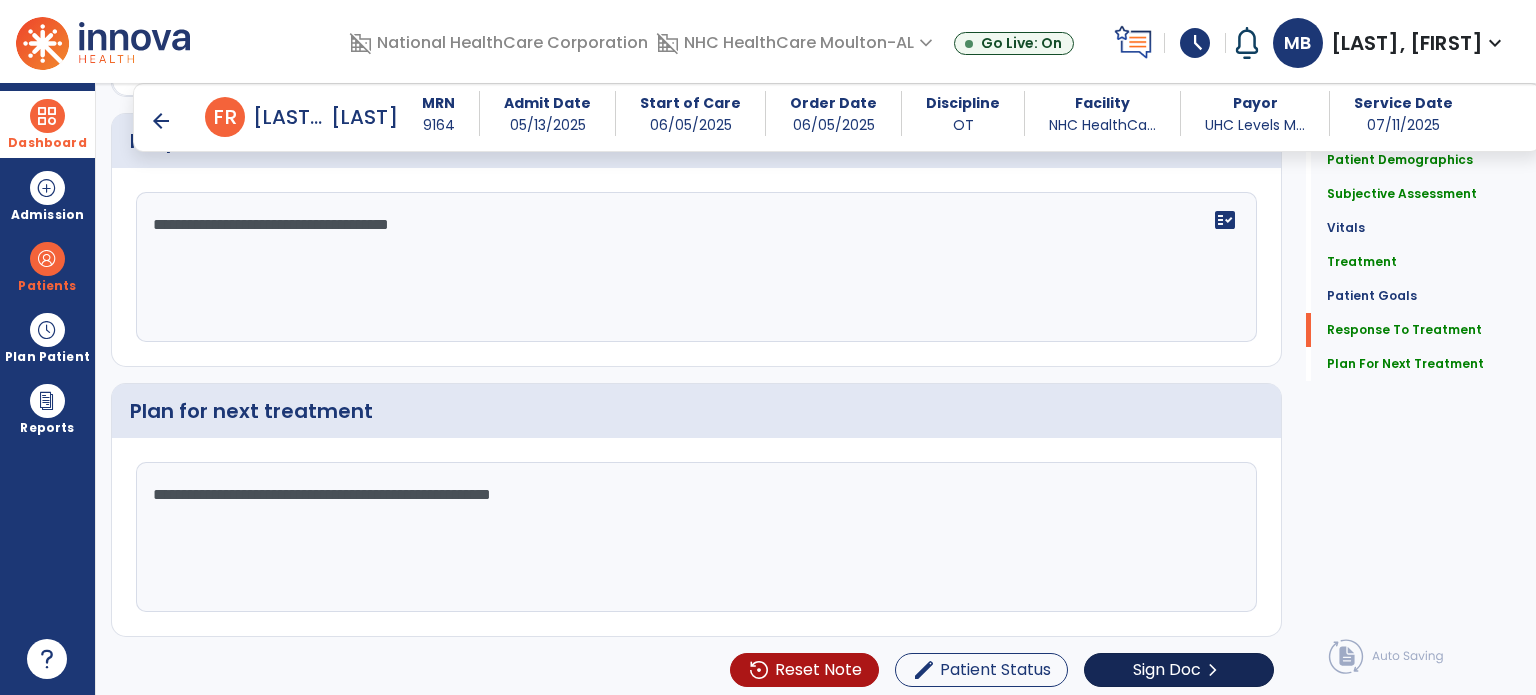 type on "**********" 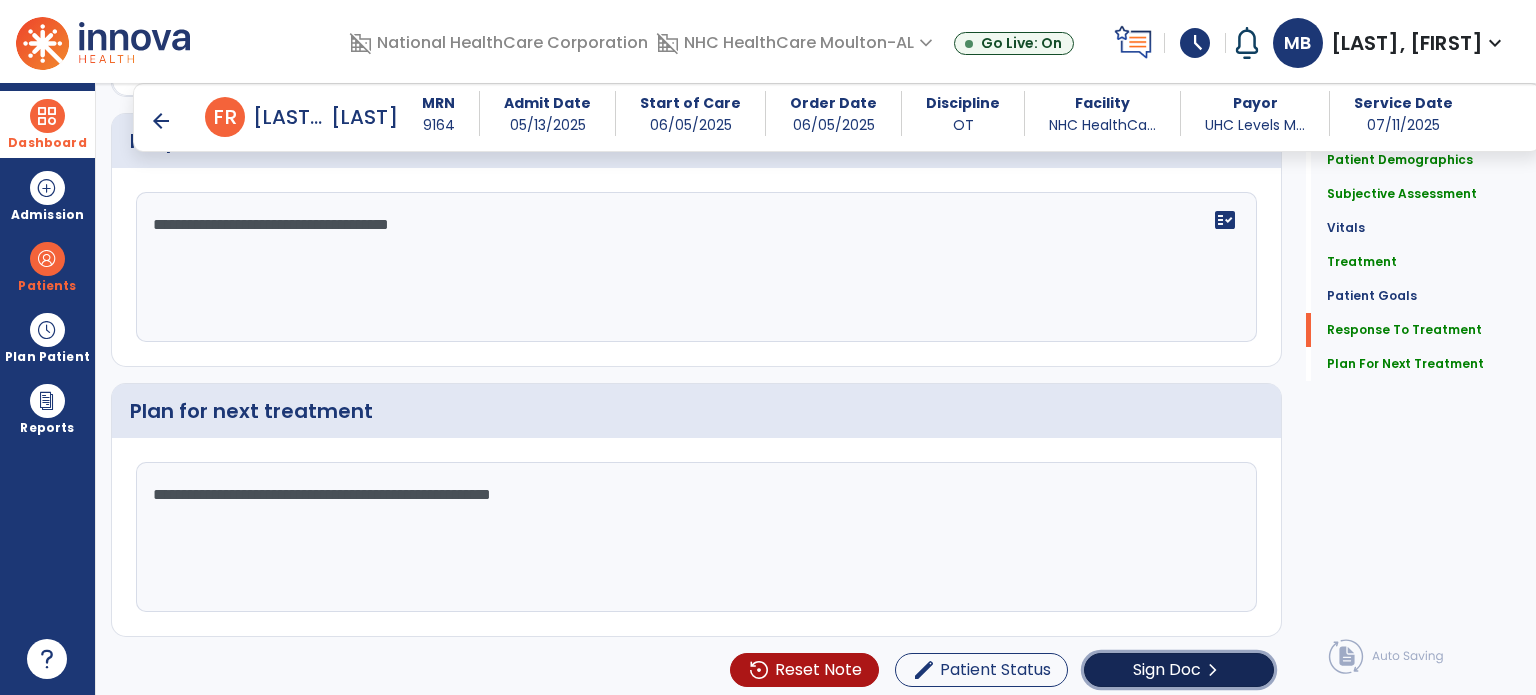 click on "Sign Doc  chevron_right" 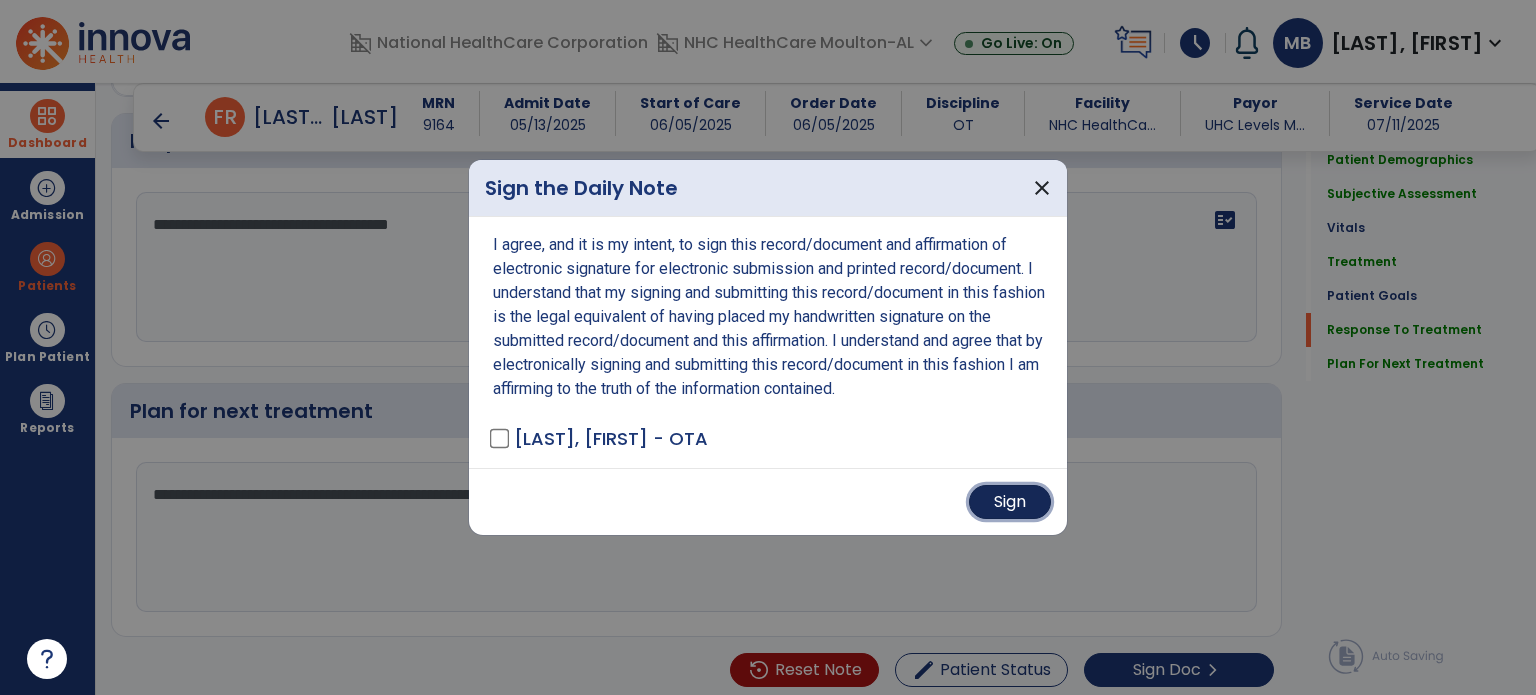 click on "Sign" at bounding box center [1010, 502] 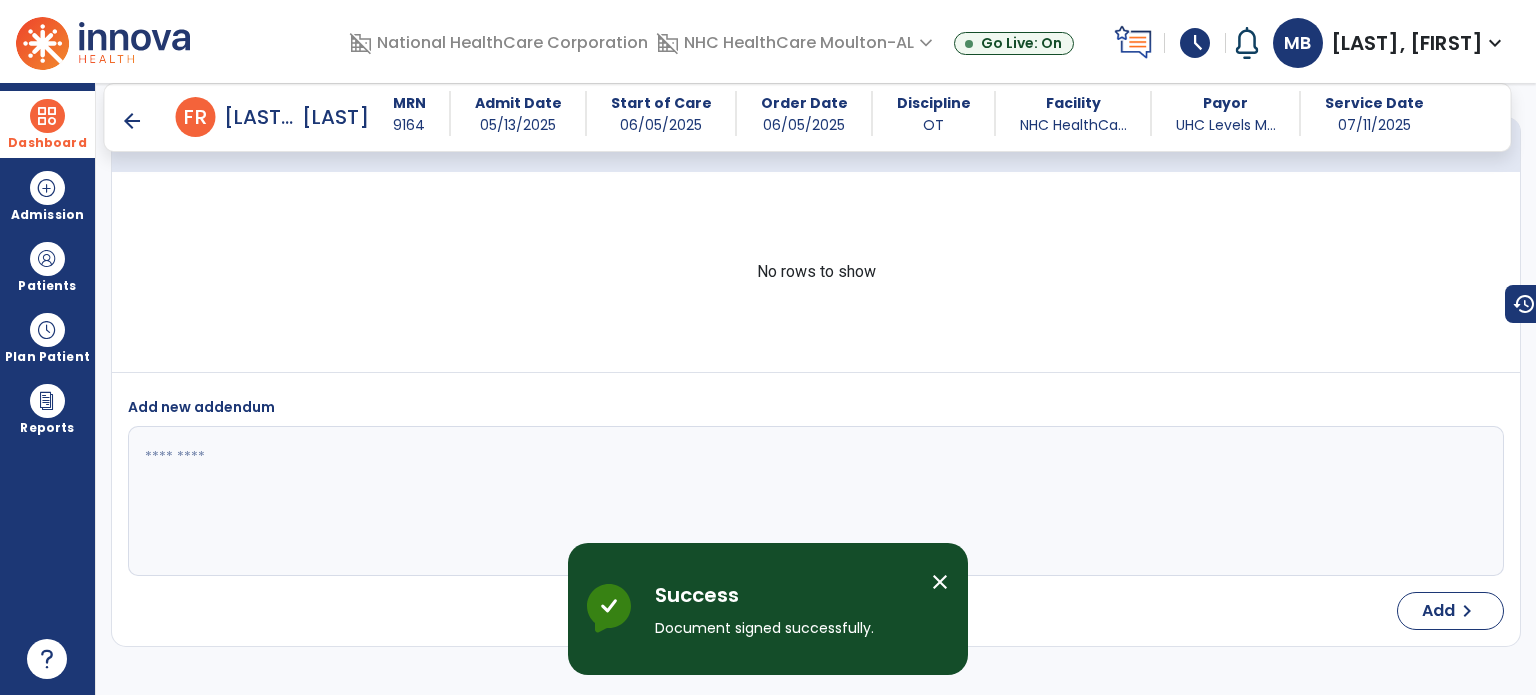 click at bounding box center (47, 116) 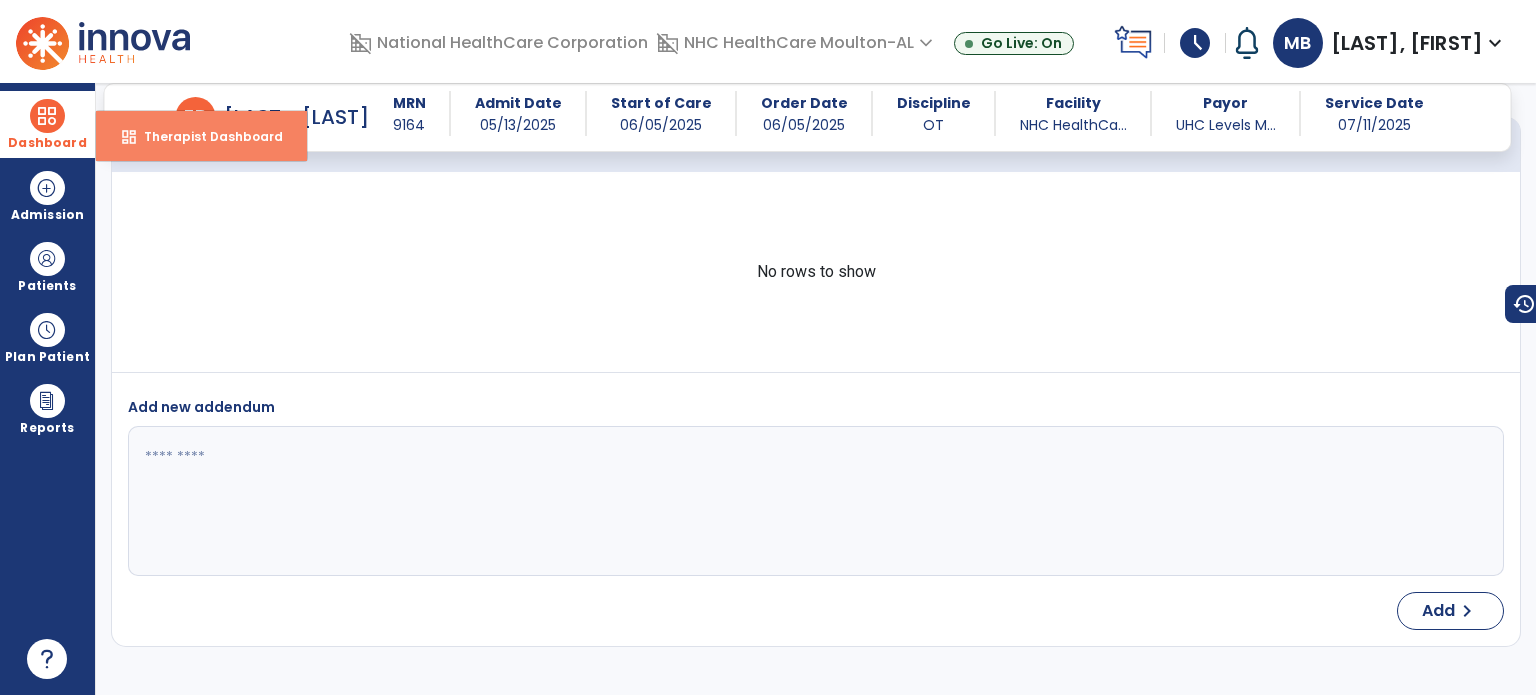 click on "Therapist Dashboard" at bounding box center [205, 136] 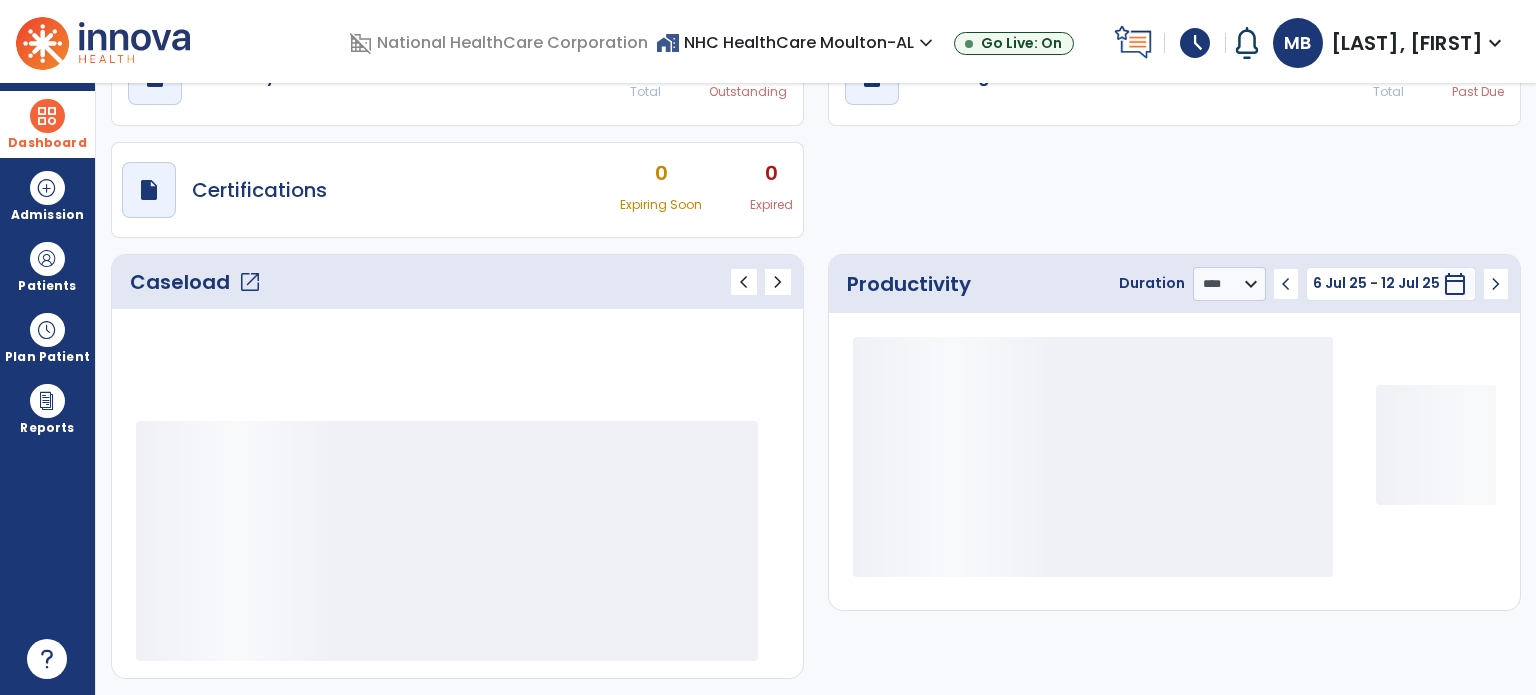 scroll, scrollTop: 109, scrollLeft: 0, axis: vertical 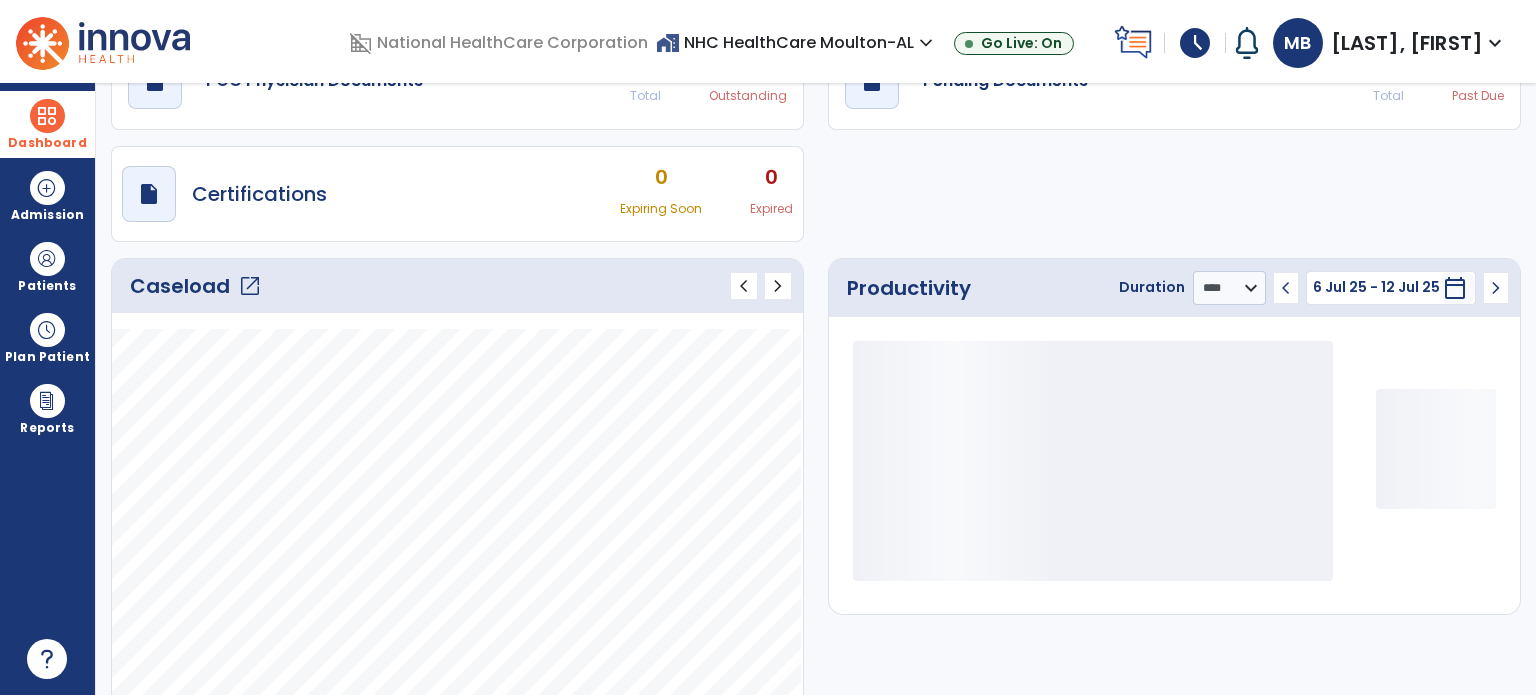 click on "open_in_new" 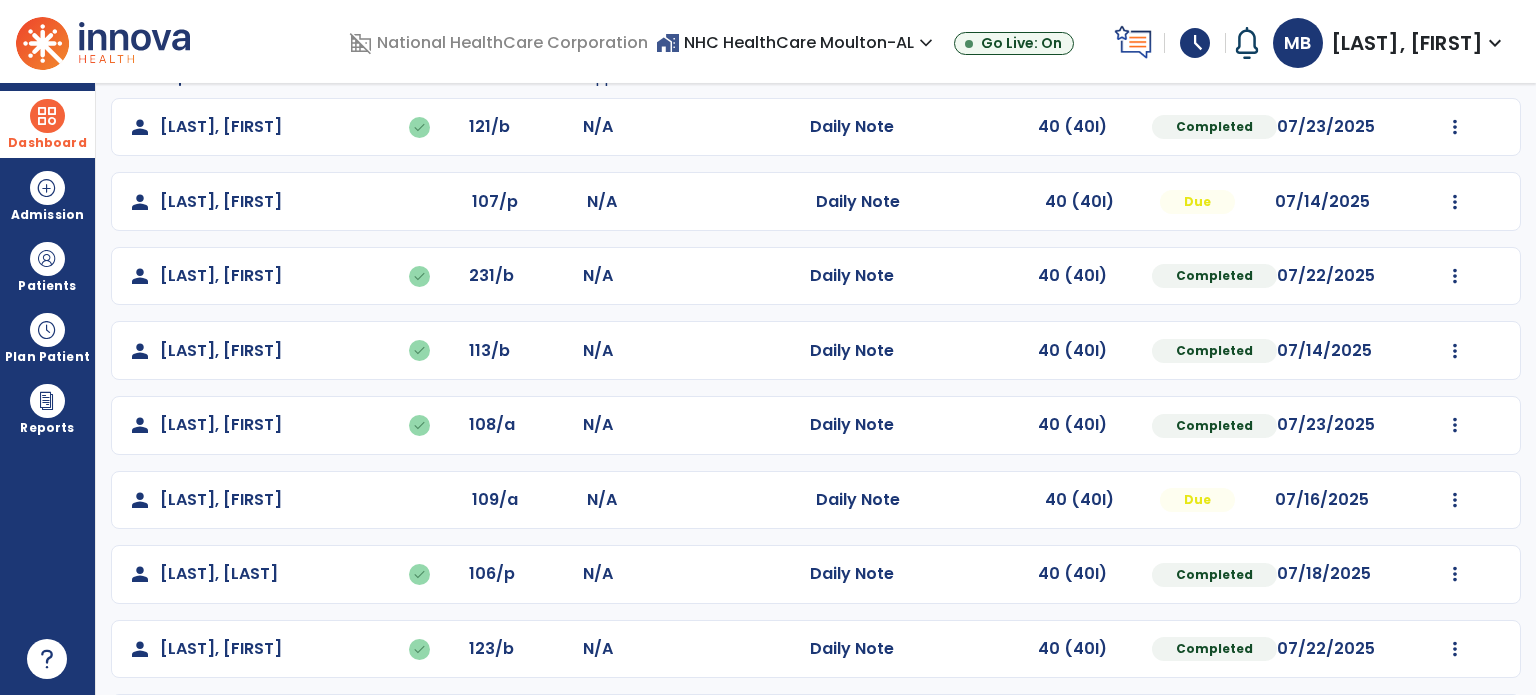 scroll, scrollTop: 144, scrollLeft: 0, axis: vertical 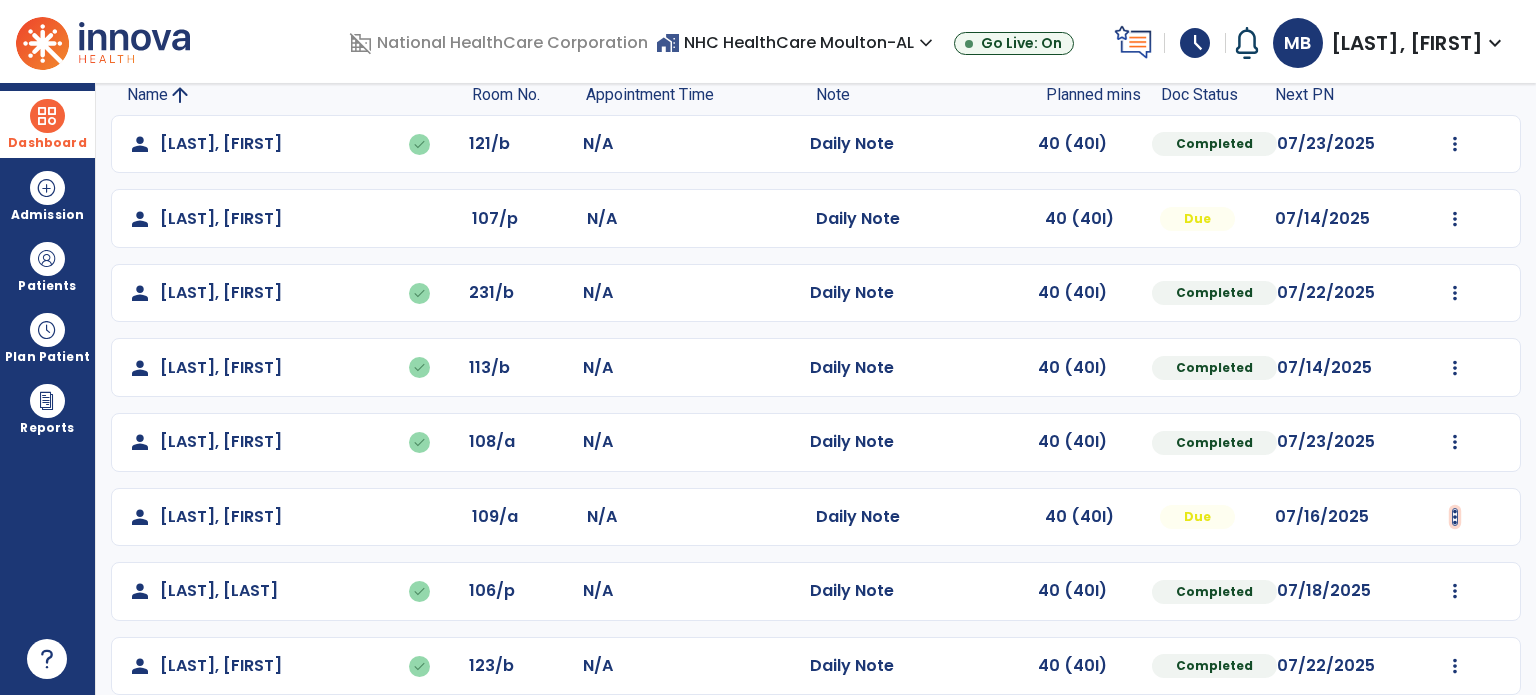click at bounding box center [1455, 144] 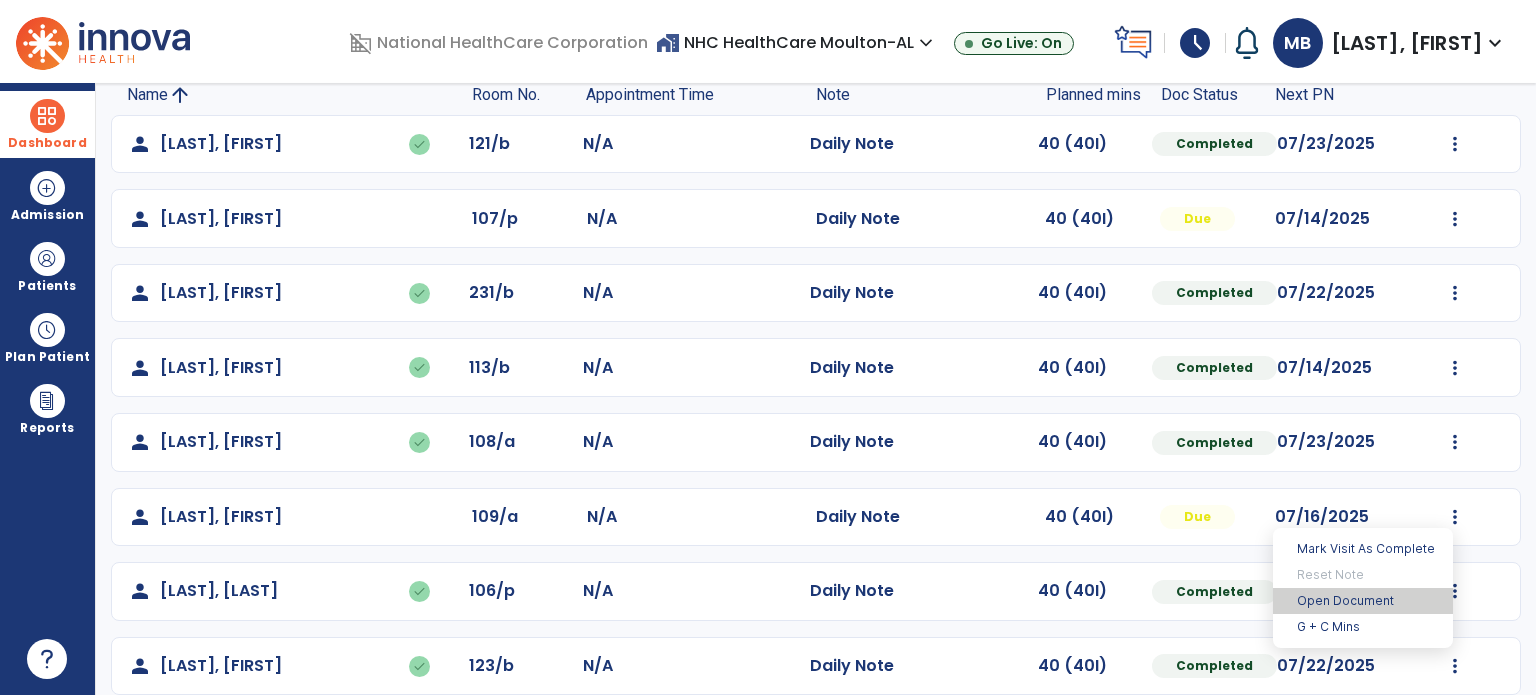 click on "Open Document" at bounding box center [1363, 601] 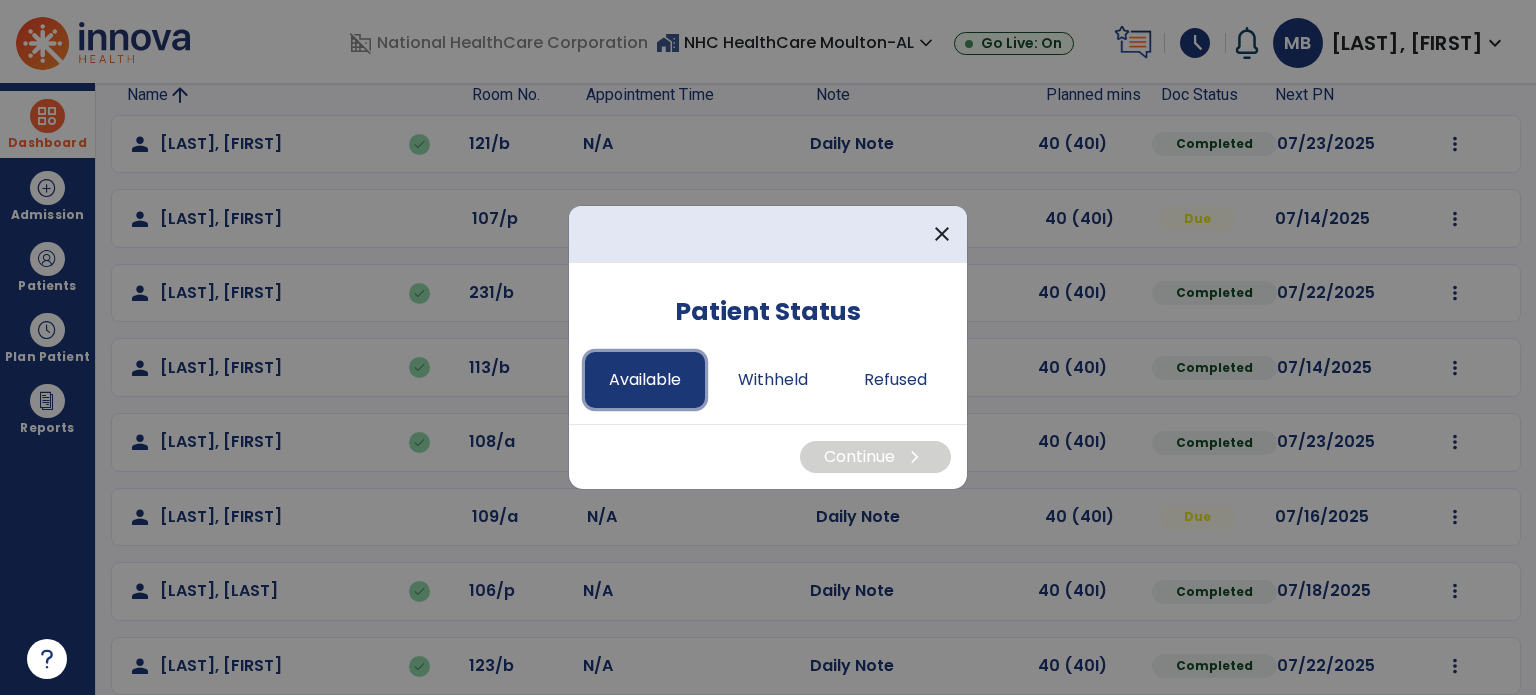 click on "Available" at bounding box center [645, 380] 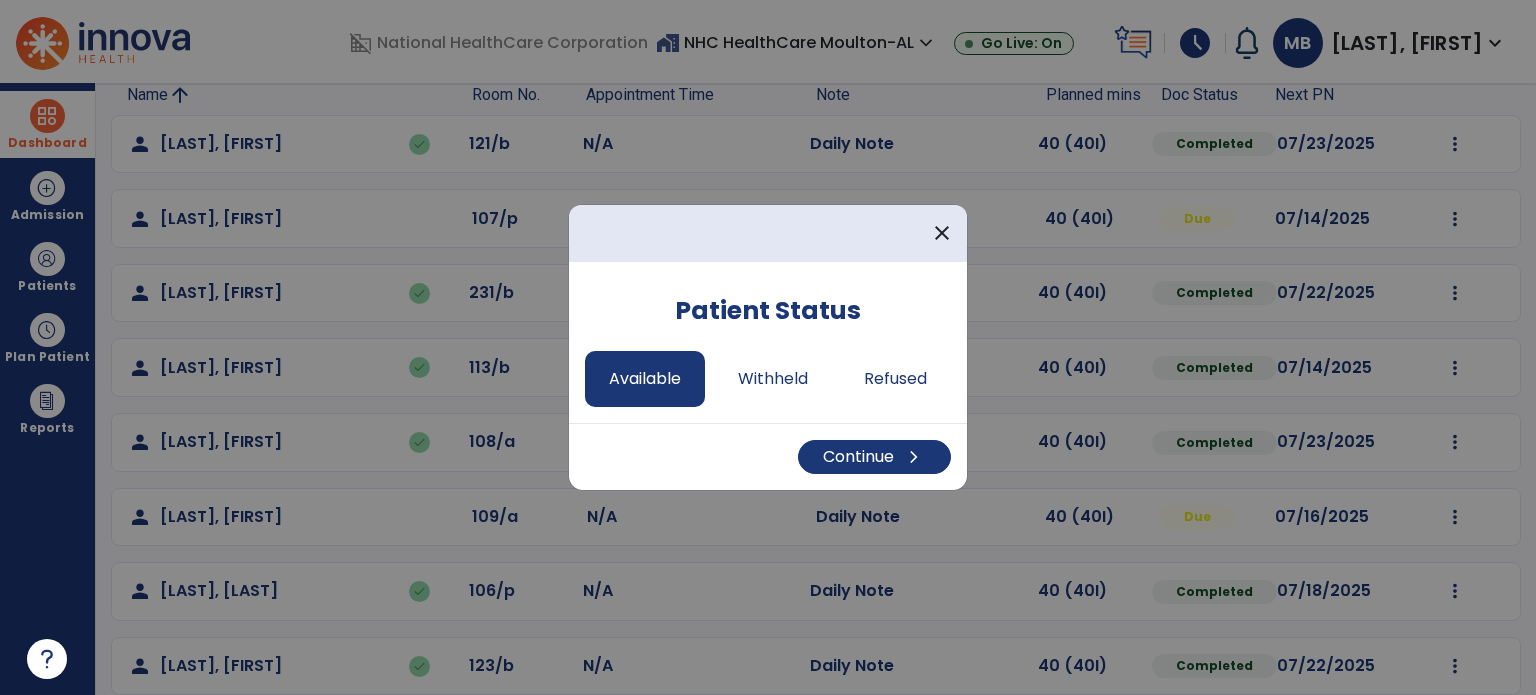 click on "Continue   chevron_right" at bounding box center (768, 456) 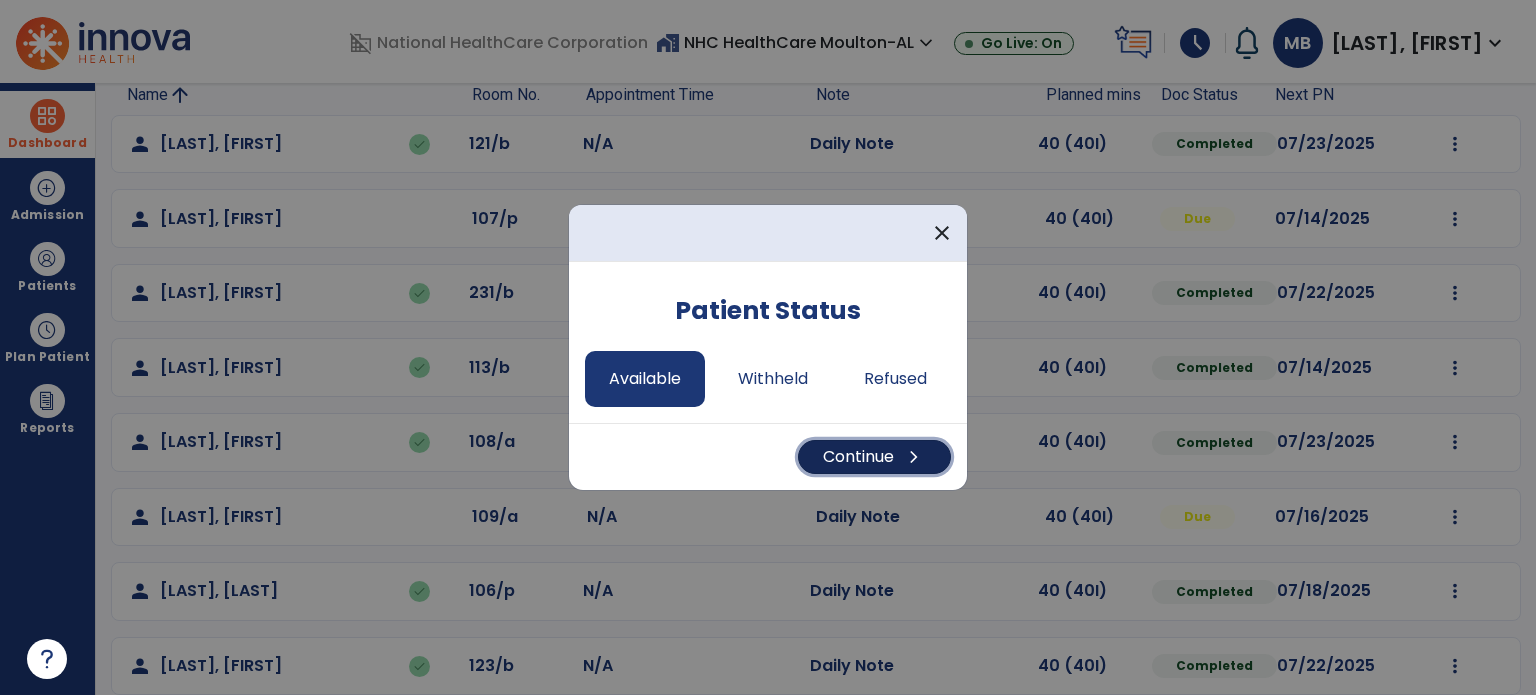 click on "chevron_right" at bounding box center (914, 457) 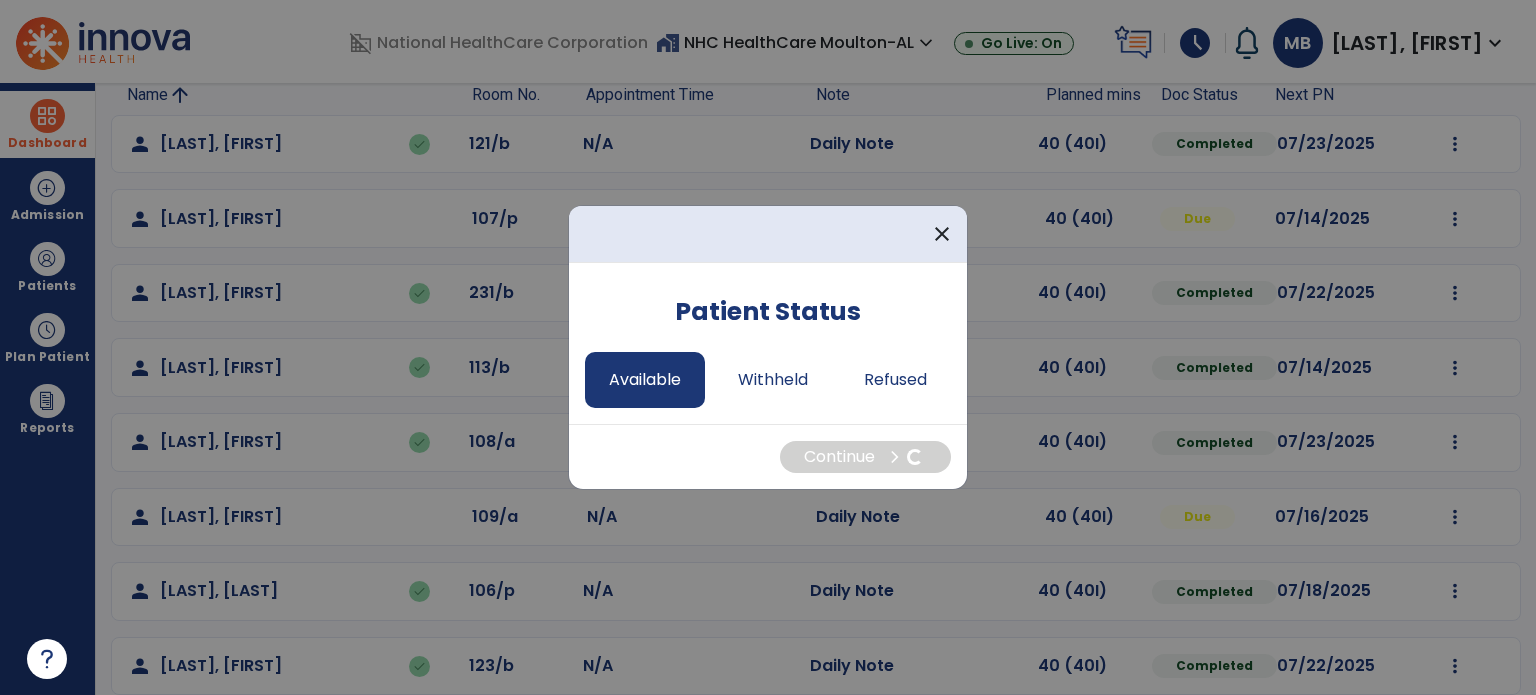 select on "*" 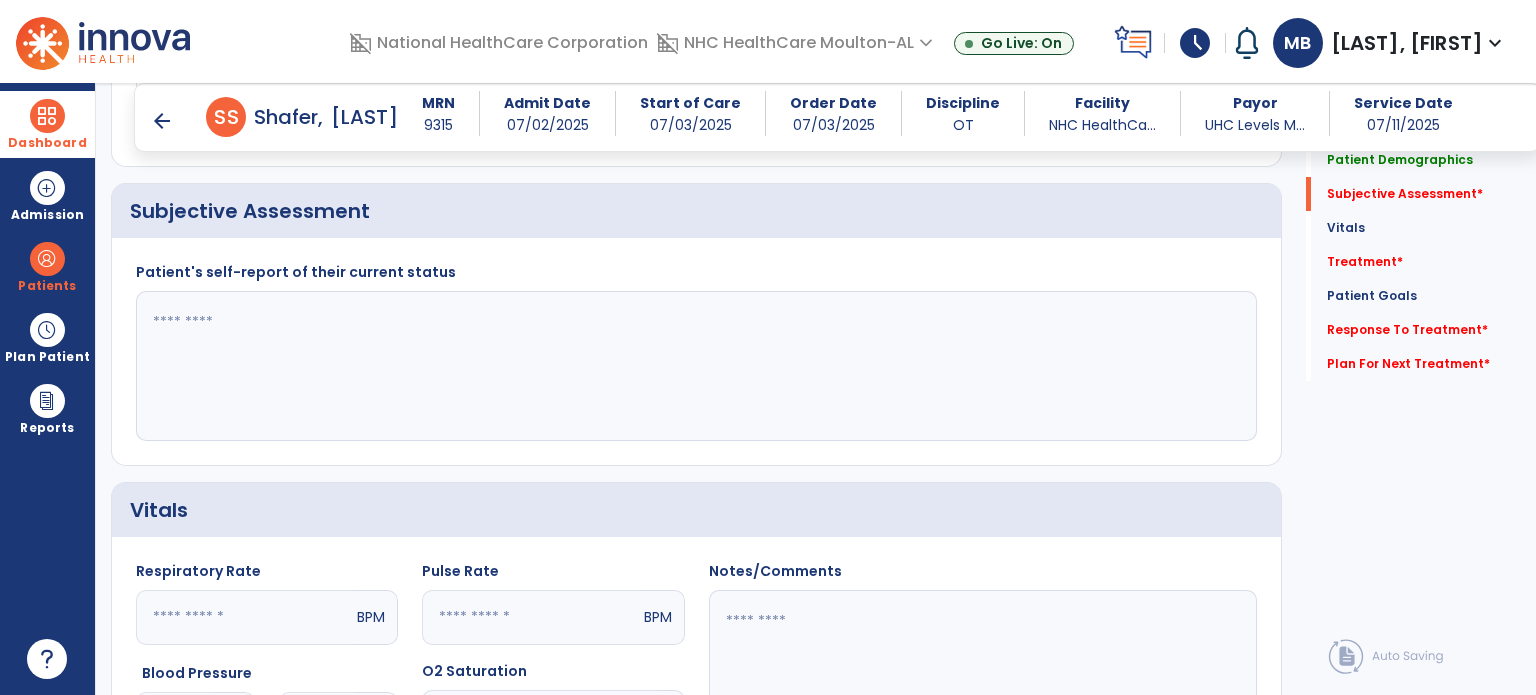 scroll, scrollTop: 519, scrollLeft: 0, axis: vertical 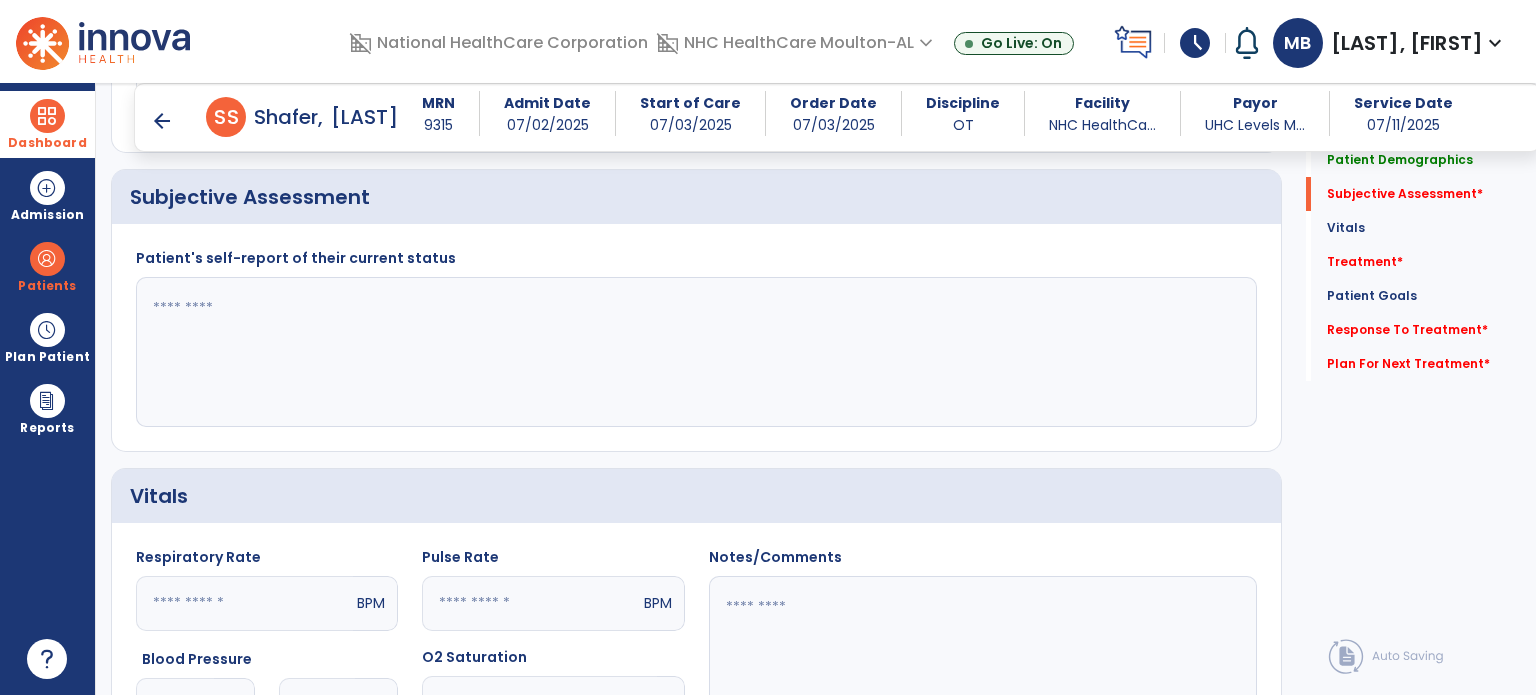 click 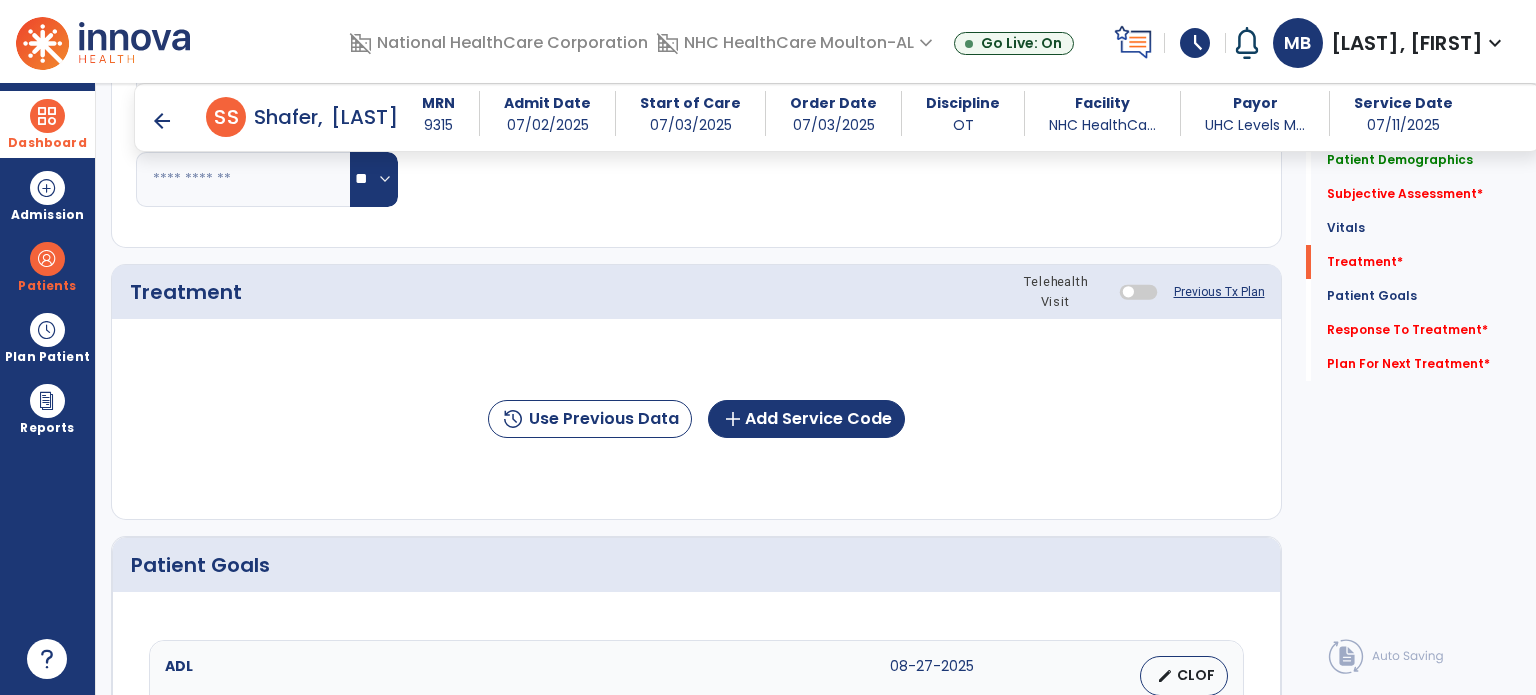 scroll, scrollTop: 1156, scrollLeft: 0, axis: vertical 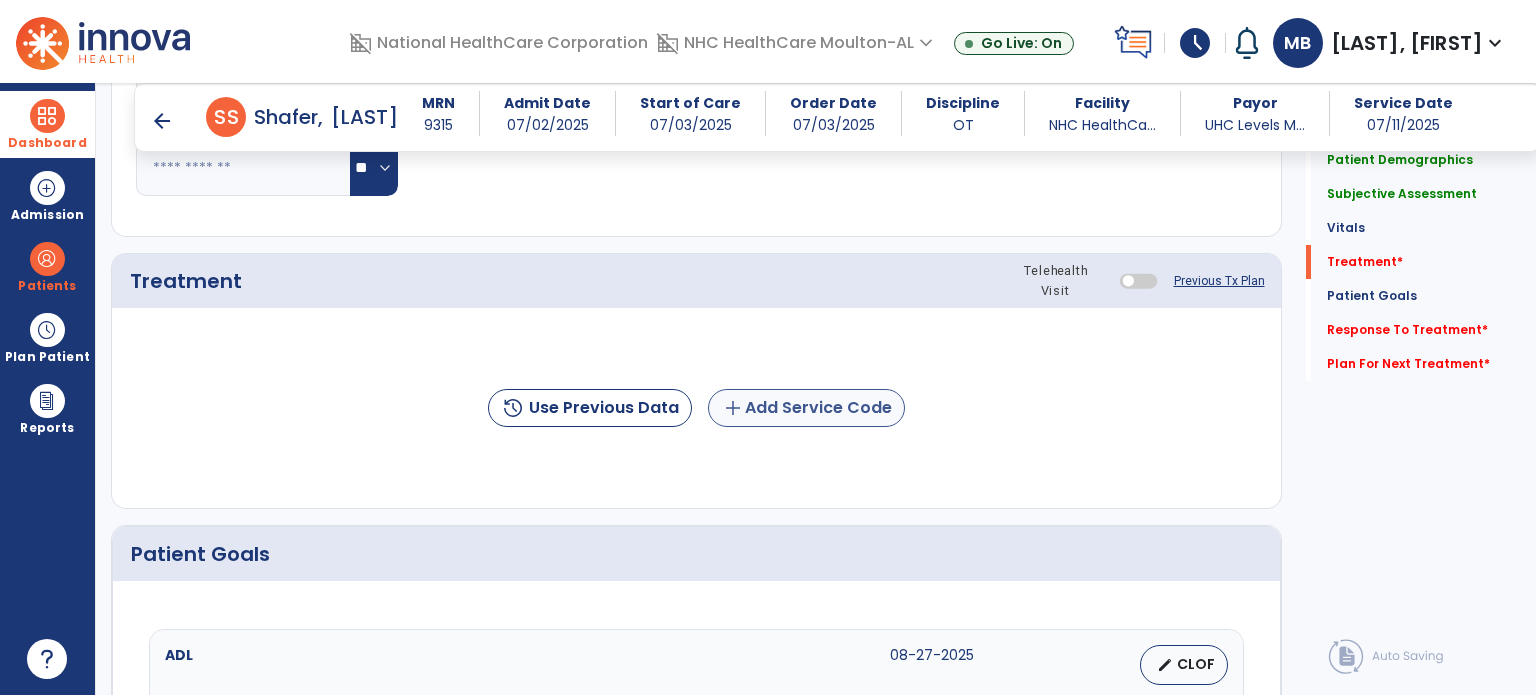 type on "**********" 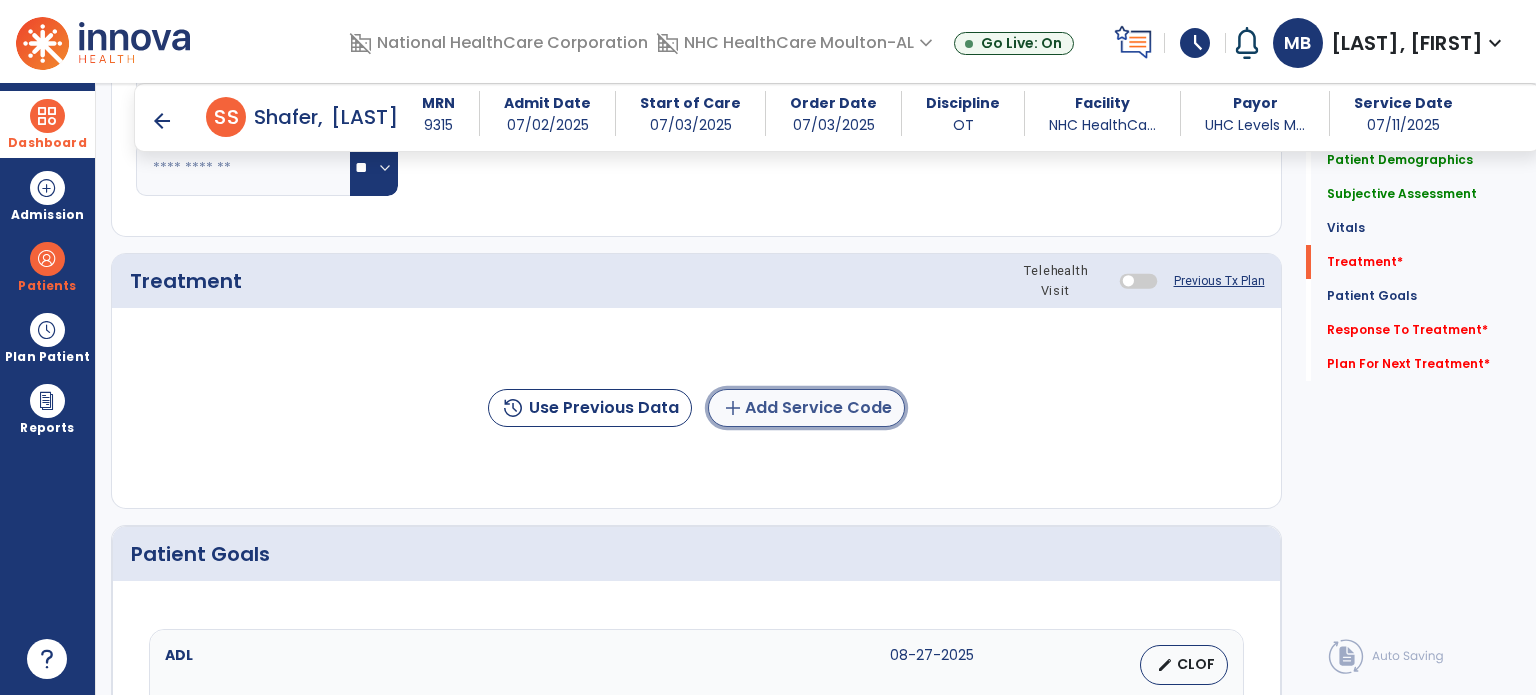 click on "add  Add Service Code" 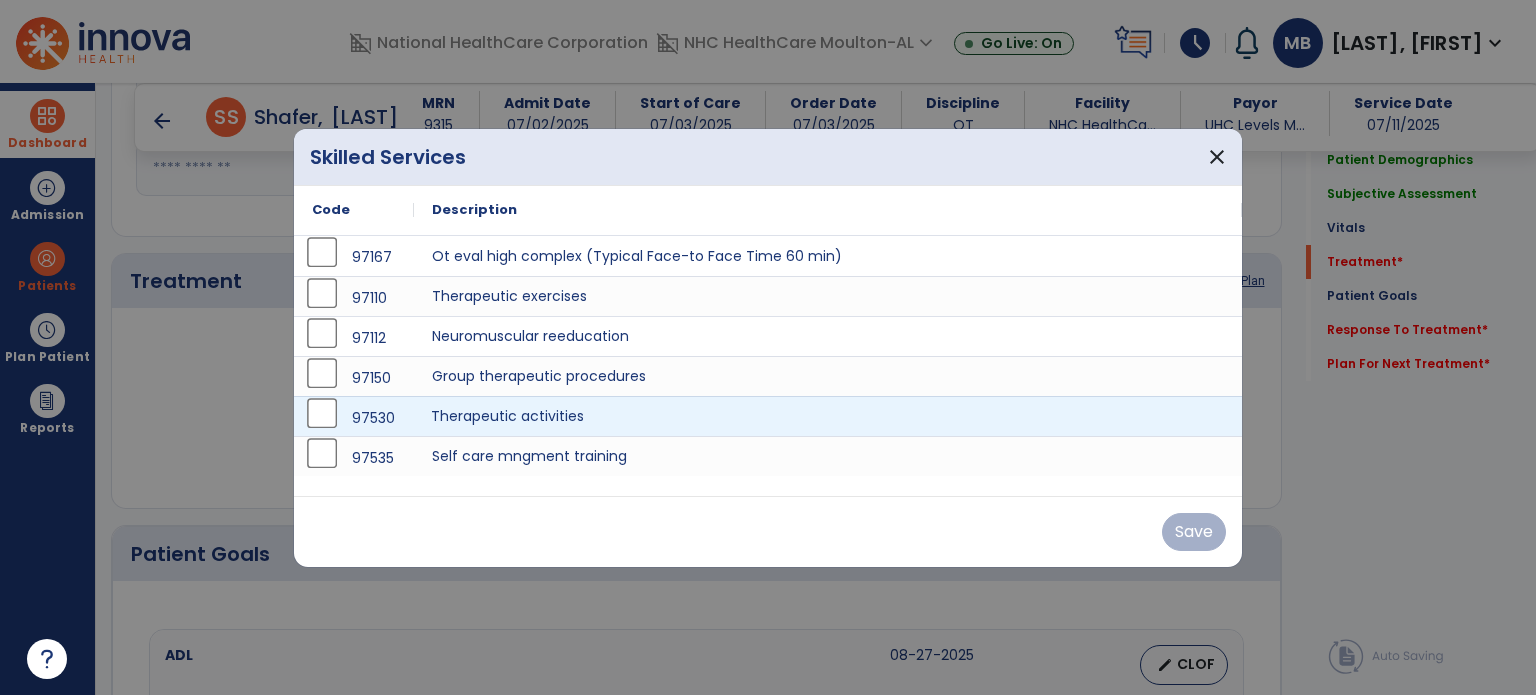 click on "Therapeutic activities" at bounding box center [828, 416] 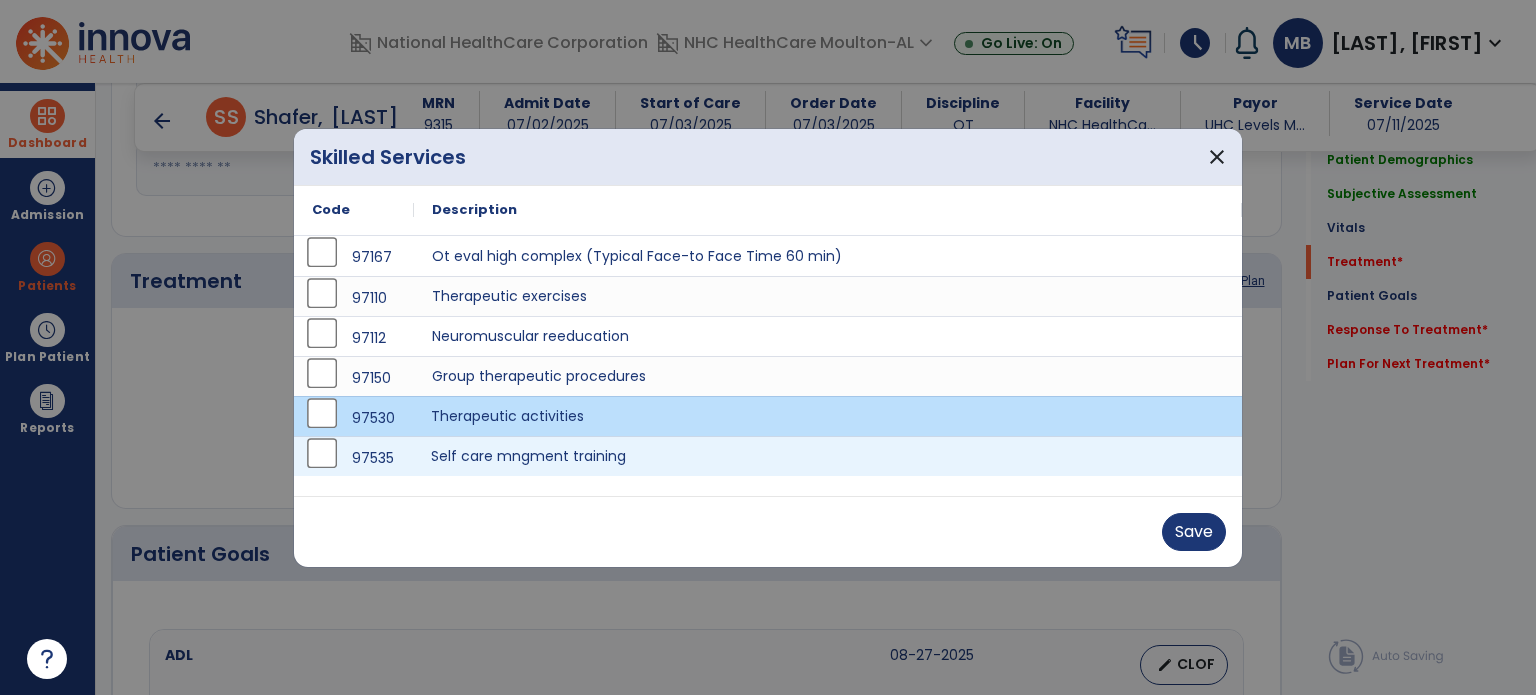 click on "Self care mngment training" at bounding box center (828, 456) 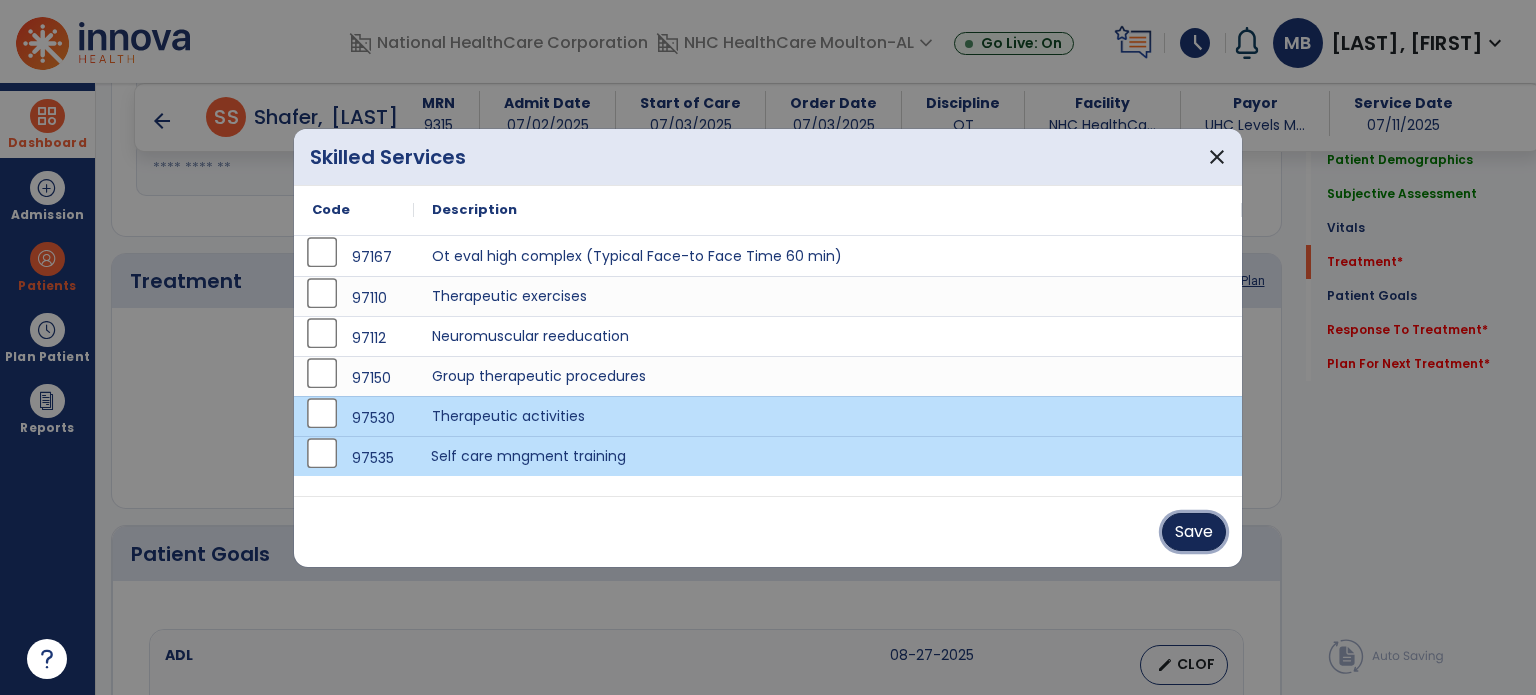 click on "Save" at bounding box center [1194, 532] 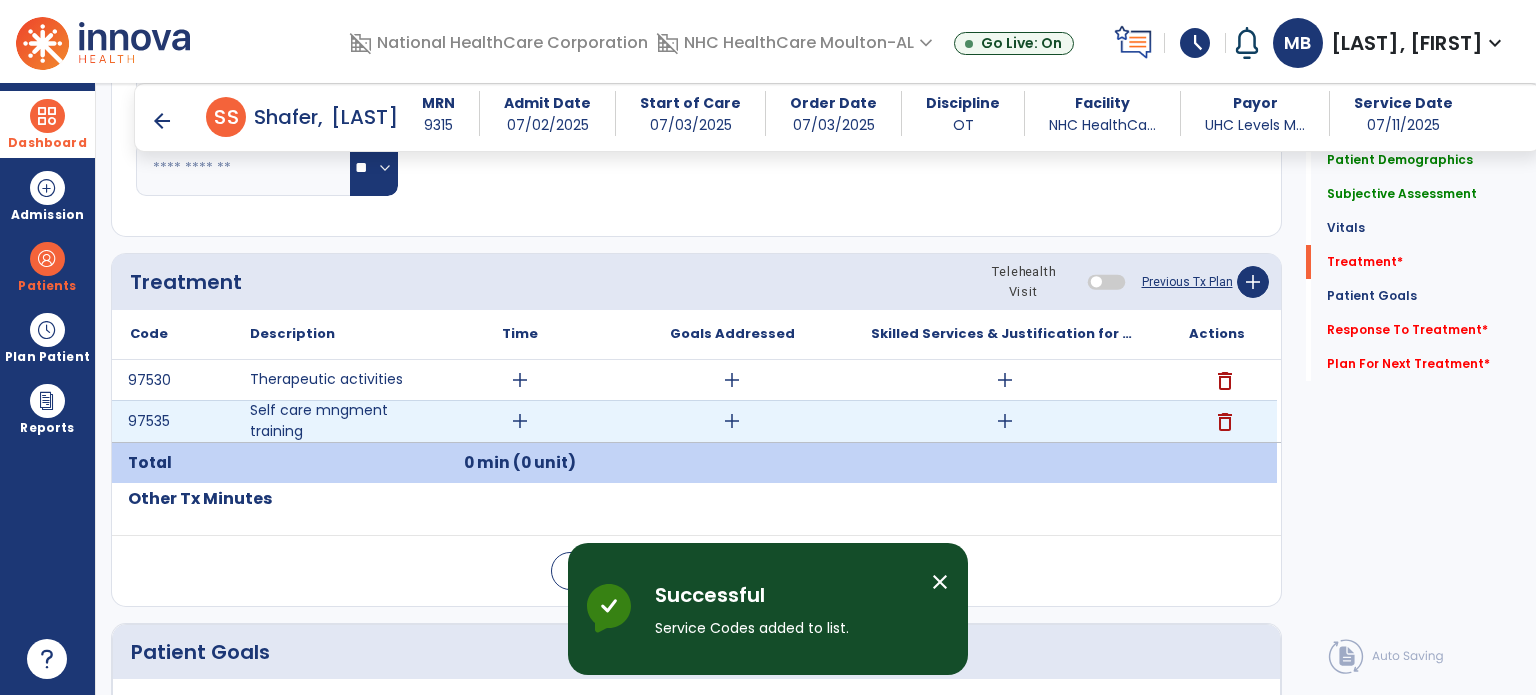 click on "add" at bounding box center (520, 421) 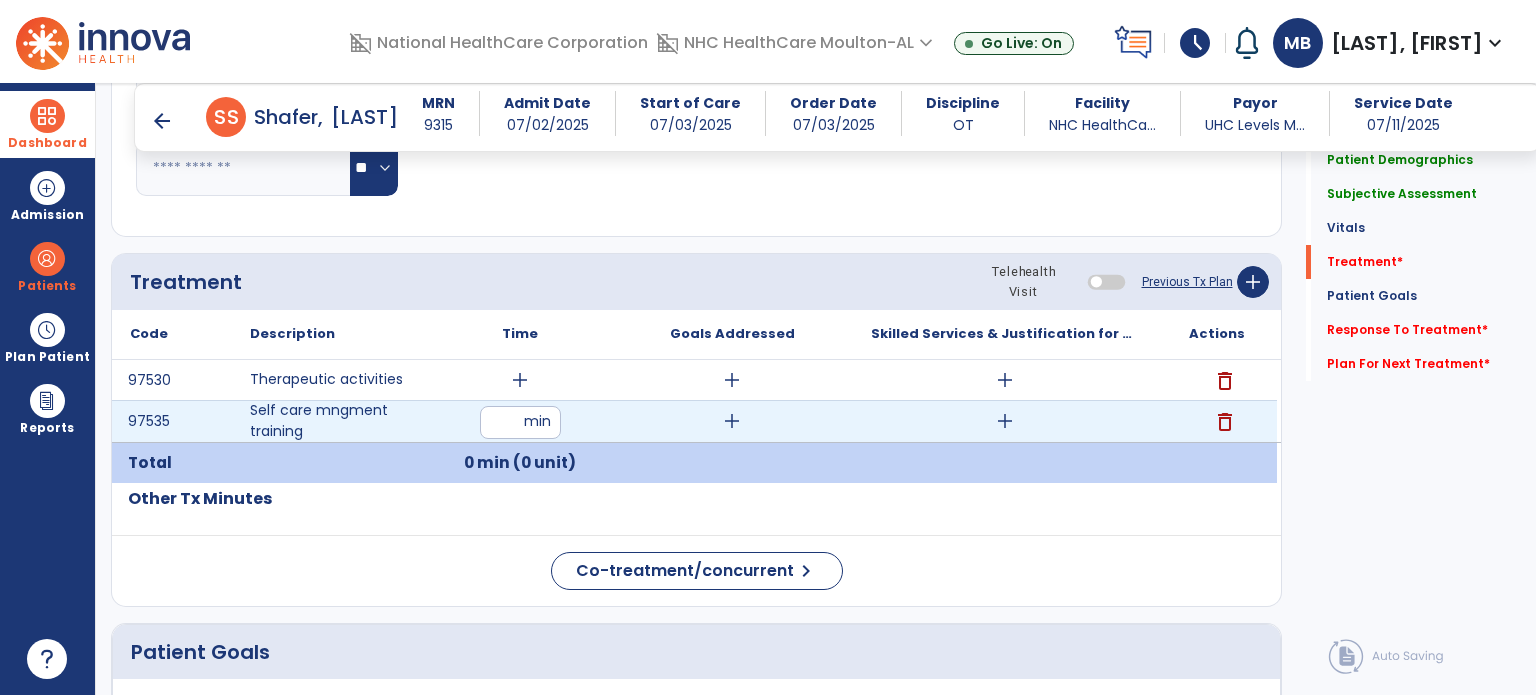 type on "**" 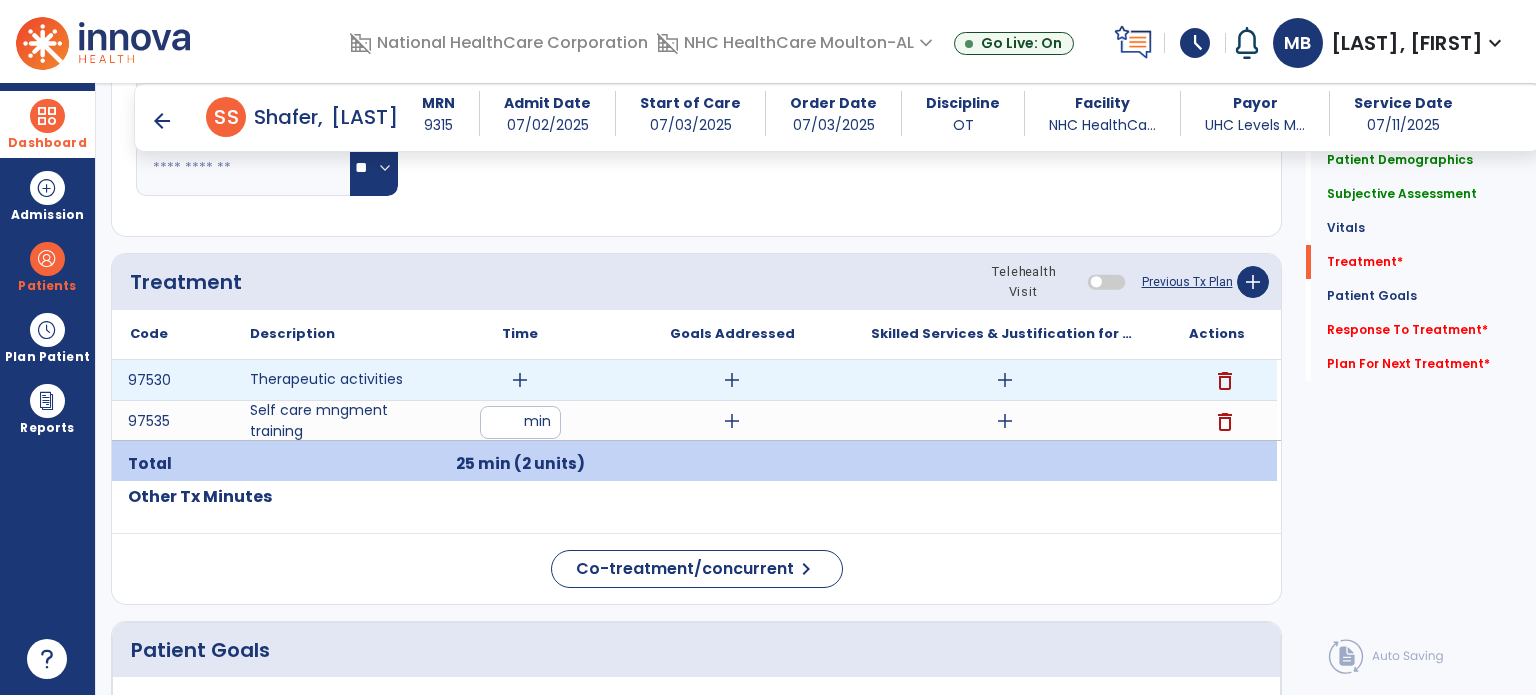 click on "add" at bounding box center (520, 380) 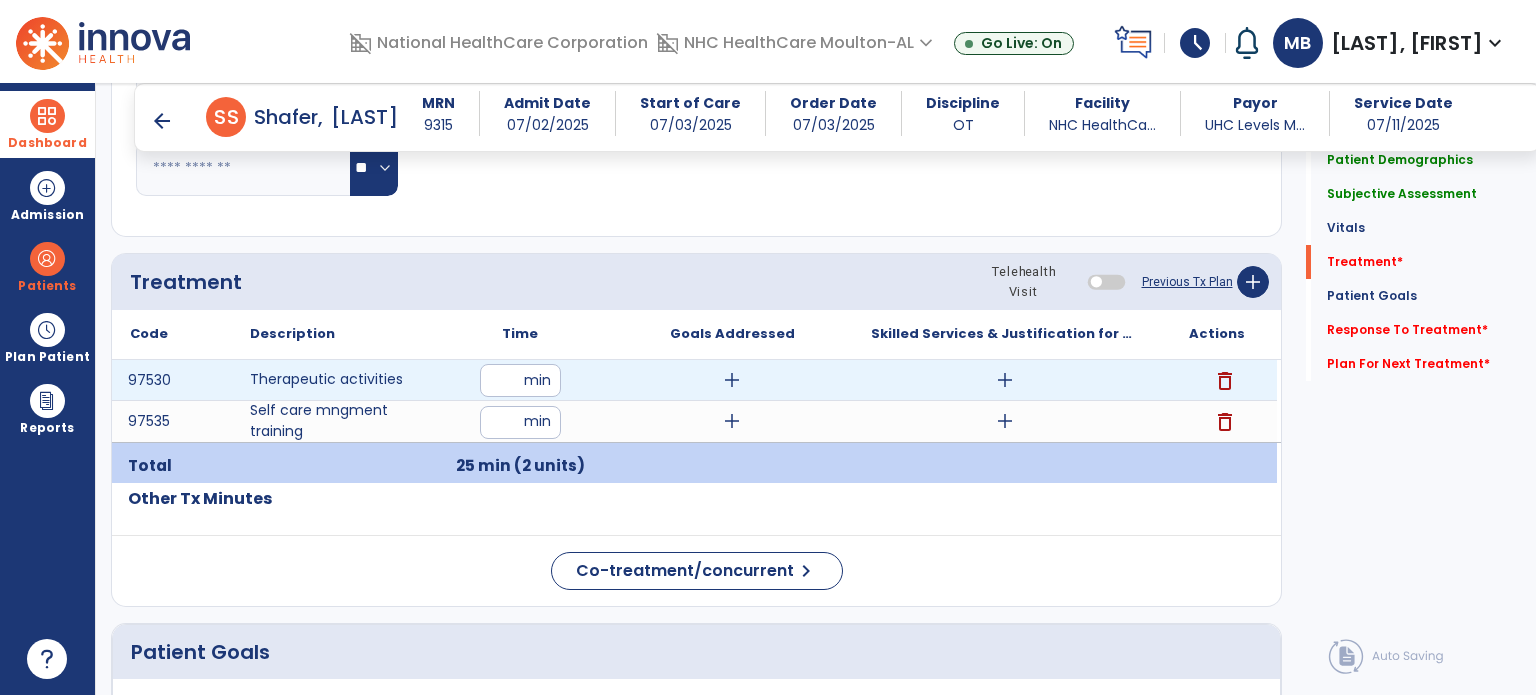 type on "**" 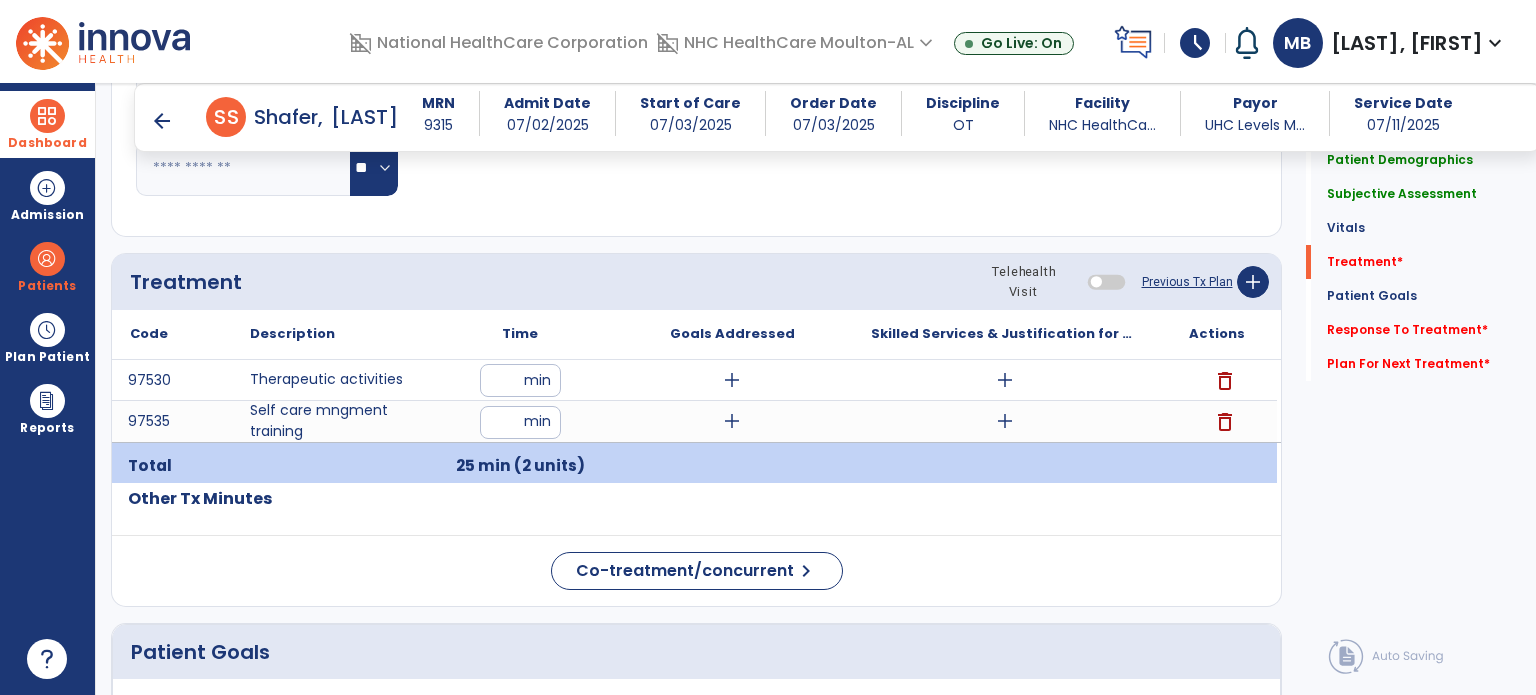 click on "Code
Description
Time" 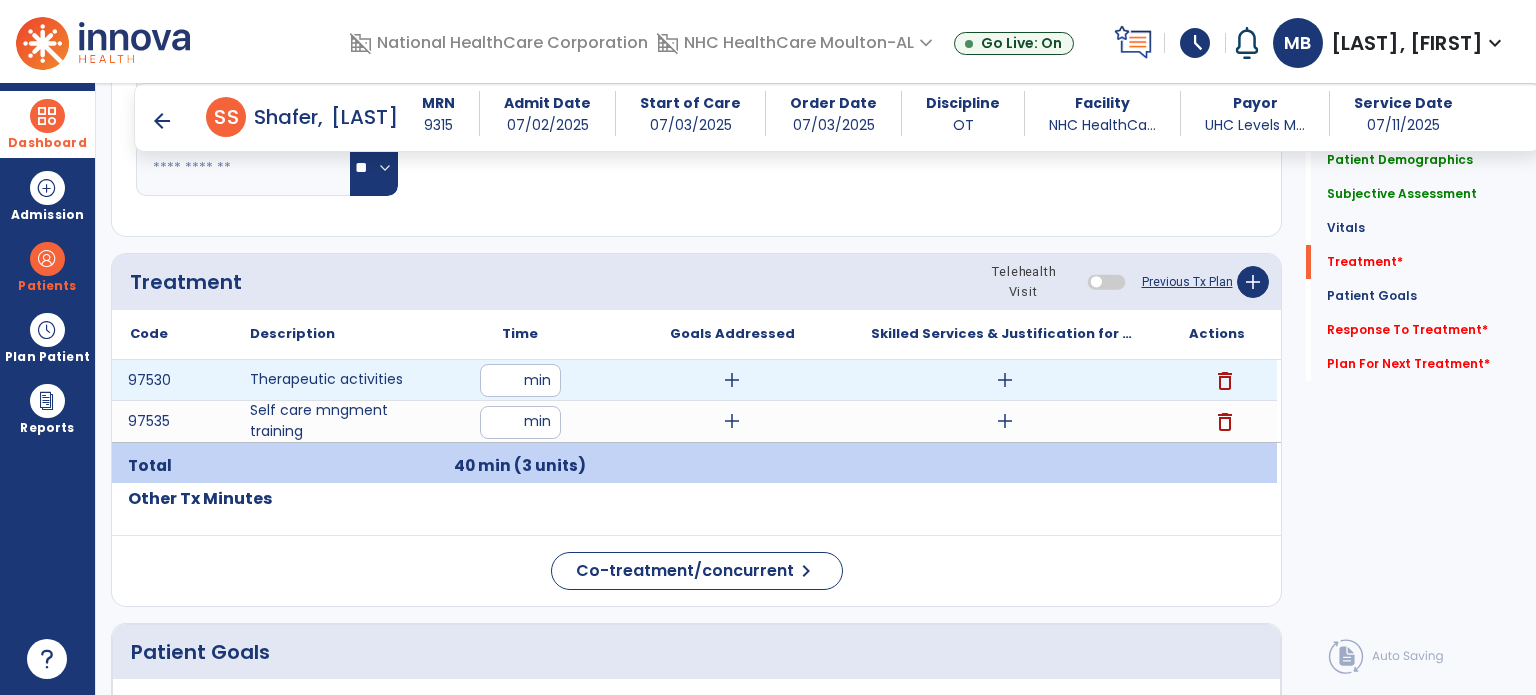 click on "add" at bounding box center (732, 380) 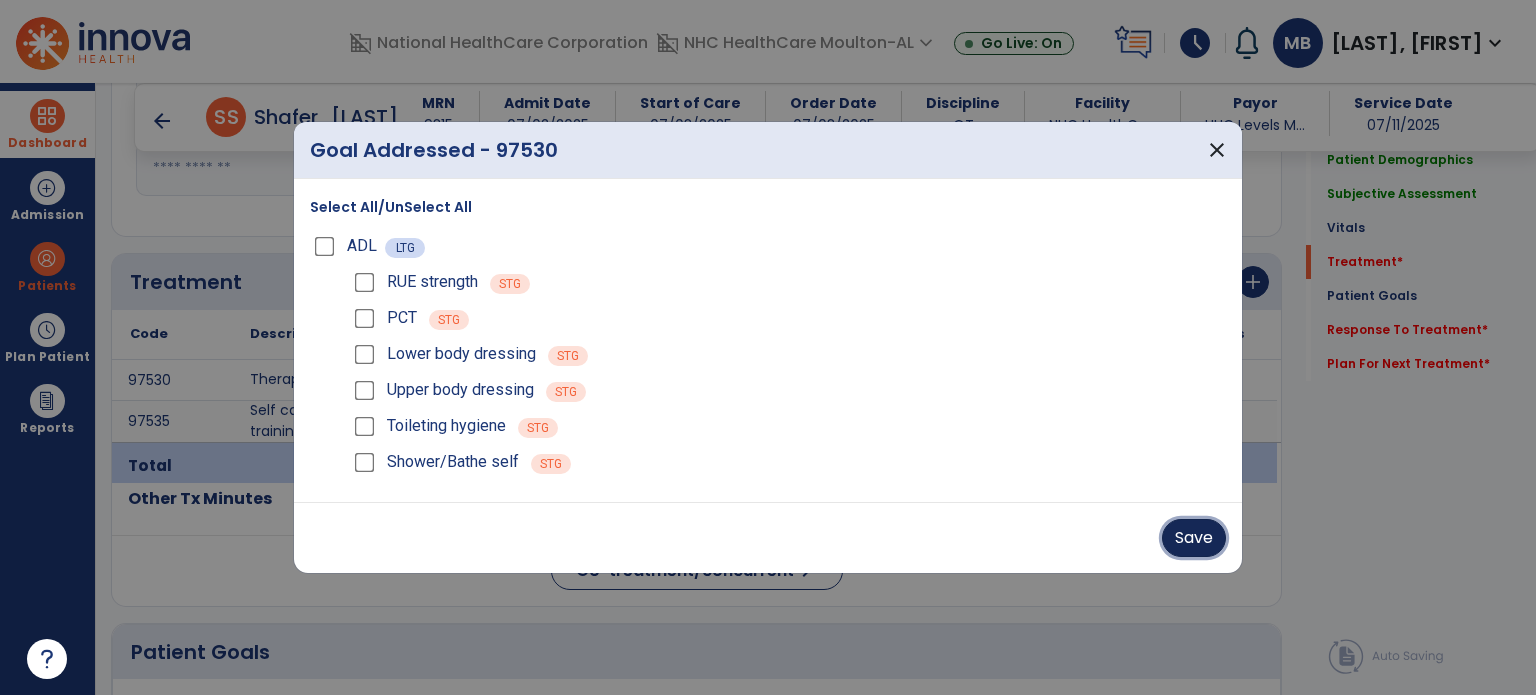 click on "Save" at bounding box center (1194, 538) 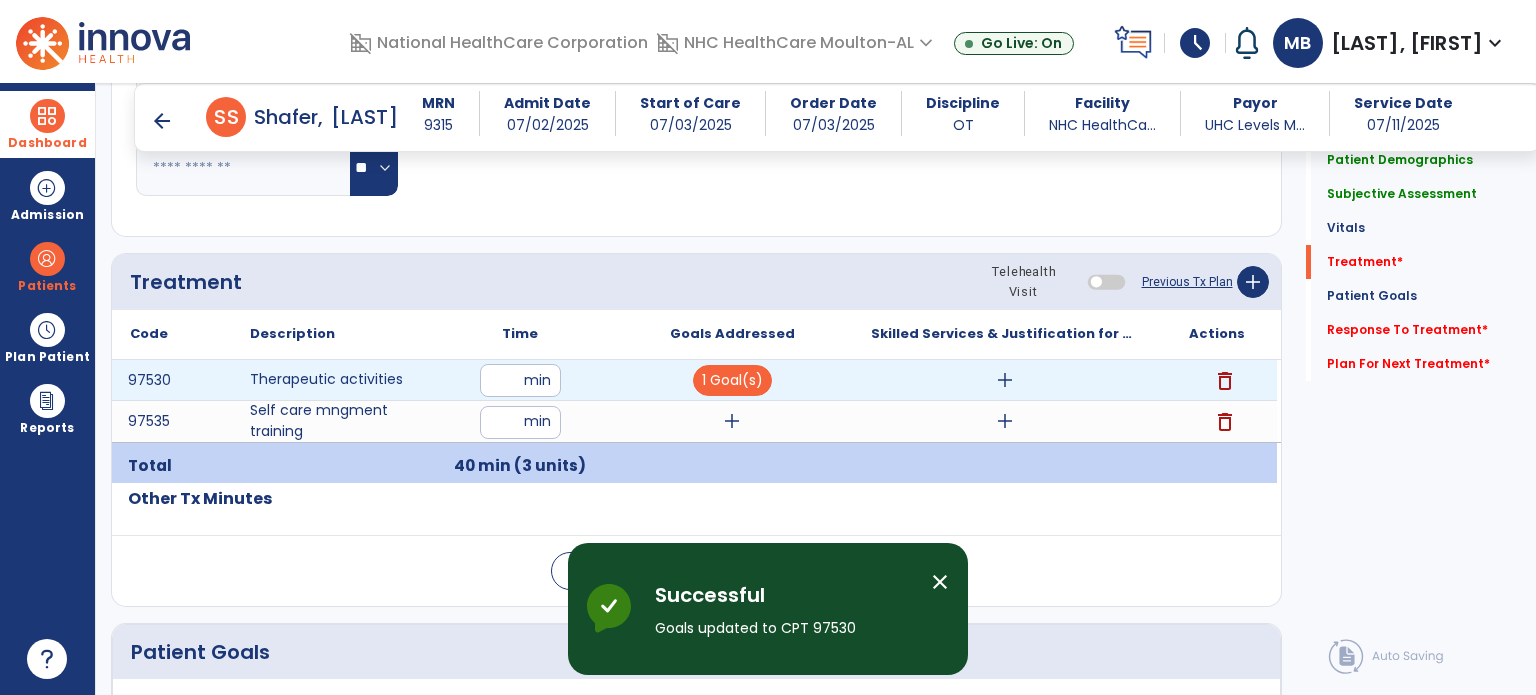 click on "add" at bounding box center [1004, 380] 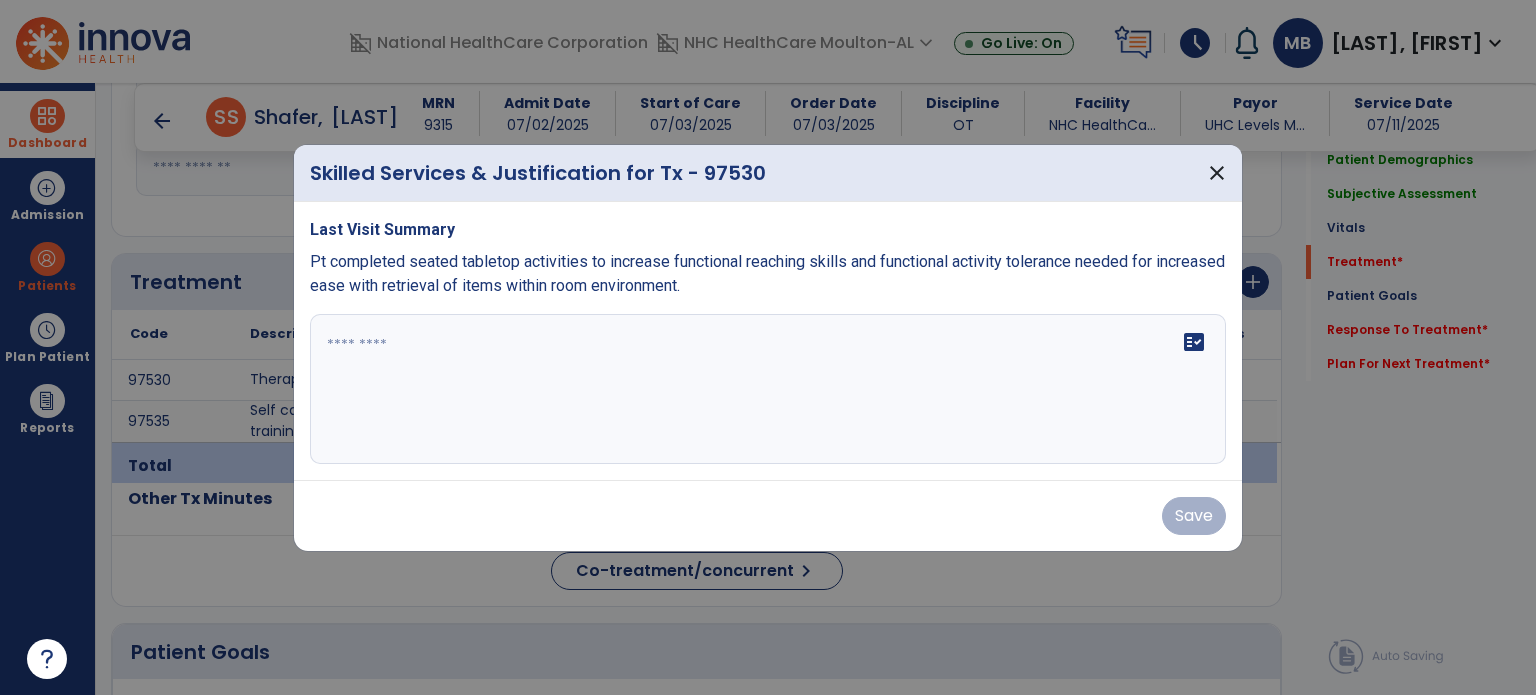 click on "fact_check" at bounding box center (768, 389) 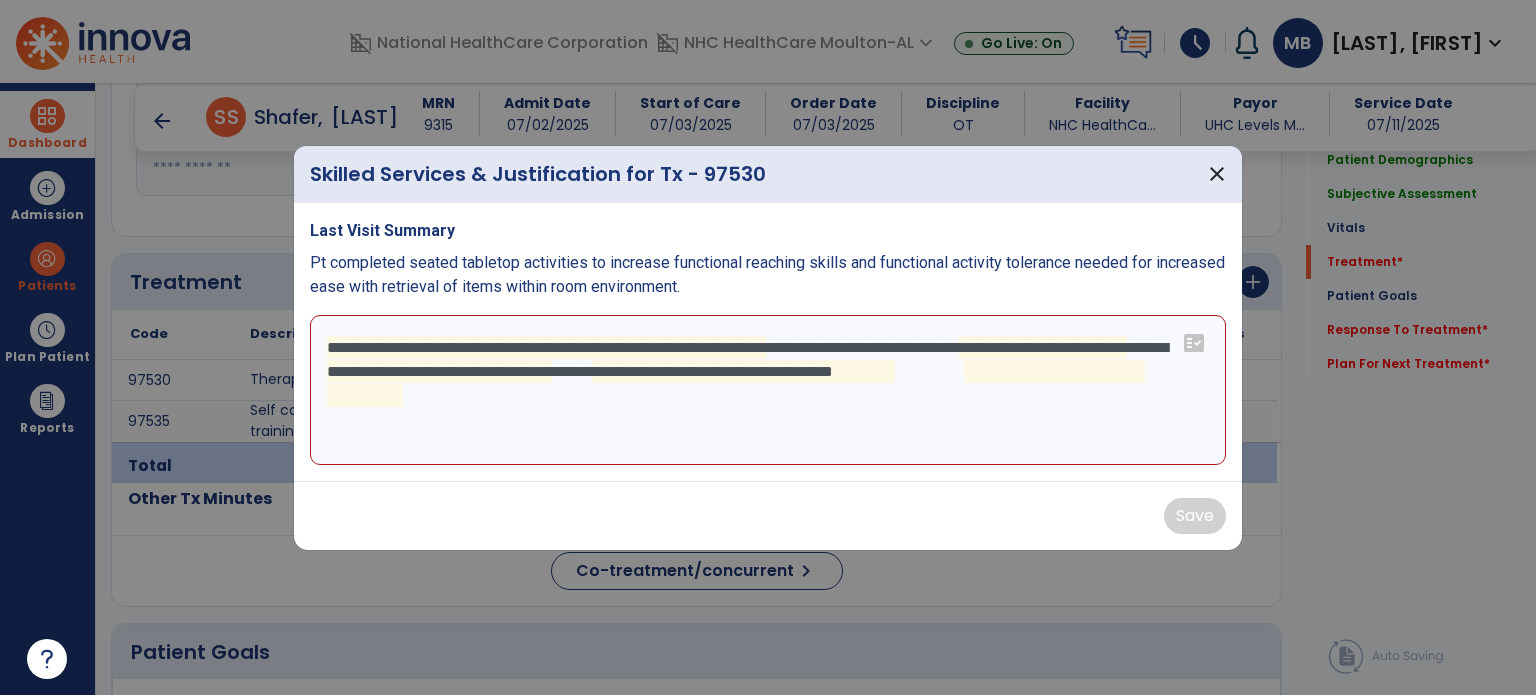 click on "**********" at bounding box center (768, 390) 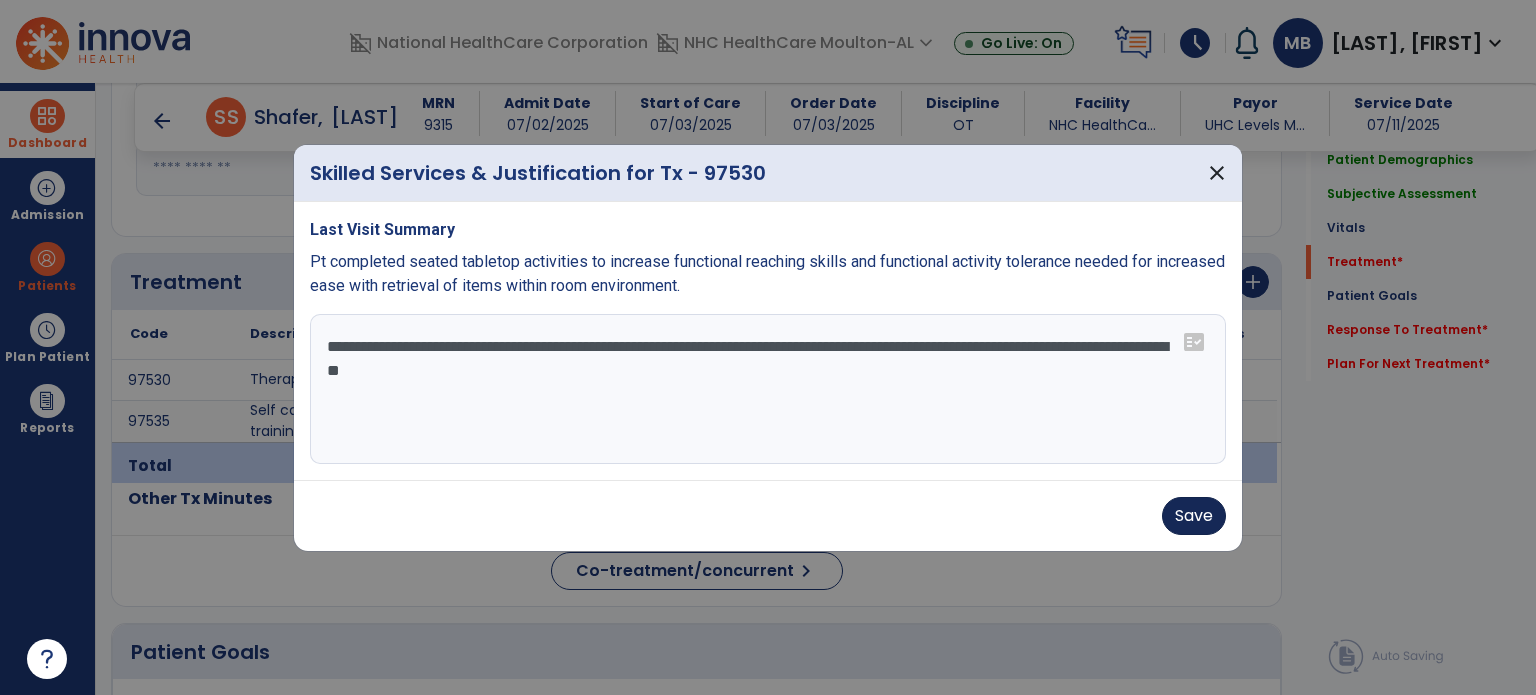 type on "**********" 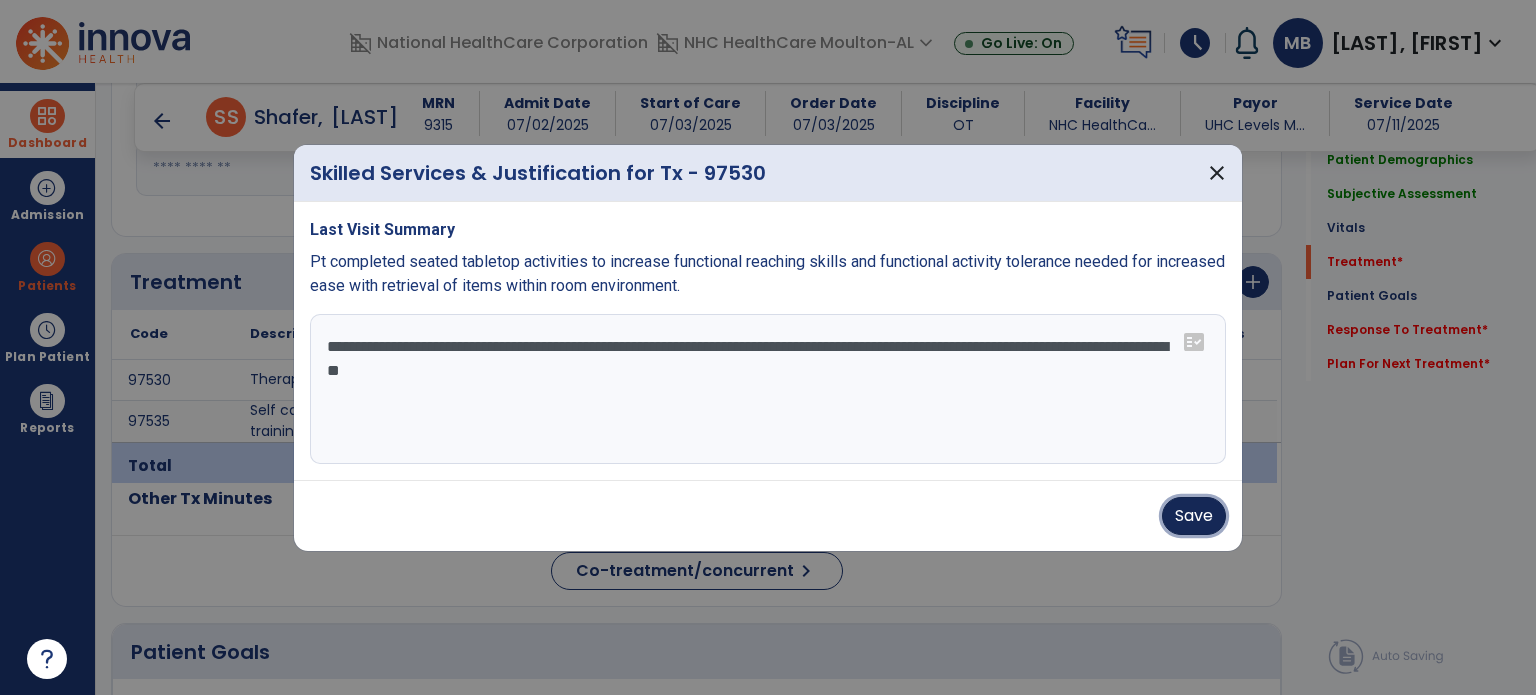 click on "Save" at bounding box center [1194, 516] 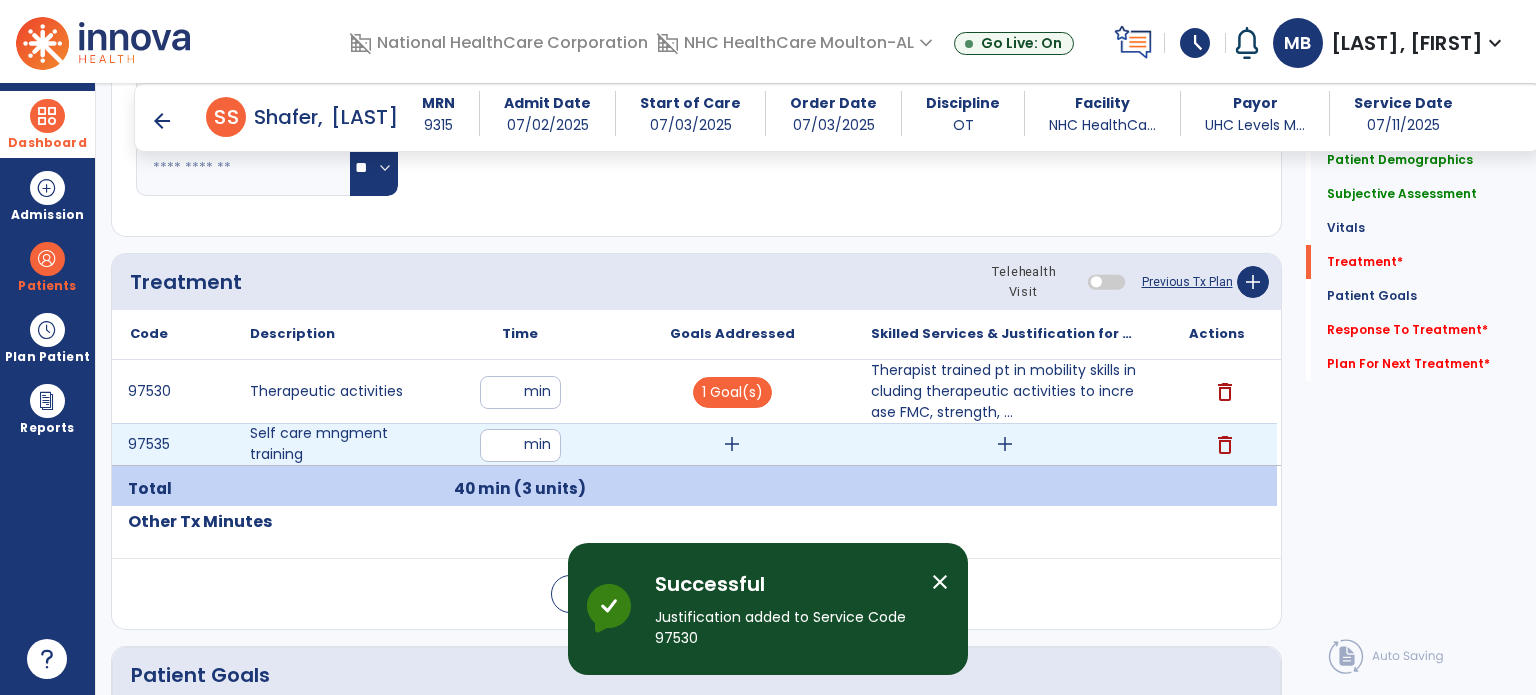 click on "add" at bounding box center [732, 444] 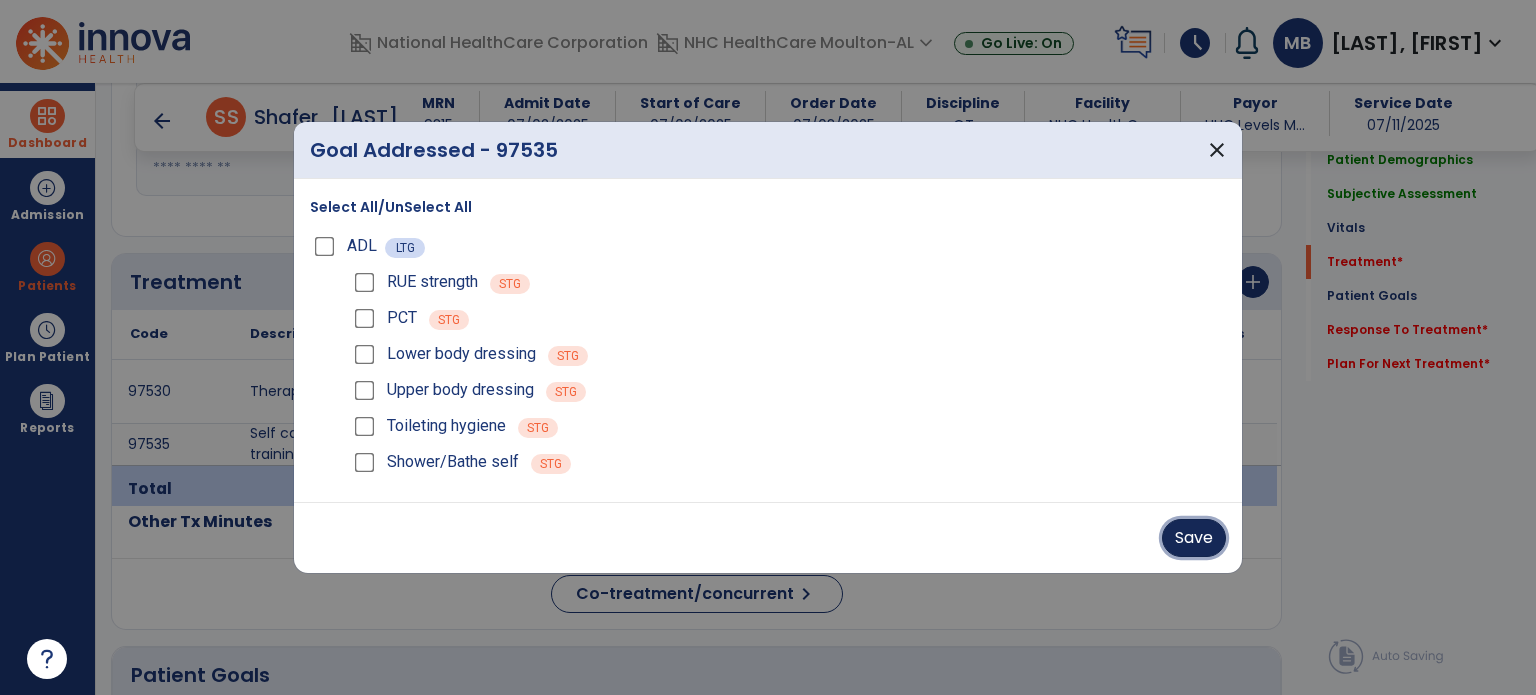 click on "Save" at bounding box center [1194, 538] 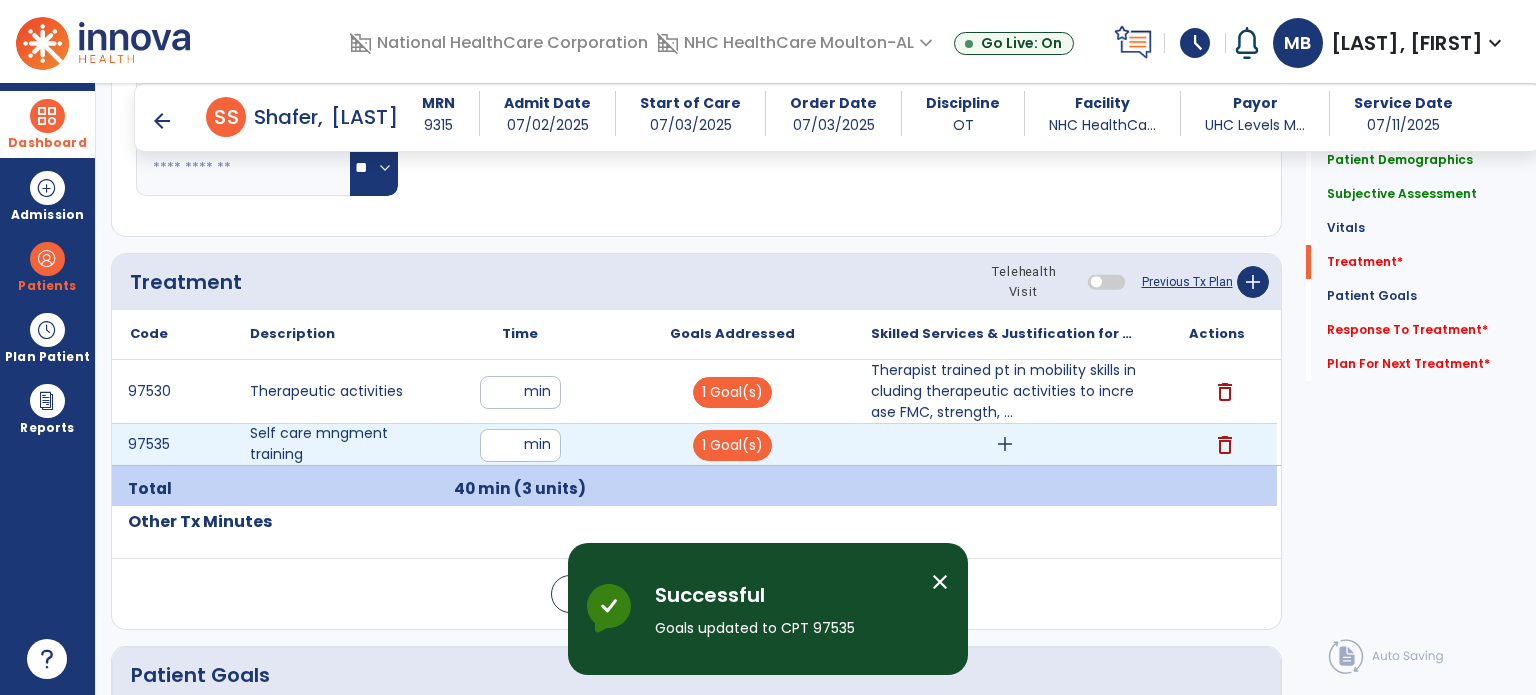 click on "add" at bounding box center (1004, 444) 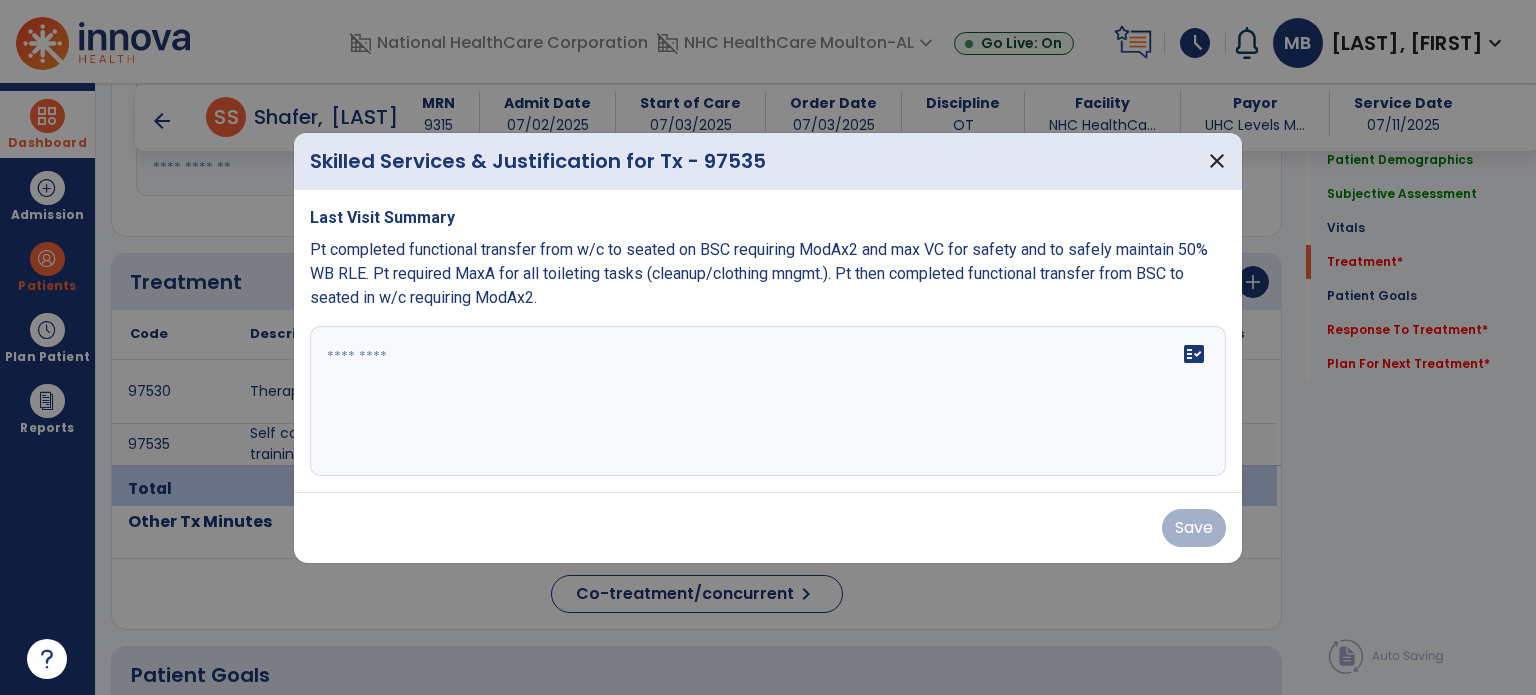 click on "fact_check" at bounding box center [768, 401] 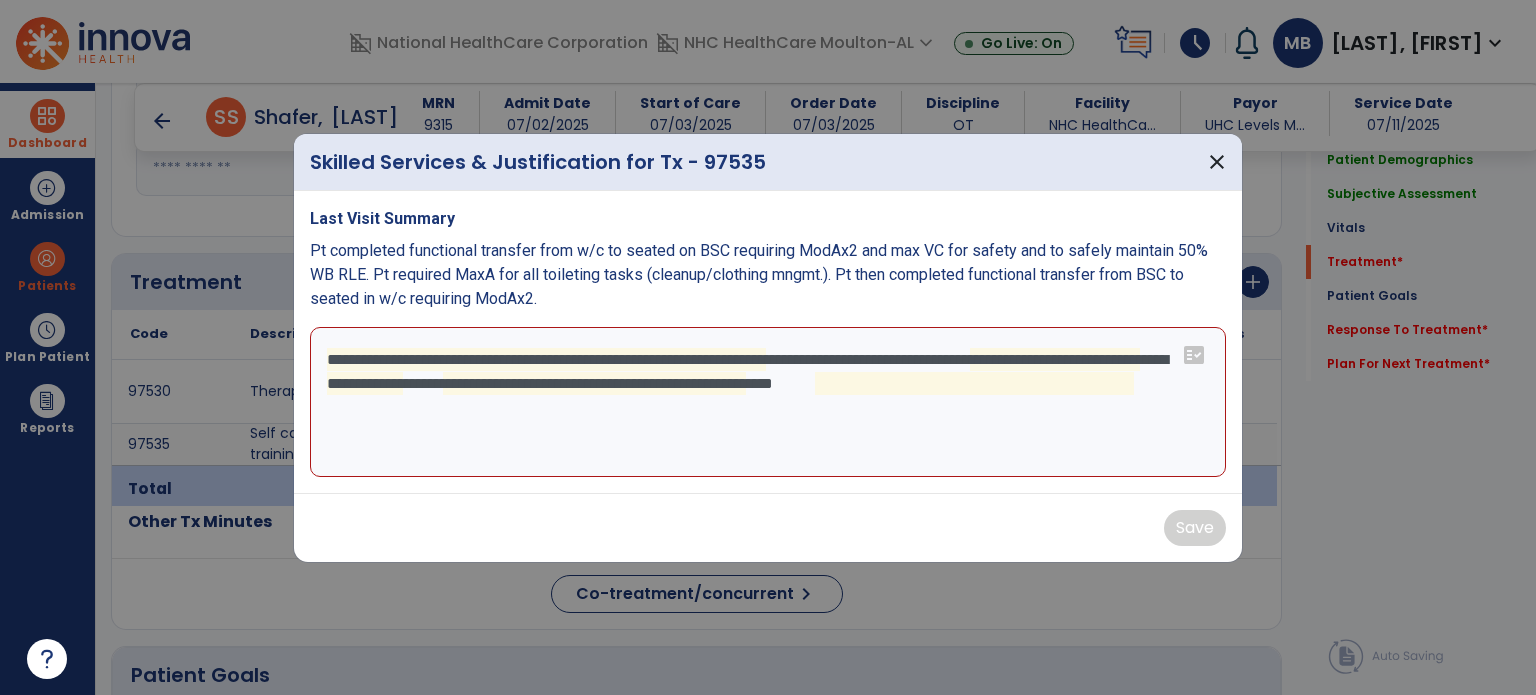 click on "**********" at bounding box center [768, 402] 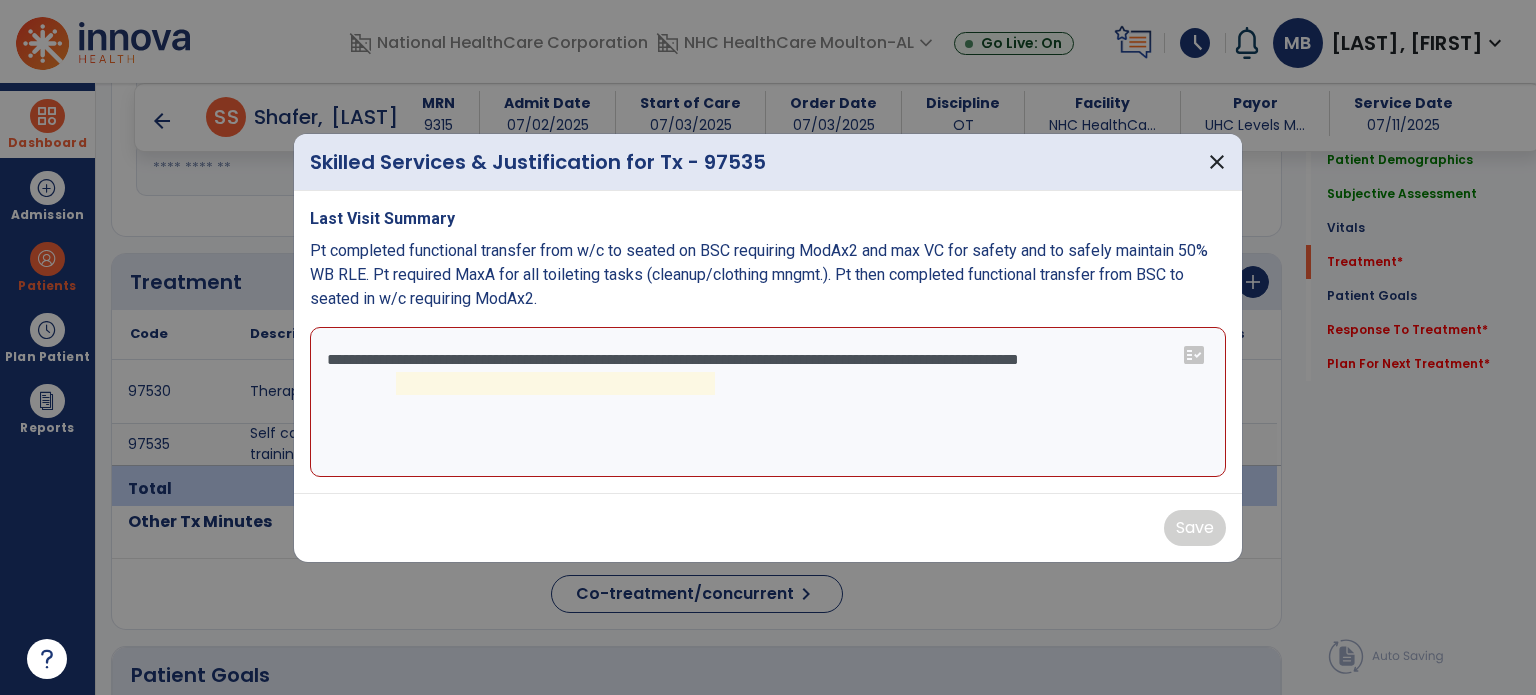 type on "**********" 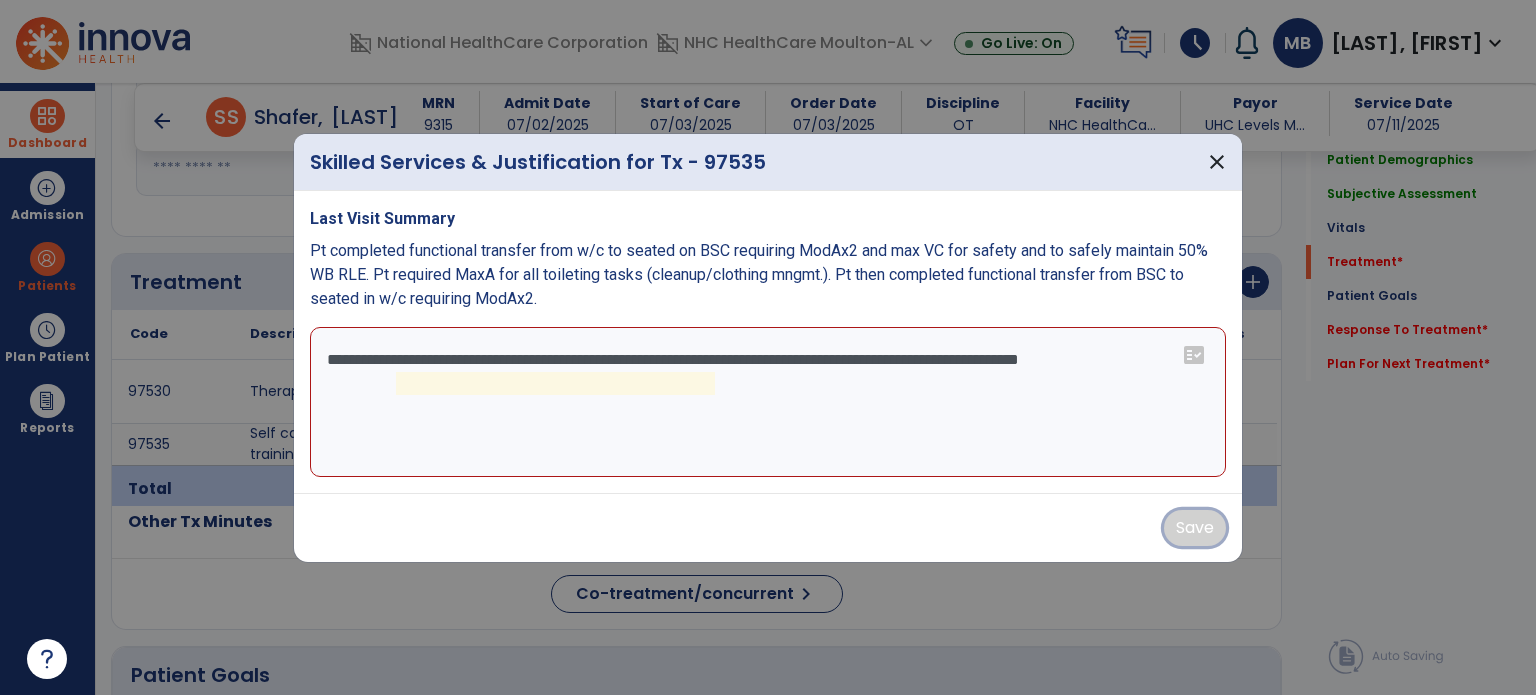type 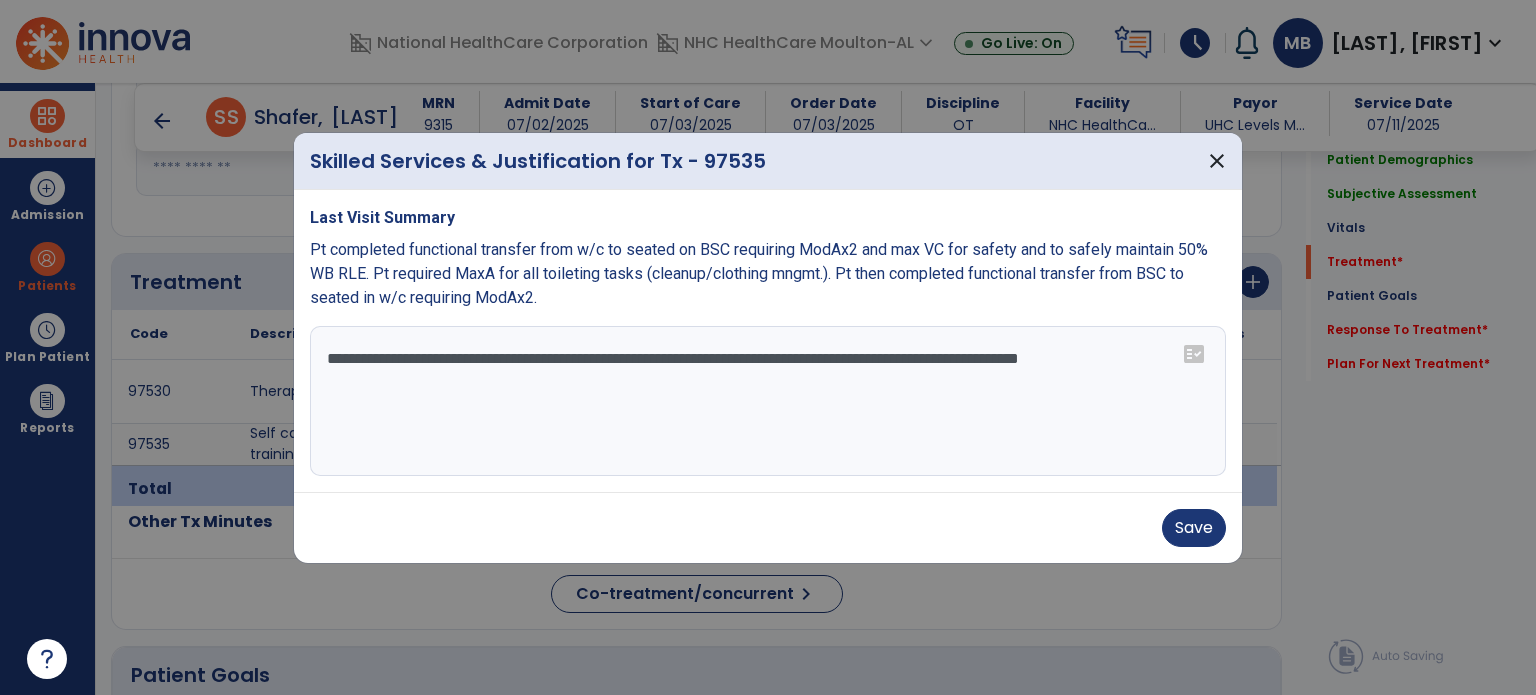 click on "**********" at bounding box center [768, 401] 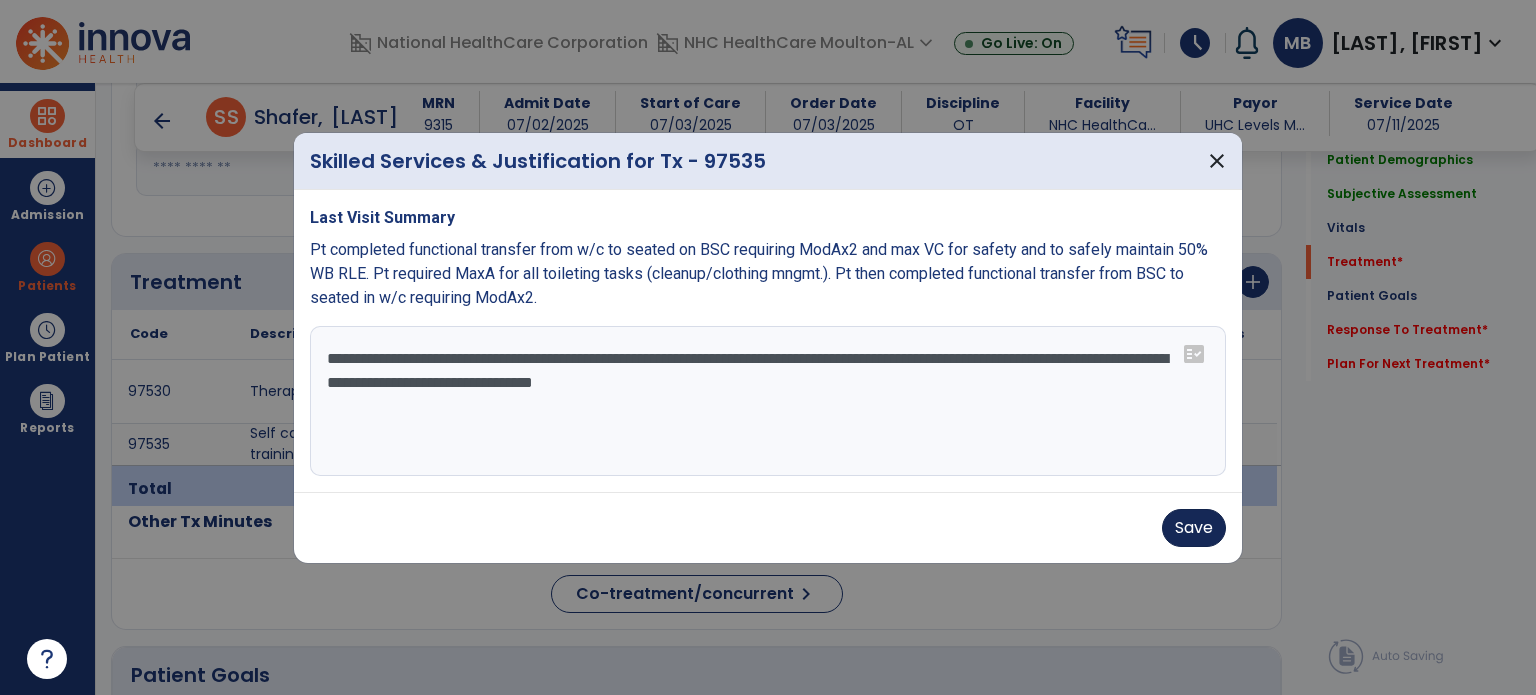 type on "**********" 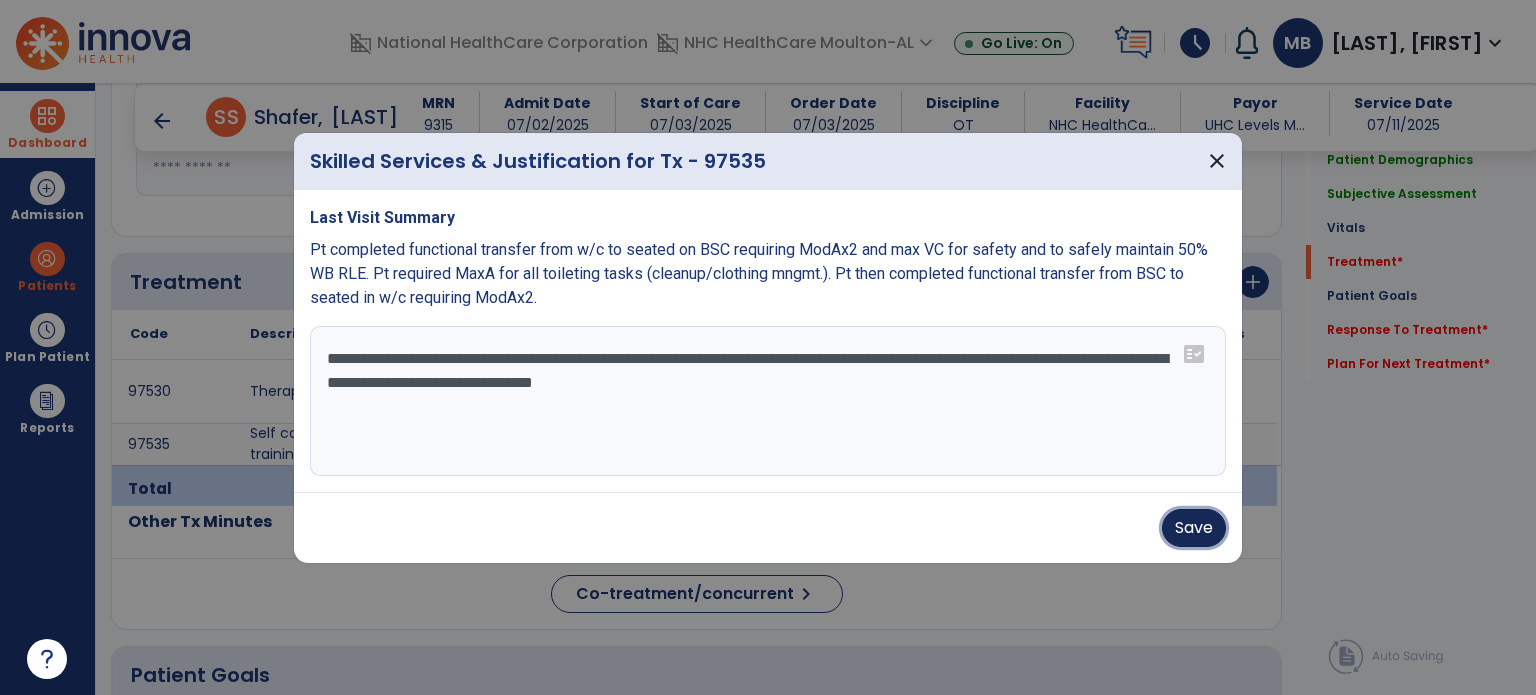 click on "Save" at bounding box center [1194, 528] 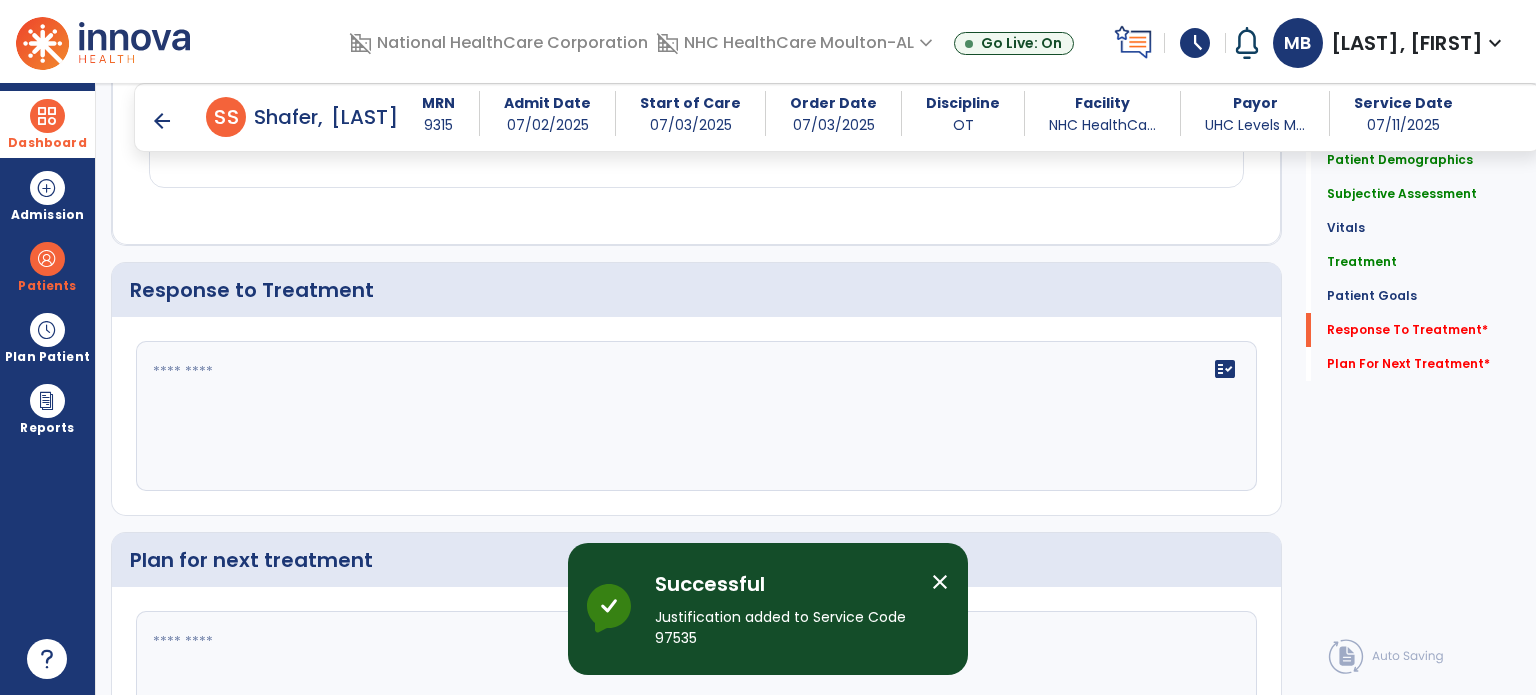 scroll, scrollTop: 2739, scrollLeft: 0, axis: vertical 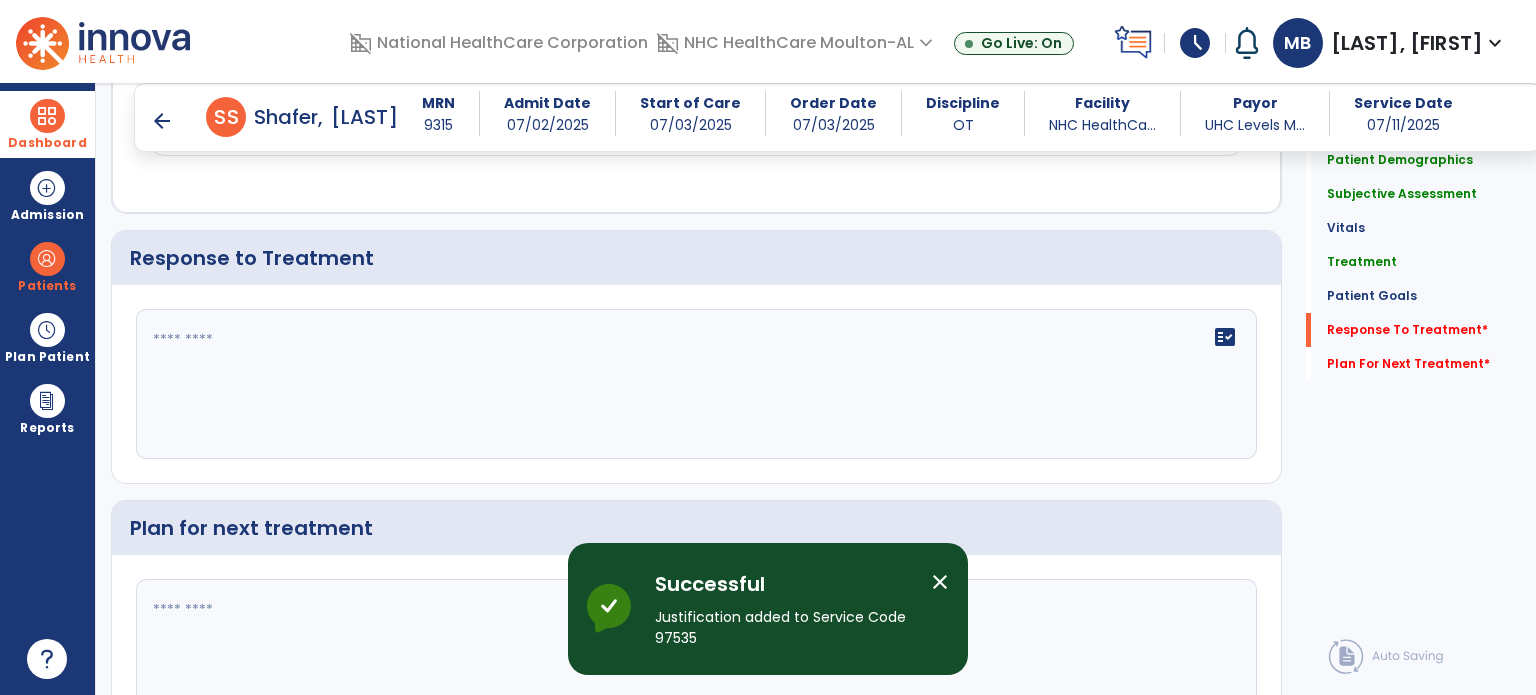 click on "fact_check" 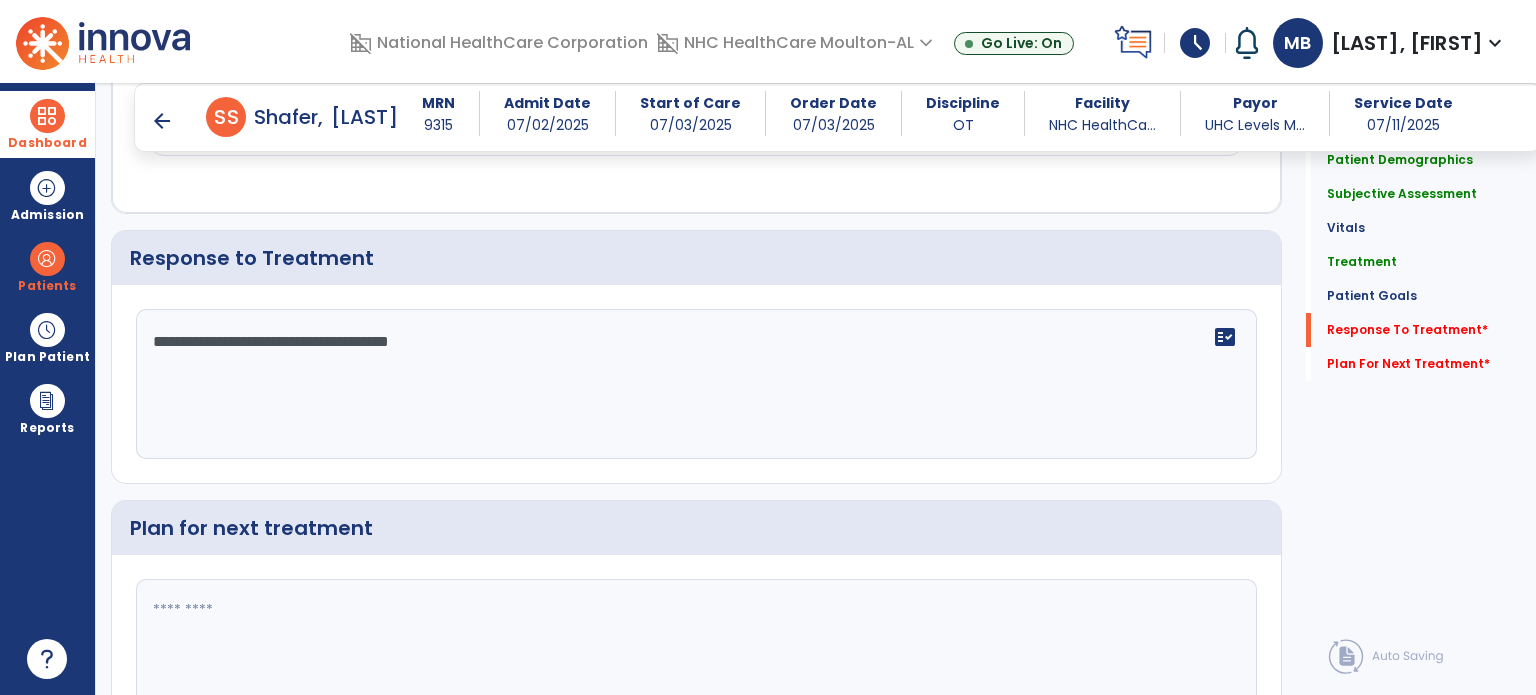 type on "**********" 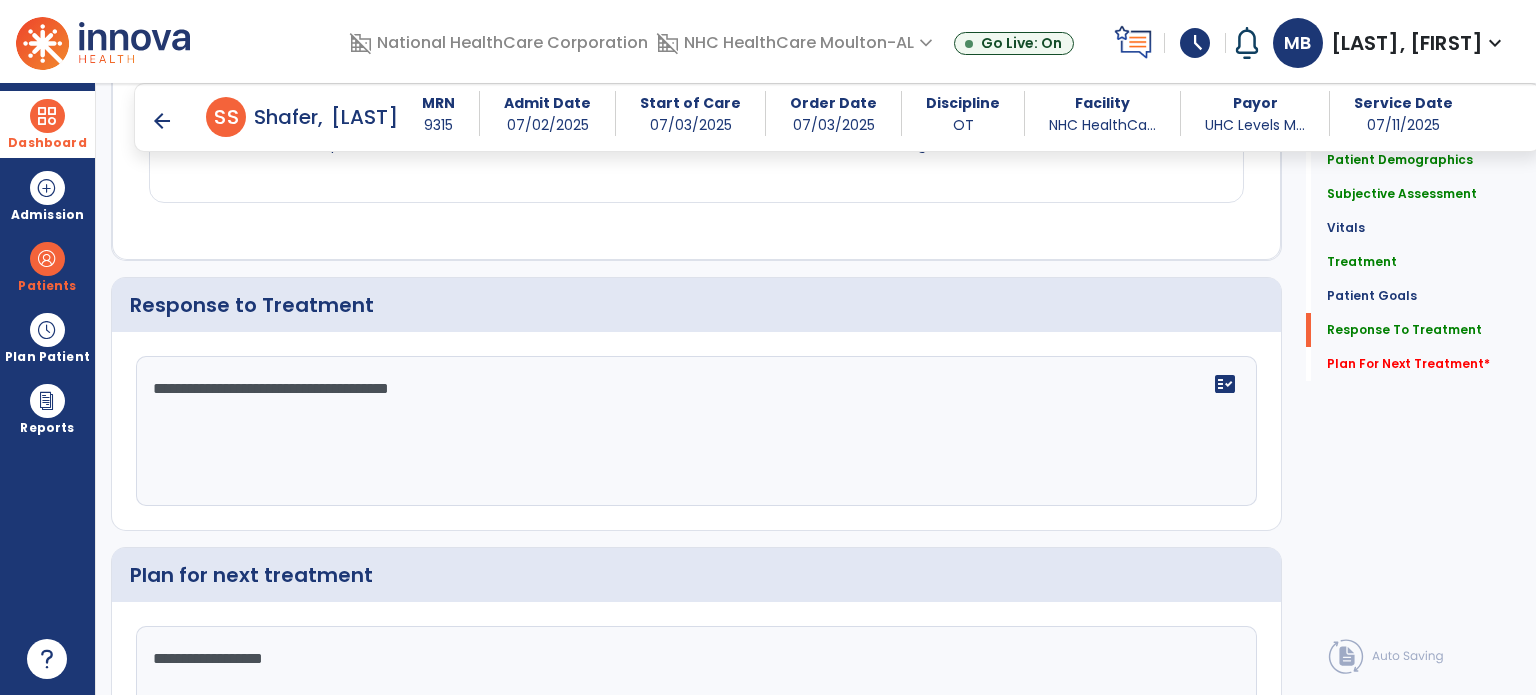 scroll, scrollTop: 2738, scrollLeft: 0, axis: vertical 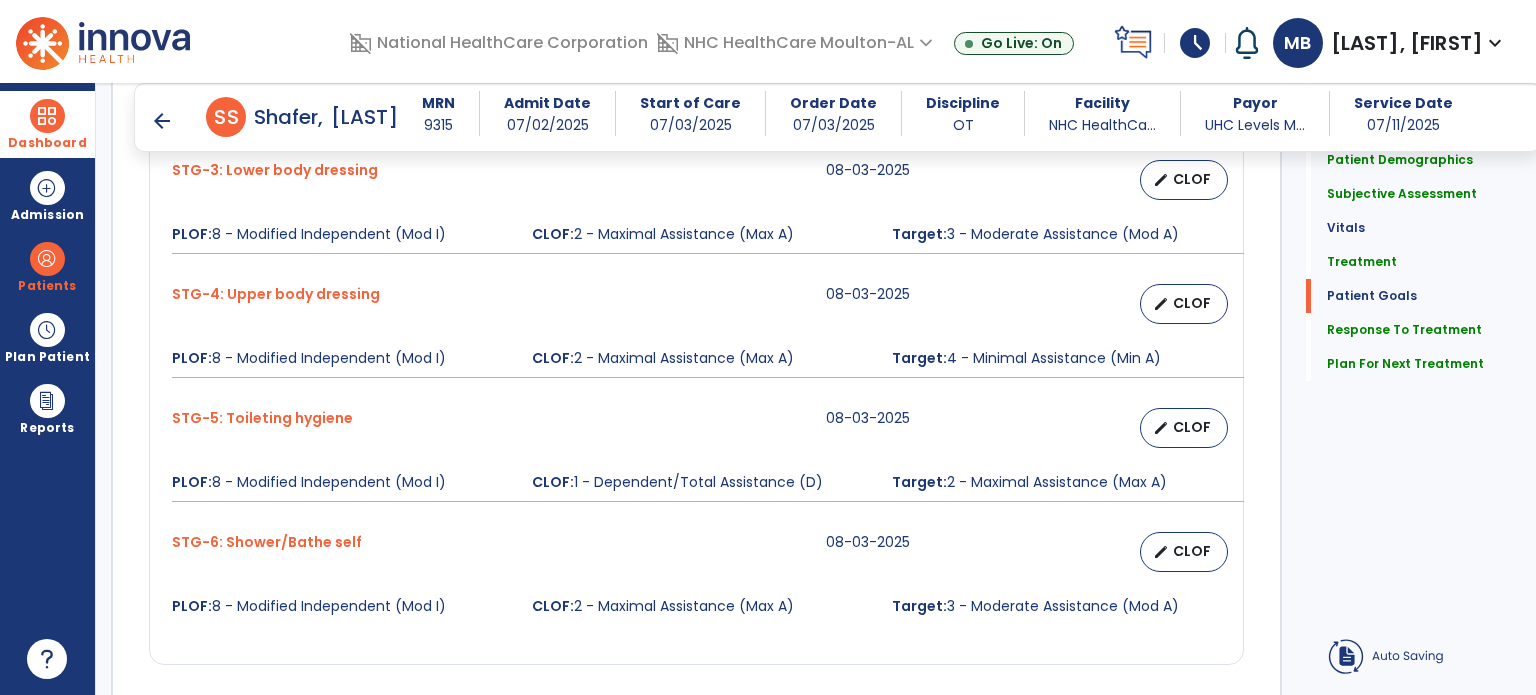 type on "**********" 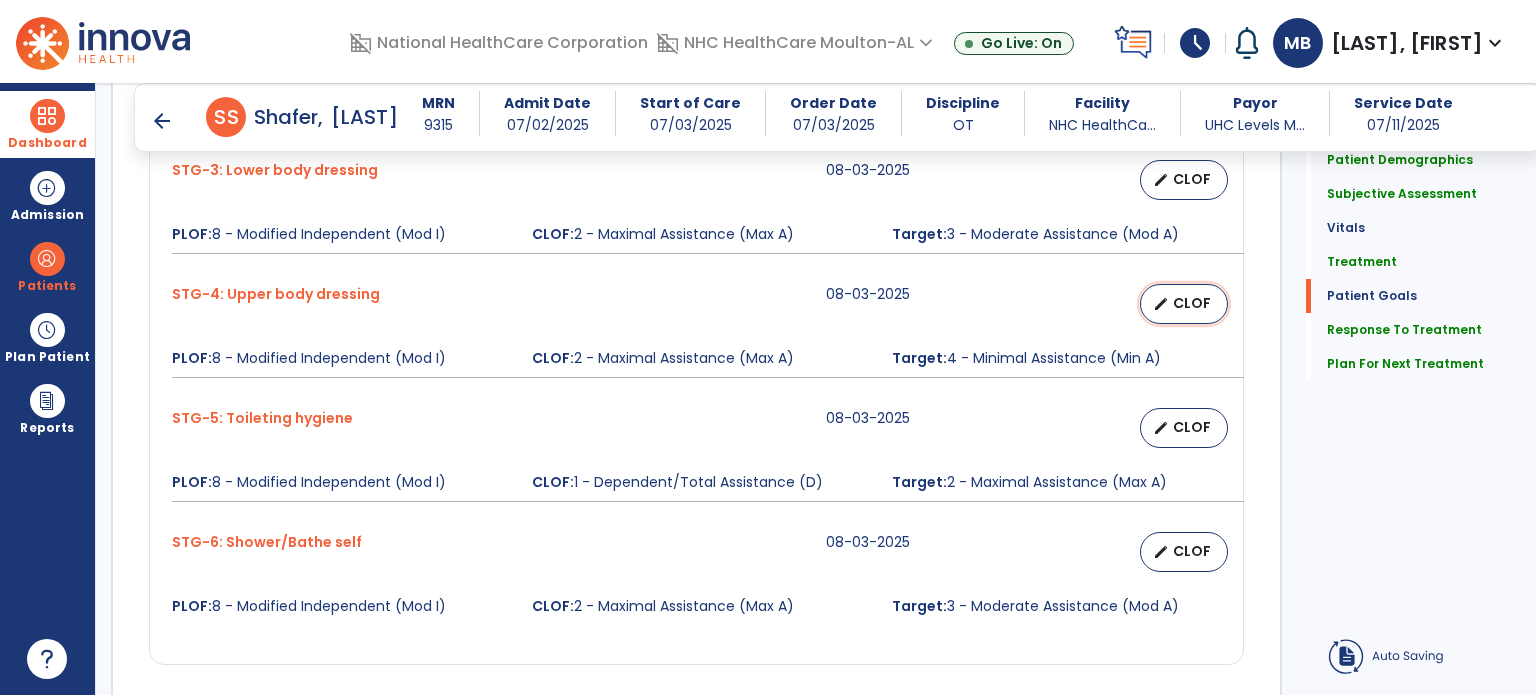 click on "CLOF" at bounding box center [1192, 303] 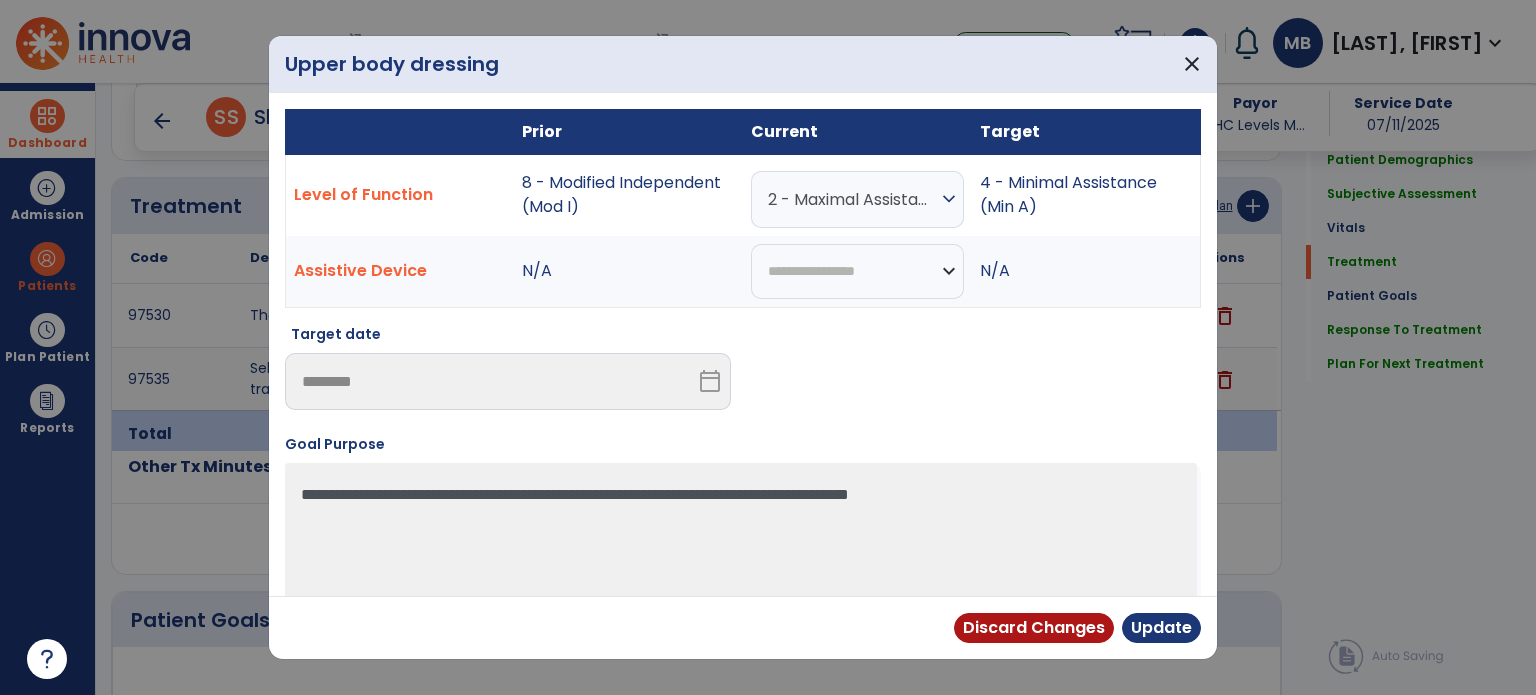 scroll, scrollTop: 1255, scrollLeft: 0, axis: vertical 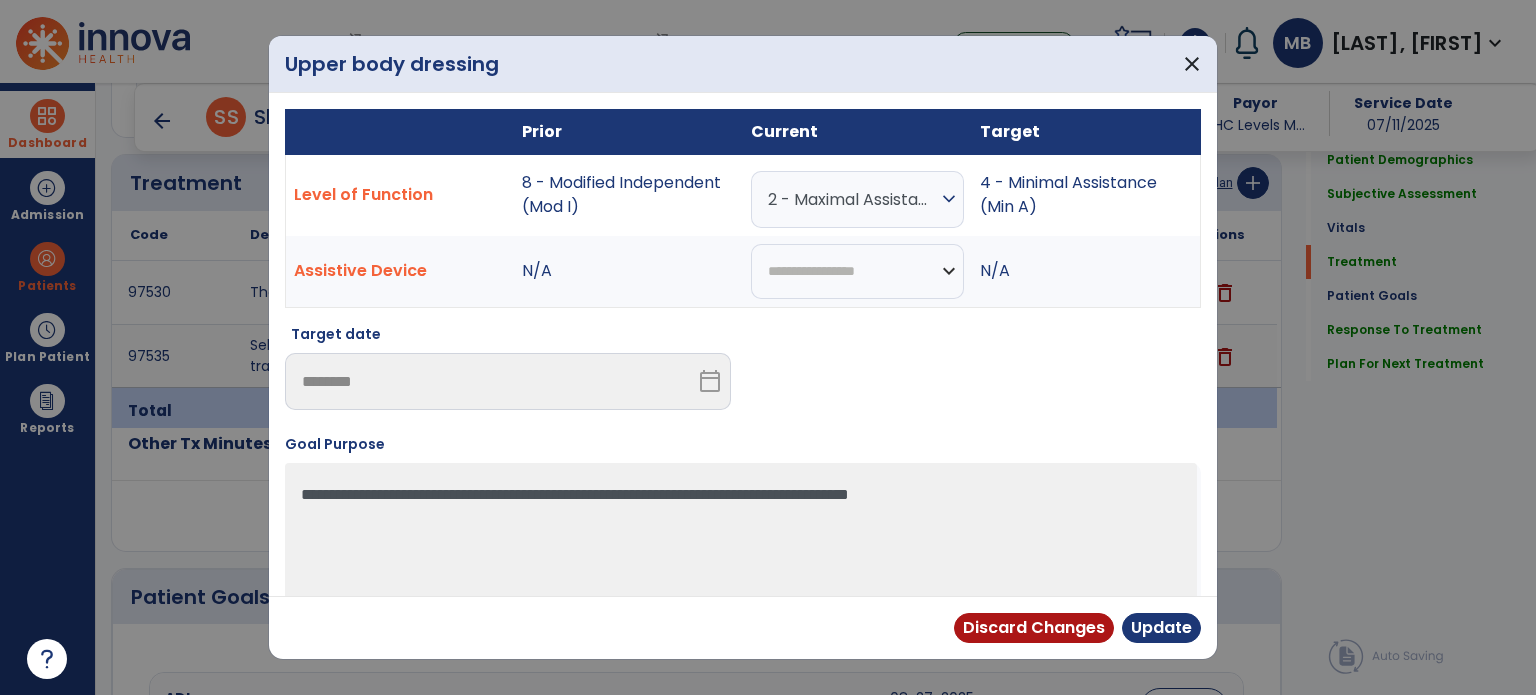 click on "2 - Maximal Assistance (Max A)" at bounding box center (852, 199) 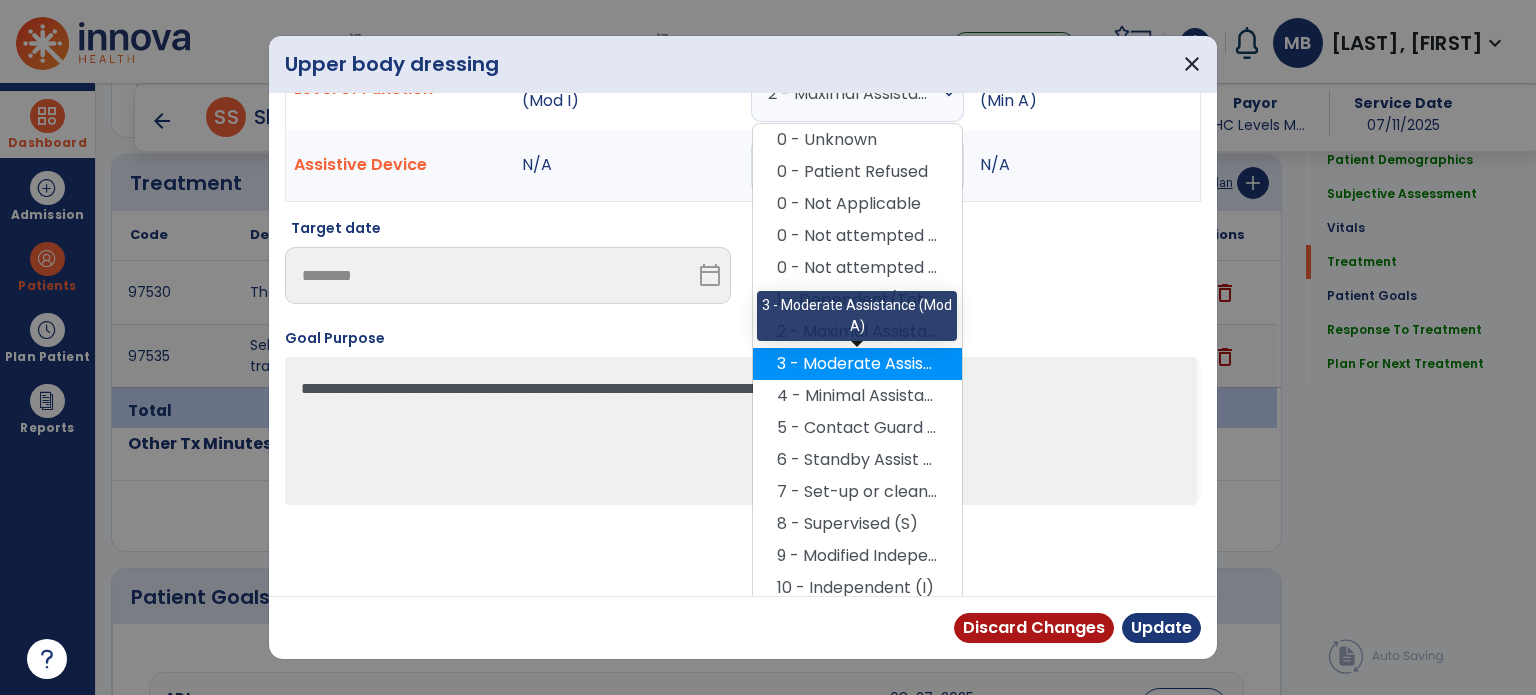 scroll, scrollTop: 112, scrollLeft: 0, axis: vertical 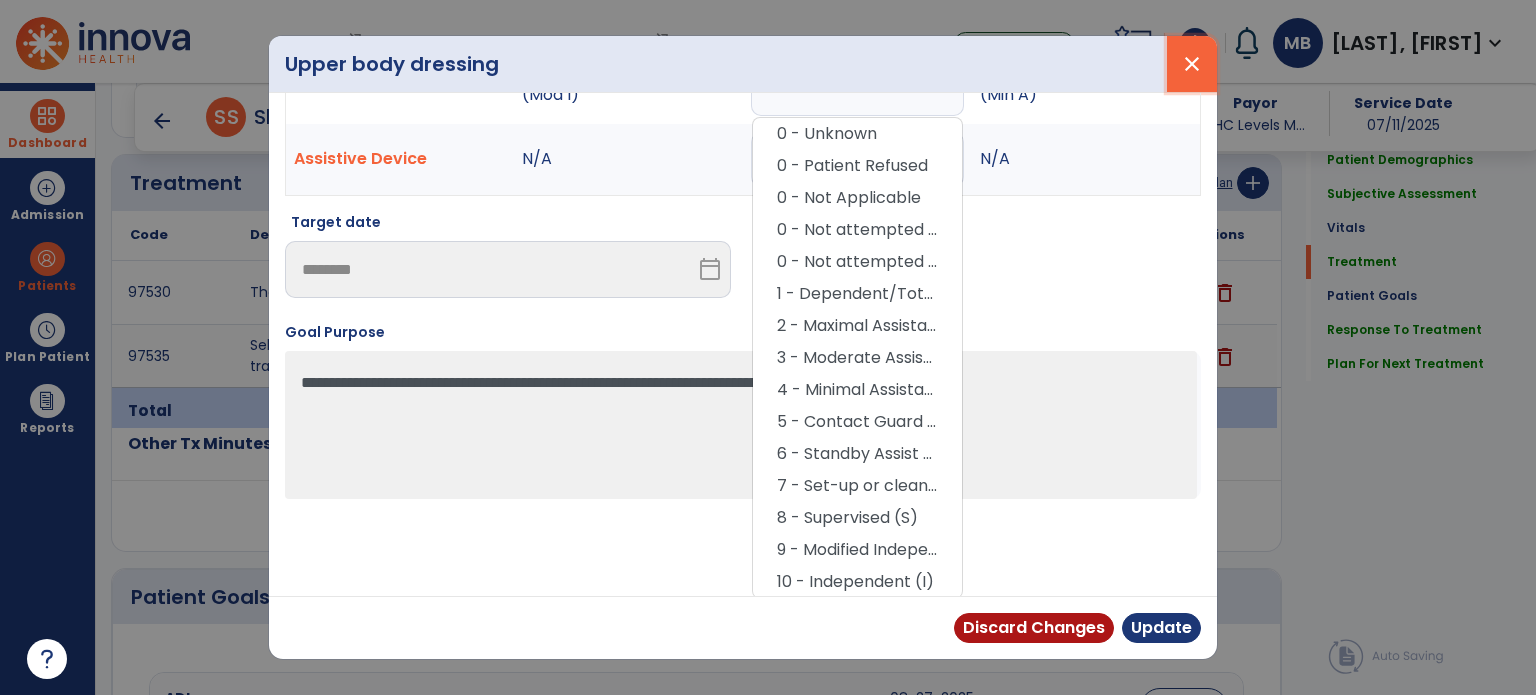 click on "close" at bounding box center (1192, 64) 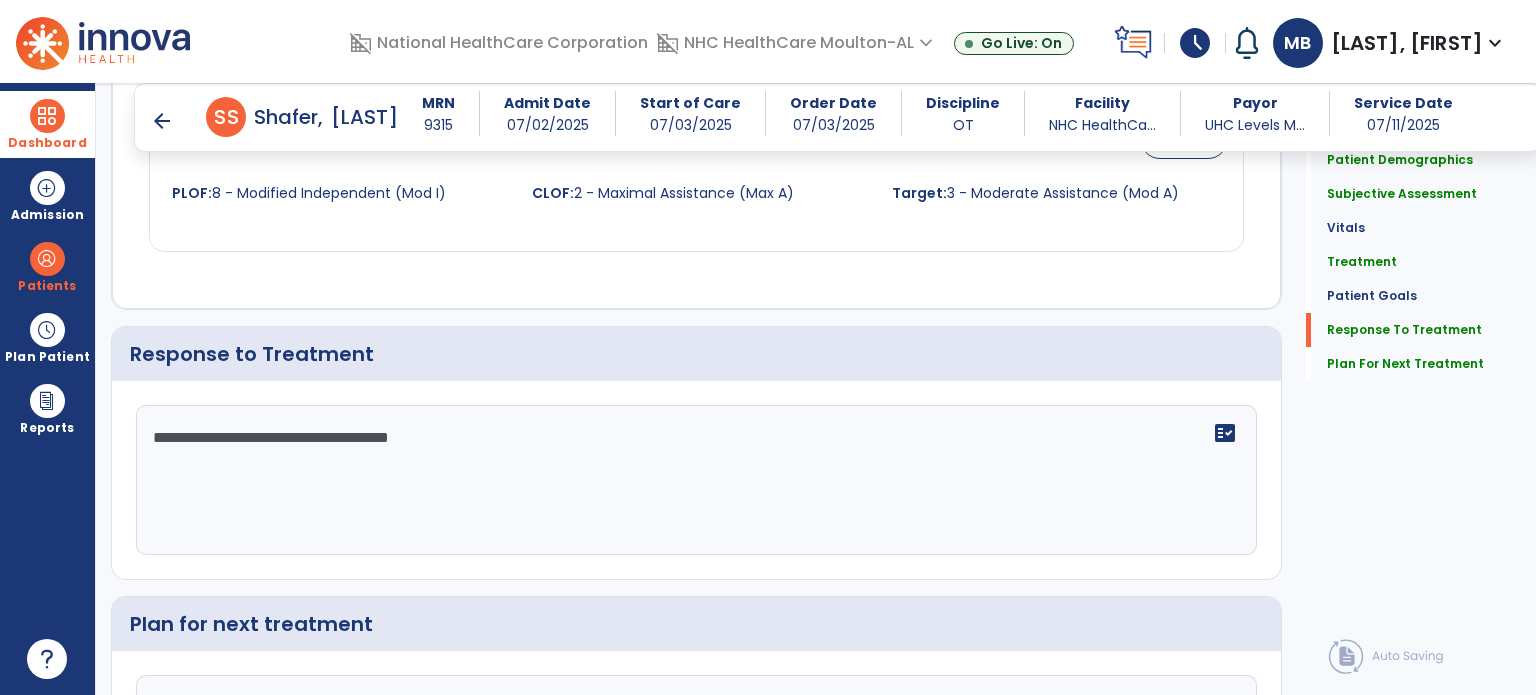 scroll, scrollTop: 2857, scrollLeft: 0, axis: vertical 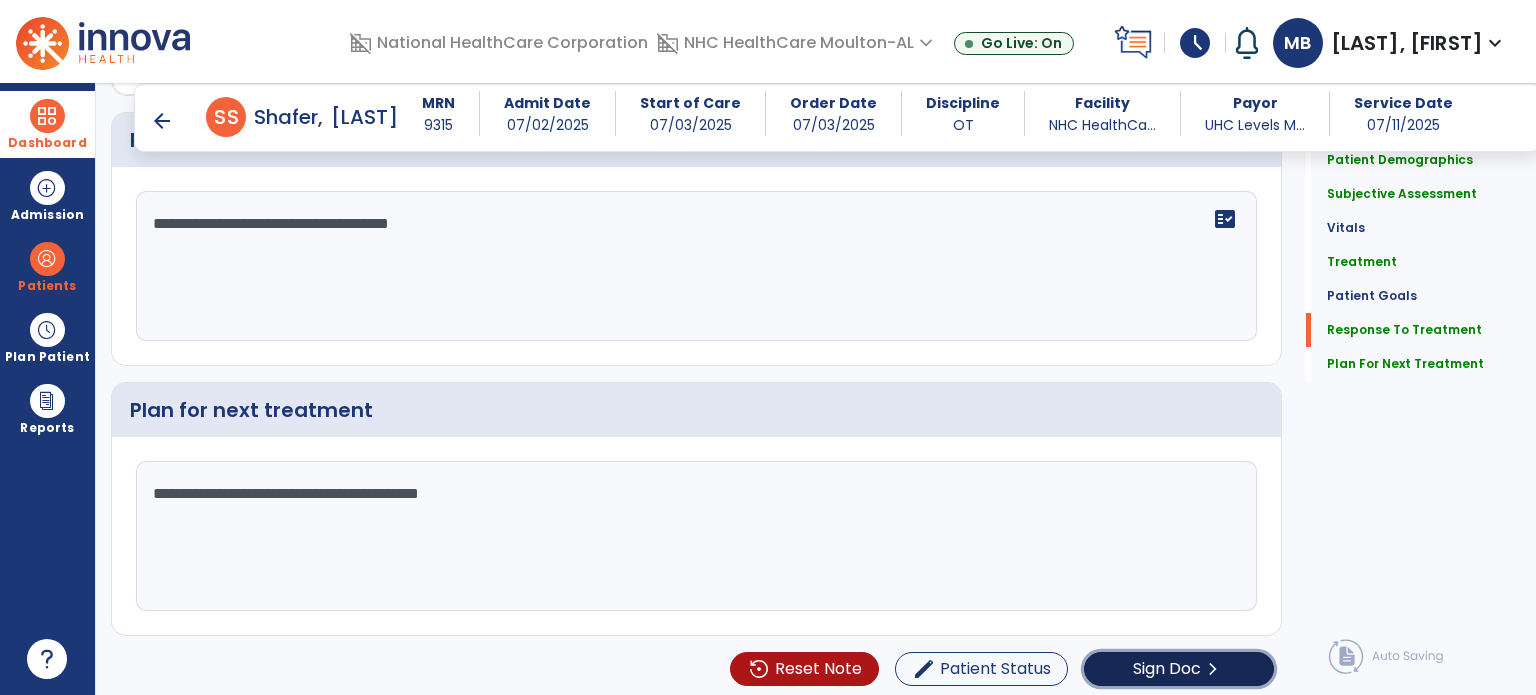 click on "Sign Doc" 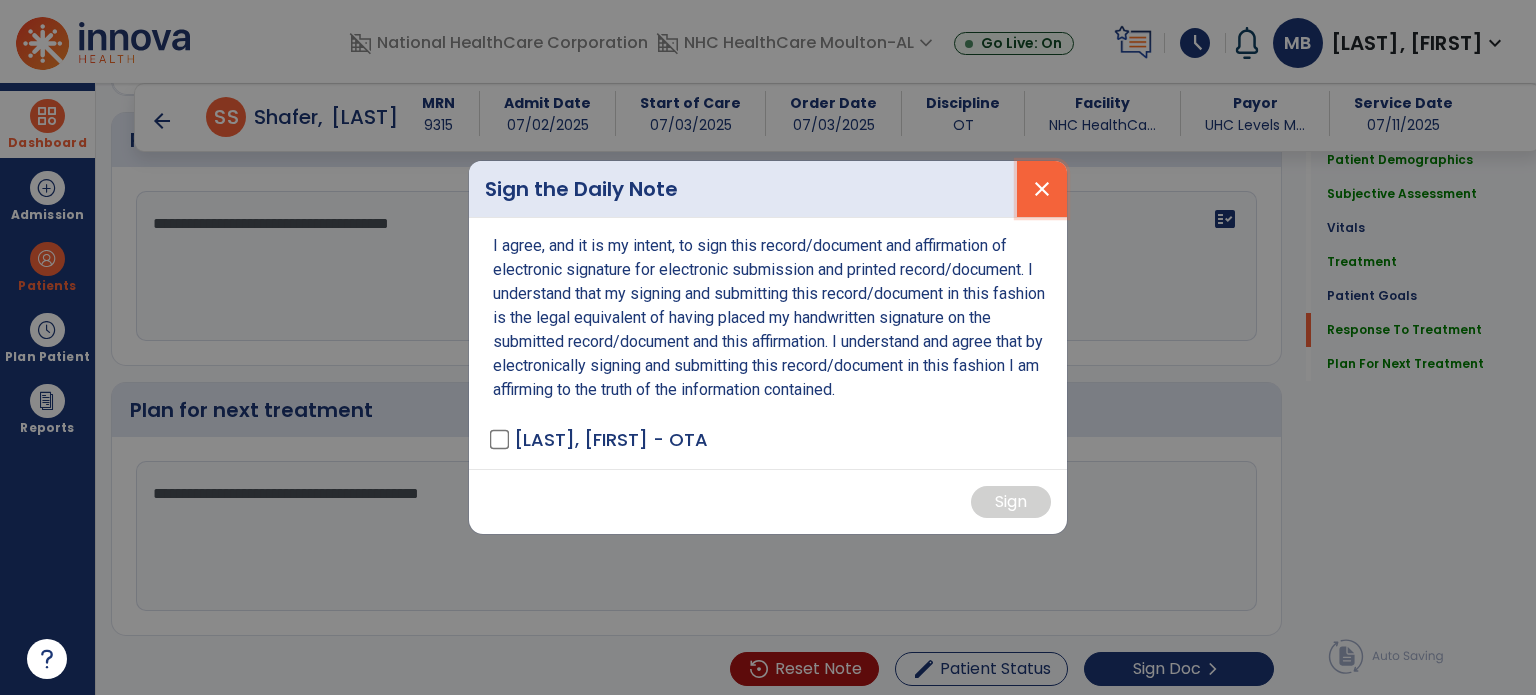click on "close" at bounding box center [1042, 189] 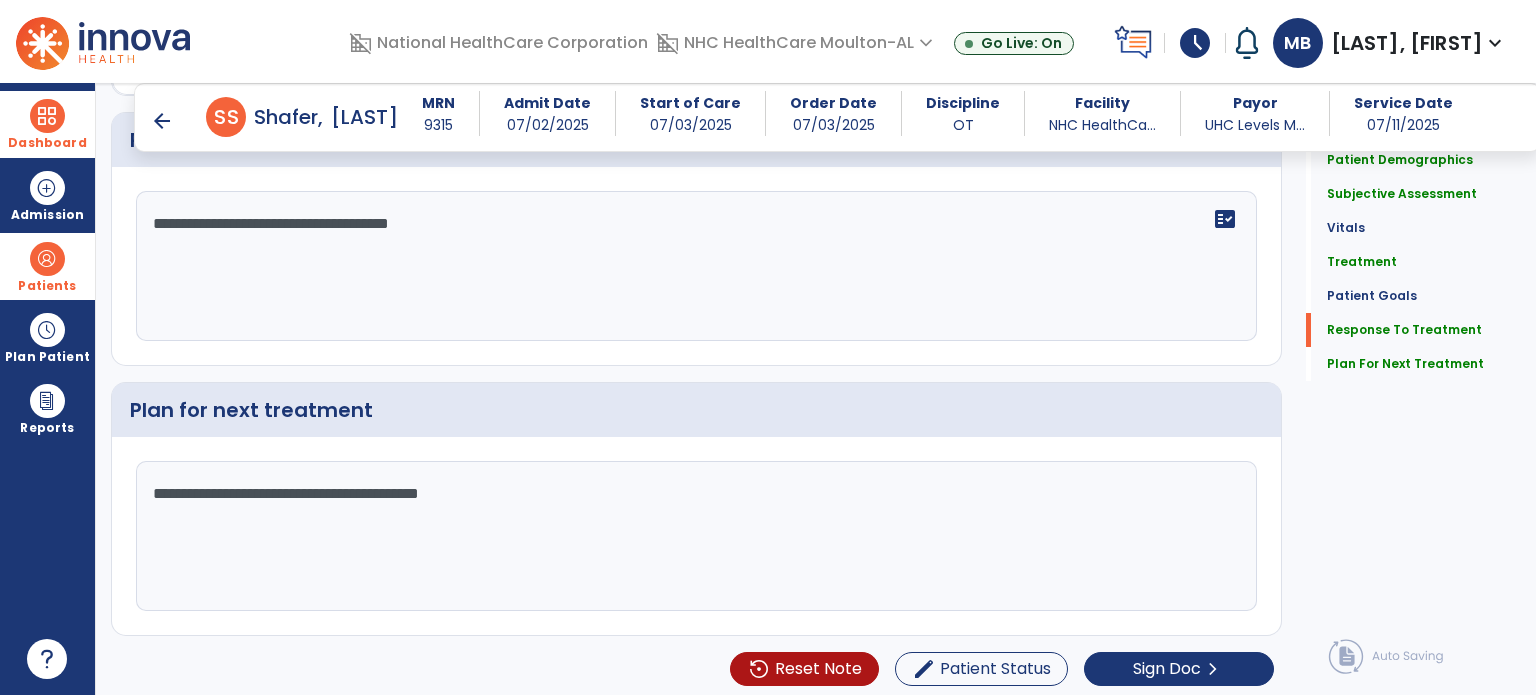 drag, startPoint x: 757, startPoint y: 260, endPoint x: 83, endPoint y: 255, distance: 674.01855 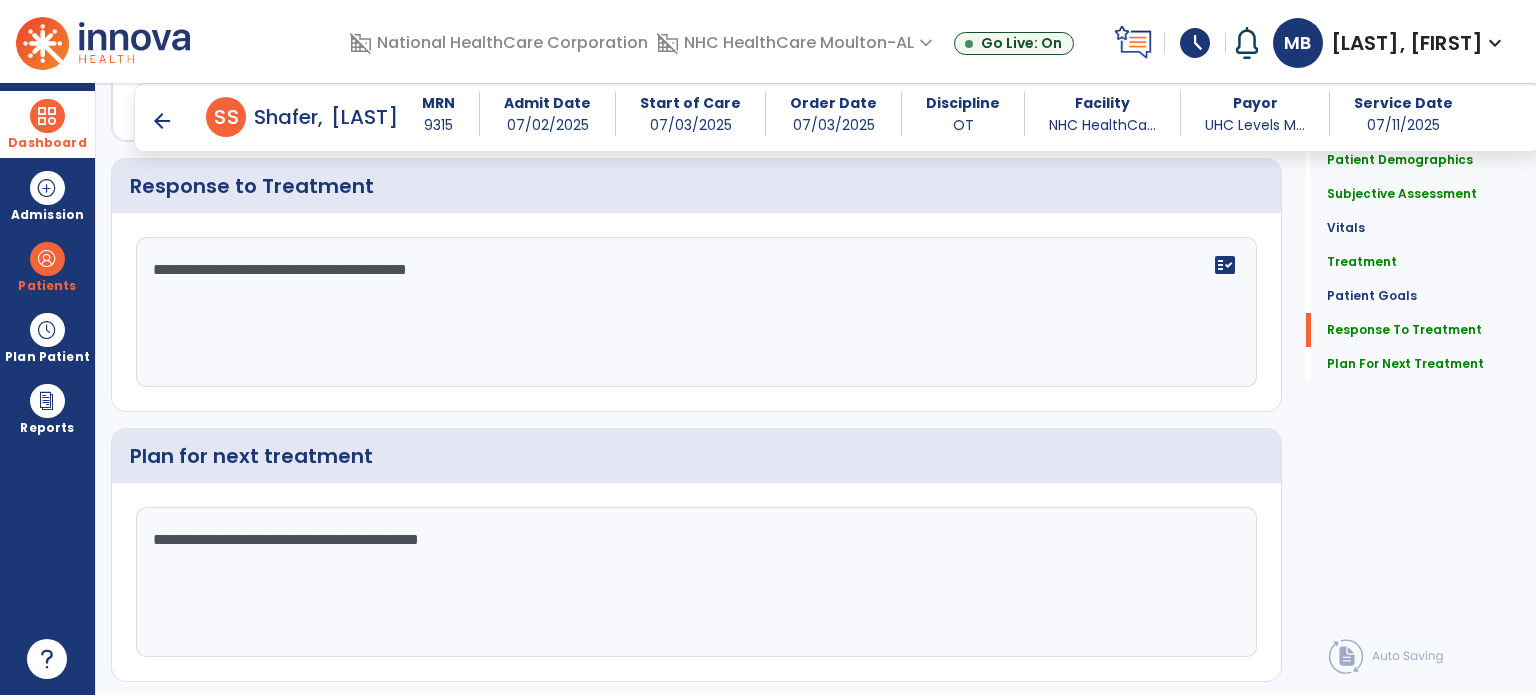 scroll, scrollTop: 2857, scrollLeft: 0, axis: vertical 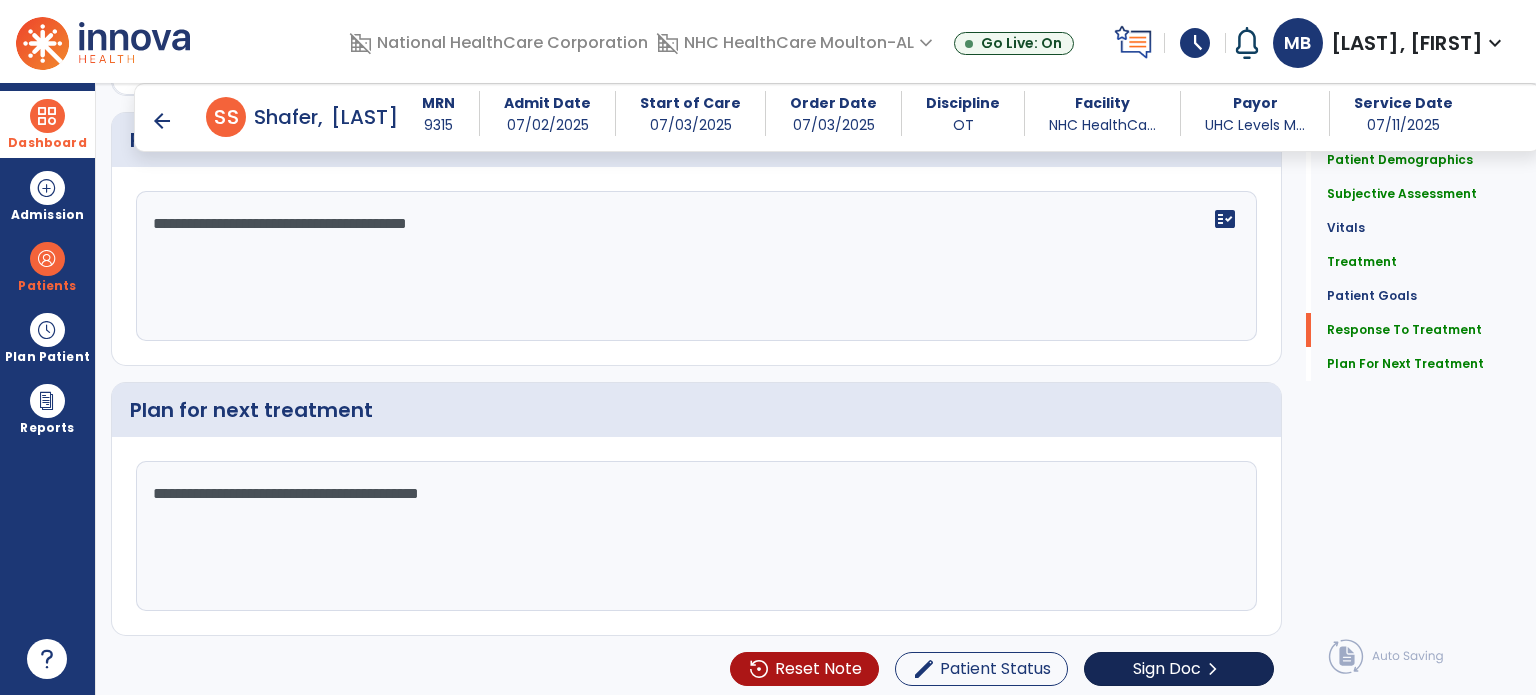type on "**********" 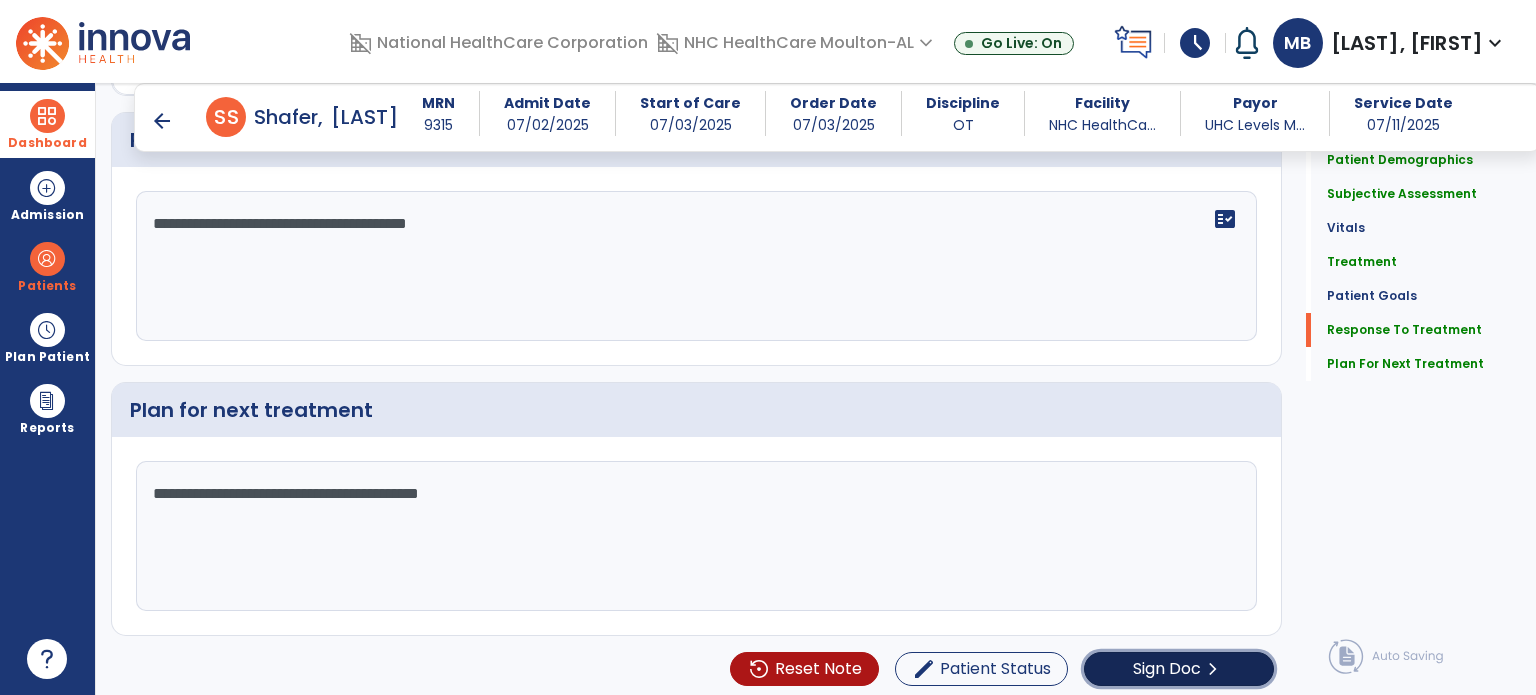 click on "Sign Doc" 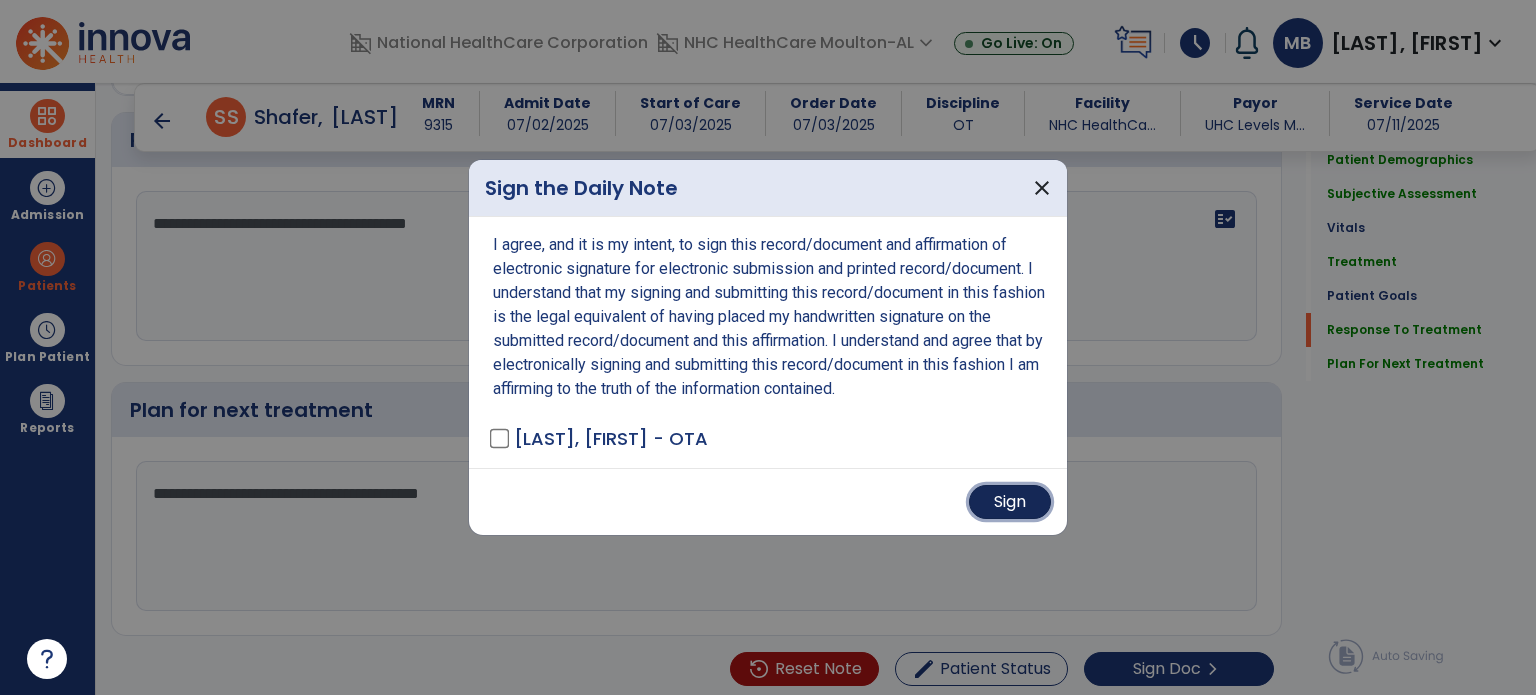 click on "Sign" at bounding box center [1010, 502] 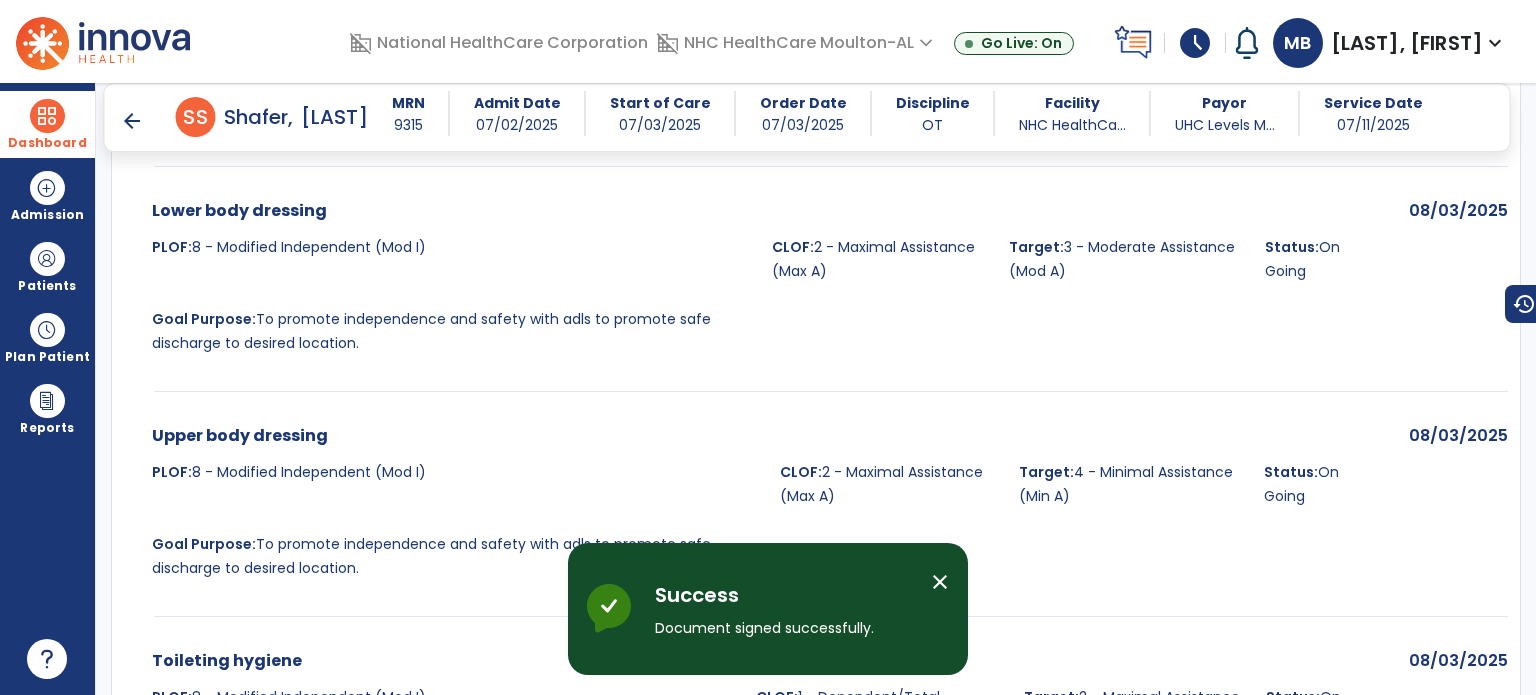 click on "Dashboard" at bounding box center [47, 124] 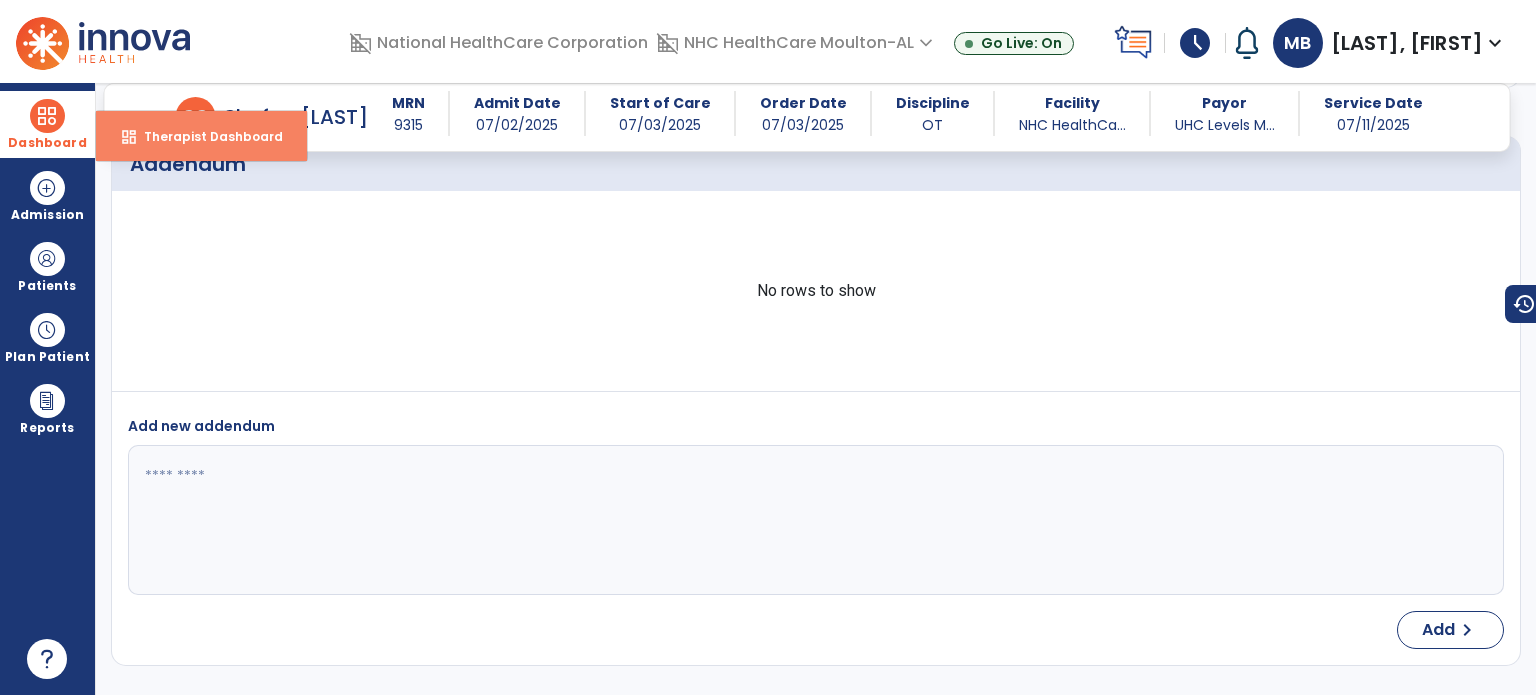 click on "dashboard  Therapist Dashboard" at bounding box center (201, 136) 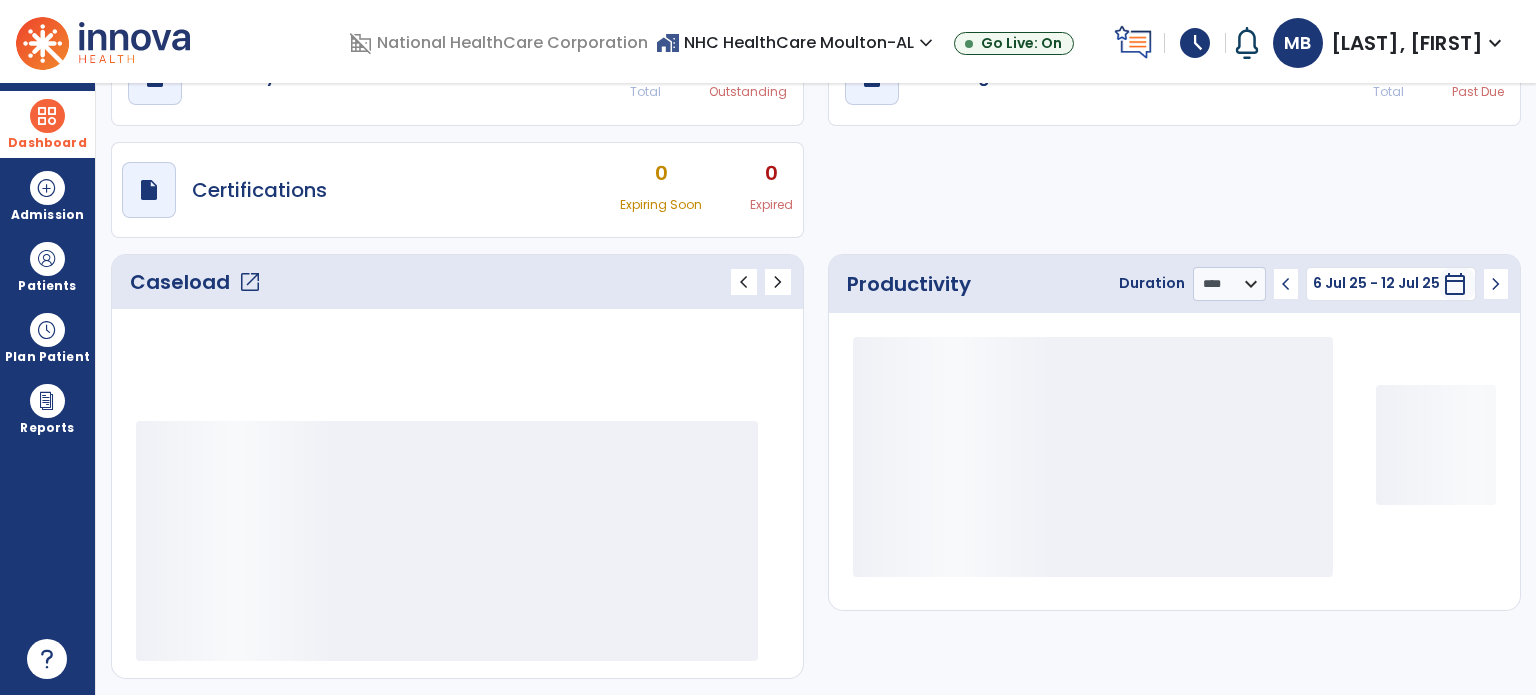 scroll, scrollTop: 109, scrollLeft: 0, axis: vertical 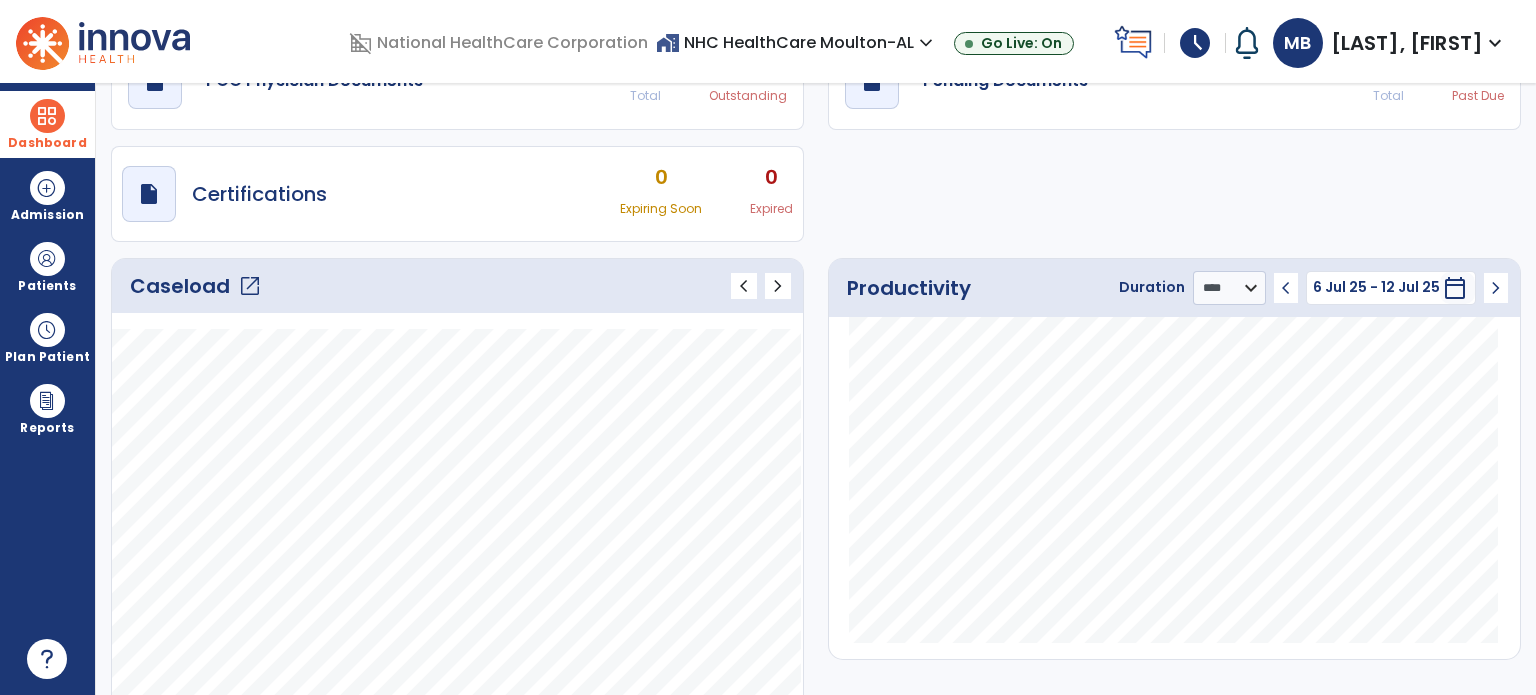click on "open_in_new" 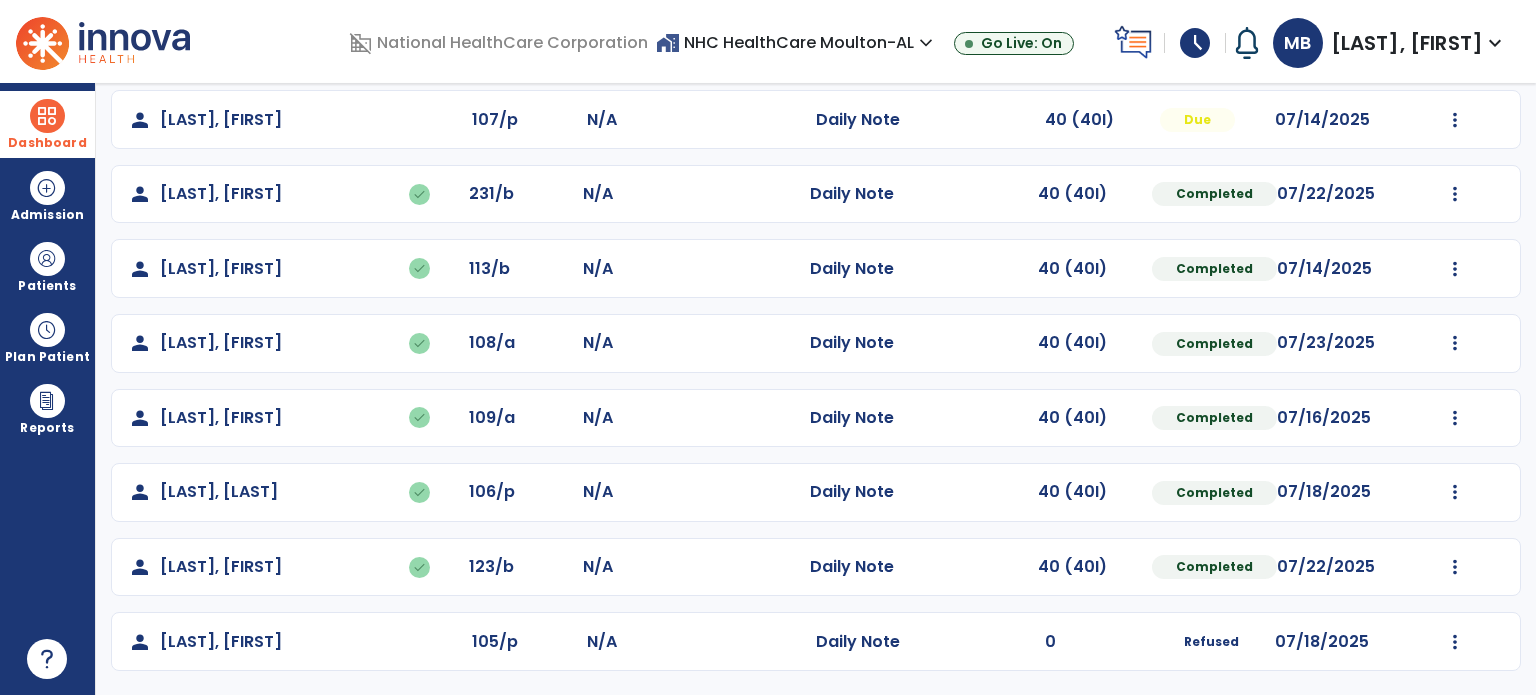 scroll, scrollTop: 0, scrollLeft: 0, axis: both 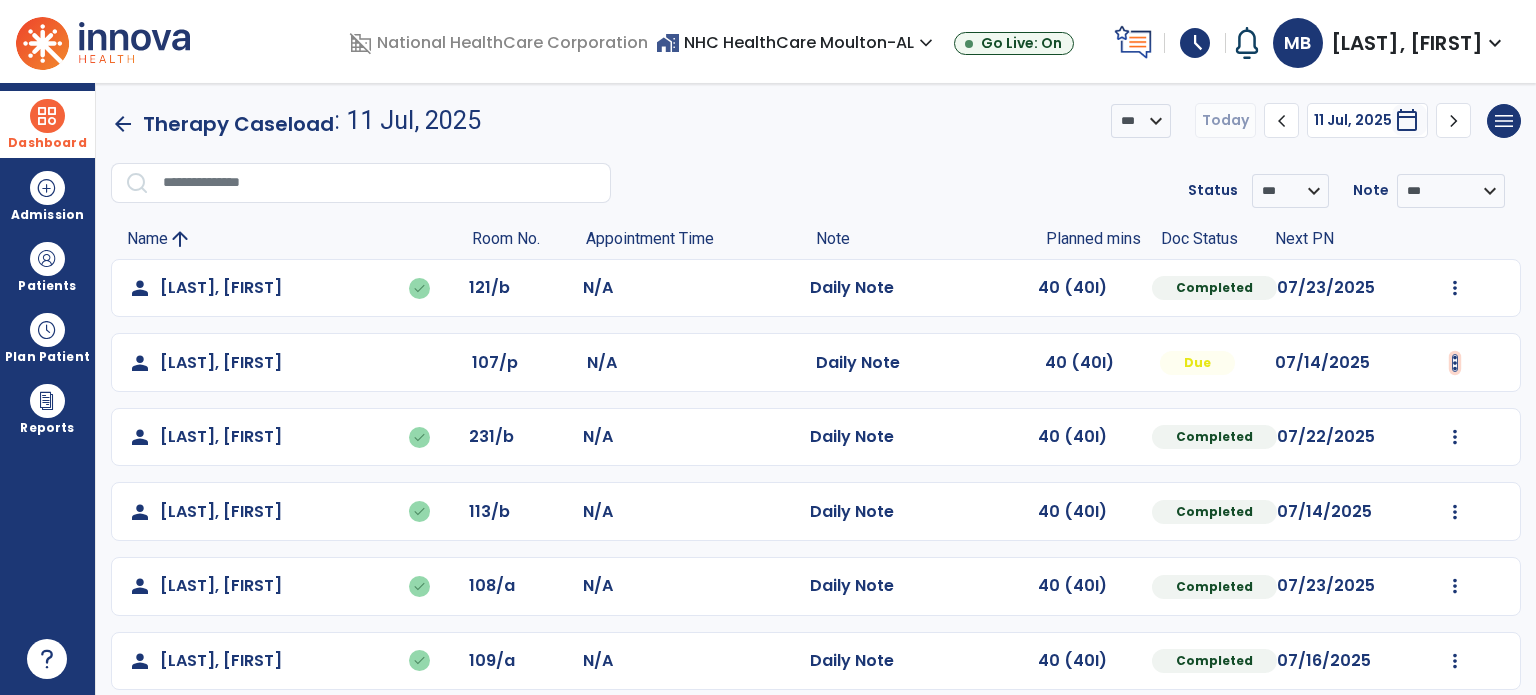 click at bounding box center (1455, 288) 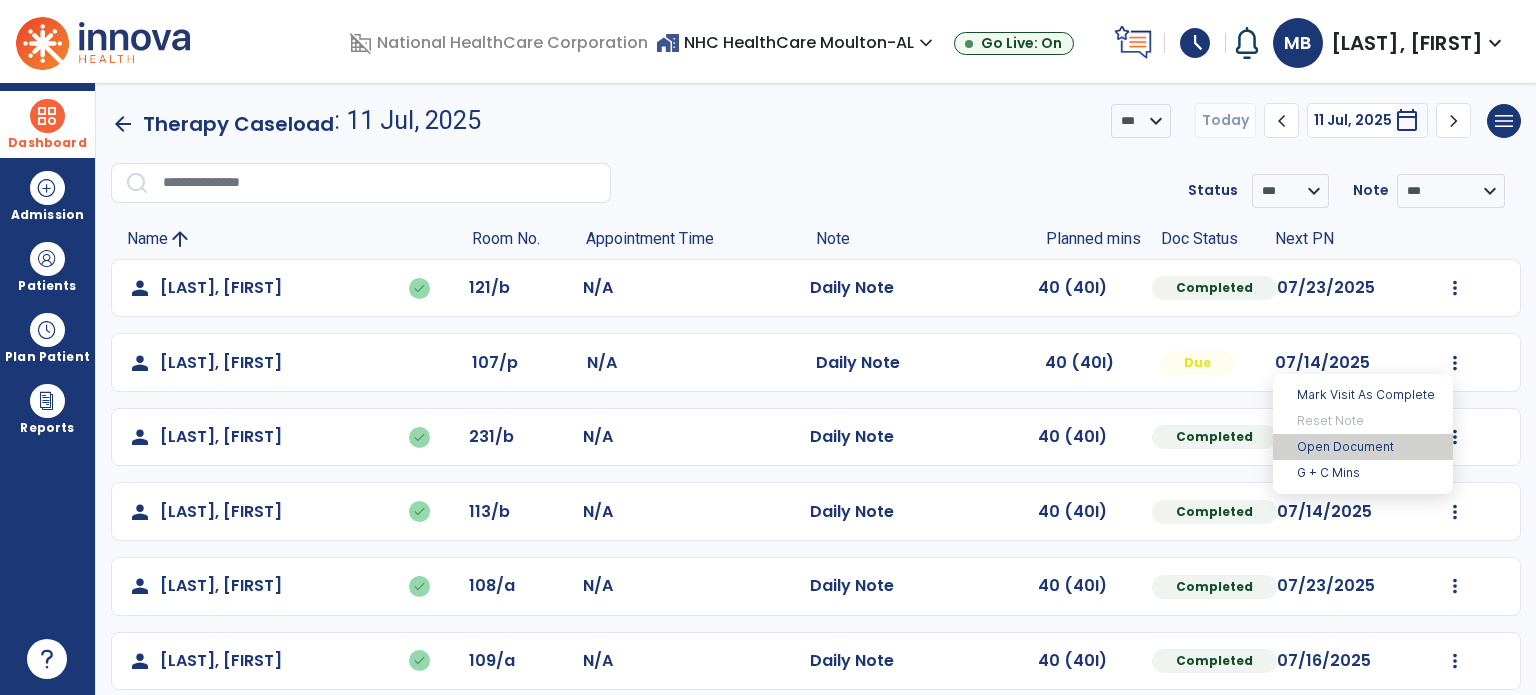 click on "Open Document" at bounding box center (1363, 447) 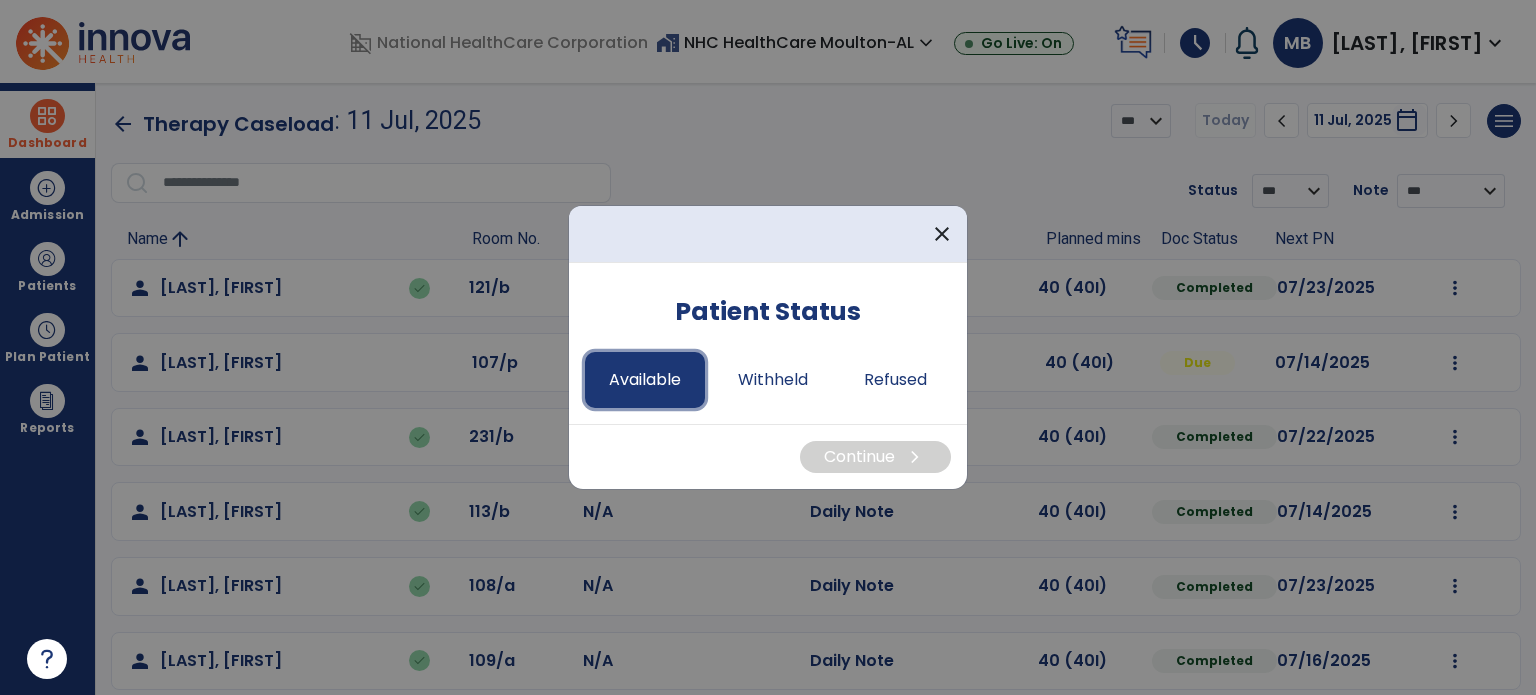 click on "Available" at bounding box center (645, 380) 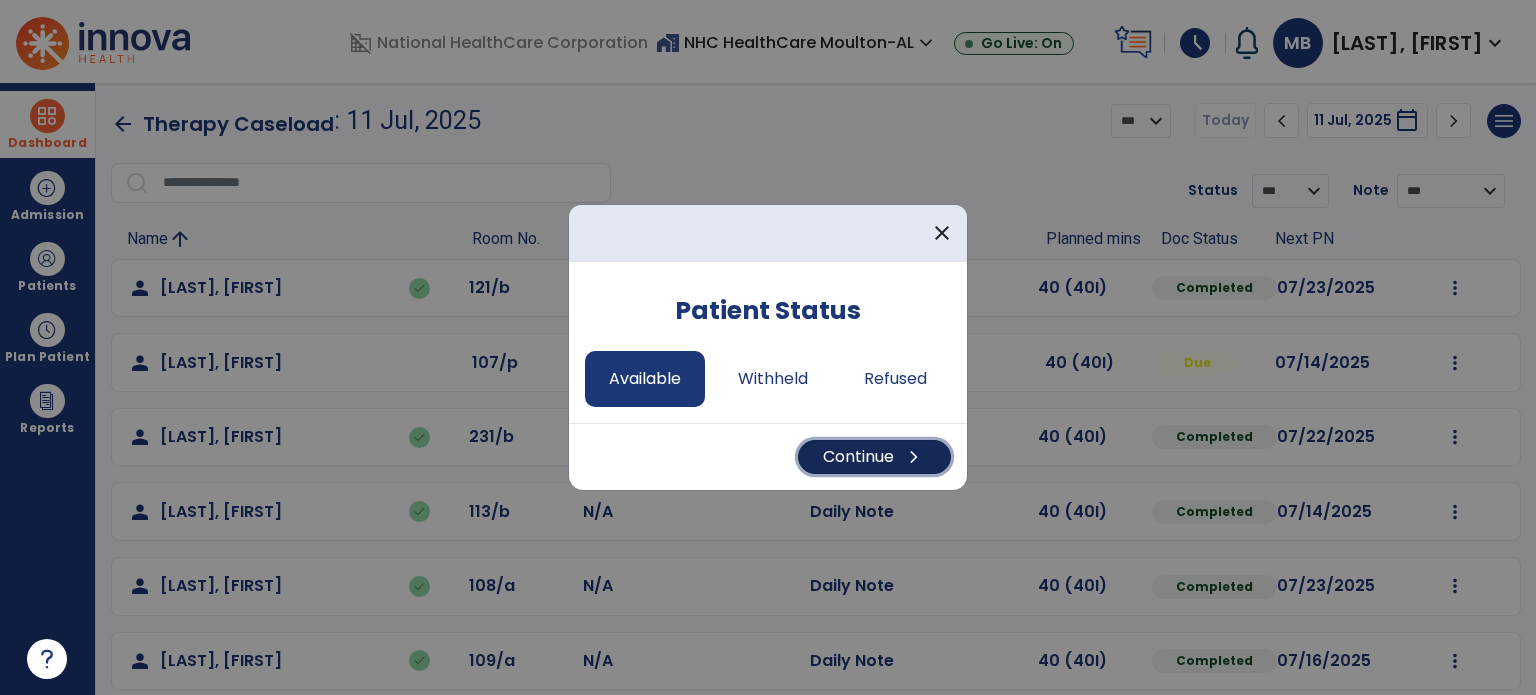 click on "chevron_right" at bounding box center (914, 457) 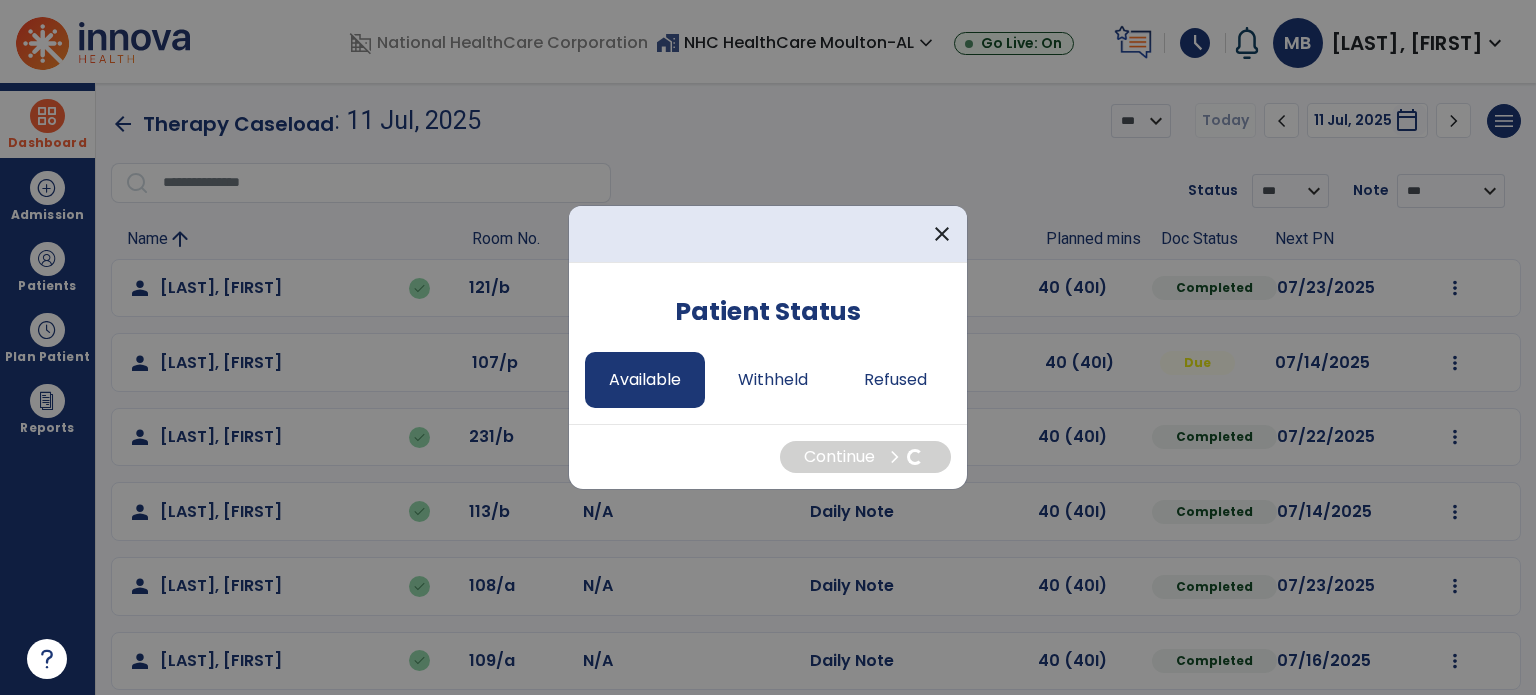 select on "*" 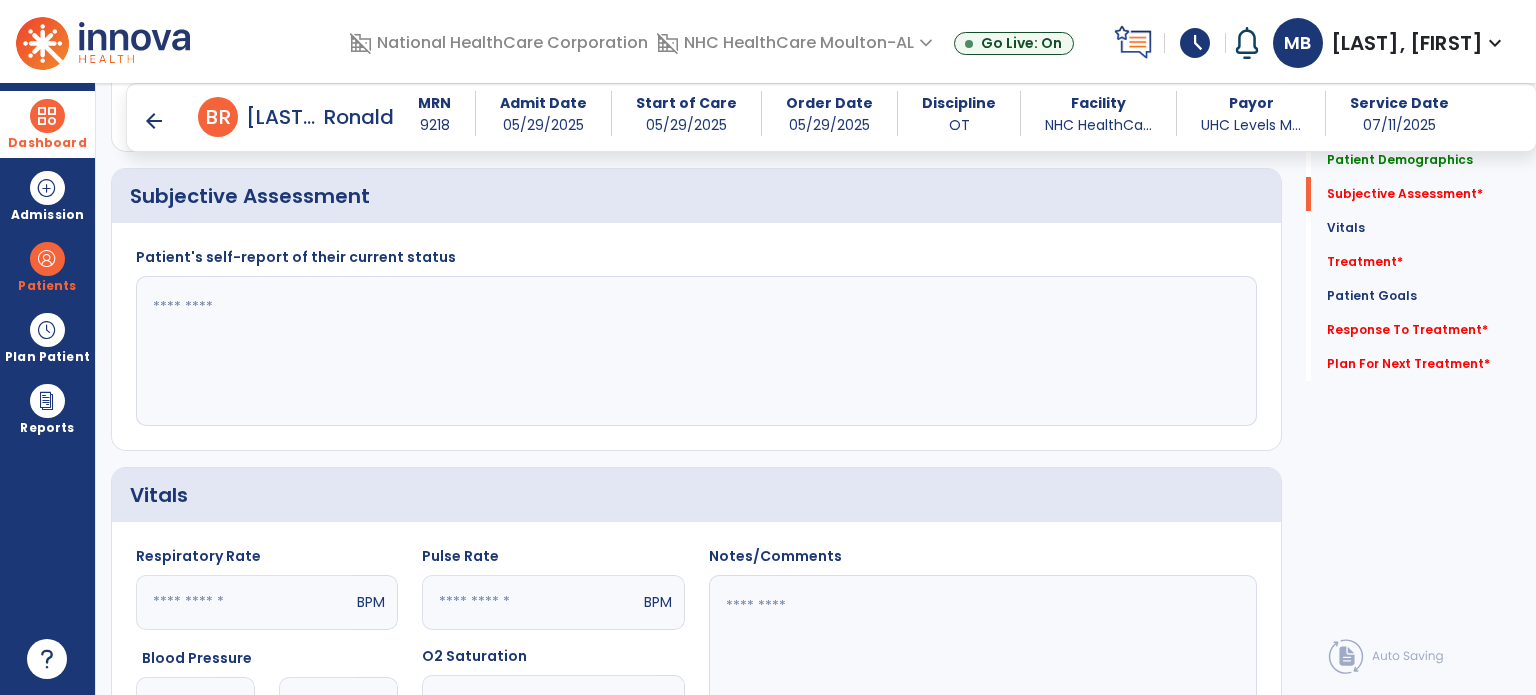 scroll, scrollTop: 408, scrollLeft: 0, axis: vertical 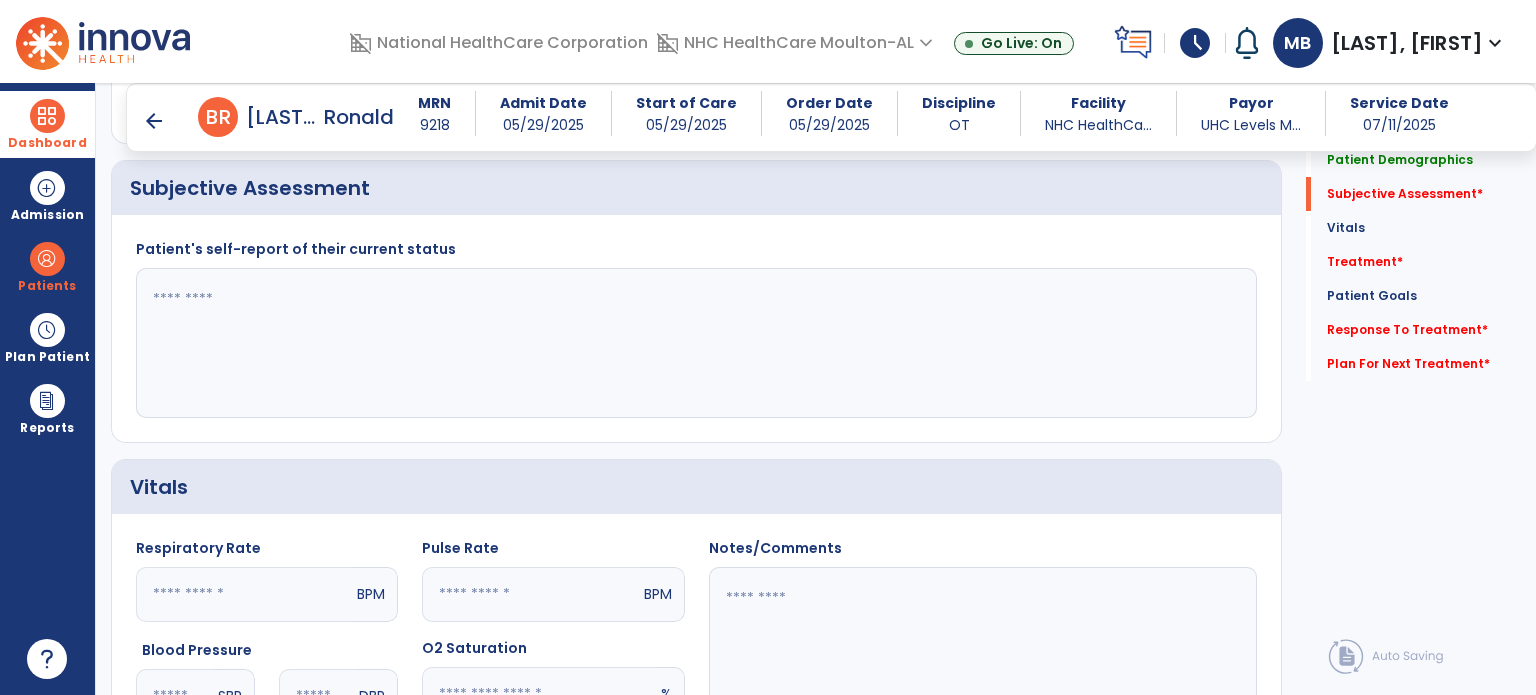 click 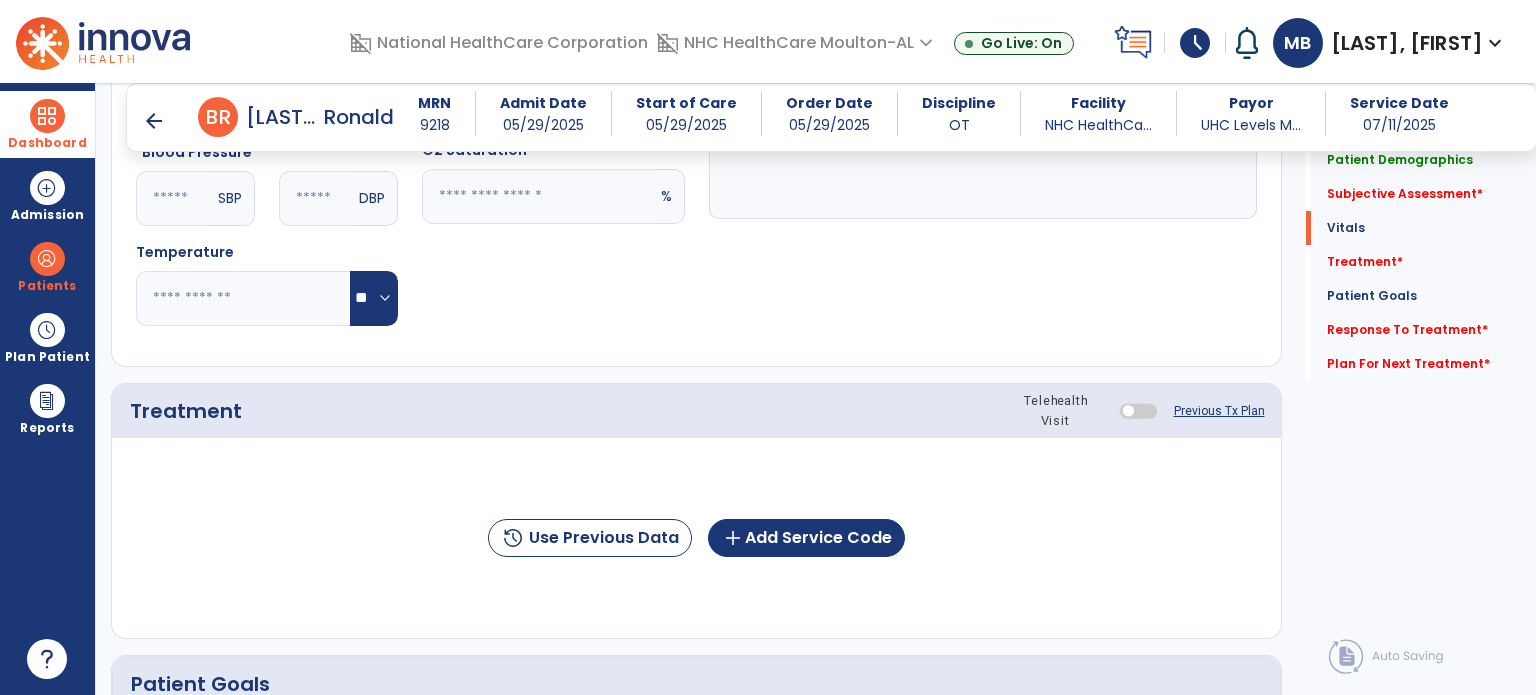 scroll, scrollTop: 910, scrollLeft: 0, axis: vertical 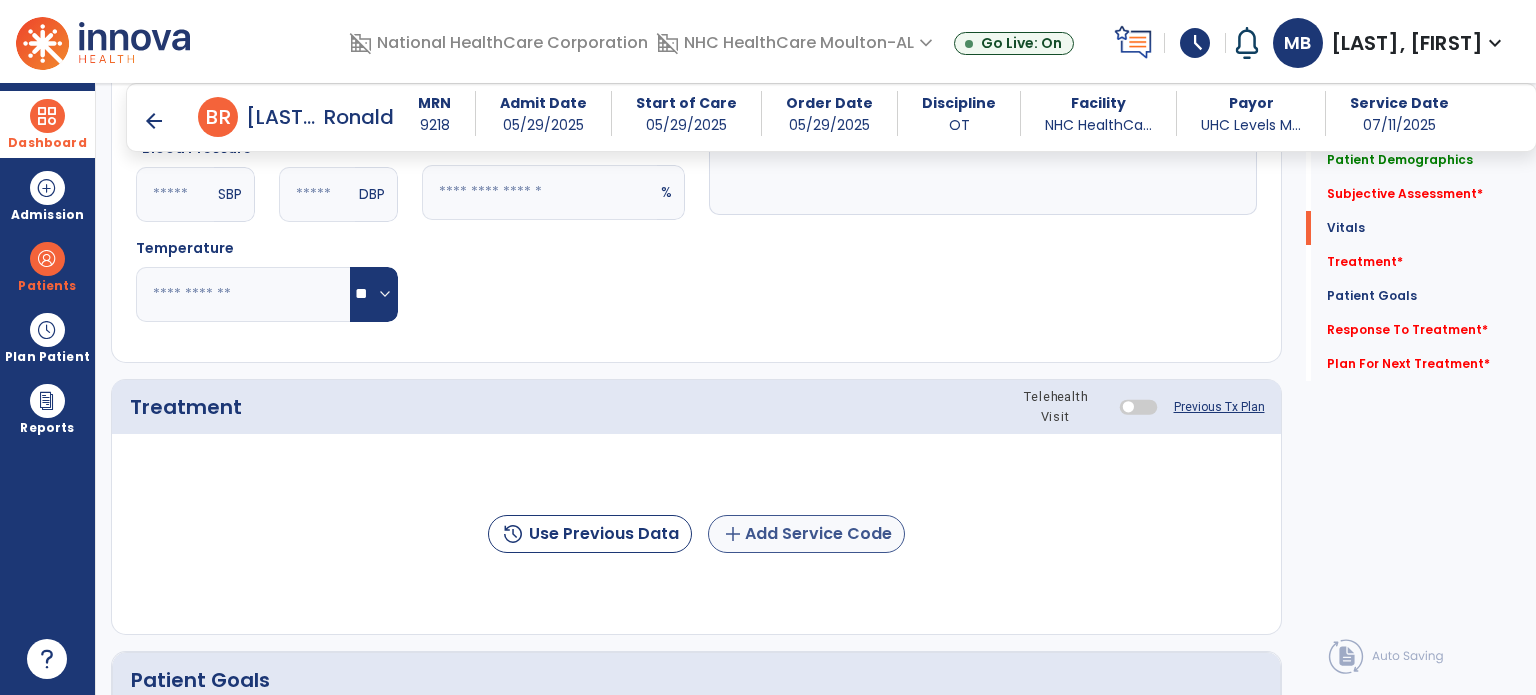 type on "**********" 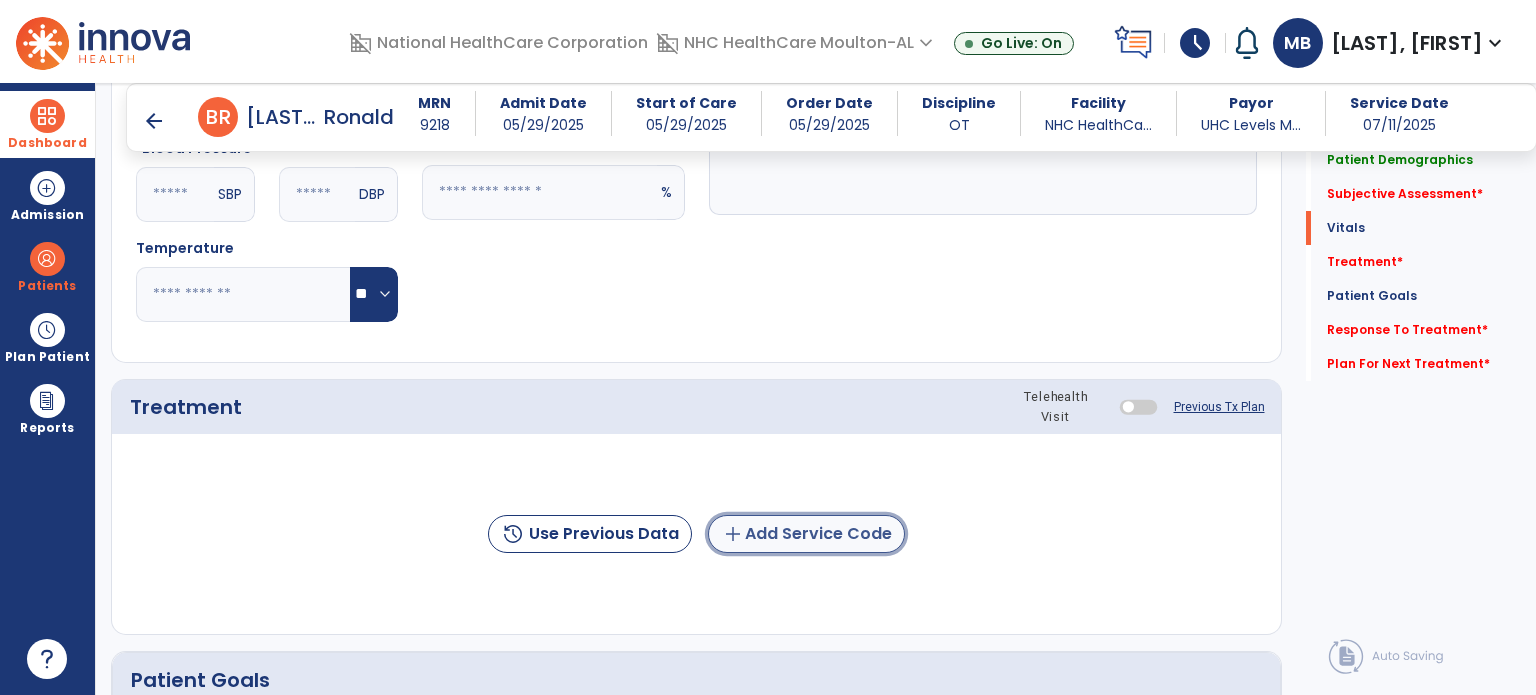 click on "add  Add Service Code" 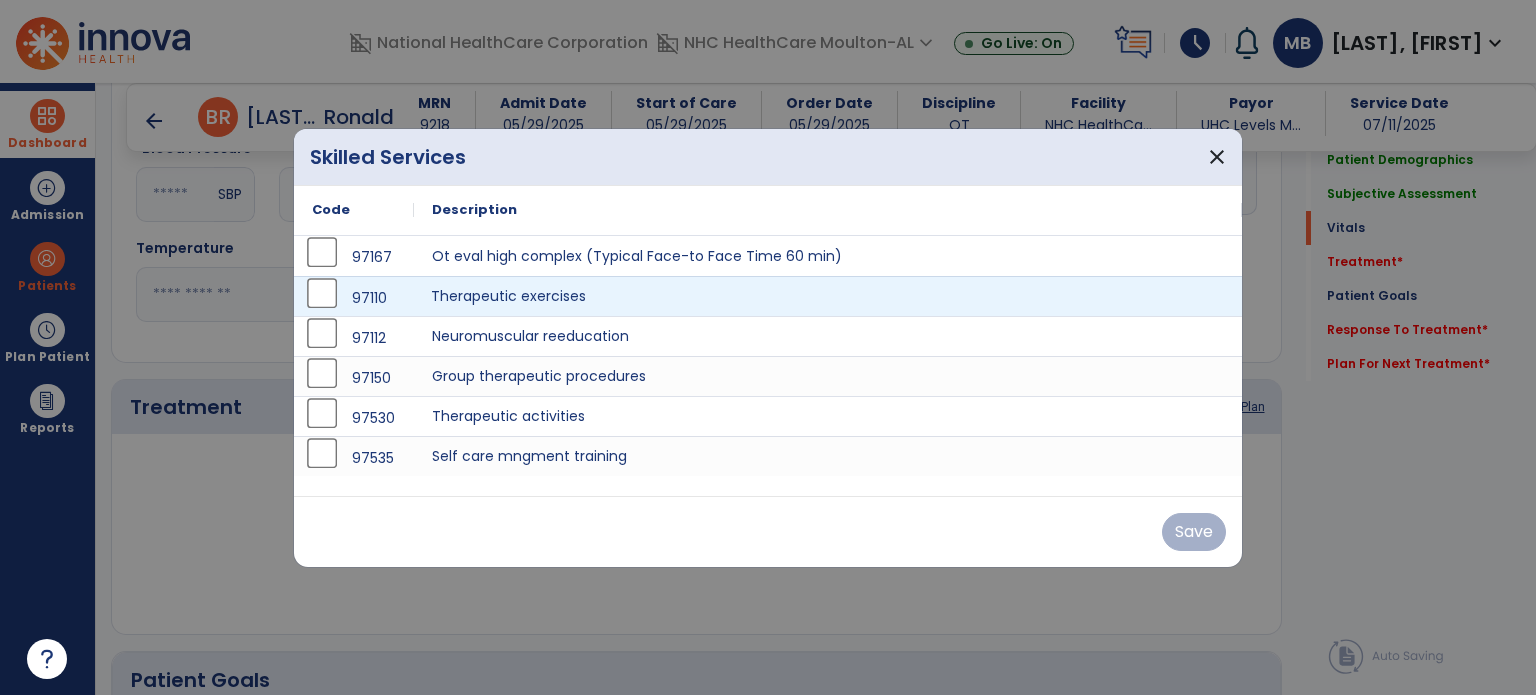 click on "Therapeutic exercises" at bounding box center [828, 296] 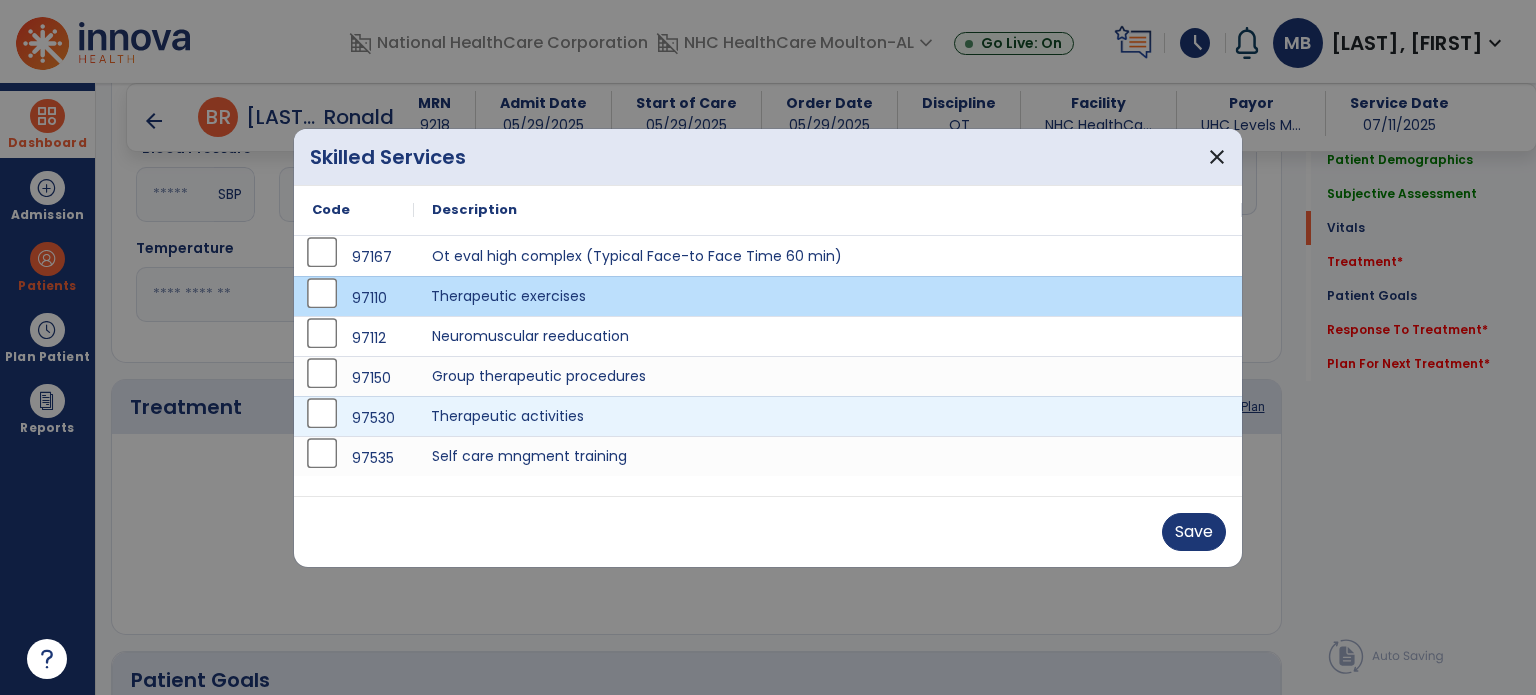 click on "Therapeutic activities" at bounding box center (828, 416) 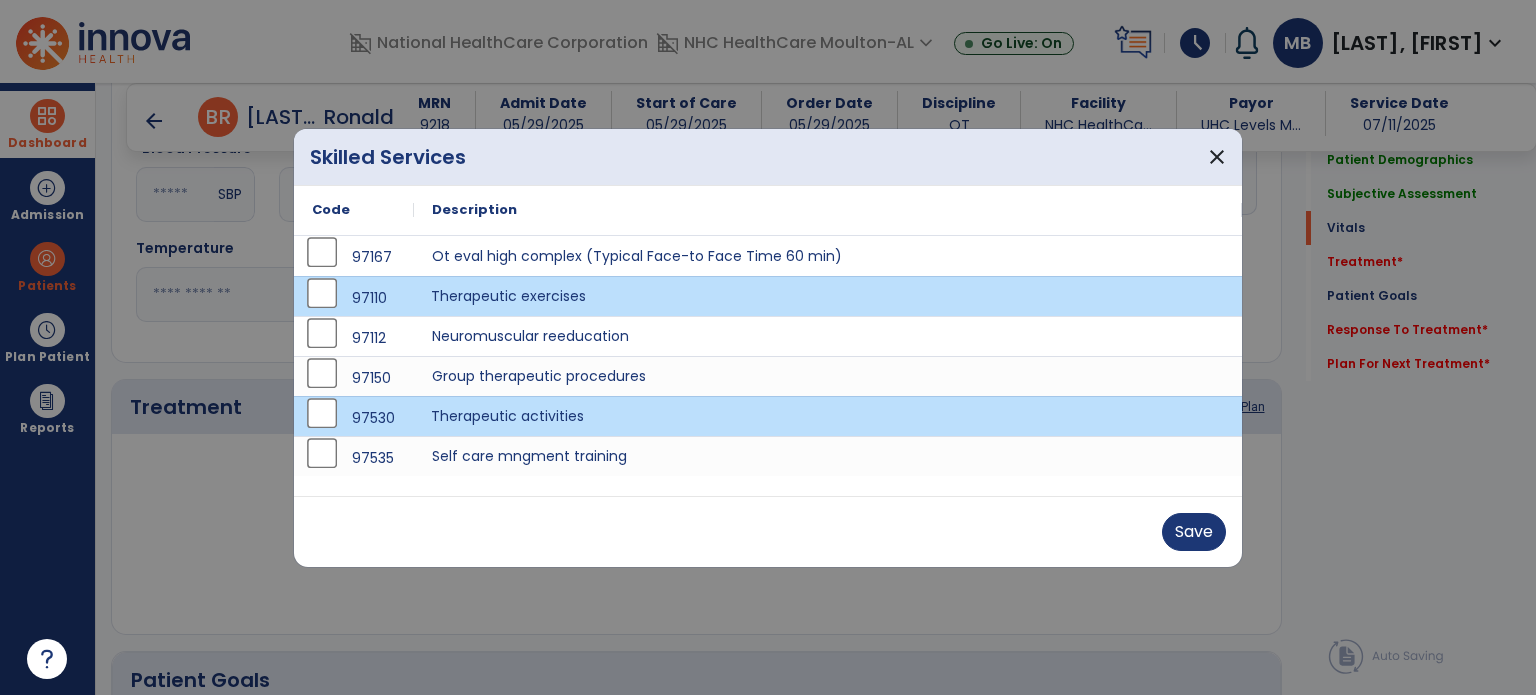 click on "Therapeutic exercises" at bounding box center [828, 296] 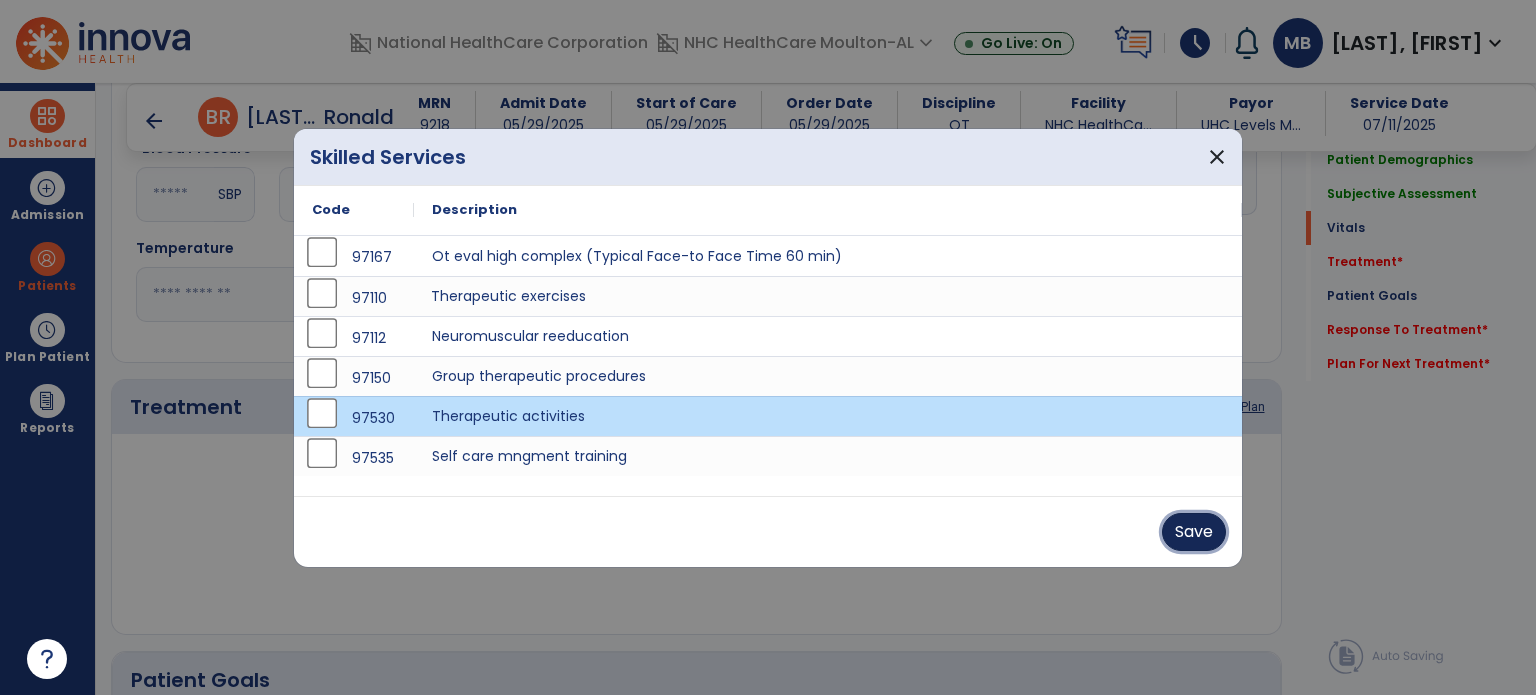 click on "Save" at bounding box center (1194, 532) 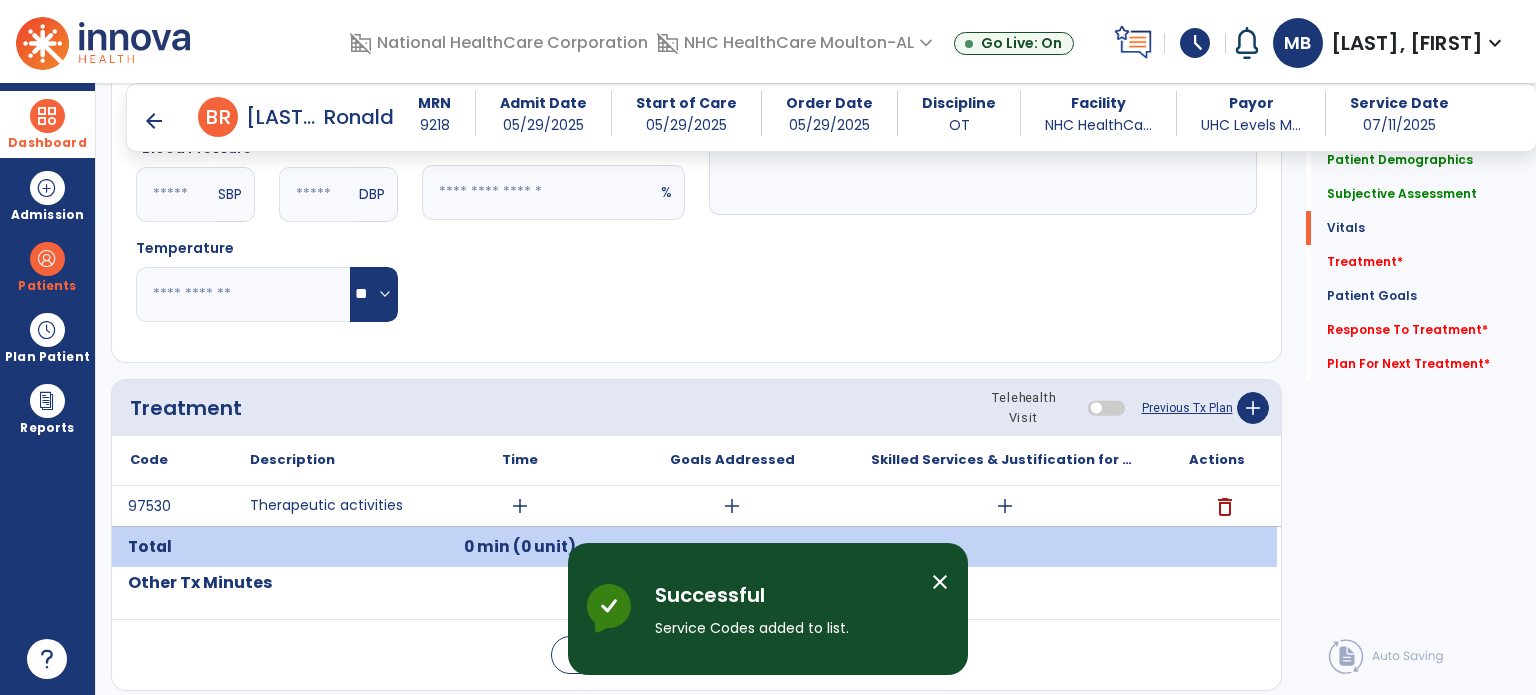 scroll, scrollTop: 1064, scrollLeft: 0, axis: vertical 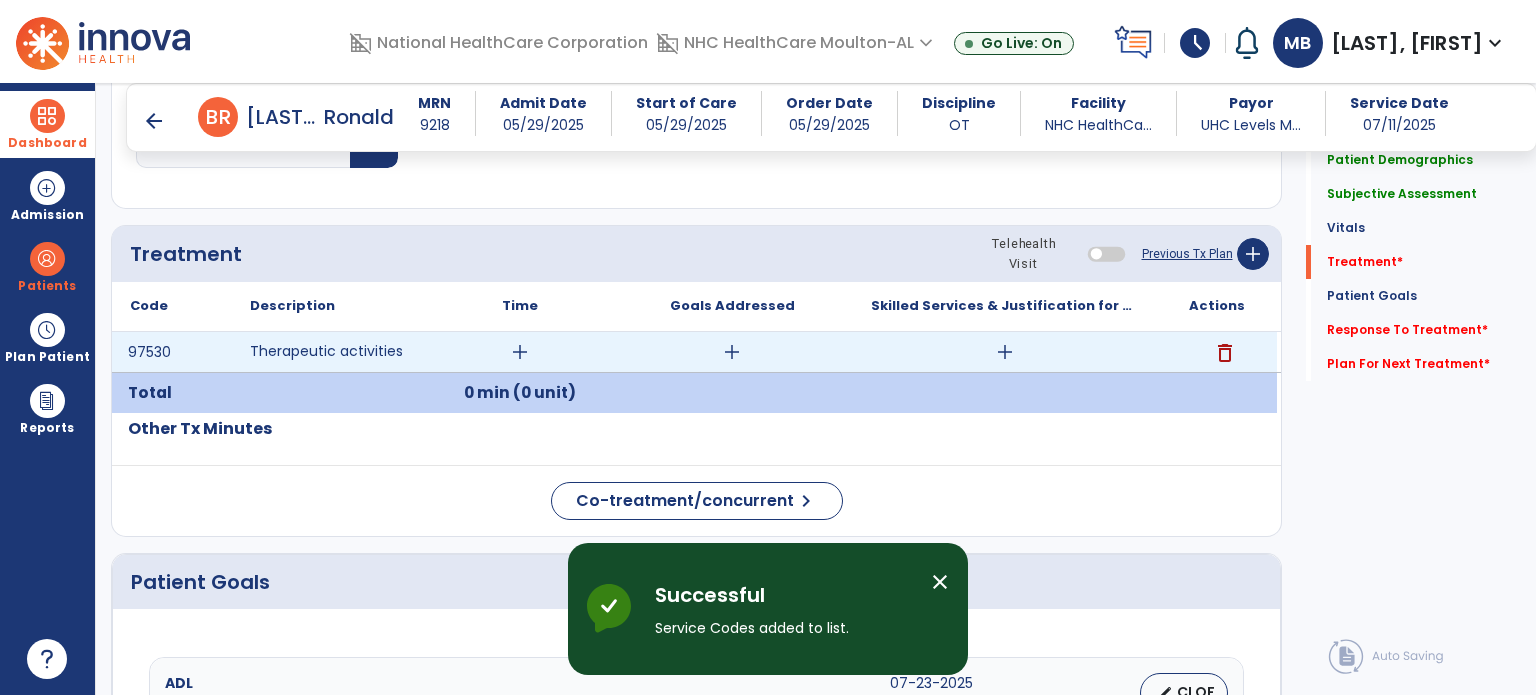 click on "add" at bounding box center [520, 352] 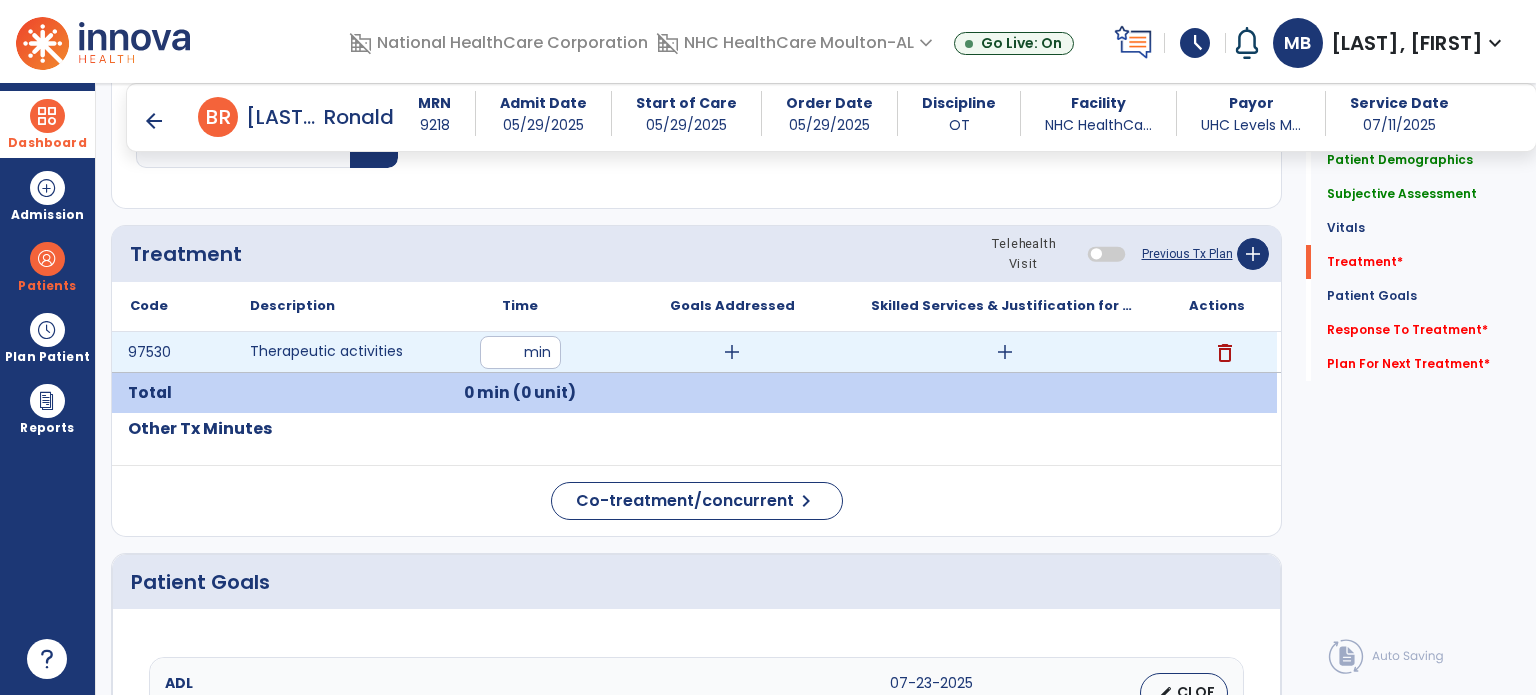 type on "**" 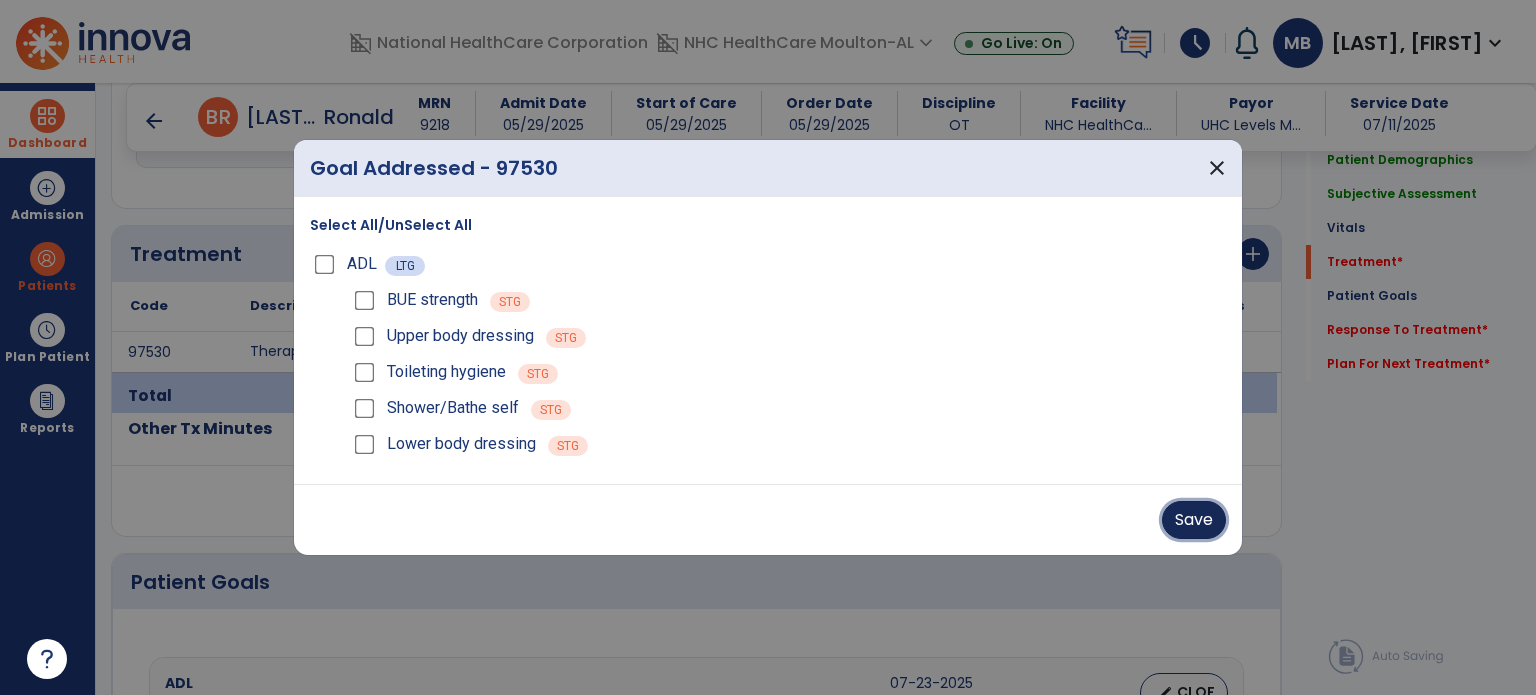 click on "Save" at bounding box center (1194, 520) 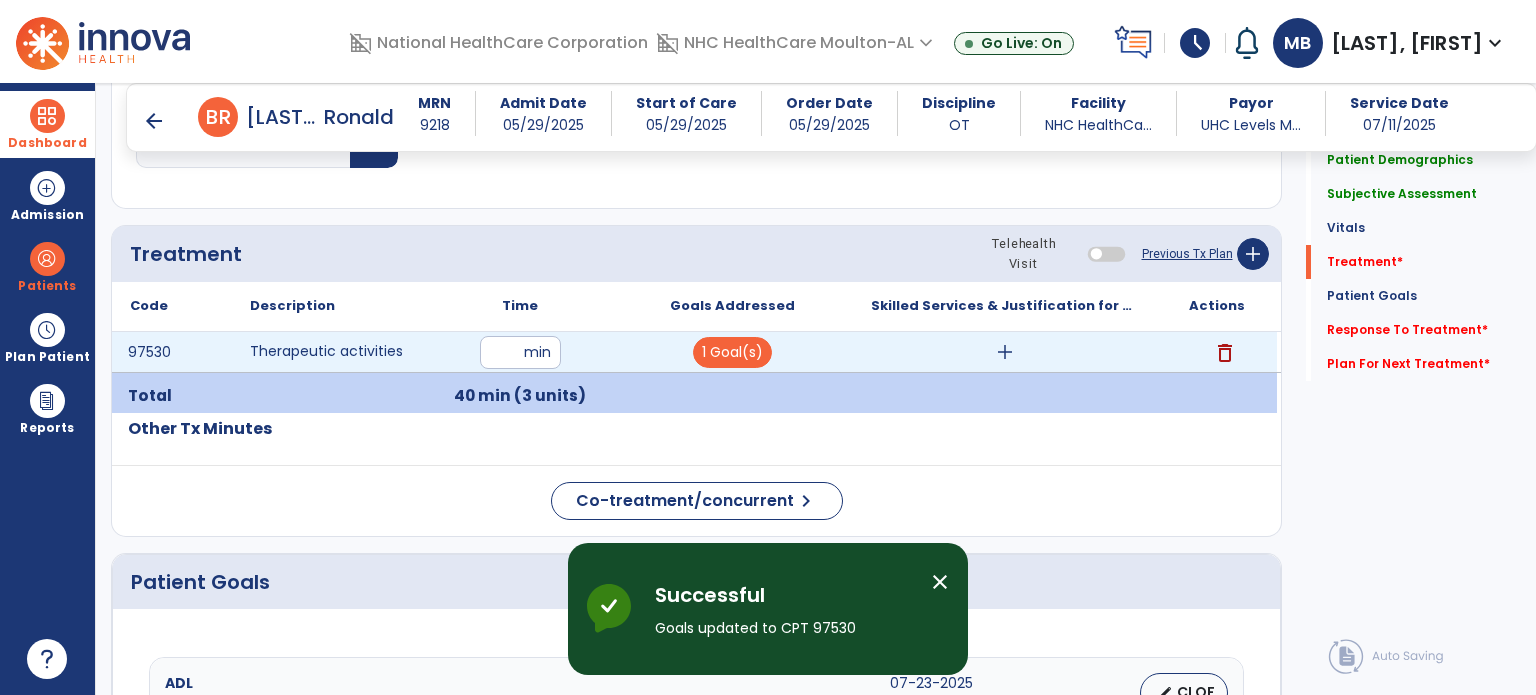 click on "add" at bounding box center (1004, 352) 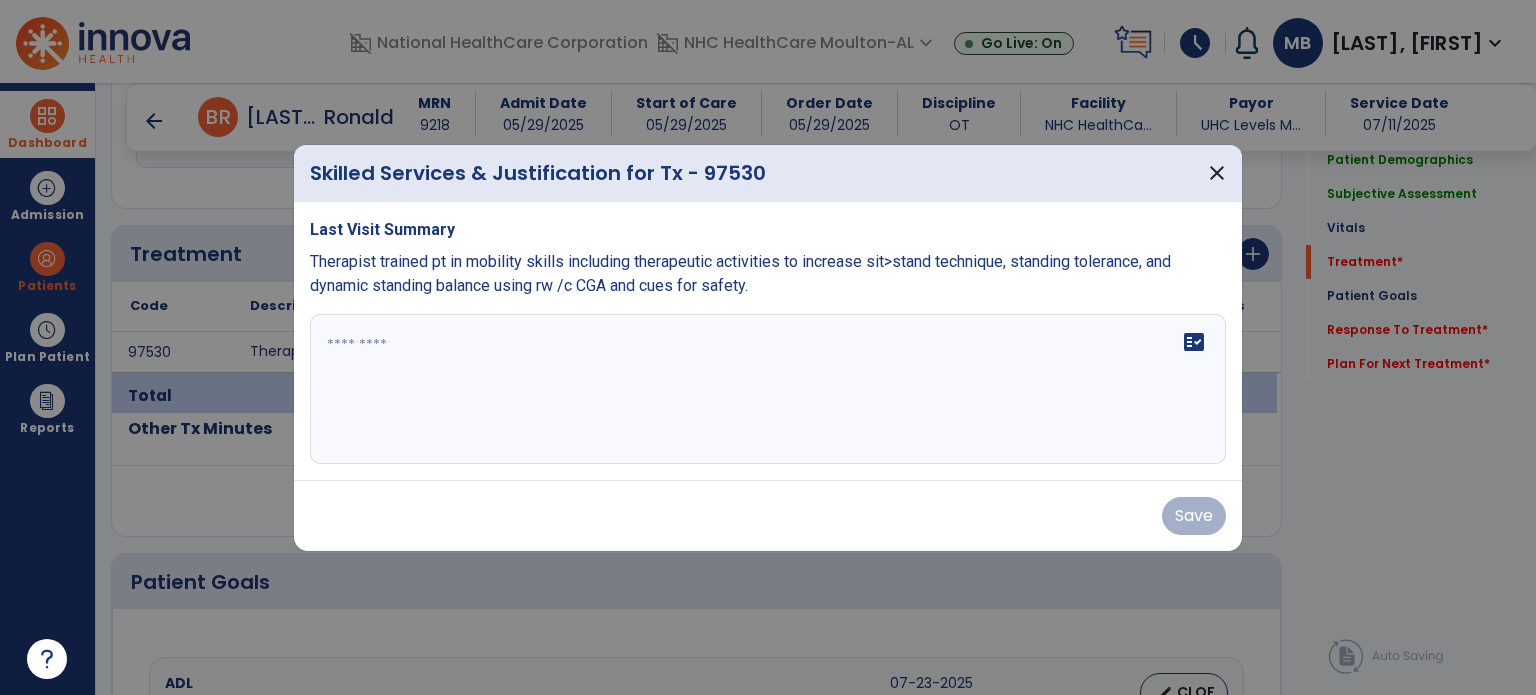 click on "fact_check" at bounding box center (768, 389) 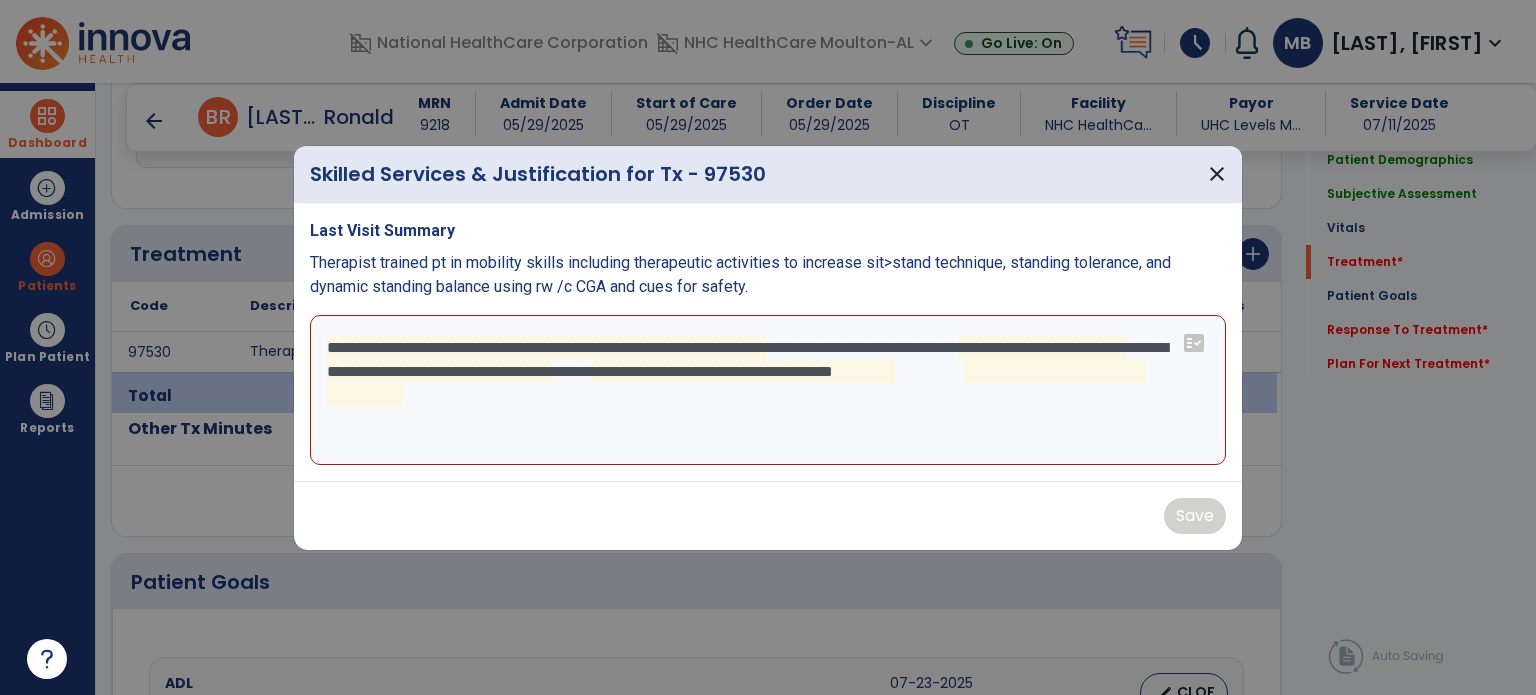 click on "**********" at bounding box center [768, 390] 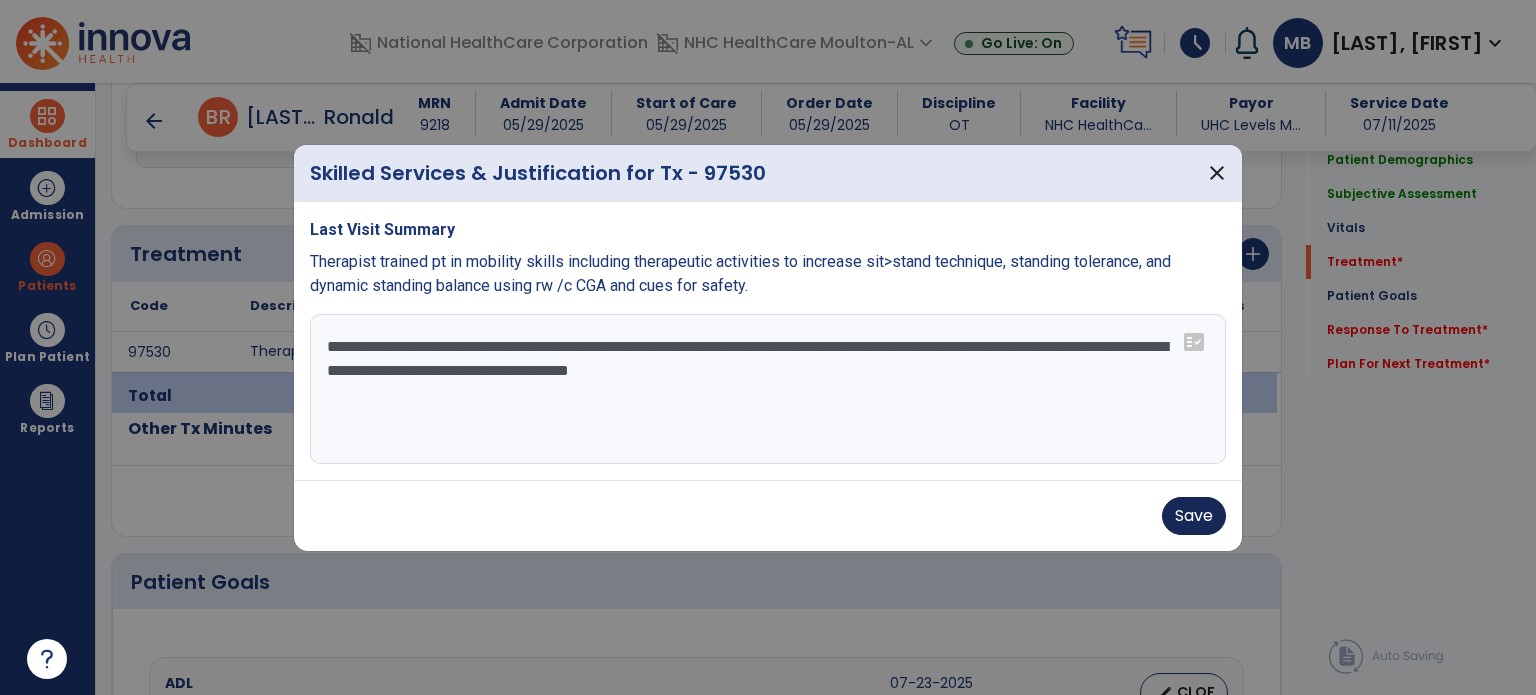 type on "**********" 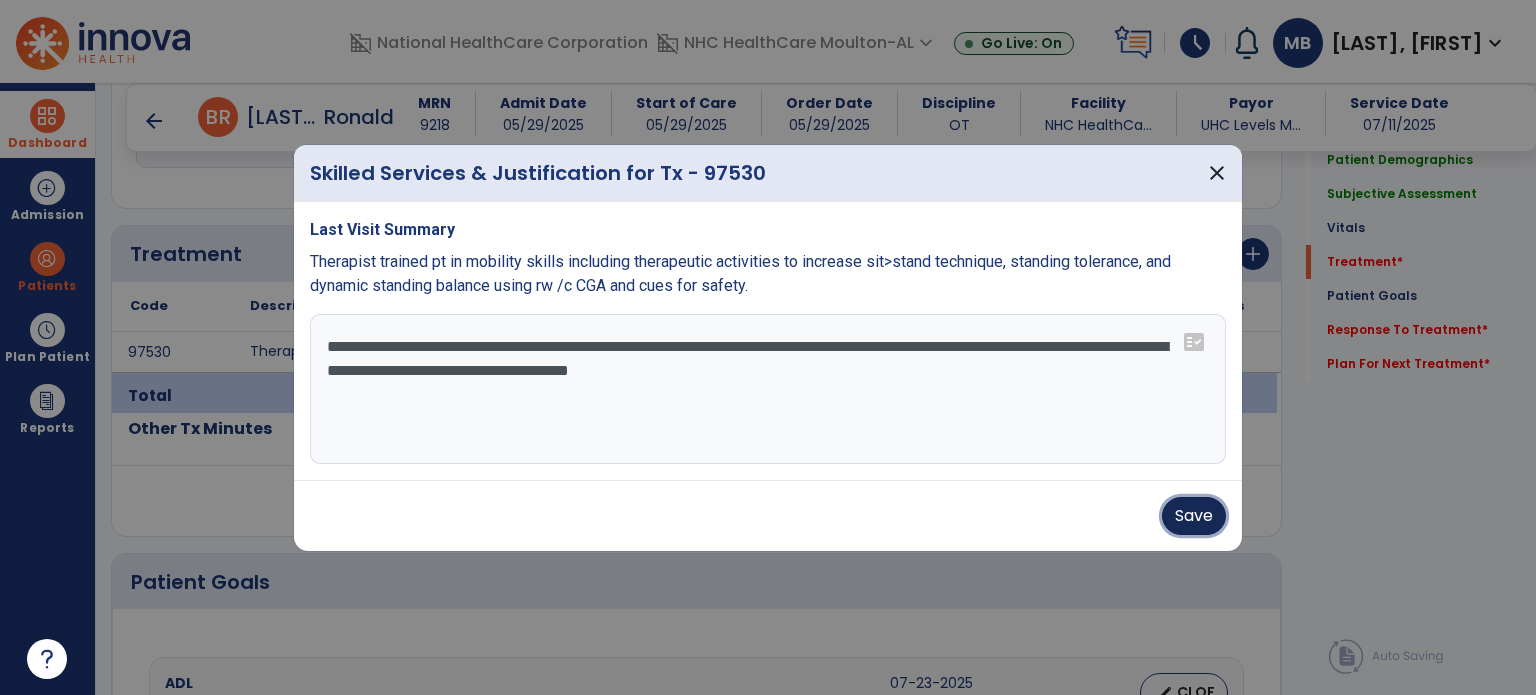 click on "Save" at bounding box center (1194, 516) 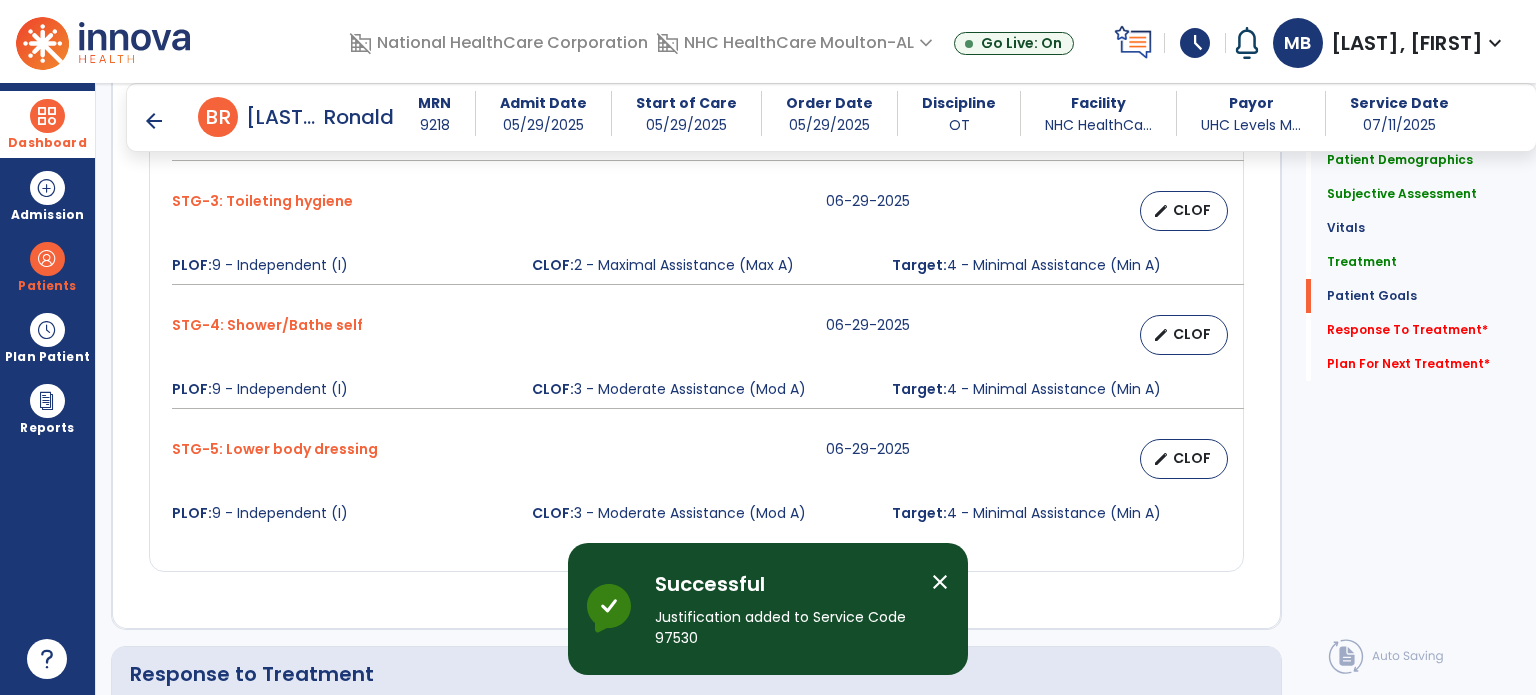 scroll, scrollTop: 1923, scrollLeft: 0, axis: vertical 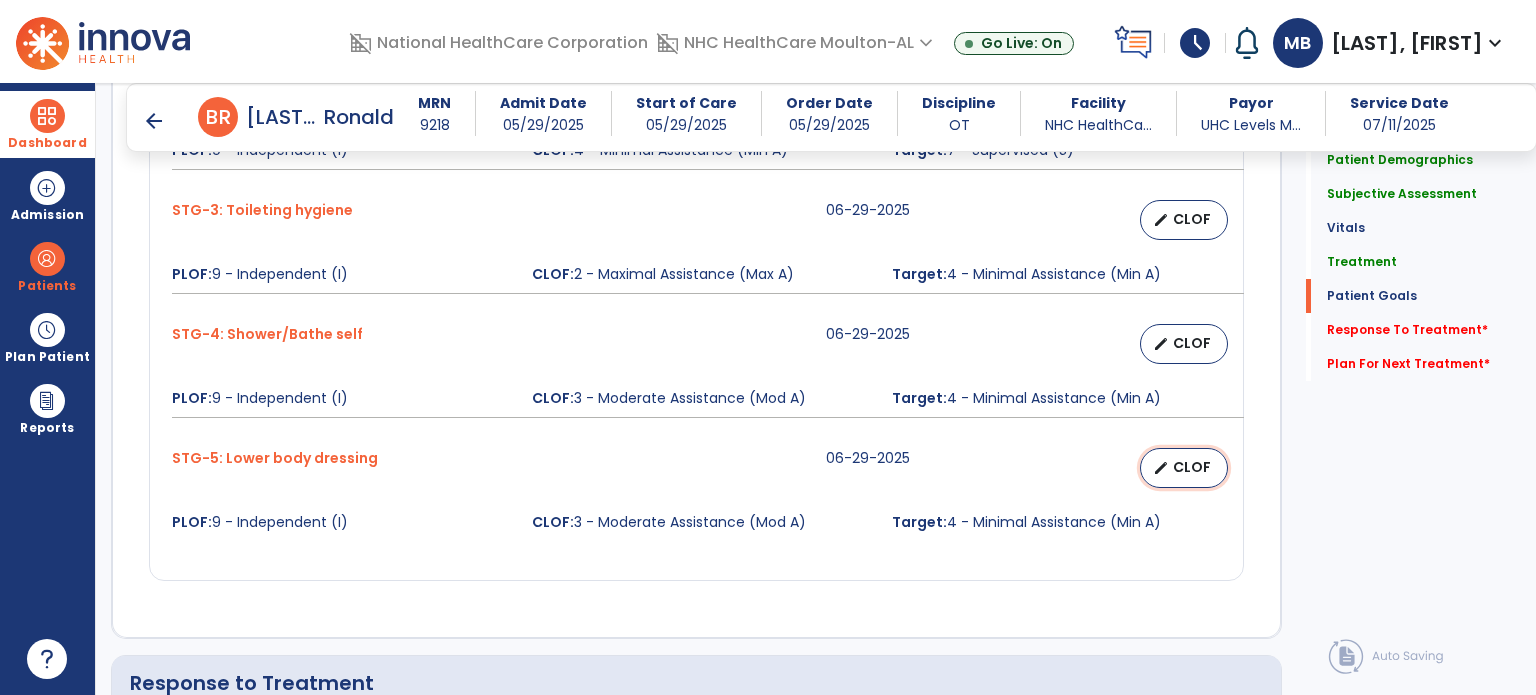 click on "CLOF" at bounding box center [1192, 467] 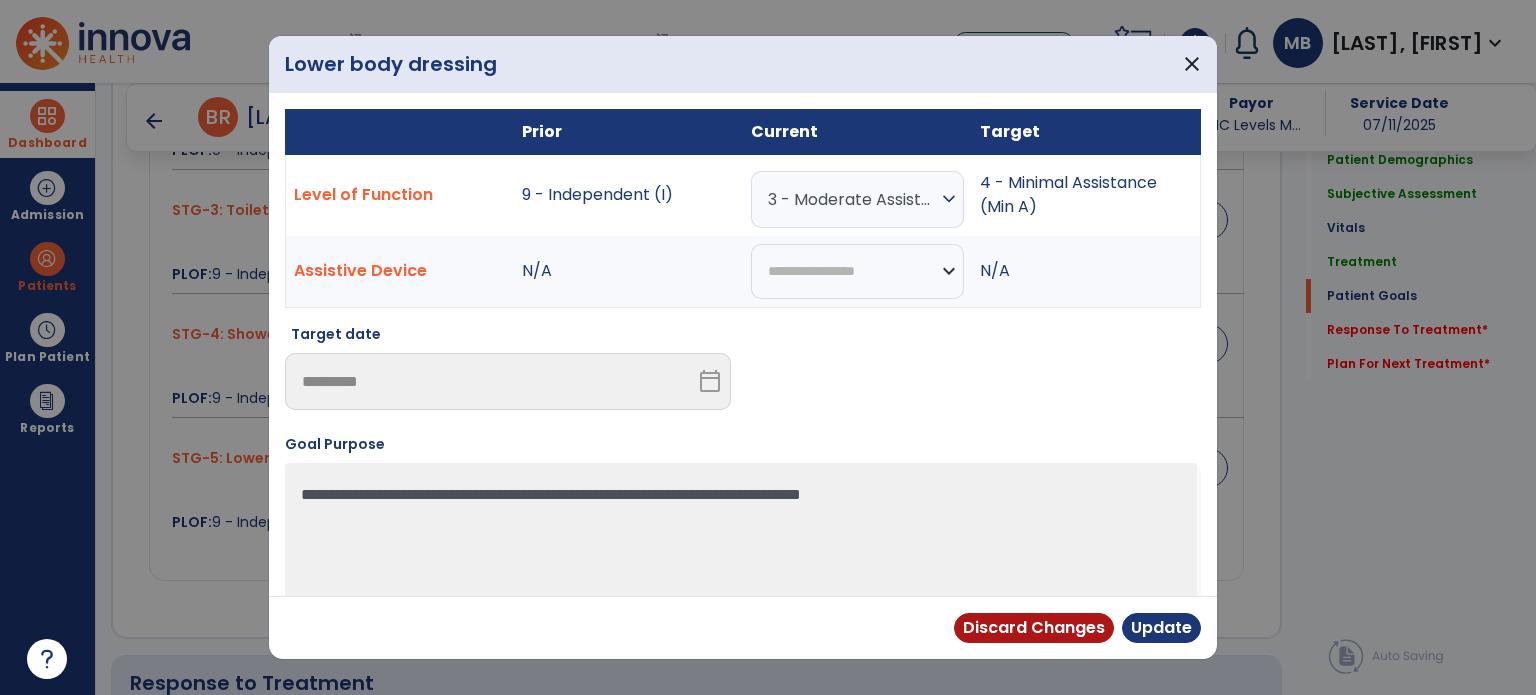 click on "3 - Moderate Assistance (Mod A)" at bounding box center (852, 199) 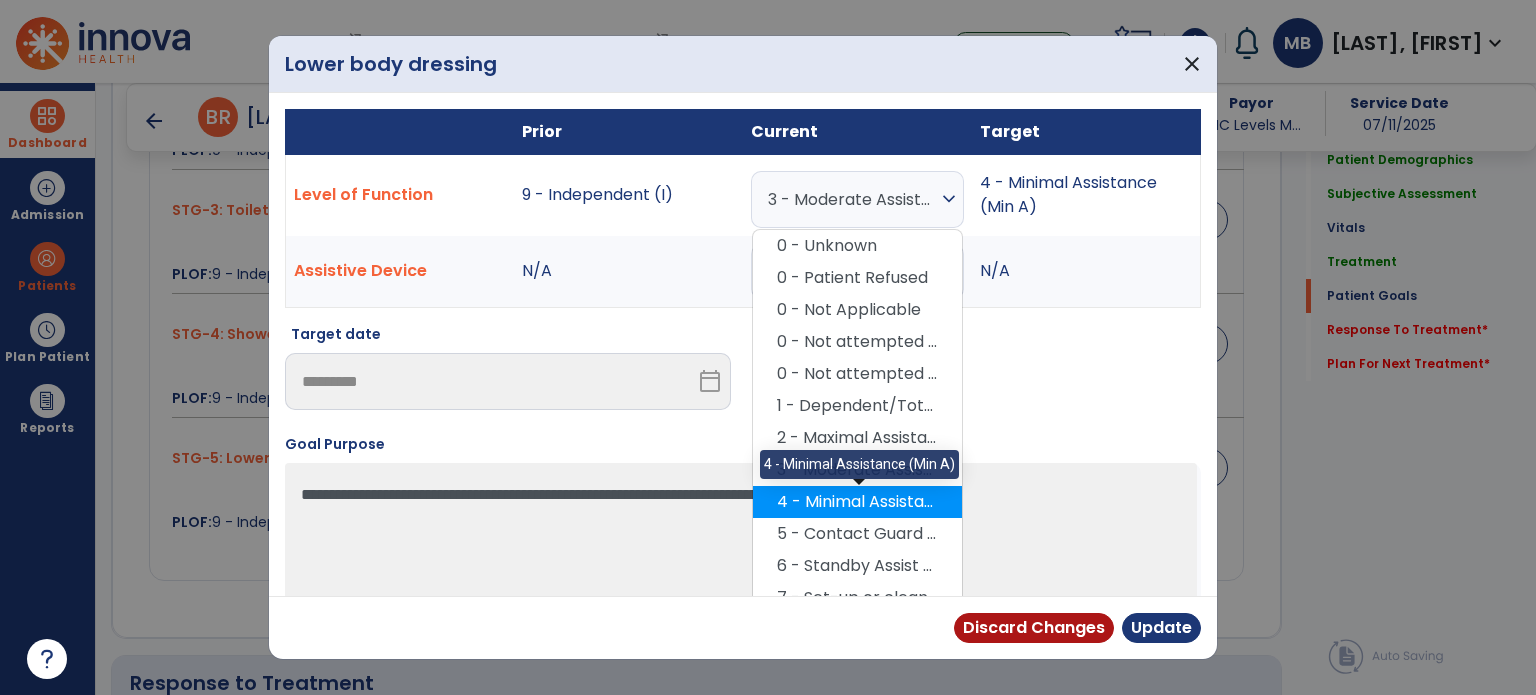 click on "4 - Minimal Assistance (Min A)" at bounding box center [857, 502] 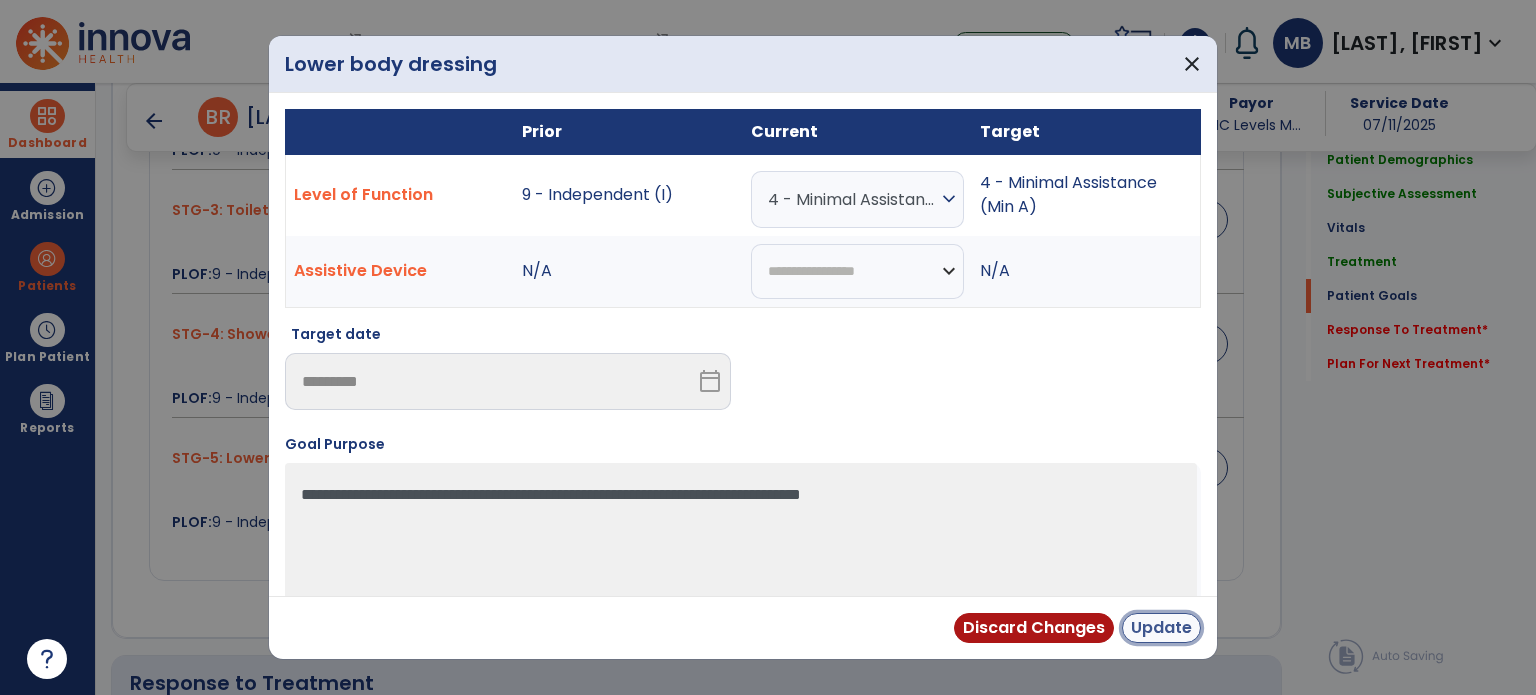 click on "Update" at bounding box center [1161, 628] 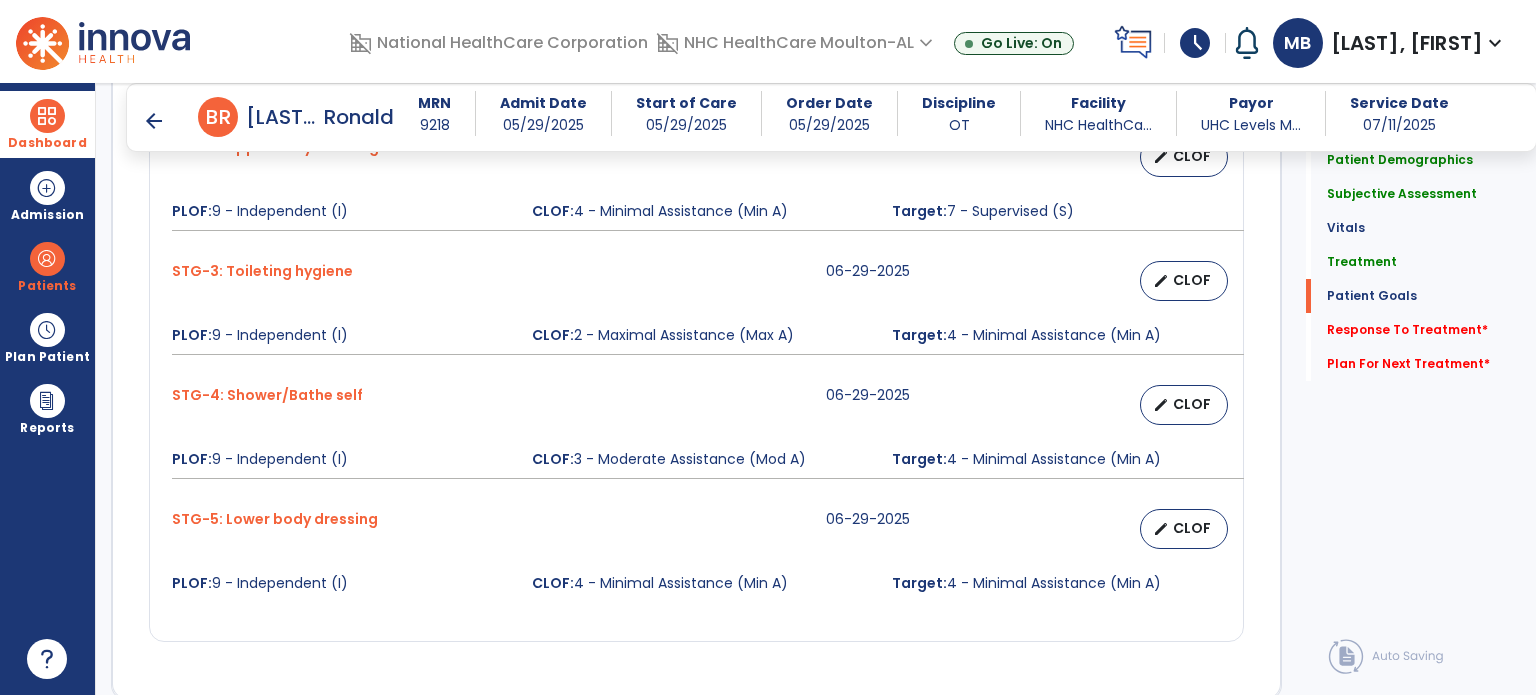 scroll, scrollTop: 1860, scrollLeft: 0, axis: vertical 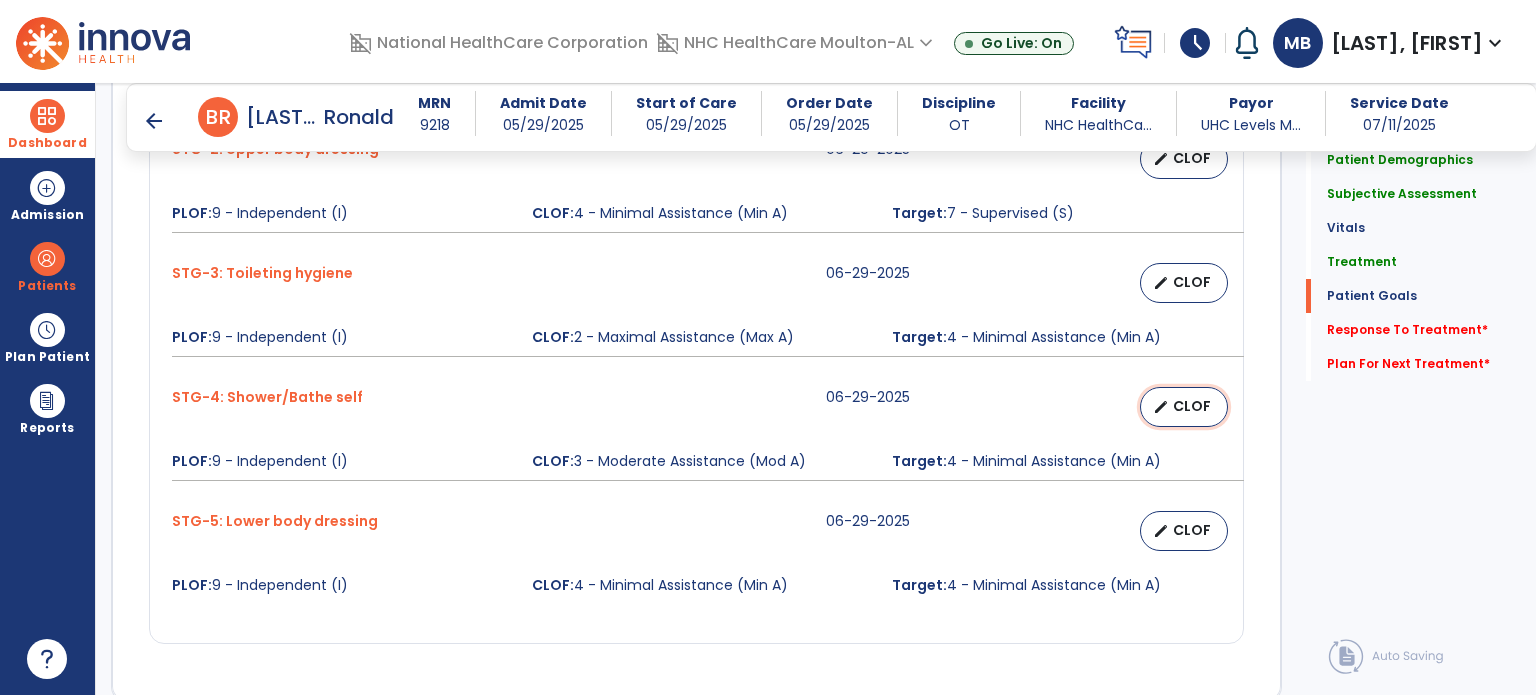 click on "edit   CLOF" at bounding box center [1184, 407] 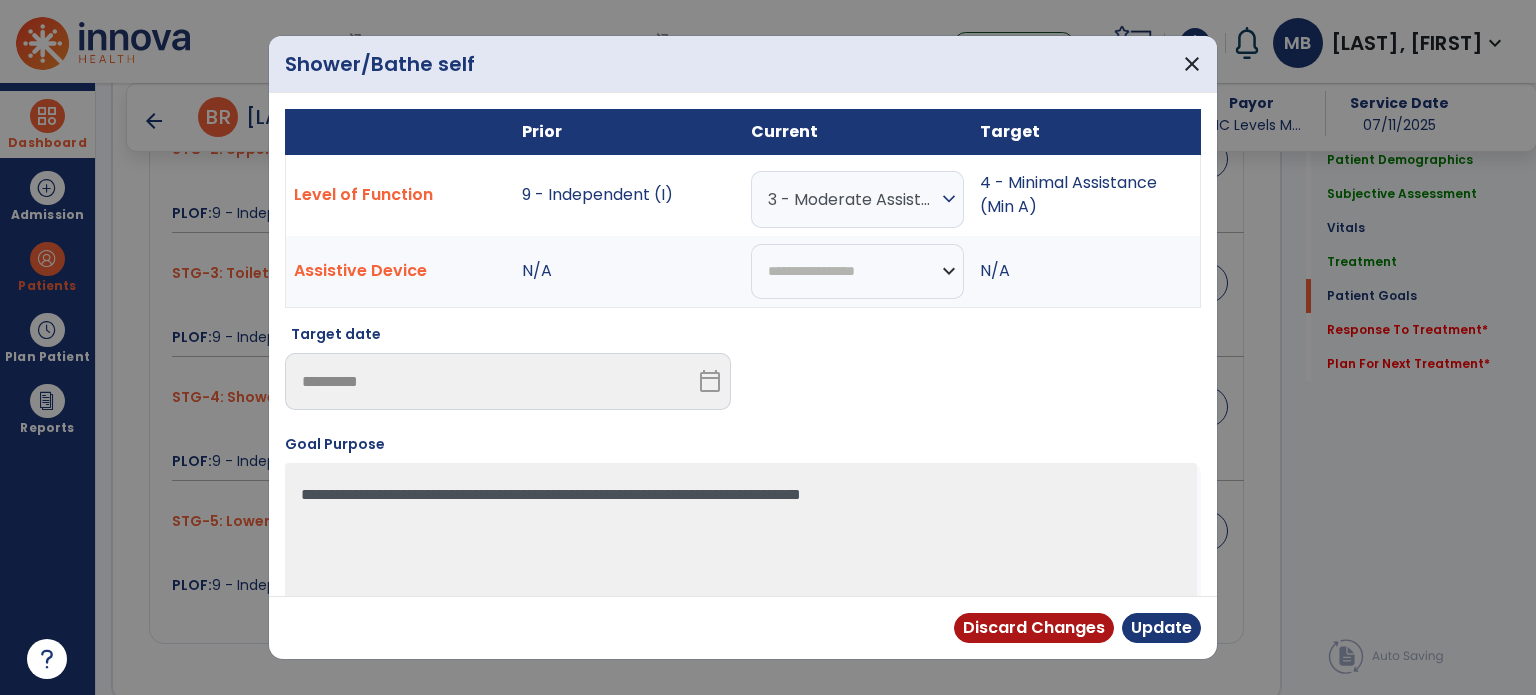 click on "3 - Moderate Assistance (Mod A)" at bounding box center [852, 199] 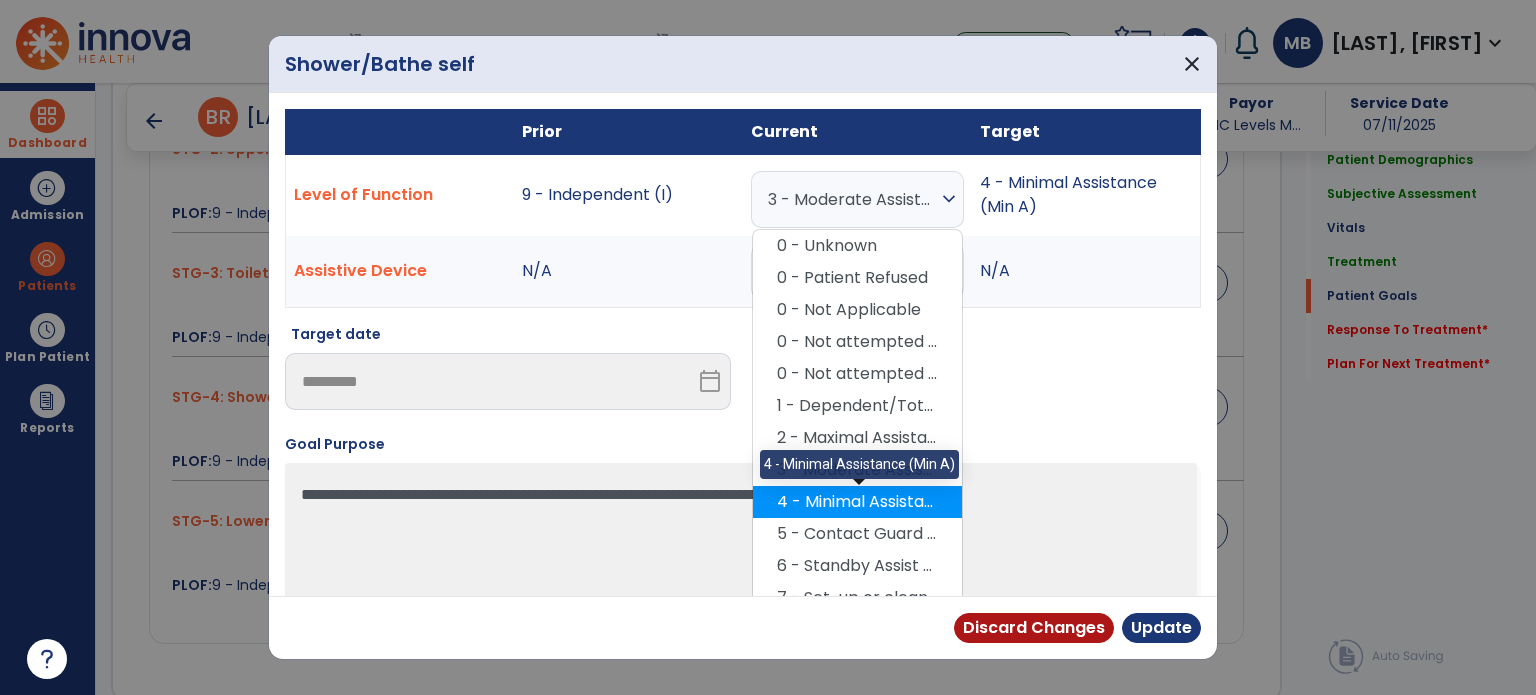 click on "4 - Minimal Assistance (Min A)" at bounding box center (857, 502) 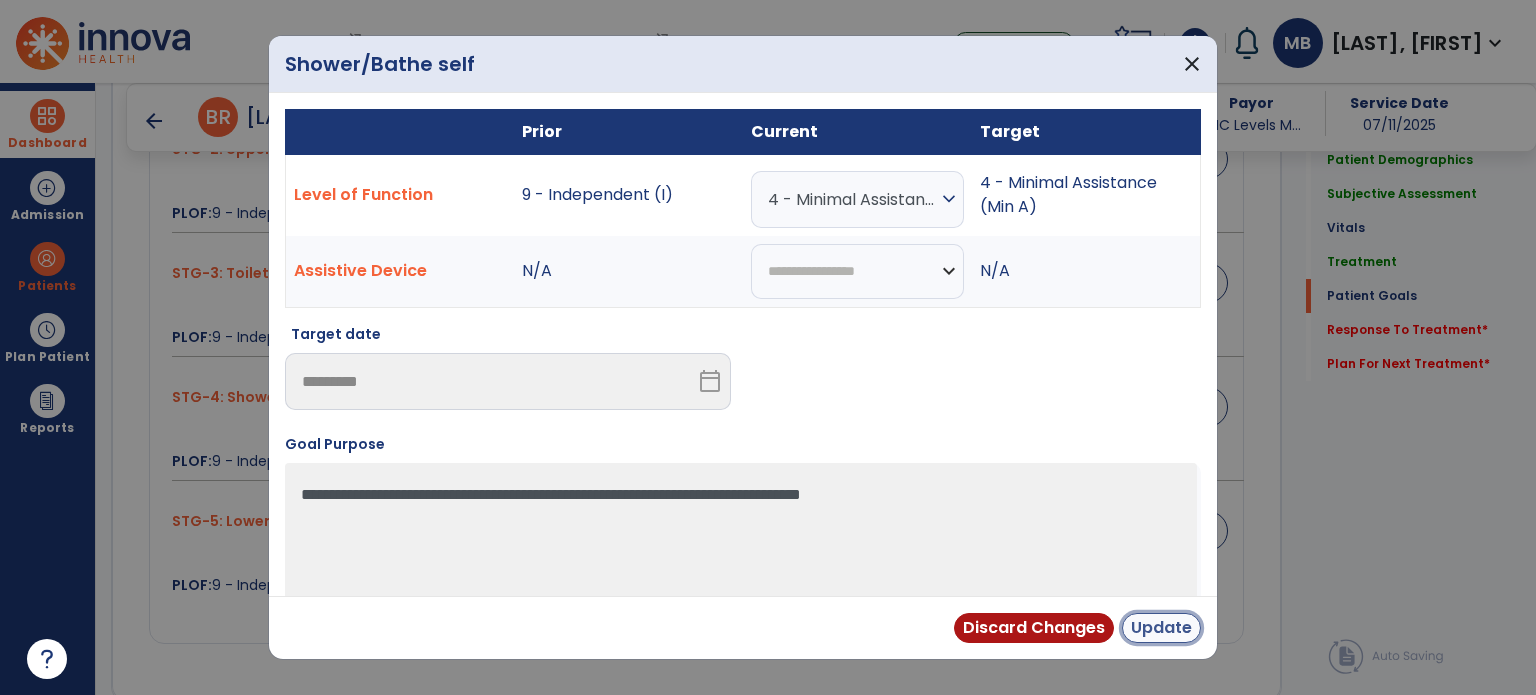 click on "Update" at bounding box center [1161, 628] 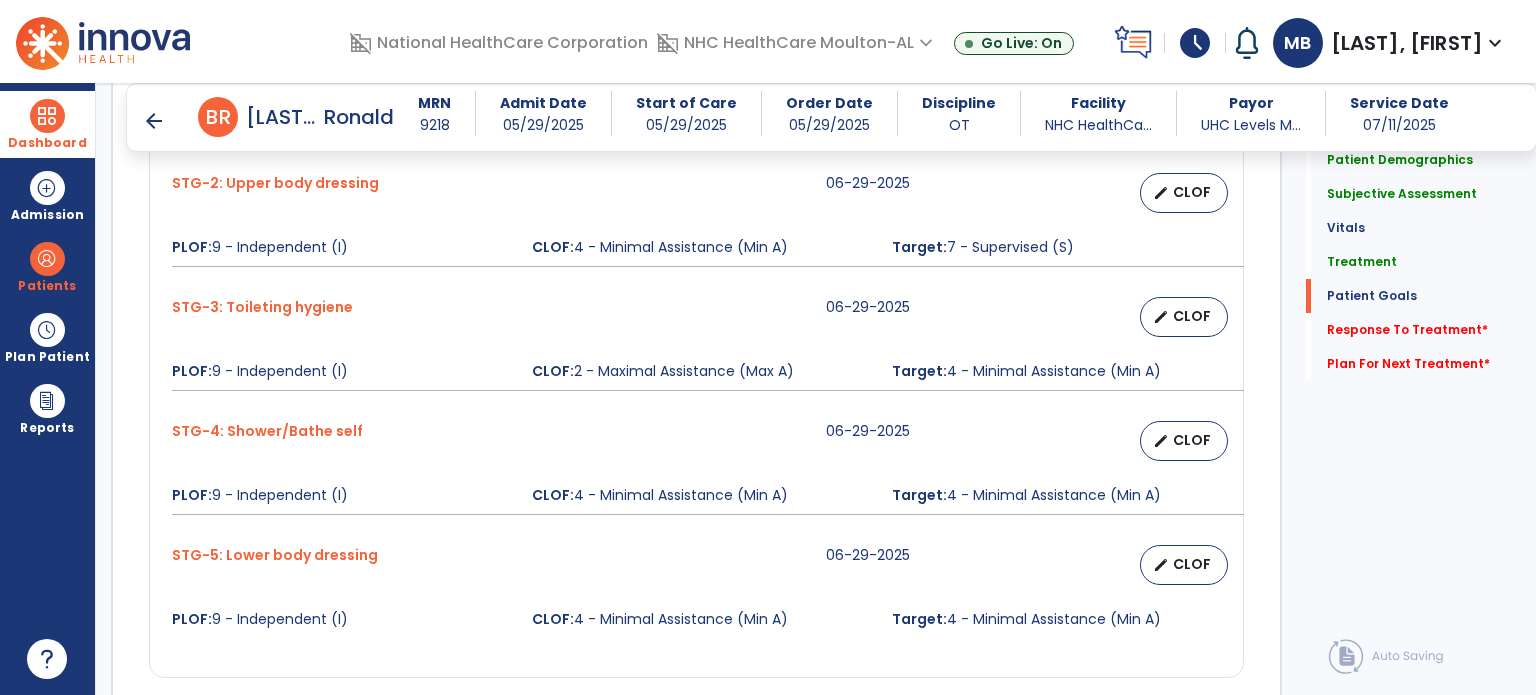 scroll, scrollTop: 1732, scrollLeft: 0, axis: vertical 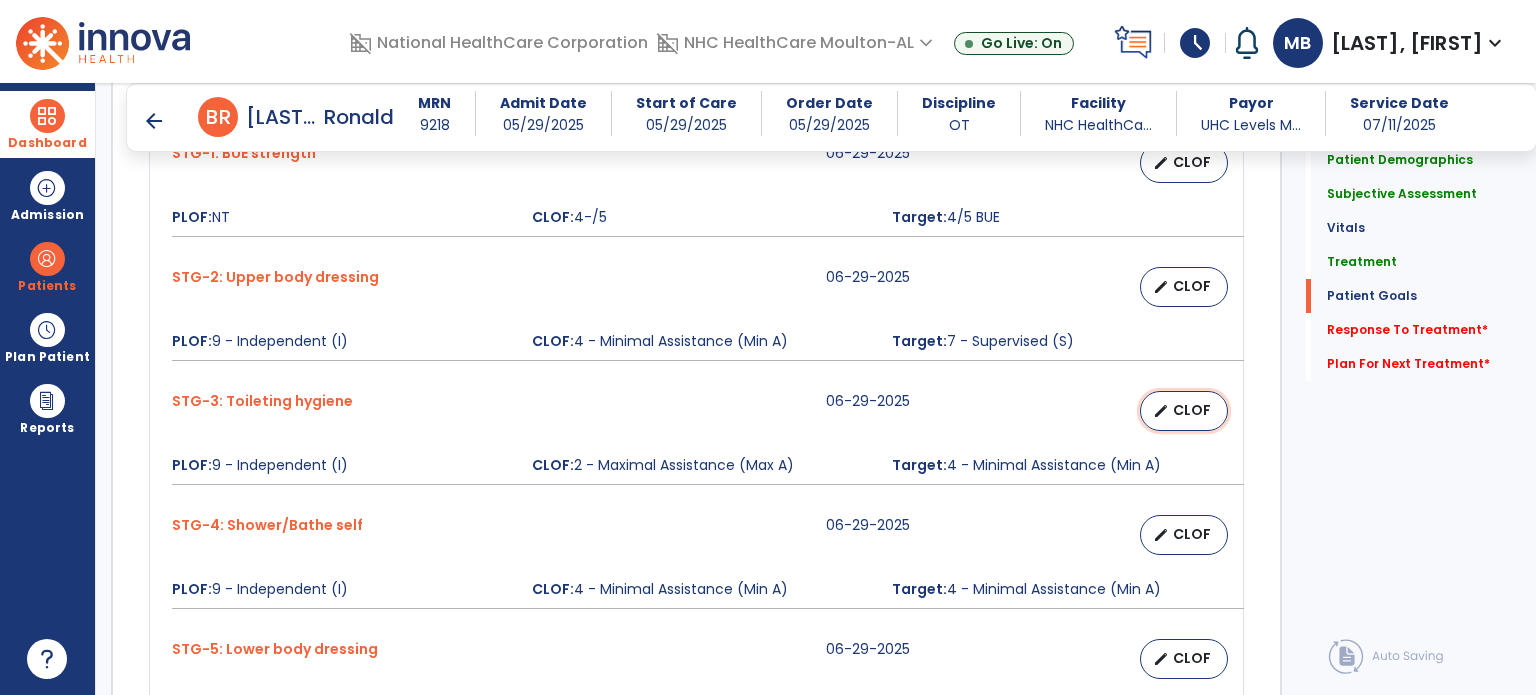click on "edit" at bounding box center (1161, 411) 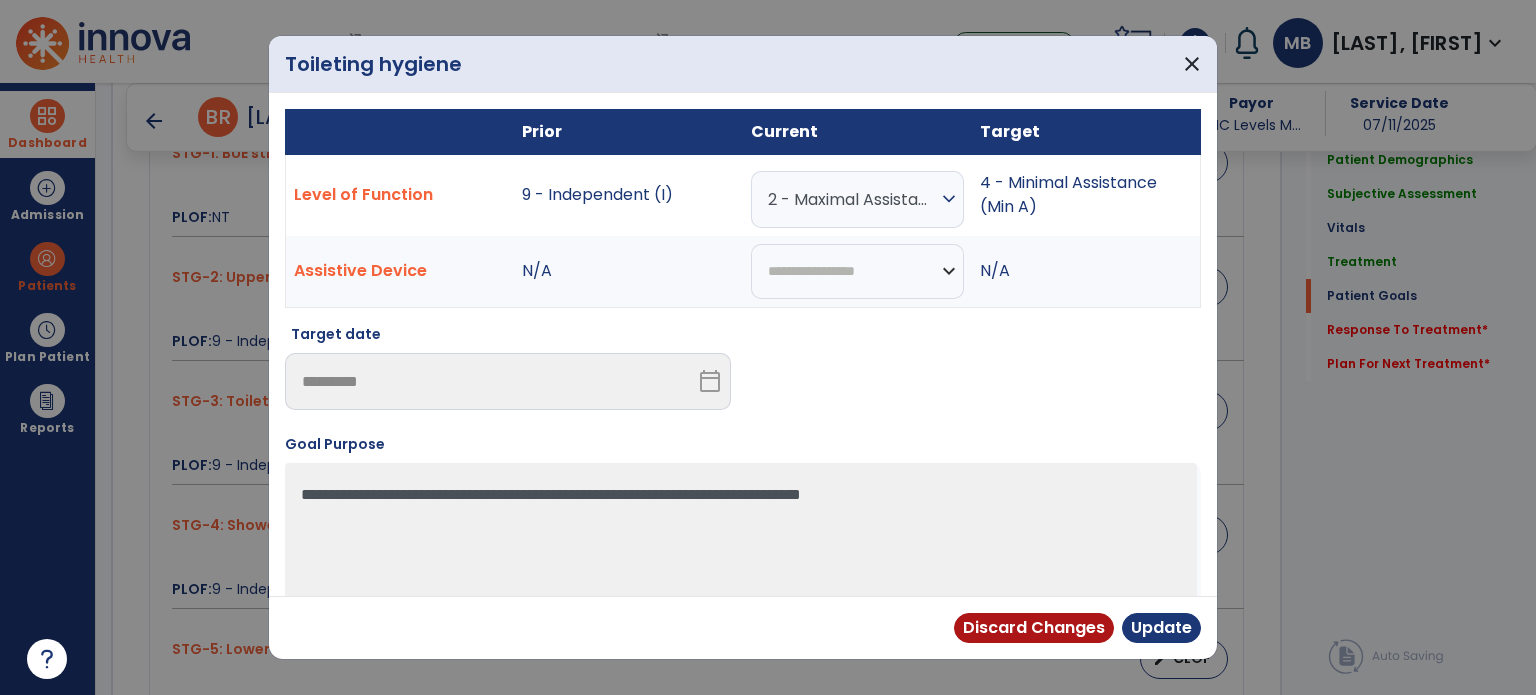click on "2 - Maximal Assistance (Max A)" at bounding box center (852, 199) 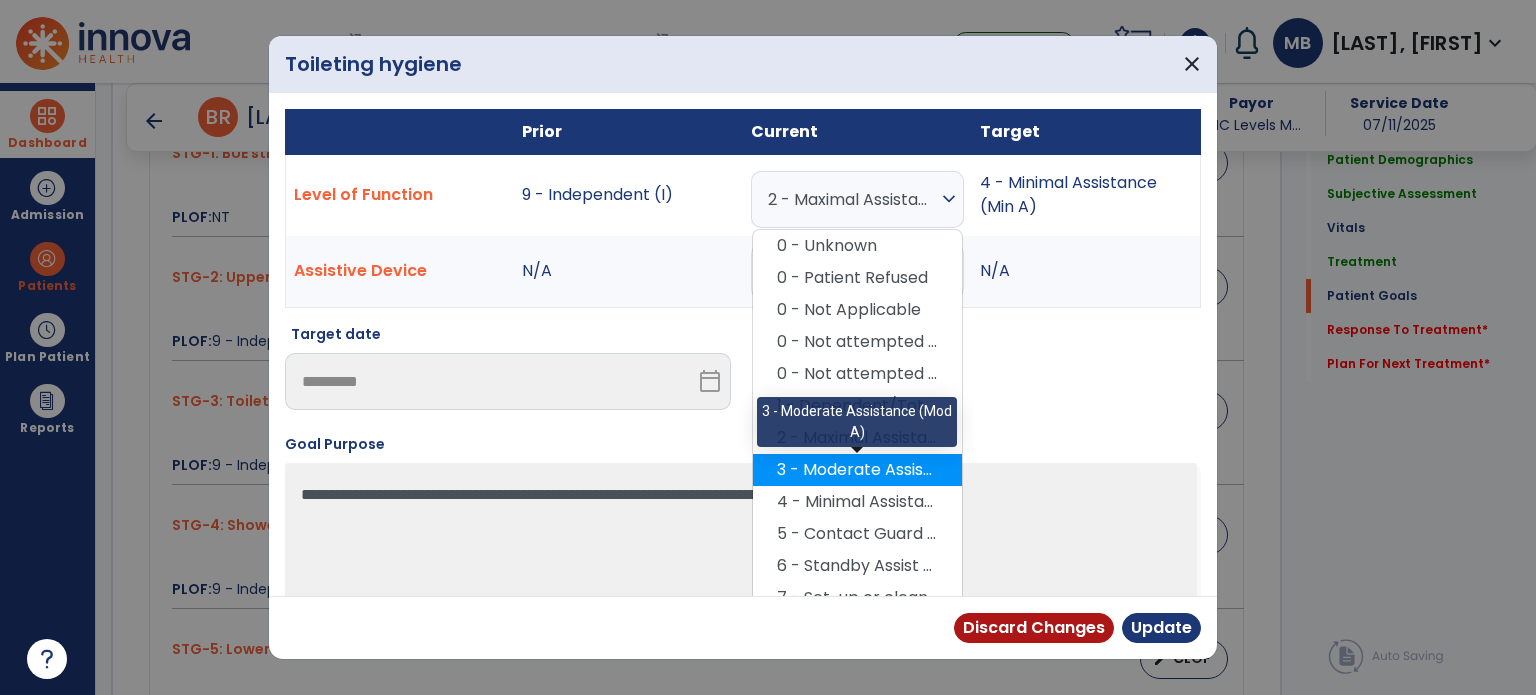 click on "3 - Moderate Assistance (Mod A)" at bounding box center [857, 470] 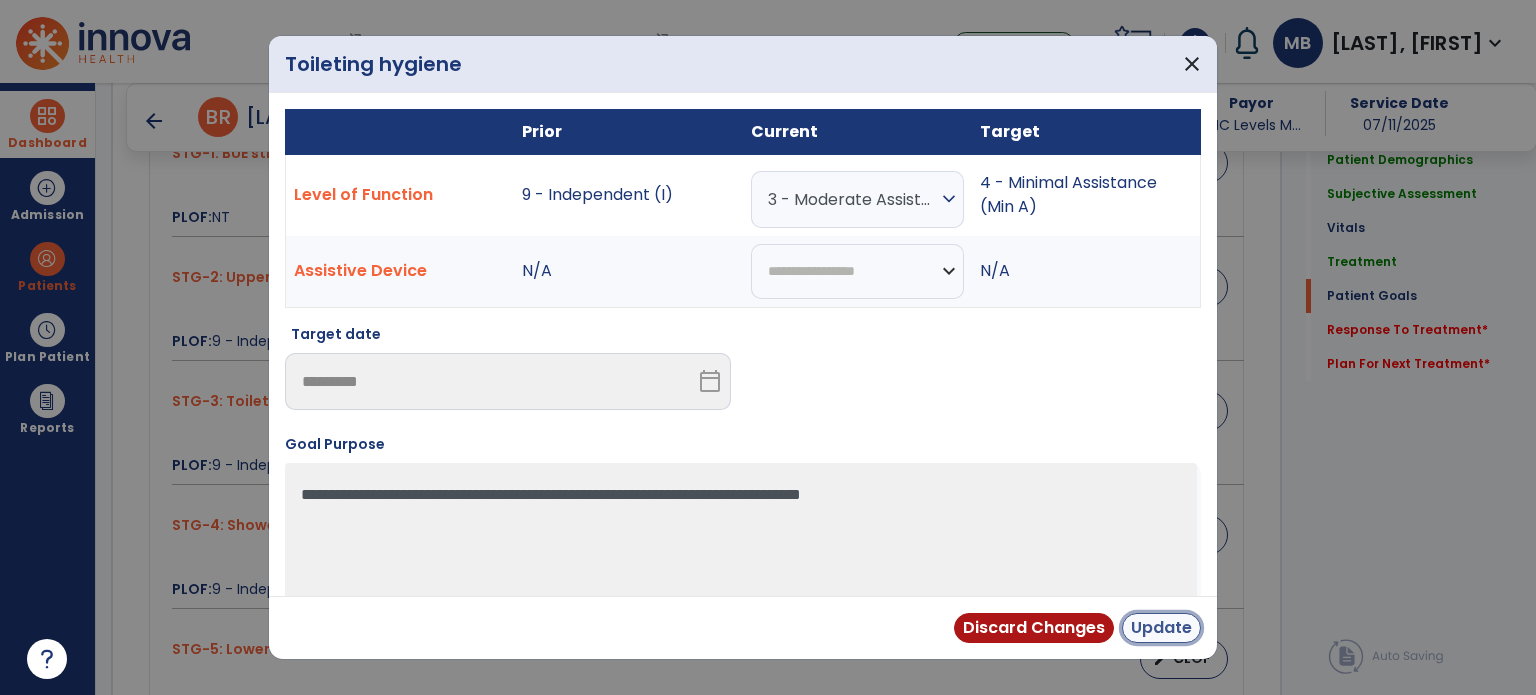 click on "Update" at bounding box center (1161, 628) 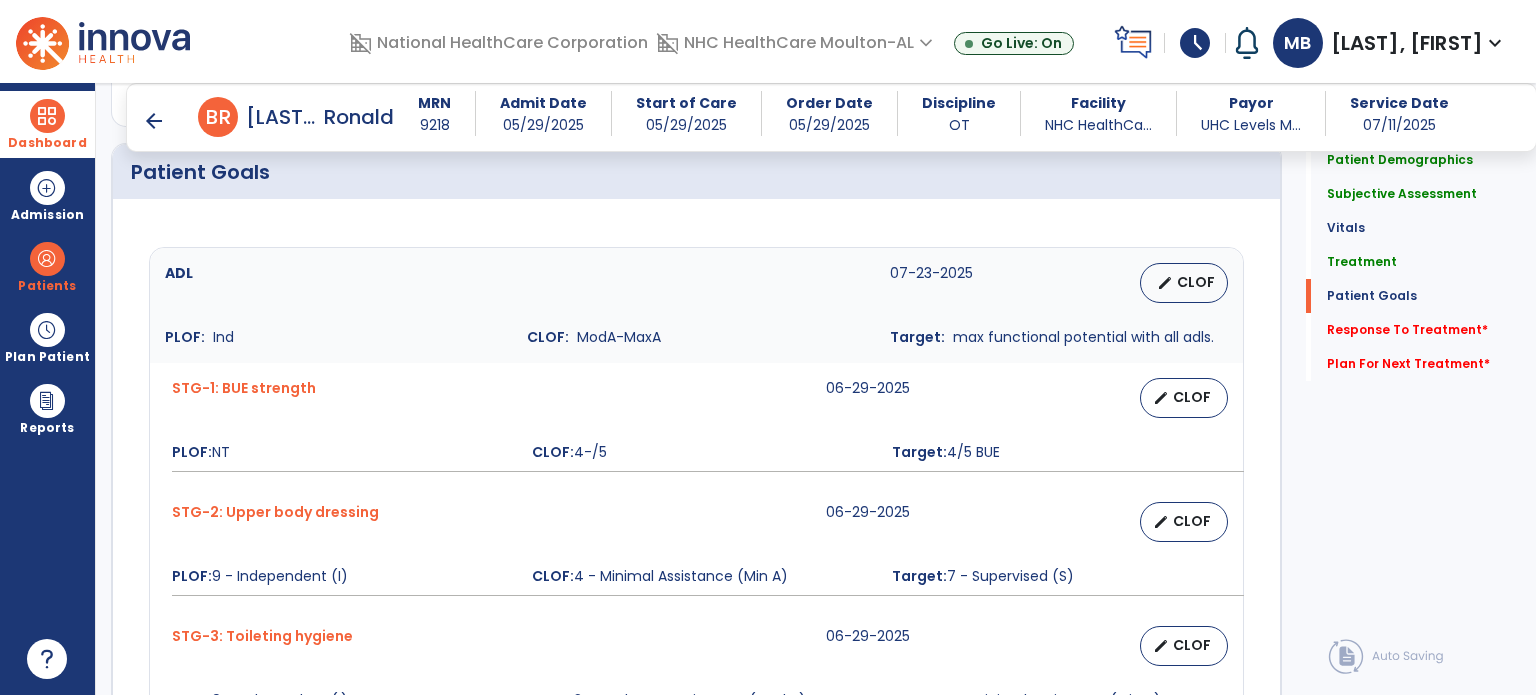 scroll, scrollTop: 1495, scrollLeft: 0, axis: vertical 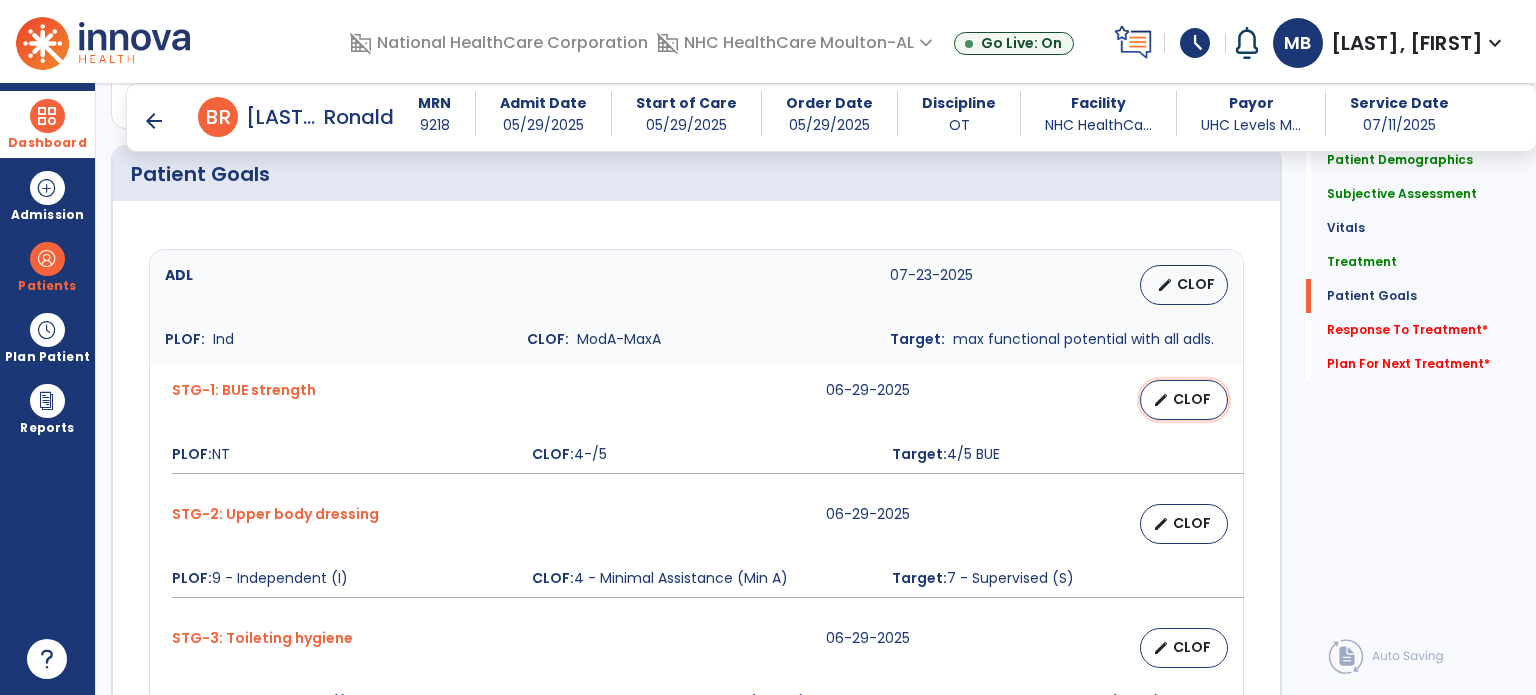 click on "edit   CLOF" at bounding box center [1184, 400] 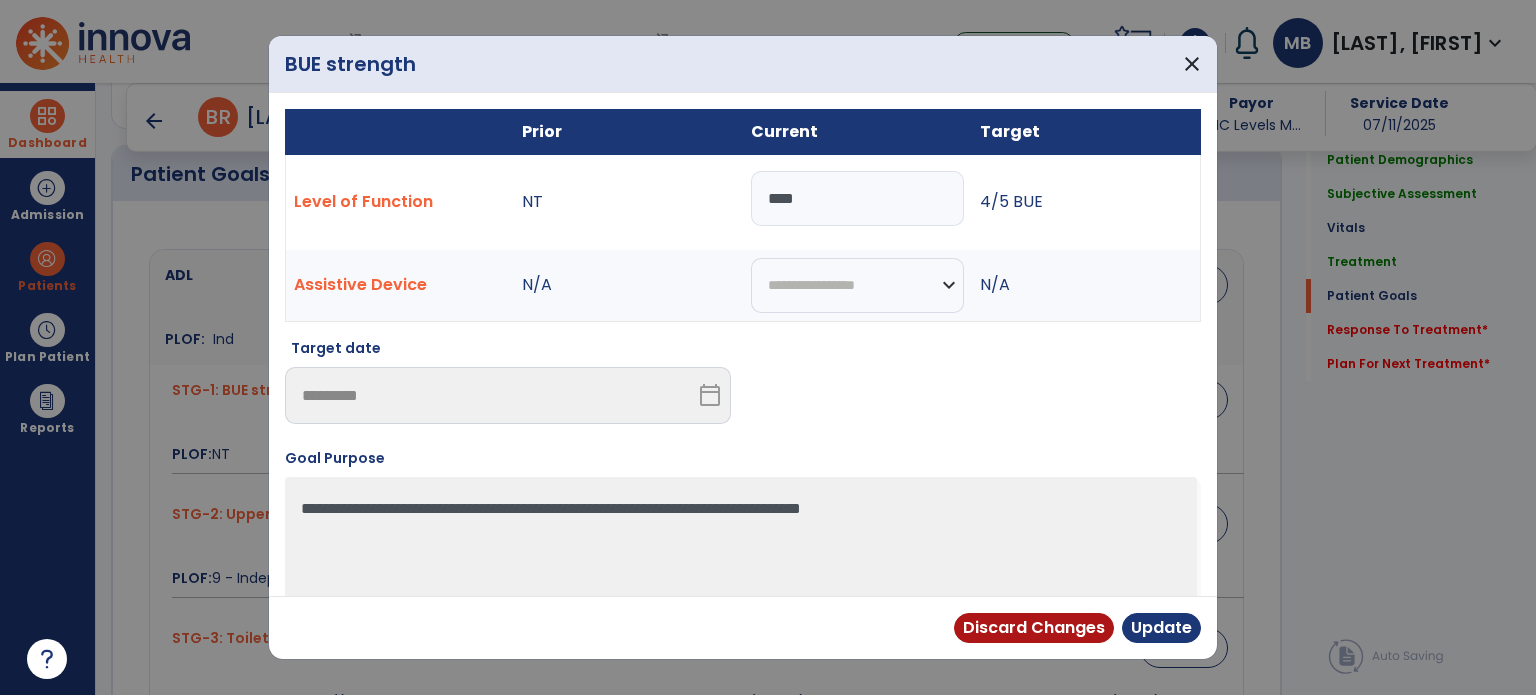 click on "****" at bounding box center (857, 198) 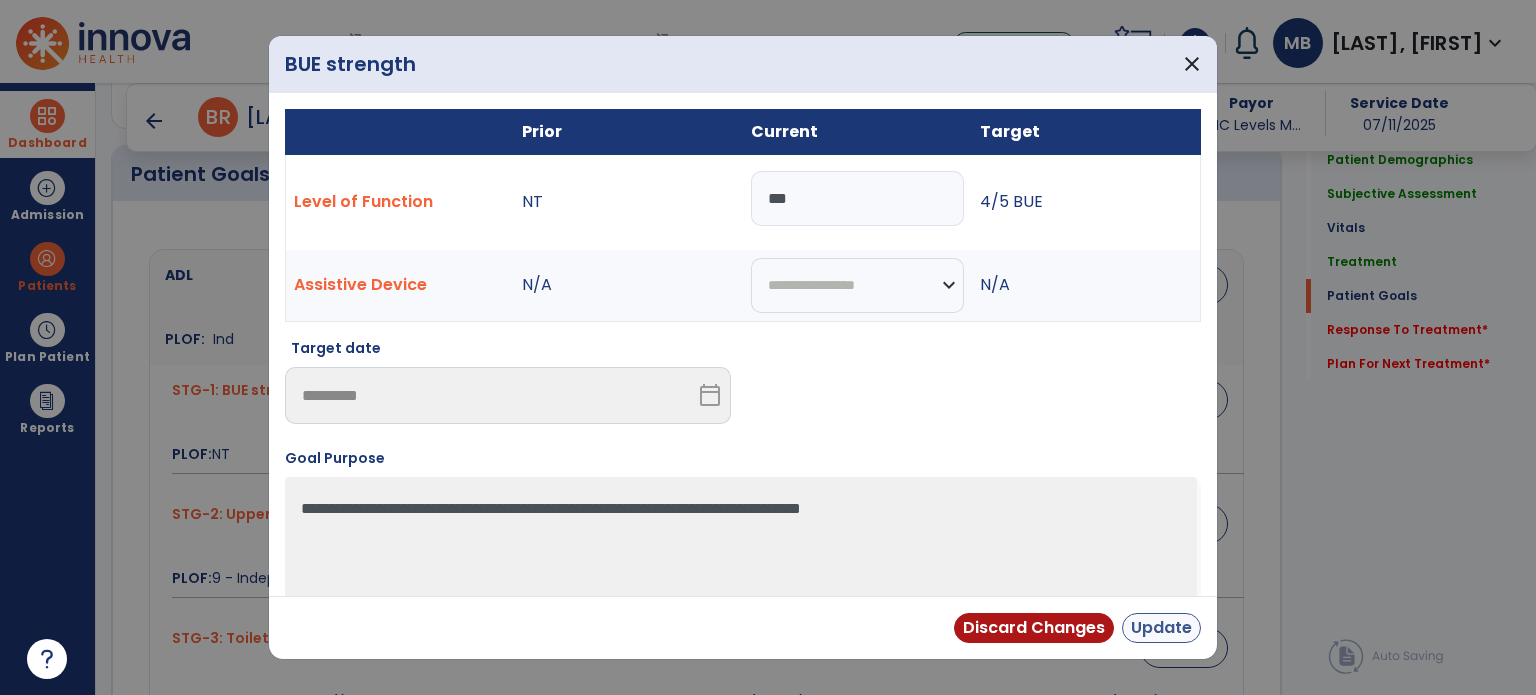type on "***" 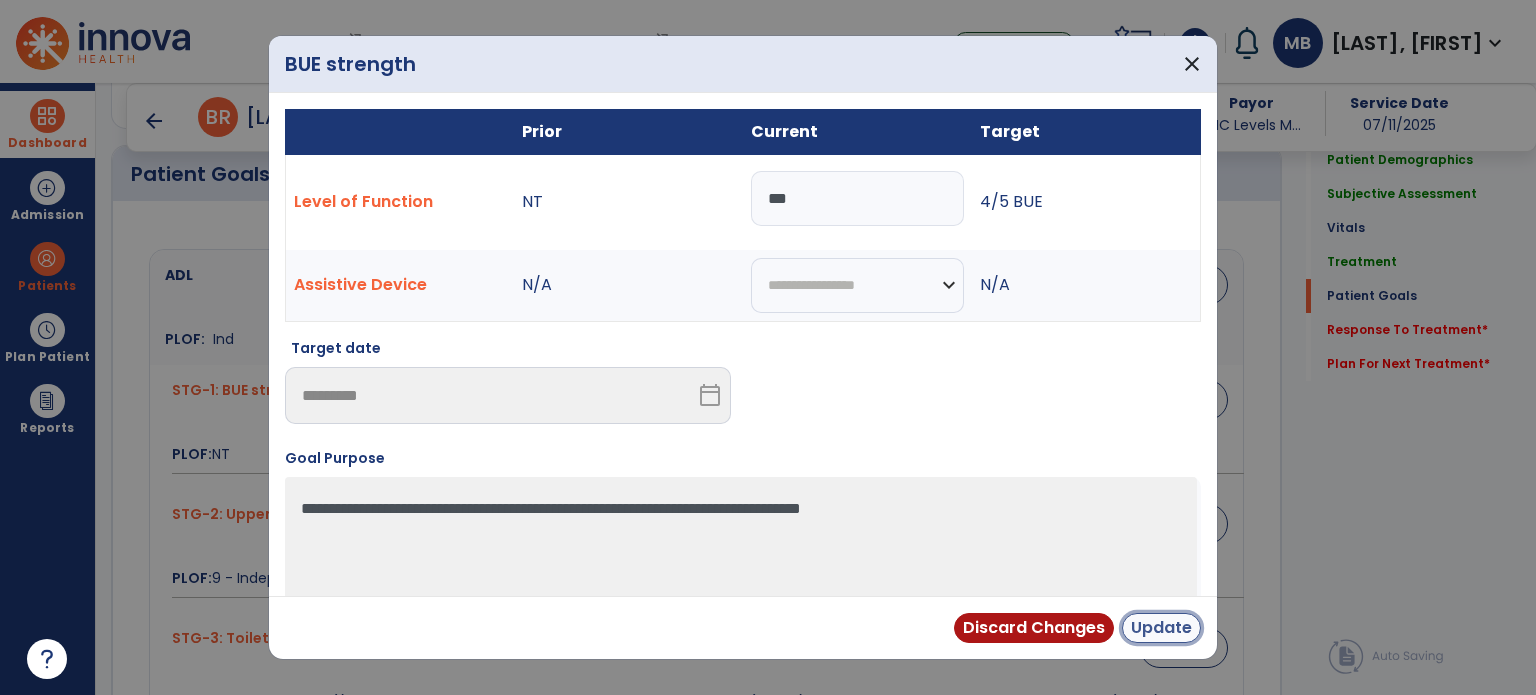 click on "Update" at bounding box center [1161, 628] 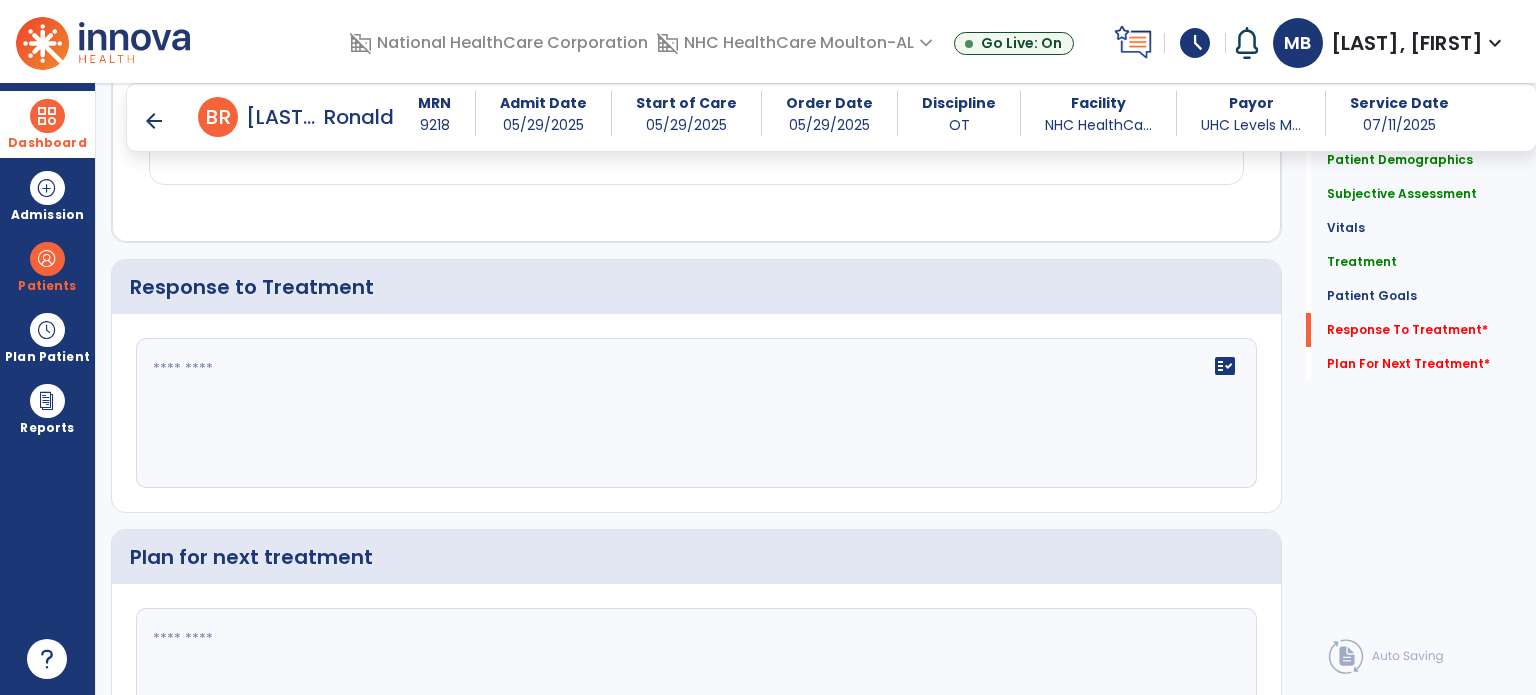 scroll, scrollTop: 2320, scrollLeft: 0, axis: vertical 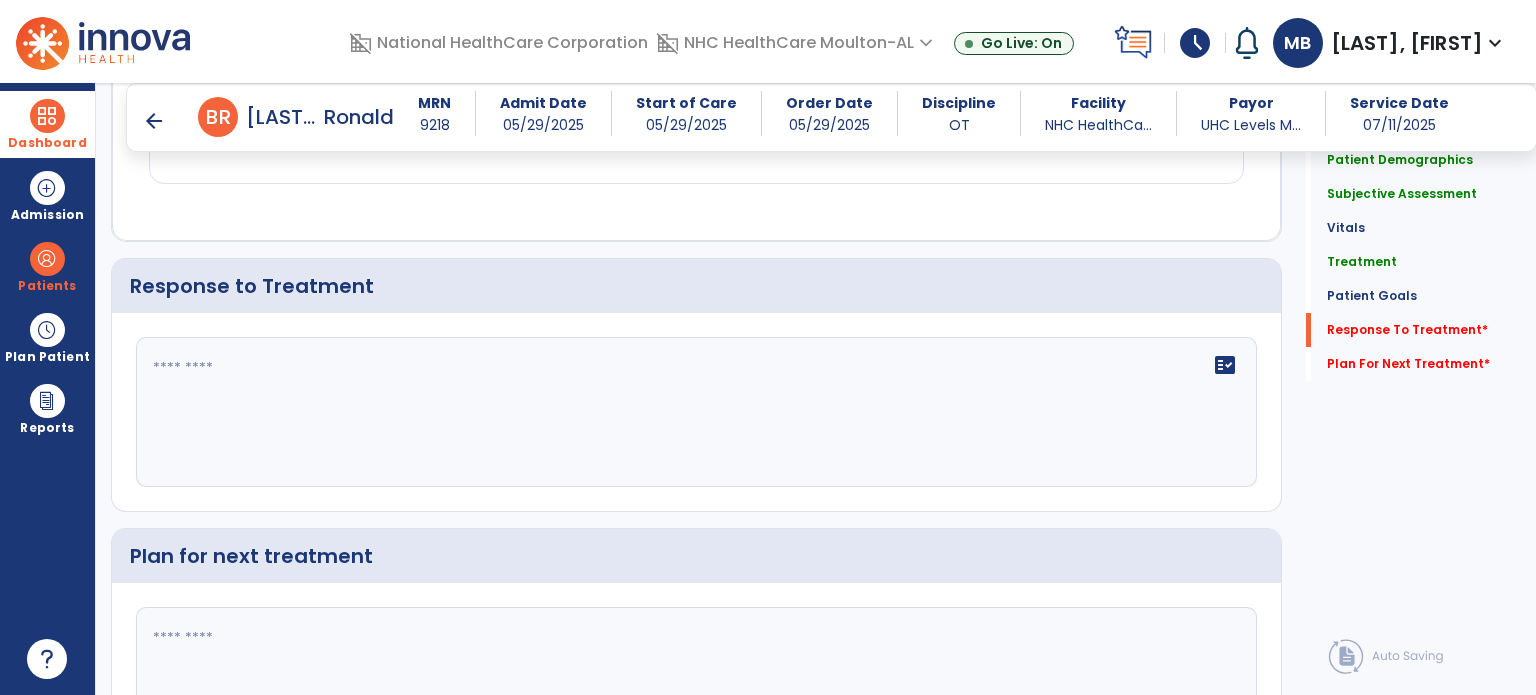 click 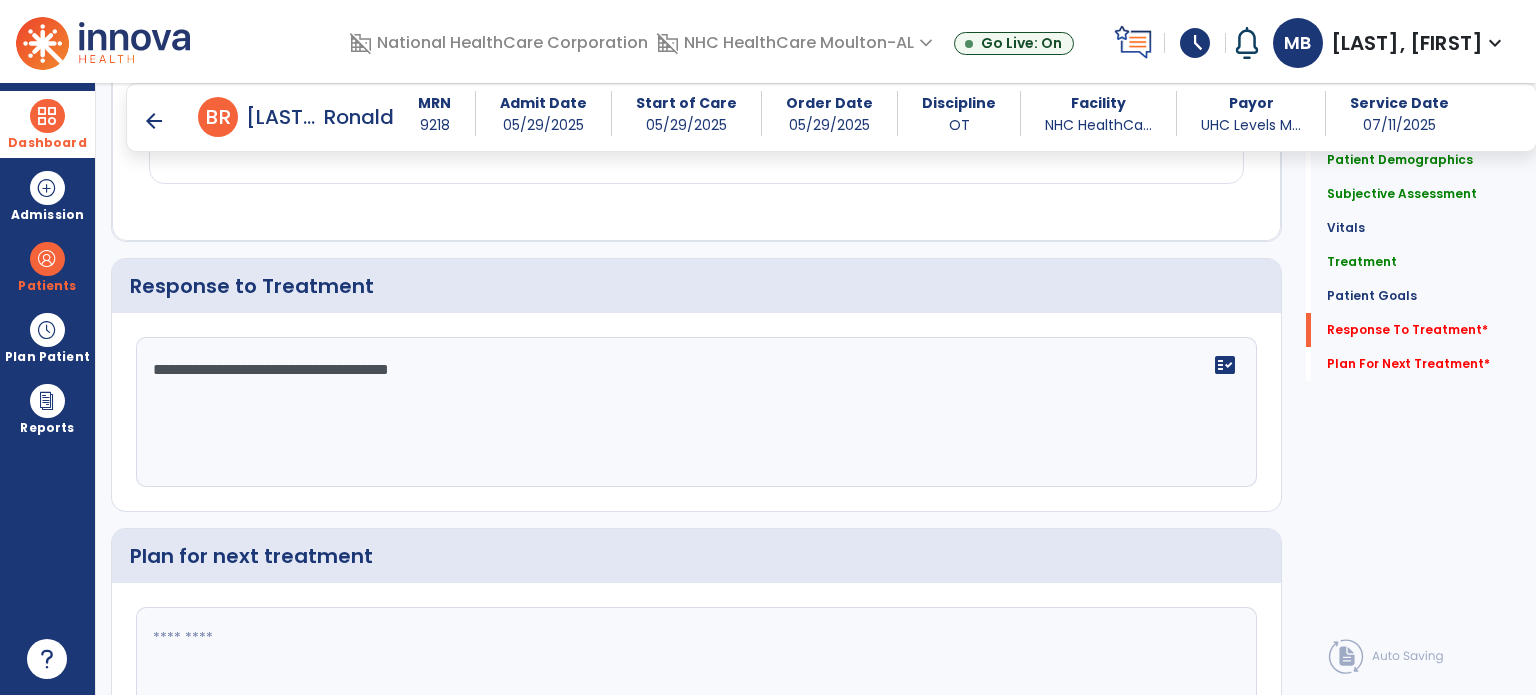 type on "**********" 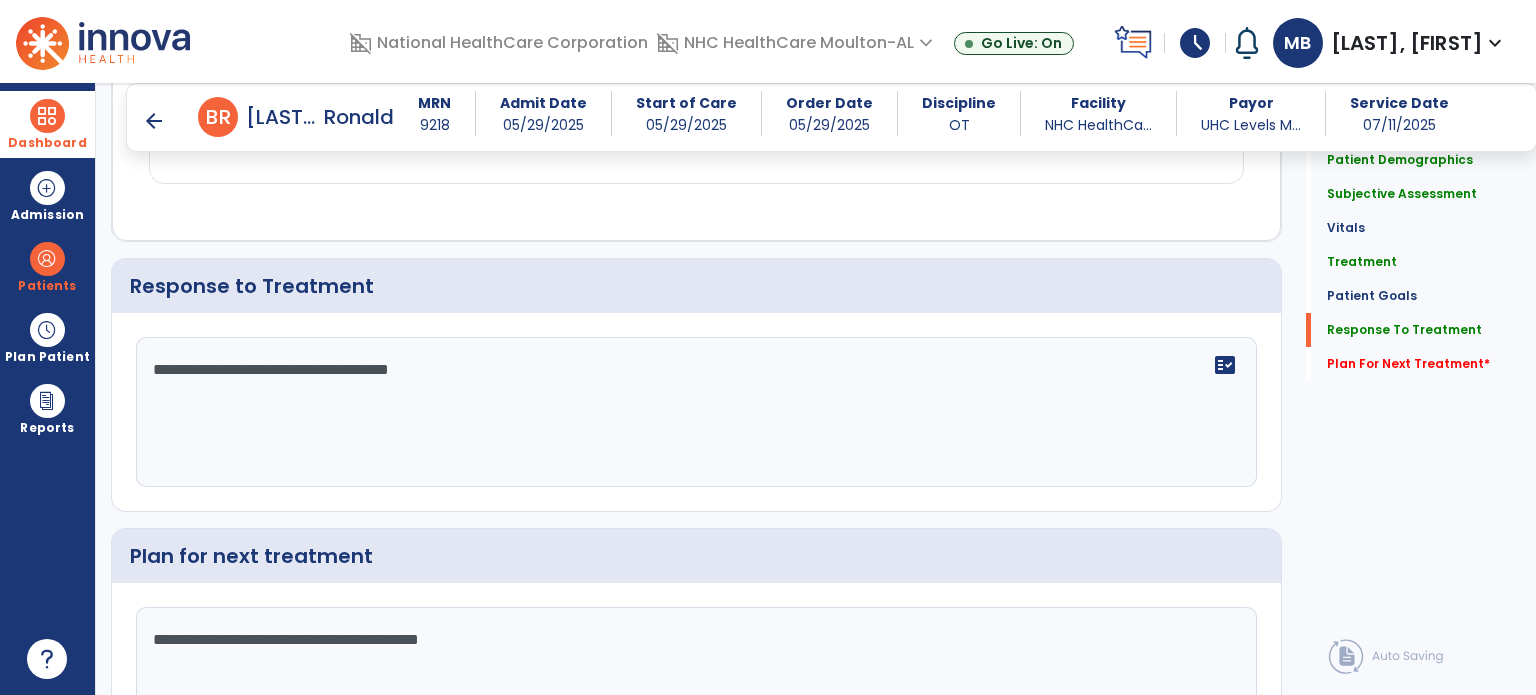 scroll, scrollTop: 2466, scrollLeft: 0, axis: vertical 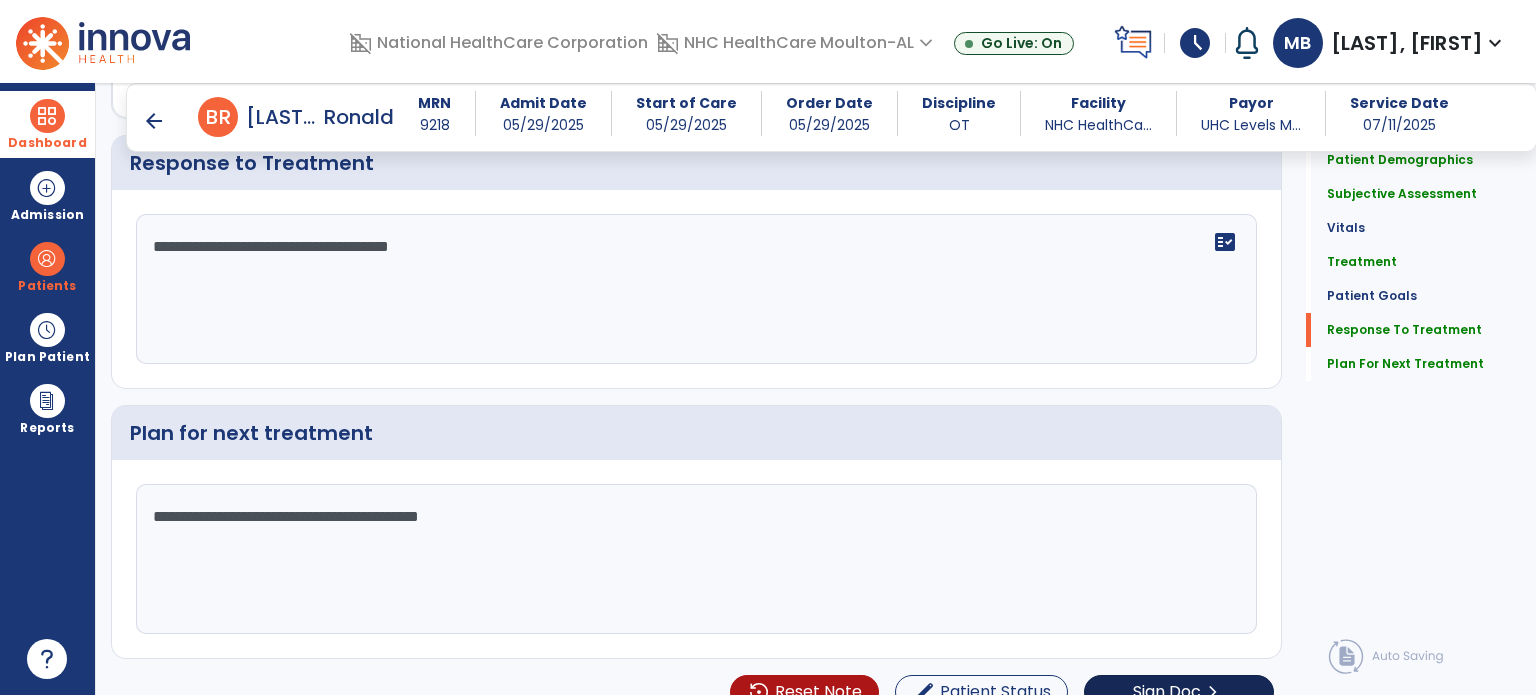 type on "**********" 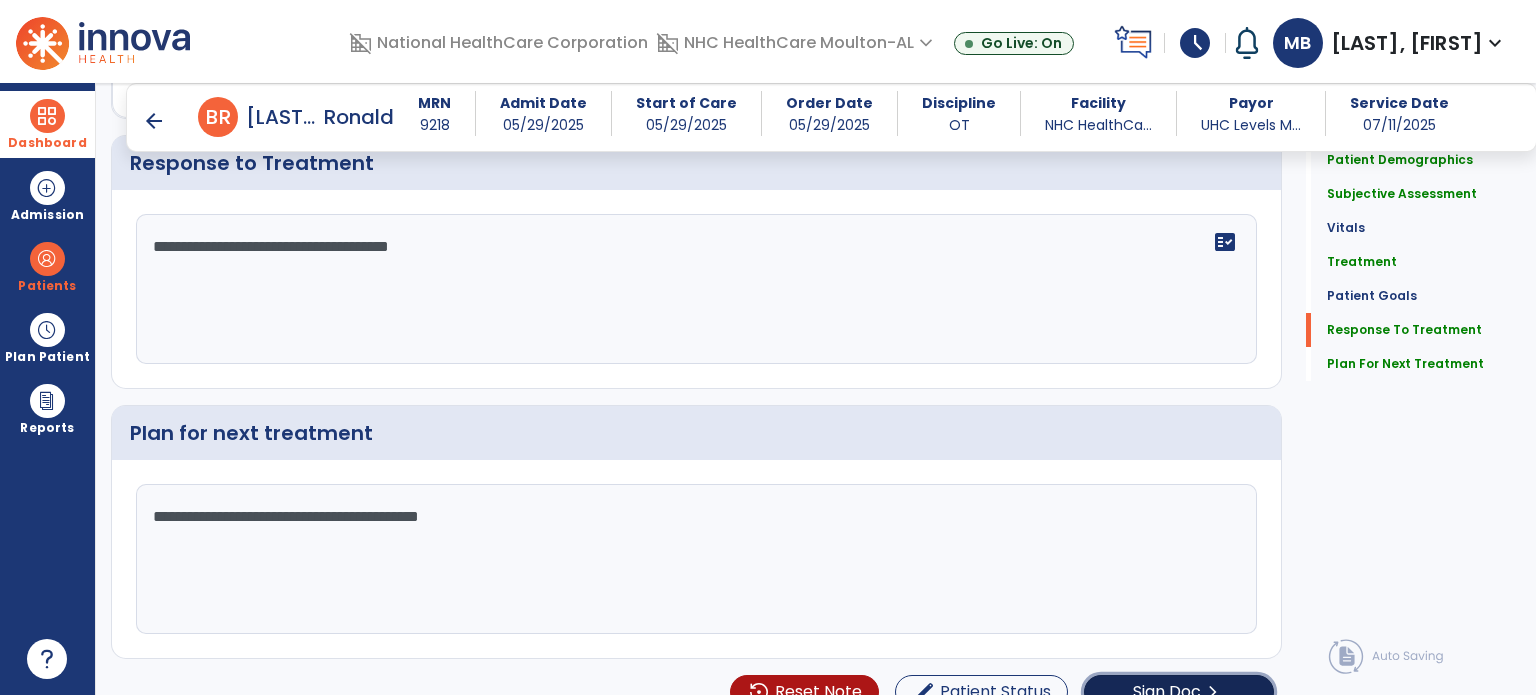 scroll, scrollTop: 2466, scrollLeft: 0, axis: vertical 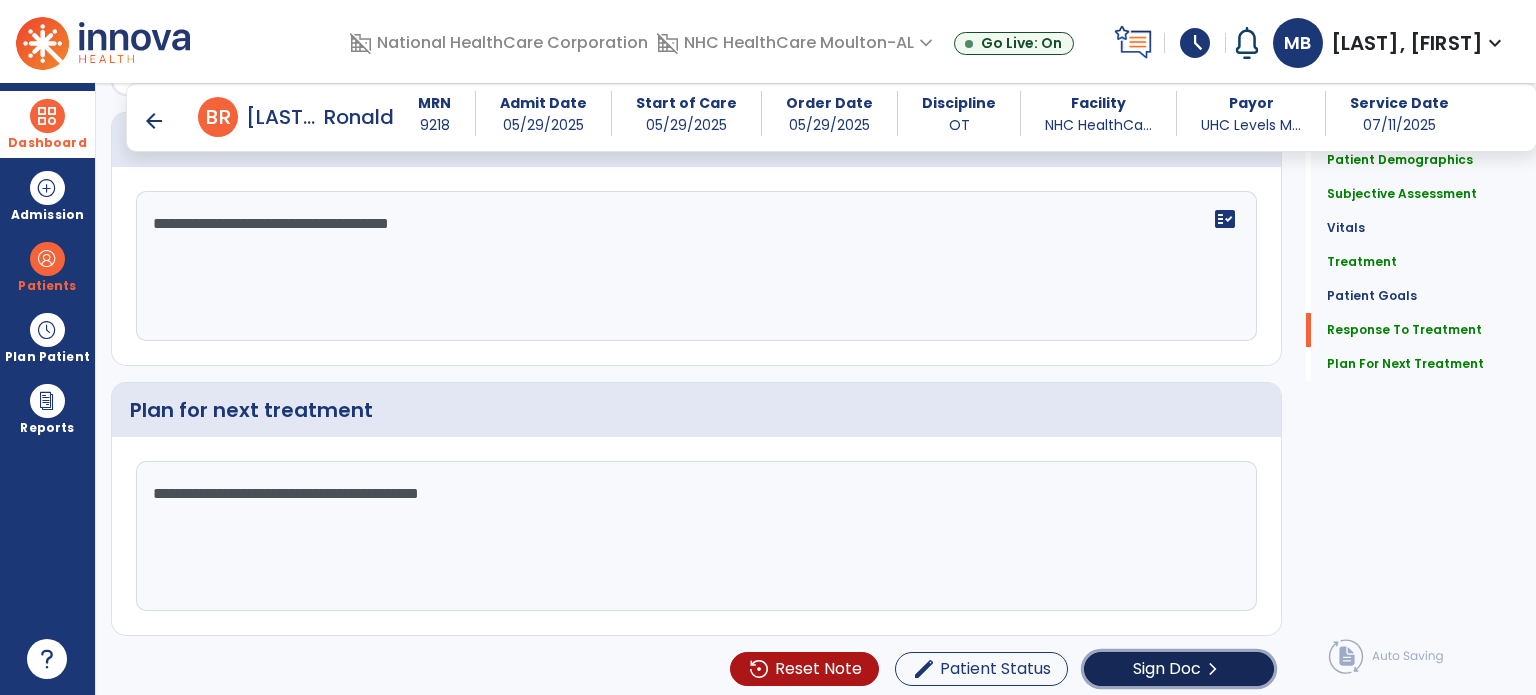 click on "Sign Doc  chevron_right" 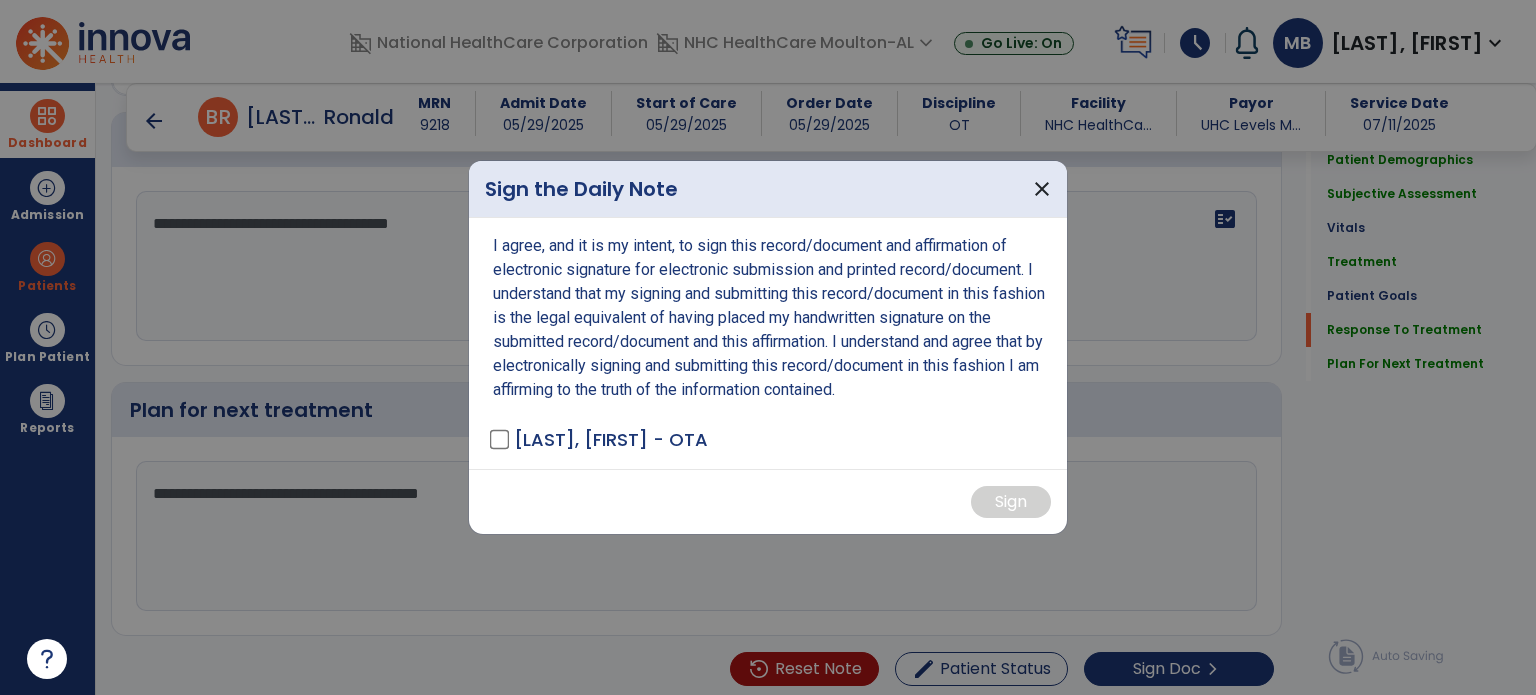 click on "I agree, and it is my intent, to sign this record/document and affirmation of electronic signature for electronic submission and printed record/document. I understand that my signing and submitting this record/document in this fashion is the legal equivalent of having placed my handwritten signature on the submitted record/document and this affirmation. I understand and agree that by electronically signing and submitting this record/document in this fashion I am affirming to the truth of the information contained. Bates, Macy - OTA" at bounding box center [768, 343] 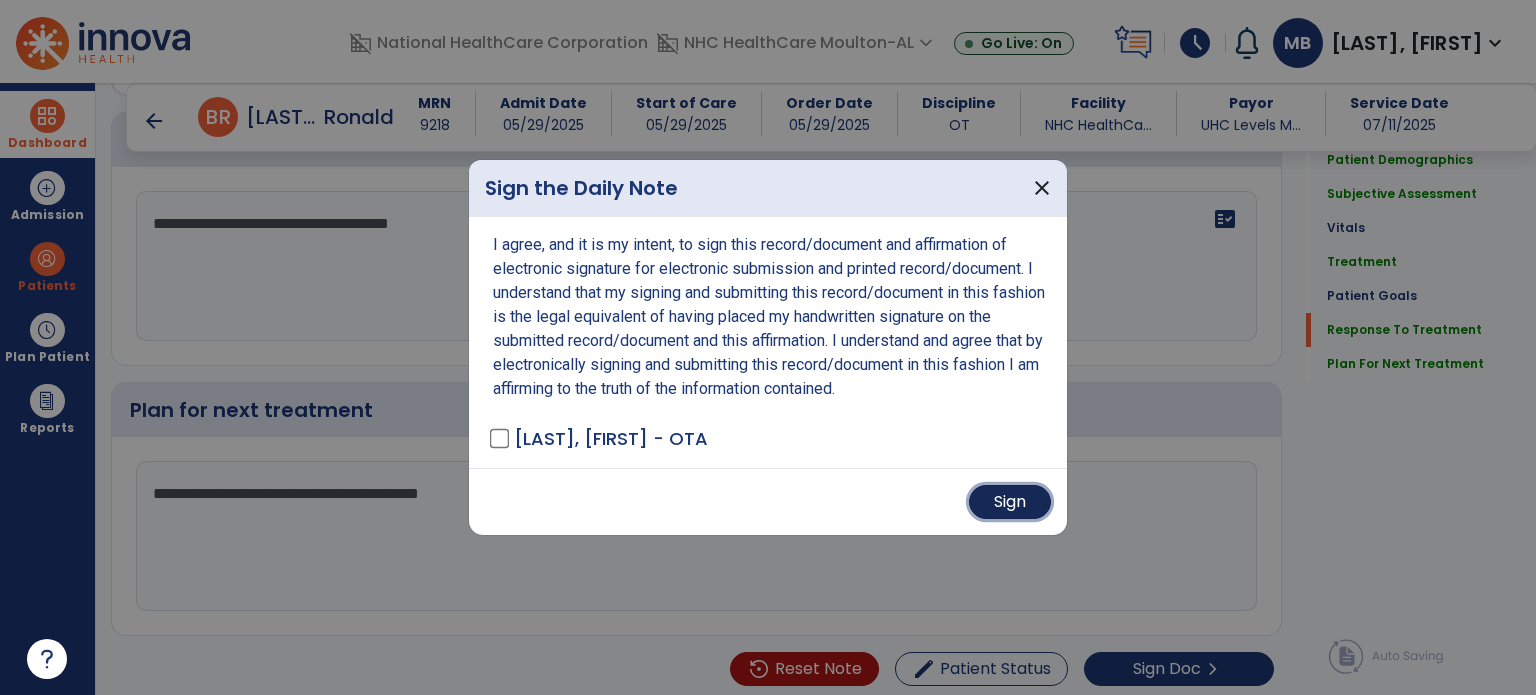 click on "Sign" at bounding box center (1010, 502) 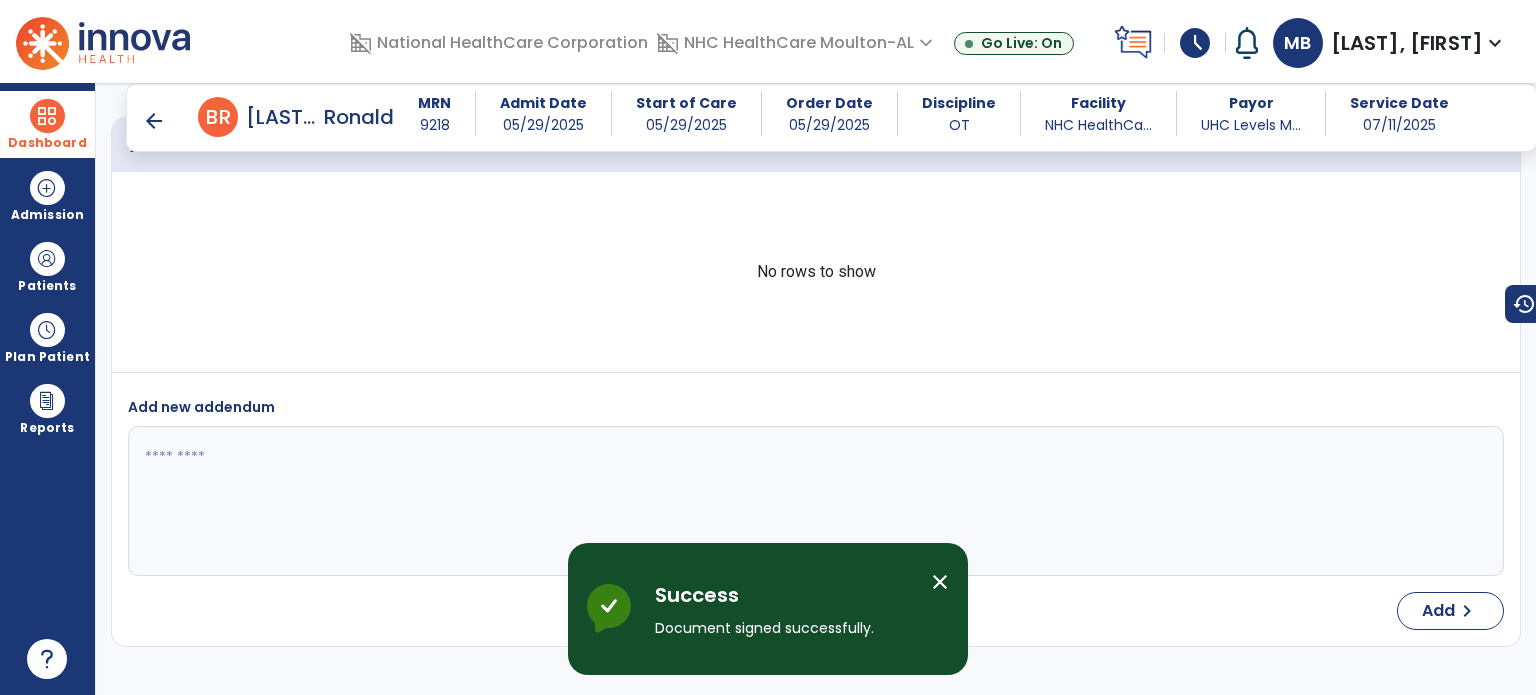 click on "Dashboard  dashboard  Therapist Dashboard" at bounding box center [47, 124] 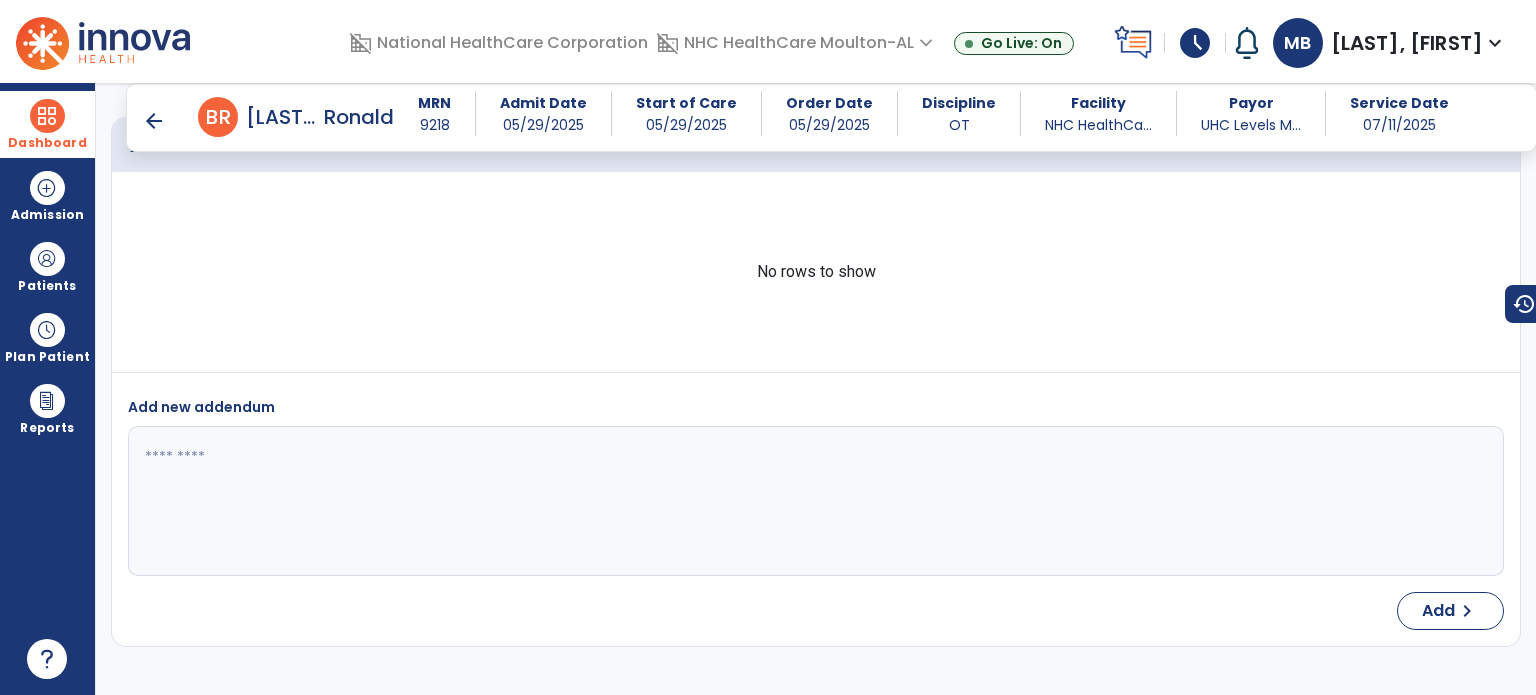 scroll, scrollTop: 3675, scrollLeft: 0, axis: vertical 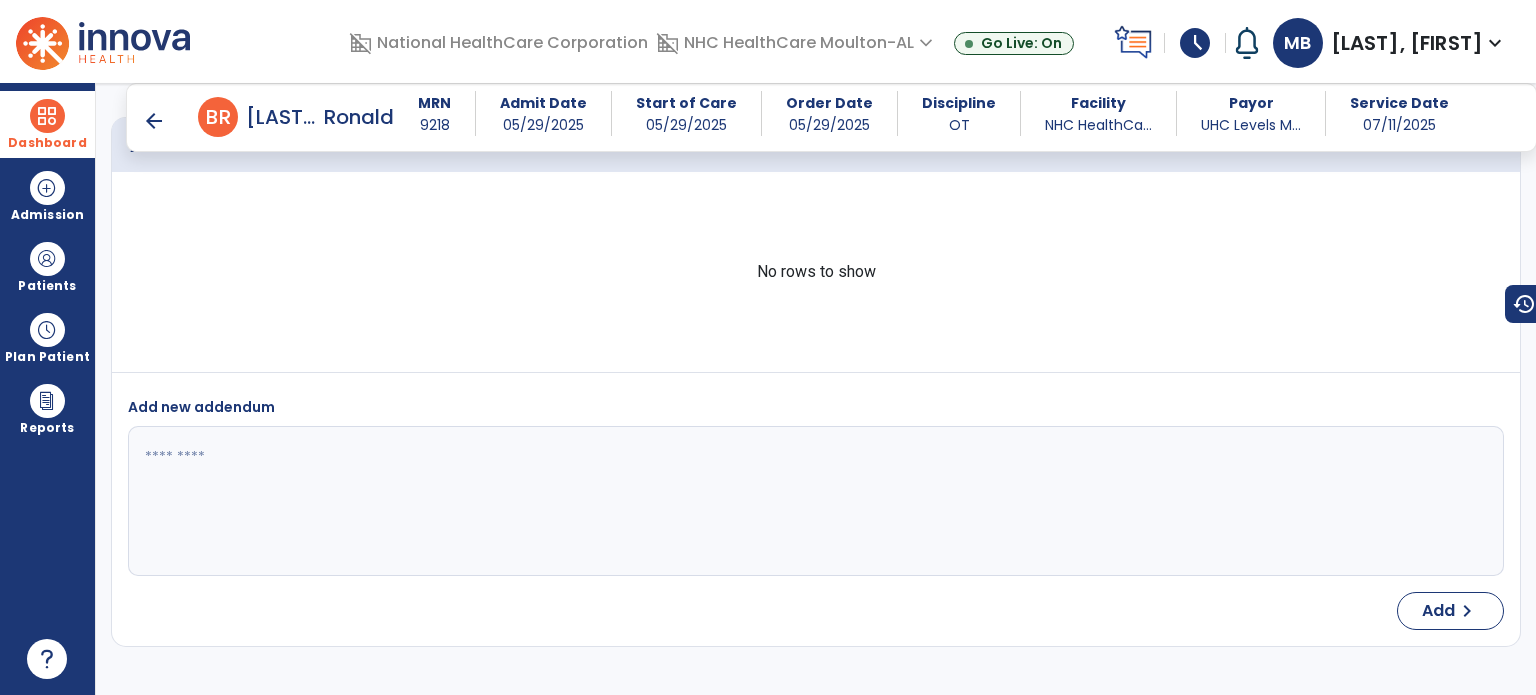 click at bounding box center (47, 116) 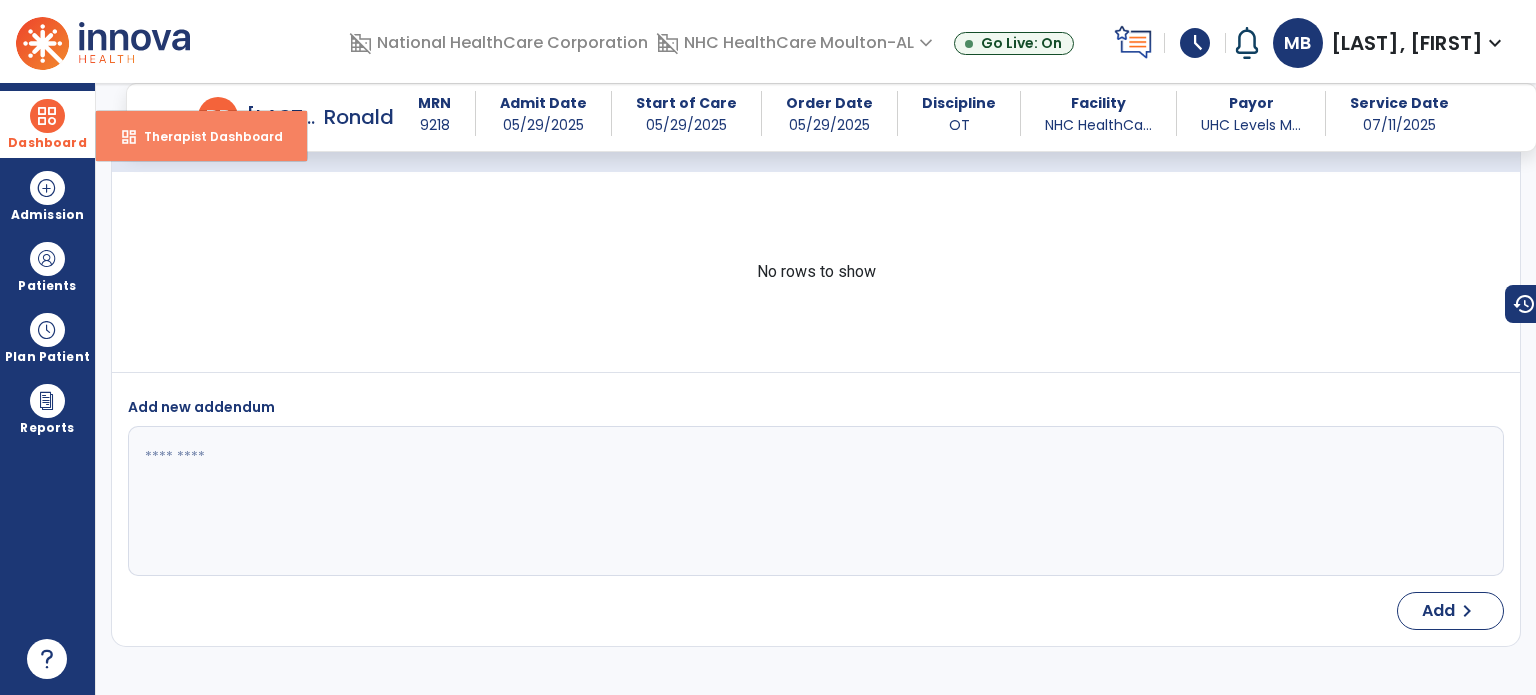 click on "Therapist Dashboard" at bounding box center [205, 136] 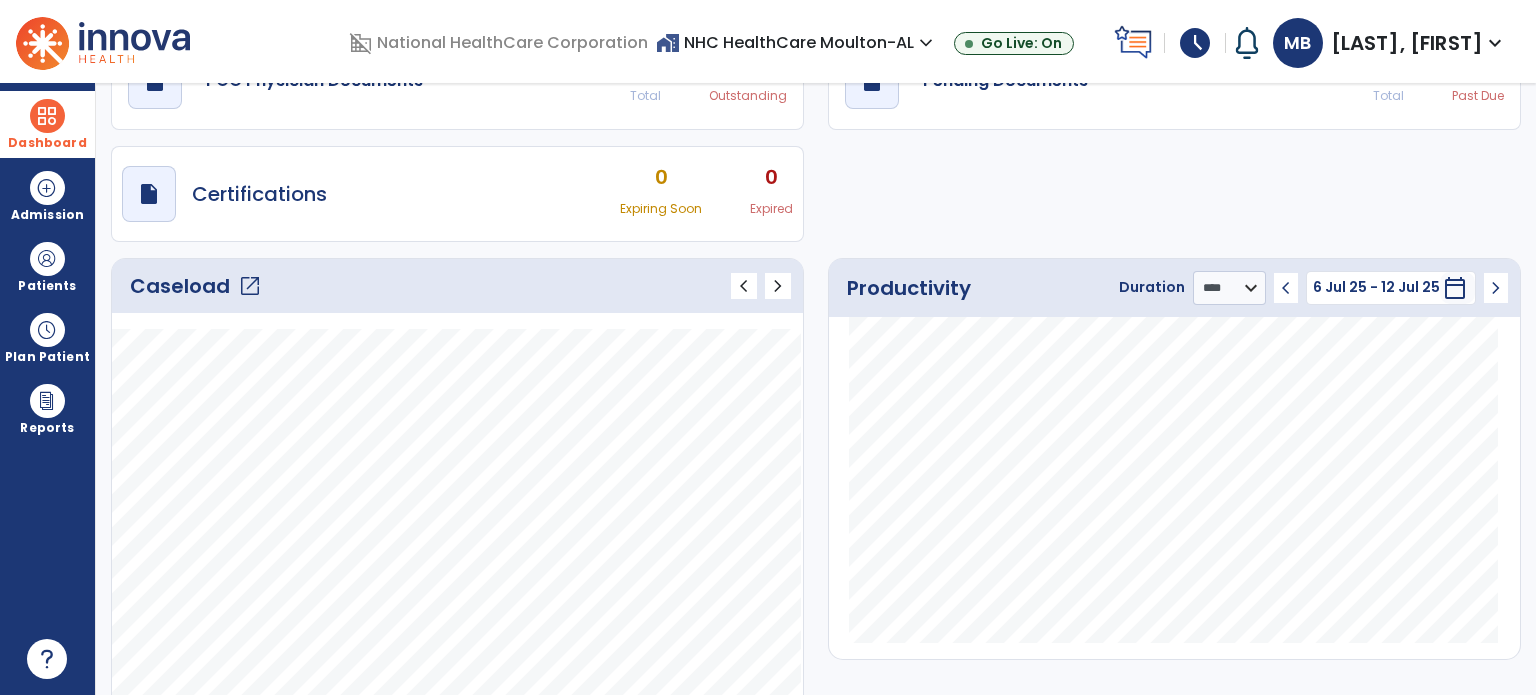 scroll, scrollTop: 0, scrollLeft: 0, axis: both 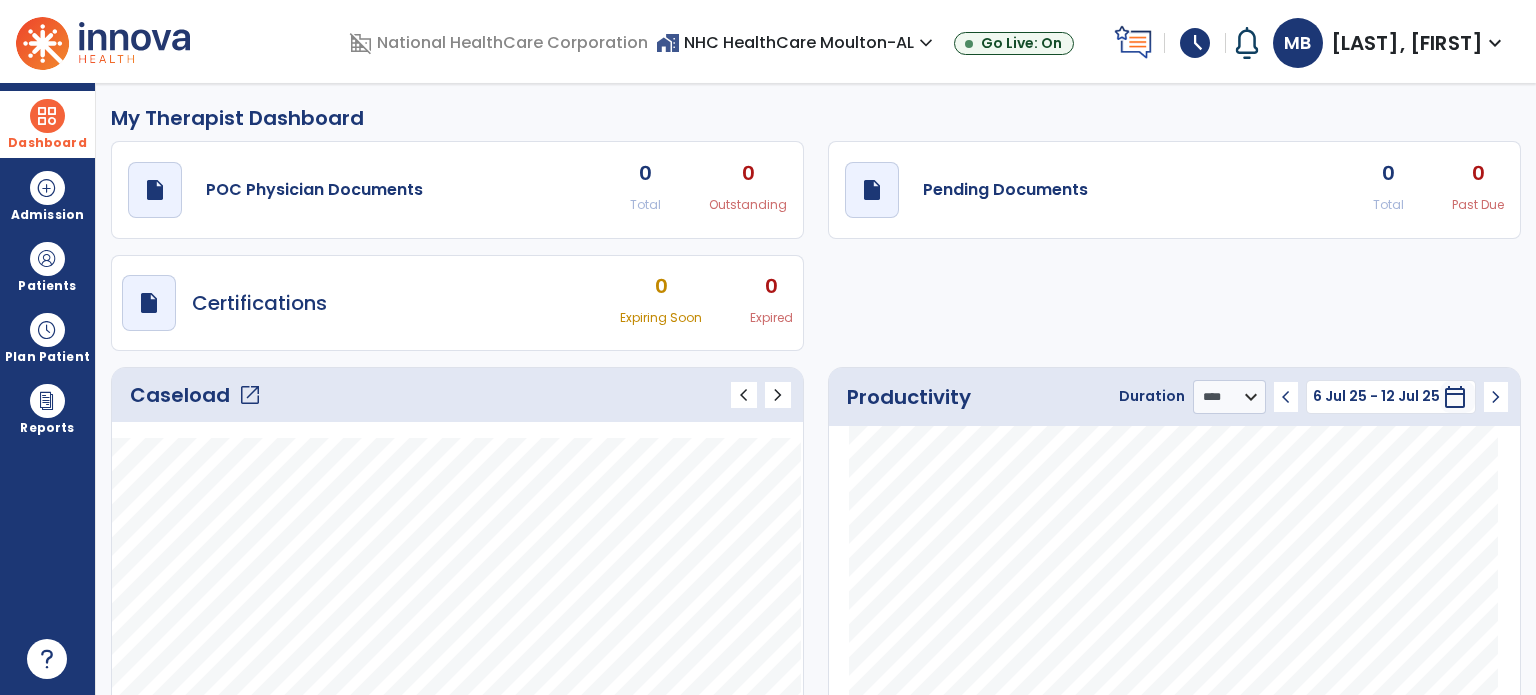 click on "schedule" at bounding box center [1195, 43] 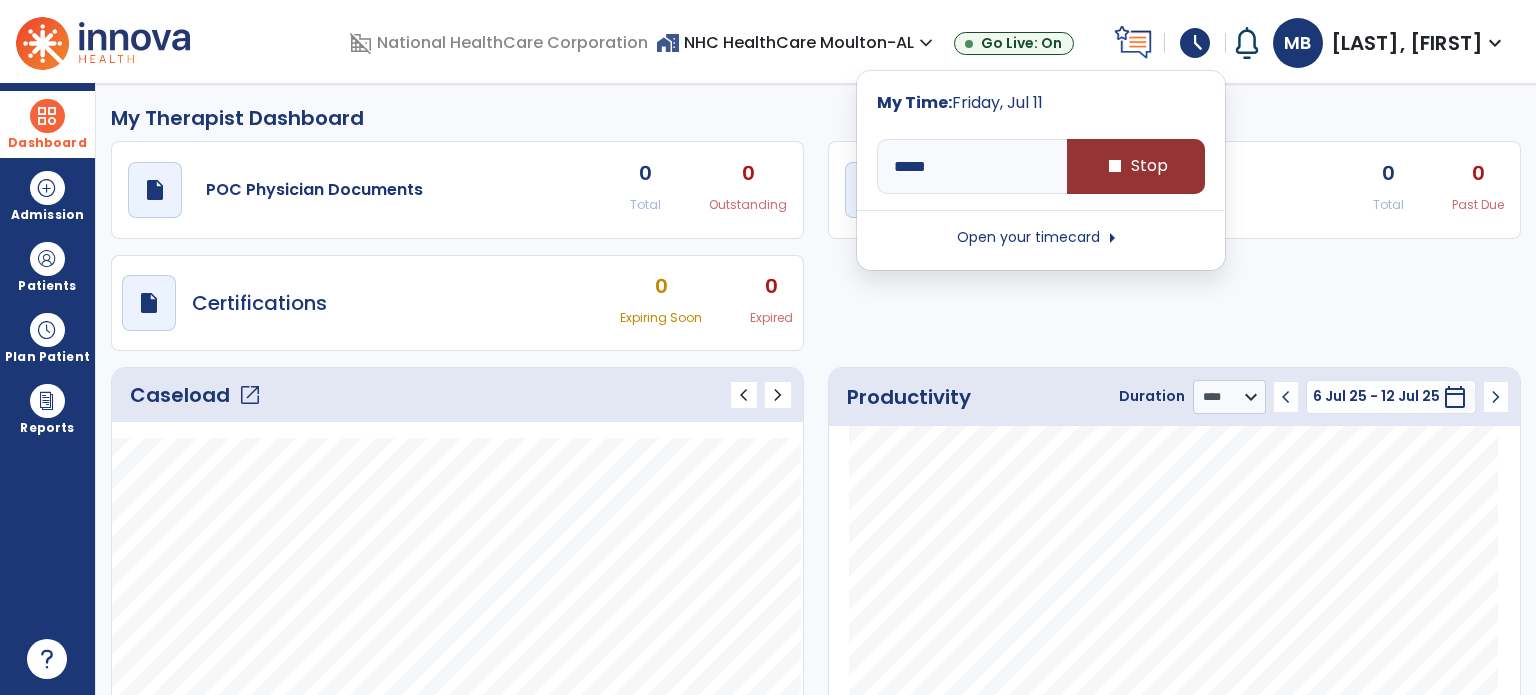 click on "stop  Stop" at bounding box center [1136, 166] 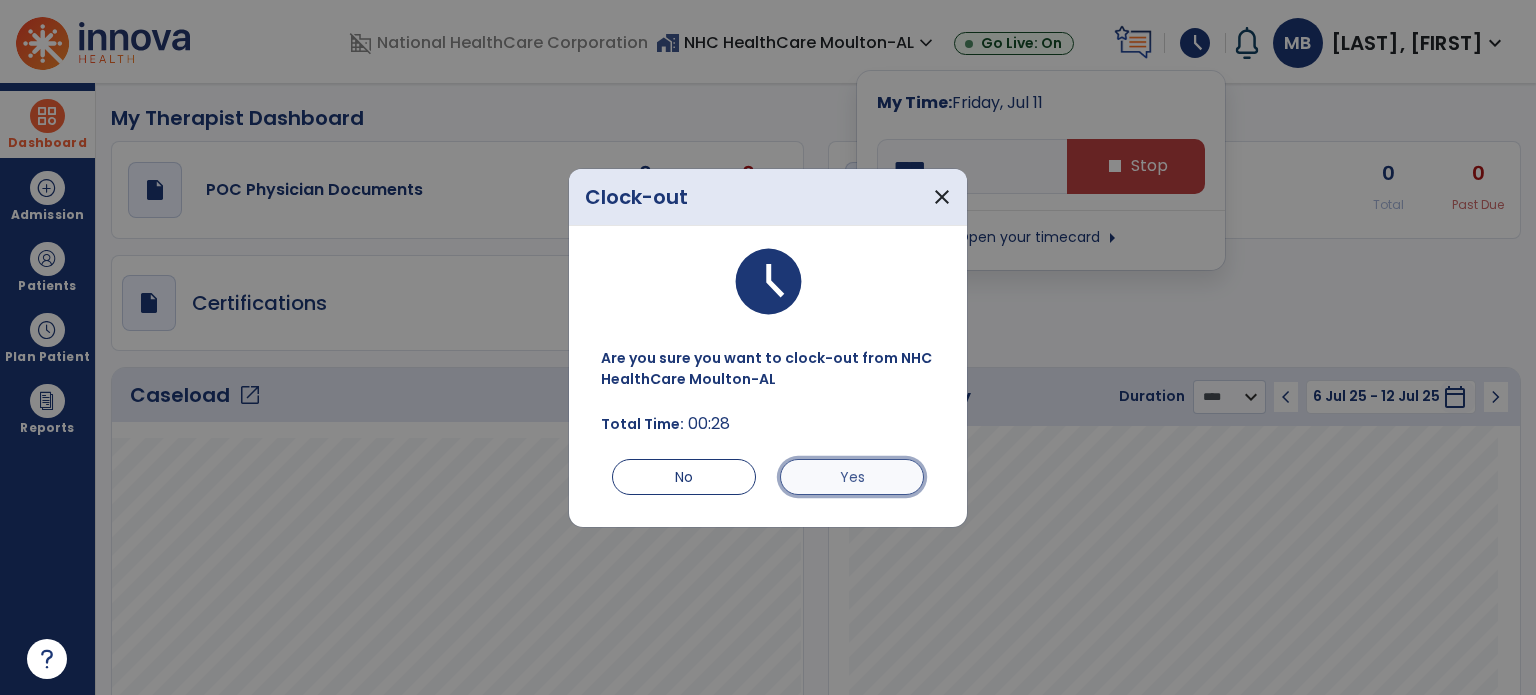 click on "Yes" at bounding box center (852, 477) 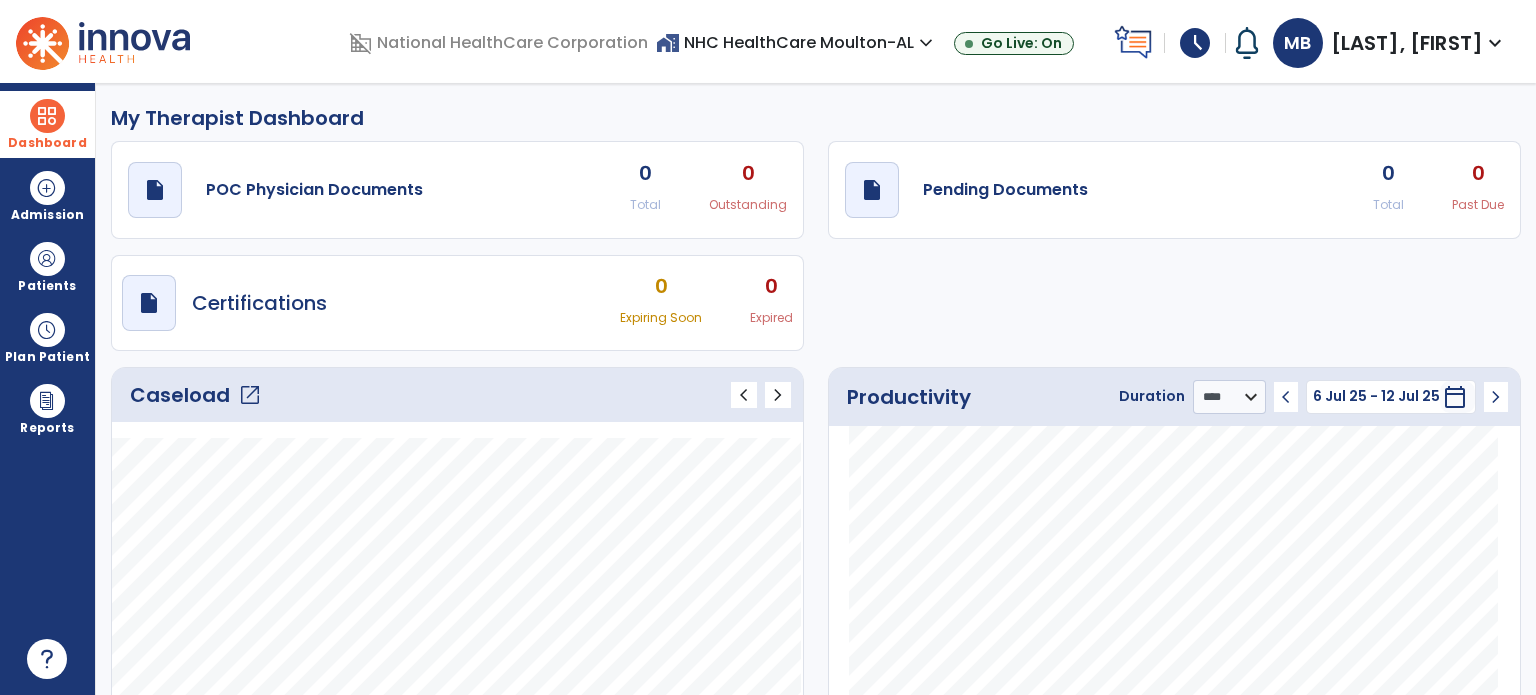 click on "Productivity Duration  ******** **** *** chevron_left 6 Jul 25 - 12 Jul 25  ********  calendar_today  chevron_right" 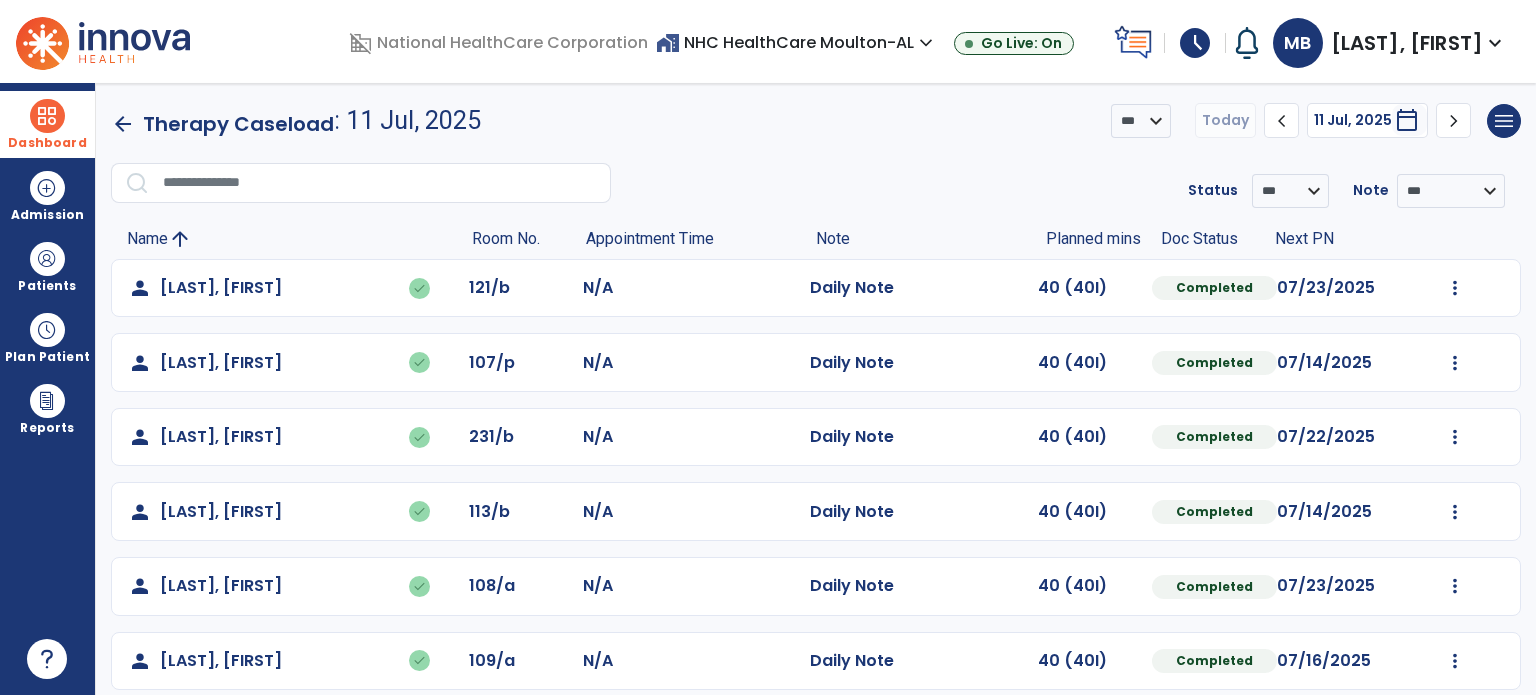 scroll, scrollTop: 244, scrollLeft: 0, axis: vertical 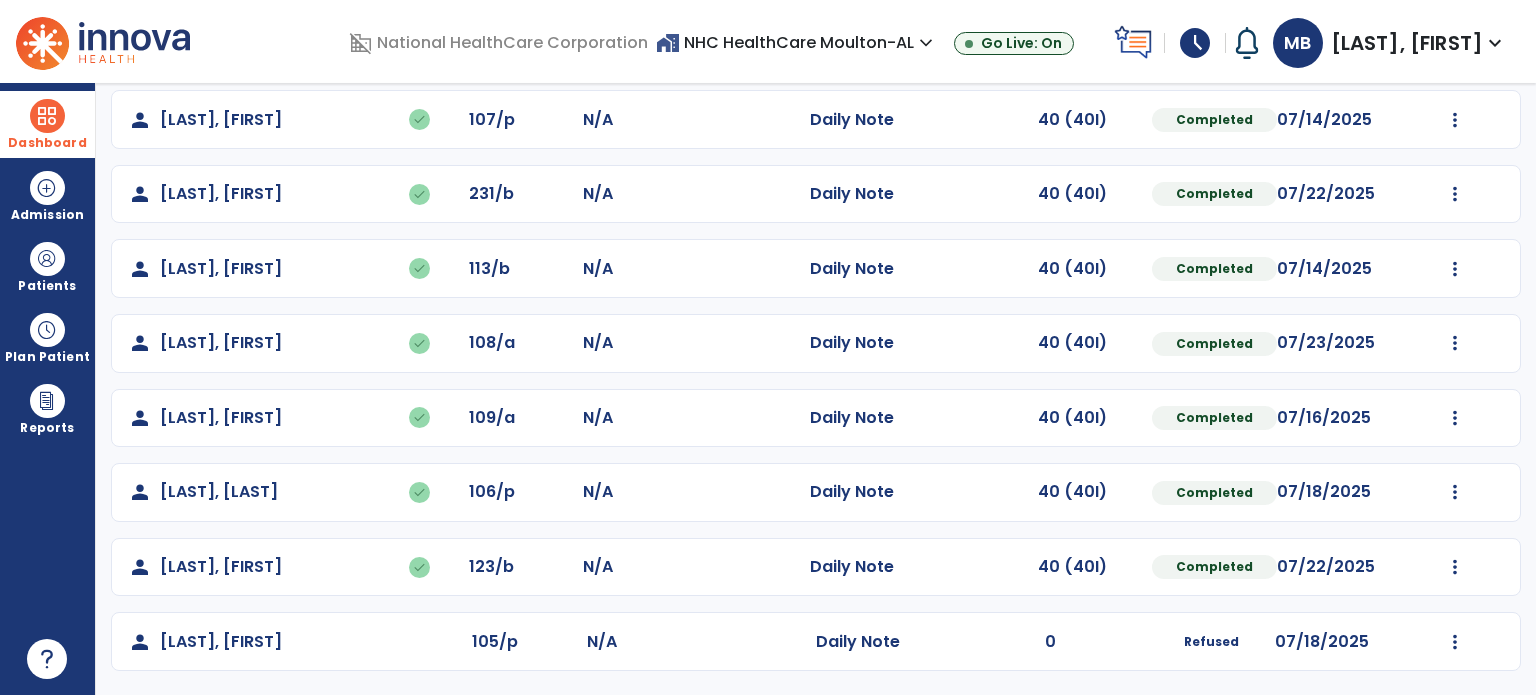 click on "schedule" at bounding box center (1195, 43) 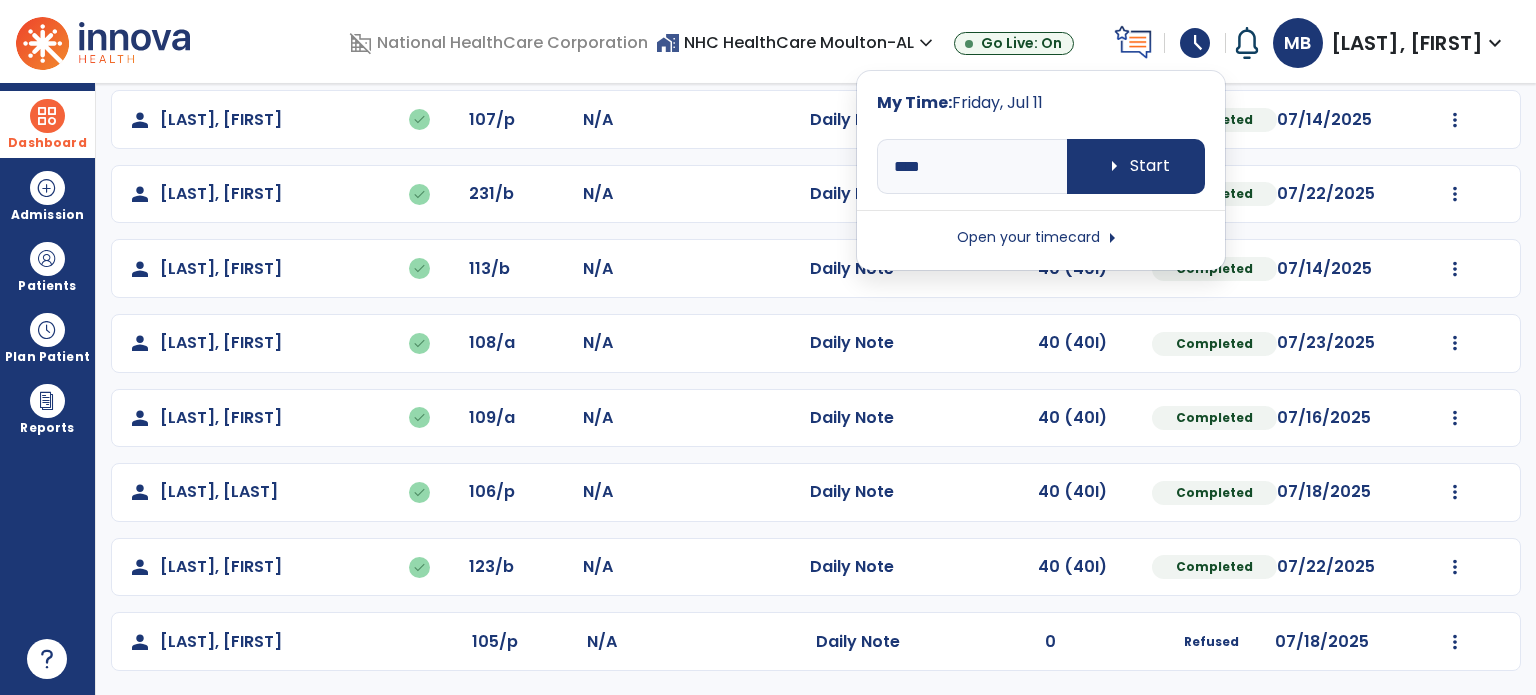 click on "arrow_right" at bounding box center [1112, 238] 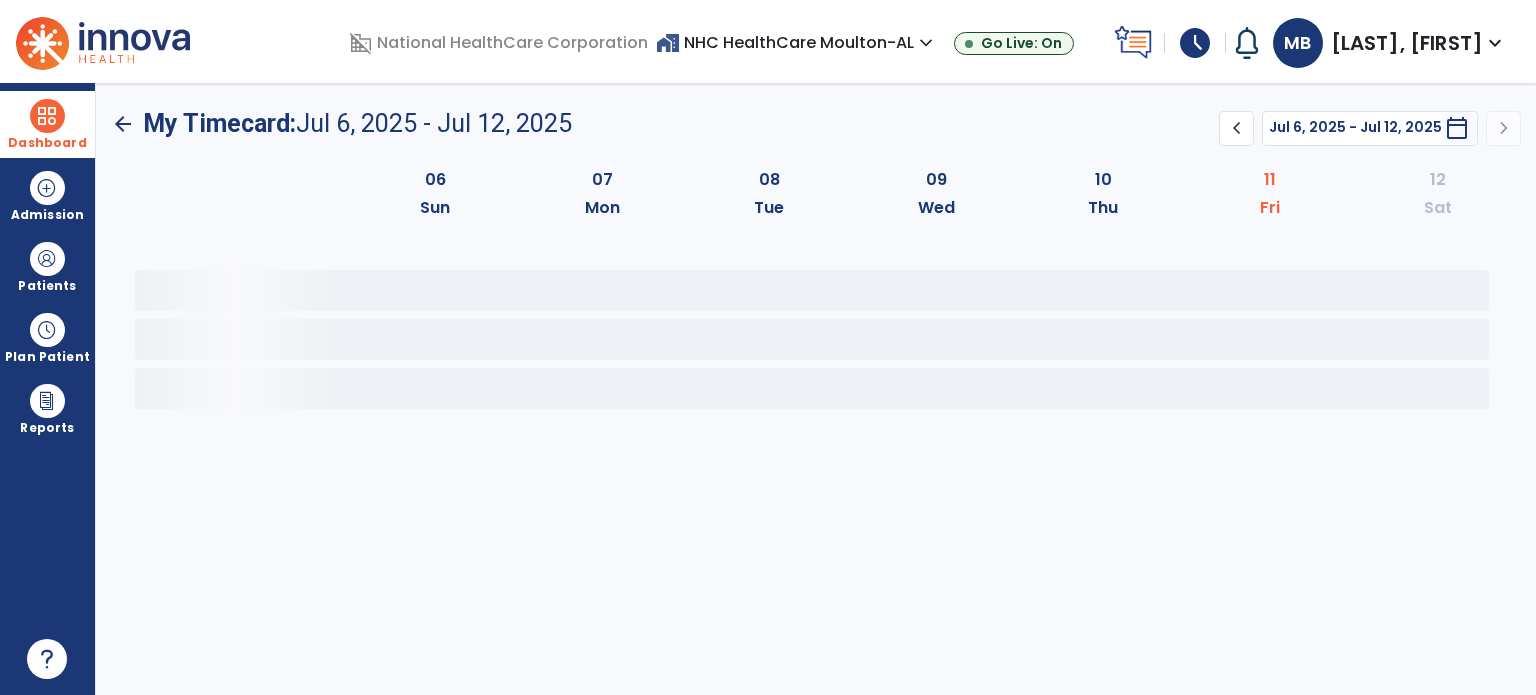 scroll, scrollTop: 0, scrollLeft: 0, axis: both 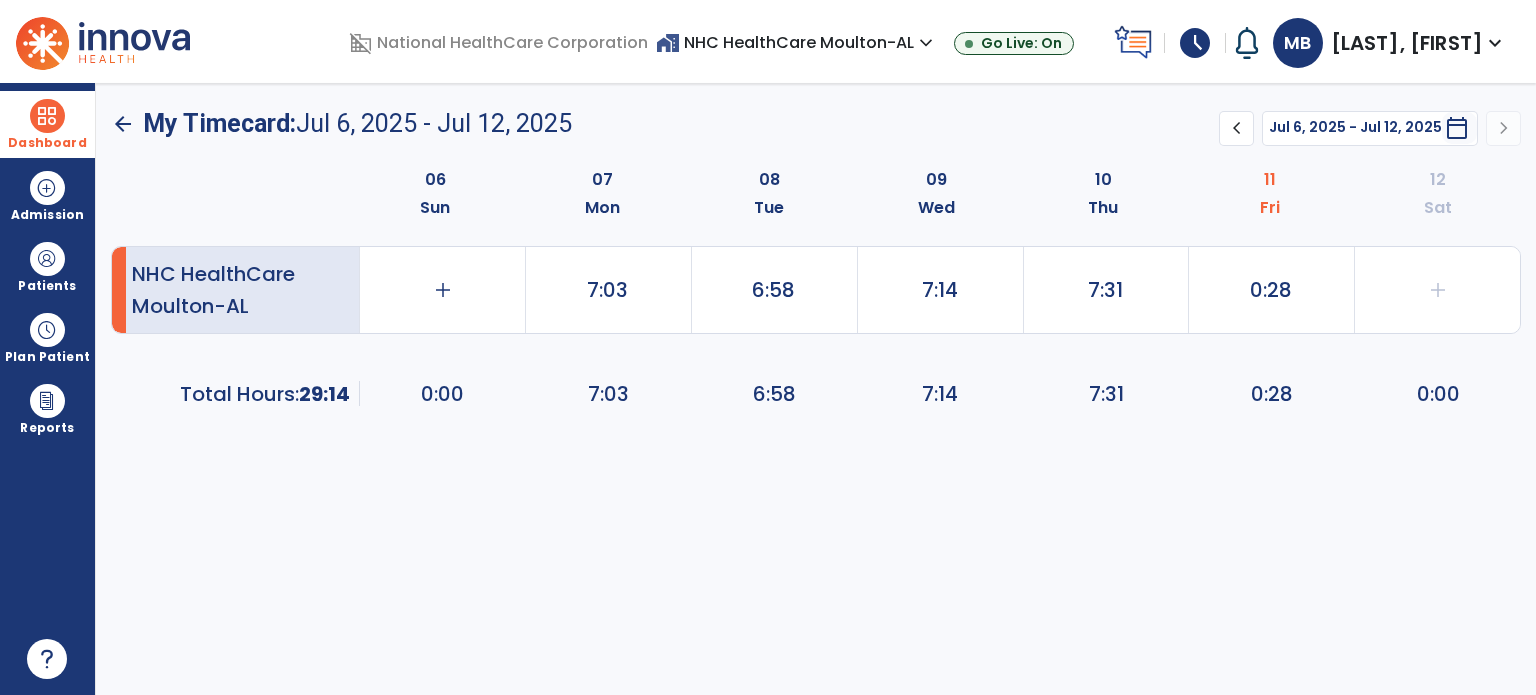 click on "Dashboard" at bounding box center (47, 124) 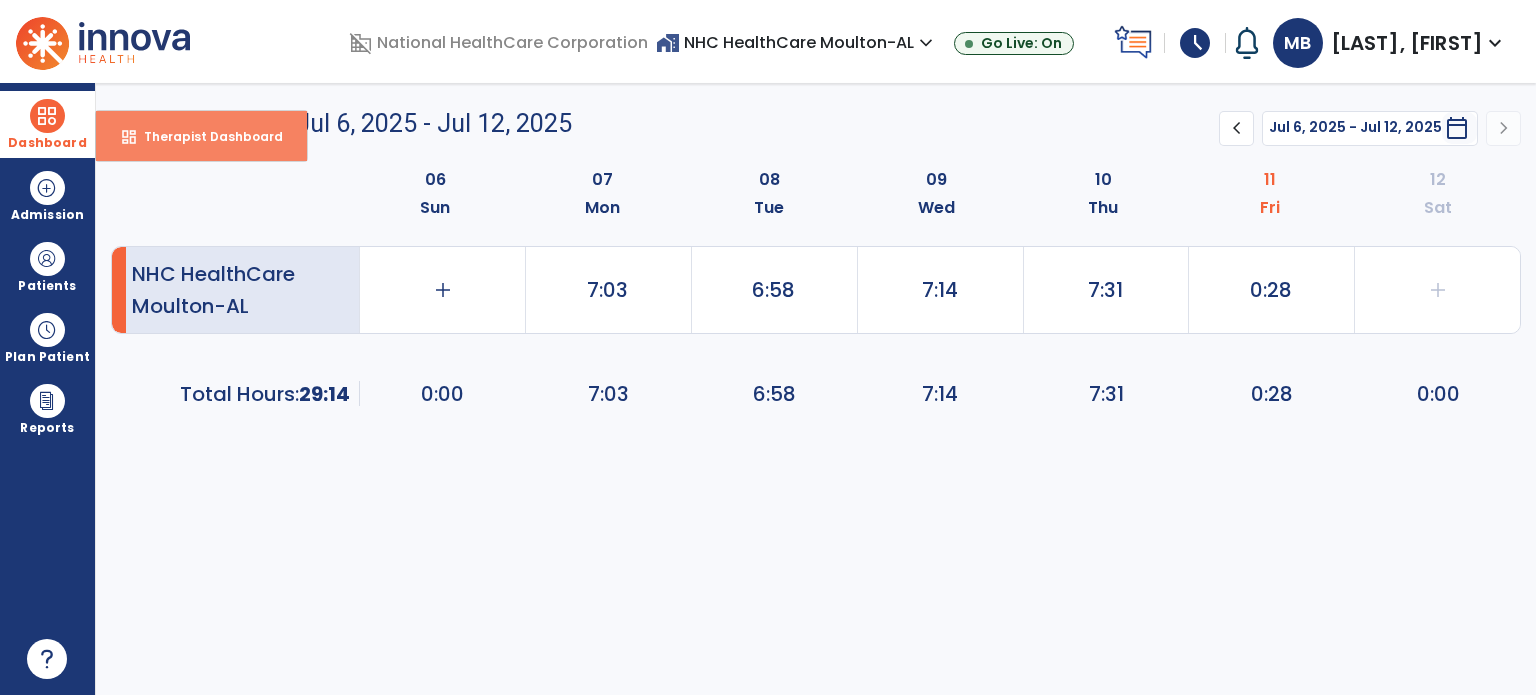 click on "Therapist Dashboard" at bounding box center (205, 136) 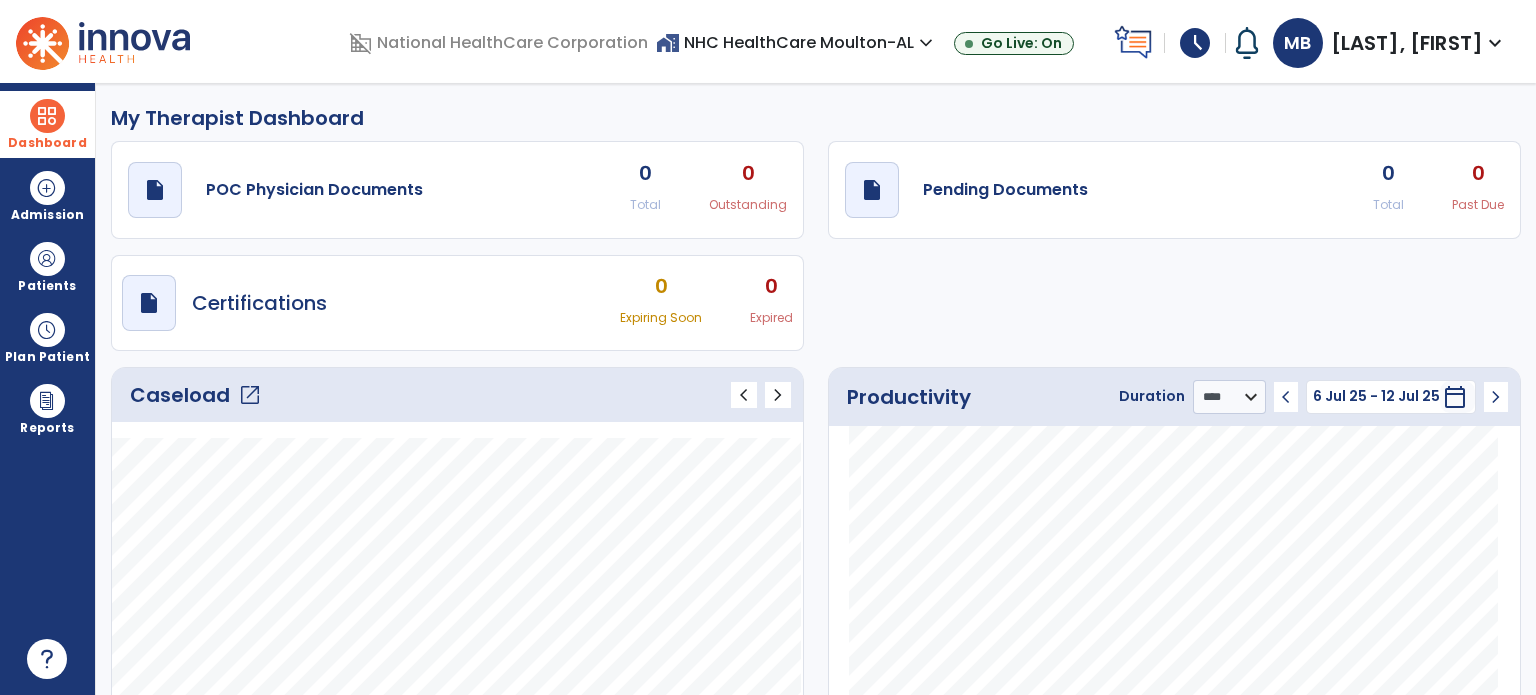 click on "schedule" at bounding box center [1195, 43] 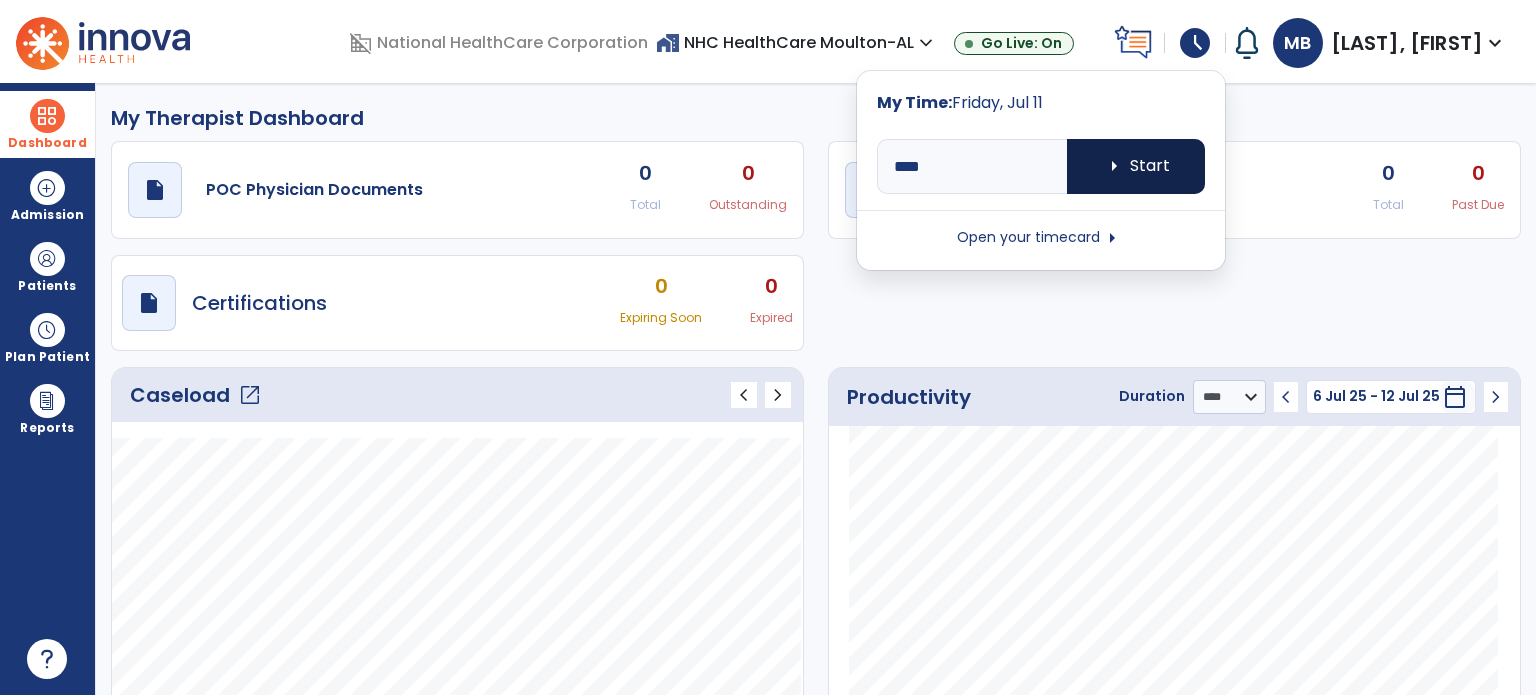 click on "arrow_right  Start" at bounding box center [1136, 166] 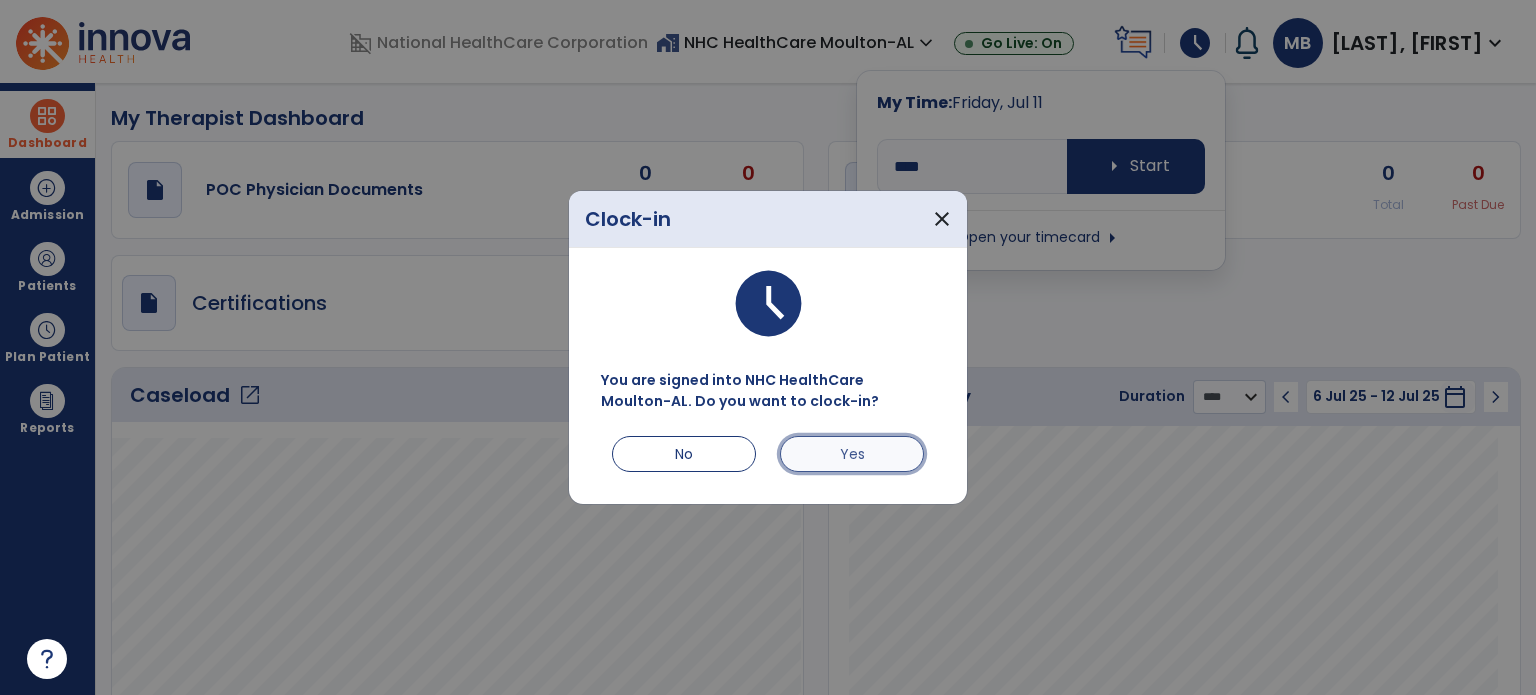 click on "Yes" at bounding box center [852, 454] 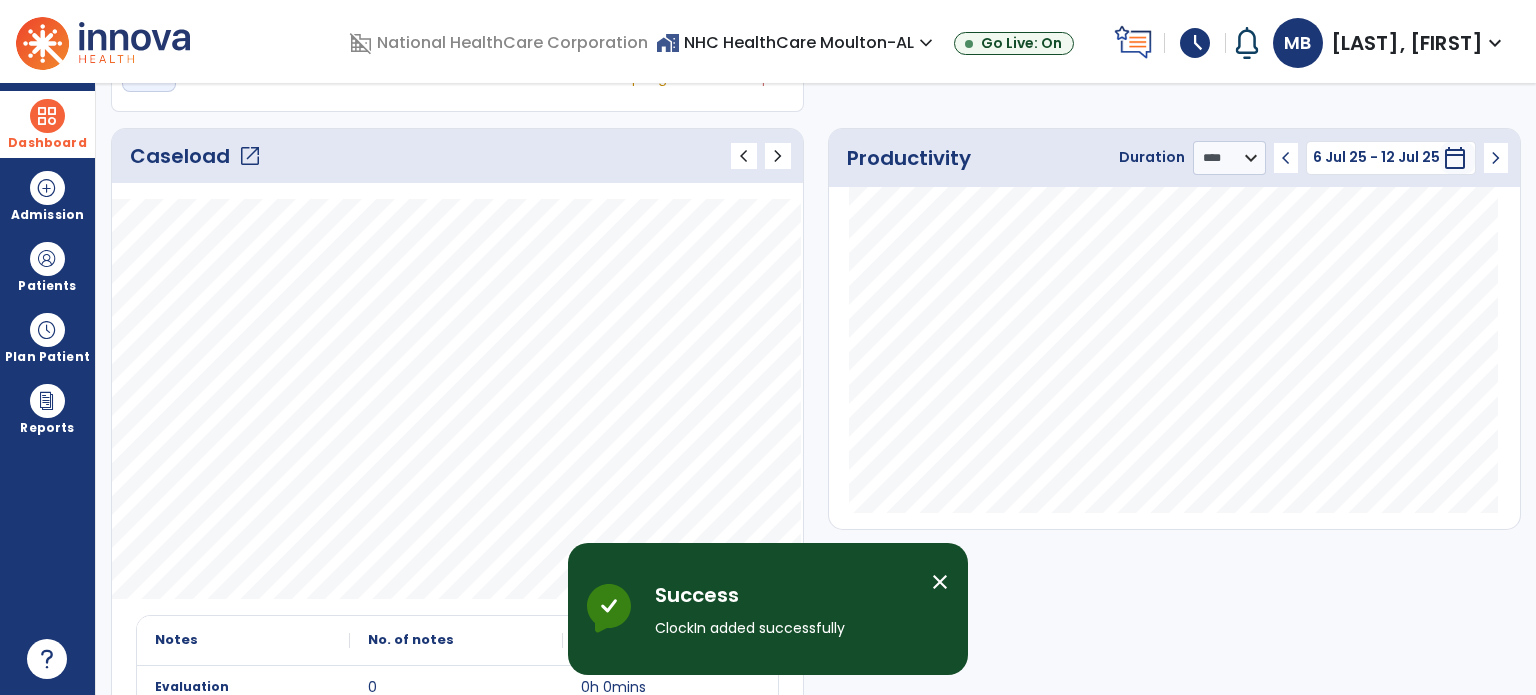 scroll, scrollTop: 238, scrollLeft: 0, axis: vertical 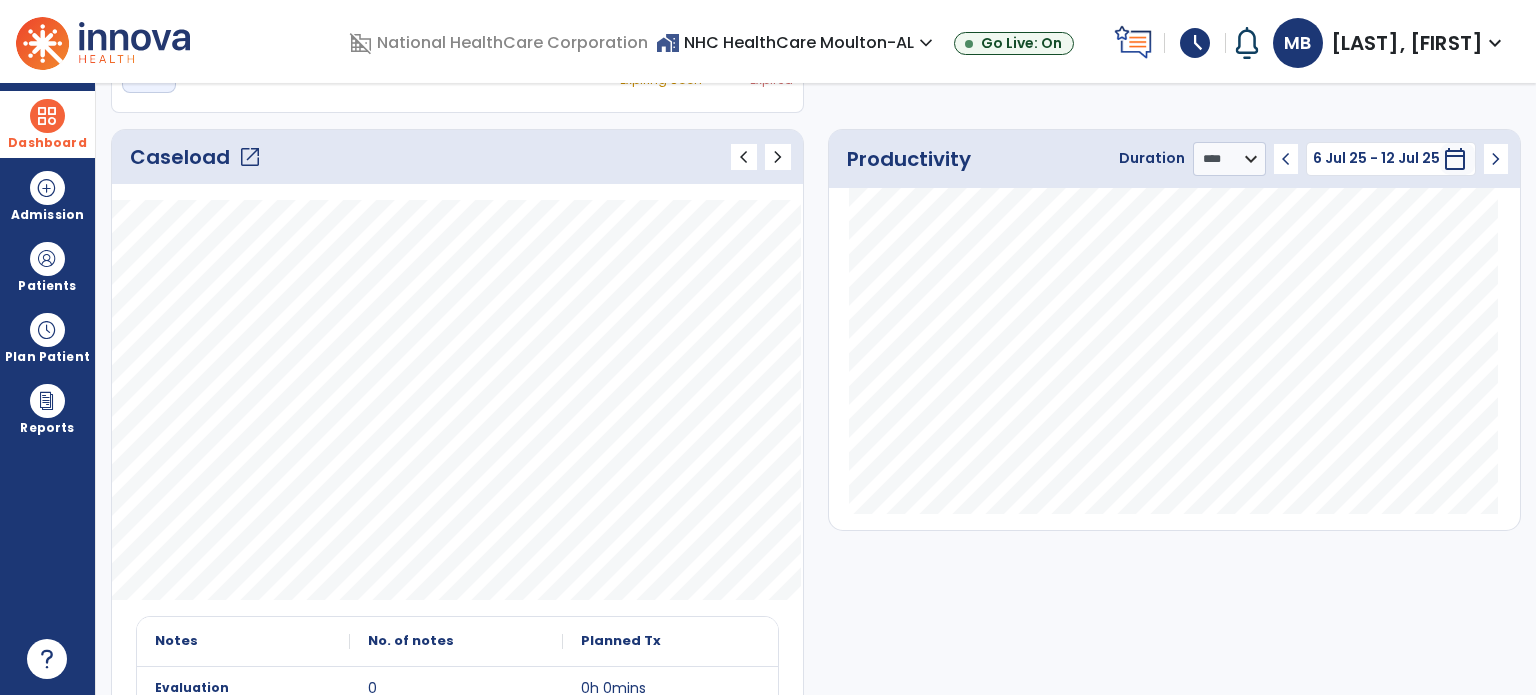click on "schedule" at bounding box center [1195, 43] 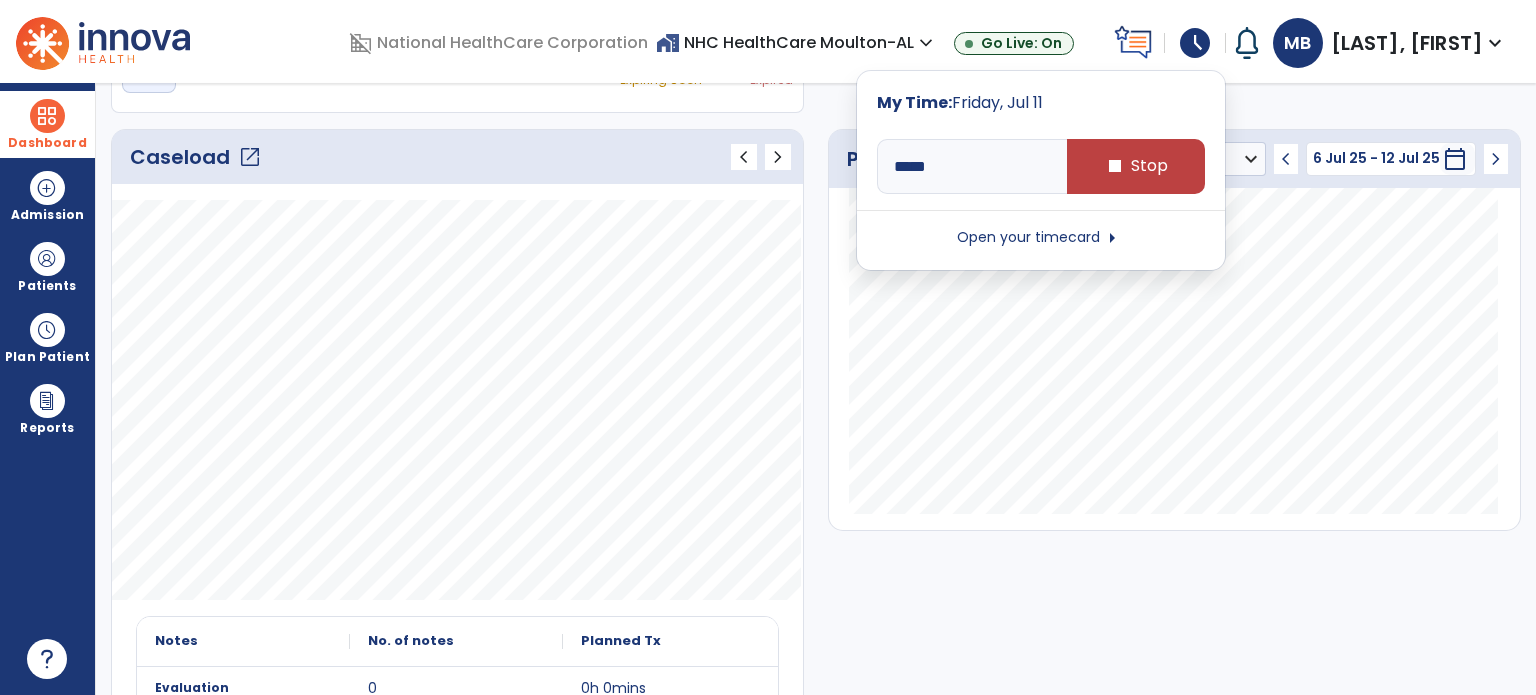 click on "Open your timecard  arrow_right" at bounding box center (1041, 238) 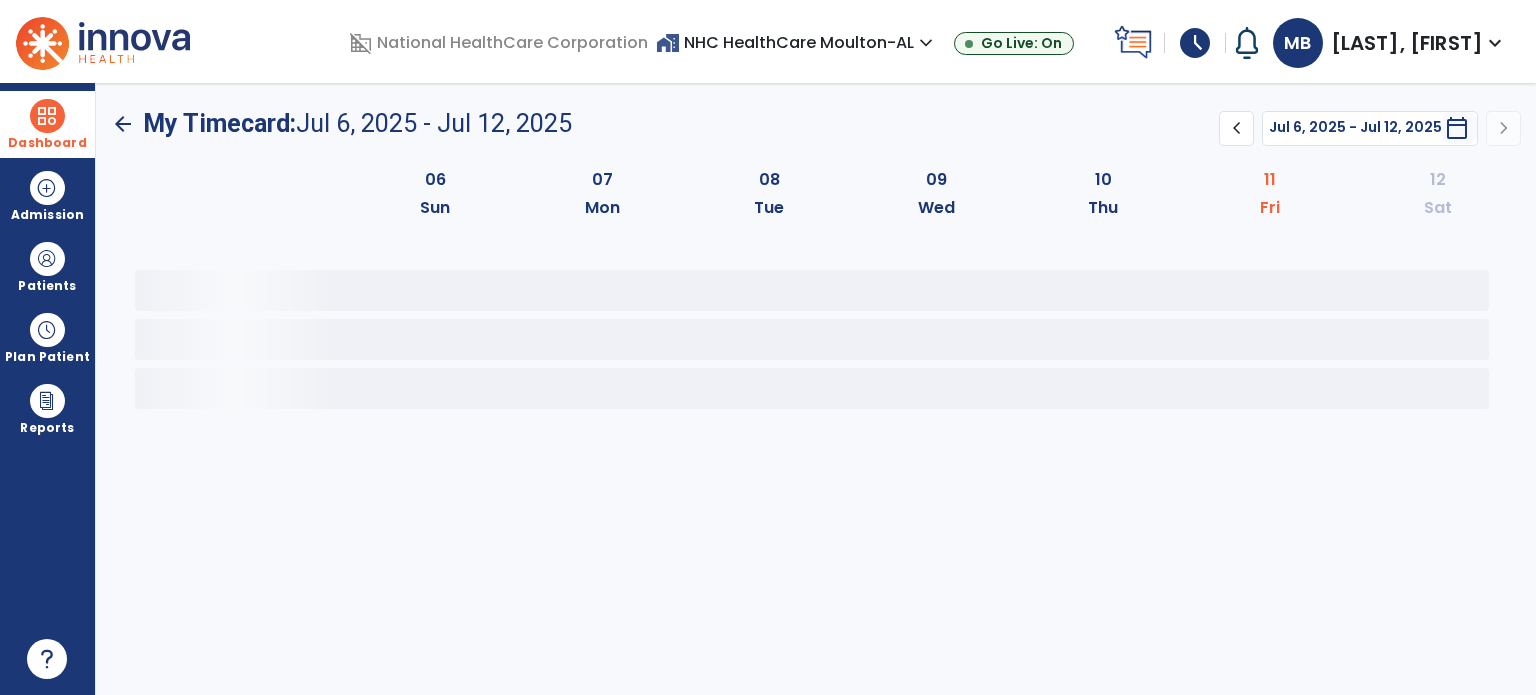 scroll, scrollTop: 0, scrollLeft: 0, axis: both 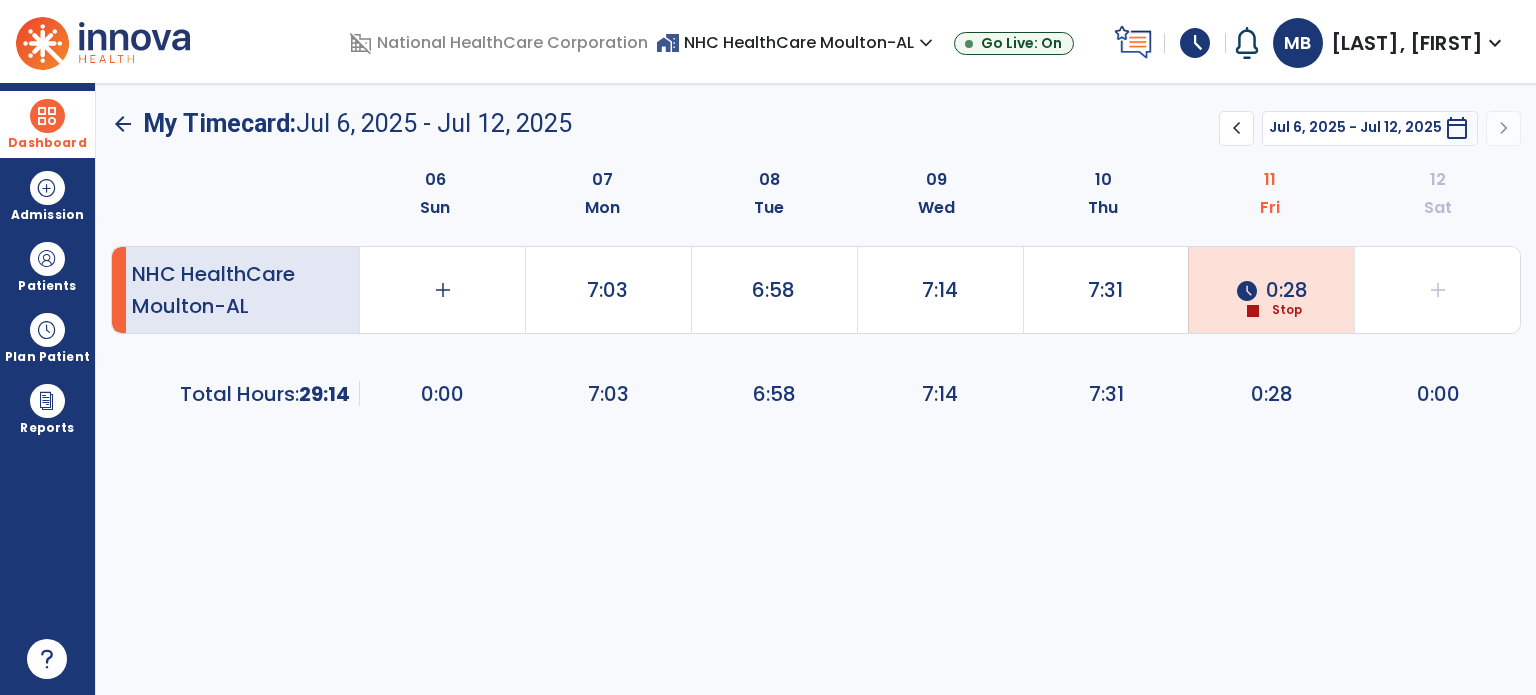 click on "schedule  0:28" 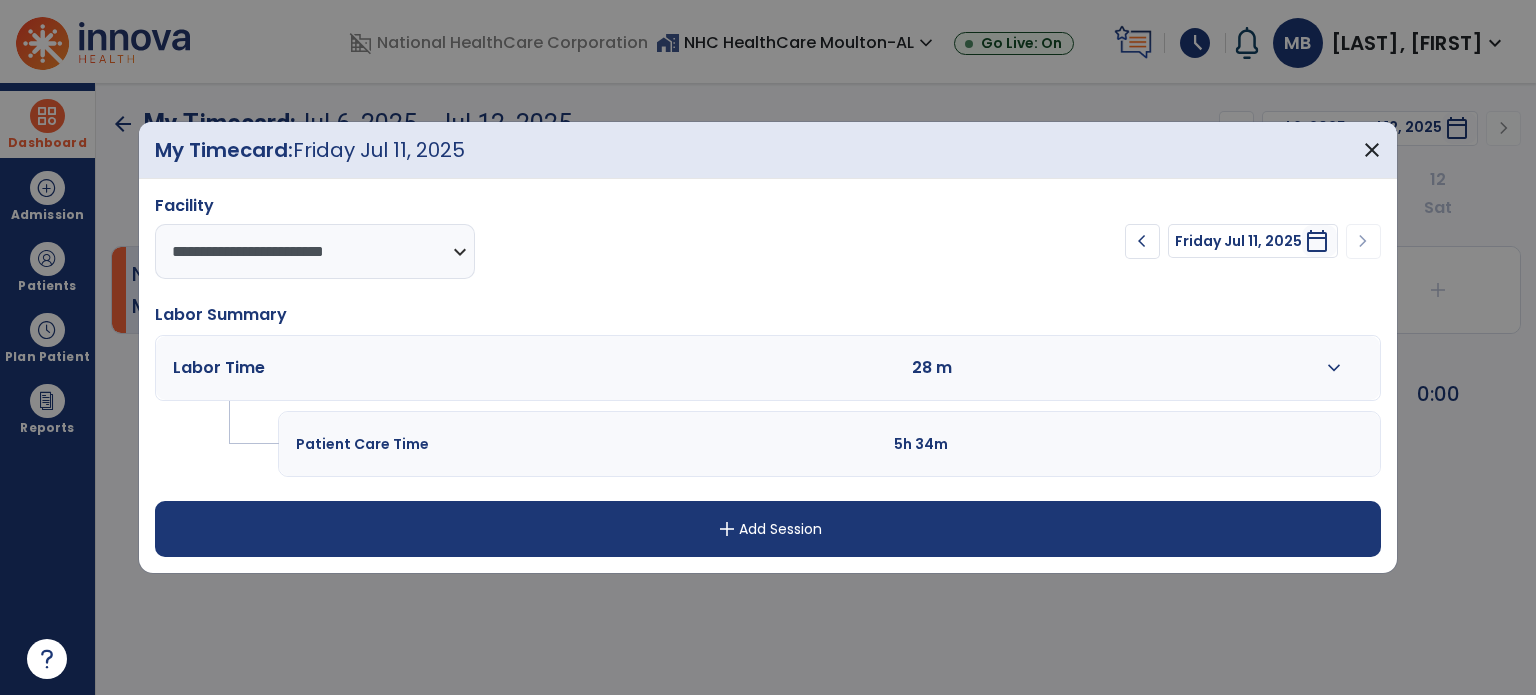 click on "expand_more" at bounding box center [1334, 368] 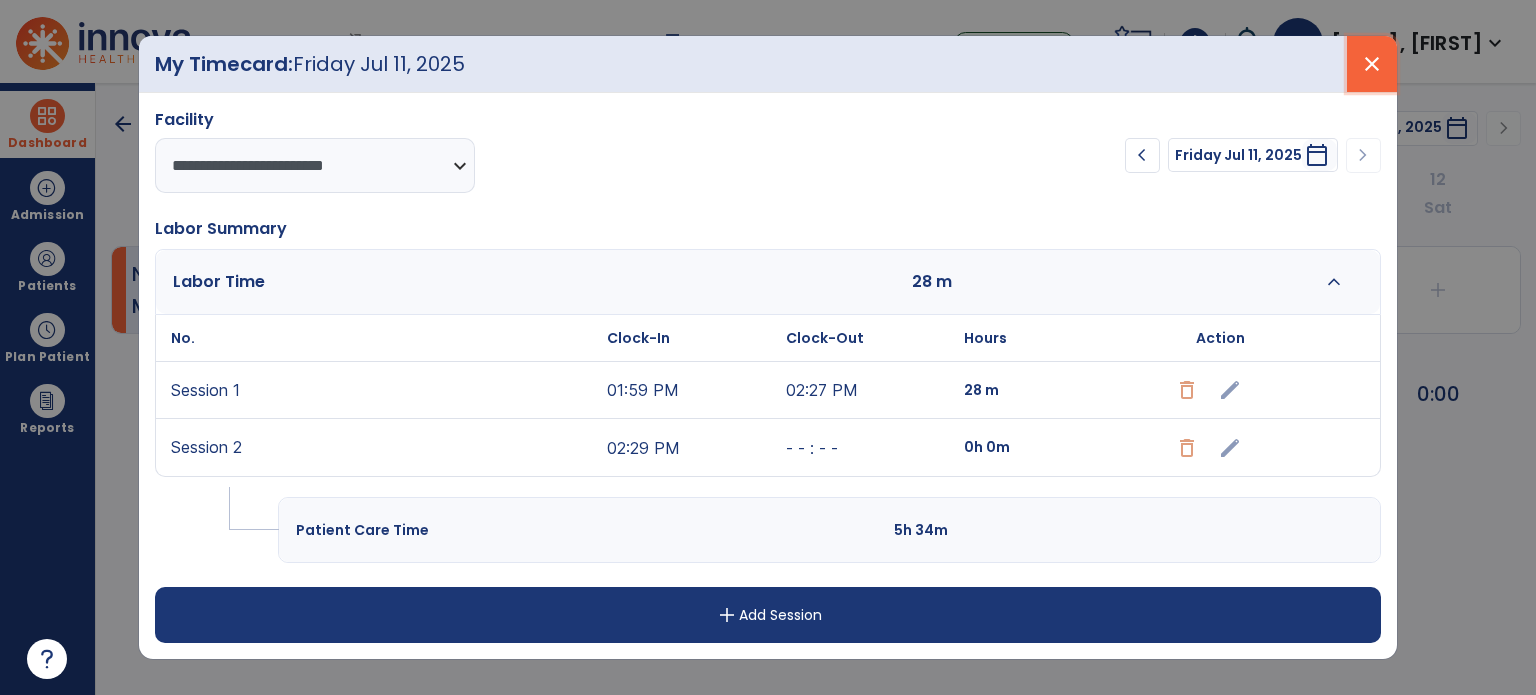 click on "close" at bounding box center (1372, 64) 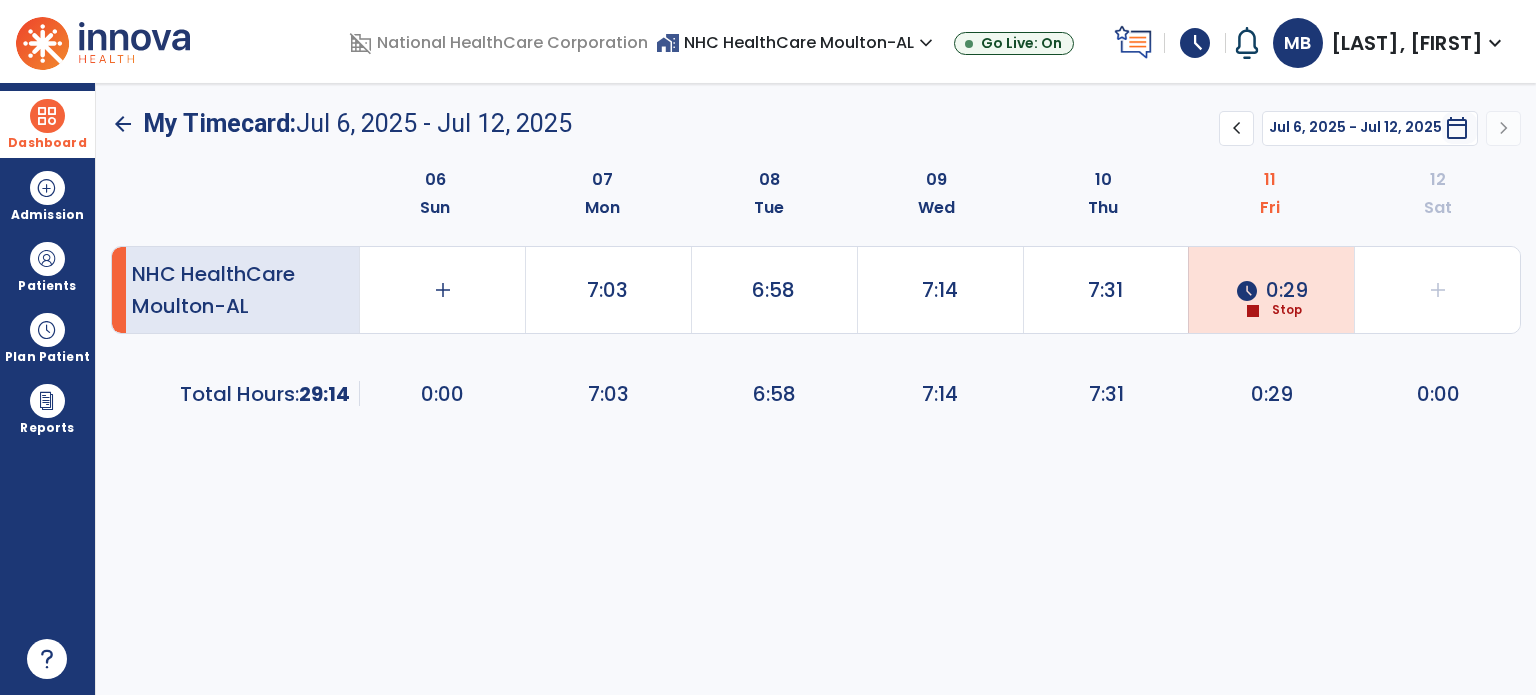 click on "schedule  0:29  stop  Stop" 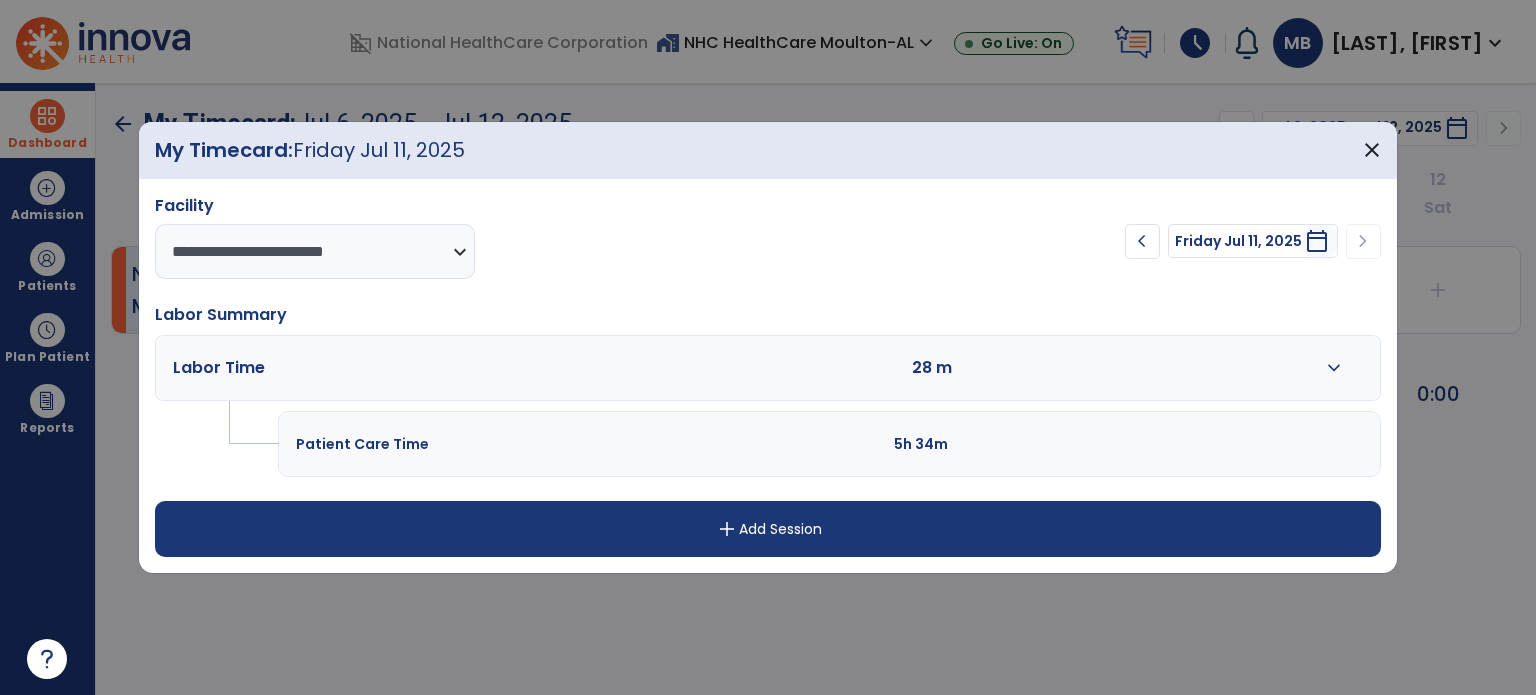 click on "expand_more" at bounding box center (1334, 368) 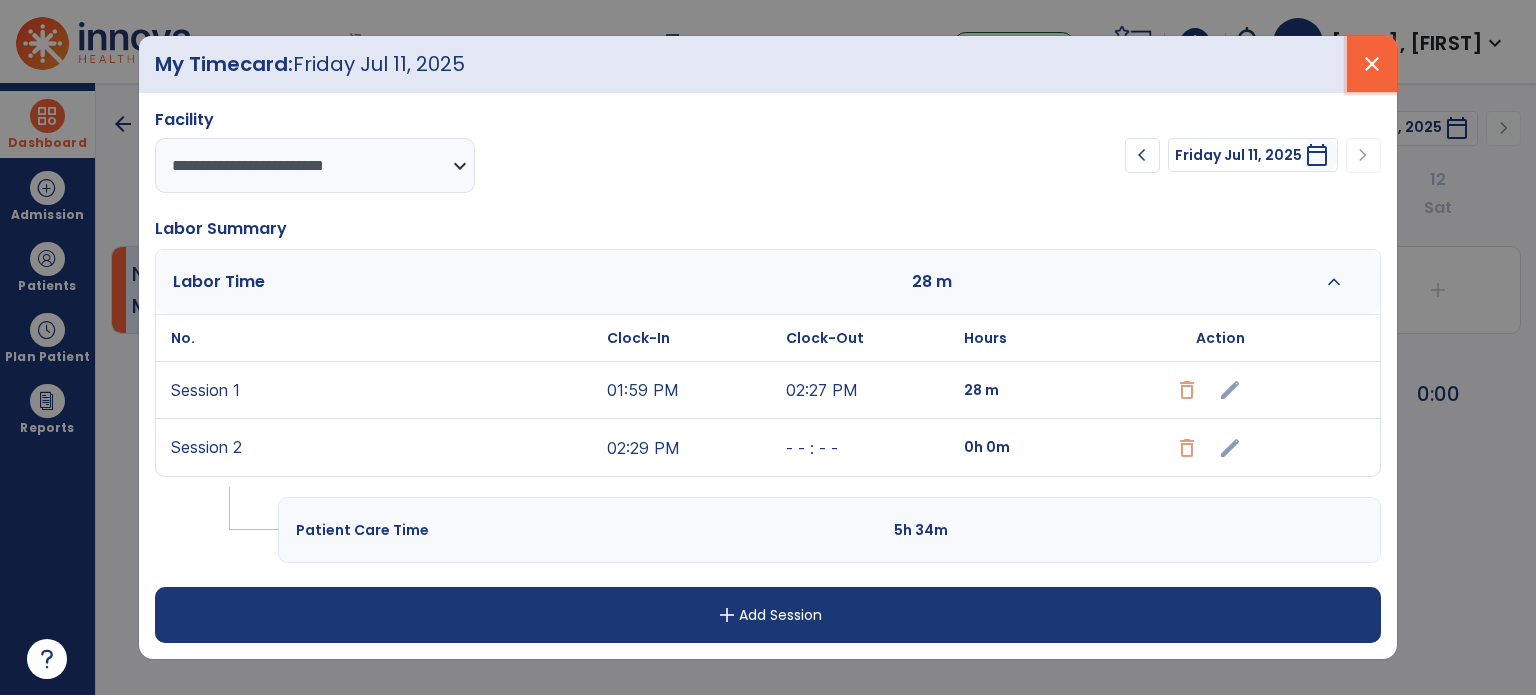 click on "close" at bounding box center (1372, 64) 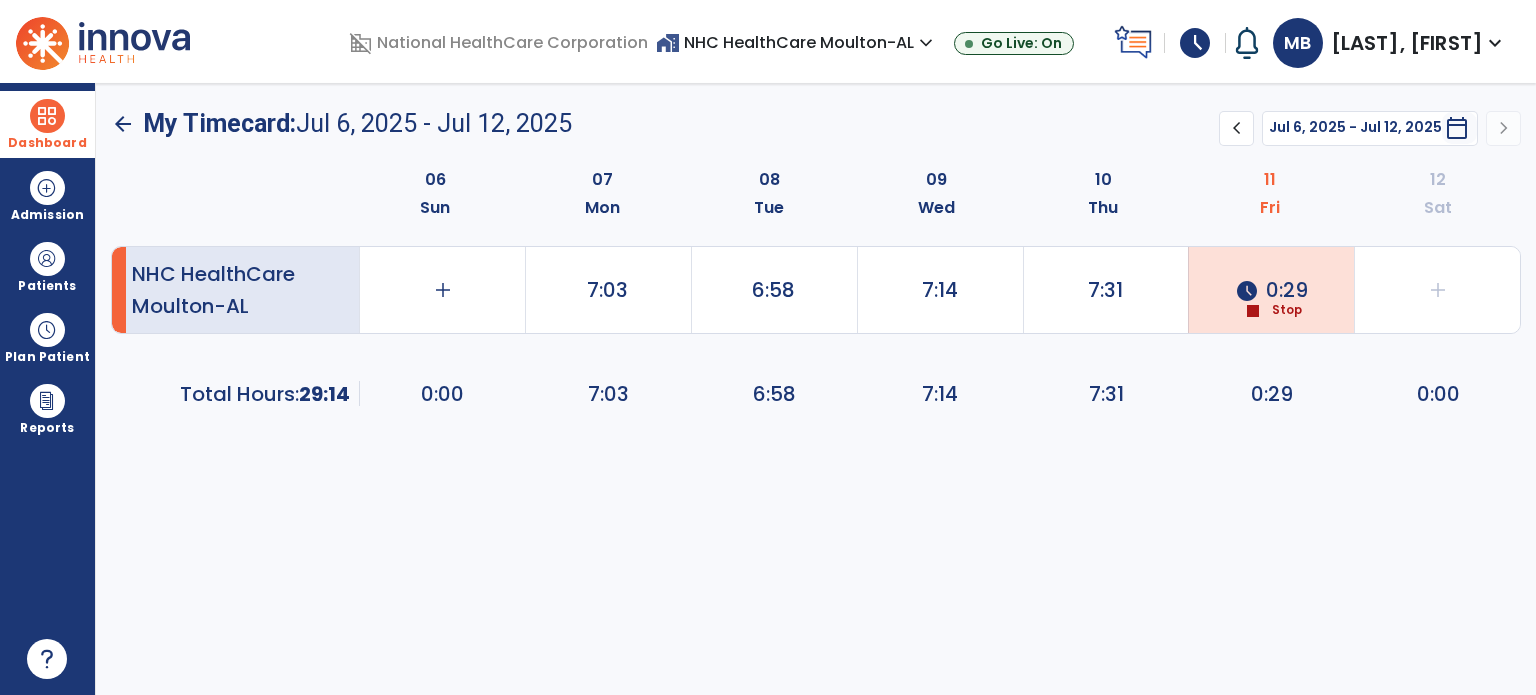 click on "Stop" 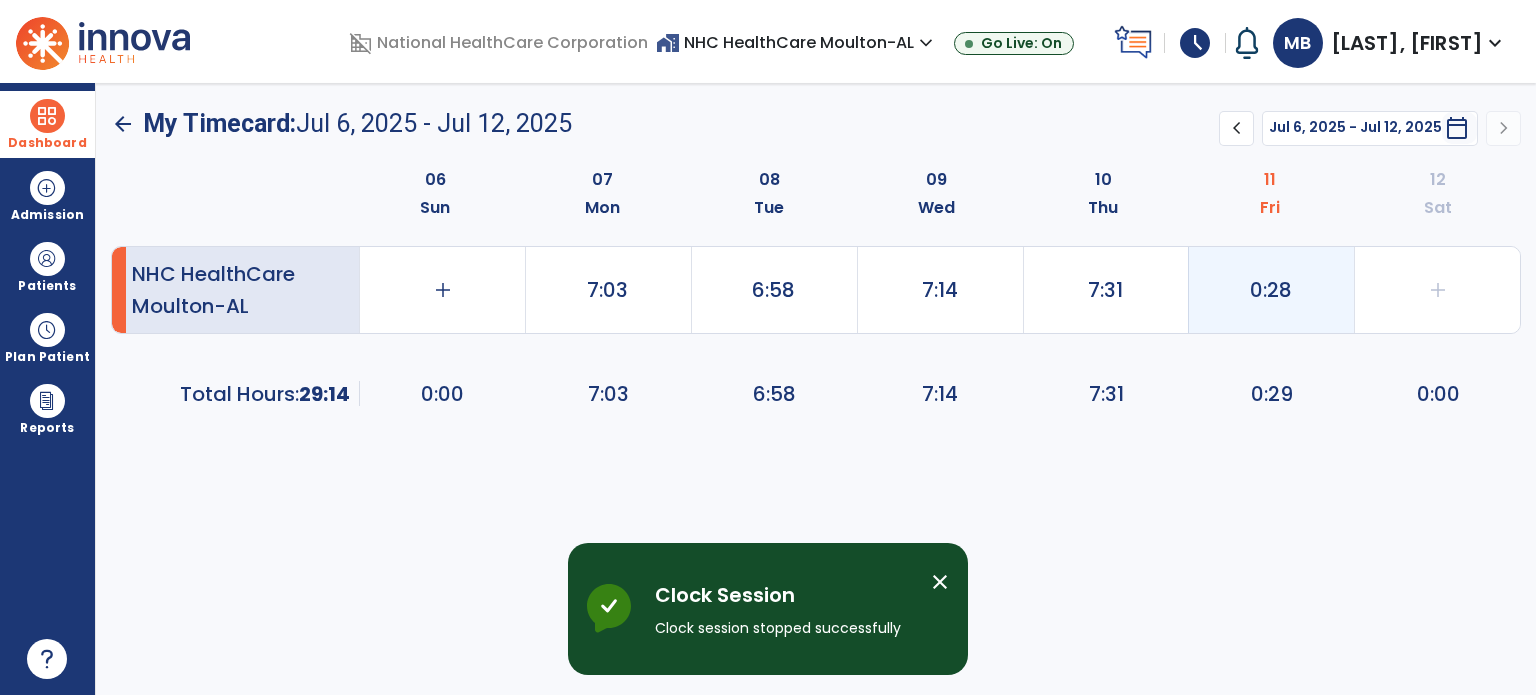 click on "0:28" 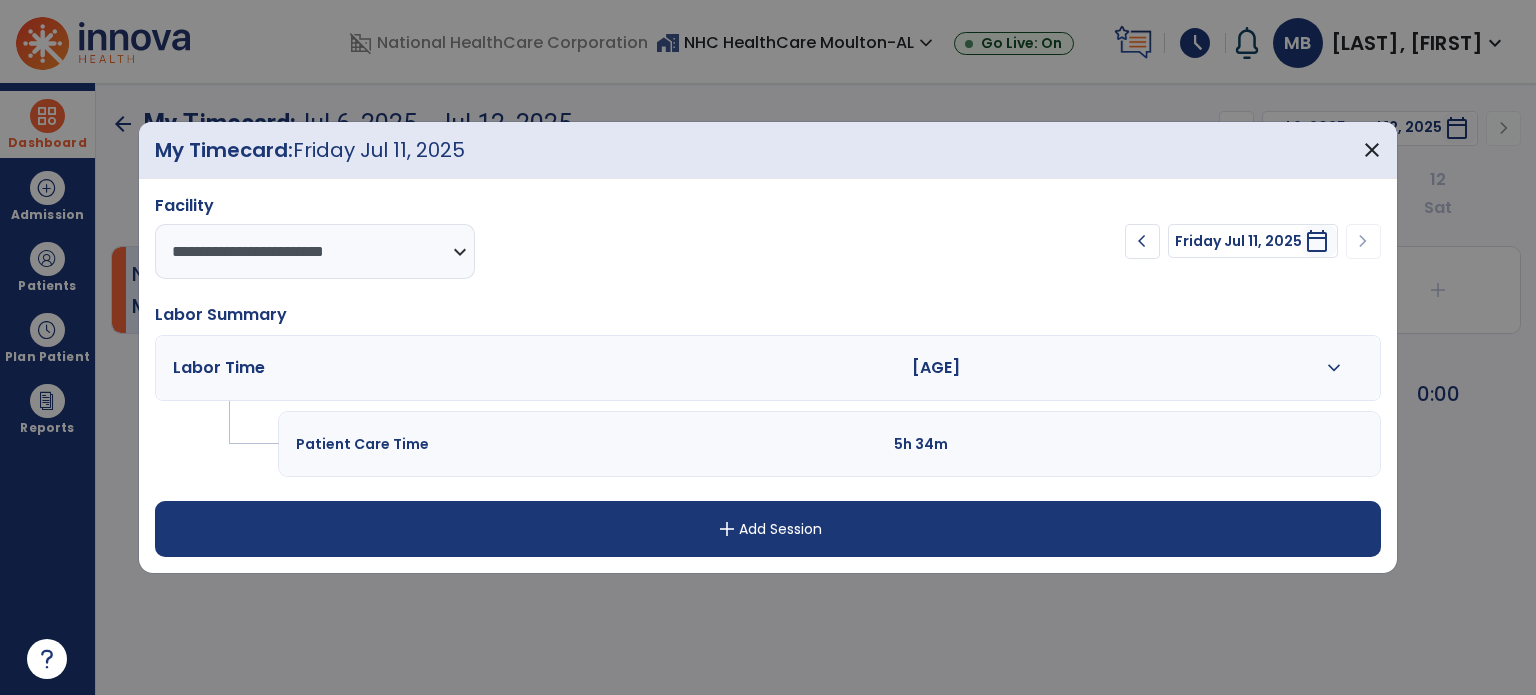 click on "expand_more" at bounding box center (1334, 368) 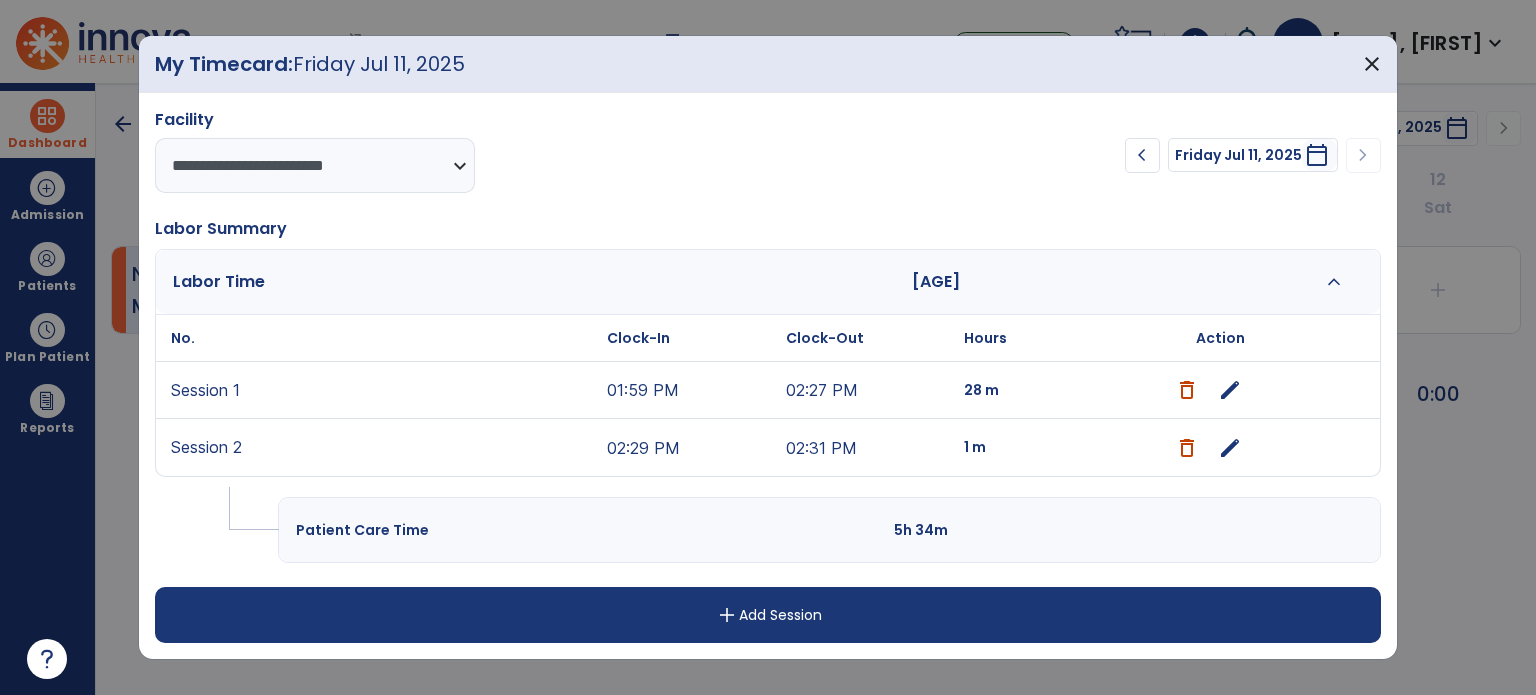 click on "edit" at bounding box center (1230, 390) 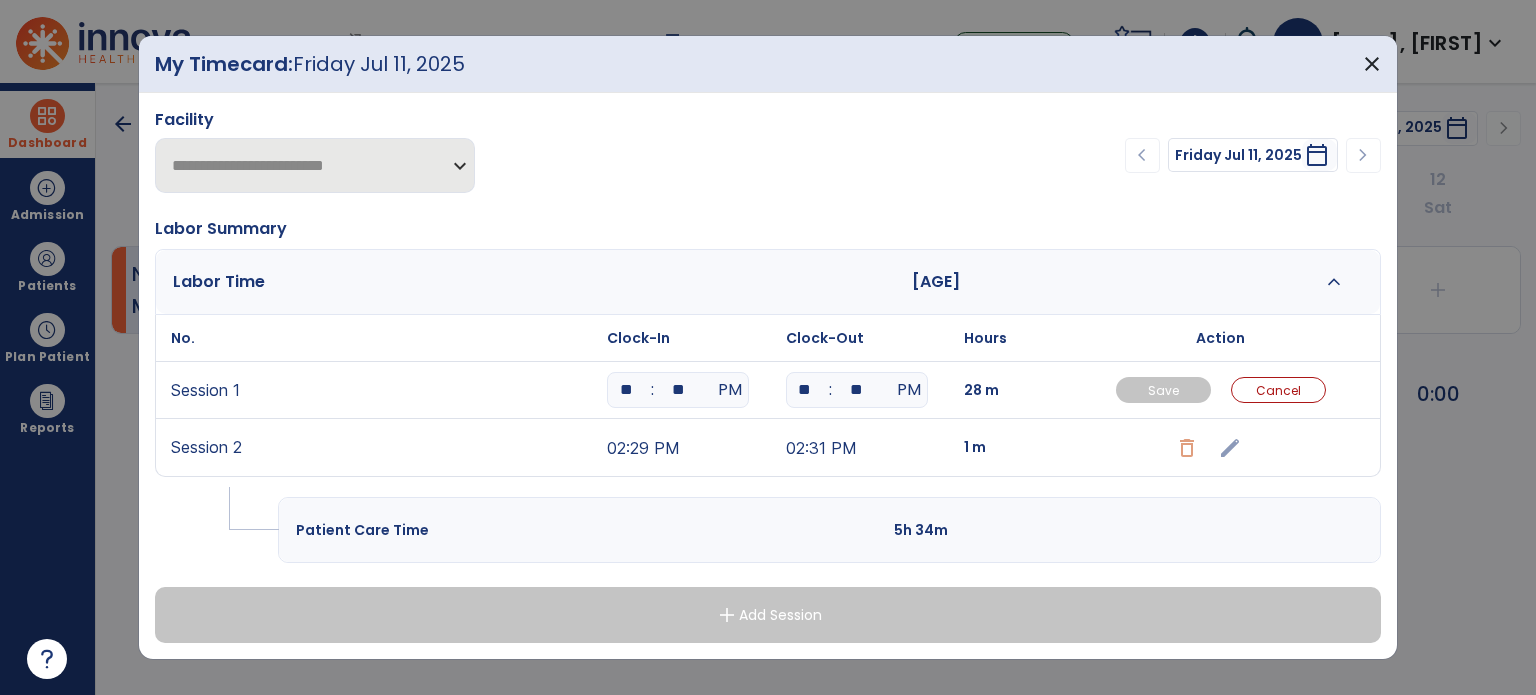 click on "**" at bounding box center [626, 390] 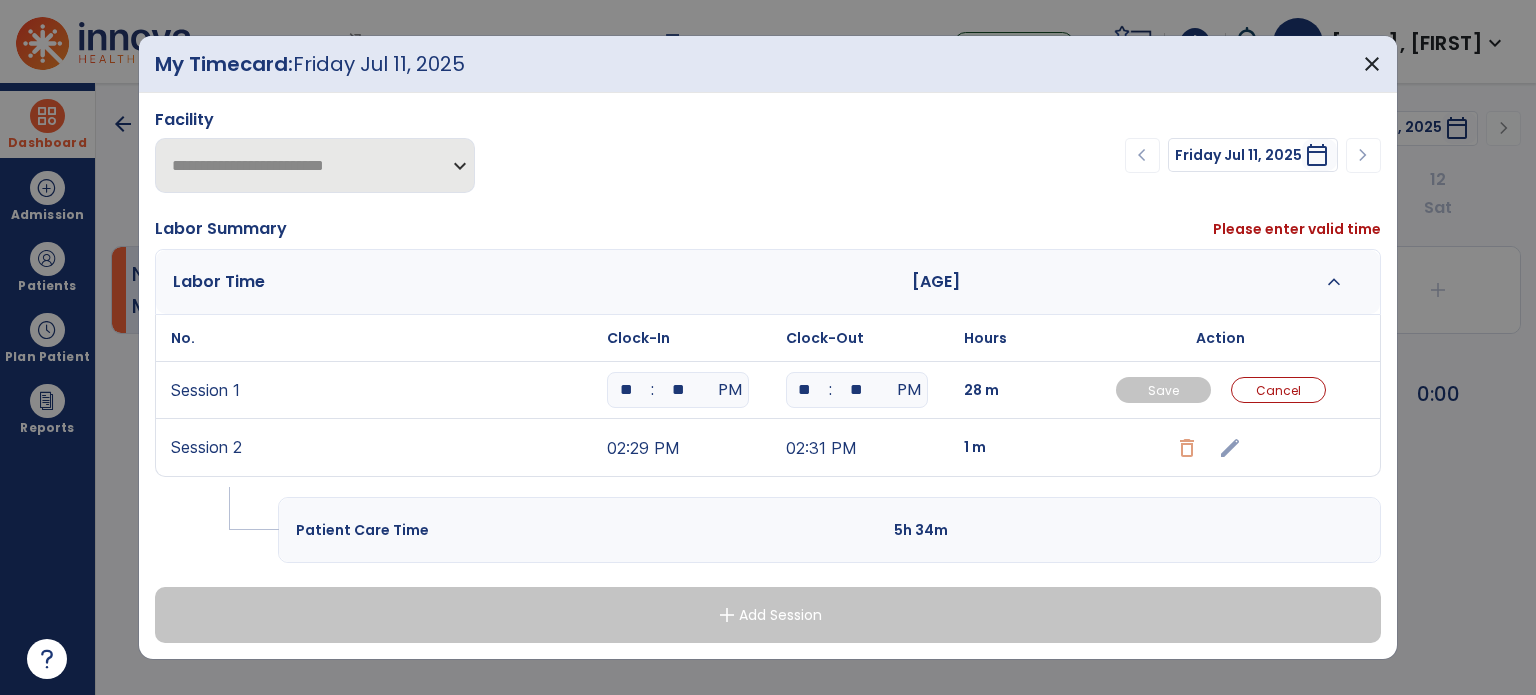 type on "*" 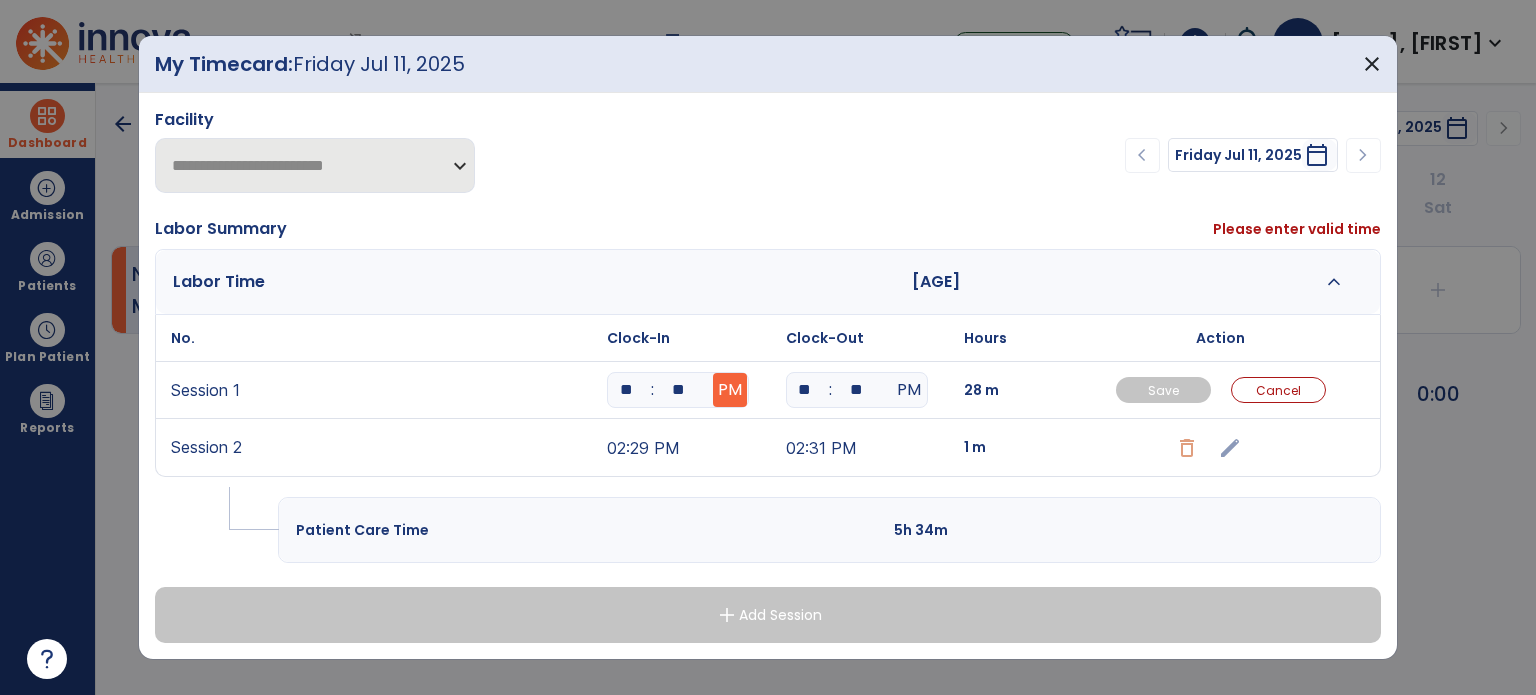 type on "**" 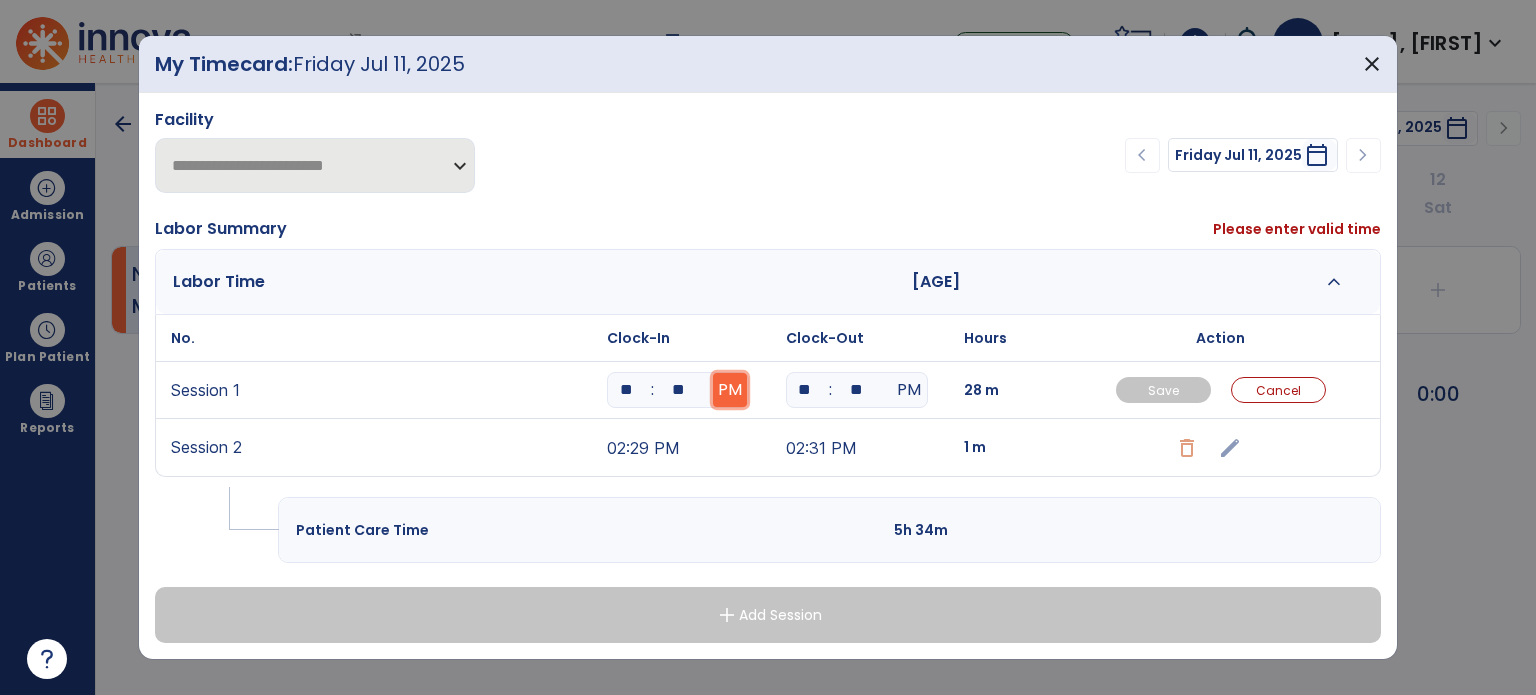 click on "PM" at bounding box center [730, 390] 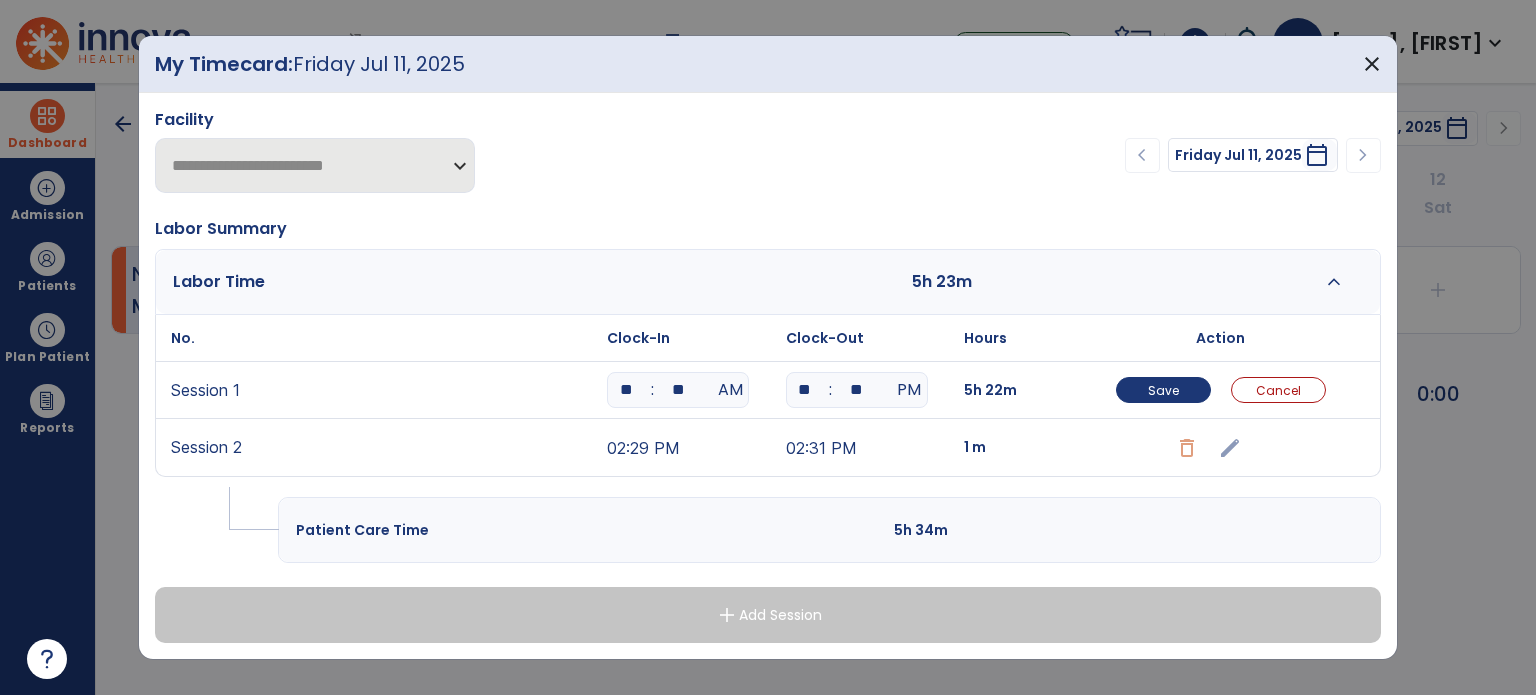 click on "**" at bounding box center [805, 390] 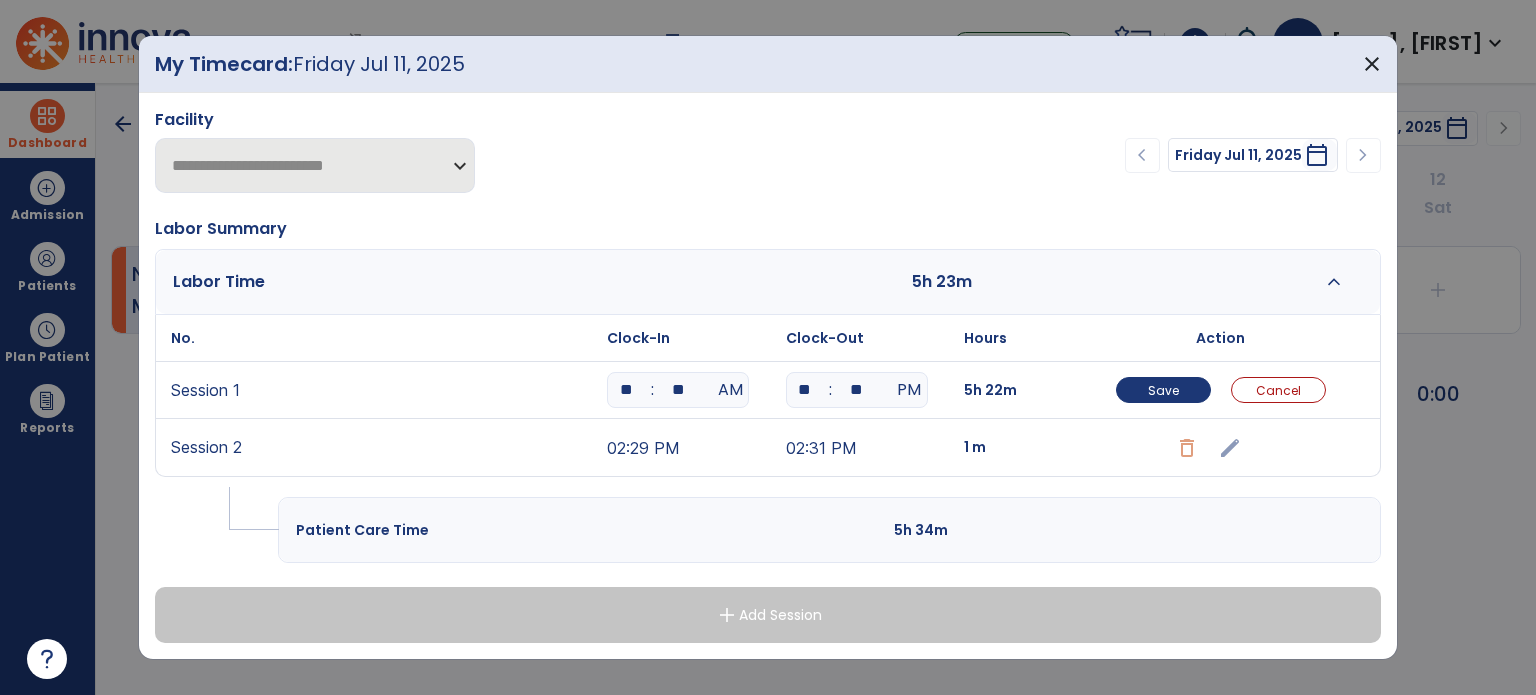 type on "**" 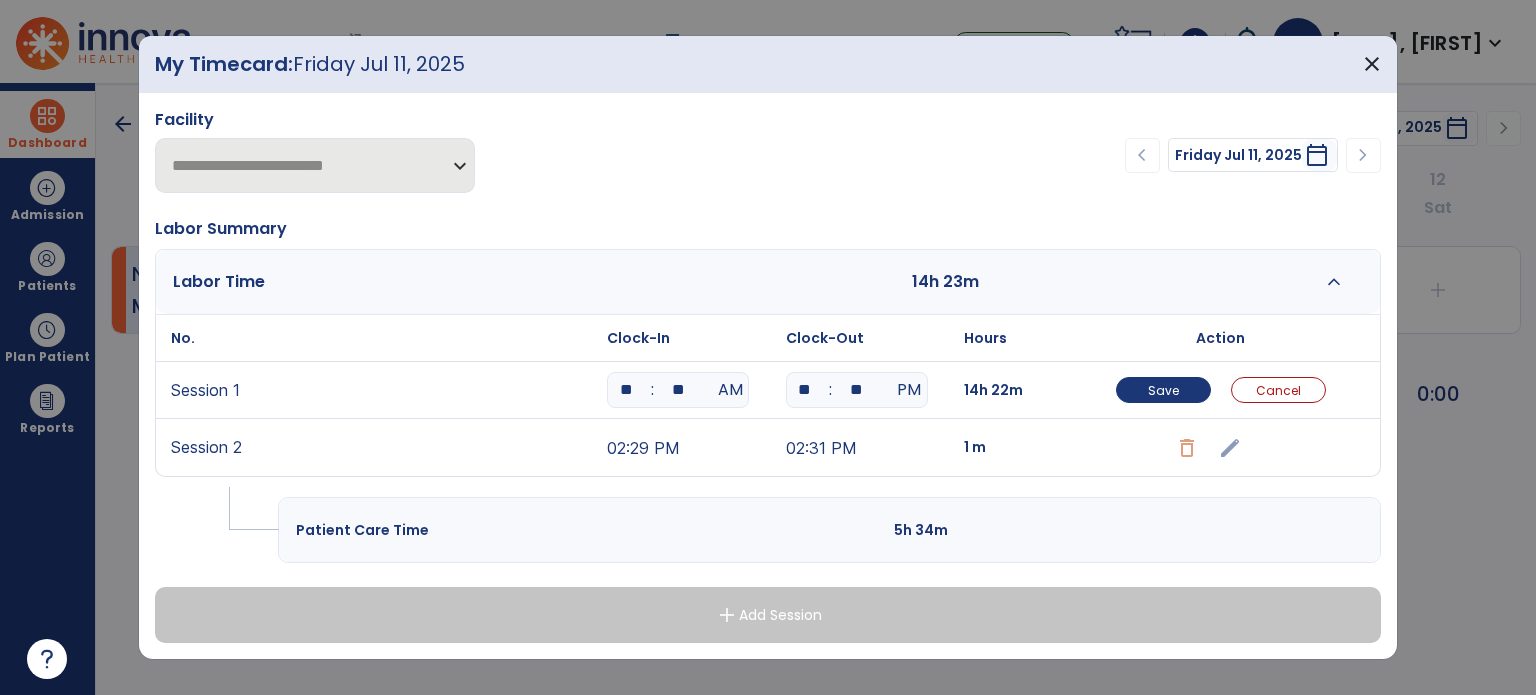 type on "*" 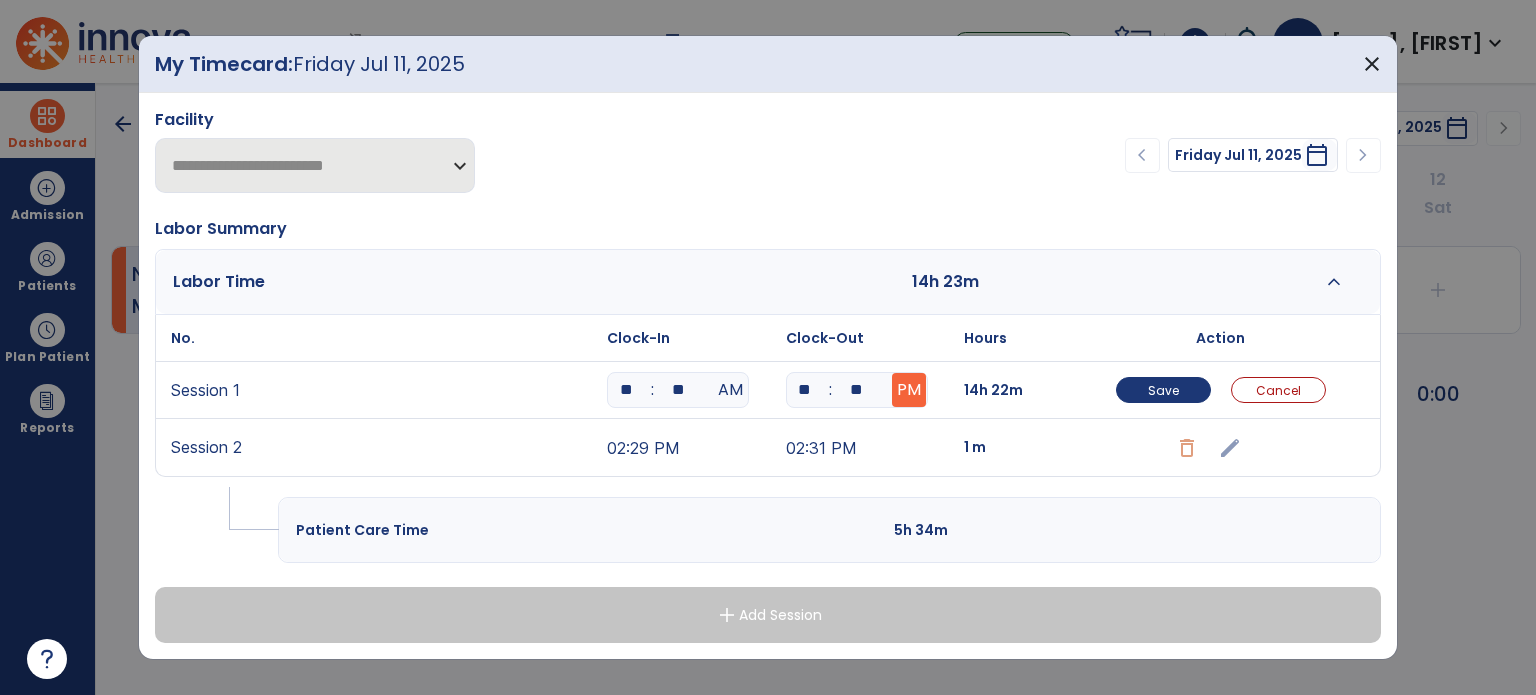 type on "**" 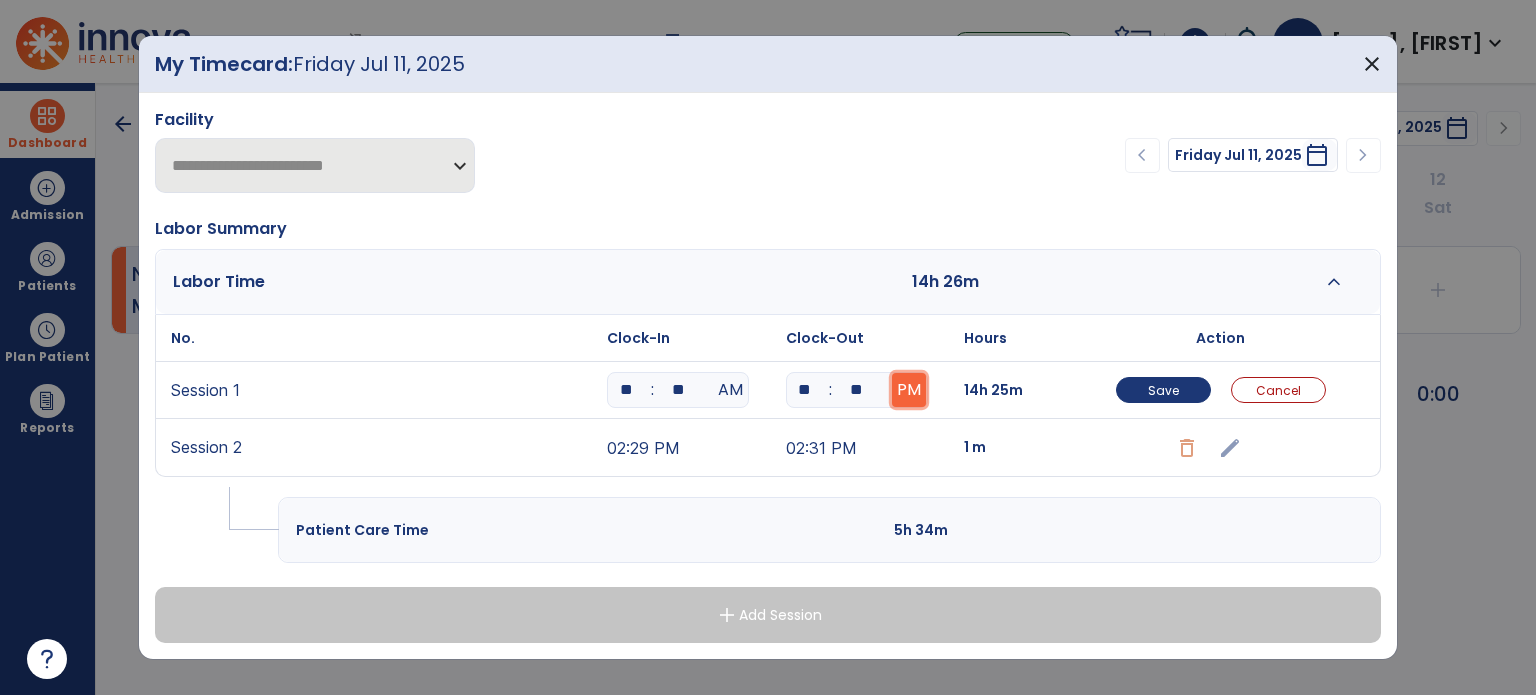 click on "PM" at bounding box center [909, 390] 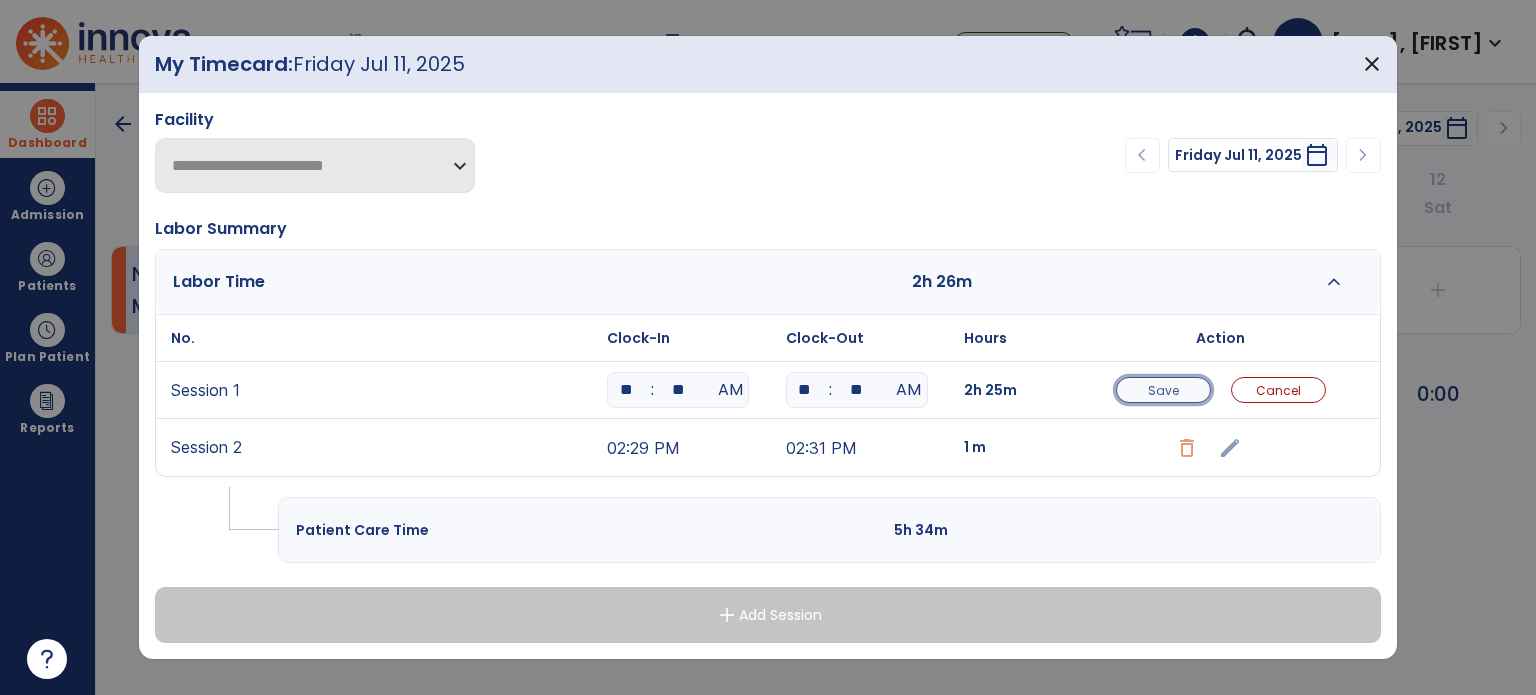 click on "Save" at bounding box center (1163, 390) 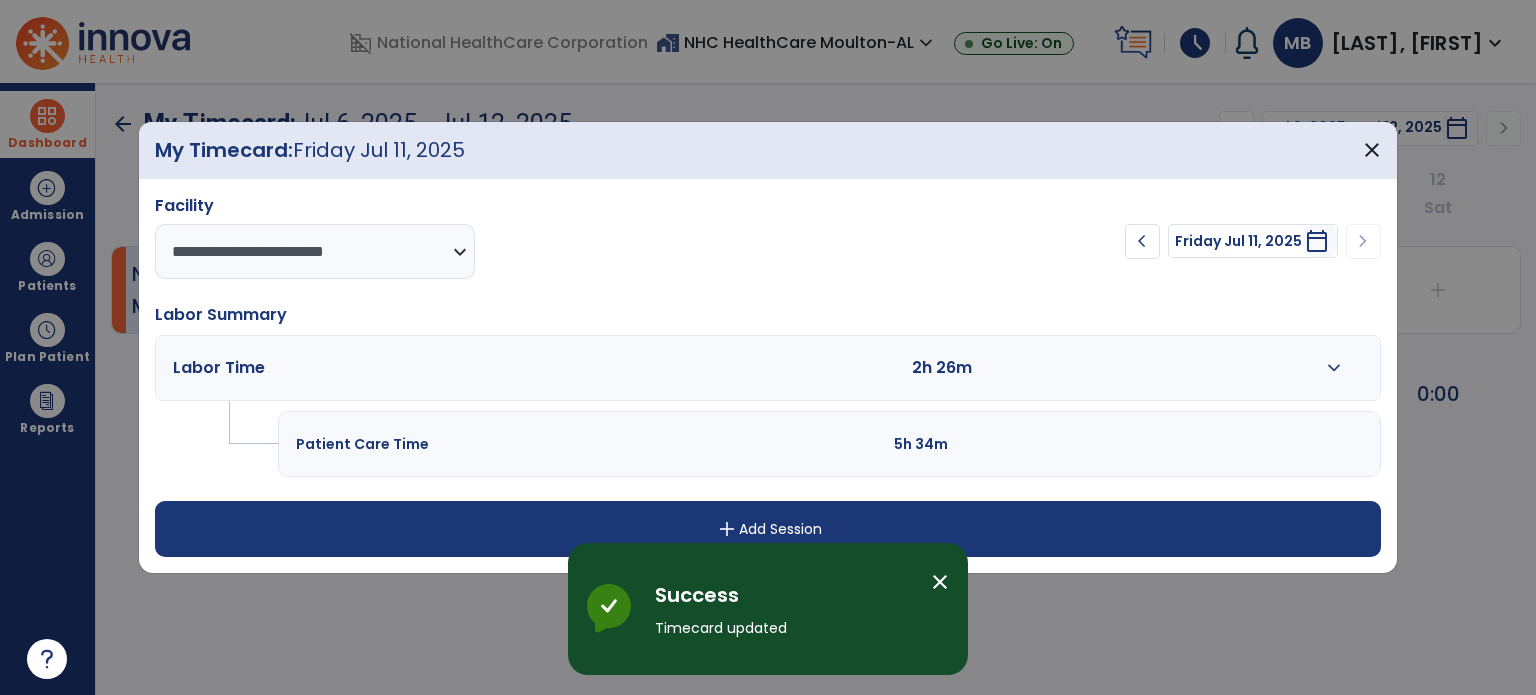 click on "expand_more" at bounding box center [1334, 368] 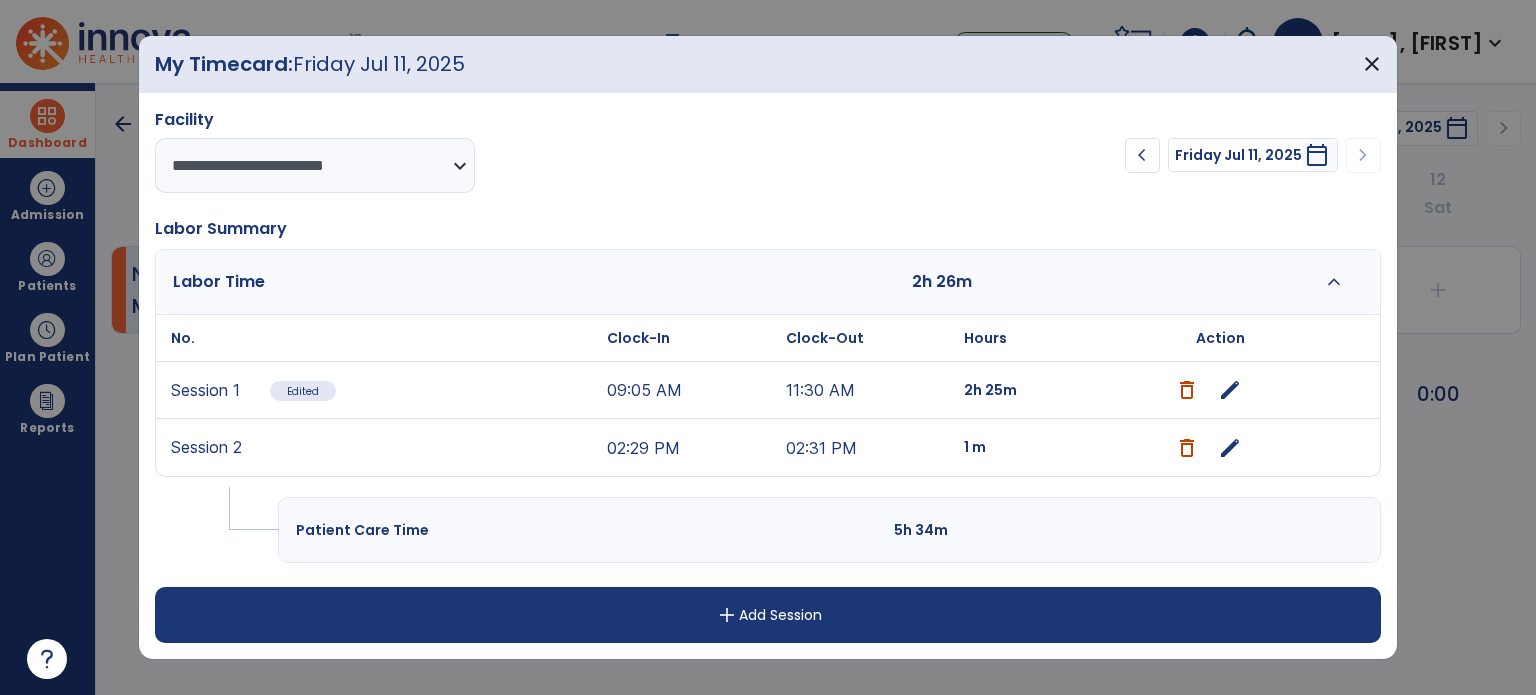 click on "edit" at bounding box center (1230, 448) 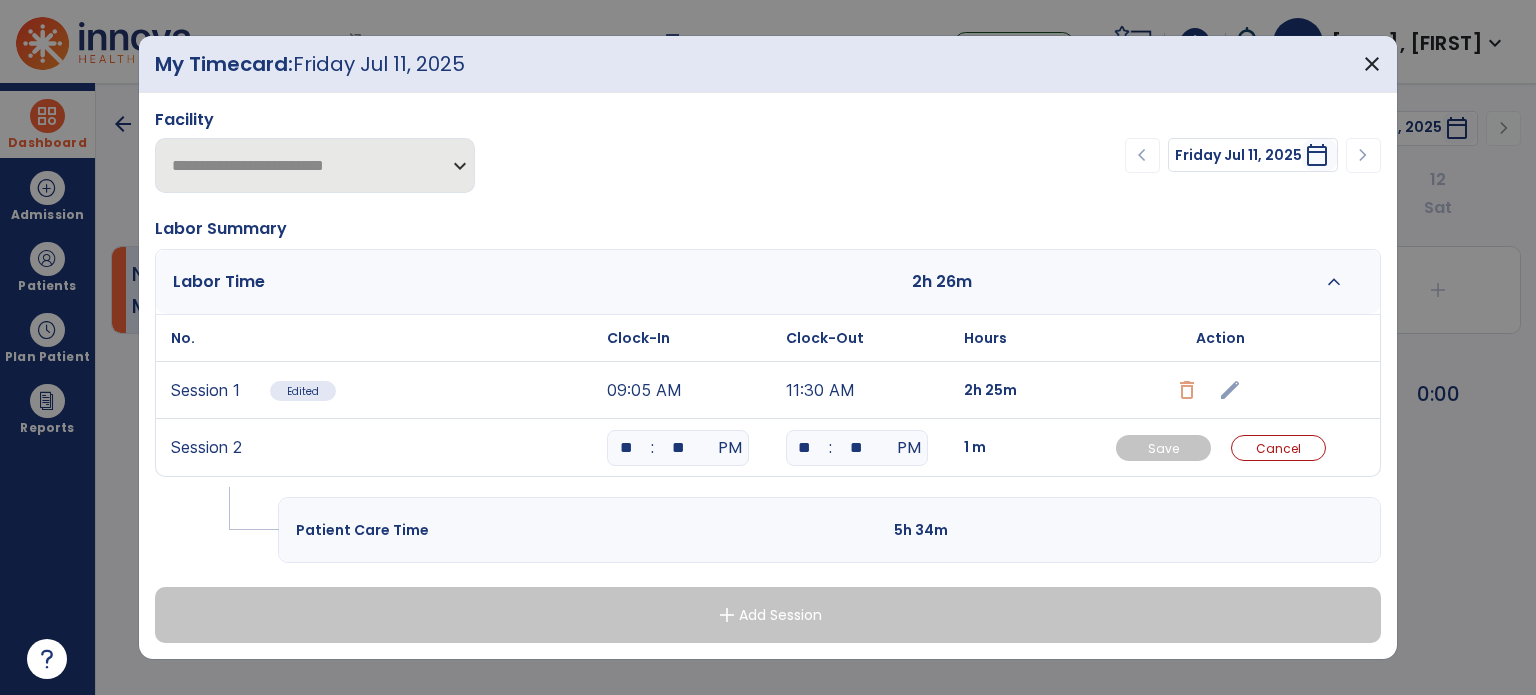 click on "**" at bounding box center (626, 448) 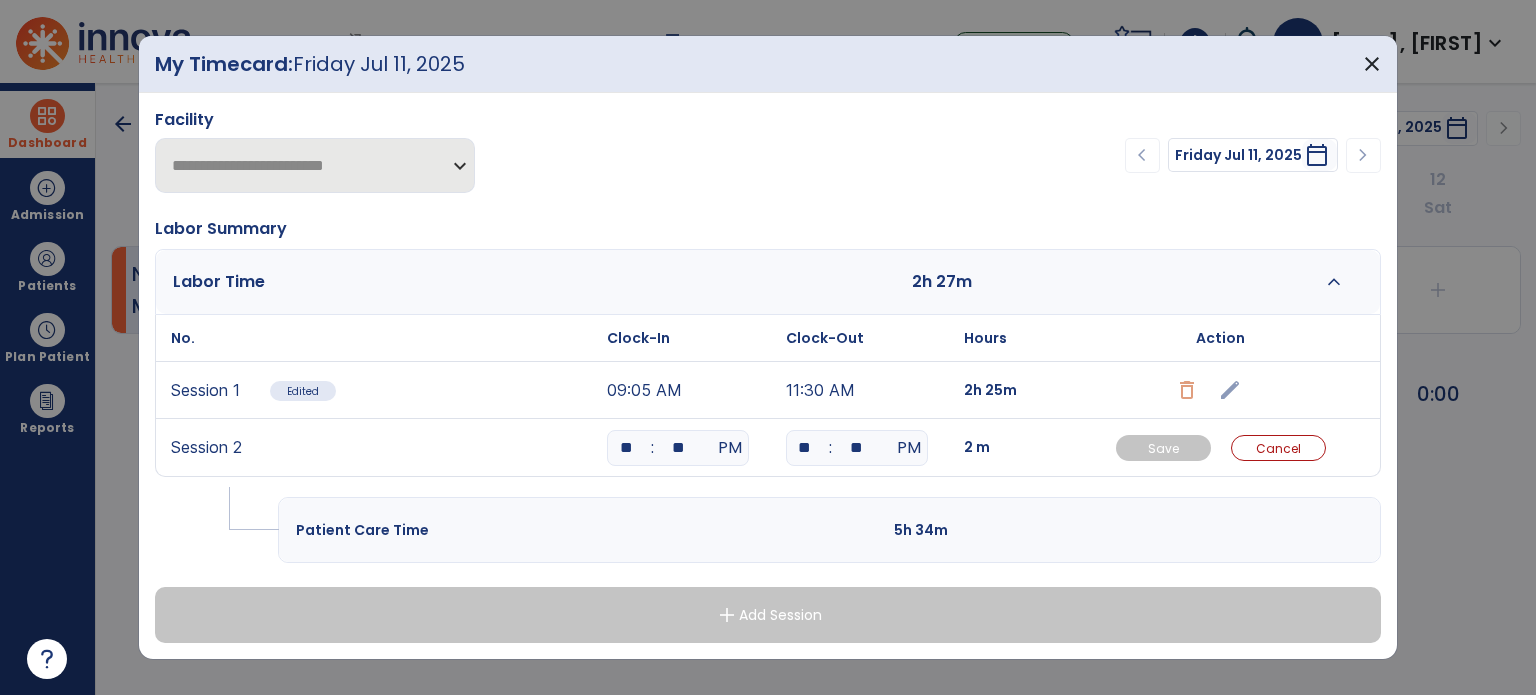 type on "*" 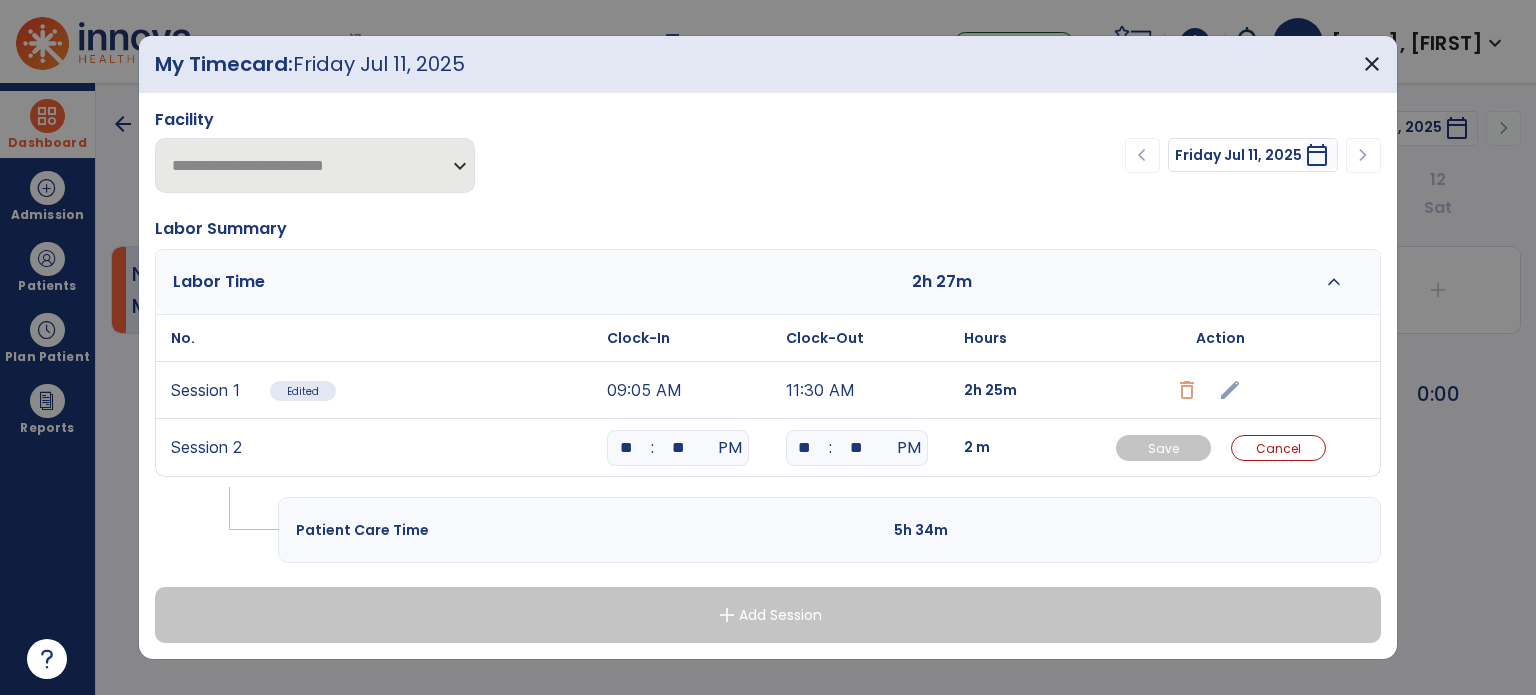 type on "**" 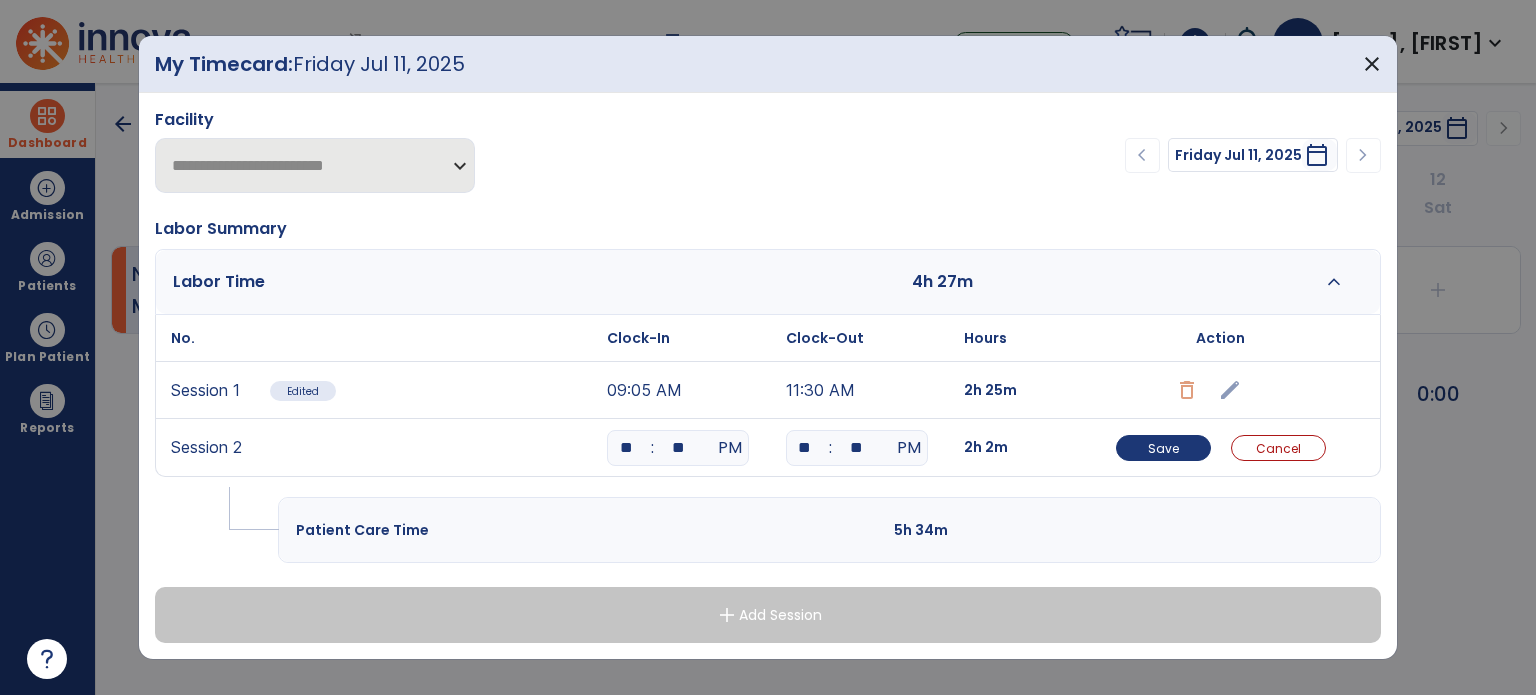 click on "**" at bounding box center (678, 448) 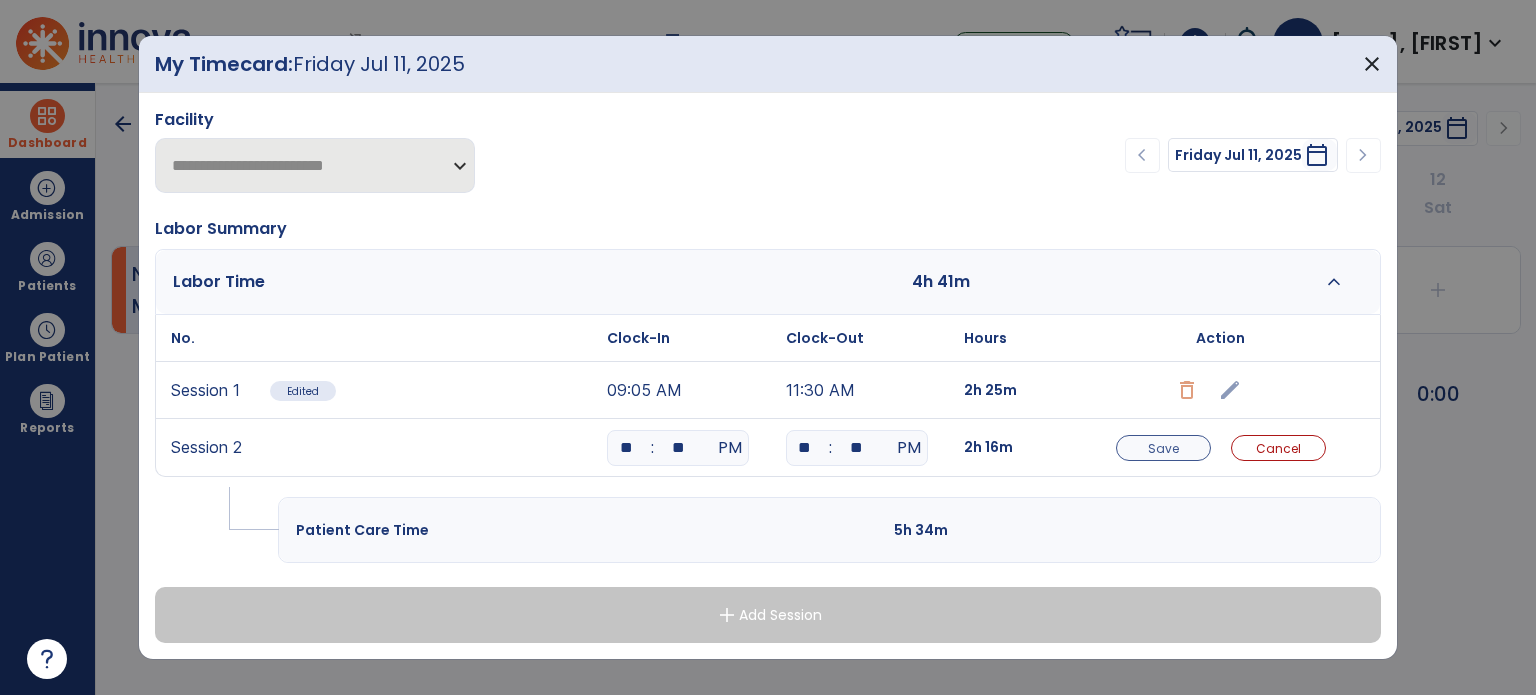 type on "**" 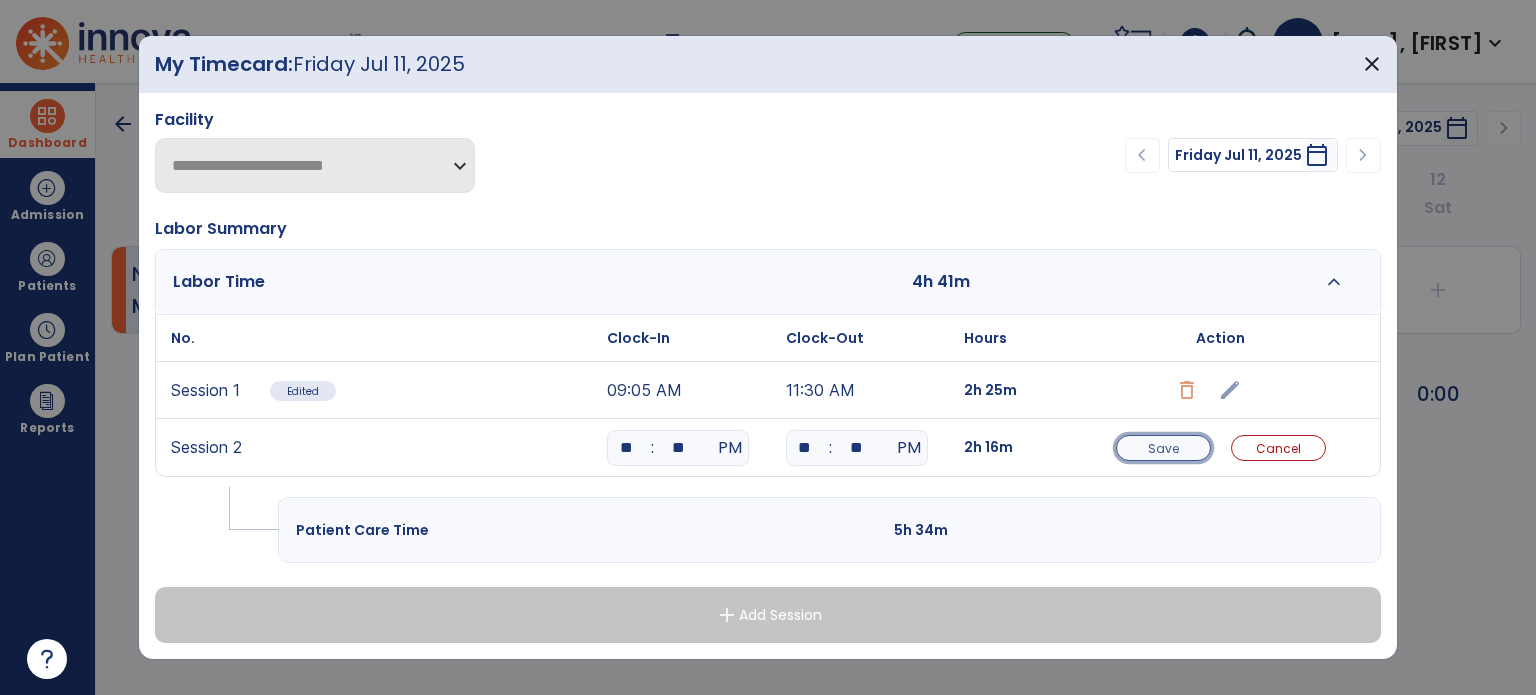 click on "Save" at bounding box center [1163, 448] 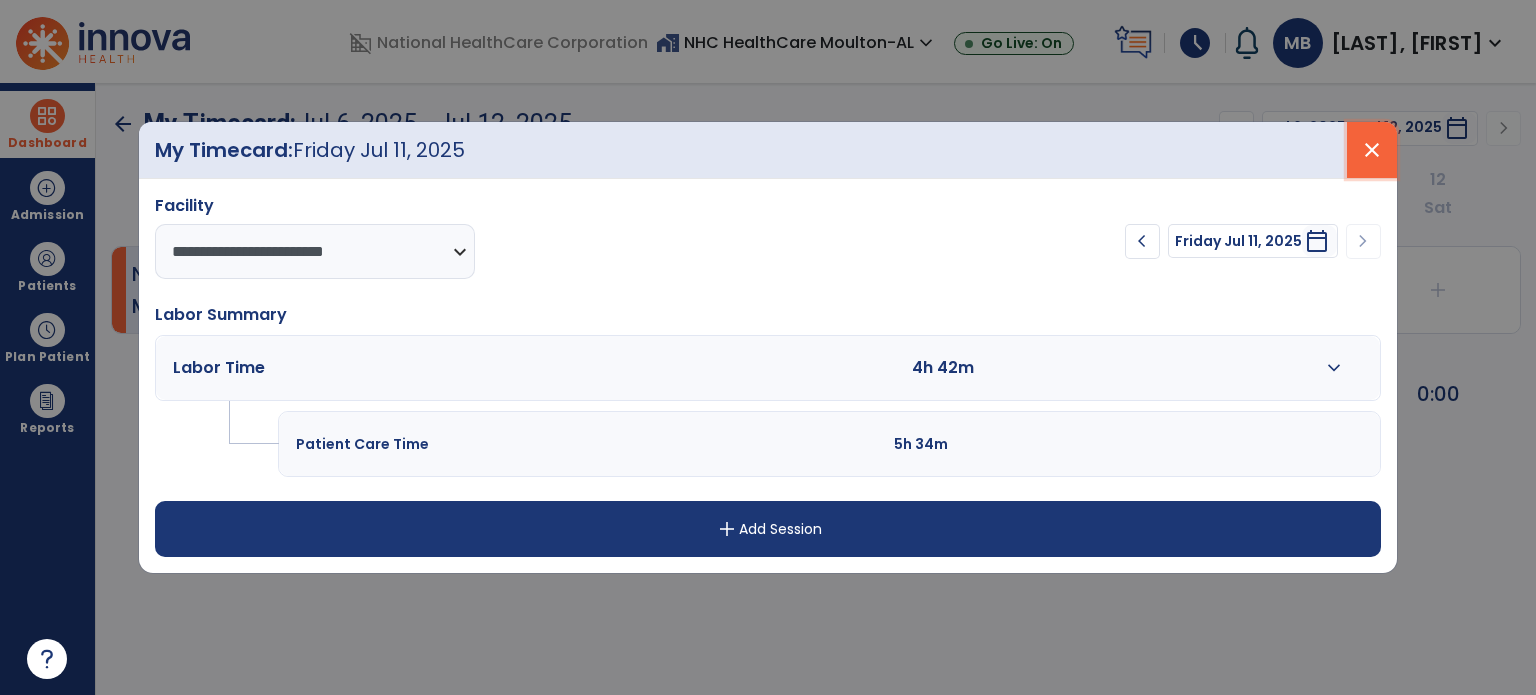 click on "close" at bounding box center (1372, 150) 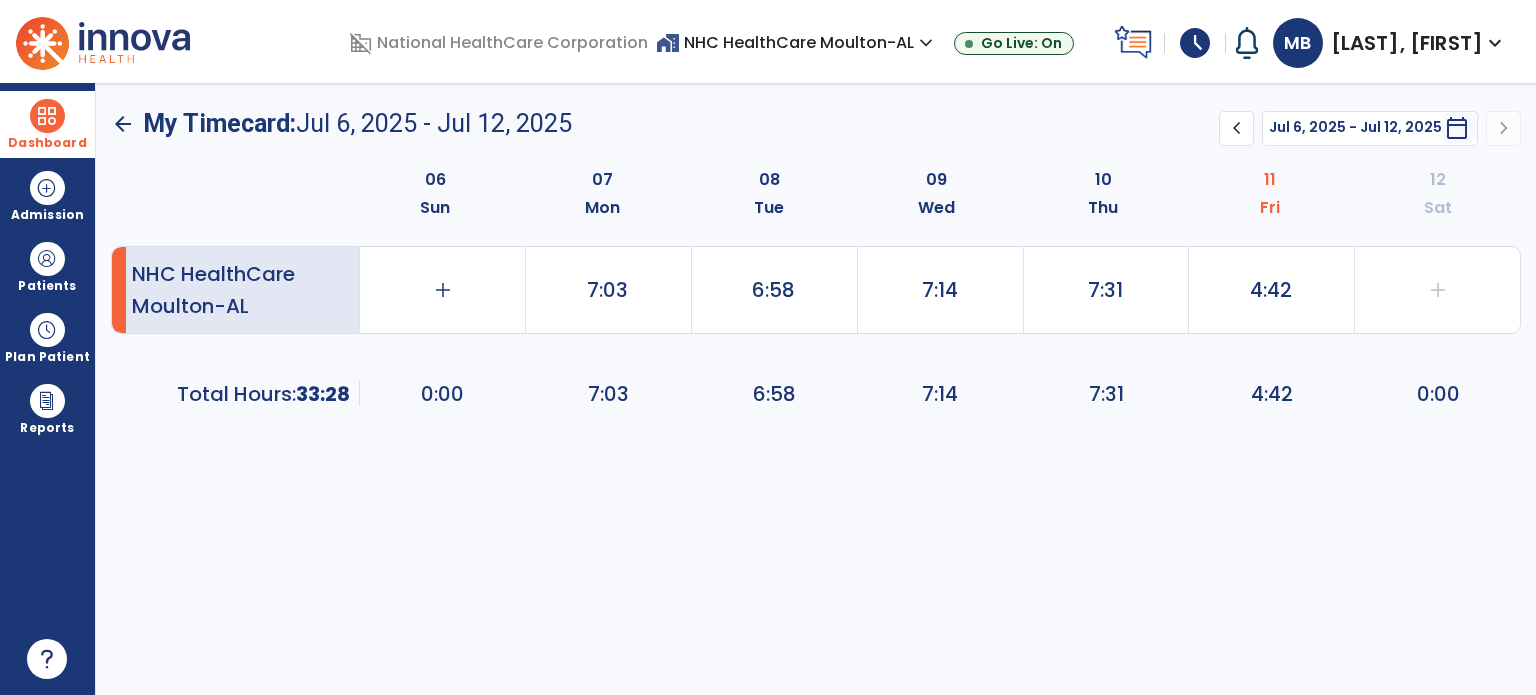 click on "arrow_back     My Timecard:  Jul 6, 2025 - Jul 12, 2025 ******** **** chevron_left Jul 6, 2025 - Jul 12, 2025  *********  calendar_today  chevron_right  06  Sun  07  Mon  08  Tue  09  Wed  10  Thu  11  Fri  12  Sat  NHC HealthCare Moulton-AL   add   0:00   7:03   6:58   7:14   7:31   4:42   add   0:00   Total Hours:      33:28  0:00   7:03   6:58   7:14   7:31   4:42   0:00" at bounding box center [816, 389] 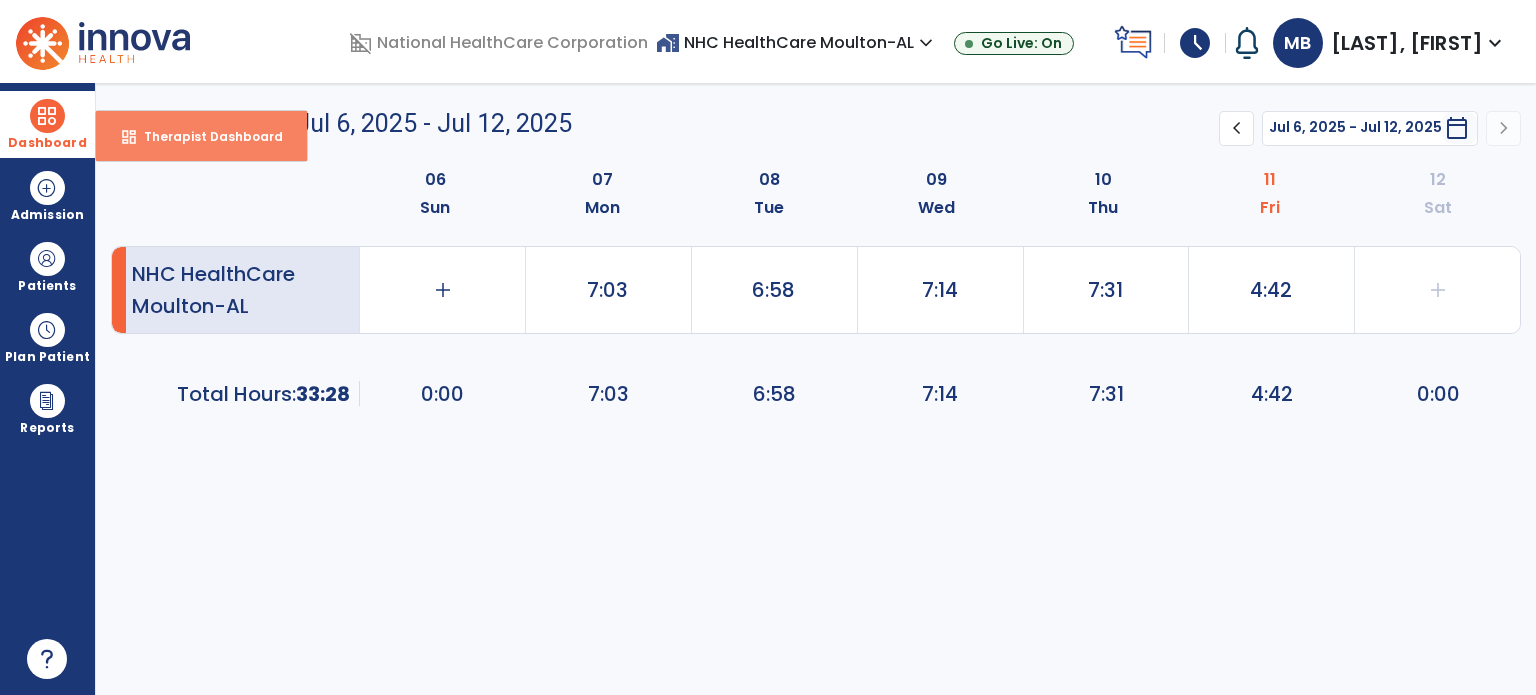 click on "dashboard  Therapist Dashboard" at bounding box center (201, 136) 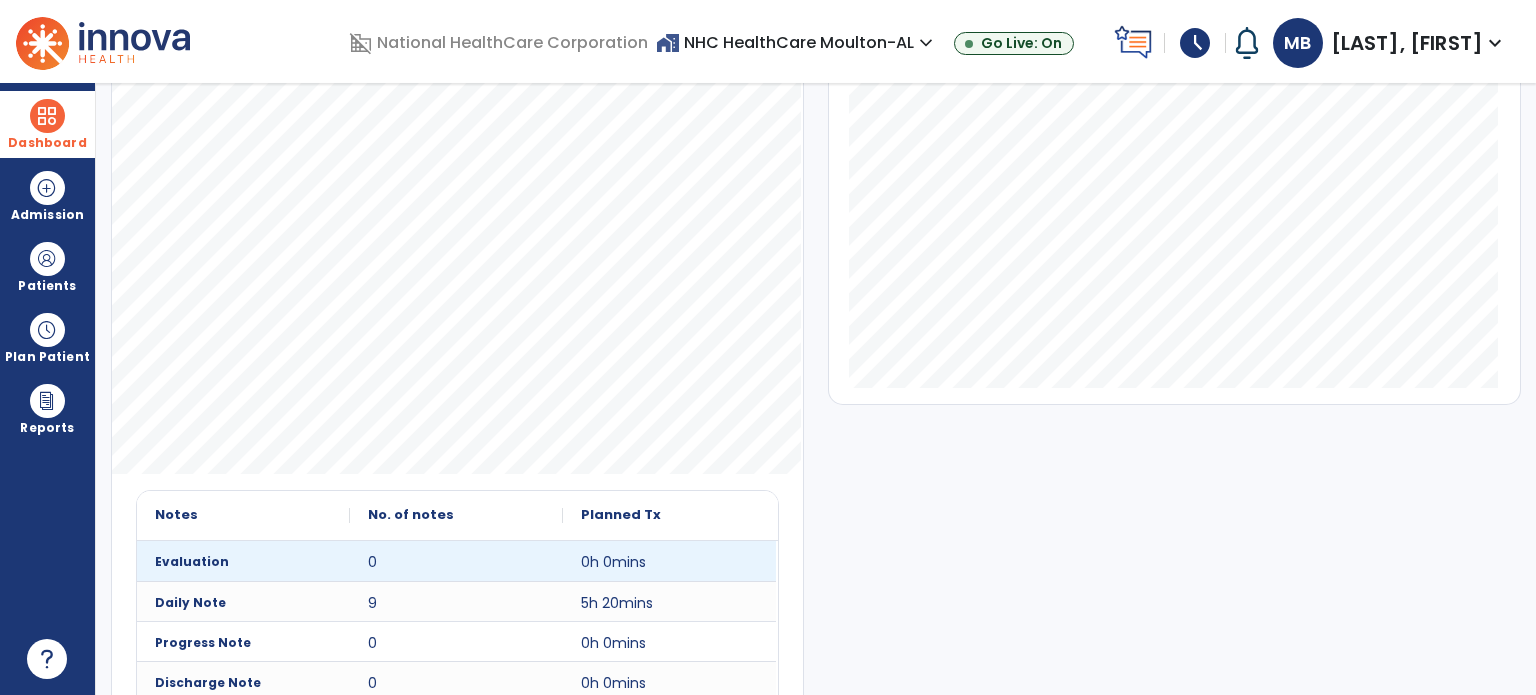 scroll, scrollTop: 0, scrollLeft: 0, axis: both 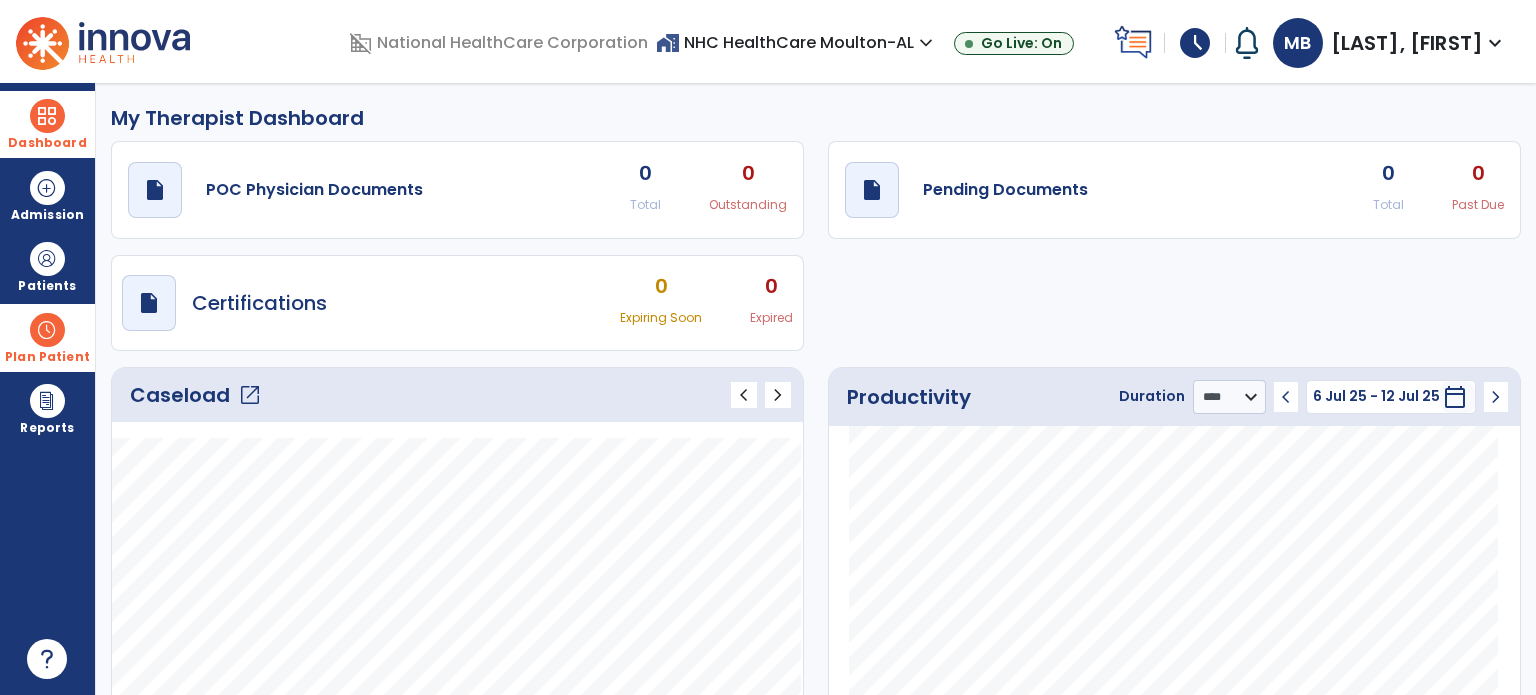 click on "Plan Patient  event_note  Planner  content_paste_go  Scheduler  content_paste_go  Whiteboard" at bounding box center [47, 337] 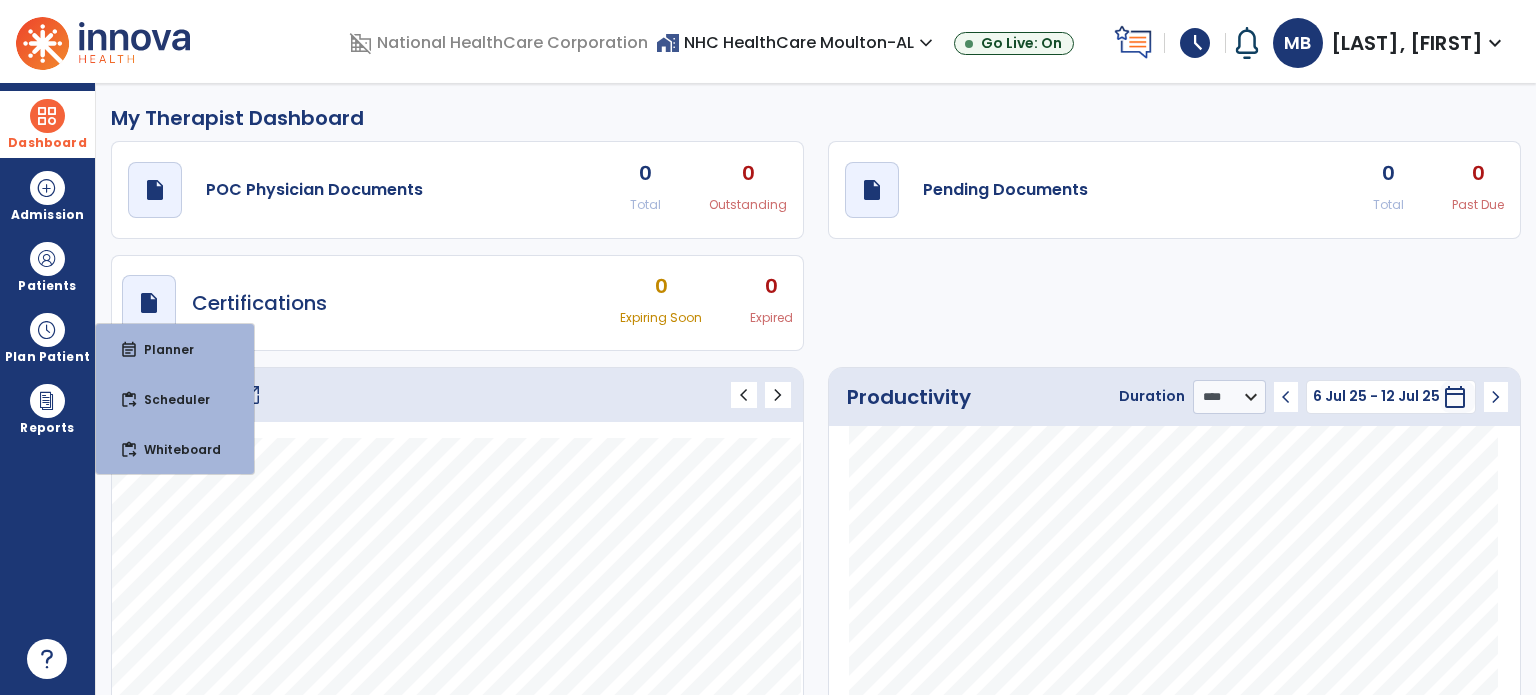 click on "draft   open_in_new  POC Physician Documents 0 Total 0 Outstanding" 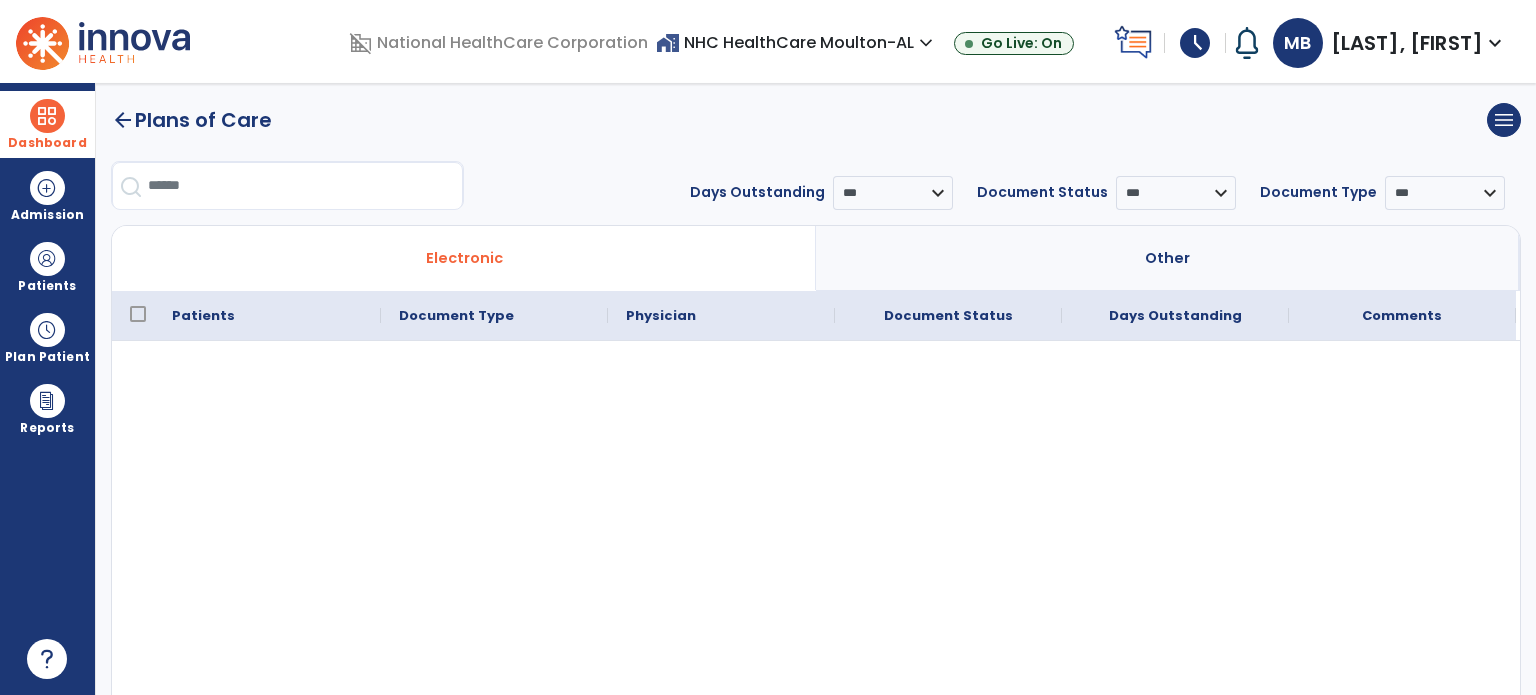 click on "Dashboard" at bounding box center (47, 143) 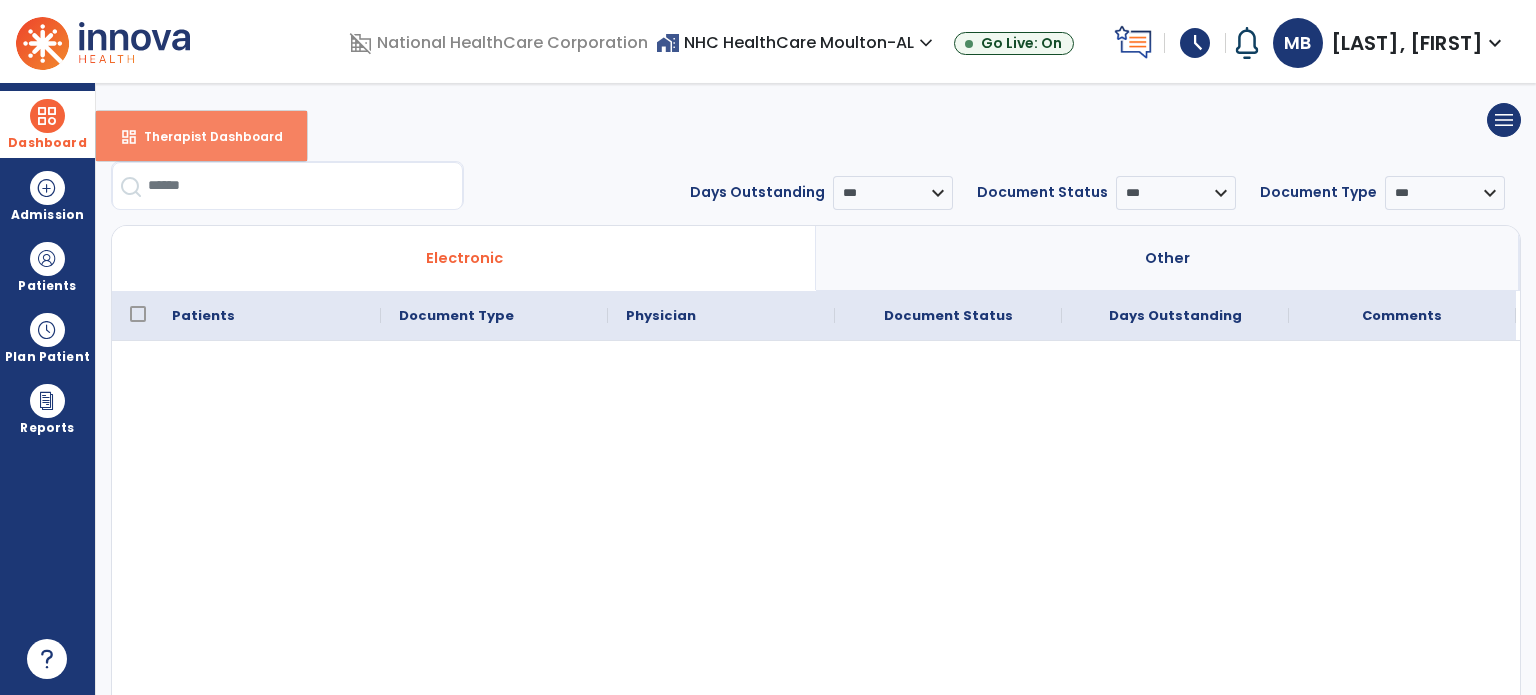 click on "dashboard  Therapist Dashboard" at bounding box center (201, 136) 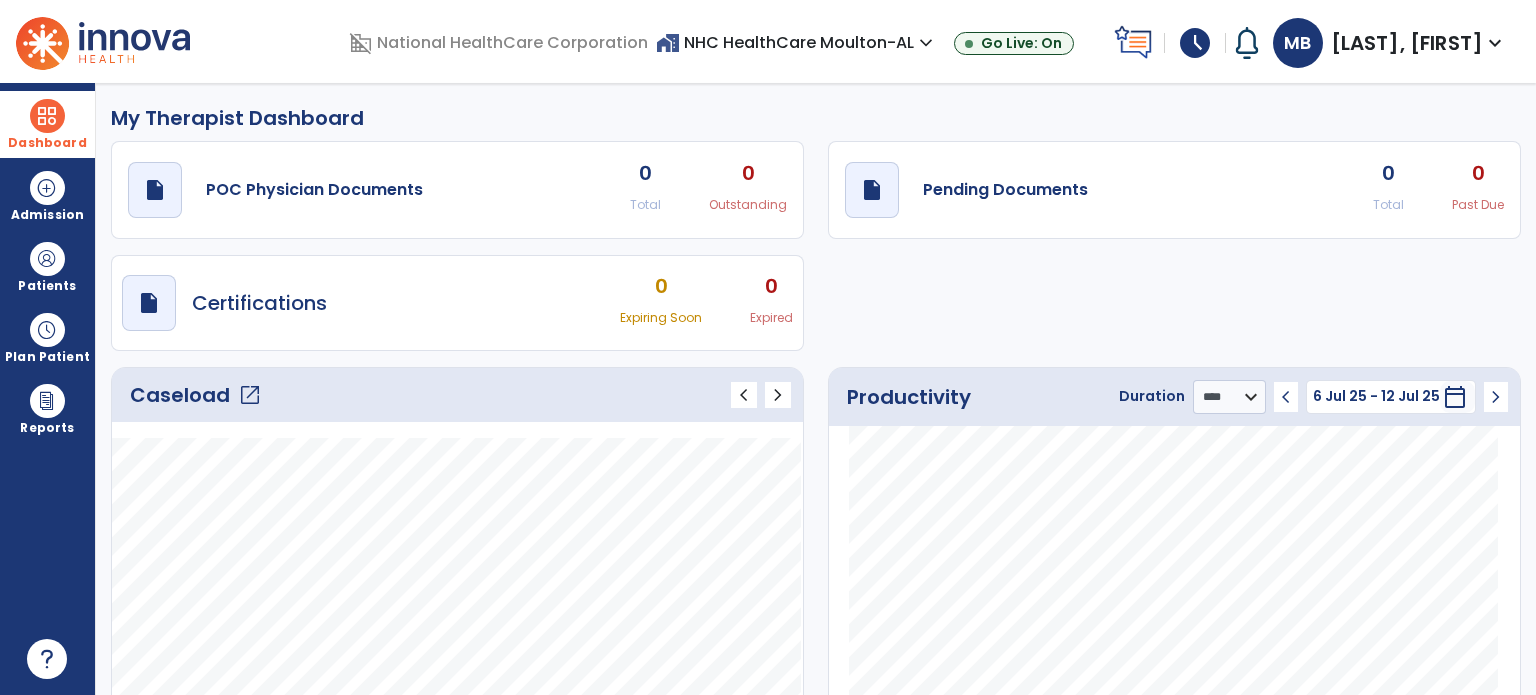 click on "schedule" at bounding box center (1195, 43) 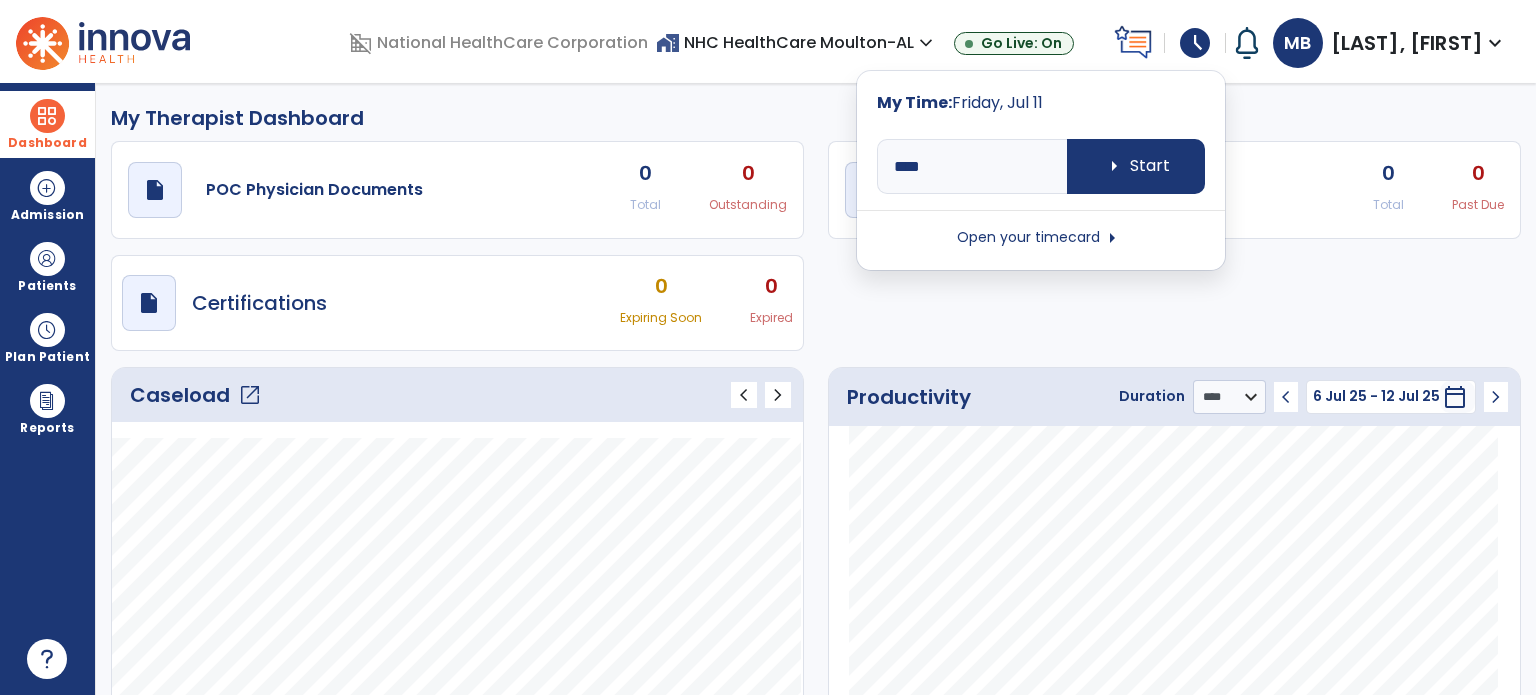 click on "Open your timecard  arrow_right" at bounding box center (1041, 238) 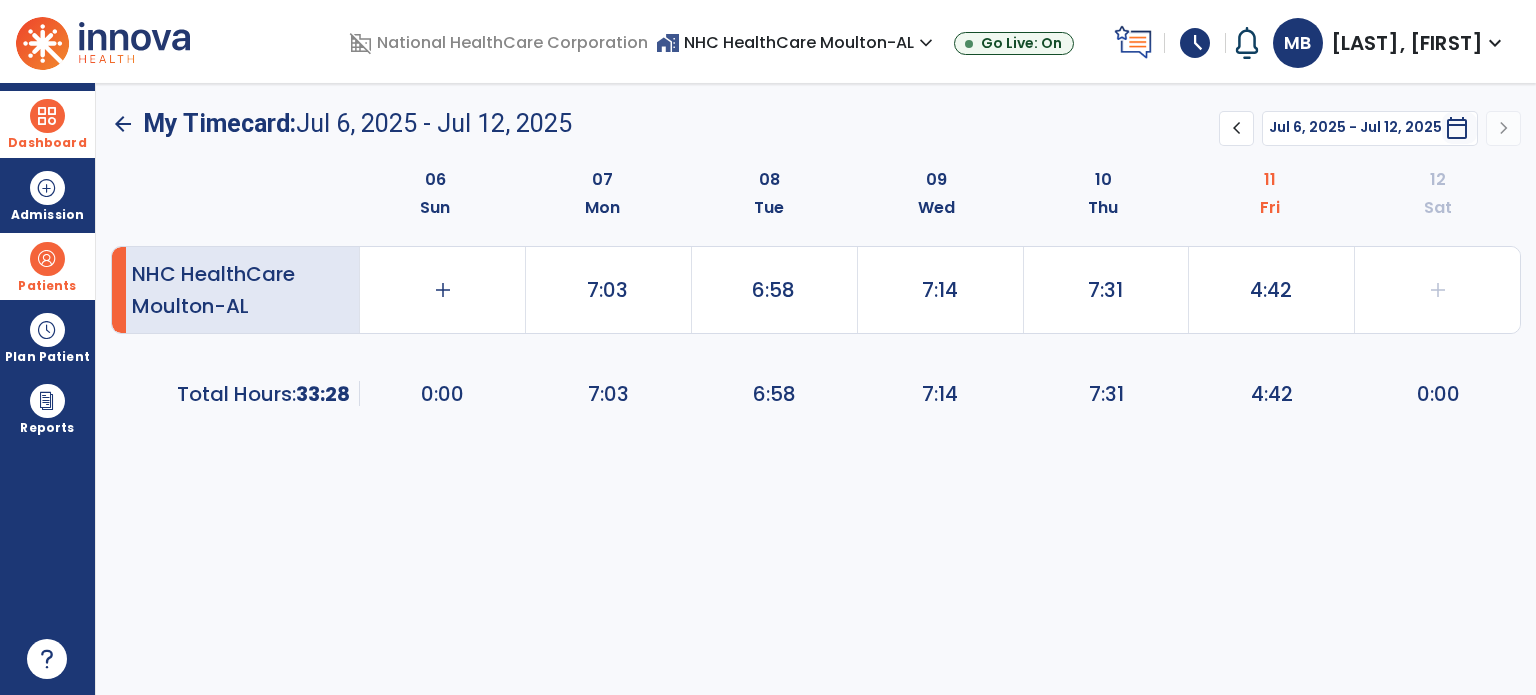 click on "Patients" at bounding box center [47, 286] 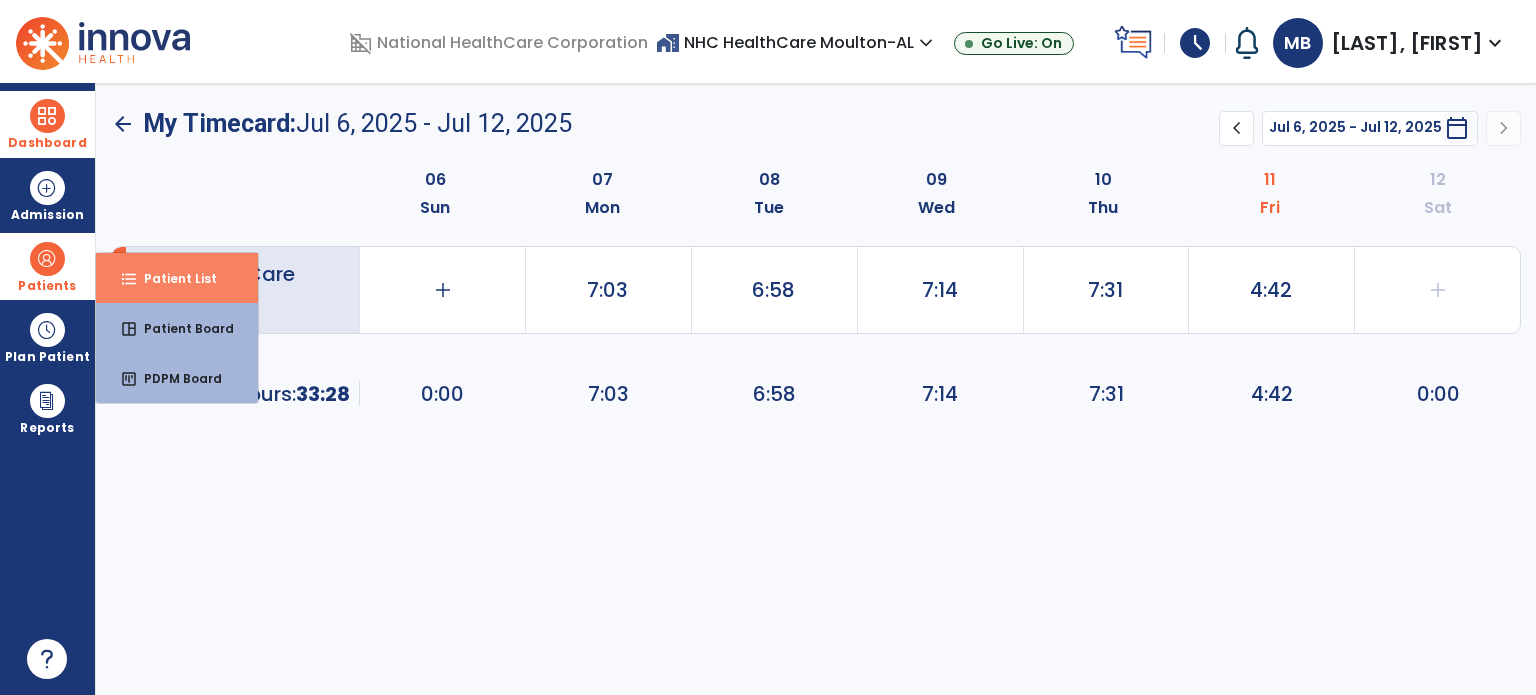 click on "Patient List" at bounding box center [172, 278] 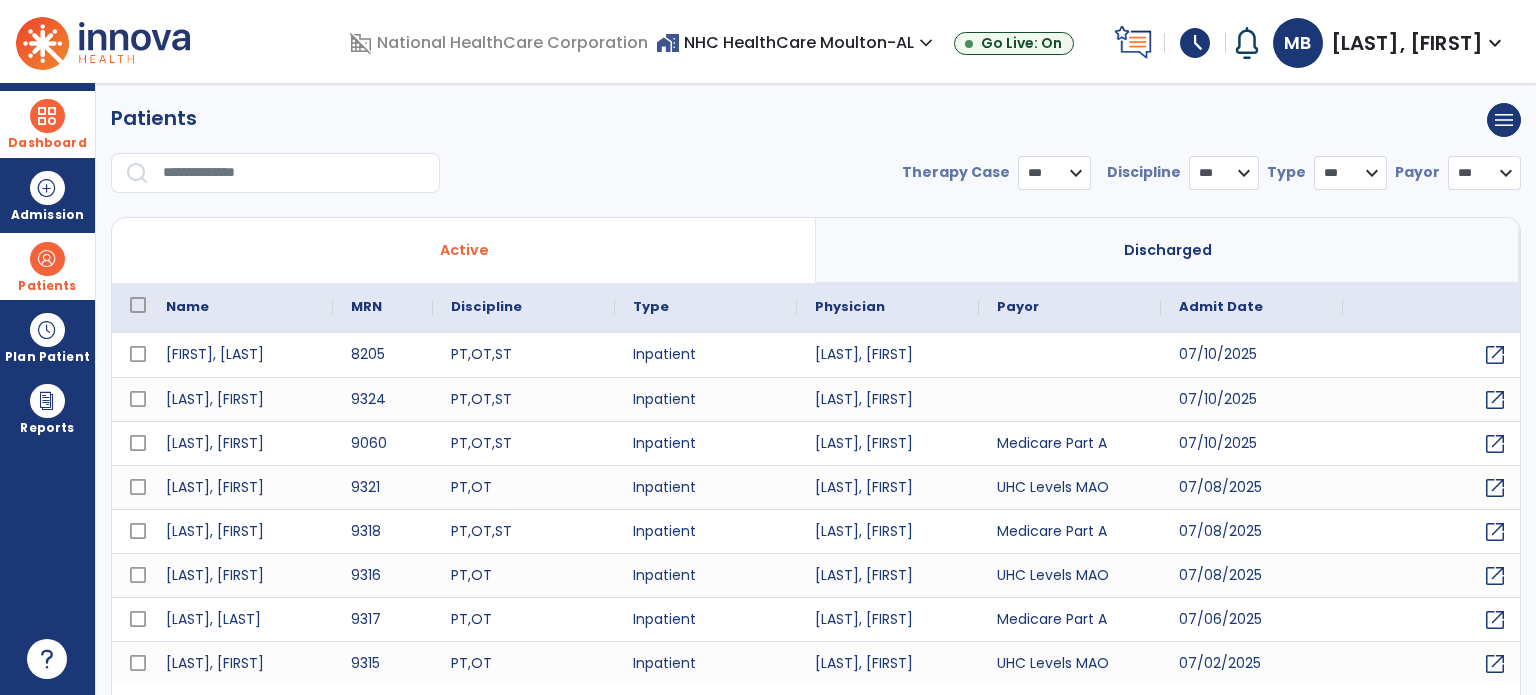 select on "***" 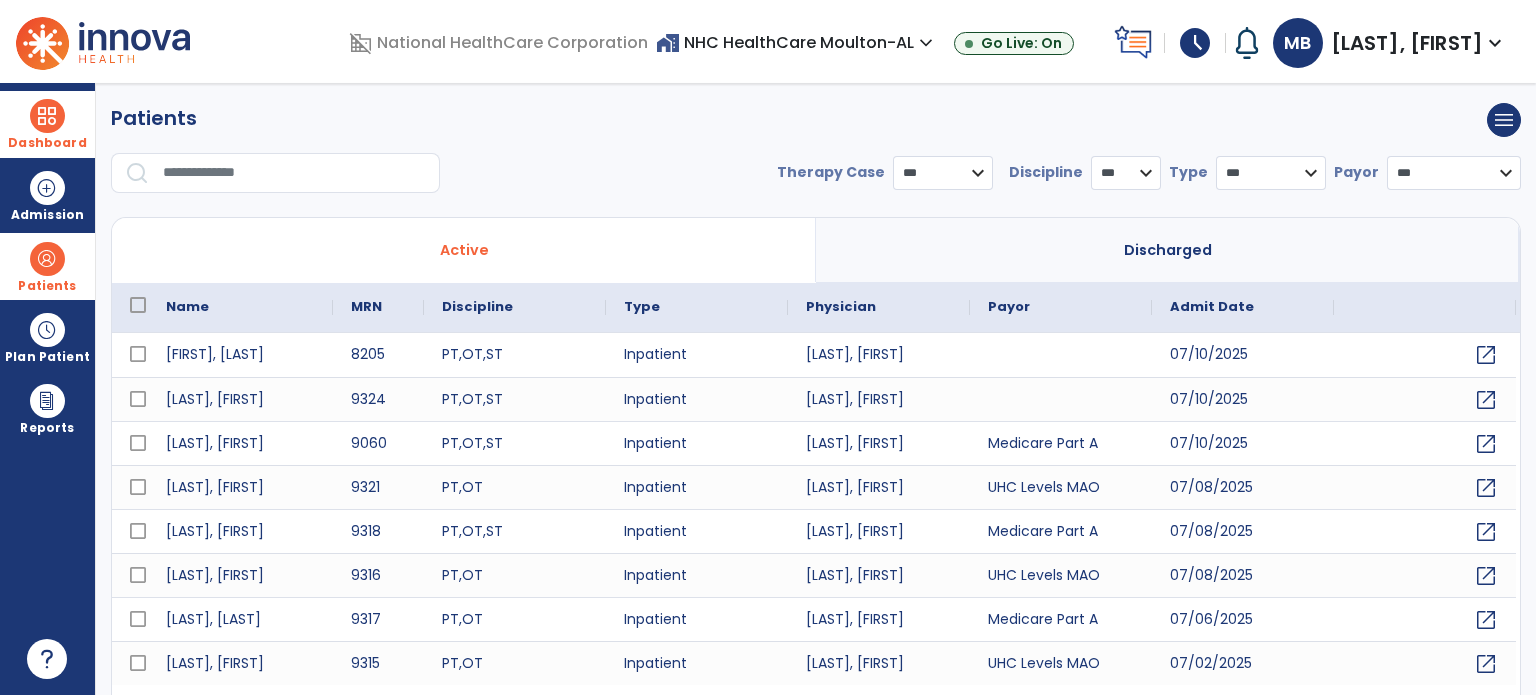 click at bounding box center [294, 173] 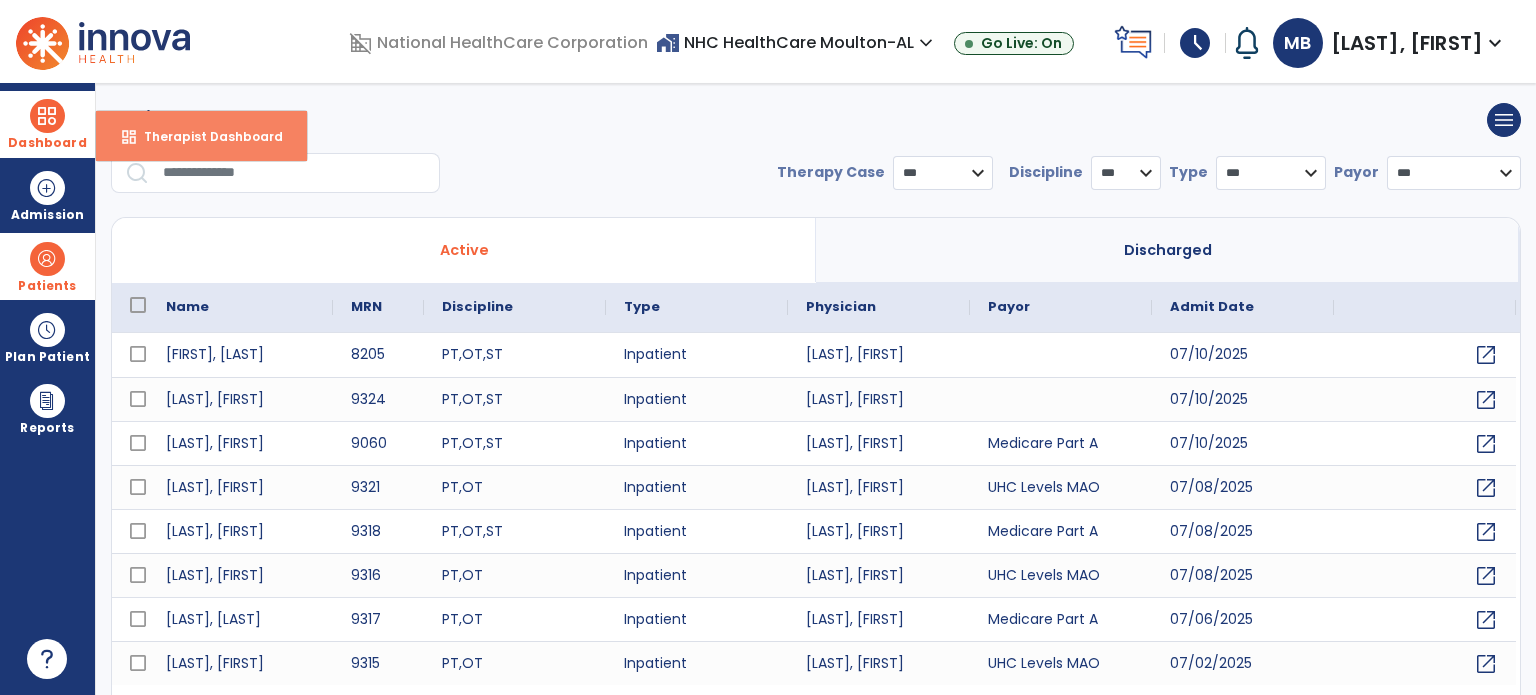 click on "dashboard" at bounding box center (129, 137) 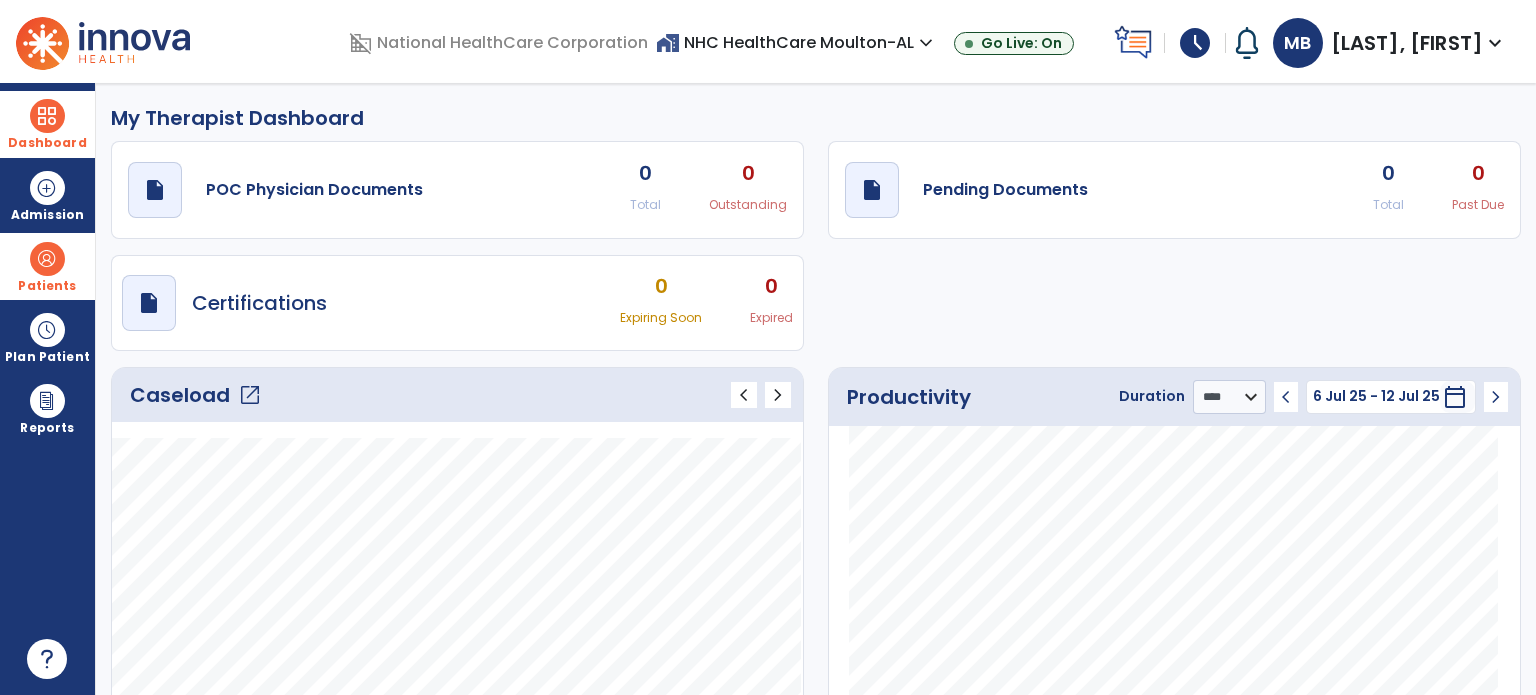 click on "open_in_new" 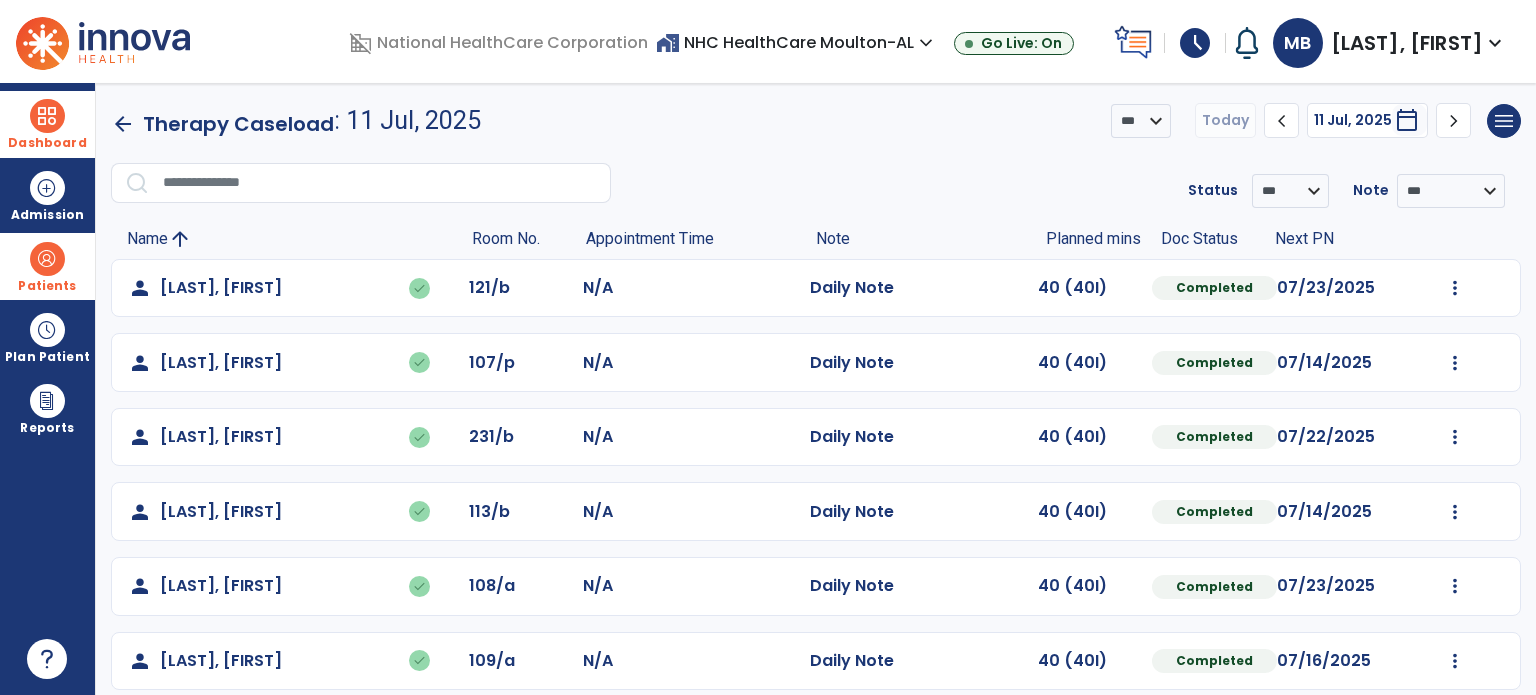 scroll, scrollTop: 244, scrollLeft: 0, axis: vertical 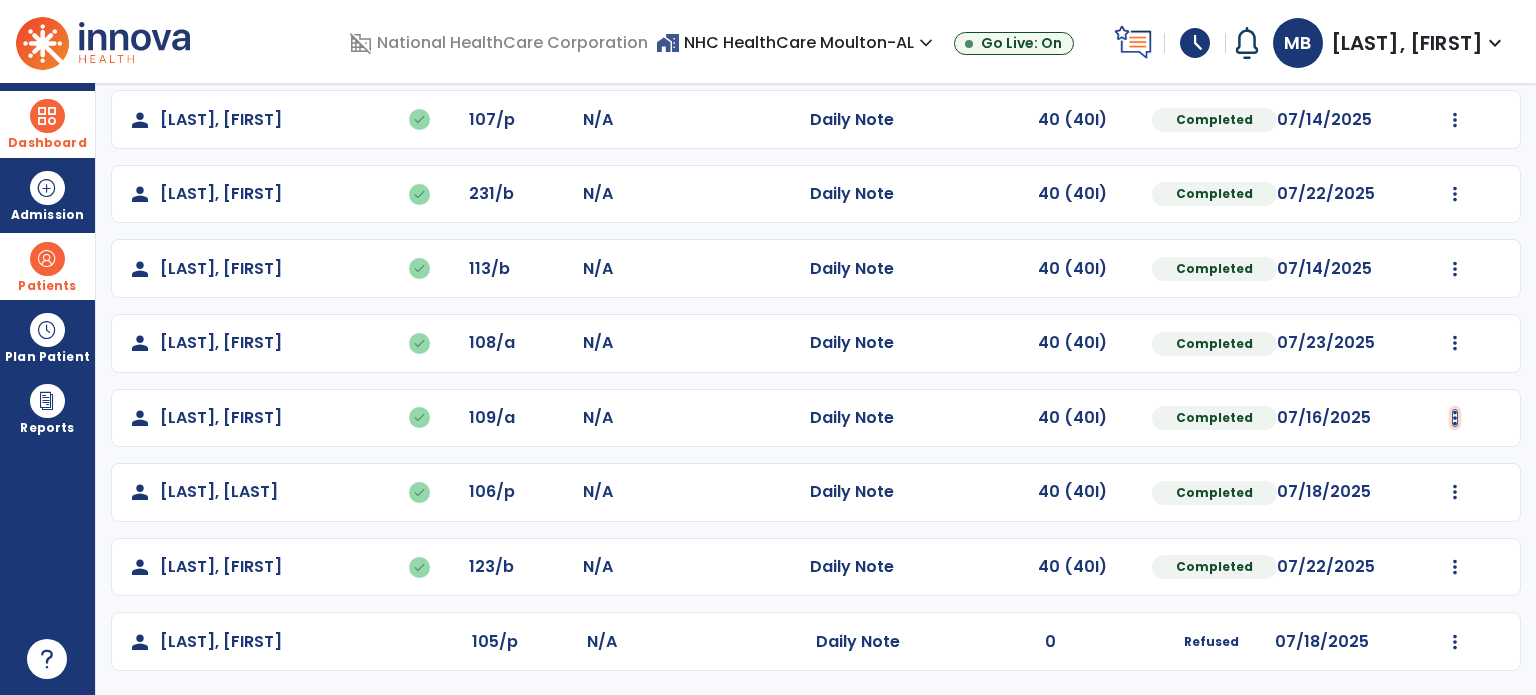 click at bounding box center [1455, 45] 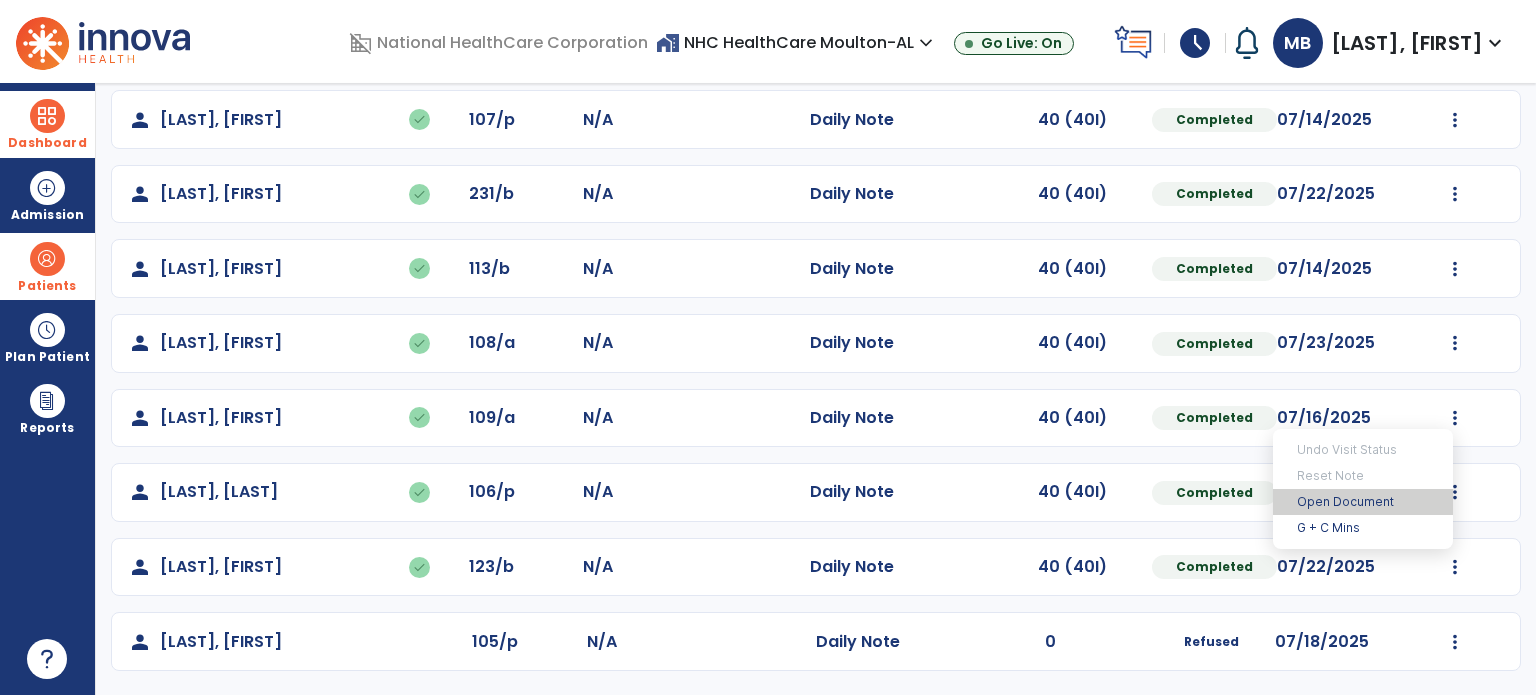 click on "Open Document" at bounding box center (1363, 502) 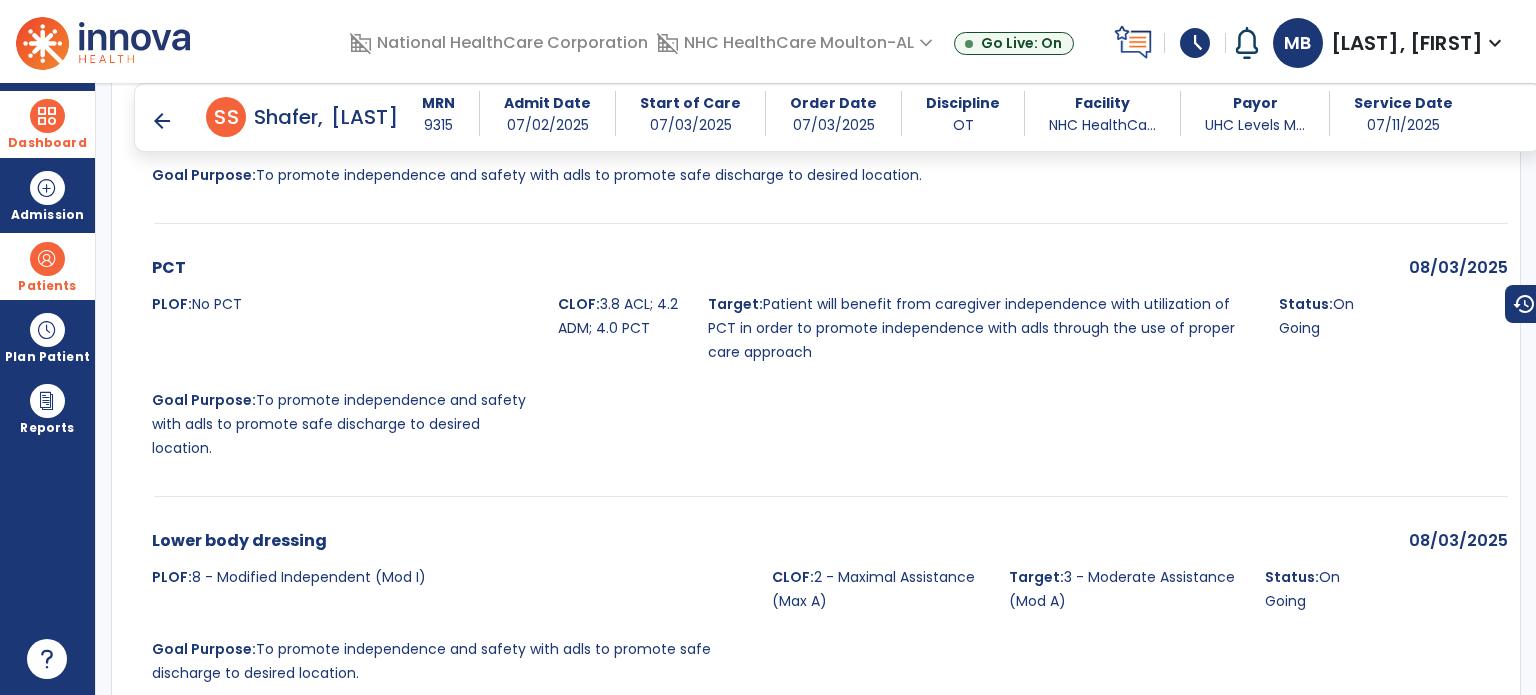 scroll, scrollTop: 2854, scrollLeft: 0, axis: vertical 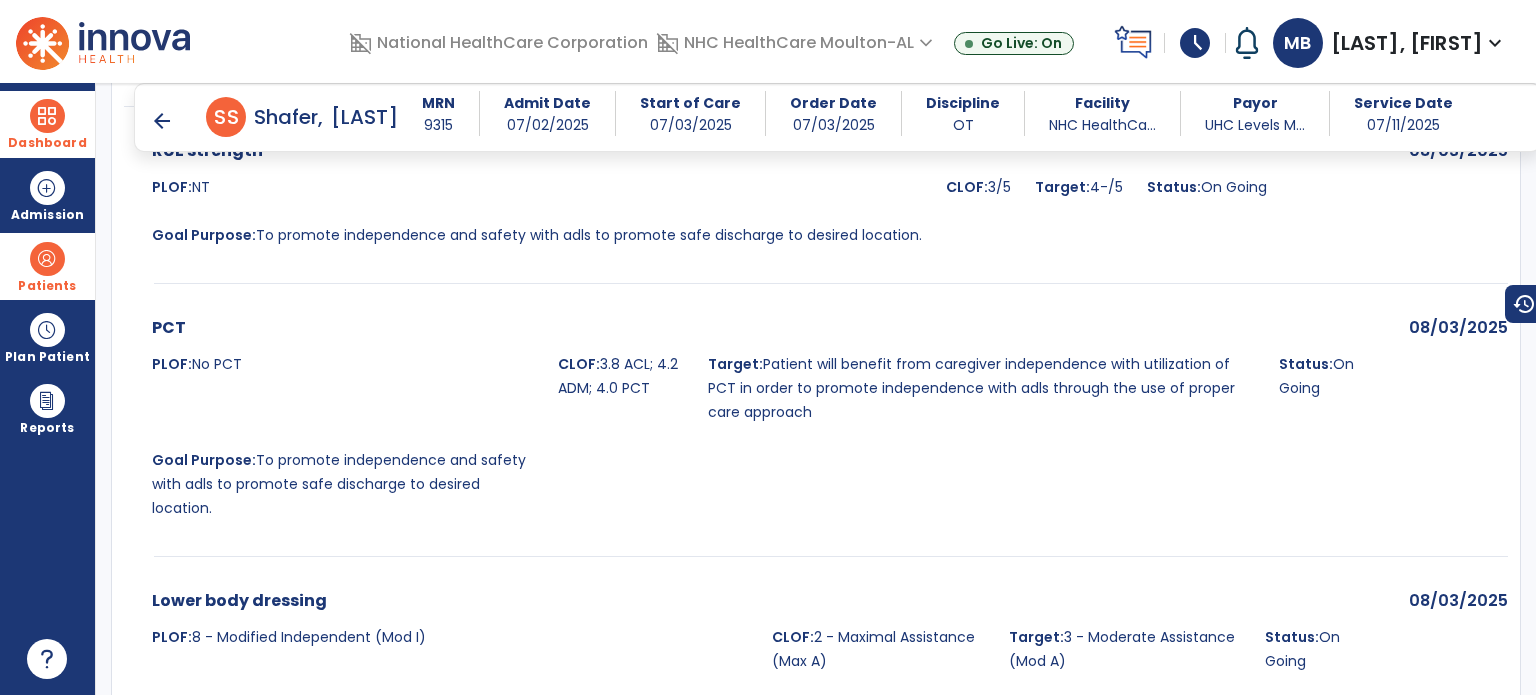 click on "08/03/2025" at bounding box center [1458, 424] 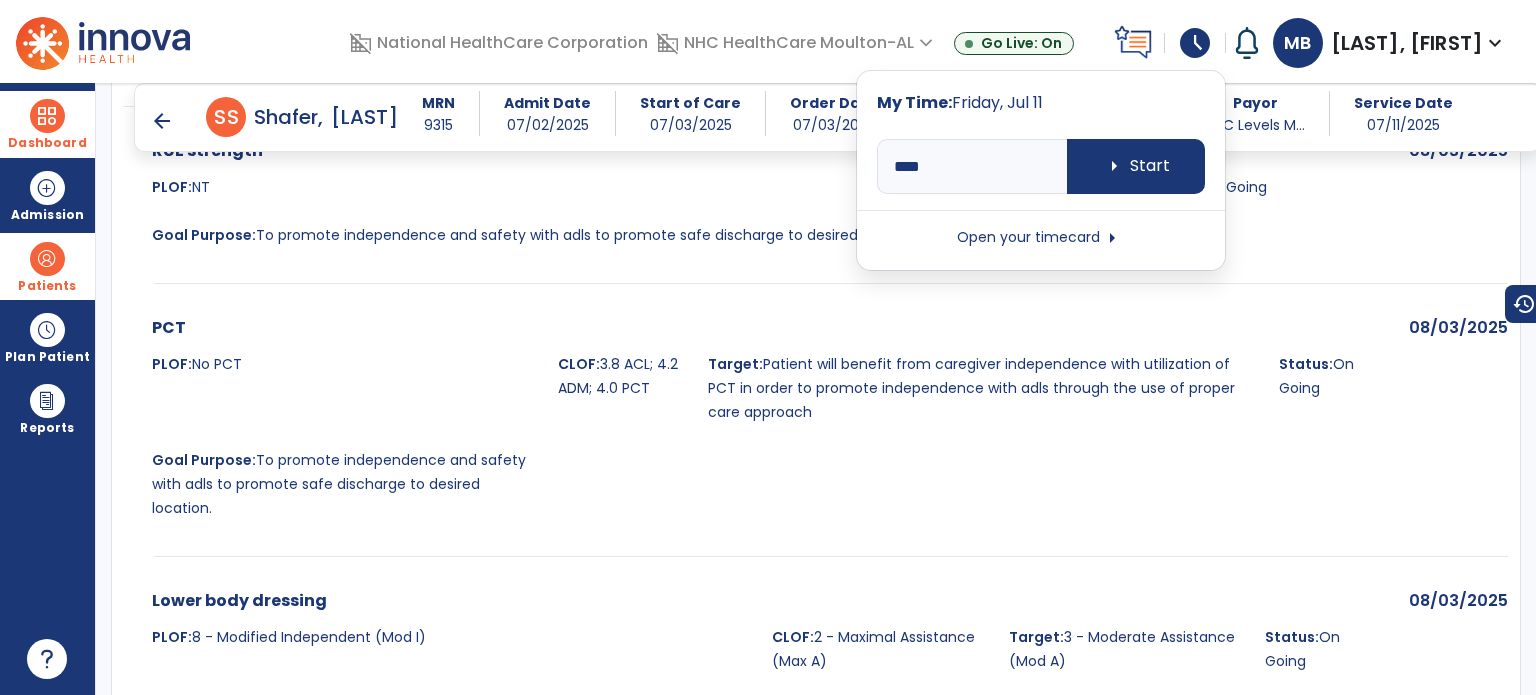 click on "Open your timecard  arrow_right" at bounding box center (1041, 238) 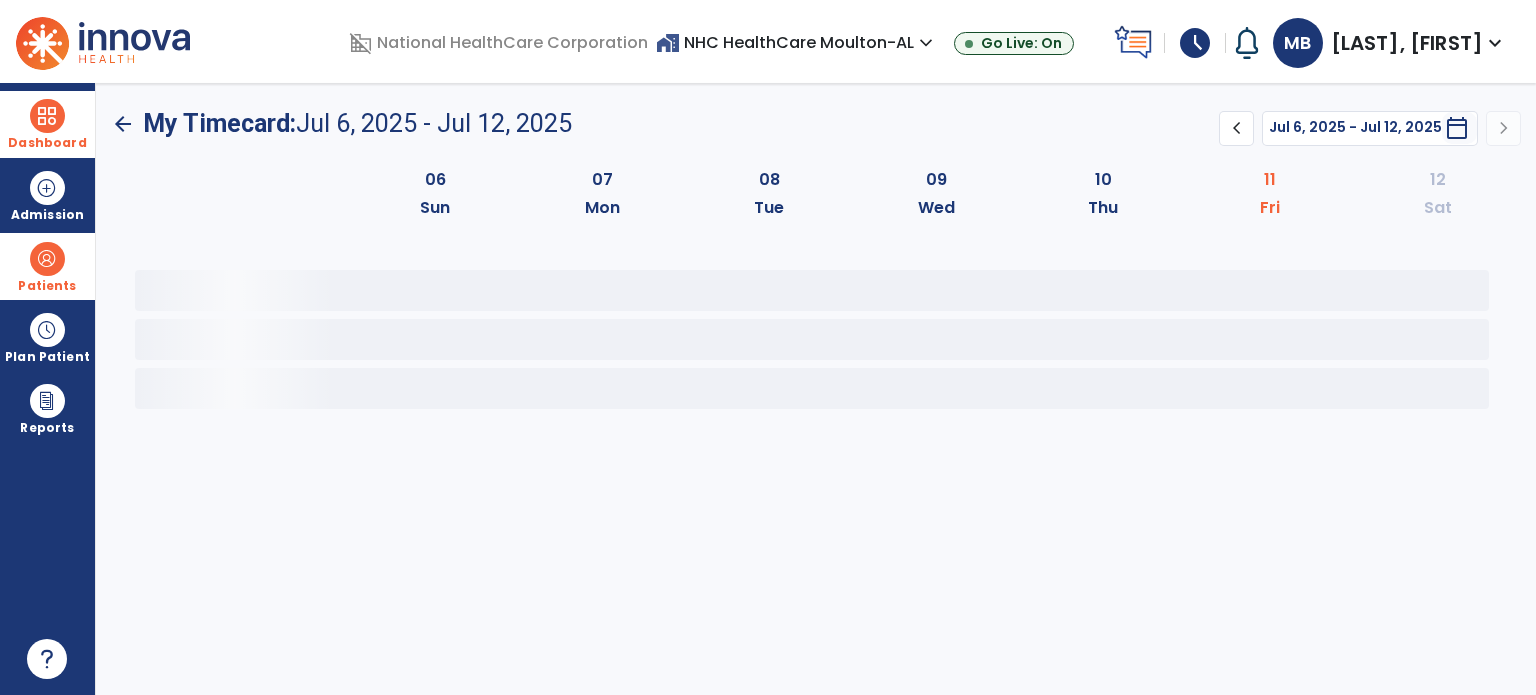 scroll, scrollTop: 0, scrollLeft: 0, axis: both 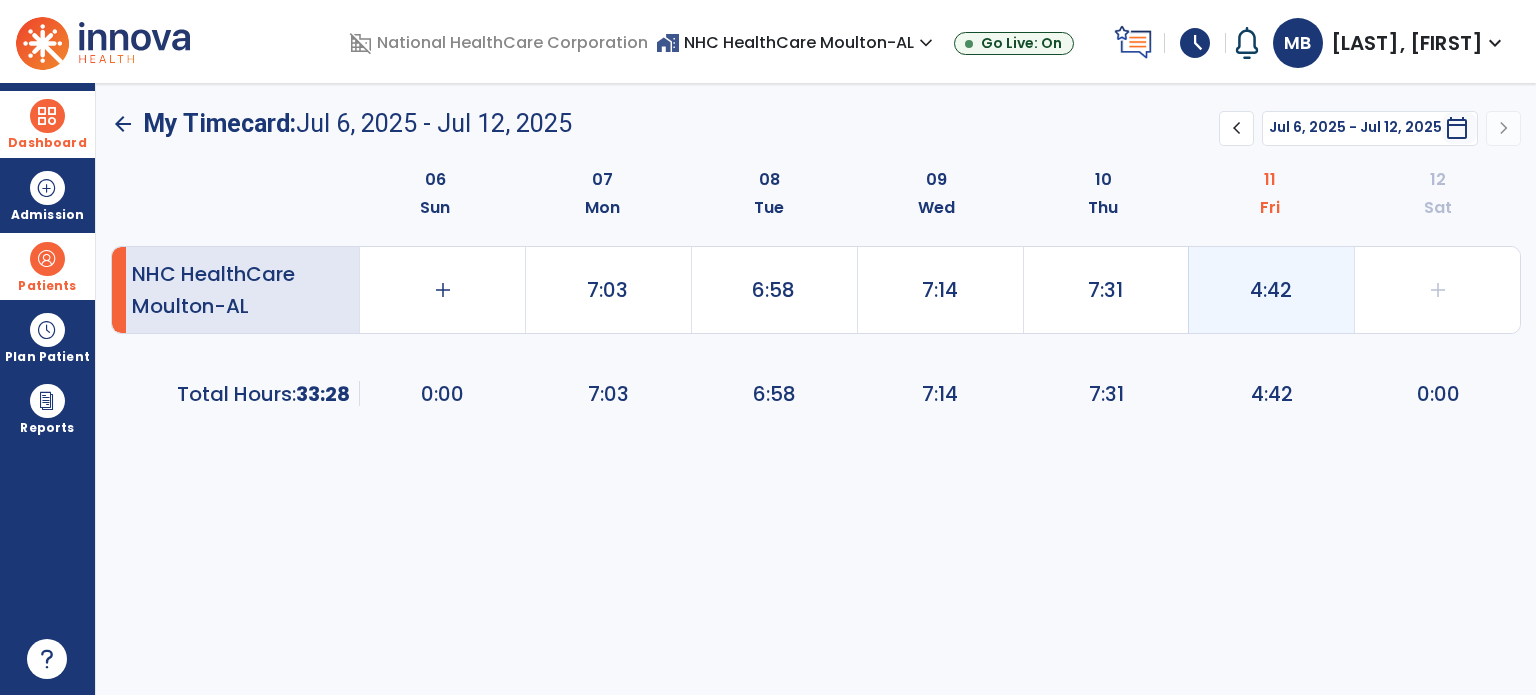 click on "4:42" 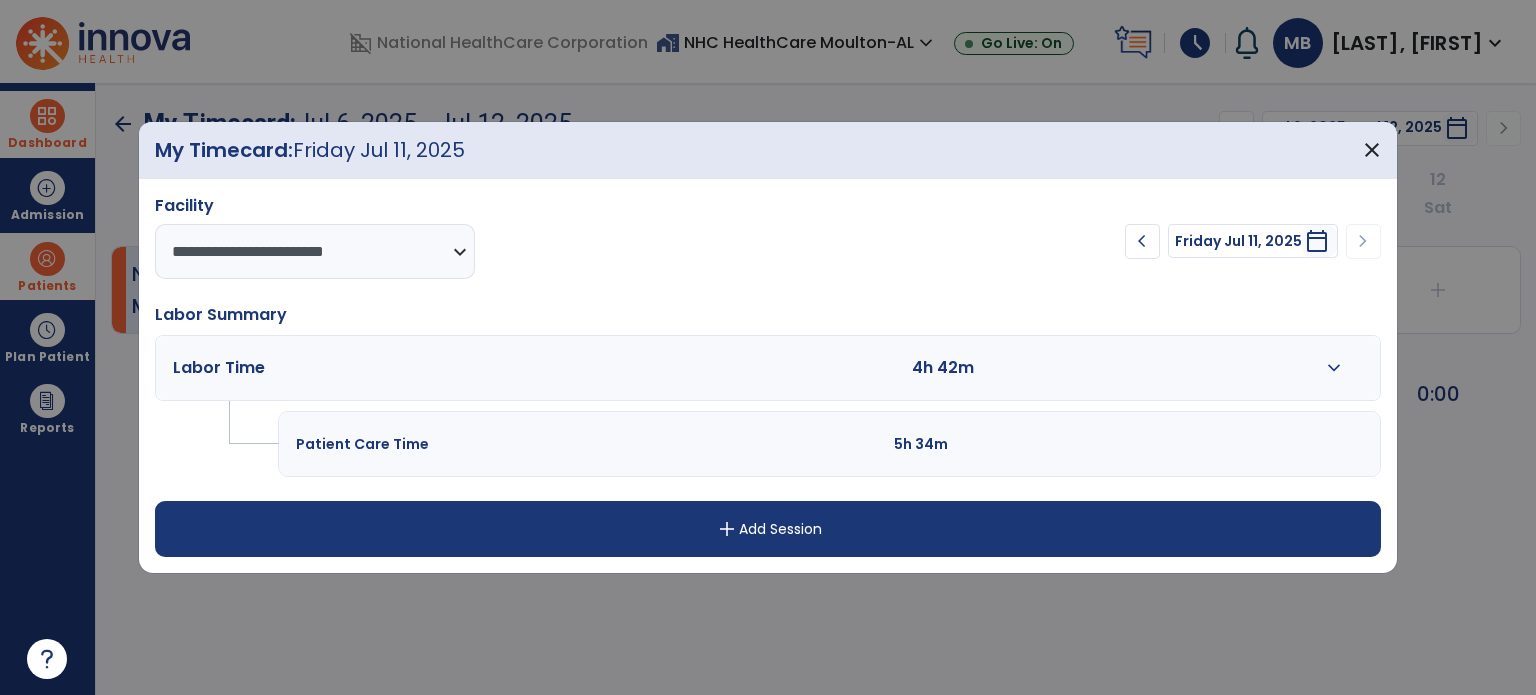 click on "expand_more" at bounding box center [1334, 368] 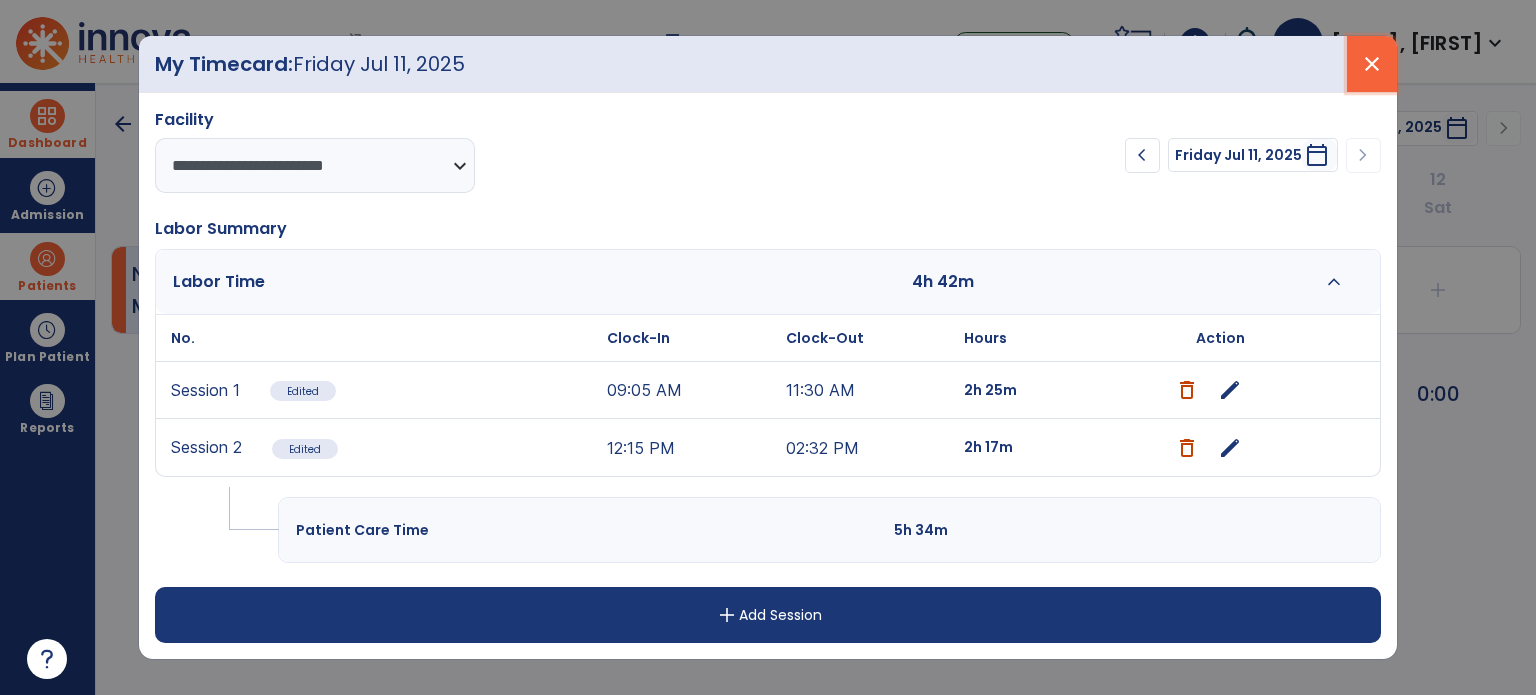 click on "close" at bounding box center [1372, 64] 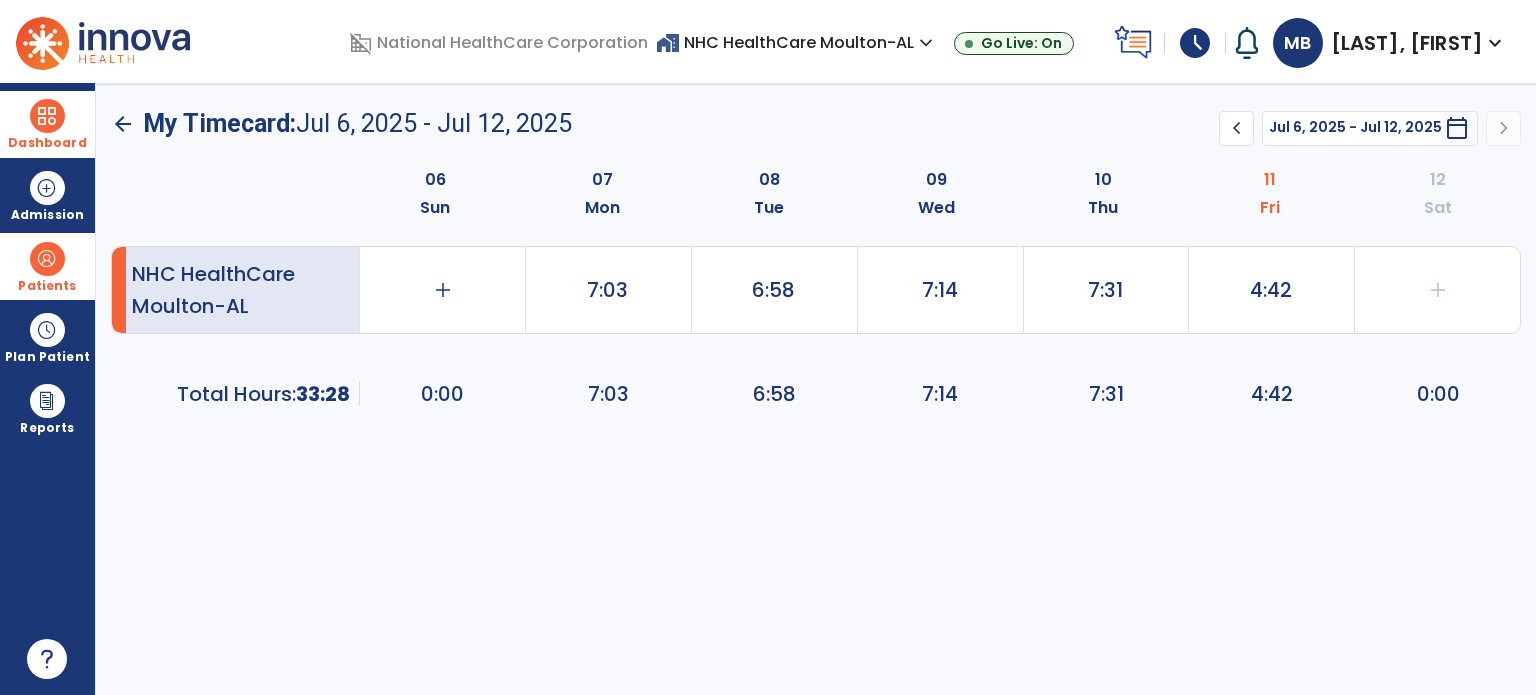 click at bounding box center [47, 116] 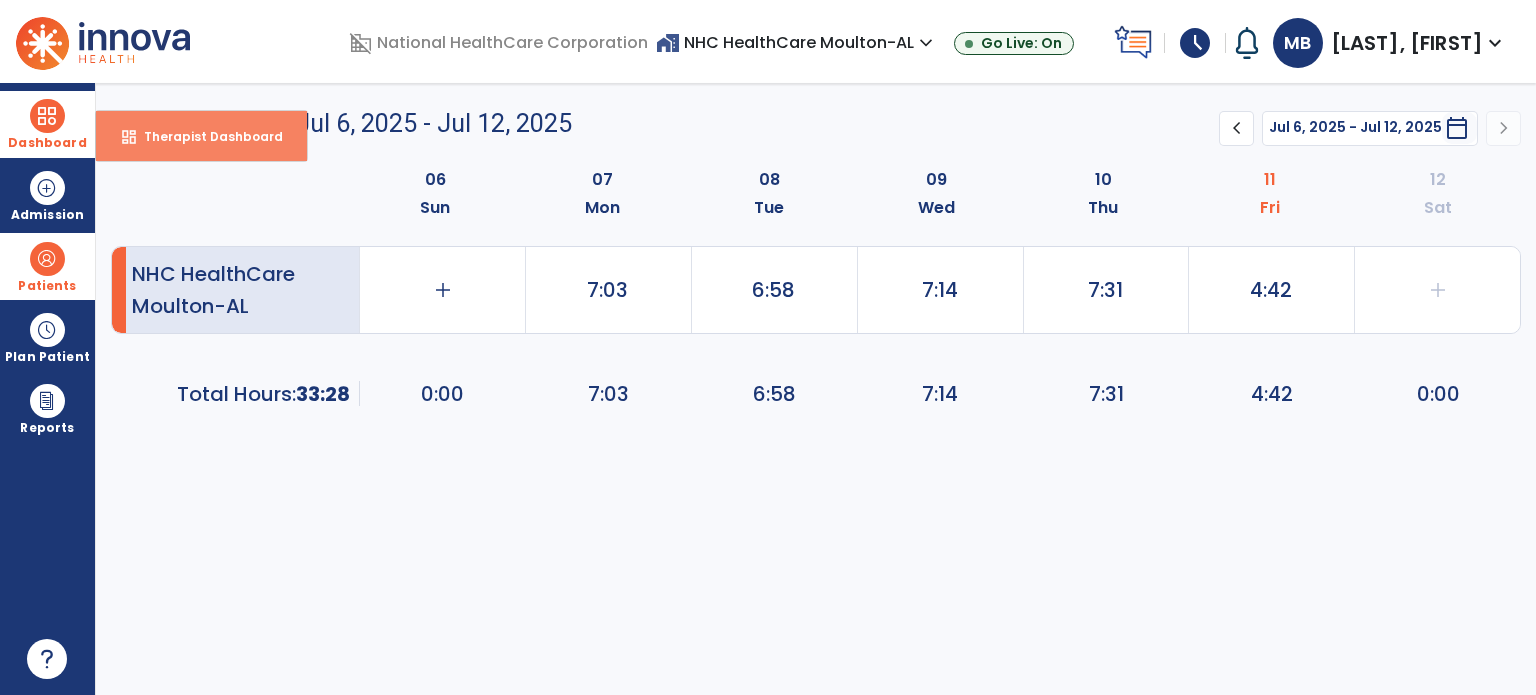 click on "Therapist Dashboard" at bounding box center (205, 136) 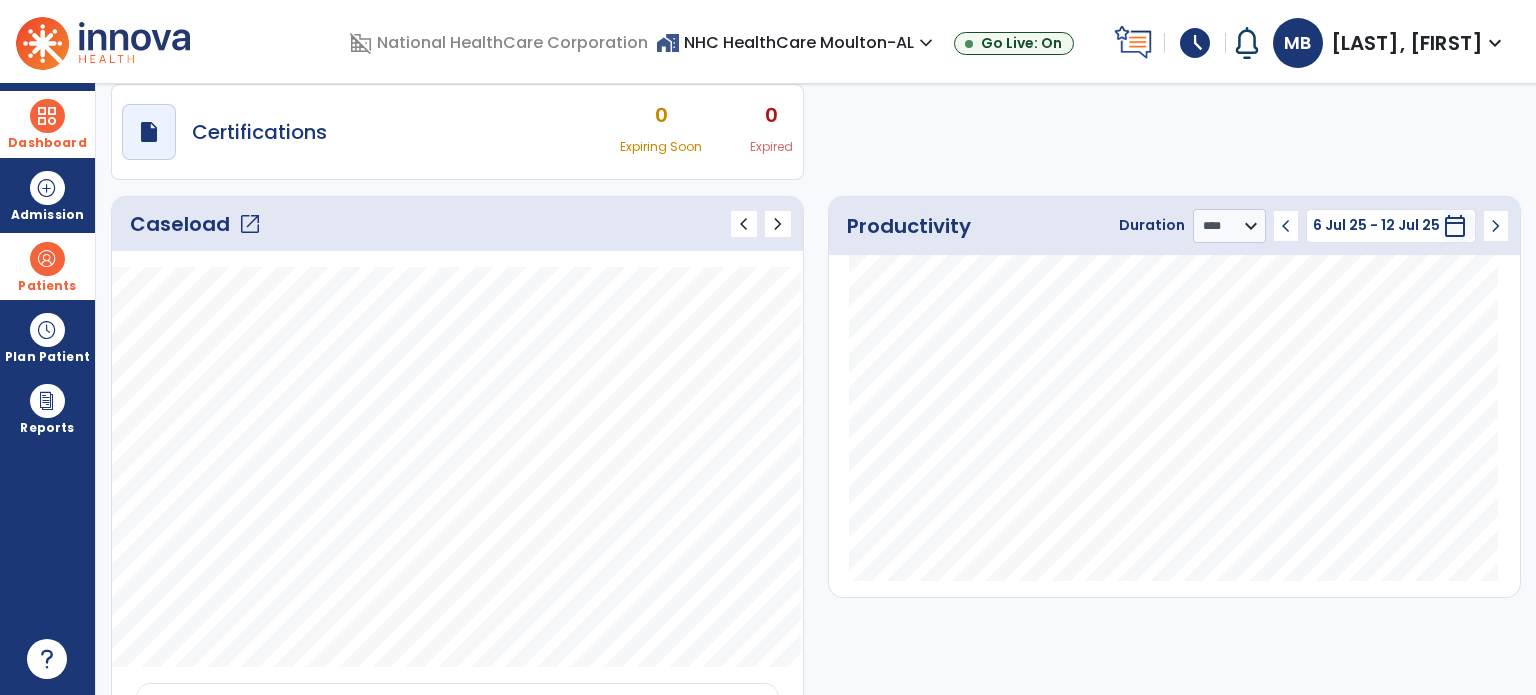 scroll, scrollTop: 130, scrollLeft: 0, axis: vertical 